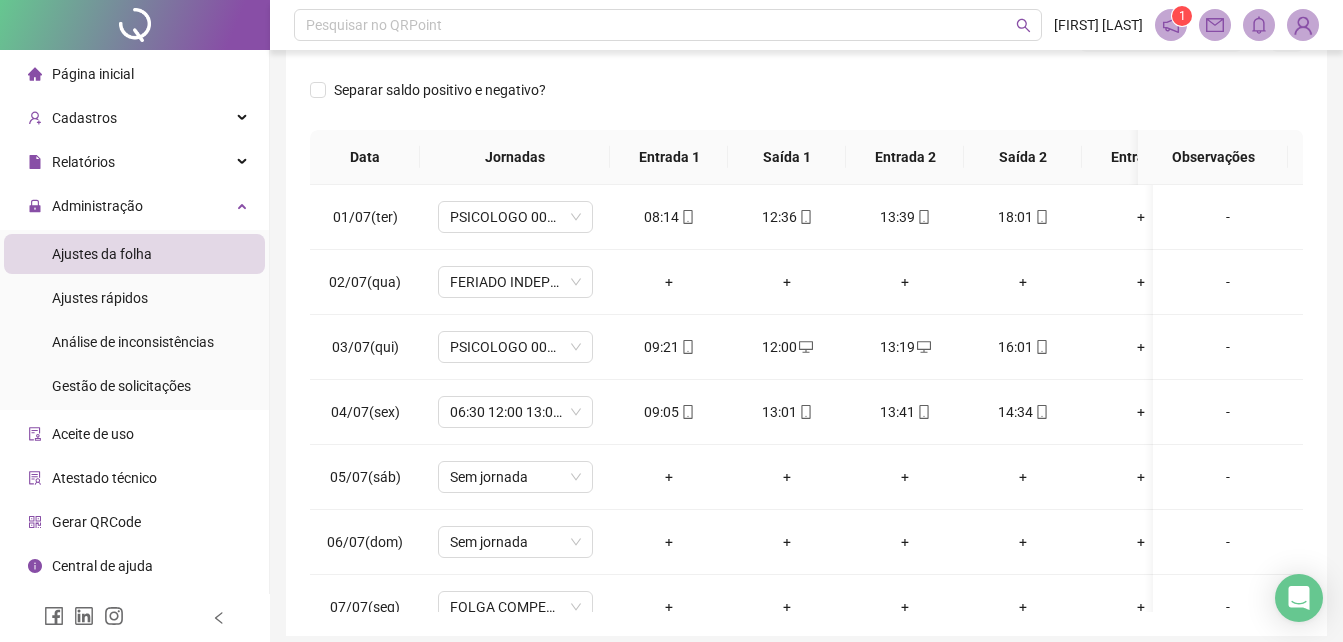 scroll, scrollTop: 300, scrollLeft: 0, axis: vertical 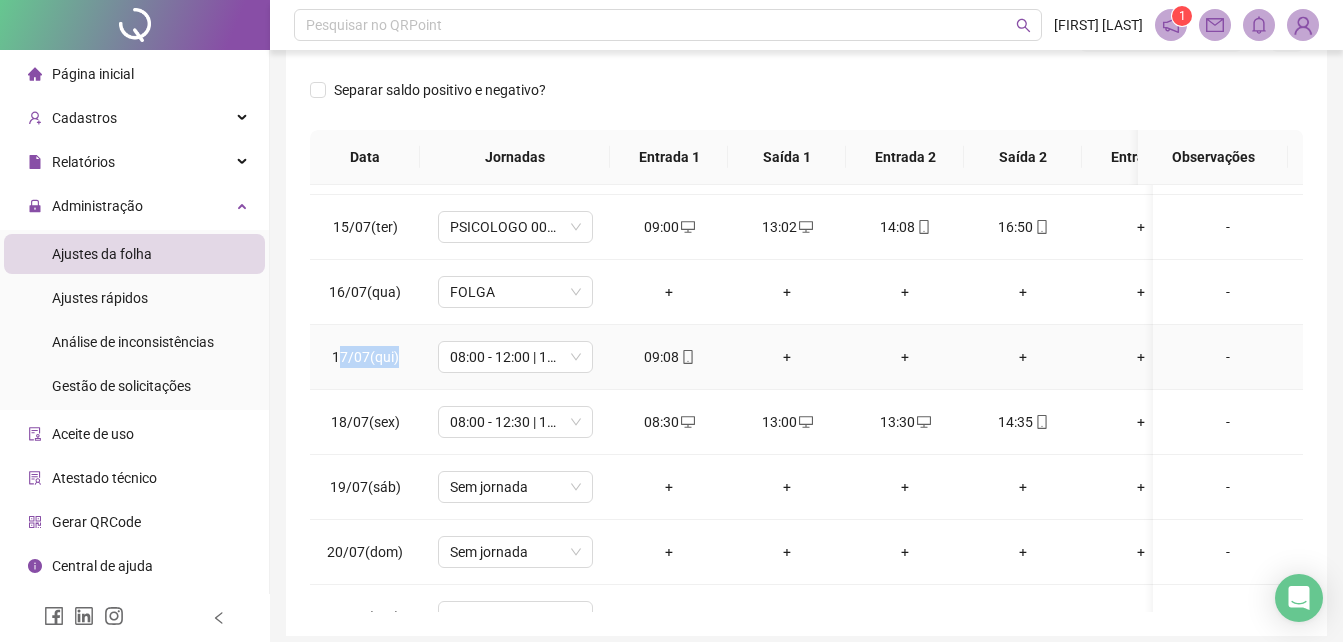 drag, startPoint x: 337, startPoint y: 358, endPoint x: 419, endPoint y: 358, distance: 82 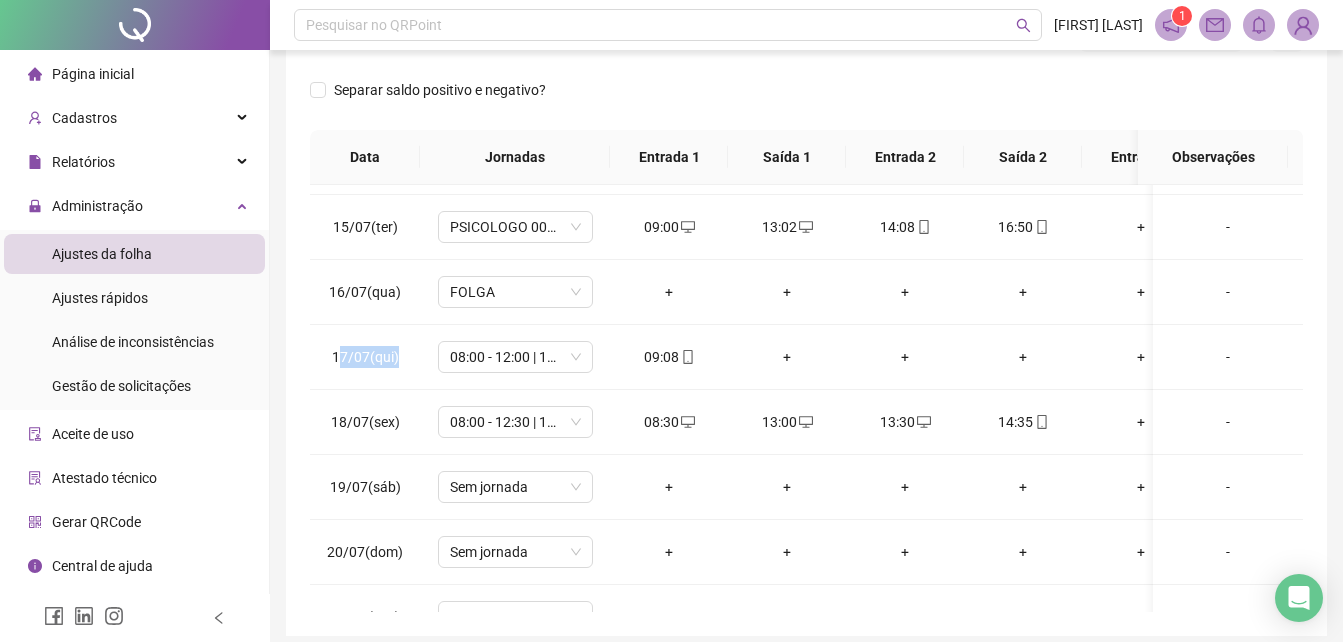 drag, startPoint x: 419, startPoint y: 358, endPoint x: 333, endPoint y: 359, distance: 86.00581 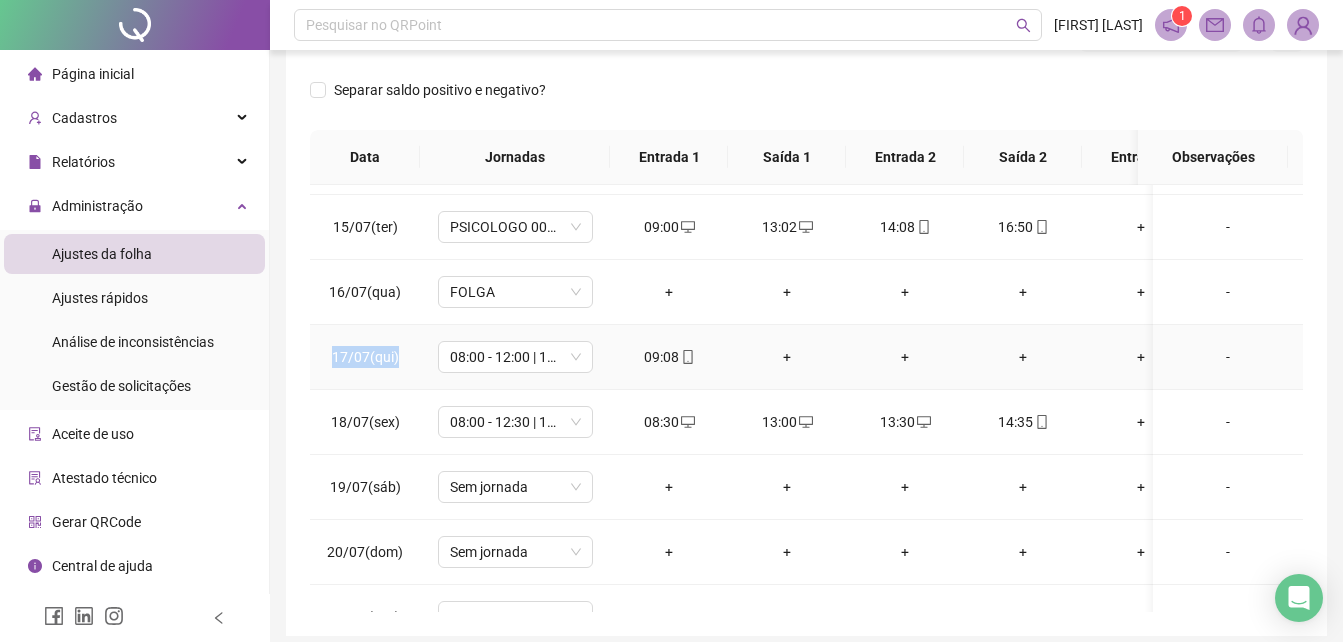 drag, startPoint x: 333, startPoint y: 359, endPoint x: 410, endPoint y: 359, distance: 77 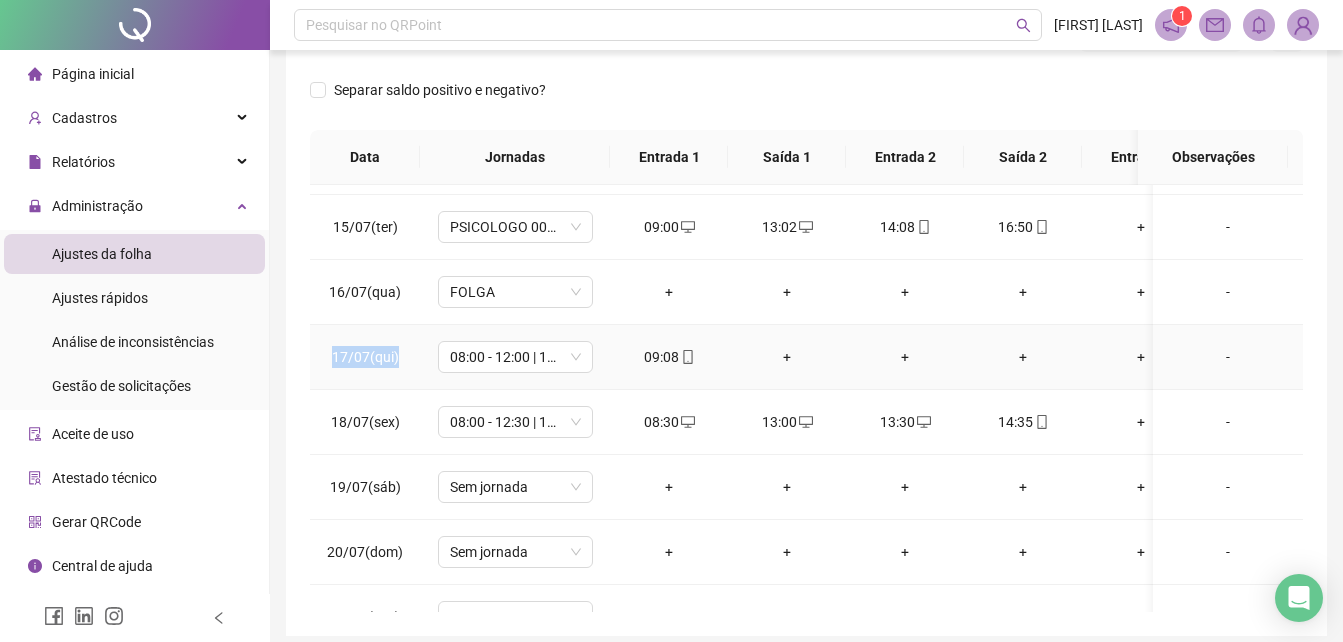 drag, startPoint x: 336, startPoint y: 355, endPoint x: 396, endPoint y: 357, distance: 60.033325 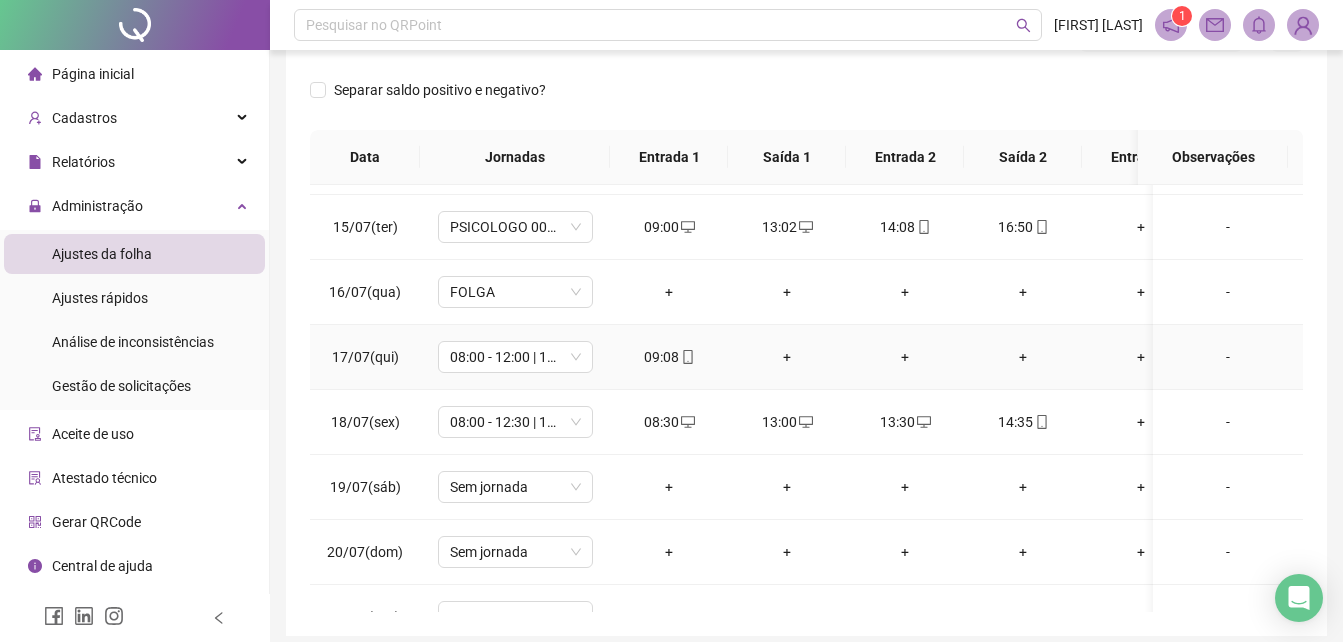 drag, startPoint x: 396, startPoint y: 357, endPoint x: 368, endPoint y: 299, distance: 64.40497 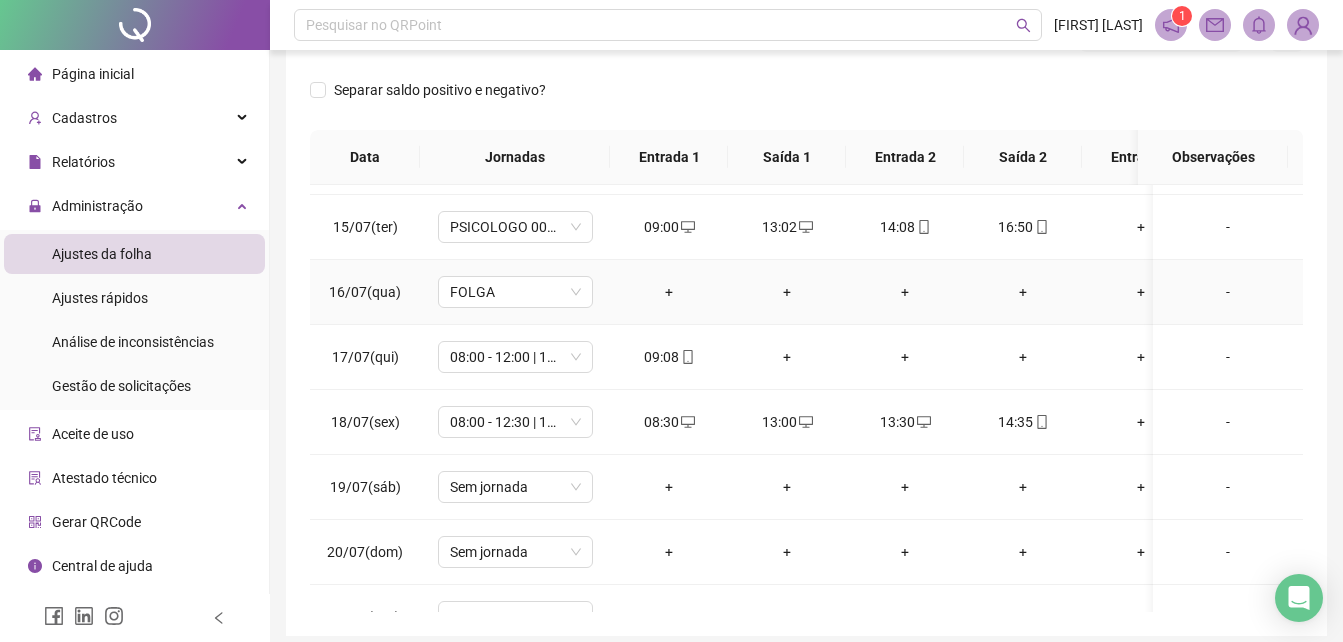 click on "16/07(qua)" at bounding box center (365, 292) 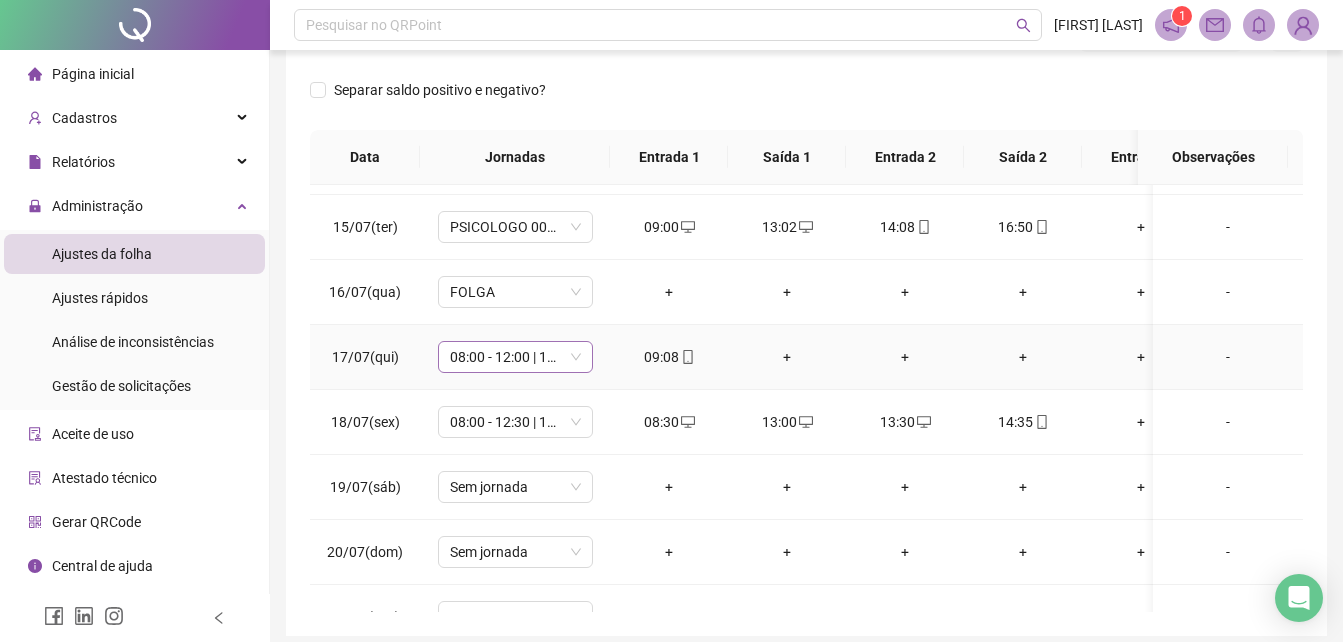 click on "08:00 - 12:00 | 13:00 - 17:00" at bounding box center [515, 357] 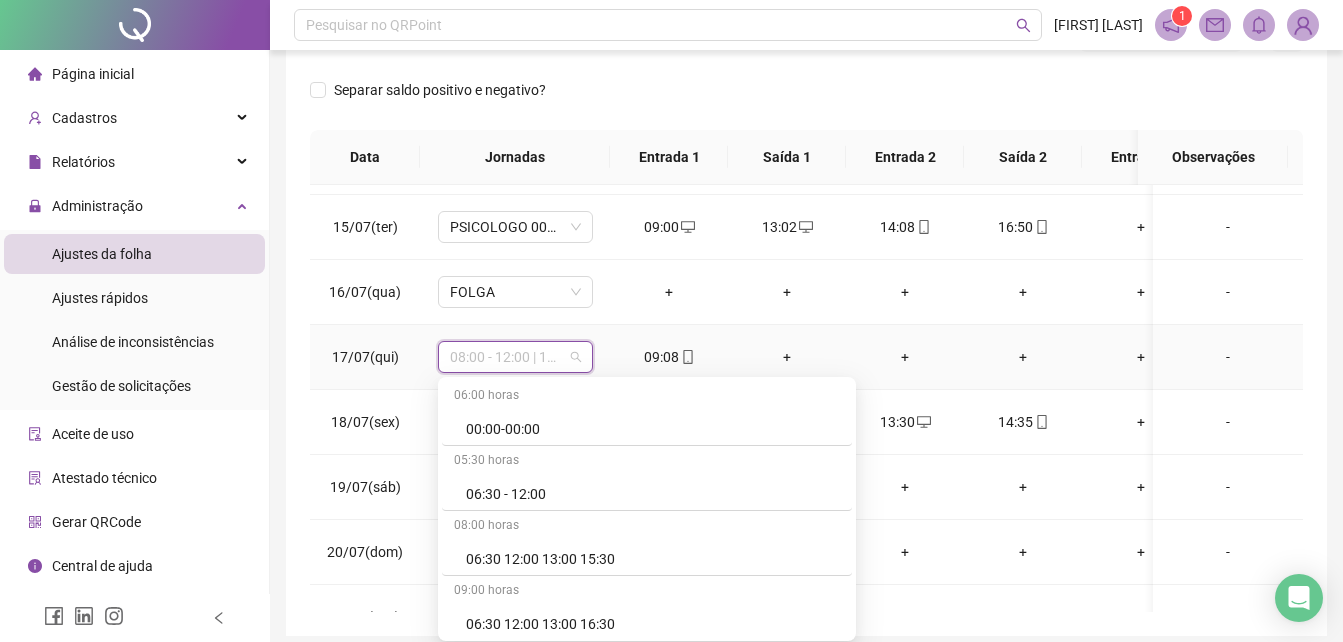 scroll, scrollTop: 2994, scrollLeft: 0, axis: vertical 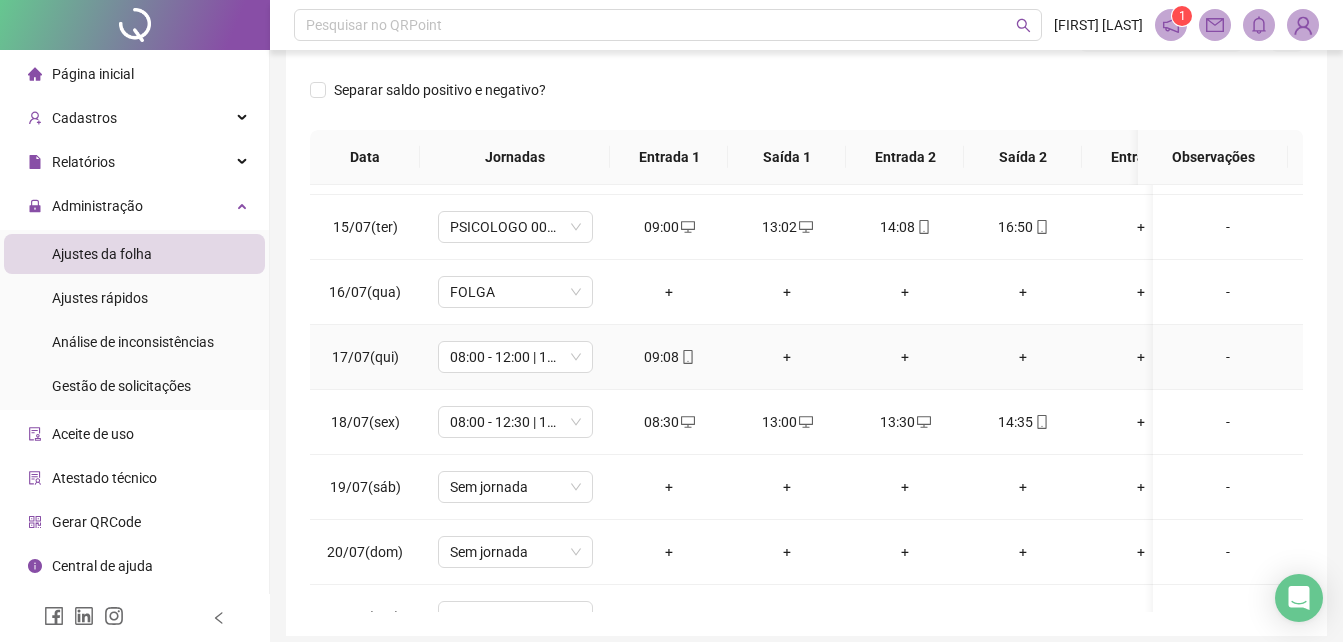 click on "17/07(qui)" at bounding box center [365, 357] 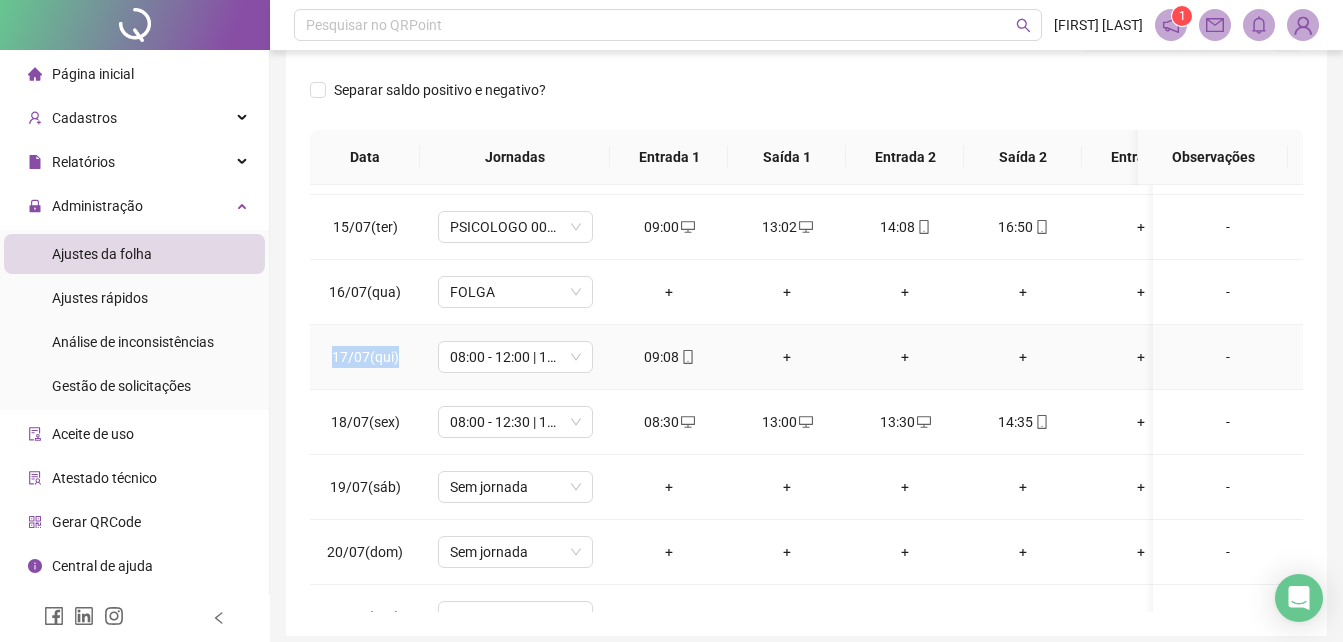 drag, startPoint x: 335, startPoint y: 353, endPoint x: 397, endPoint y: 356, distance: 62.072536 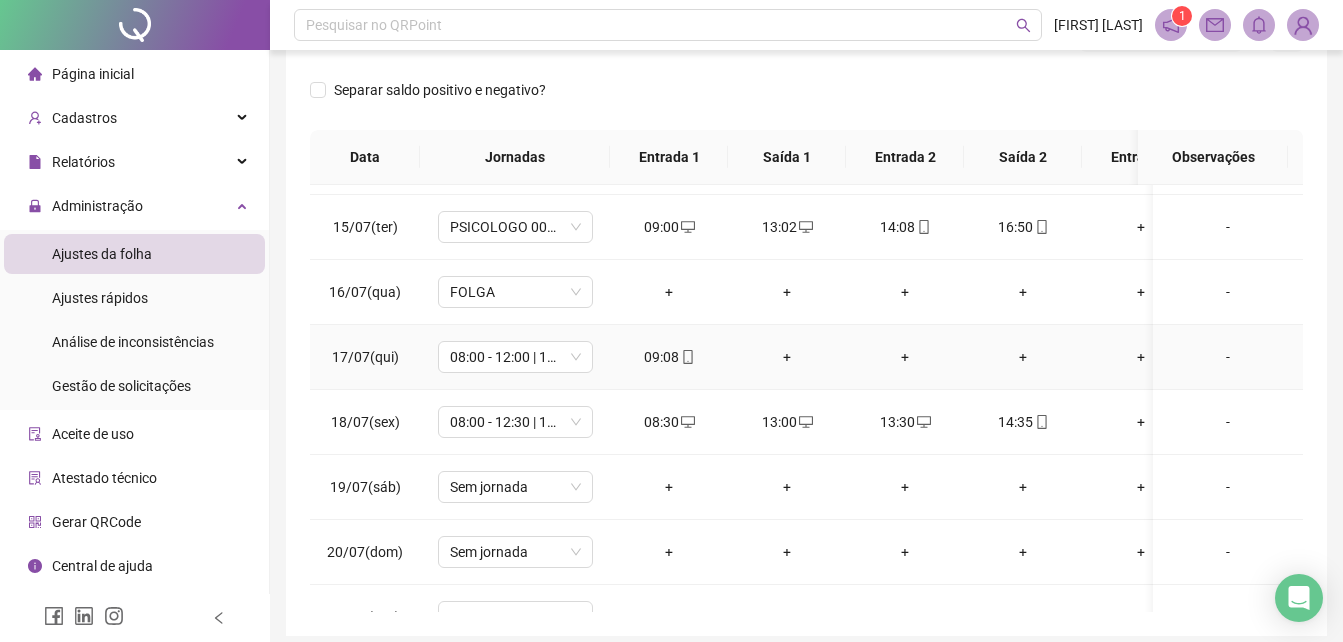 drag, startPoint x: 397, startPoint y: 356, endPoint x: 635, endPoint y: 351, distance: 238.05252 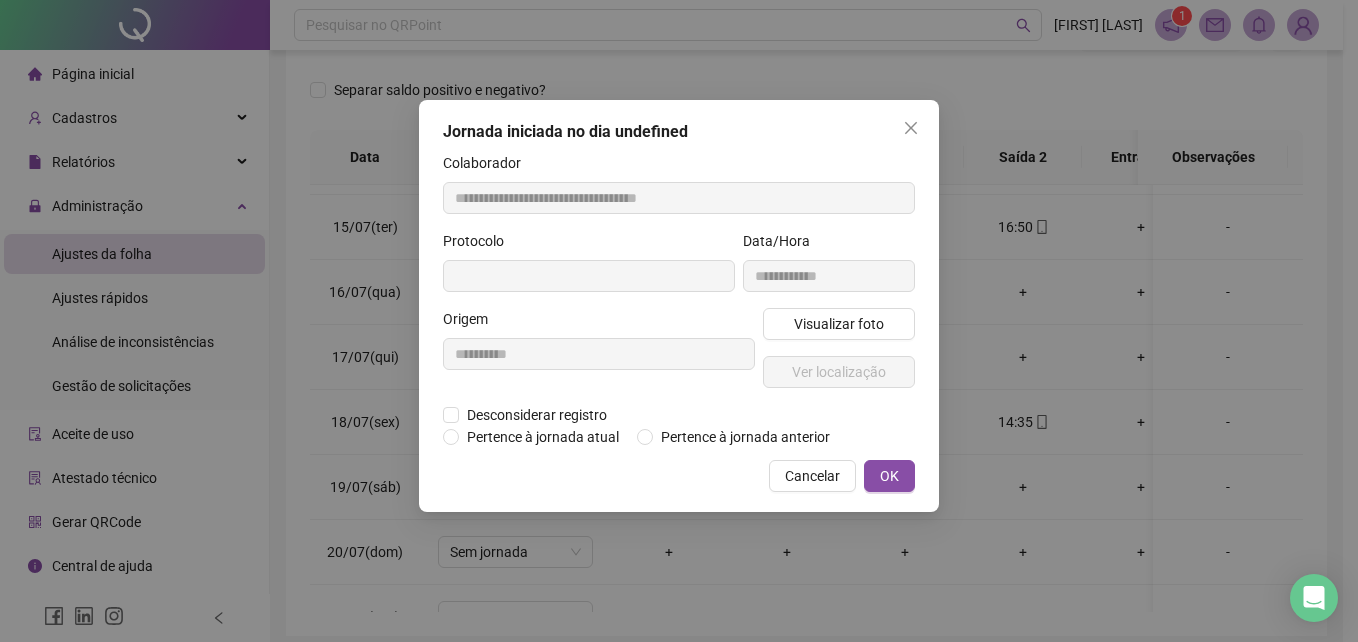type on "**********" 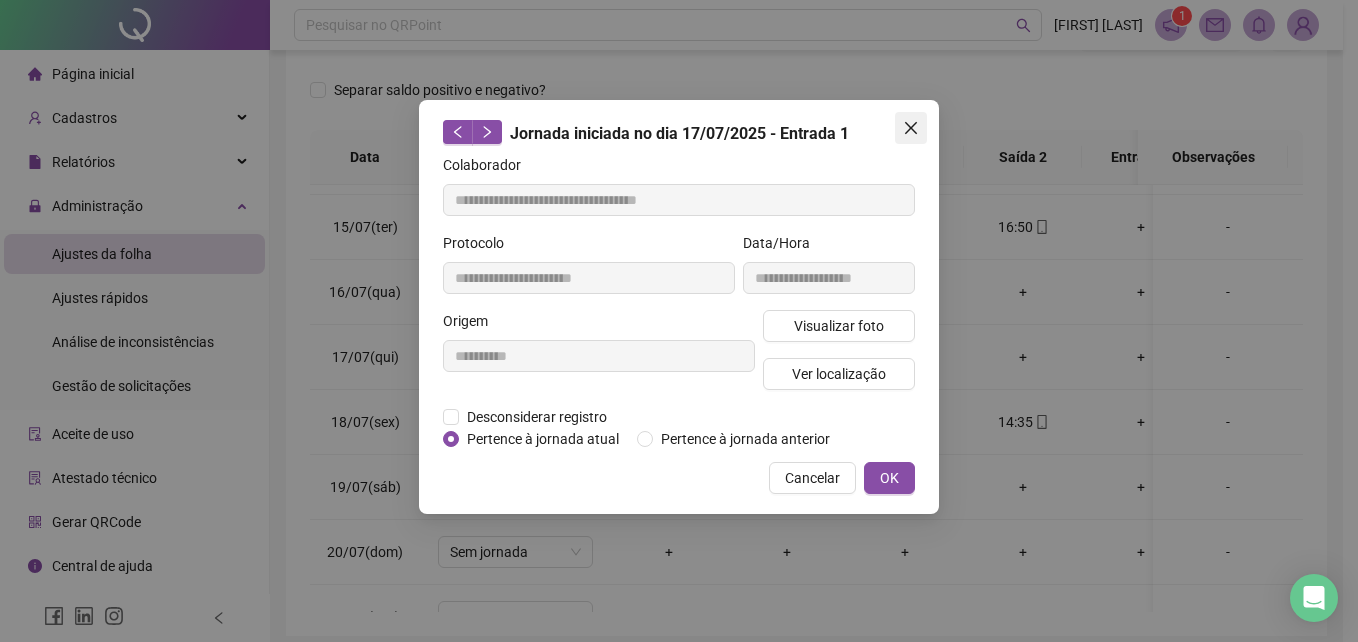 click 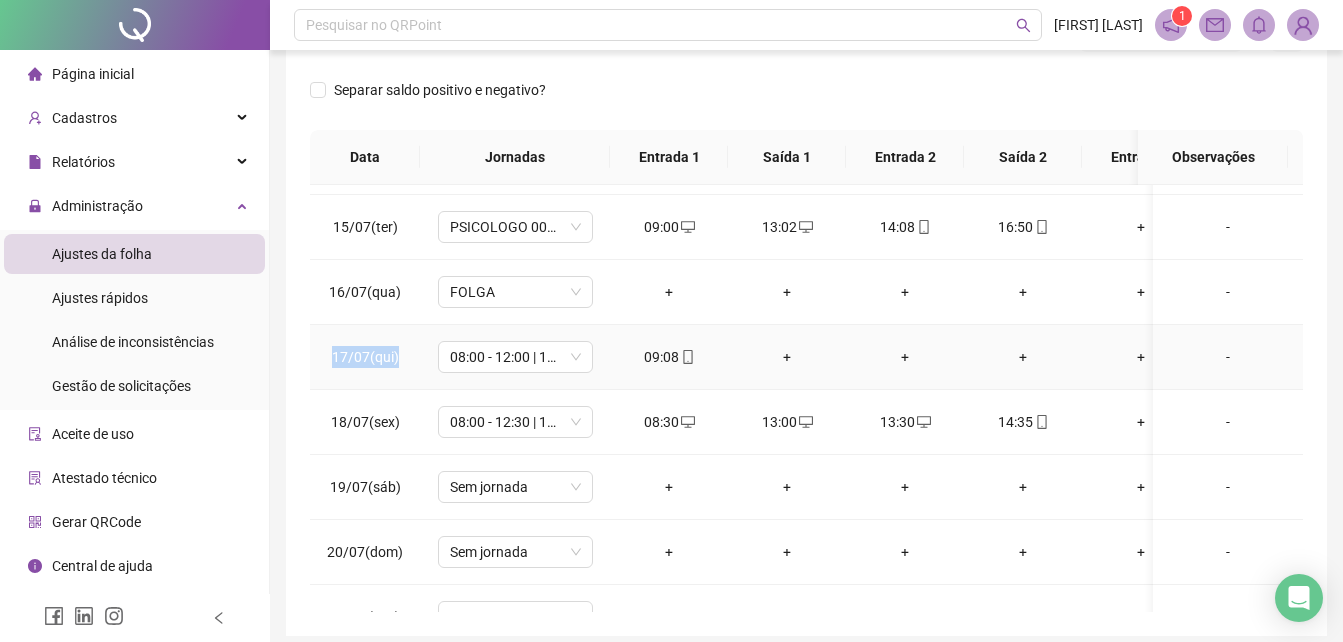 drag, startPoint x: 334, startPoint y: 357, endPoint x: 406, endPoint y: 357, distance: 72 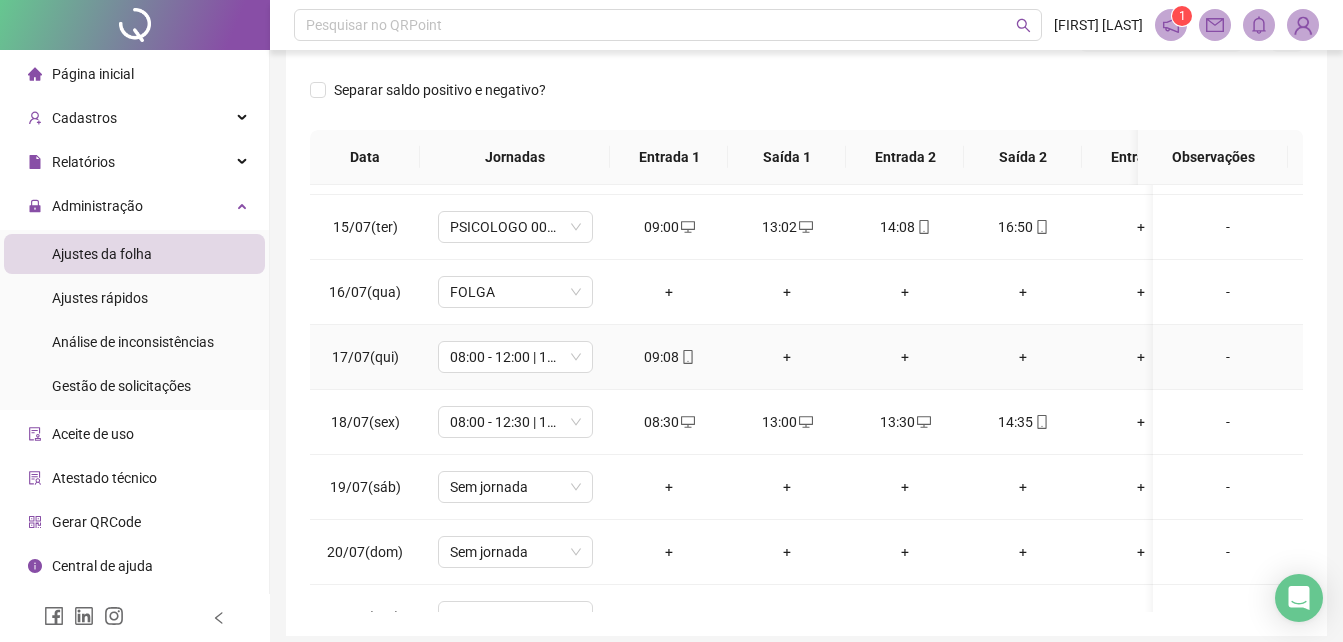 click on "09:08" at bounding box center (669, 357) 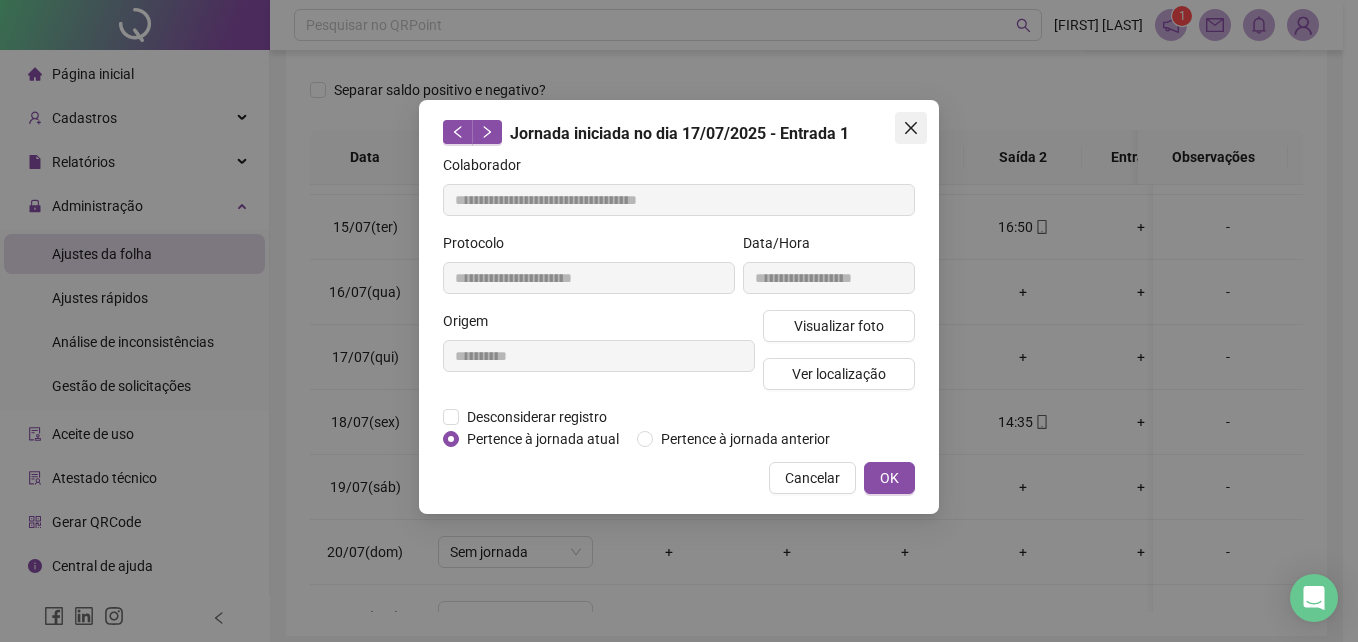 click at bounding box center [911, 128] 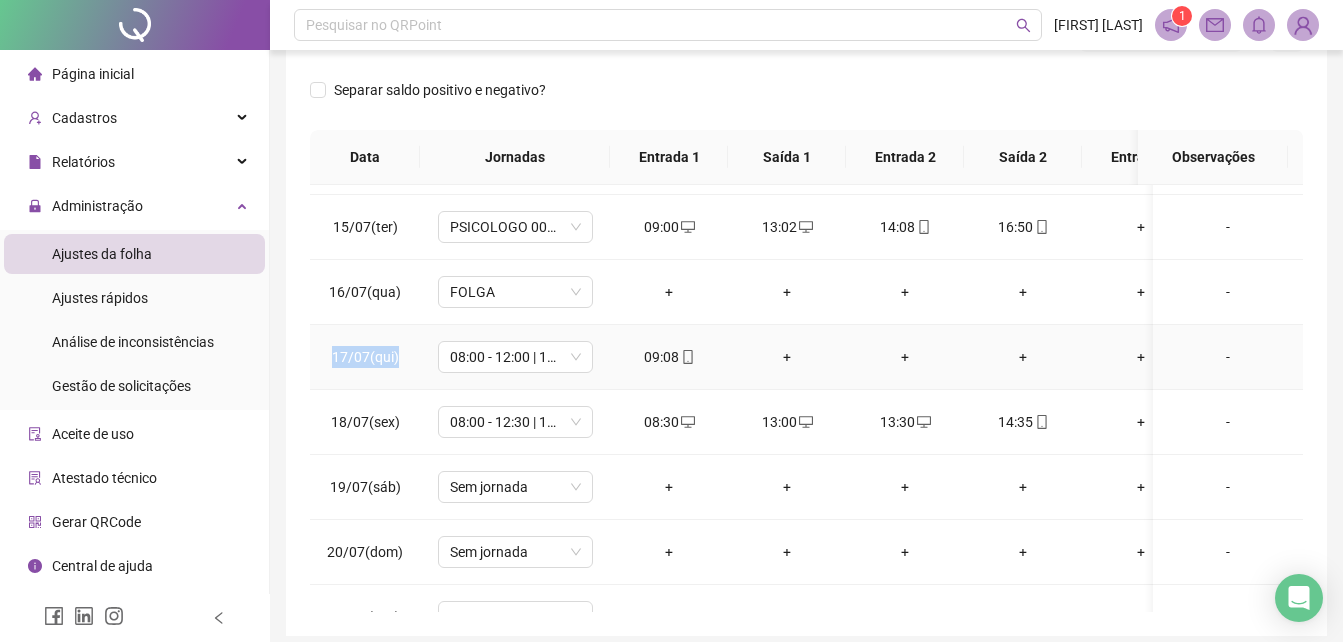 drag, startPoint x: 336, startPoint y: 359, endPoint x: 399, endPoint y: 359, distance: 63 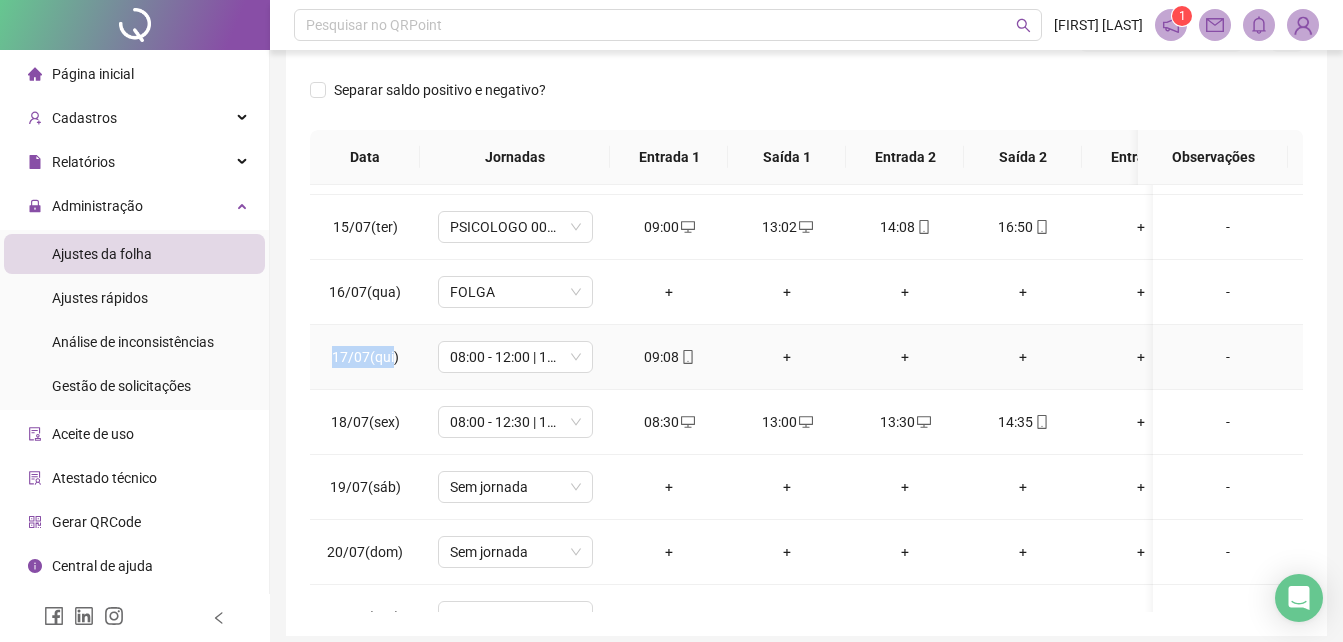 drag, startPoint x: 393, startPoint y: 353, endPoint x: 332, endPoint y: 351, distance: 61.03278 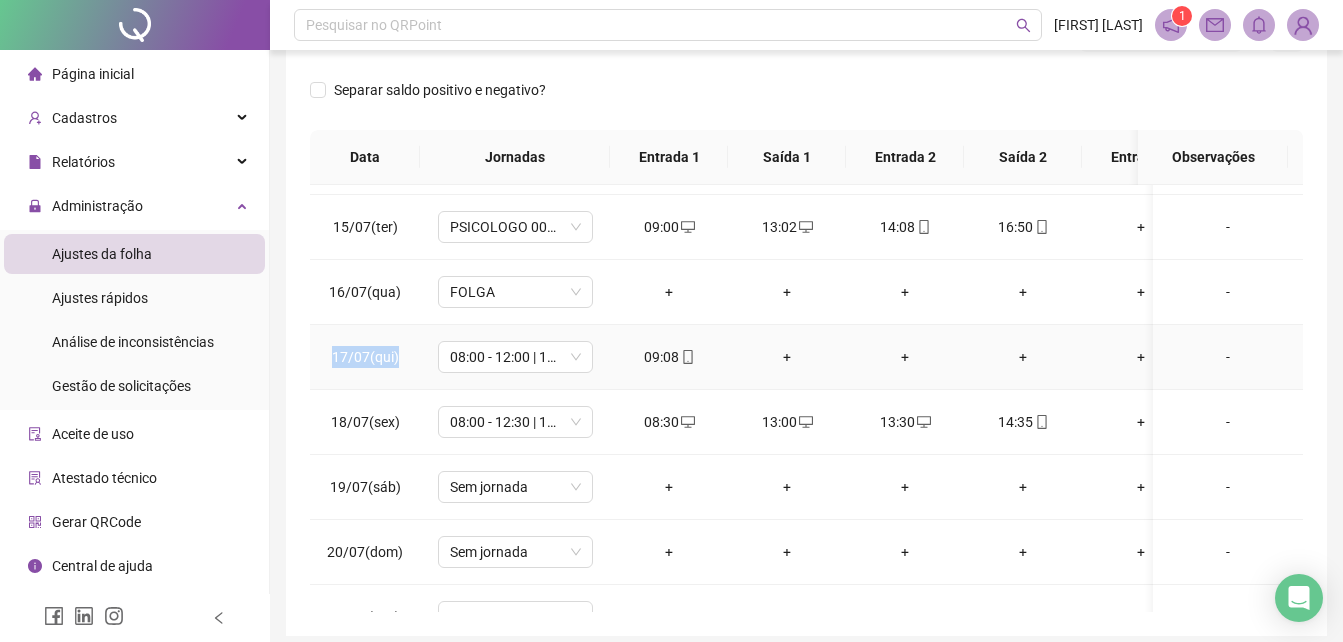 drag, startPoint x: 332, startPoint y: 351, endPoint x: 402, endPoint y: 351, distance: 70 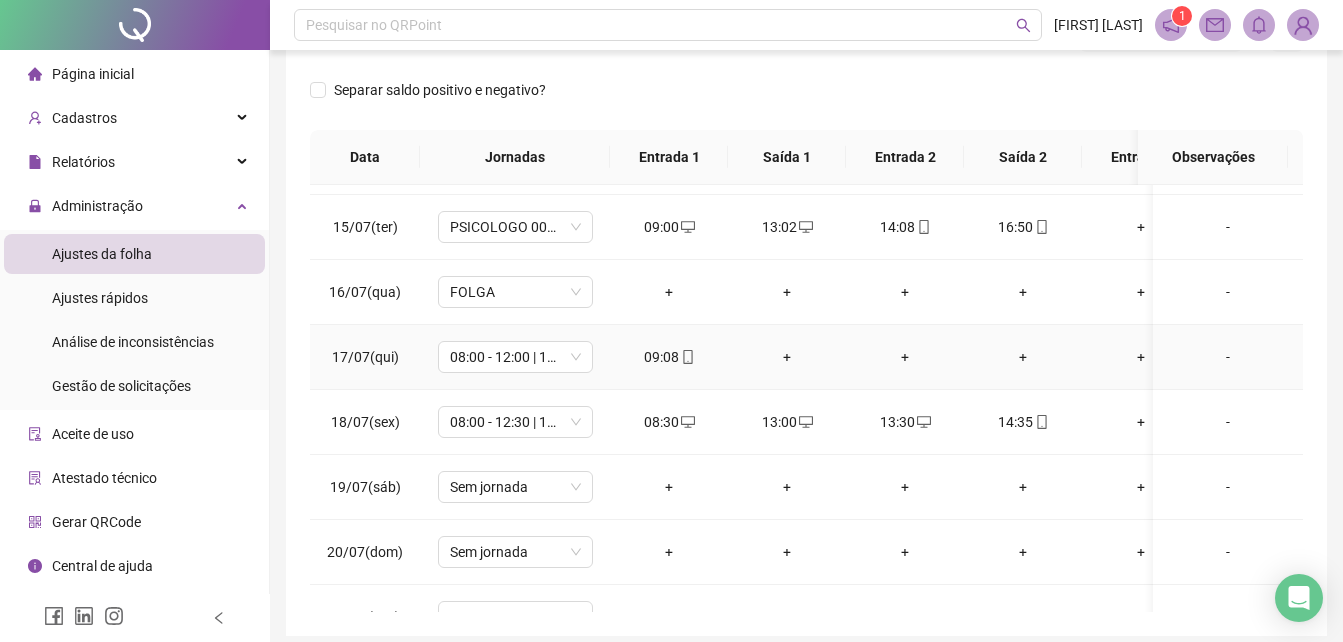 click on "09:08" at bounding box center (669, 357) 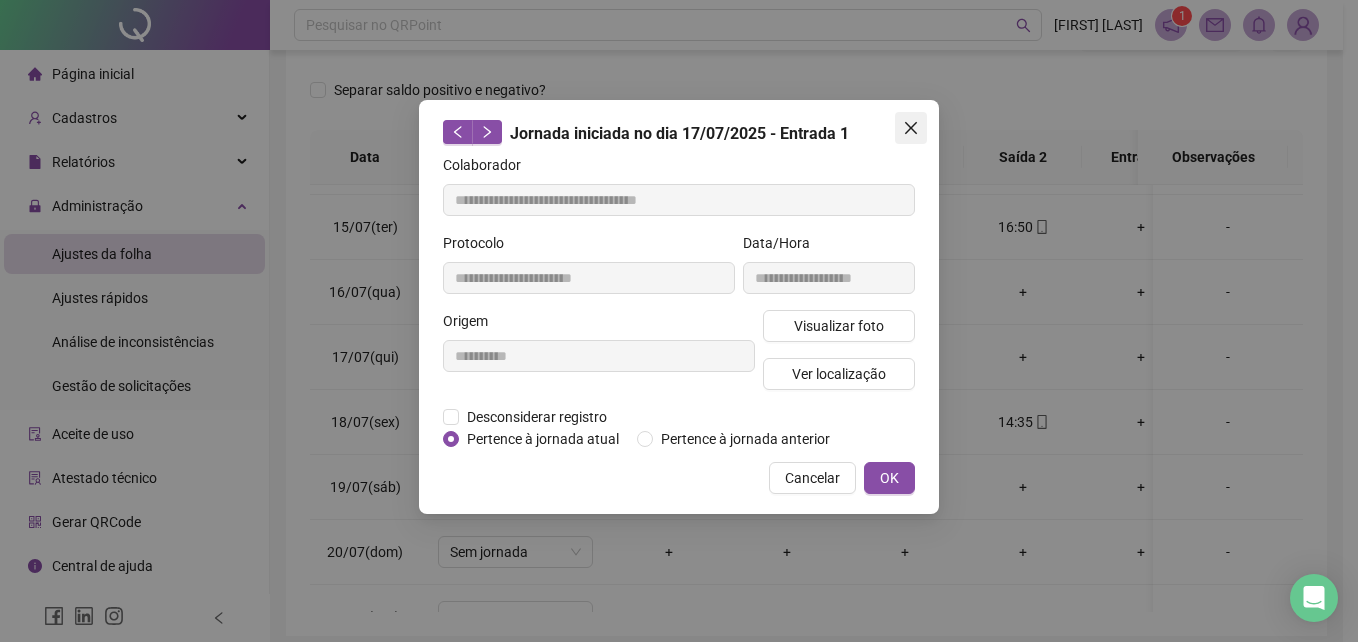 click 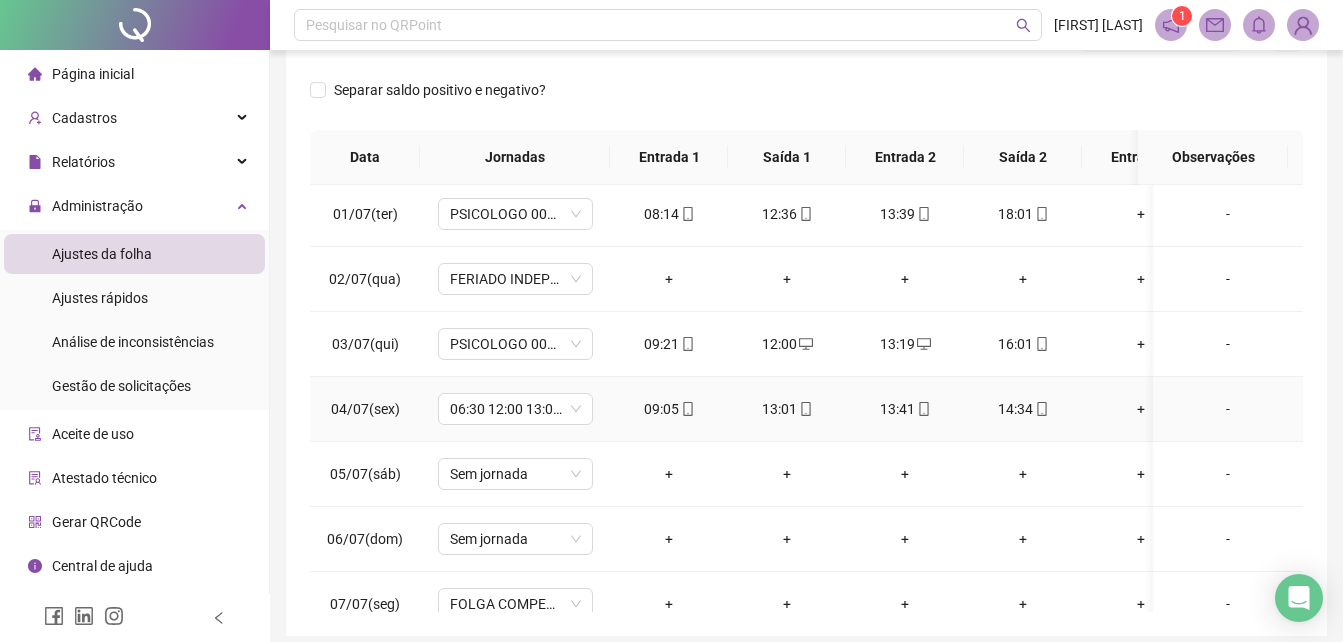 scroll, scrollTop: 0, scrollLeft: 0, axis: both 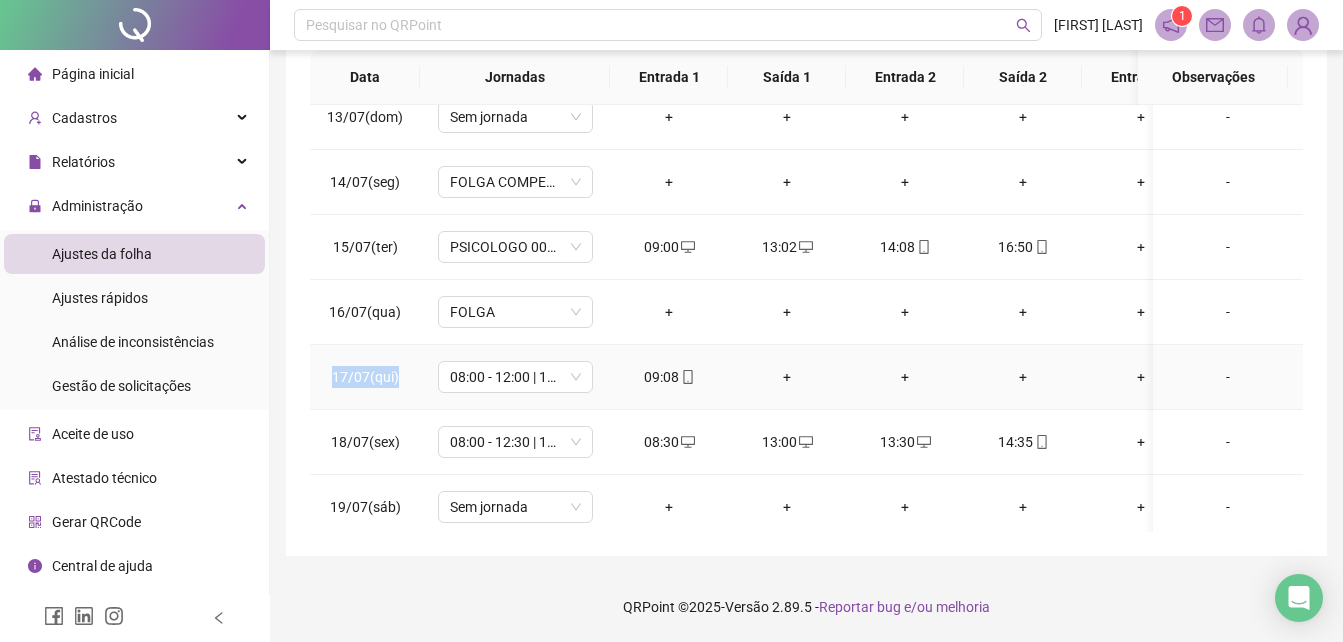drag, startPoint x: 332, startPoint y: 377, endPoint x: 399, endPoint y: 382, distance: 67.18631 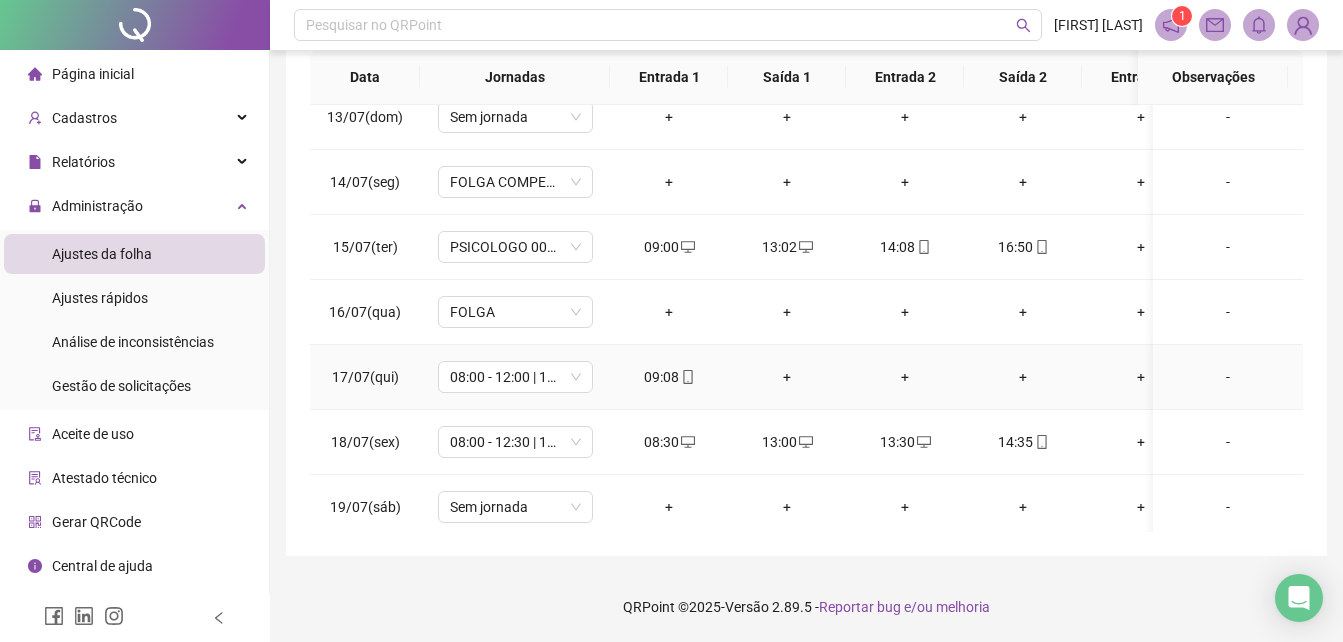 click on "-" at bounding box center [1228, 377] 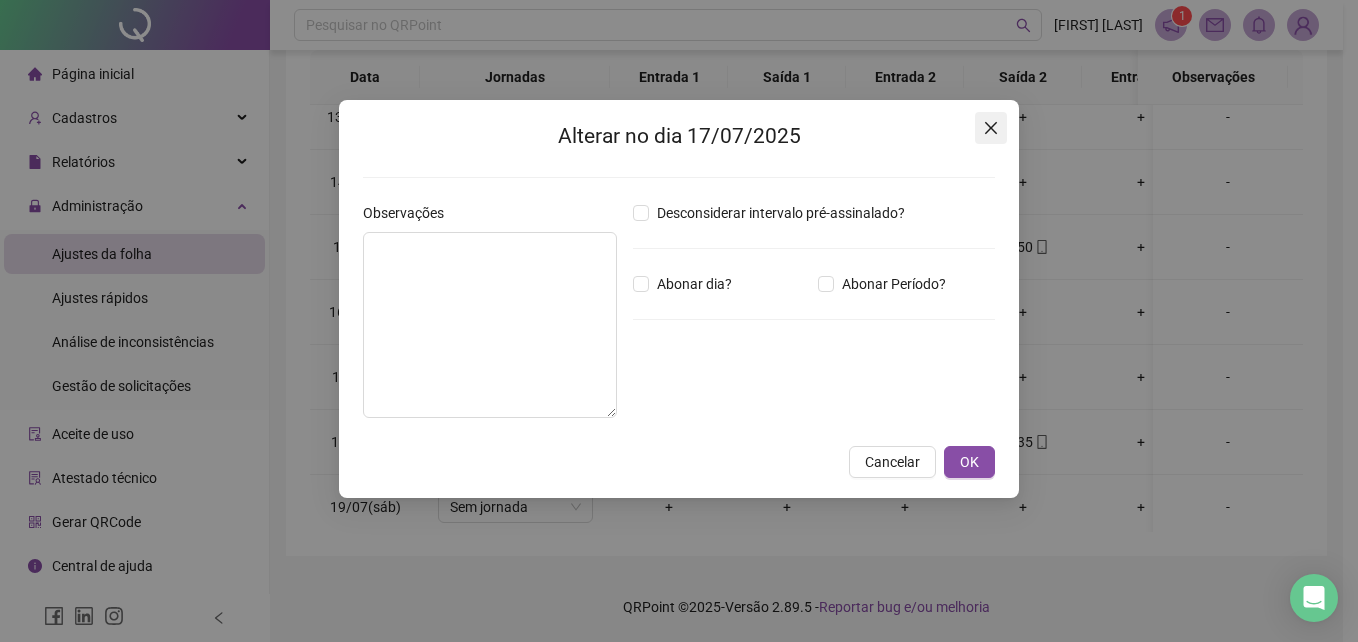 click at bounding box center (991, 128) 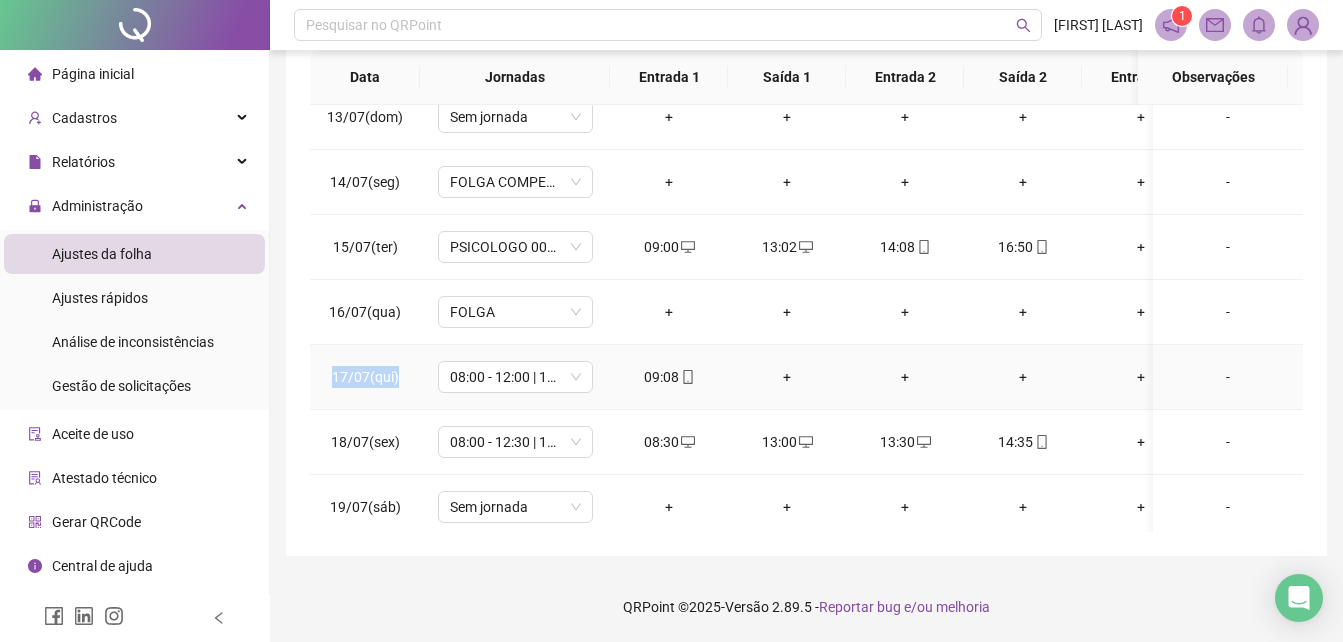 drag, startPoint x: 401, startPoint y: 373, endPoint x: 329, endPoint y: 377, distance: 72.11102 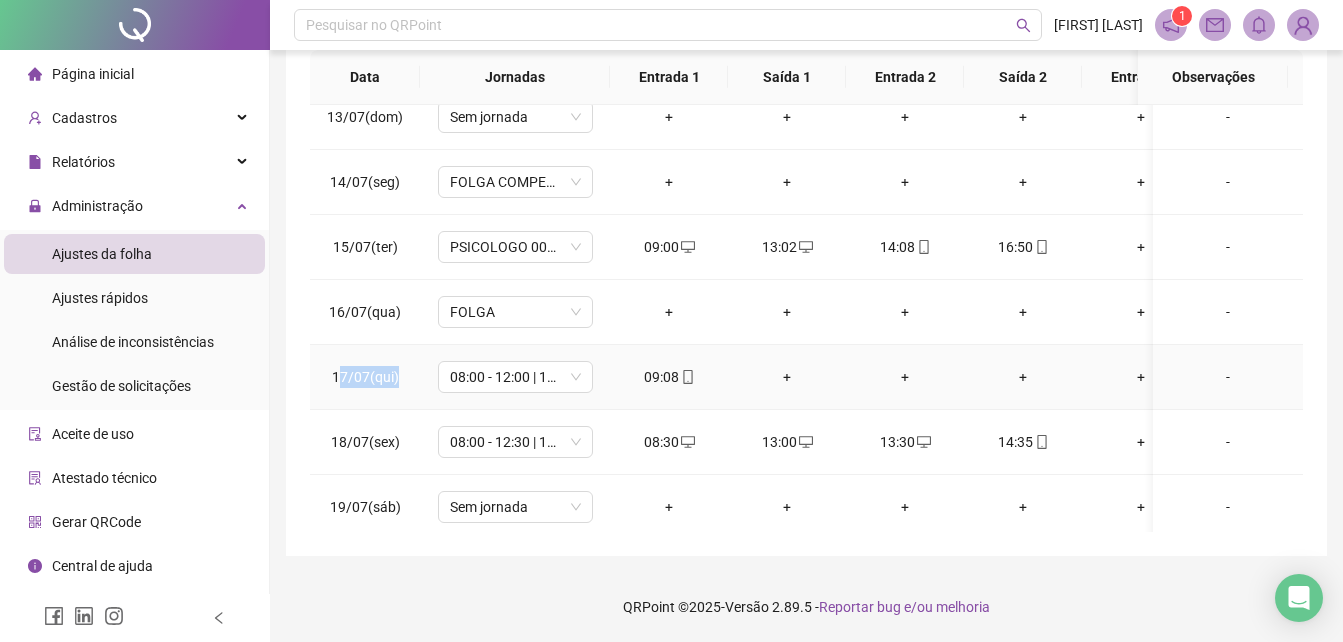 click on "17/07(qui)" at bounding box center (365, 377) 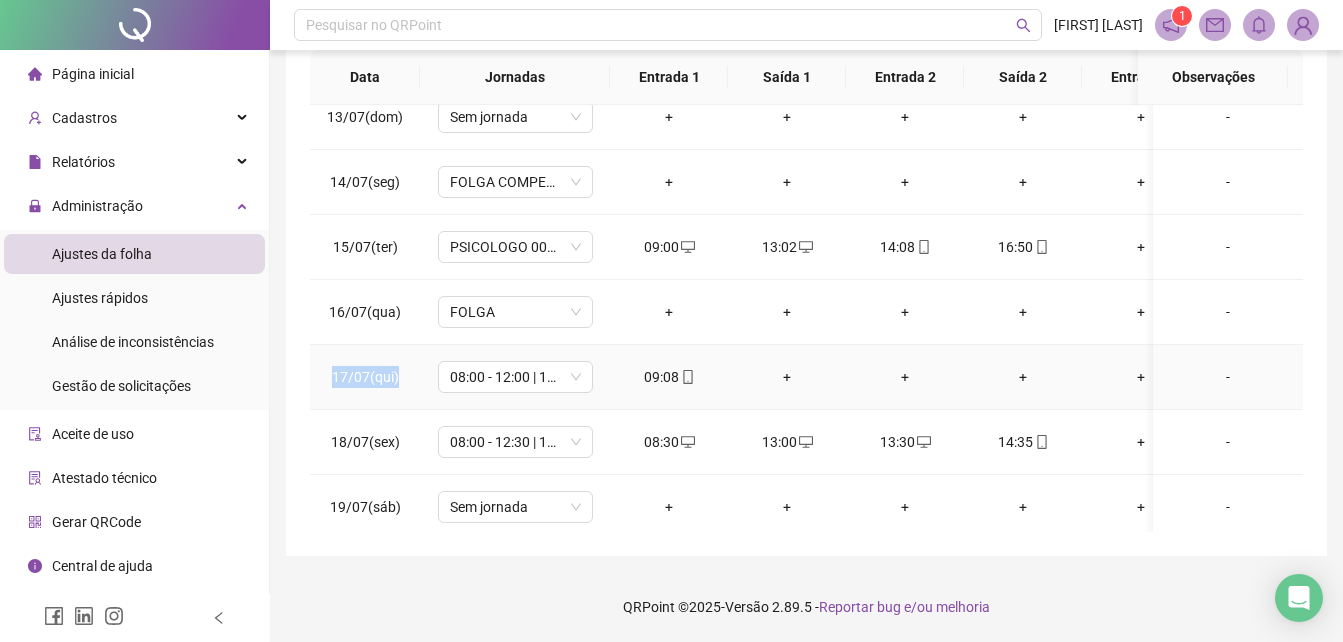 drag, startPoint x: 404, startPoint y: 377, endPoint x: 331, endPoint y: 390, distance: 74.1485 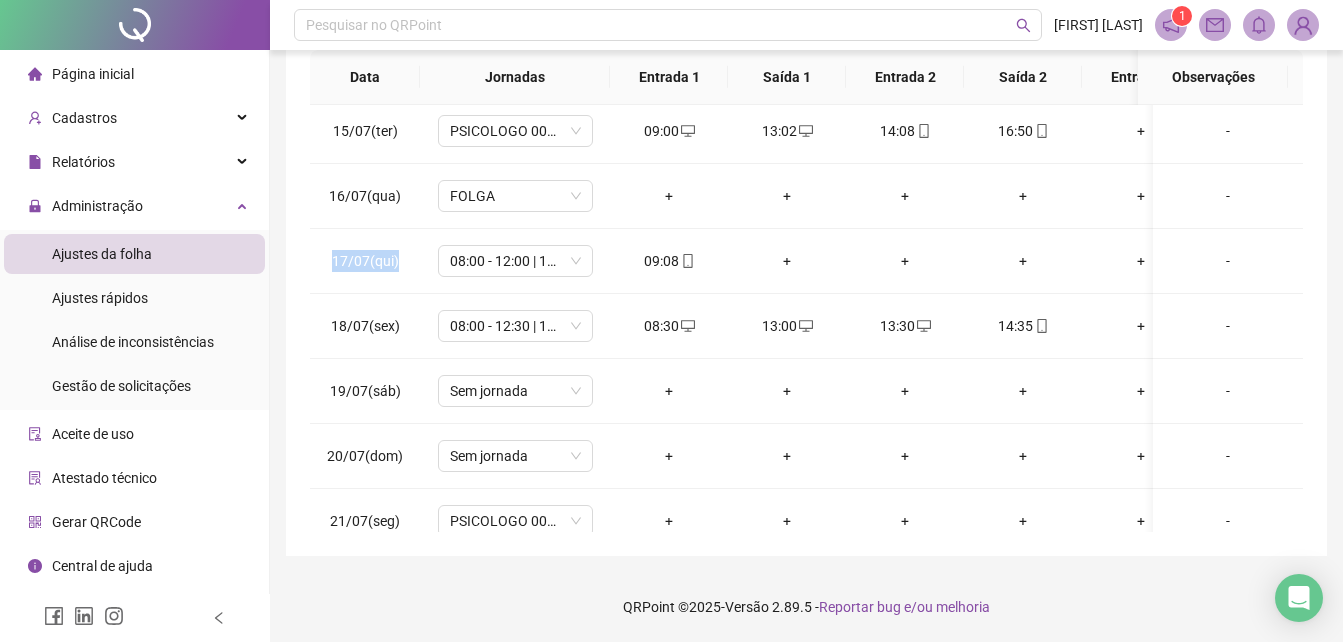 scroll, scrollTop: 883, scrollLeft: 0, axis: vertical 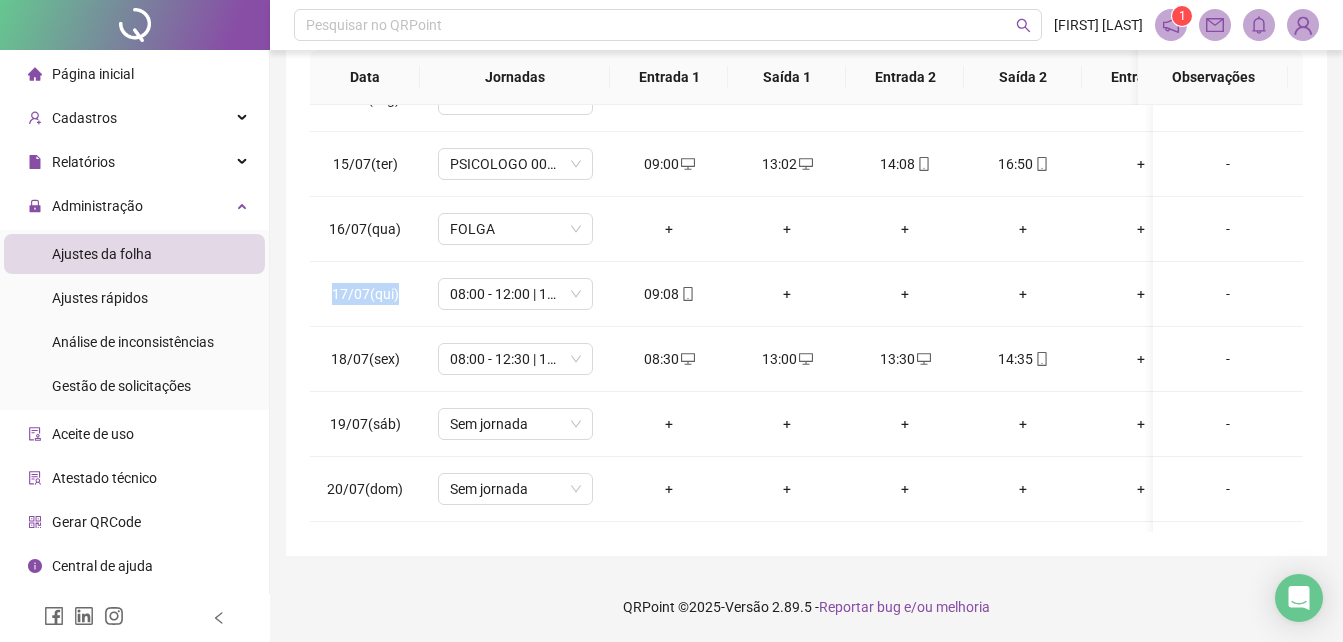 click on "**********" at bounding box center (806, 121) 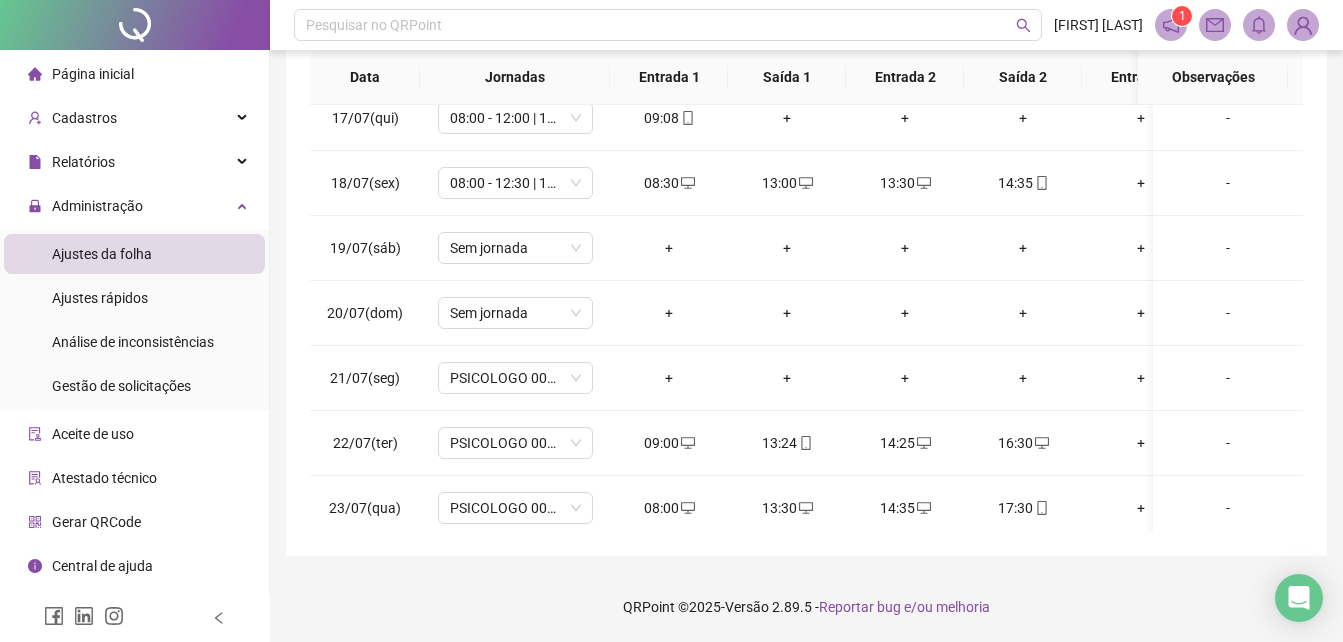 scroll, scrollTop: 982, scrollLeft: 0, axis: vertical 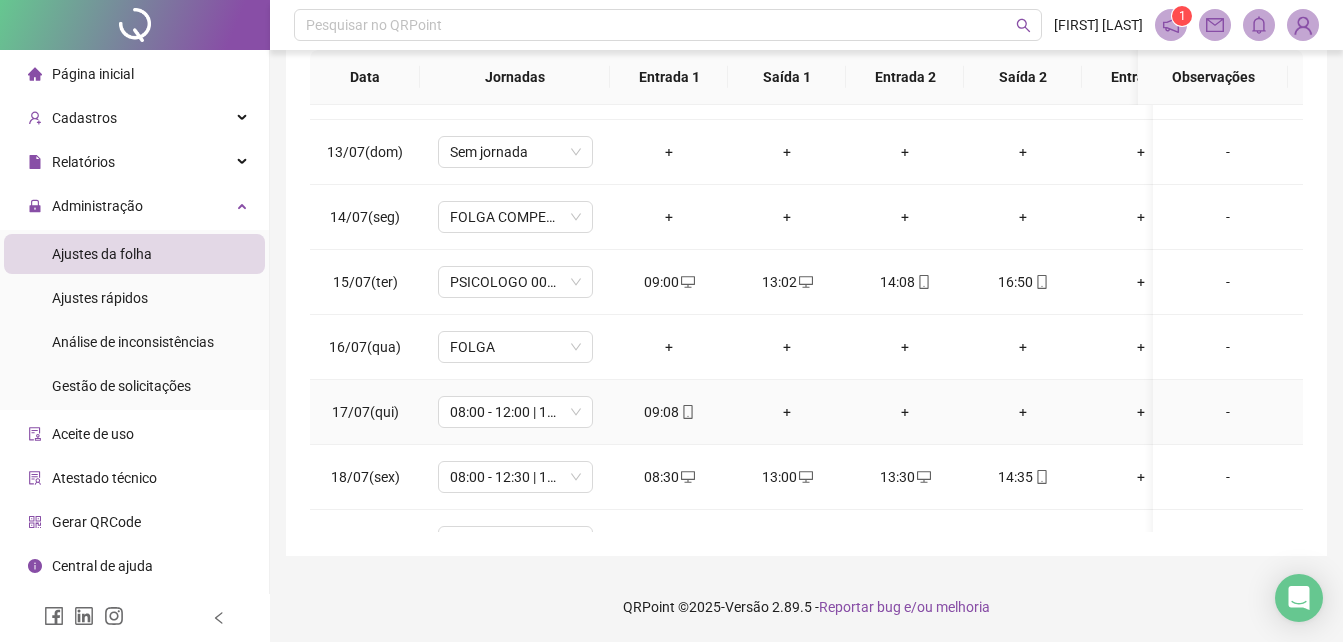 click on "+" at bounding box center (787, 412) 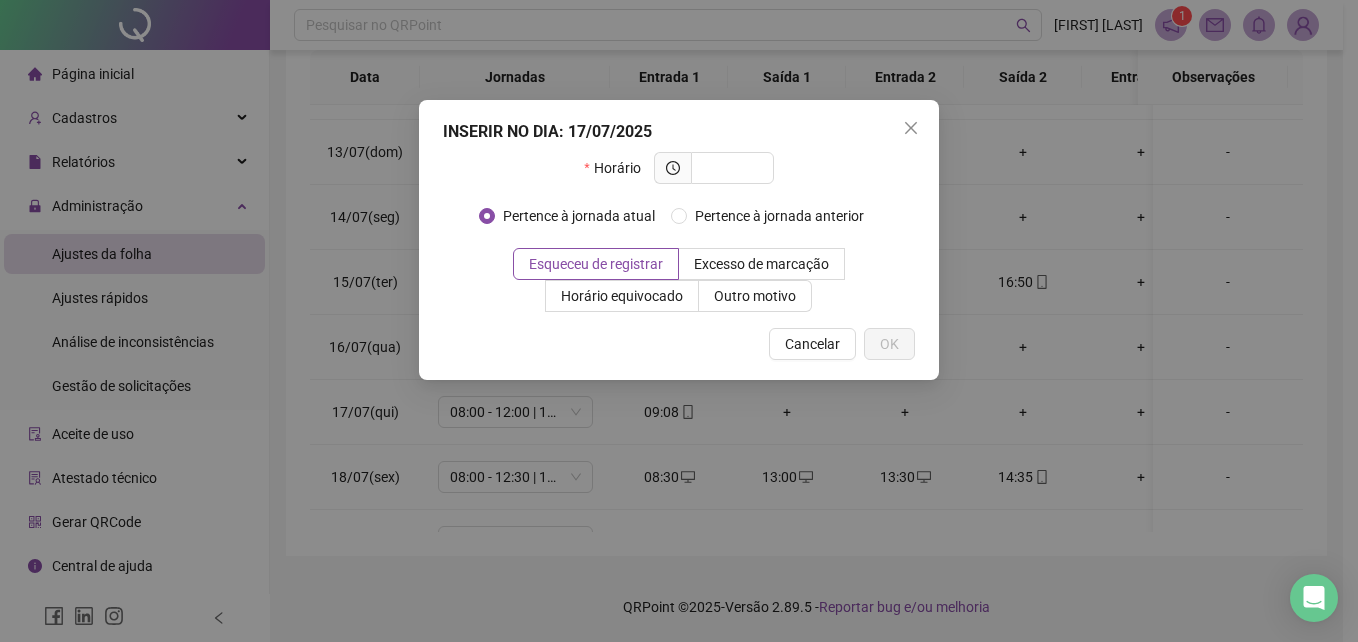 drag, startPoint x: 904, startPoint y: 125, endPoint x: 816, endPoint y: 349, distance: 240.66574 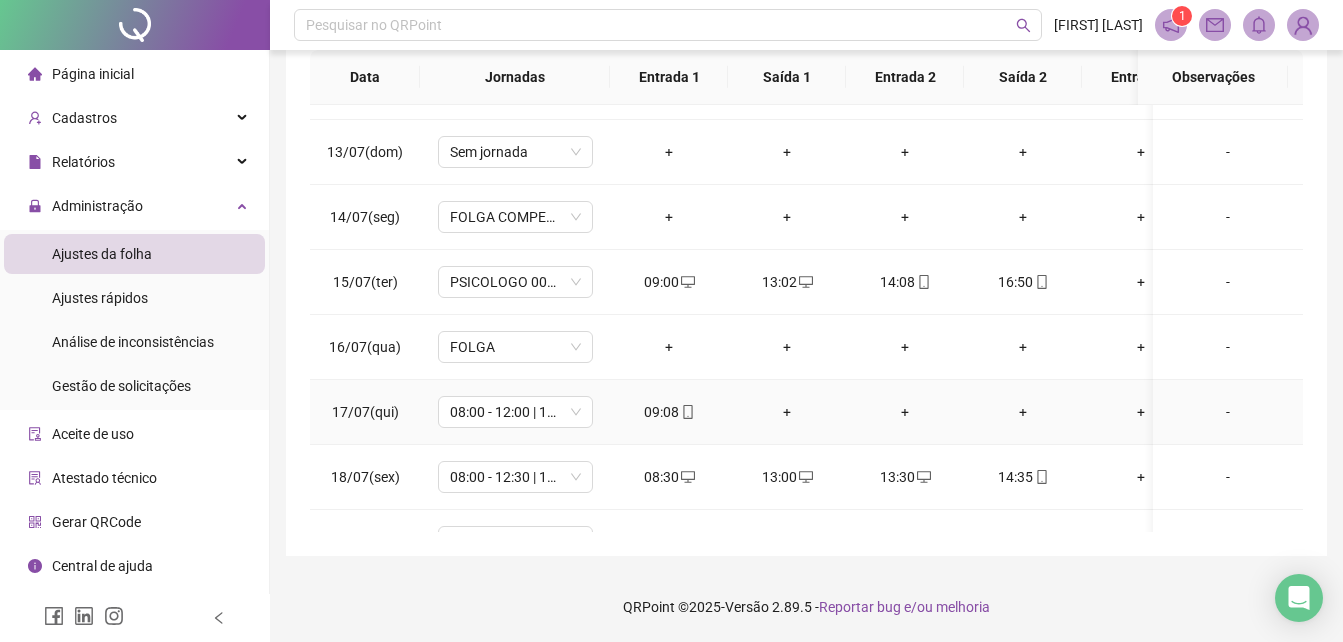 click on "+" at bounding box center [787, 412] 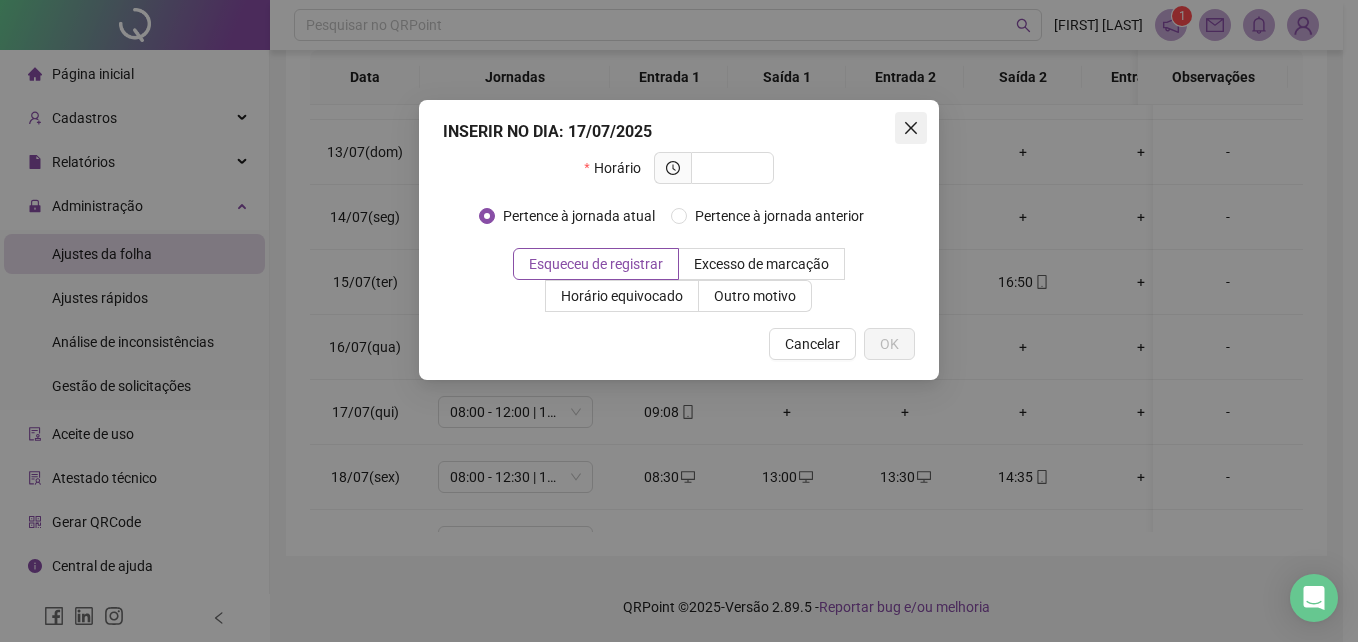 click 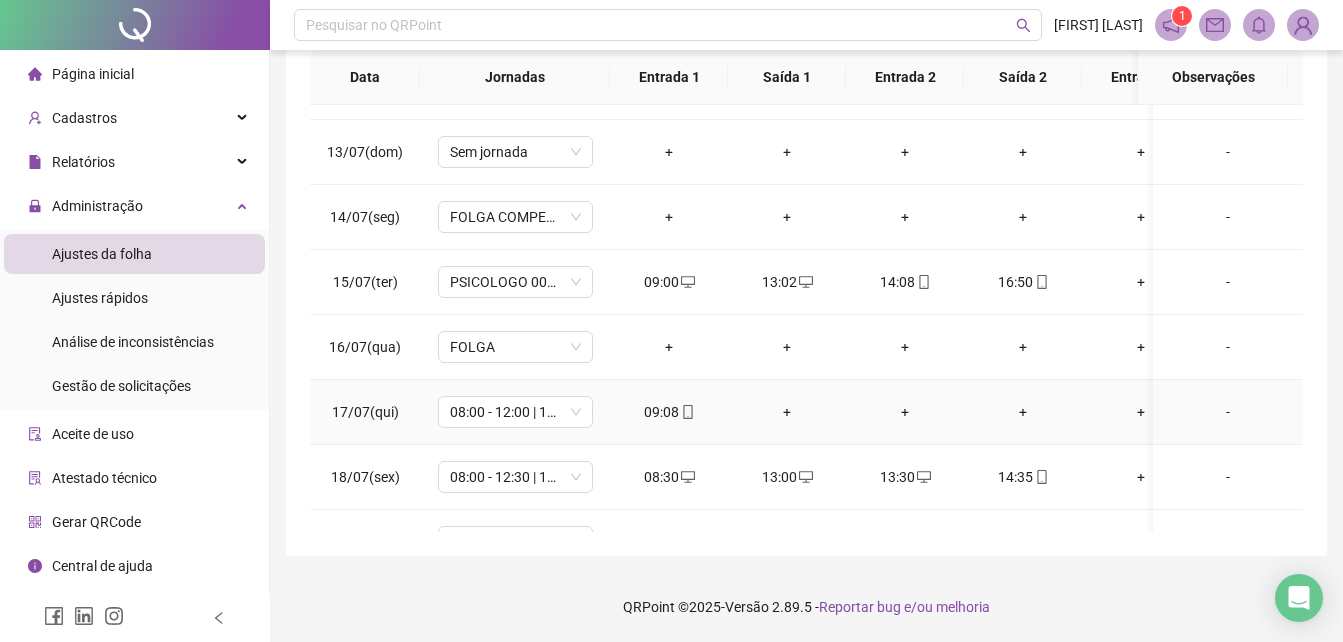 click on "+" at bounding box center (787, 412) 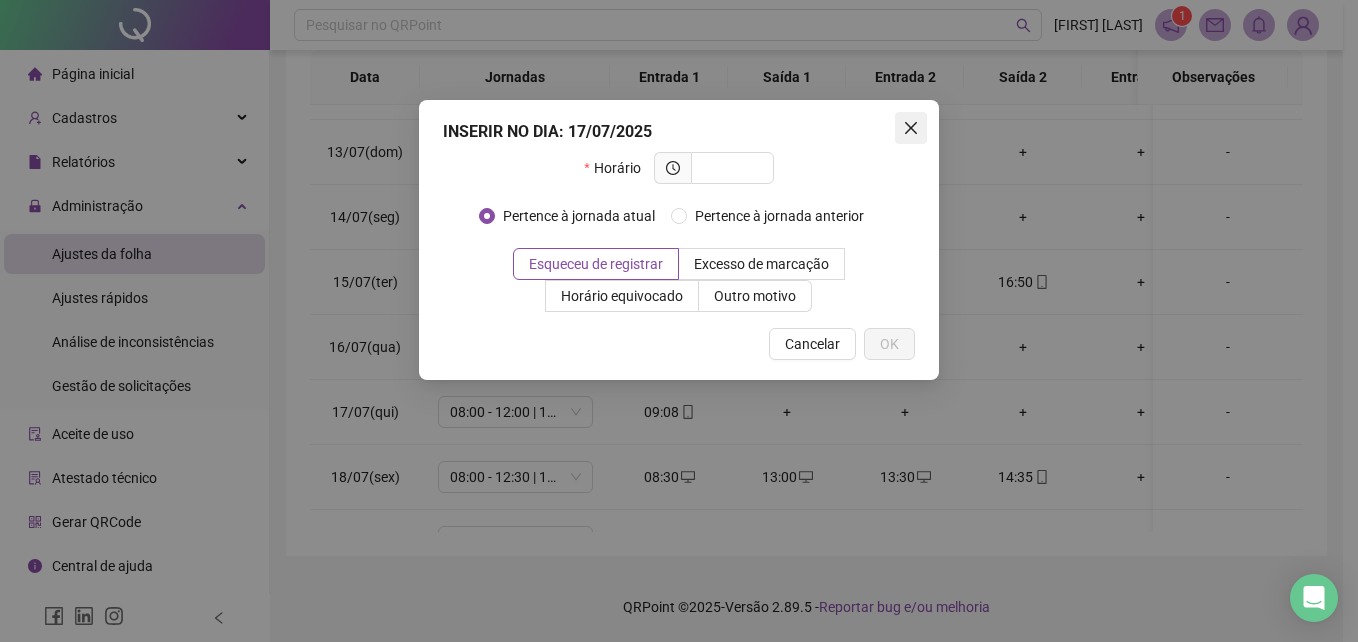click 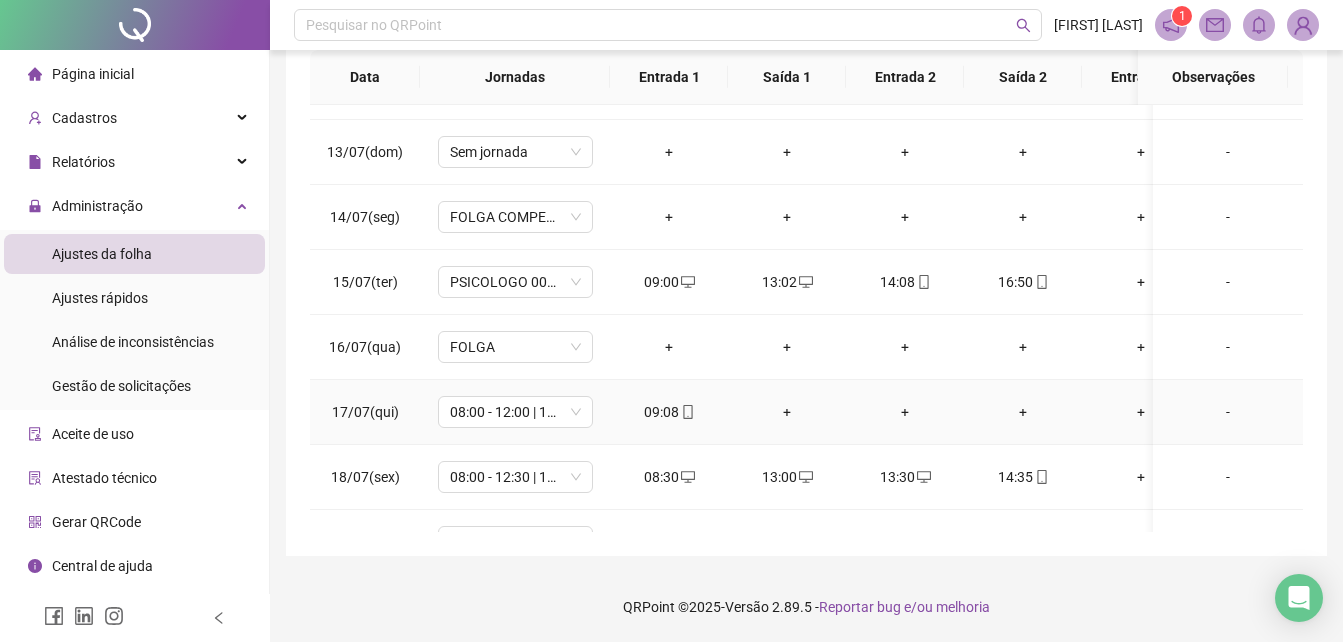 click on "+" at bounding box center (787, 412) 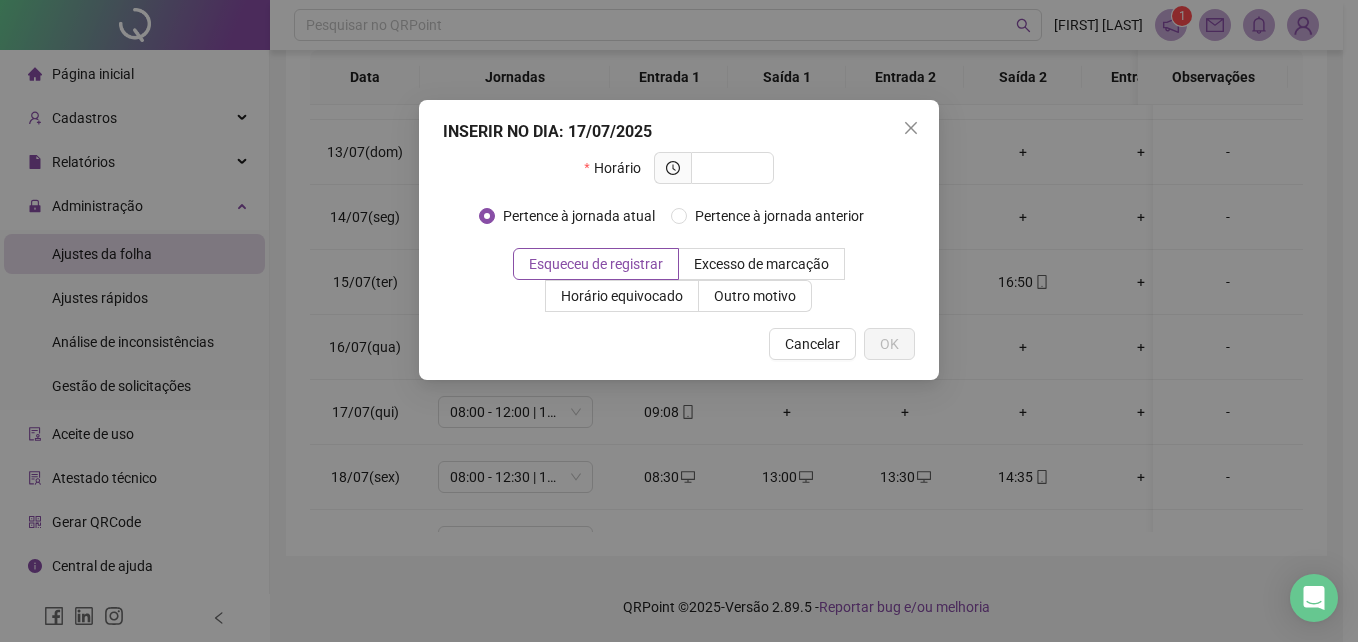 click at bounding box center (911, 128) 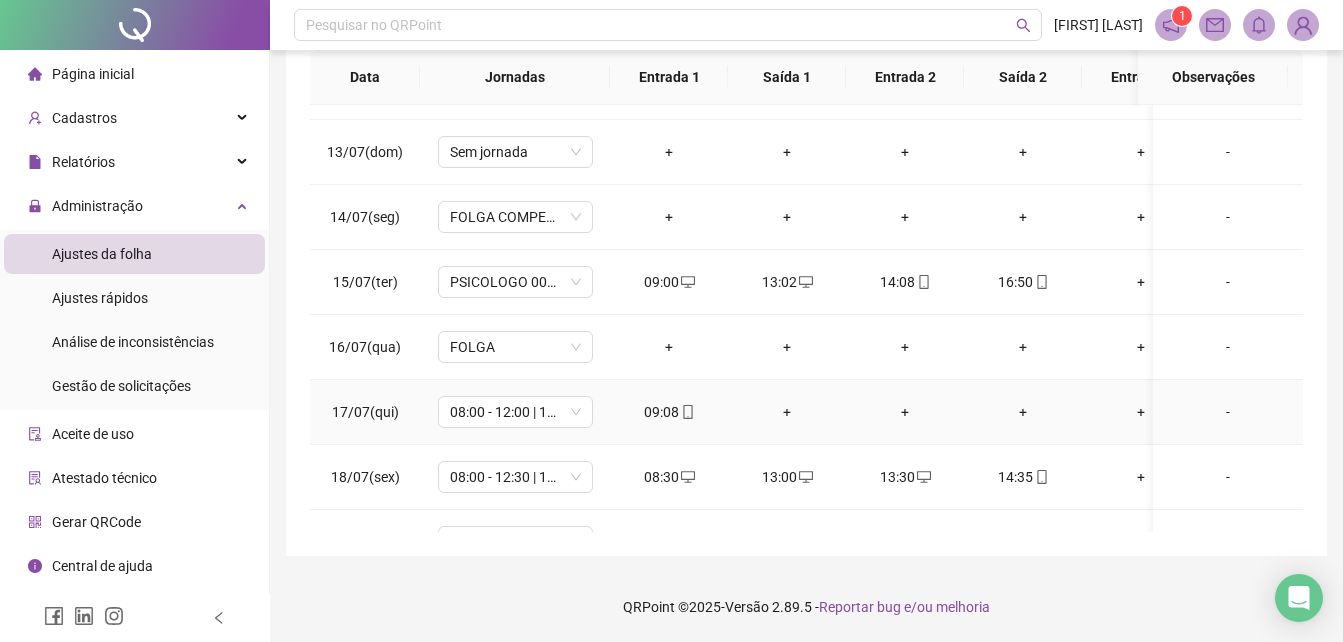 click on "+" at bounding box center (787, 412) 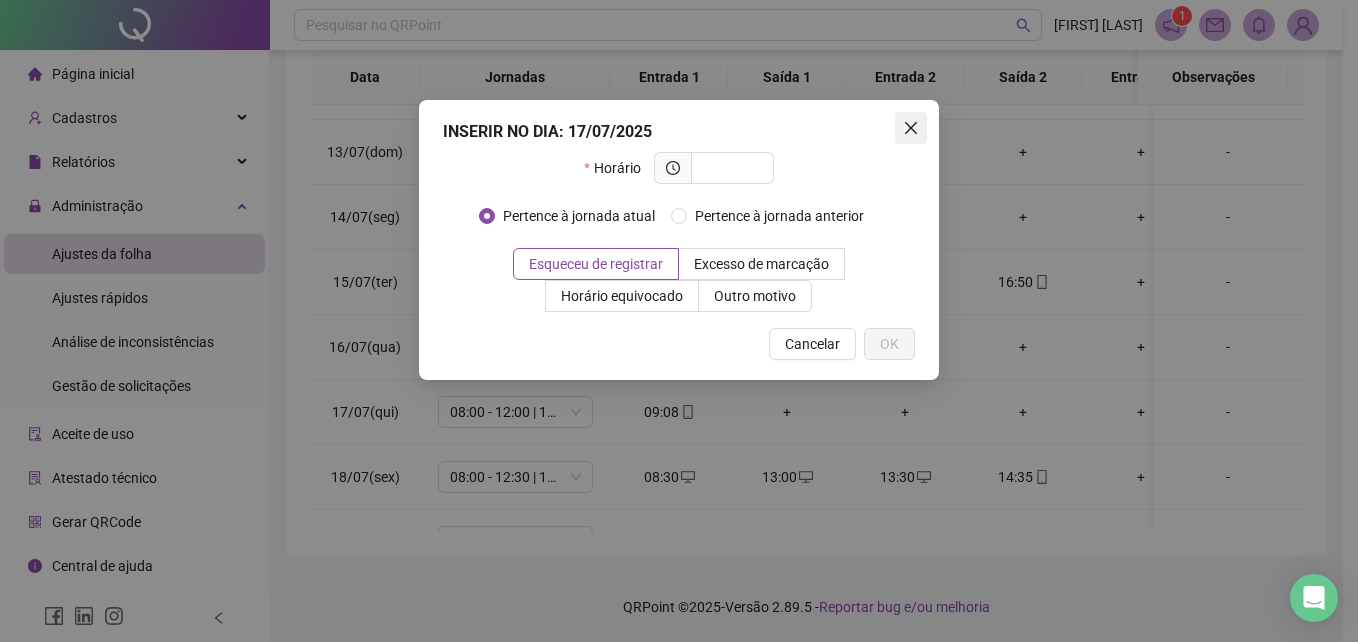 click 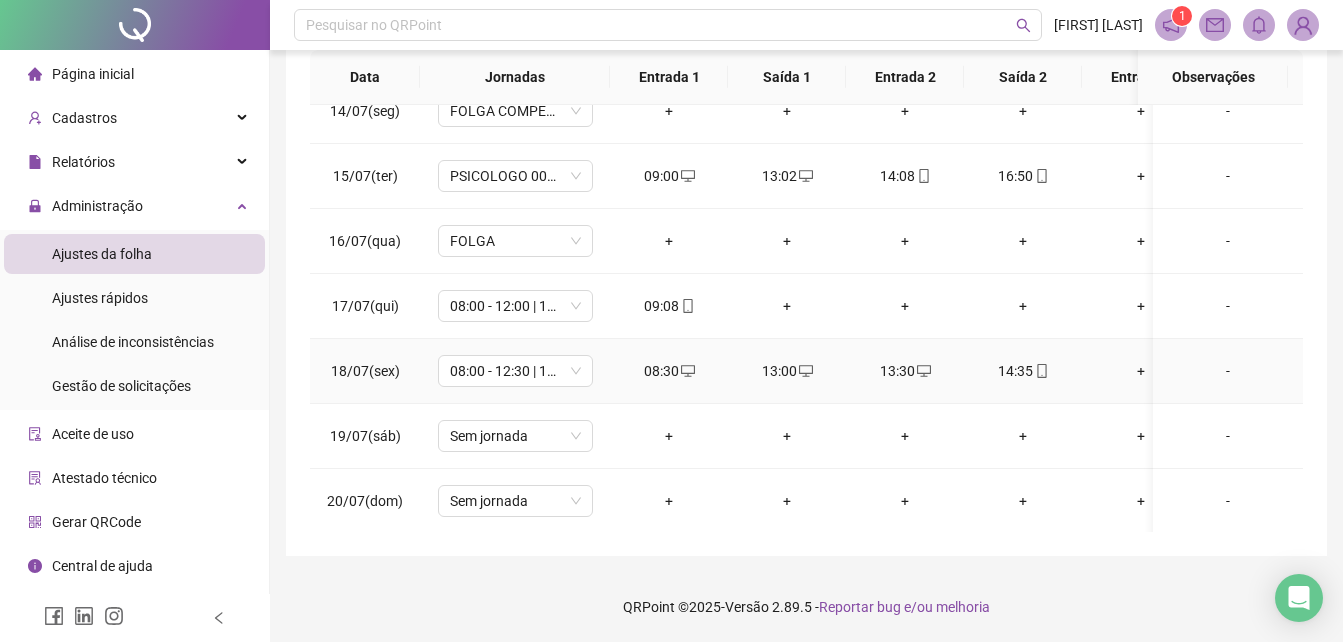 scroll, scrollTop: 865, scrollLeft: 0, axis: vertical 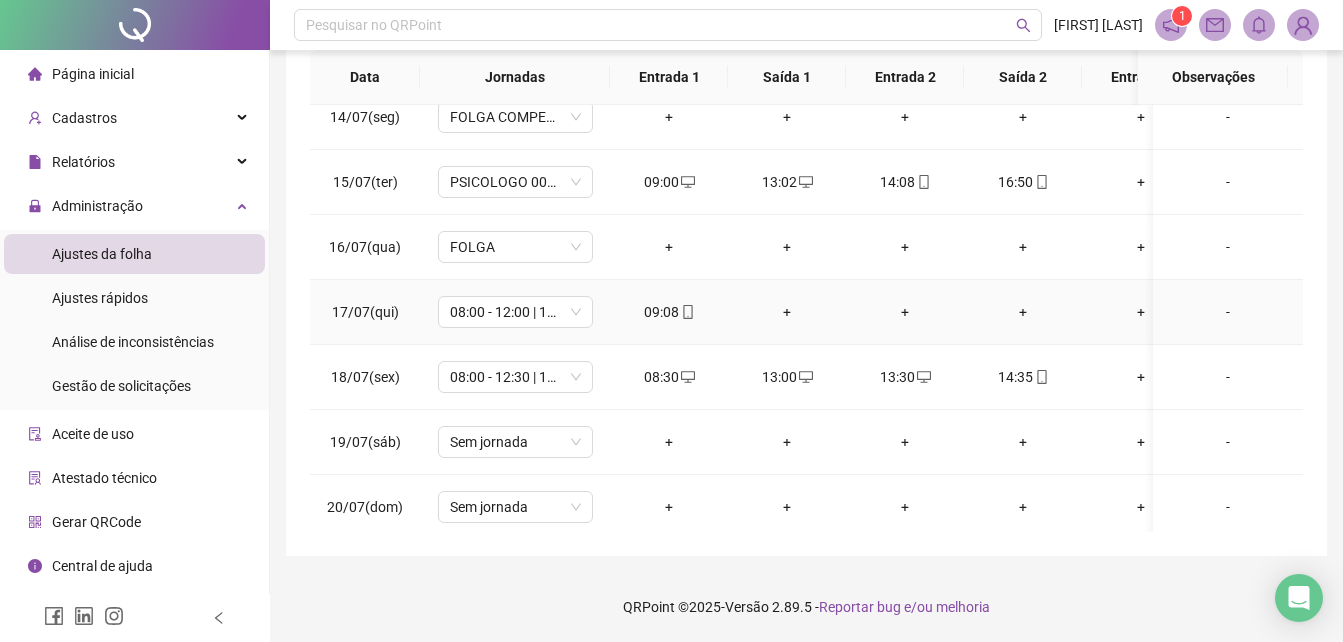 click on "+" at bounding box center (787, 312) 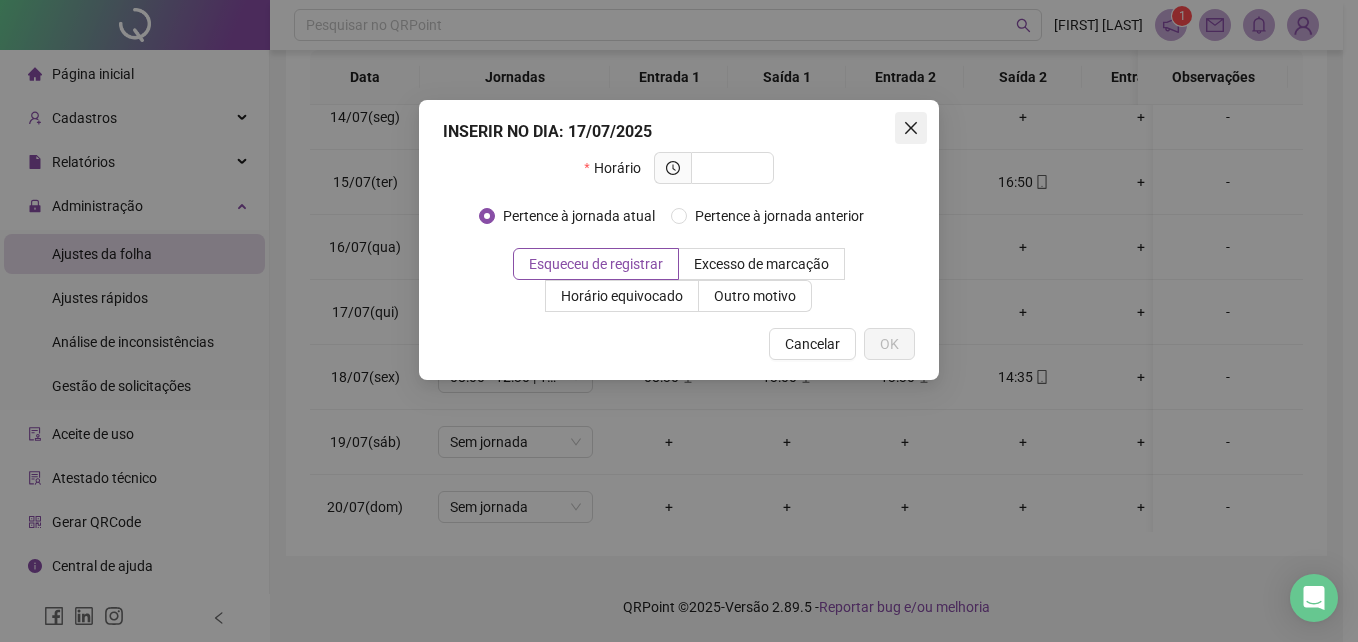click 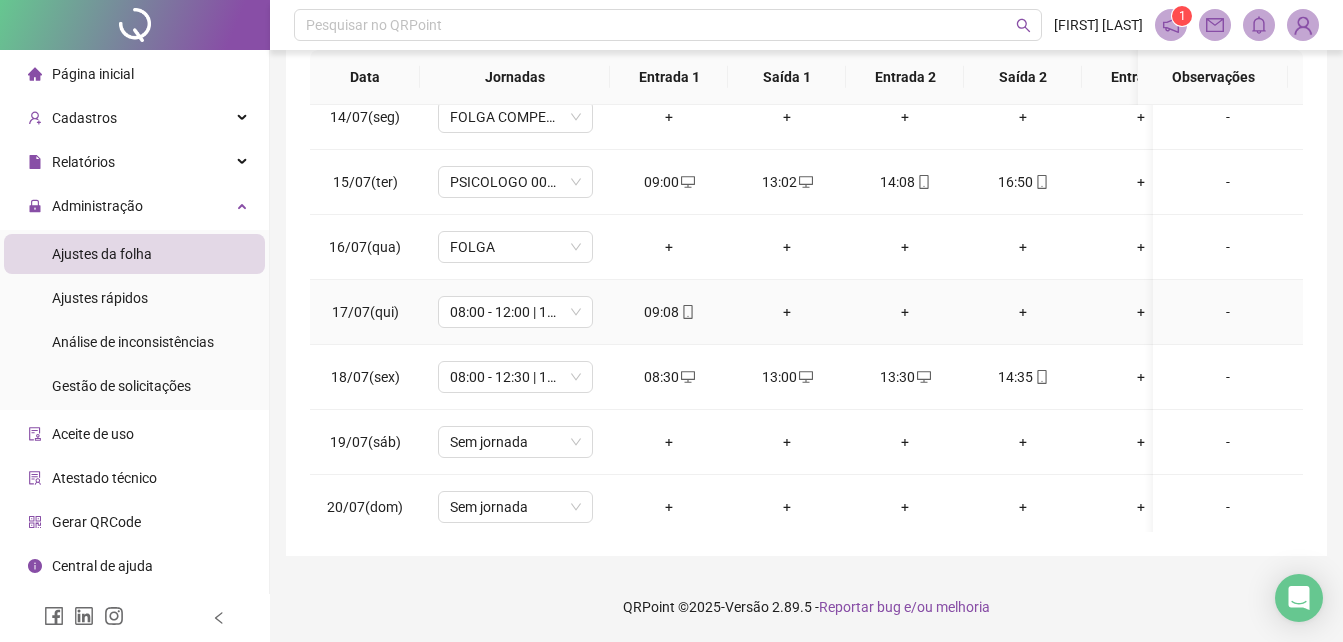 click on "+" at bounding box center [787, 312] 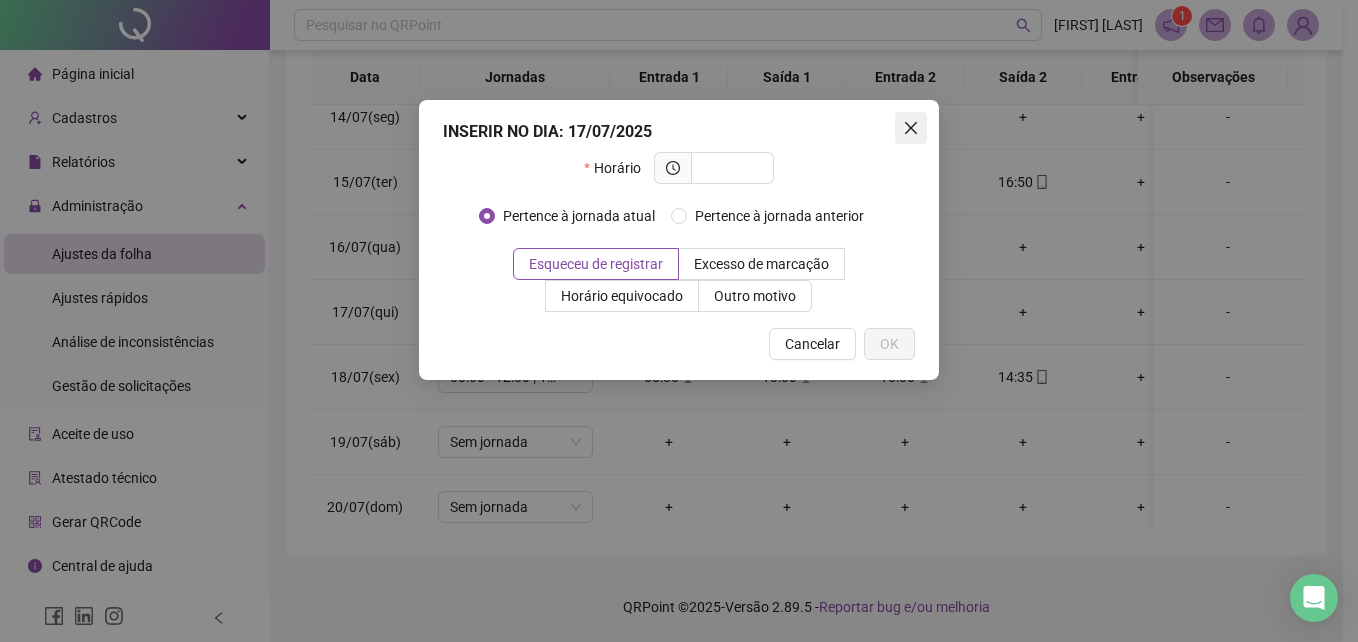 click 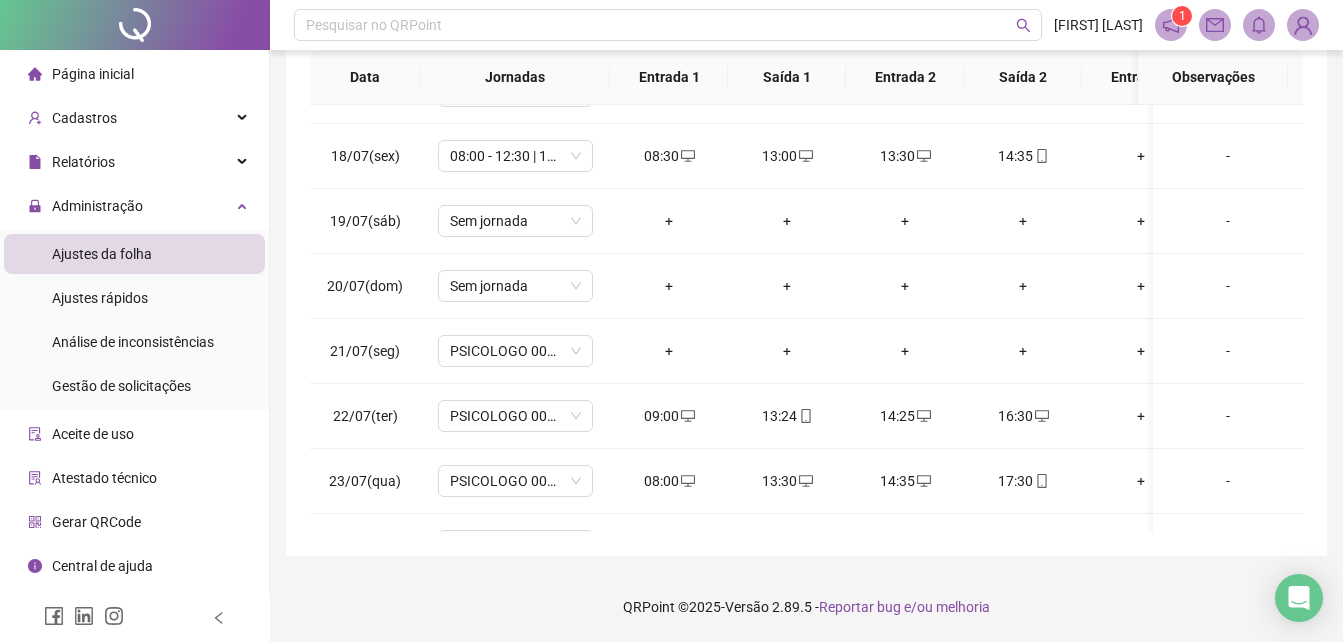scroll, scrollTop: 959, scrollLeft: 0, axis: vertical 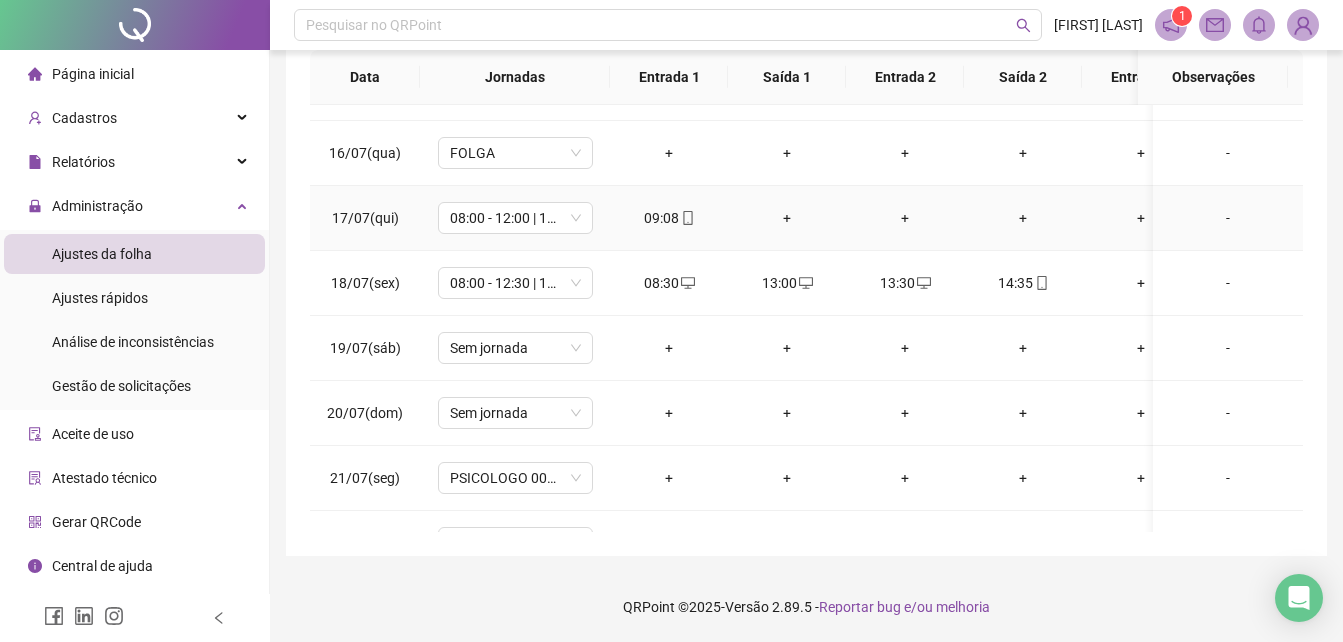 click on "+" at bounding box center [1023, 218] 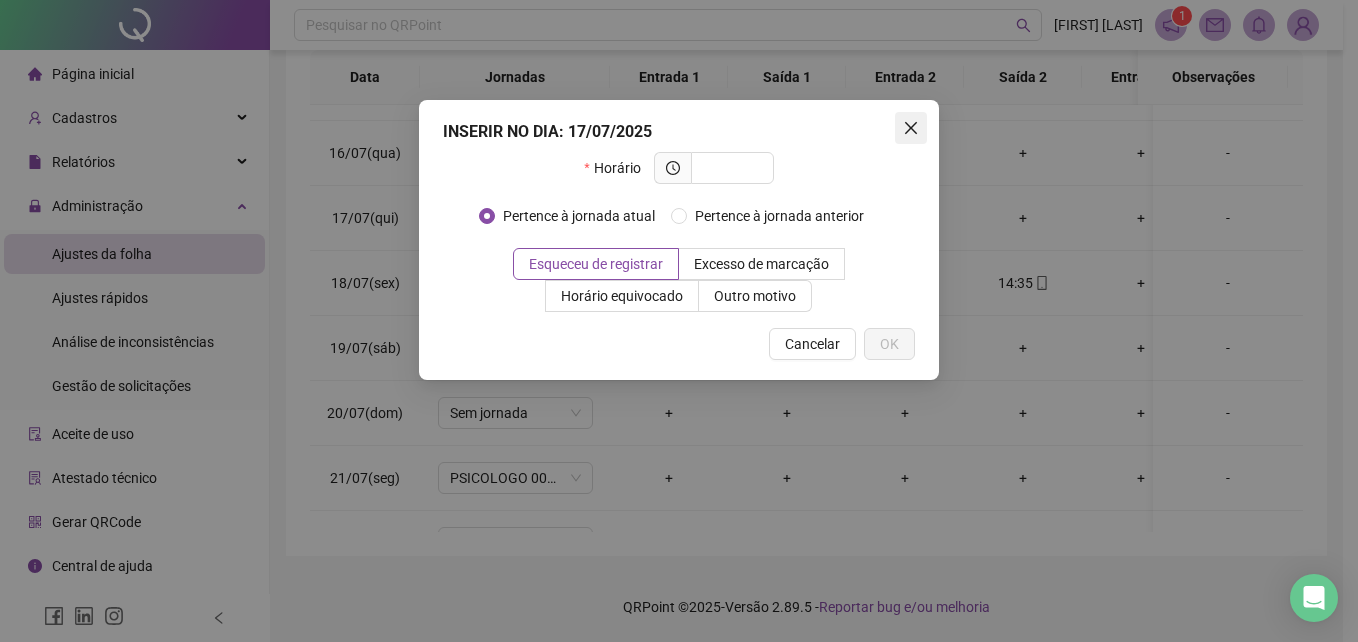 click 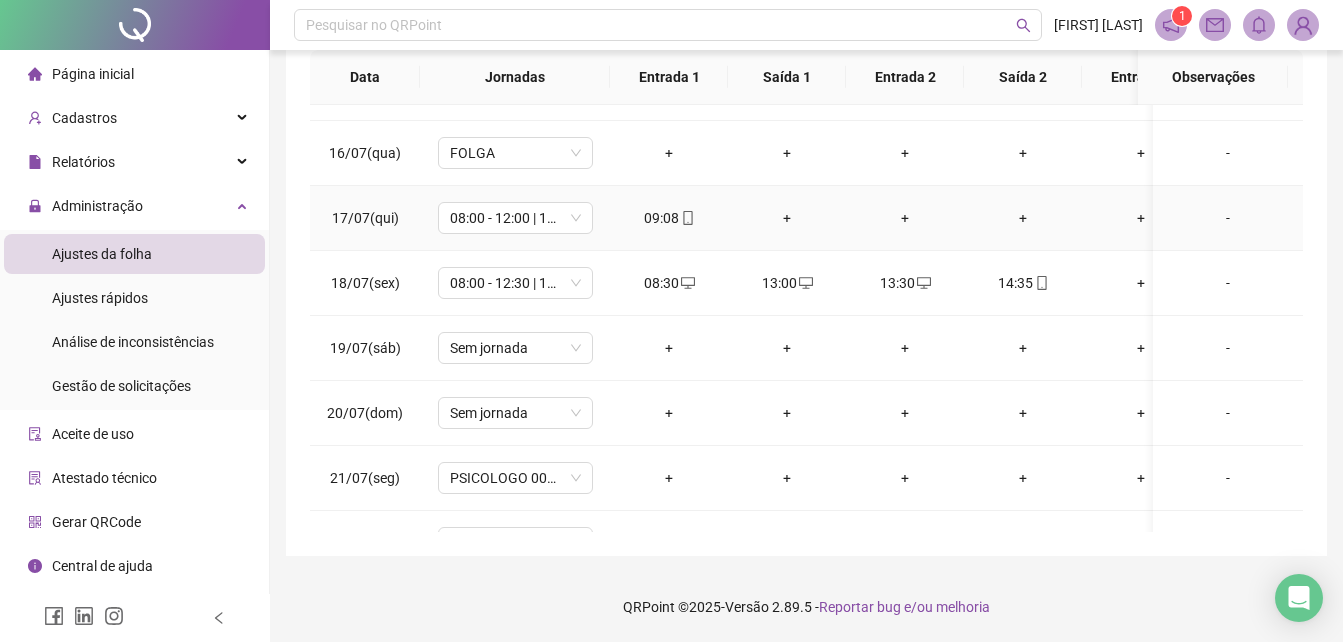 click on "+" at bounding box center [787, 218] 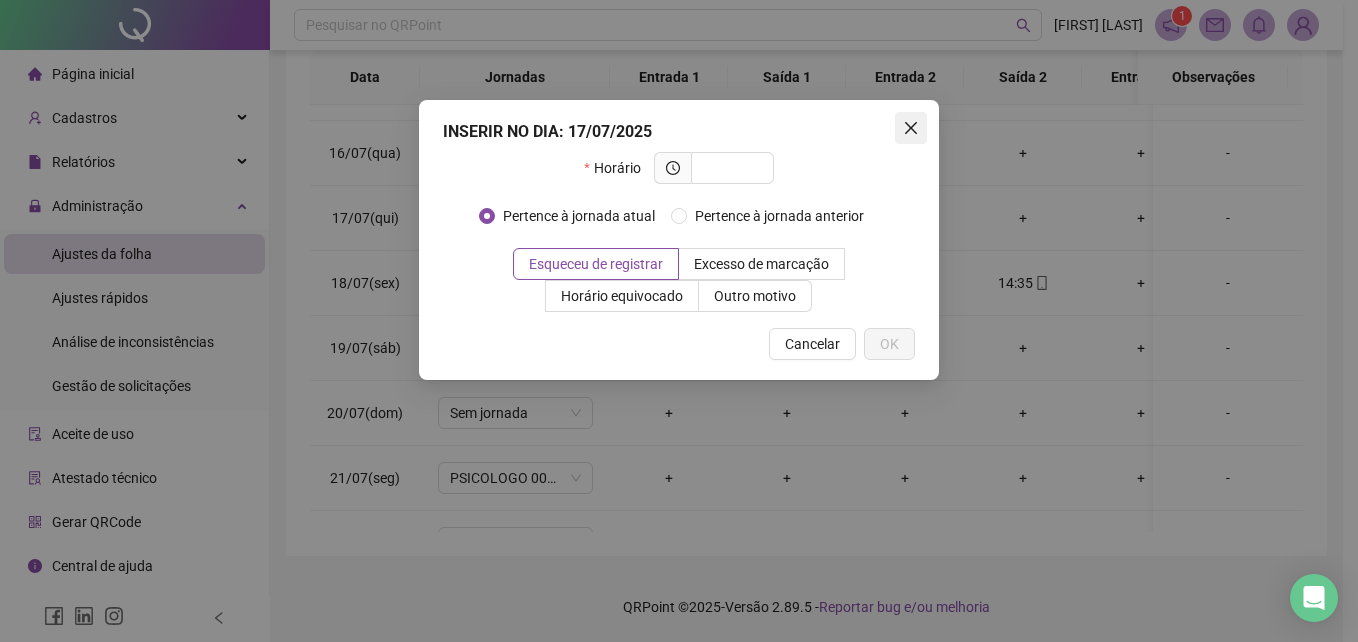 click 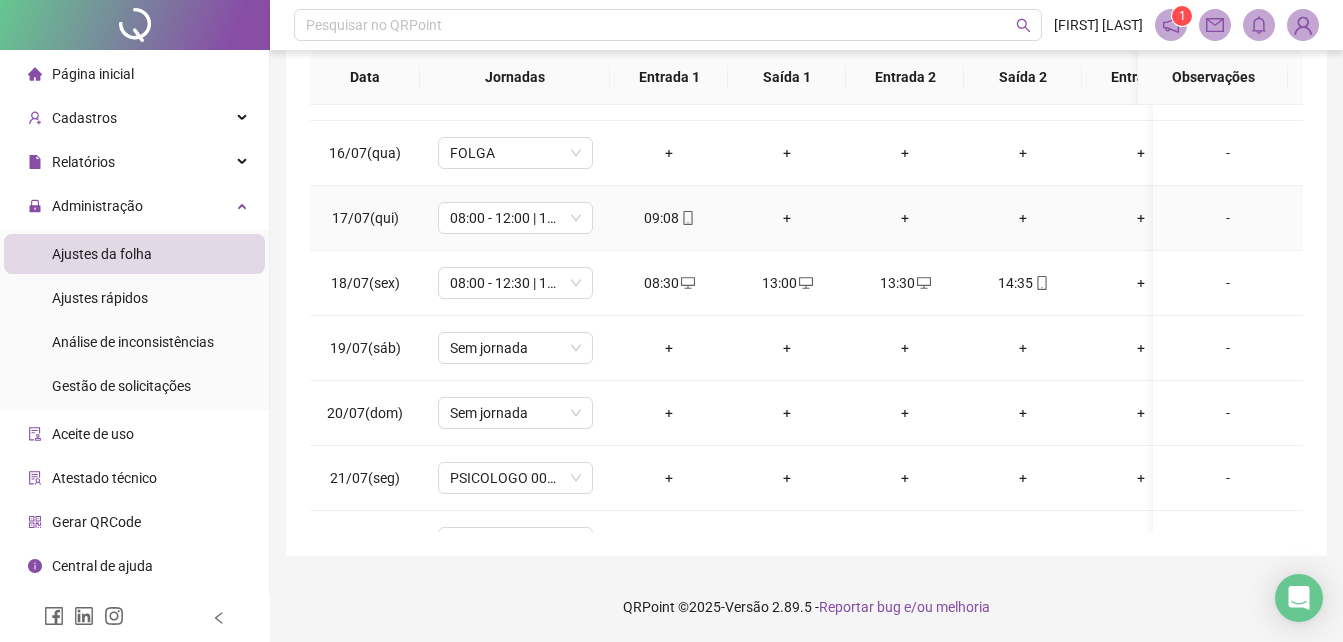 click on "+" at bounding box center [787, 218] 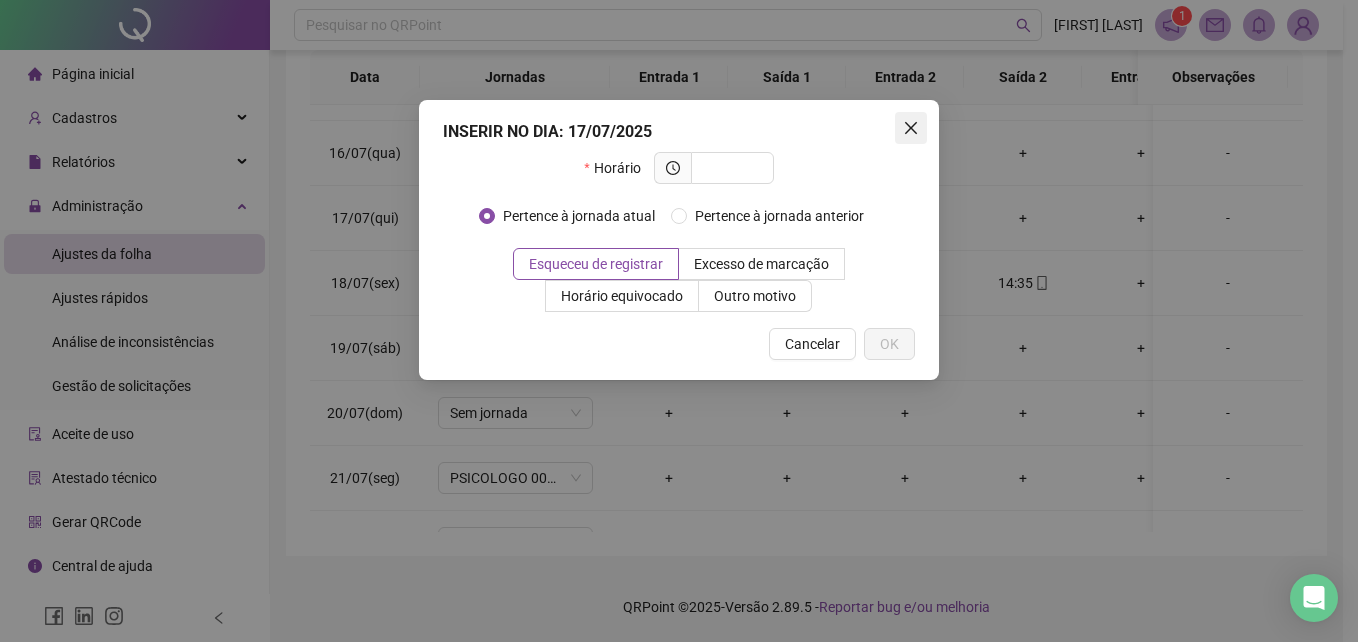 click 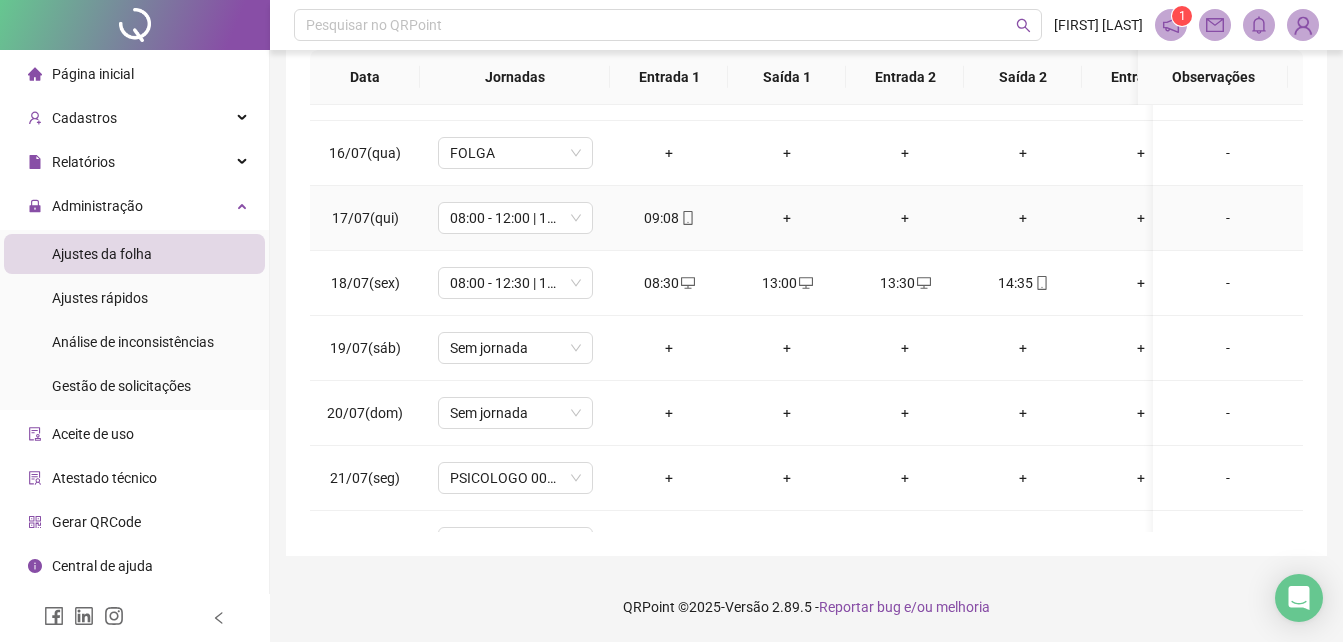 click on "+" at bounding box center [787, 218] 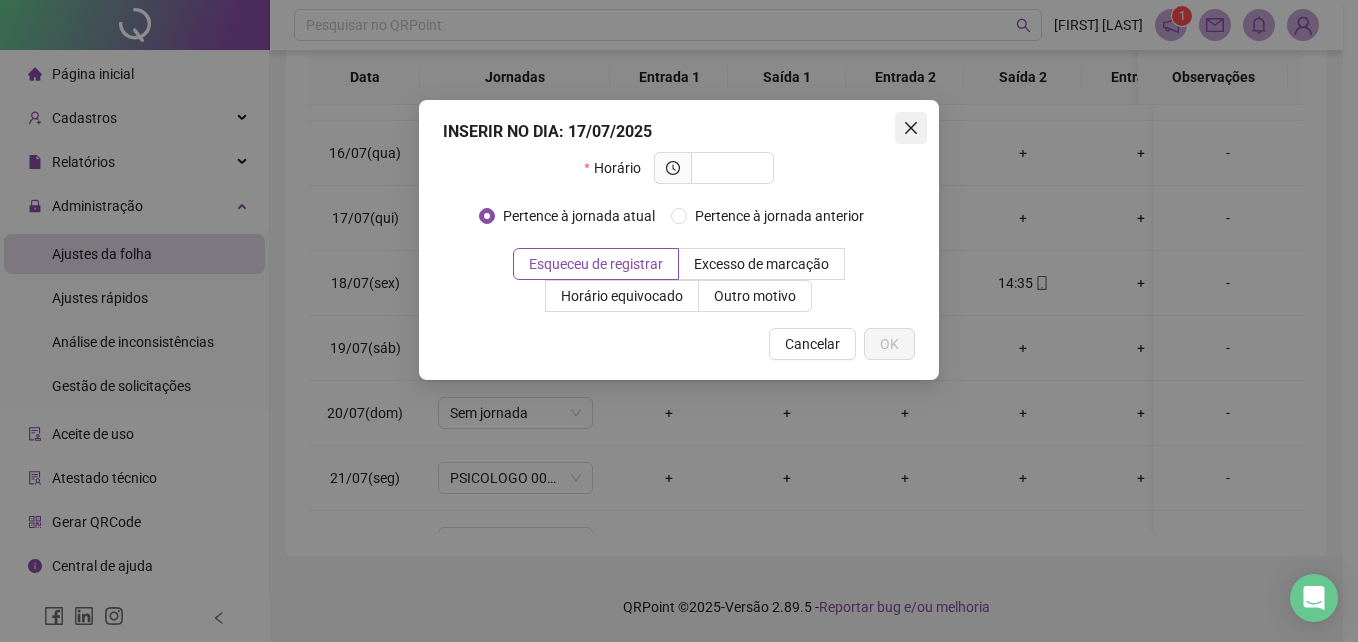 click 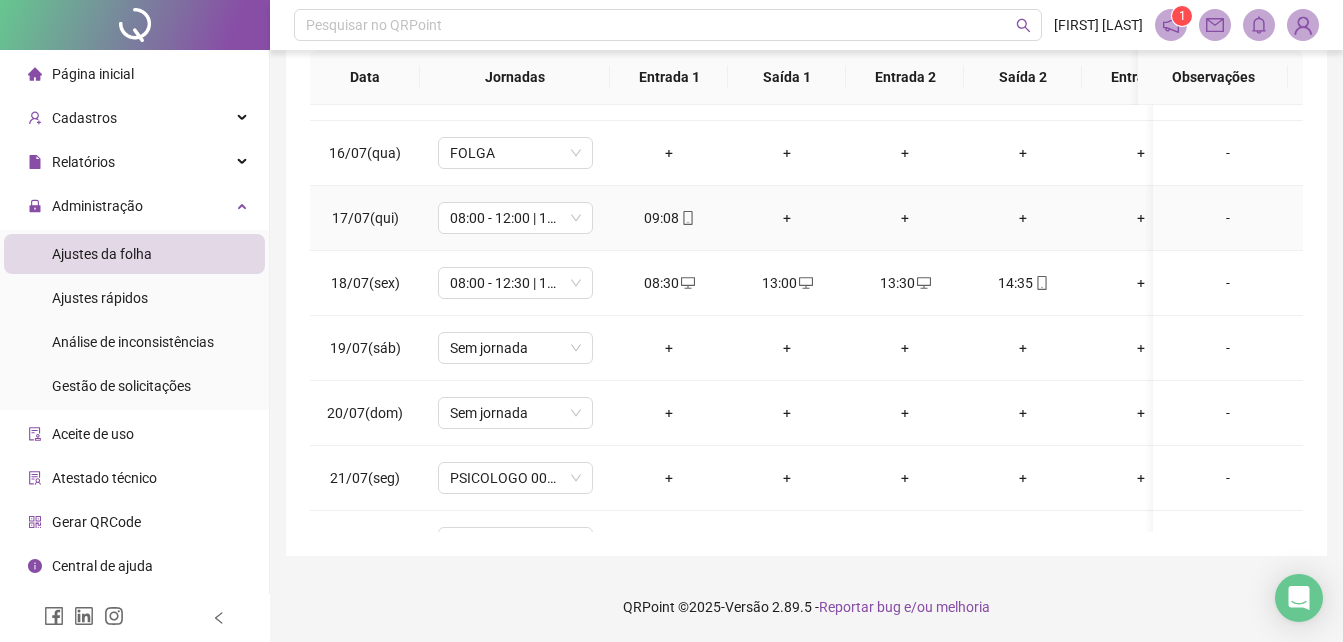 click on "+" at bounding box center [787, 218] 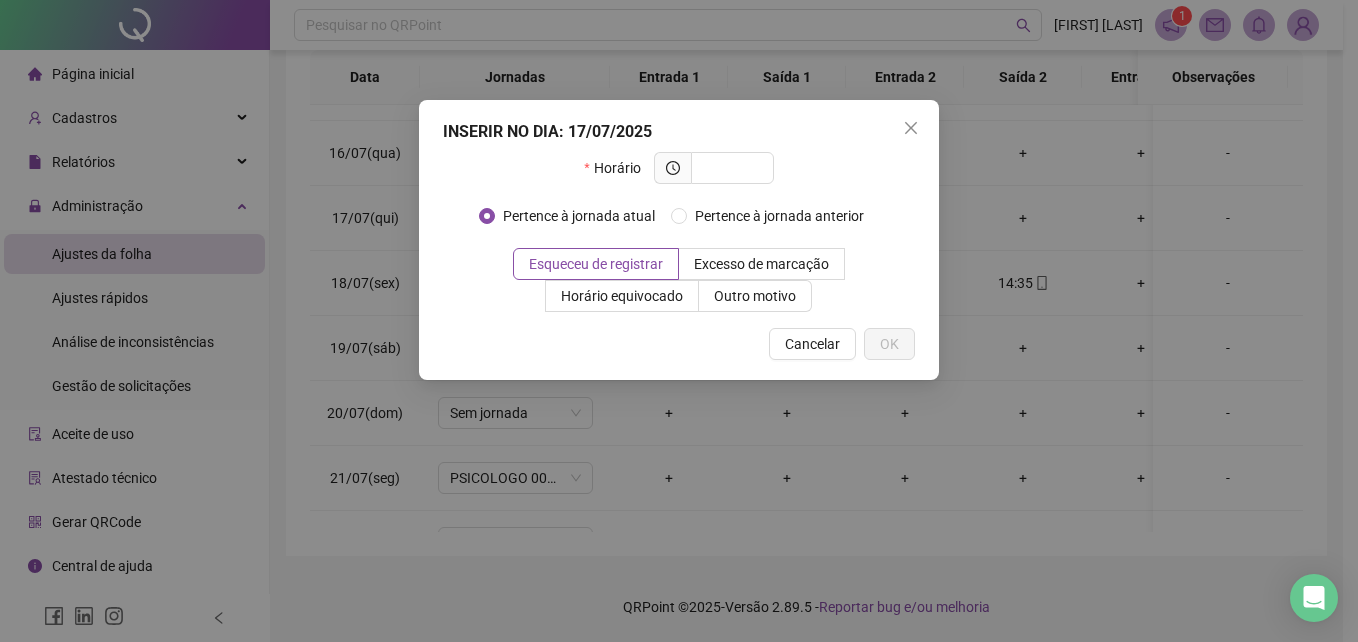 click at bounding box center (911, 128) 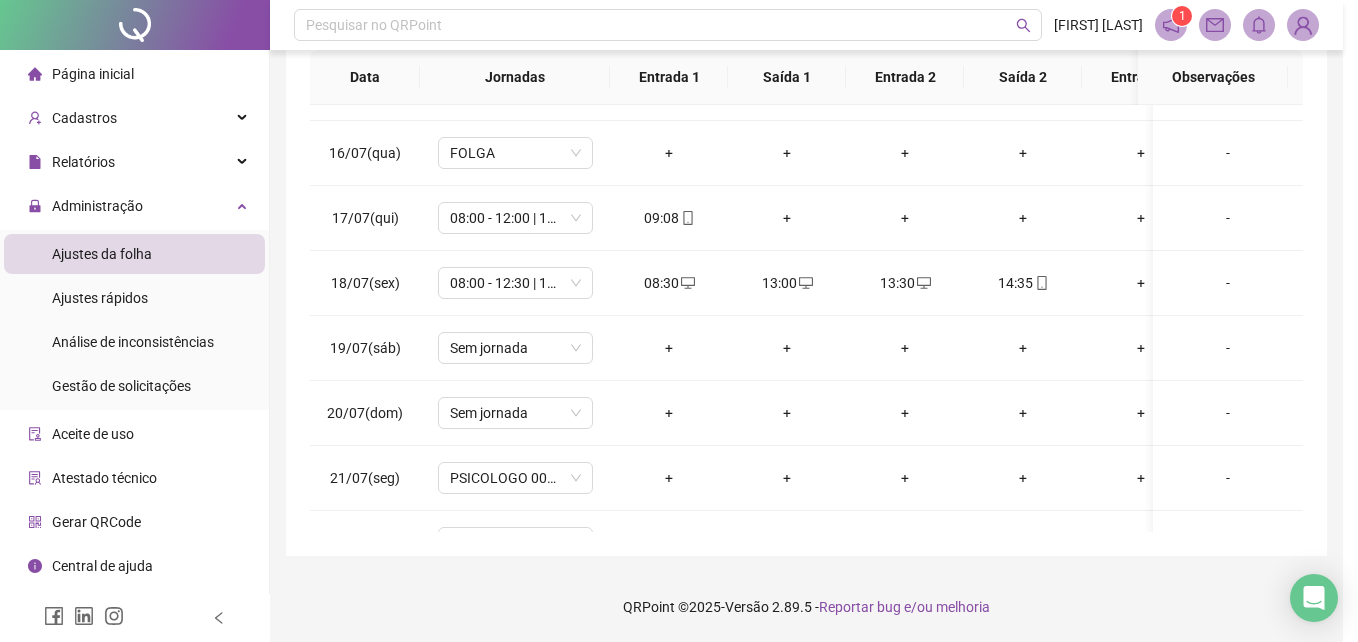 click on "INSERIR NO DIA :   17/07/2025 Horário Pertence à jornada atual Pertence à jornada anterior Esqueceu de registrar Excesso de marcação Horário equivocado Outro motivo Motivo Cancelar OK" at bounding box center (679, 321) 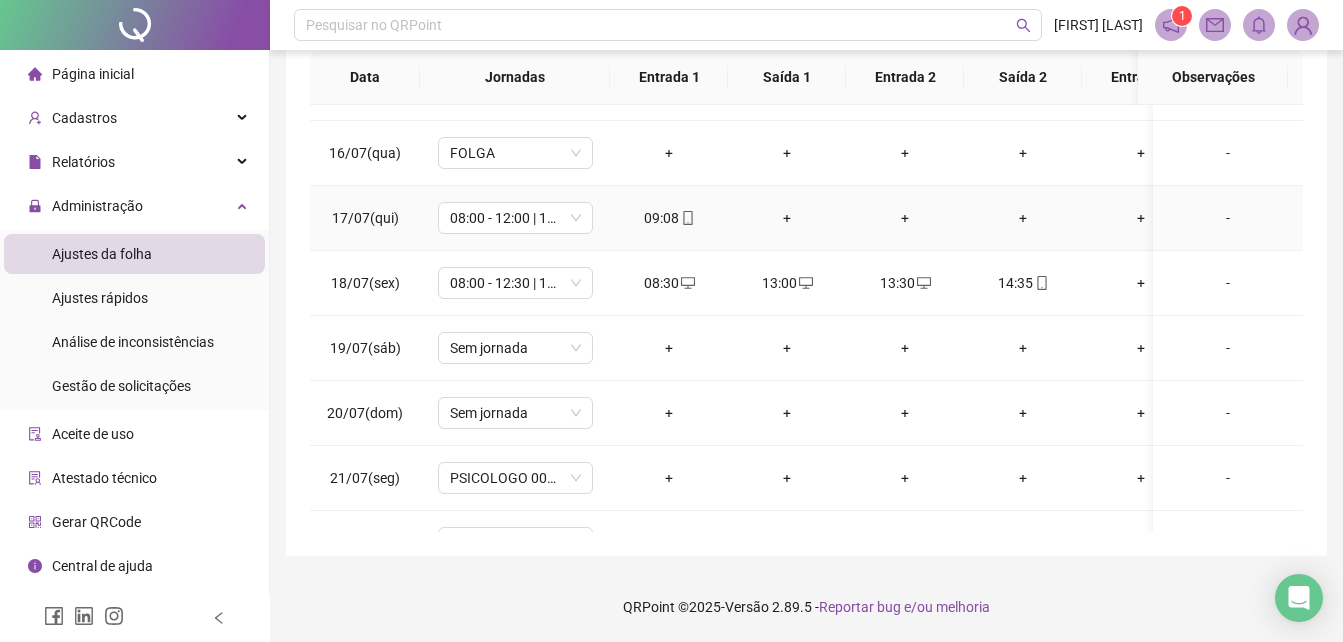 click on "+" at bounding box center (787, 218) 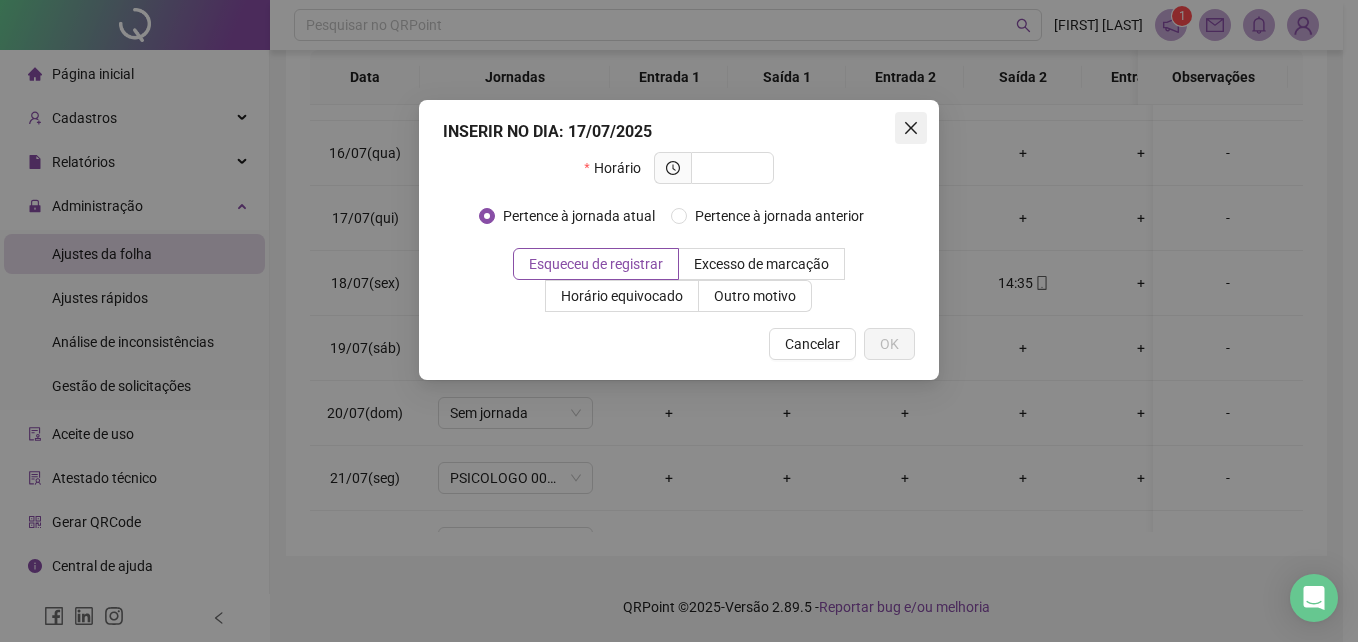 click 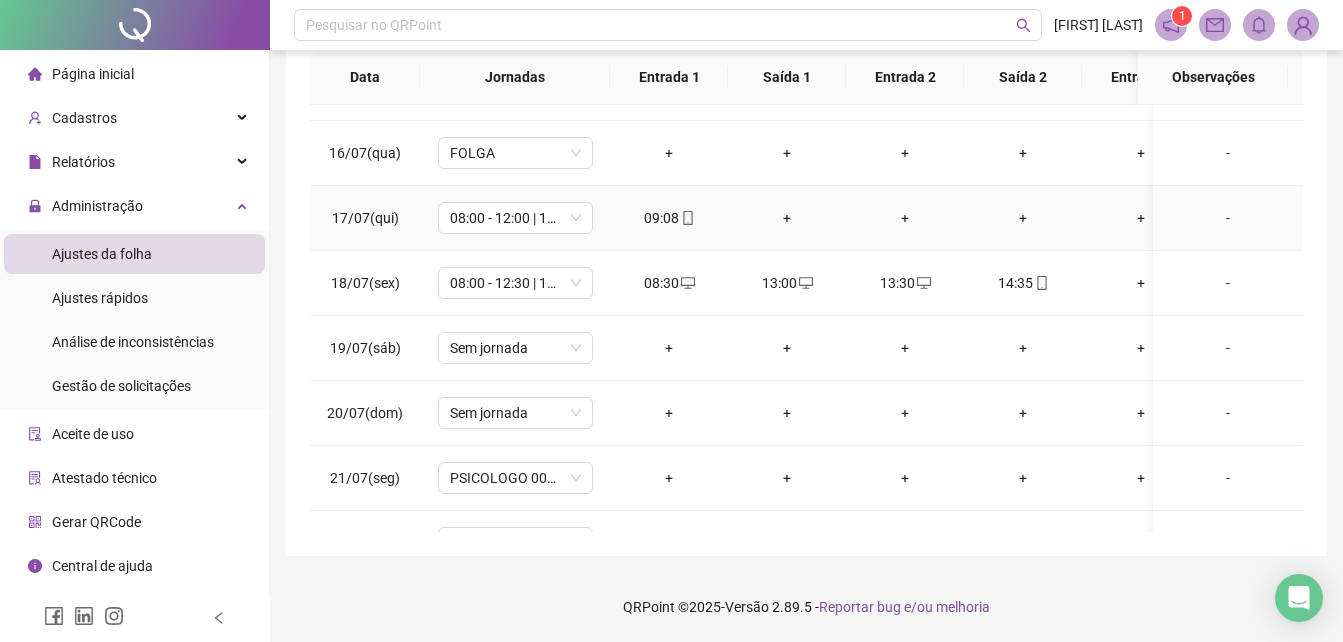 click on "+" at bounding box center [787, 218] 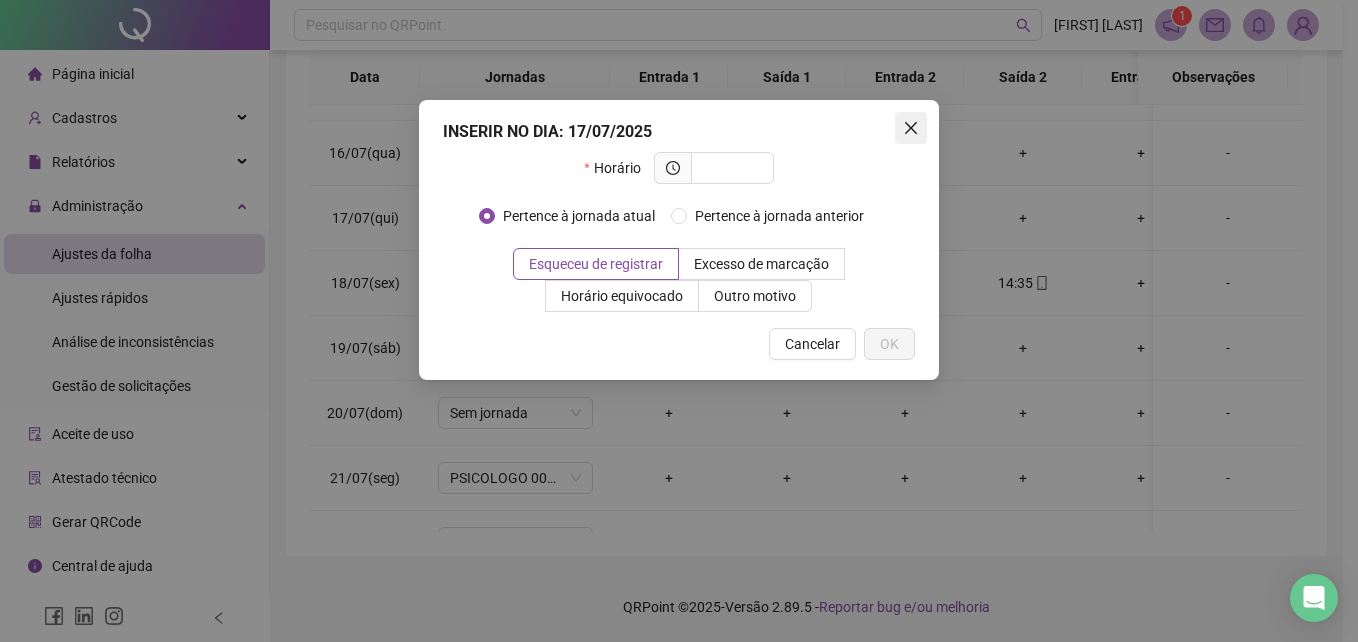 click 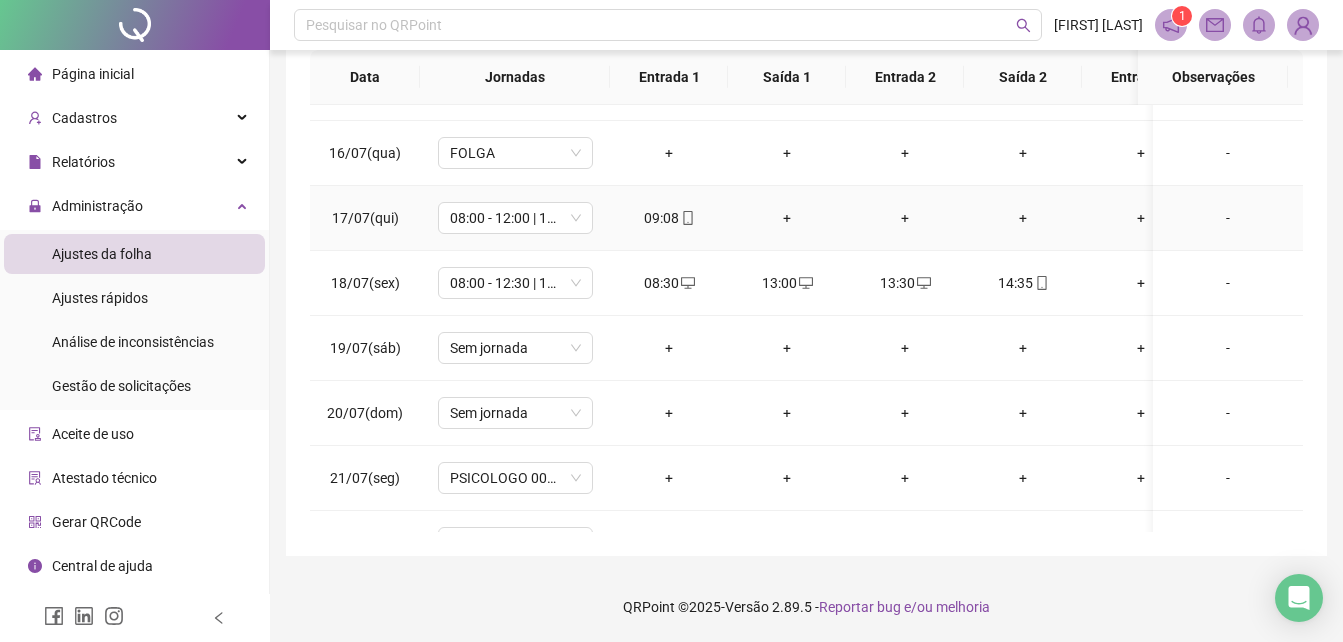 click on "+" at bounding box center [787, 218] 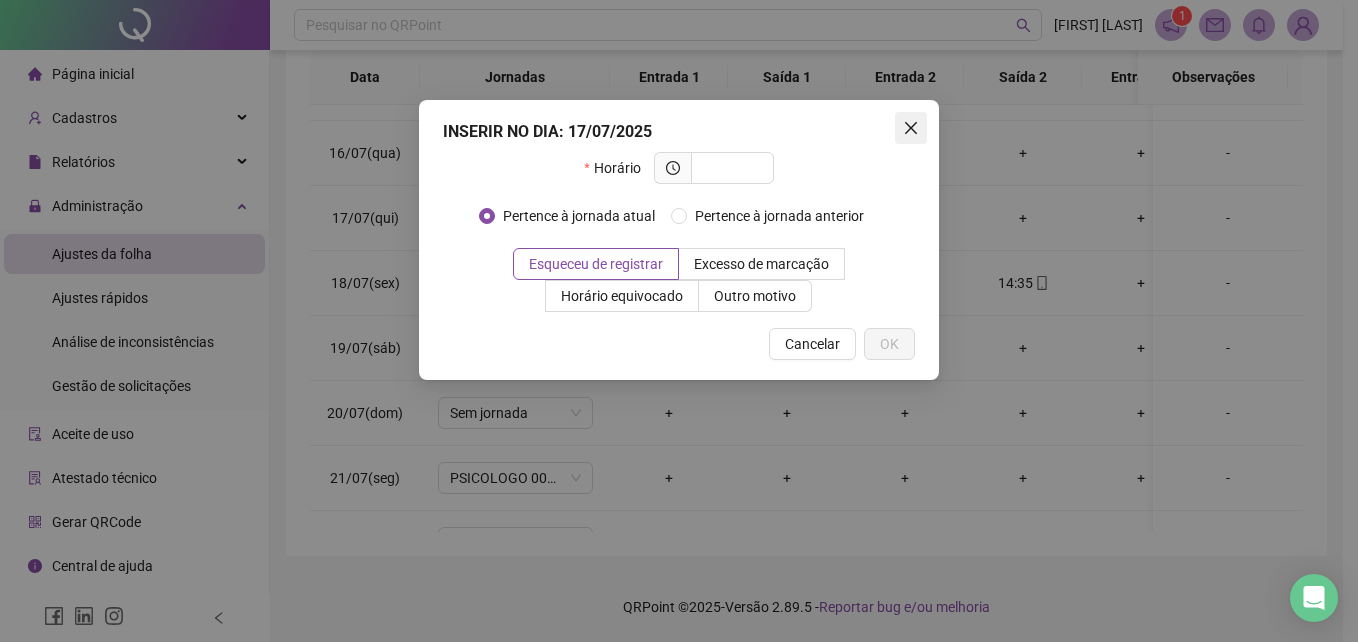 click at bounding box center [911, 128] 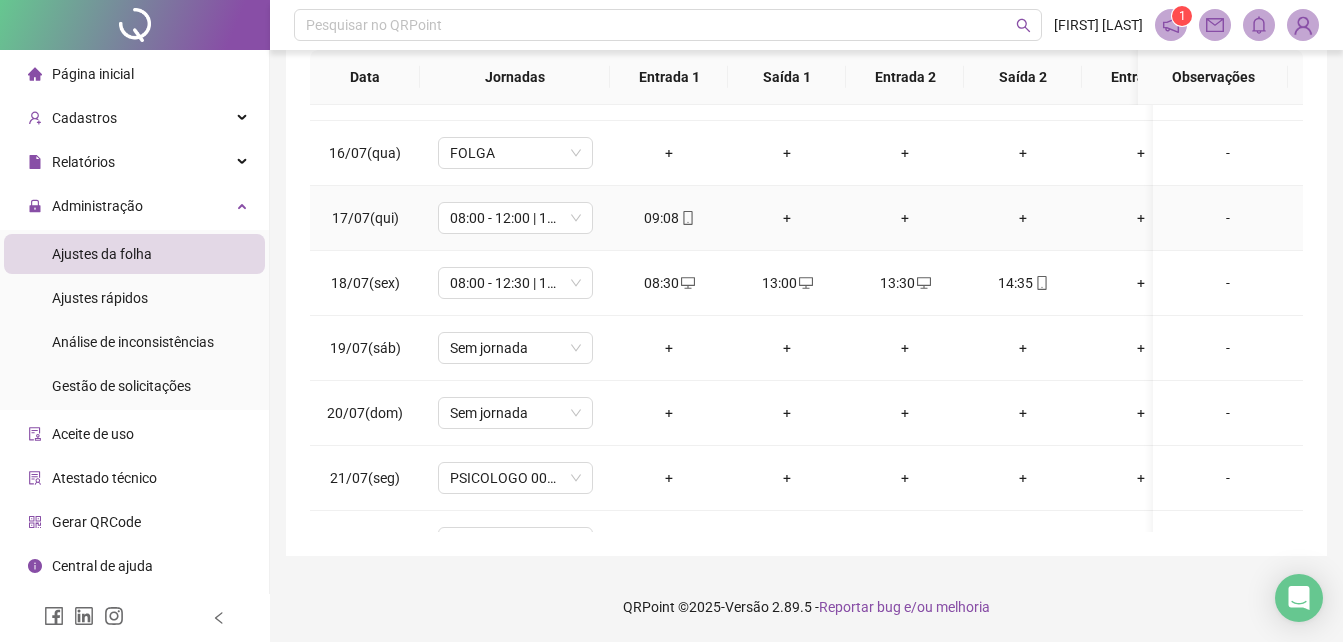 click on "+" at bounding box center [787, 218] 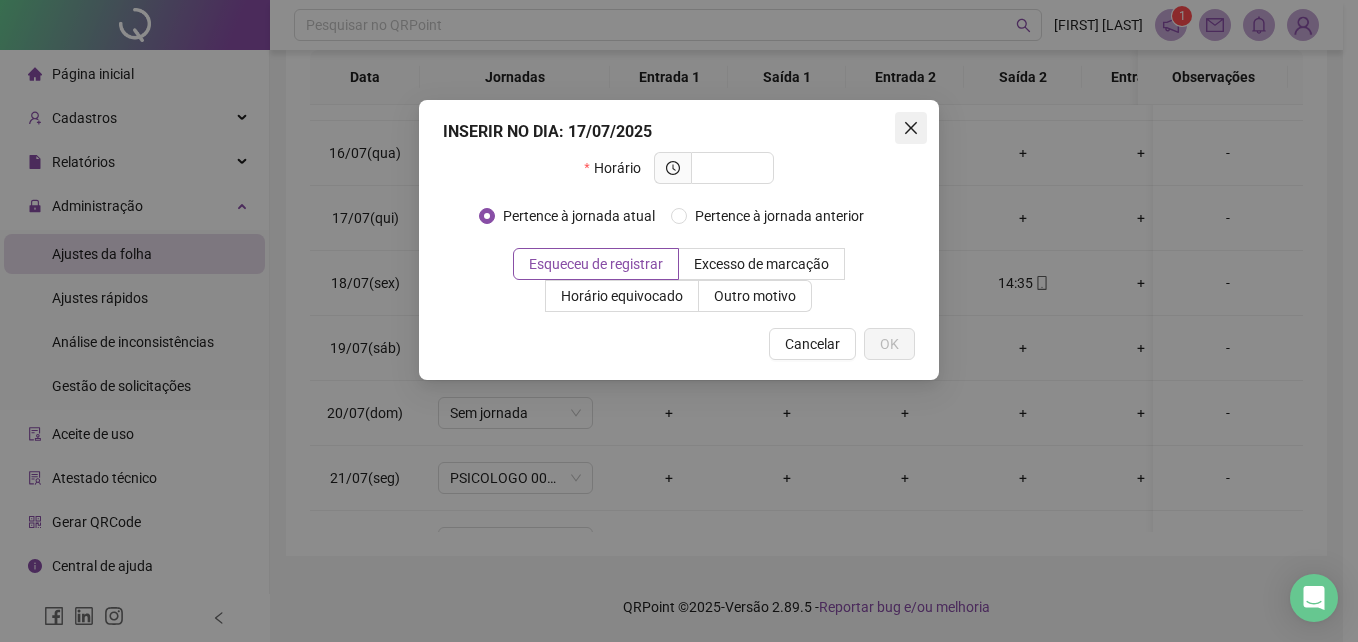 click 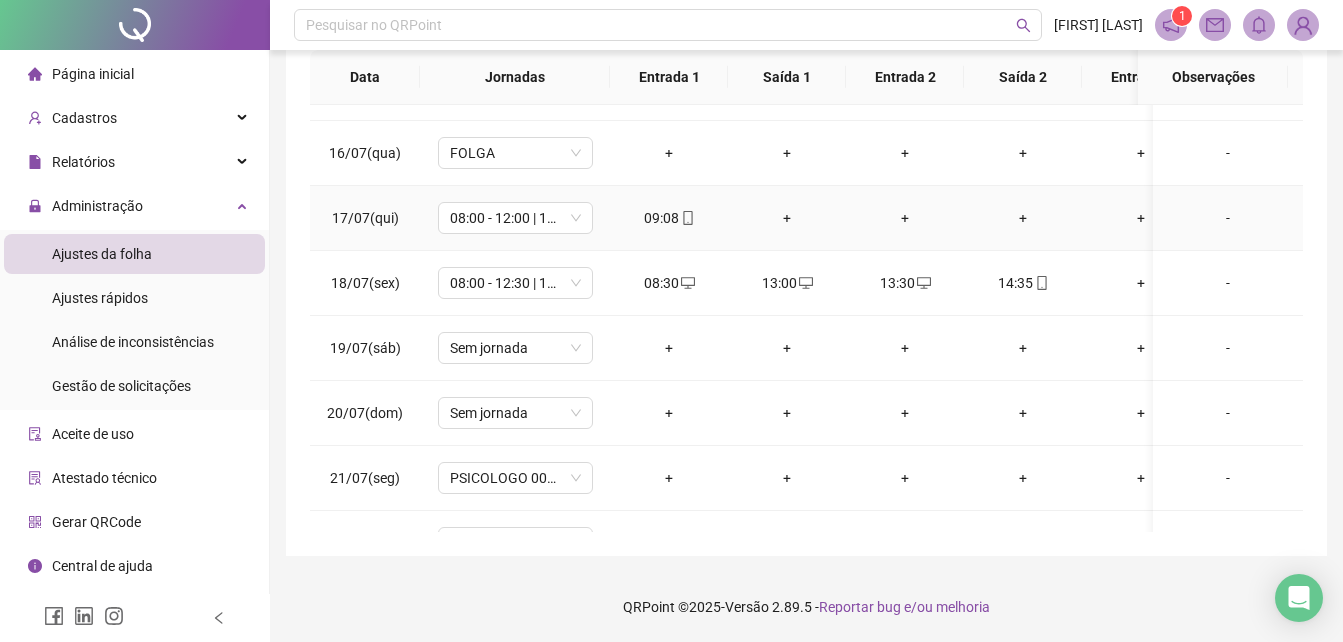 click on "+" at bounding box center [787, 218] 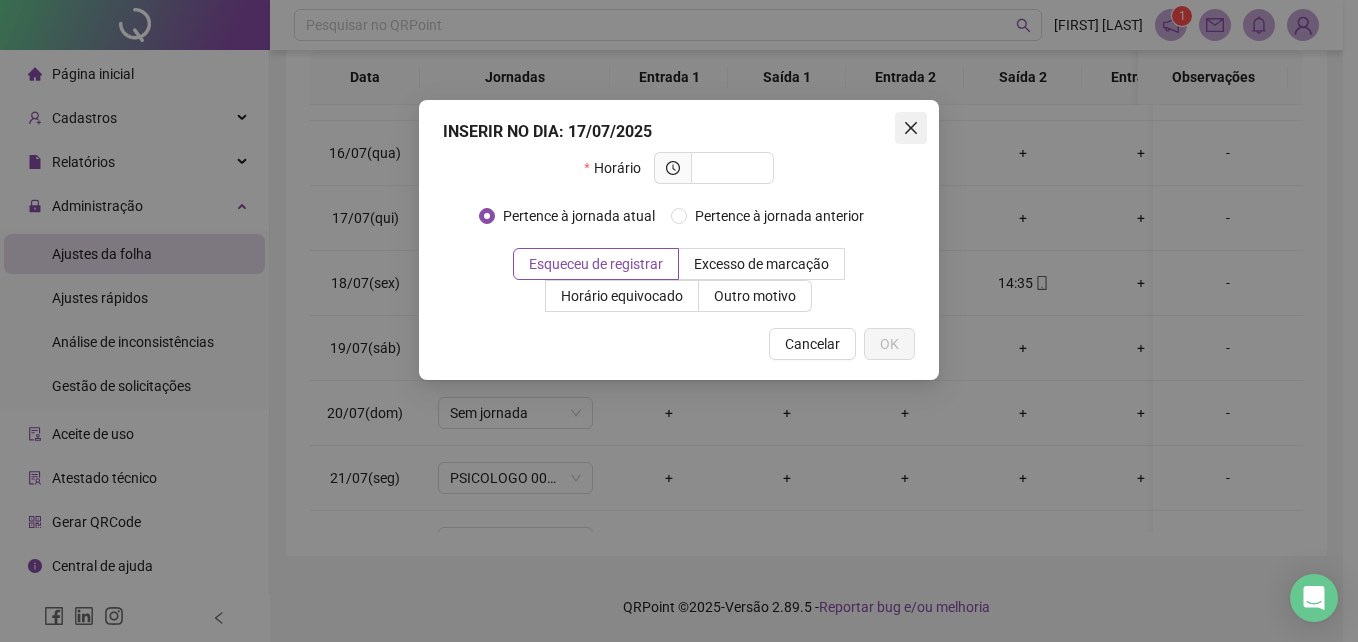 click 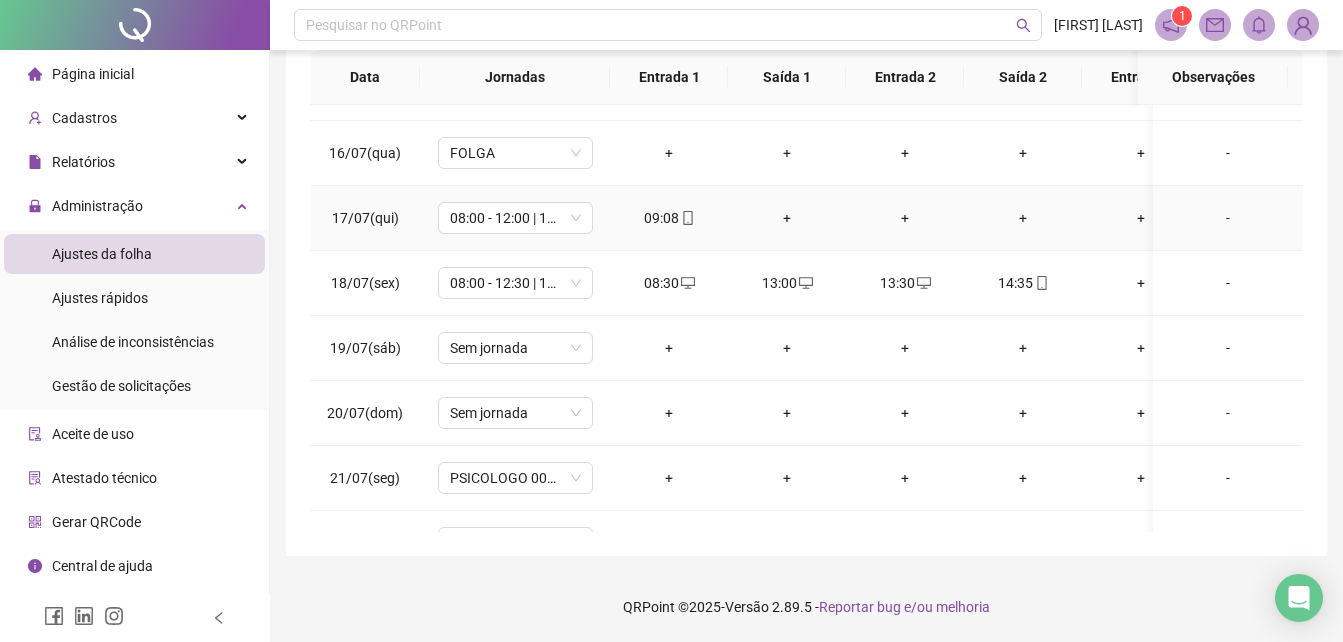 click on "+" at bounding box center (787, 218) 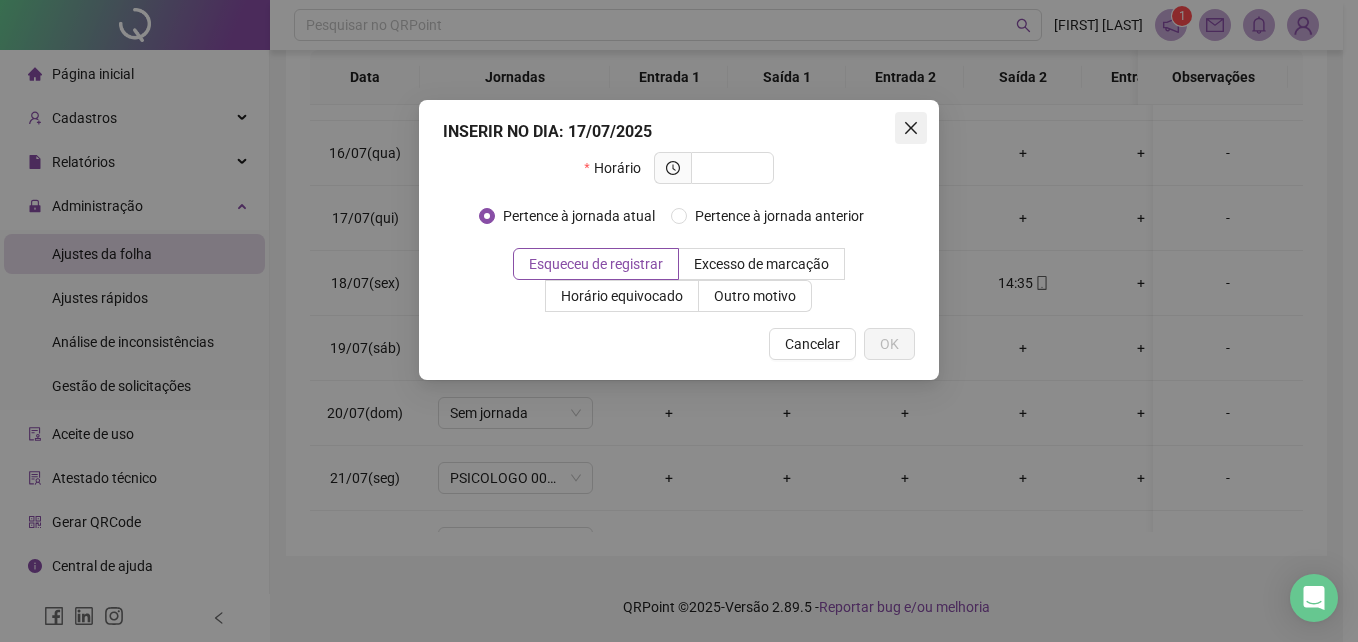 click 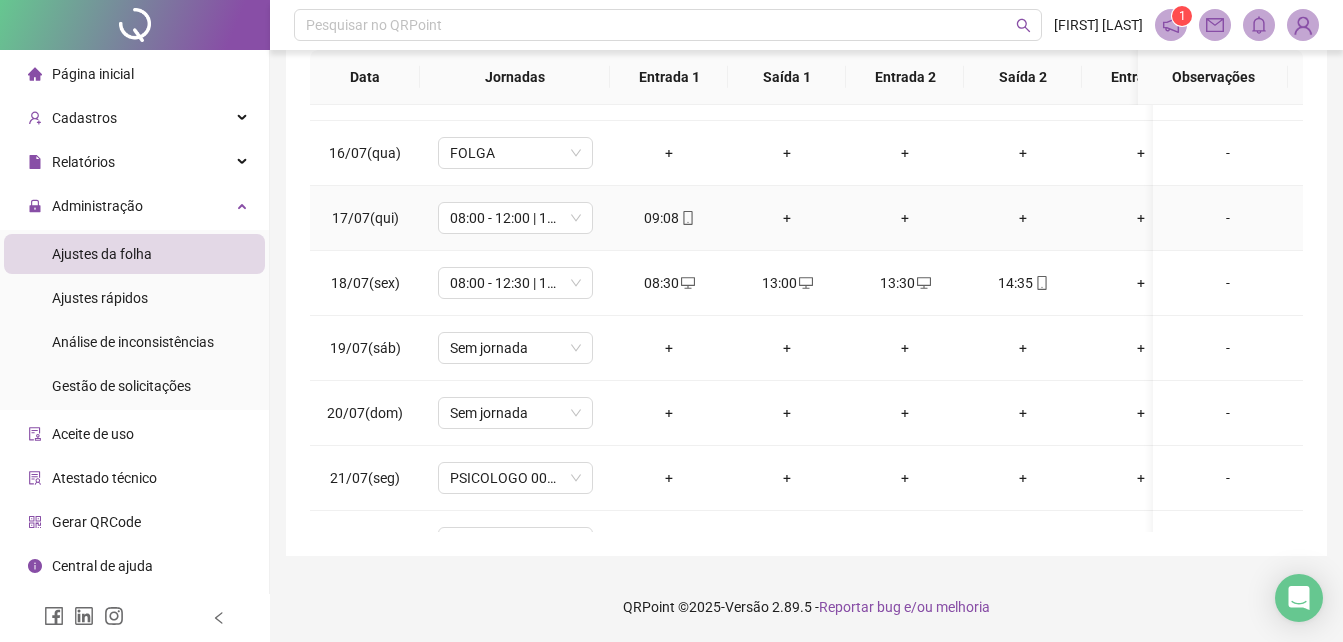 click on "+" at bounding box center [787, 218] 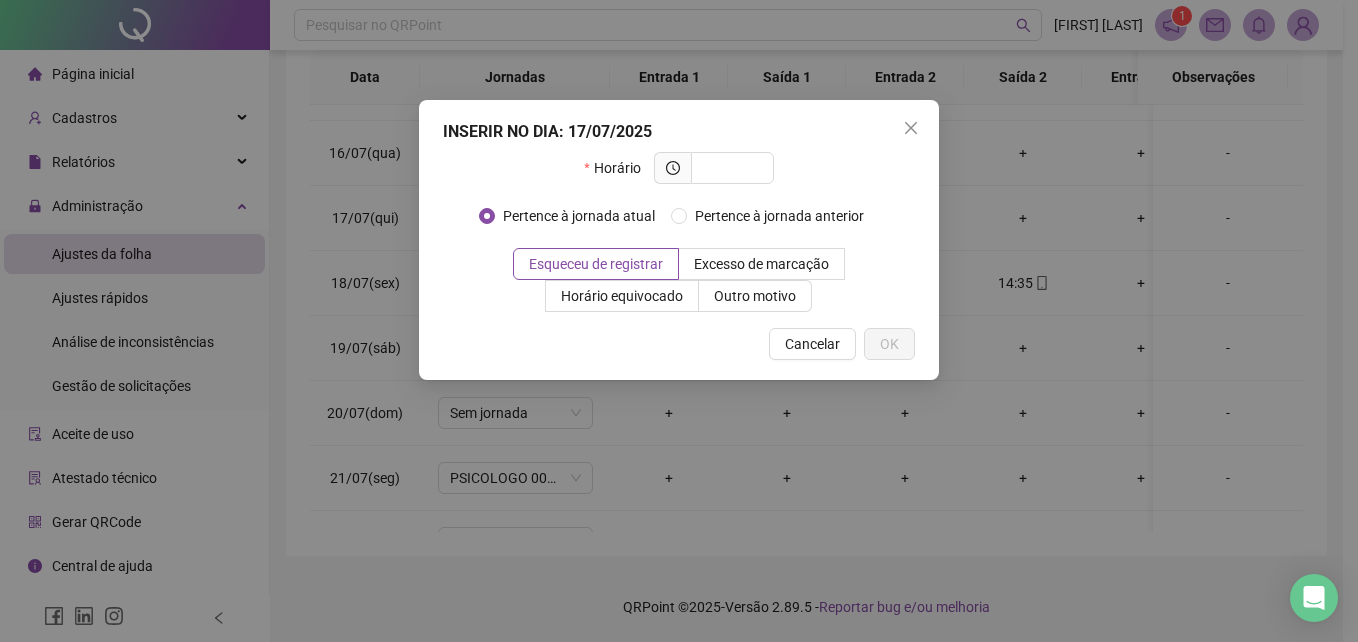 click at bounding box center (911, 128) 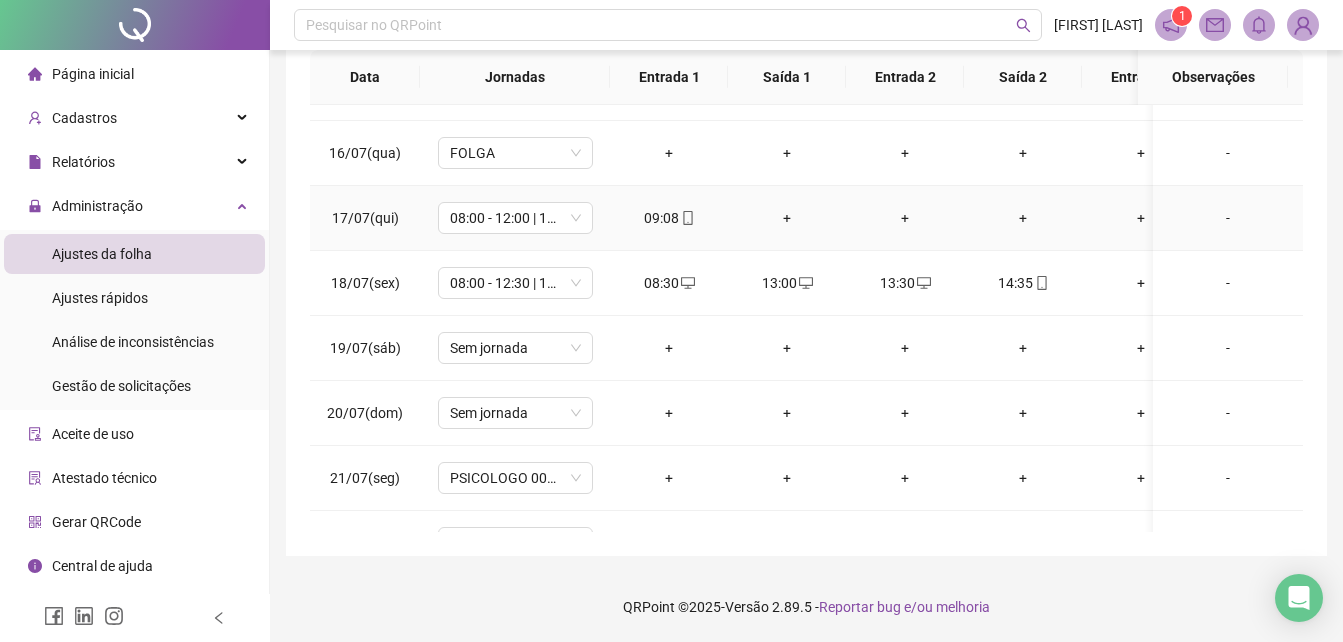 click on "+" at bounding box center [787, 218] 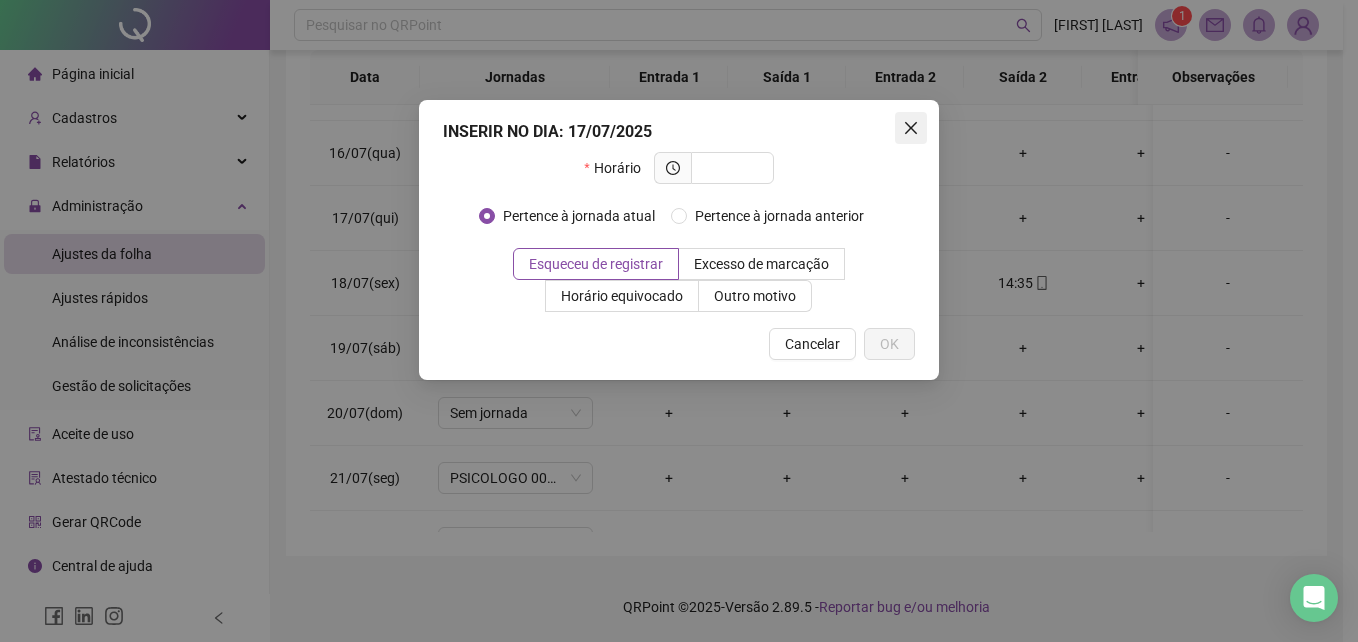 click at bounding box center [911, 128] 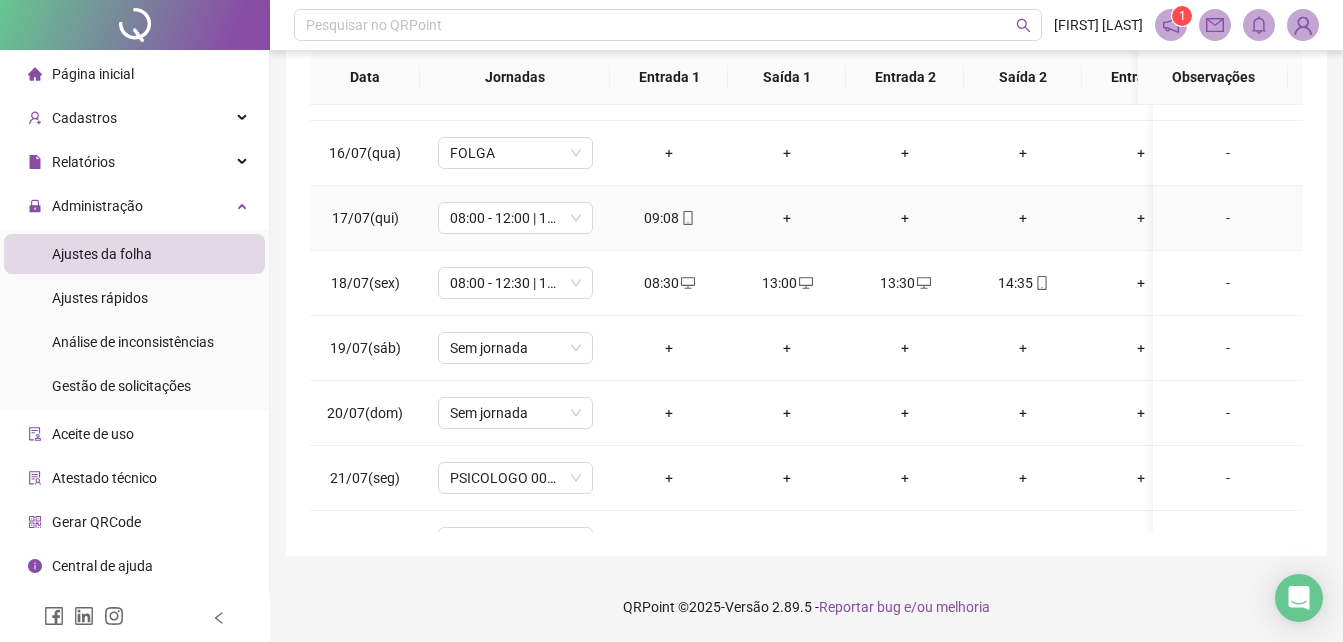 click on "+" at bounding box center (787, 218) 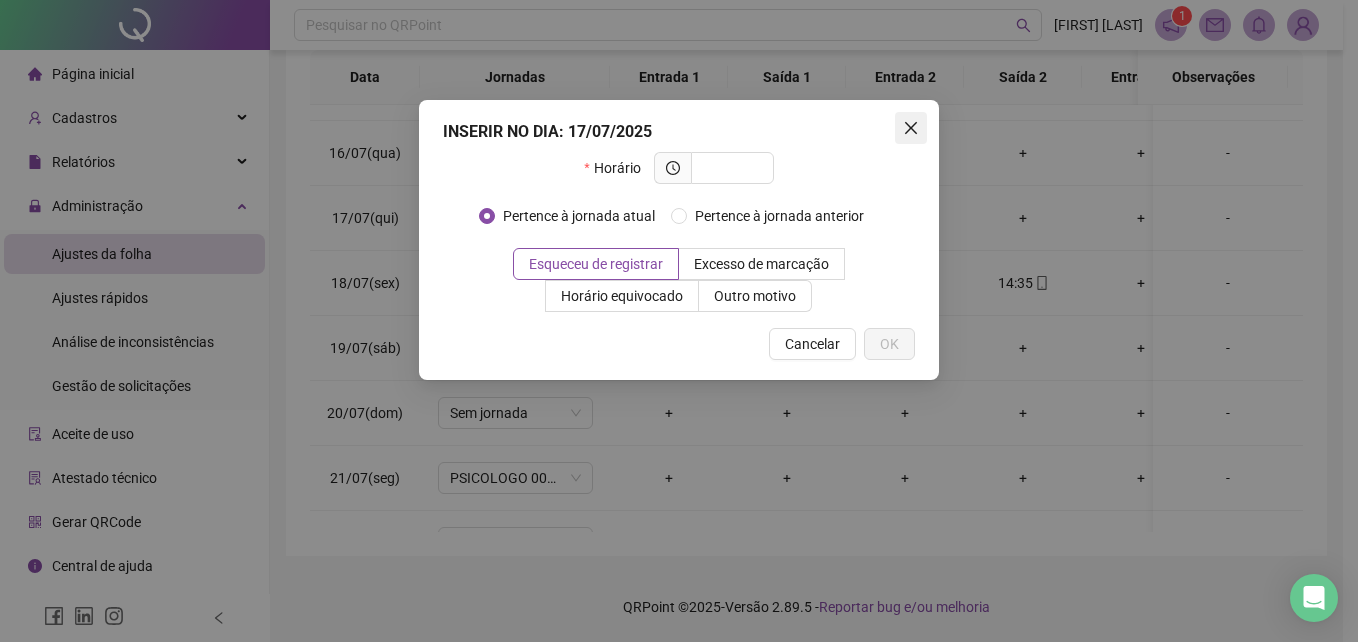 click 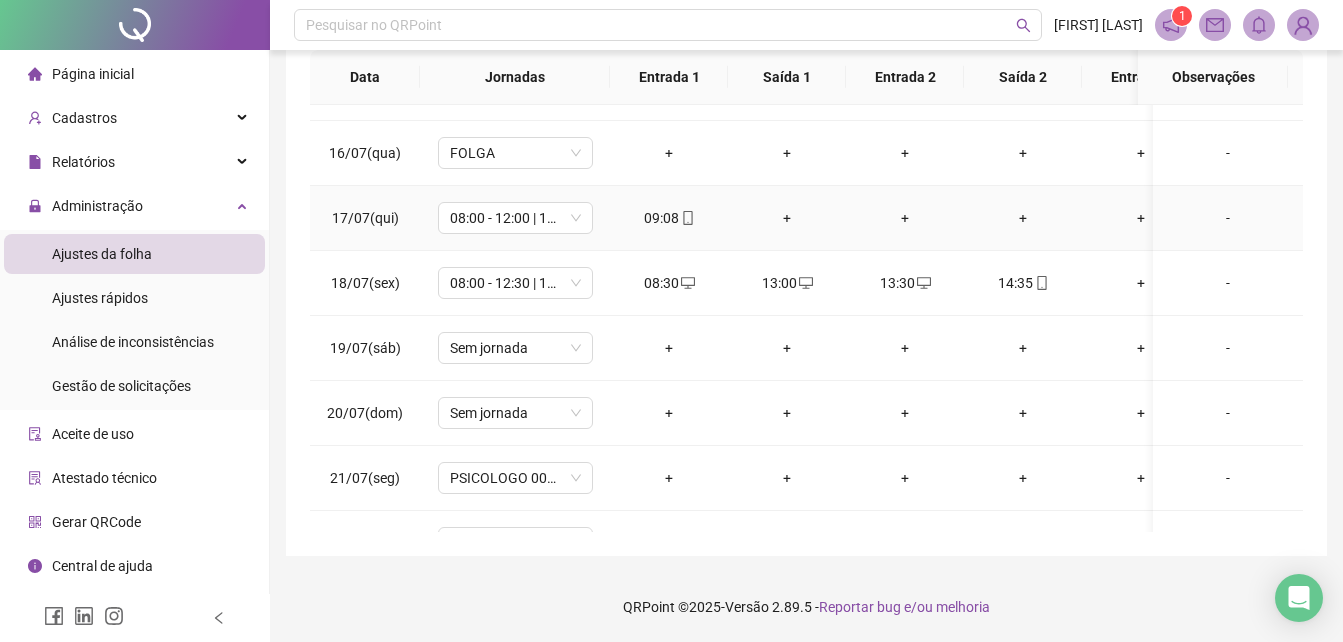 click on "+" at bounding box center [787, 218] 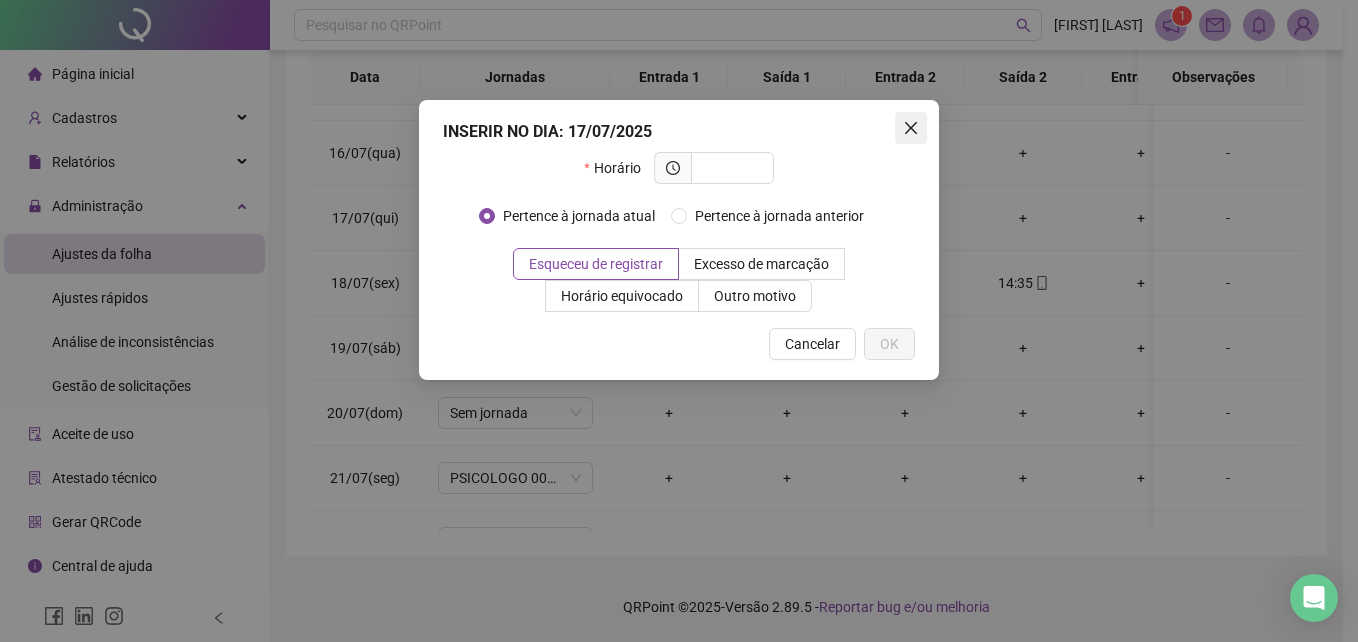 click at bounding box center (911, 128) 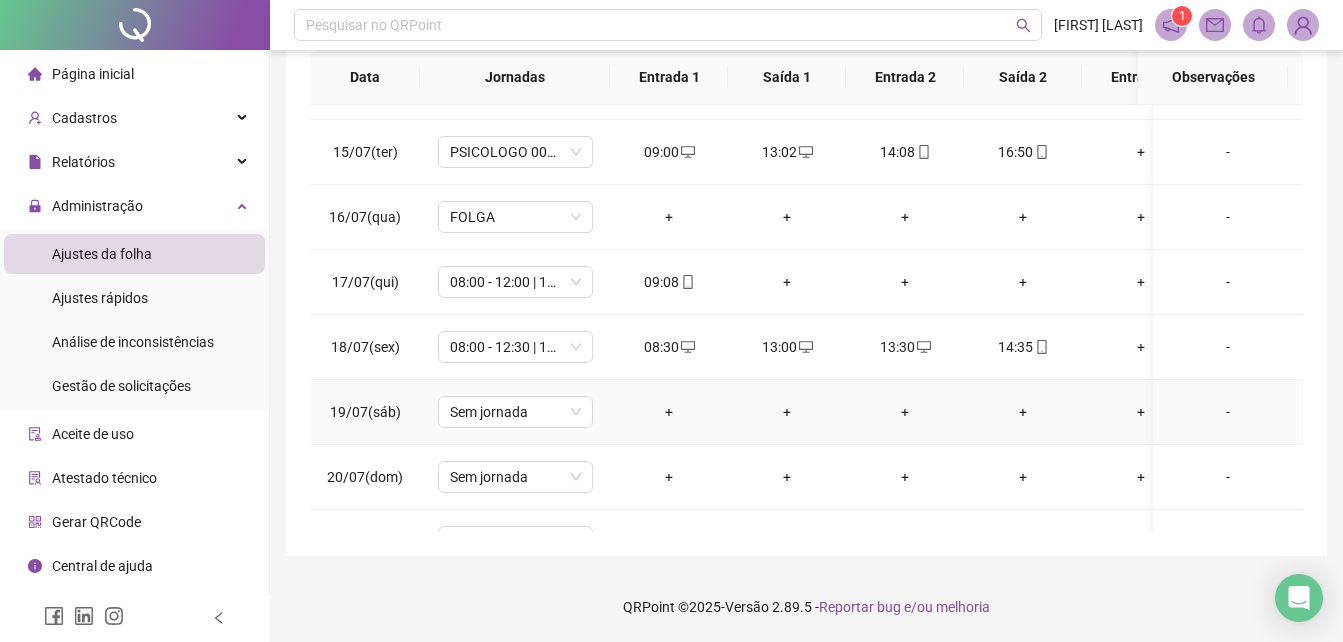 scroll, scrollTop: 859, scrollLeft: 0, axis: vertical 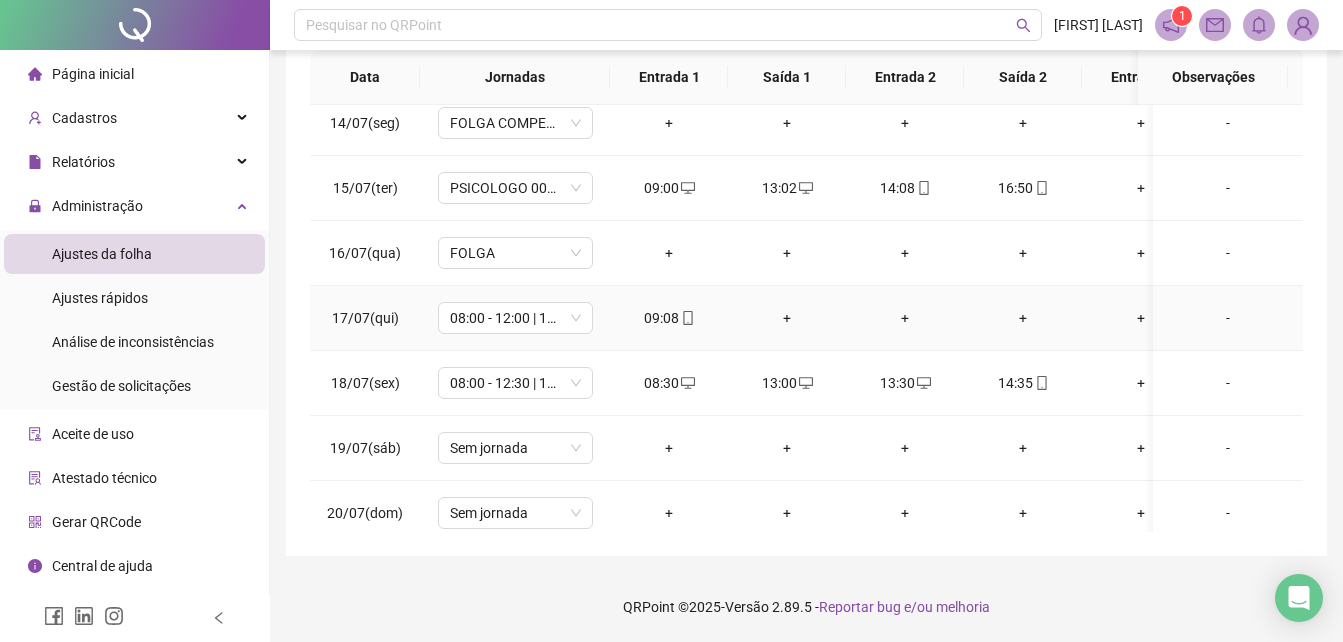 click on "+" at bounding box center [787, 318] 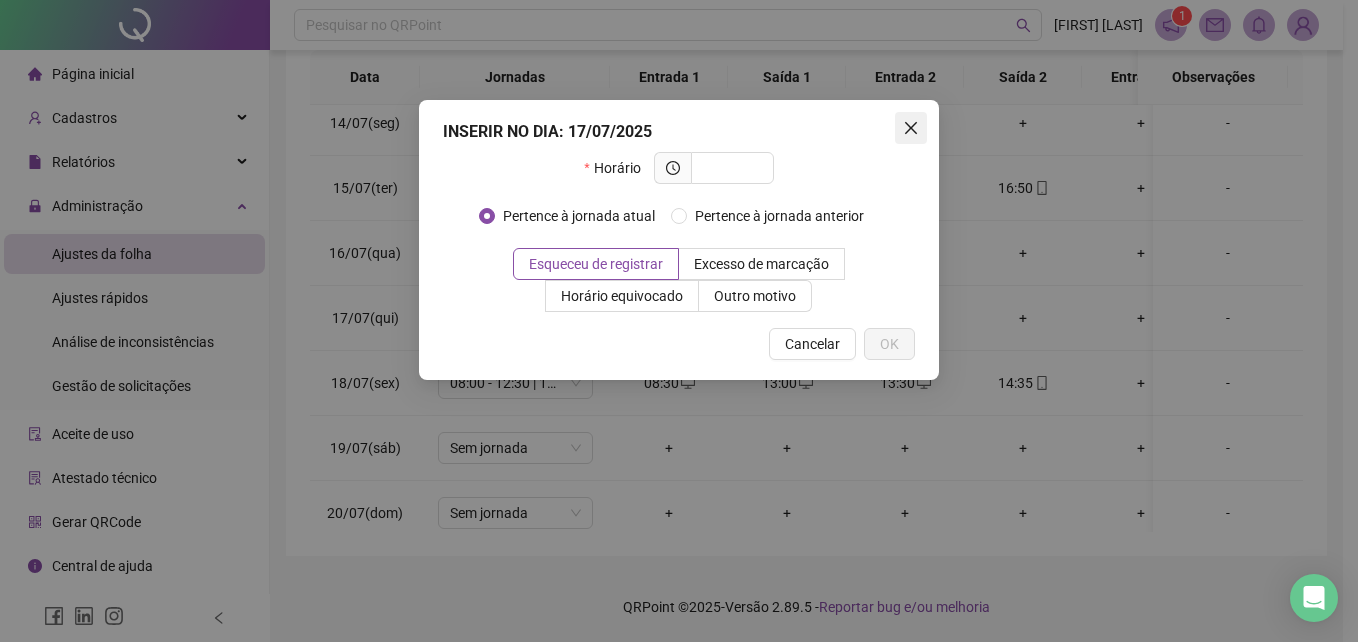 click 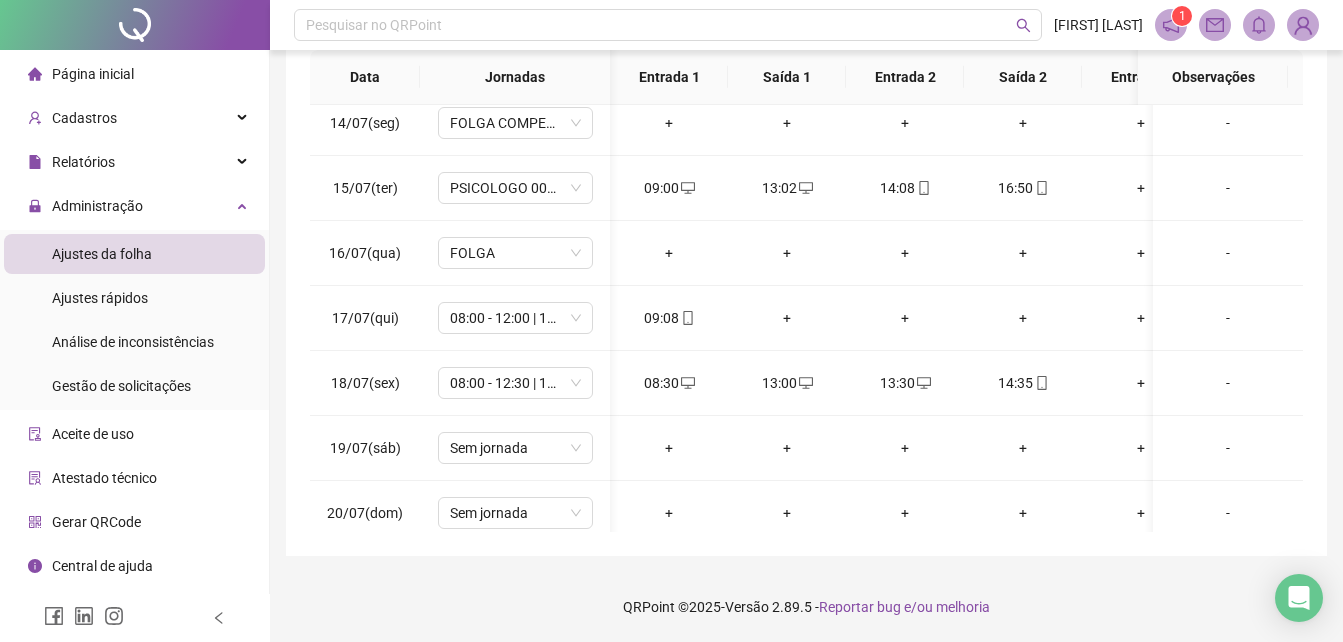 scroll, scrollTop: 859, scrollLeft: 180, axis: both 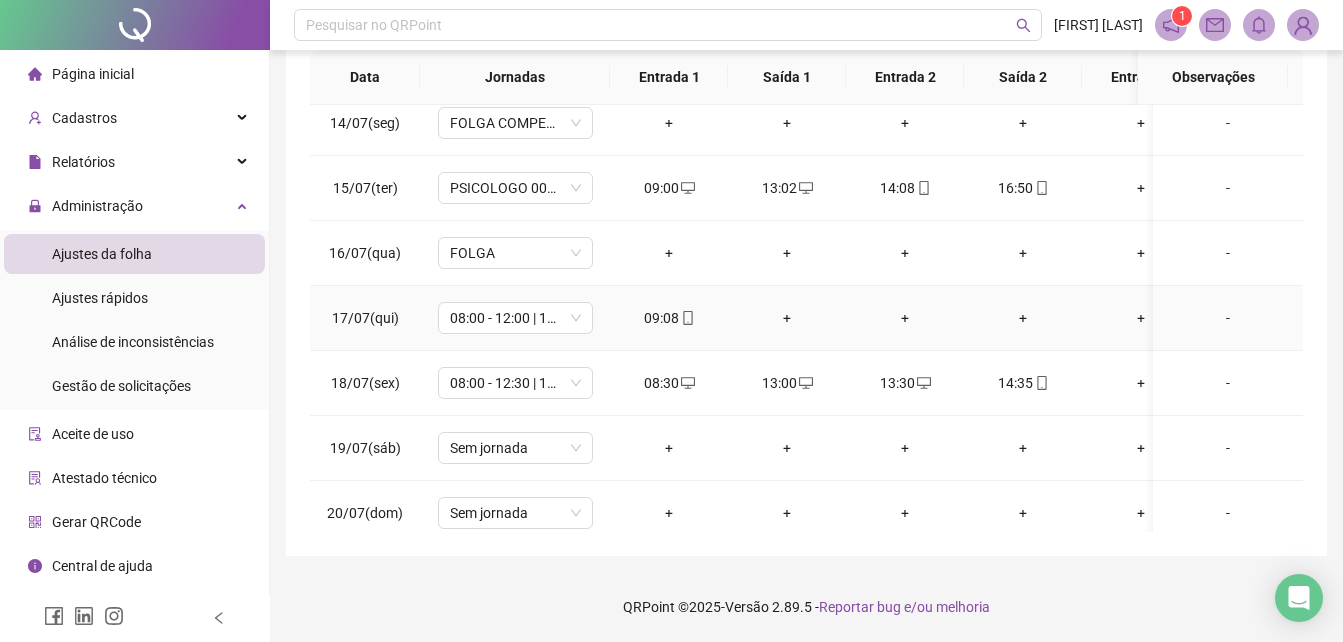 click on "+" at bounding box center [787, 318] 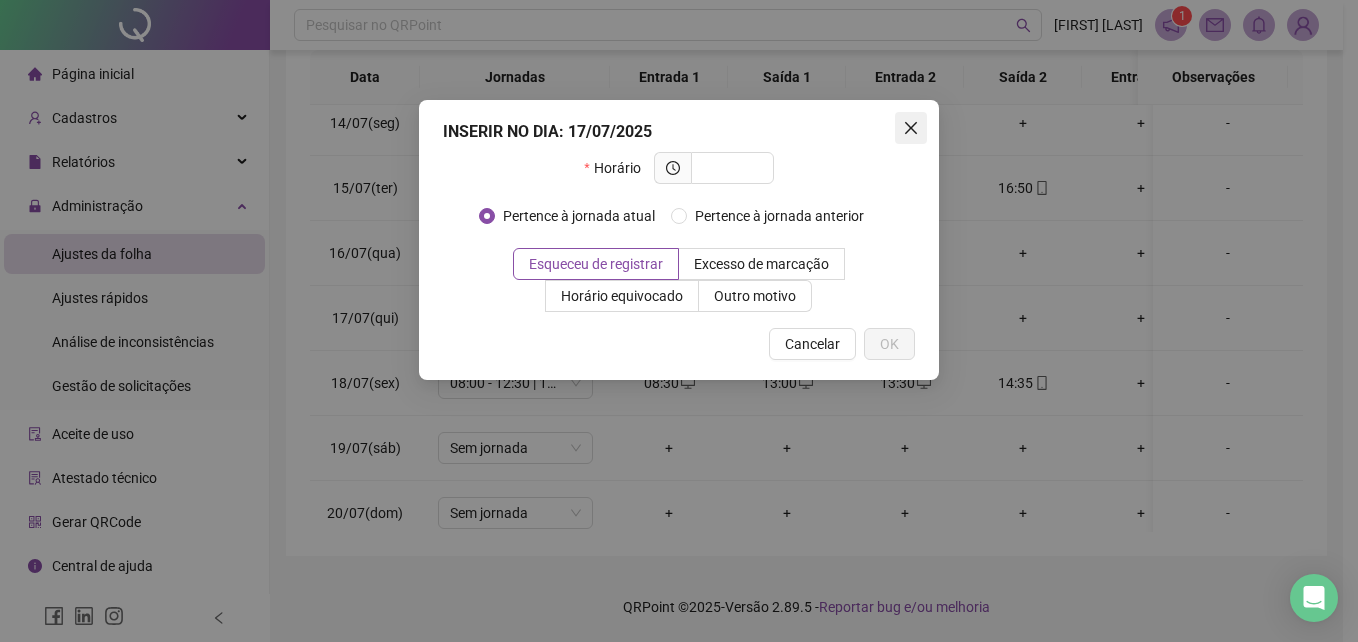 click 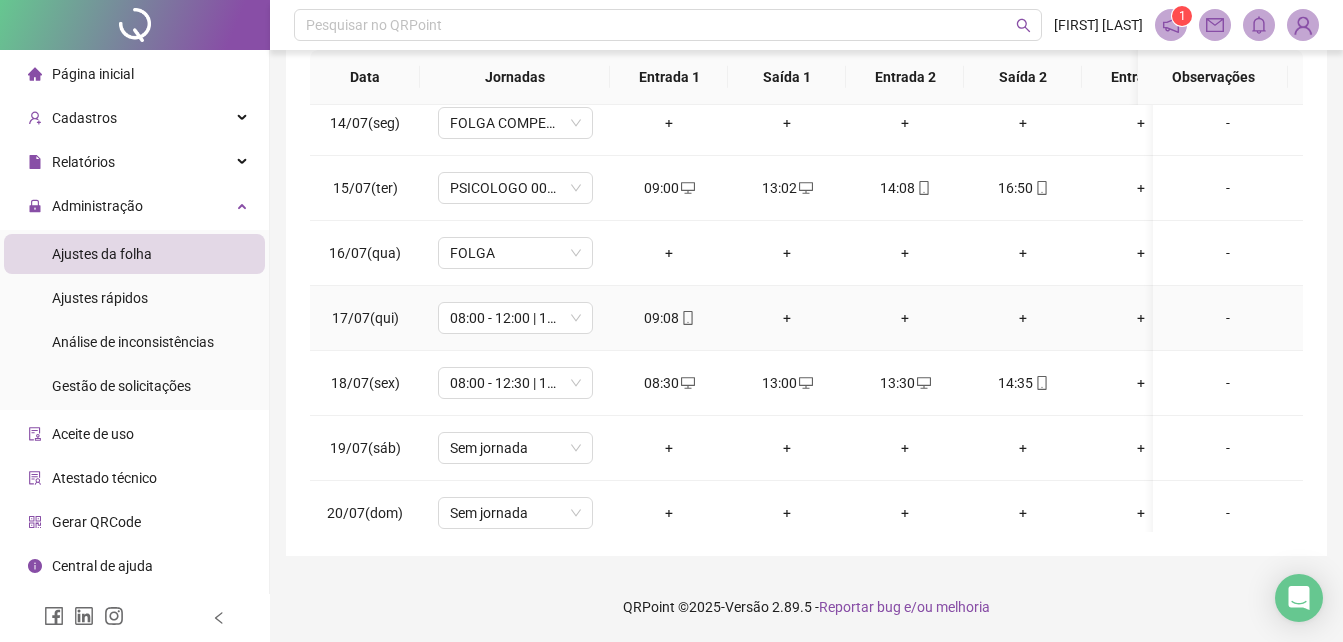 click on "+" at bounding box center (787, 318) 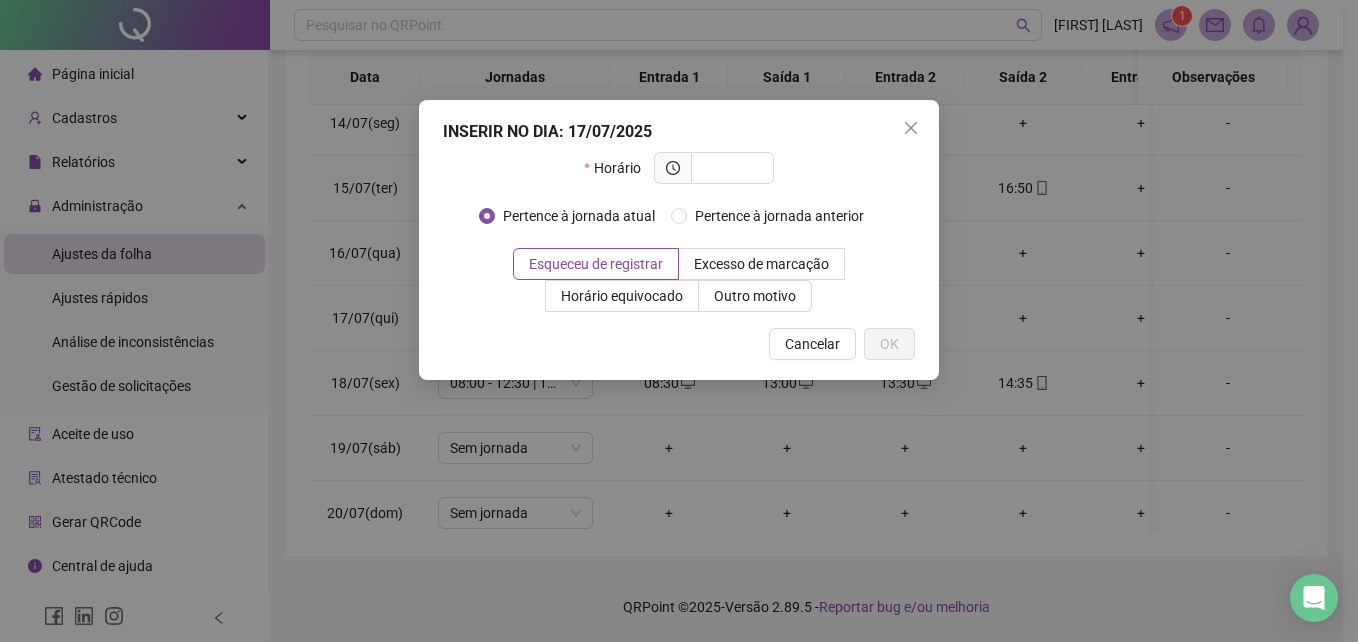 click at bounding box center (911, 128) 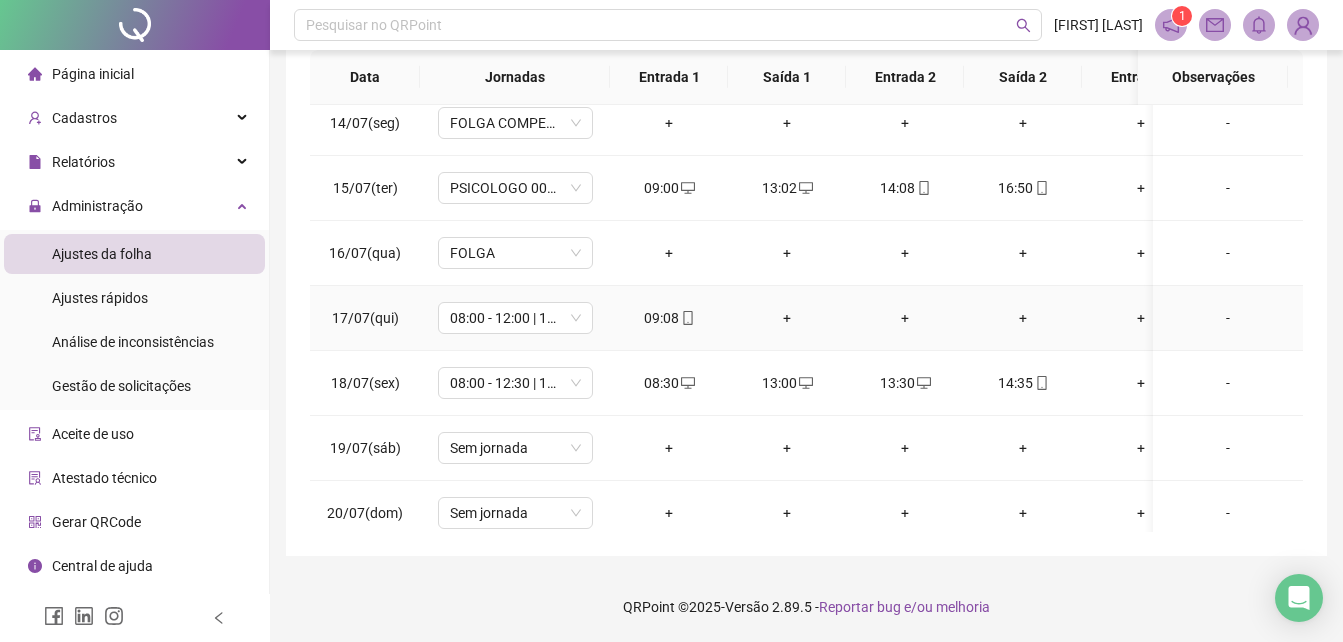 click on "+" at bounding box center (787, 318) 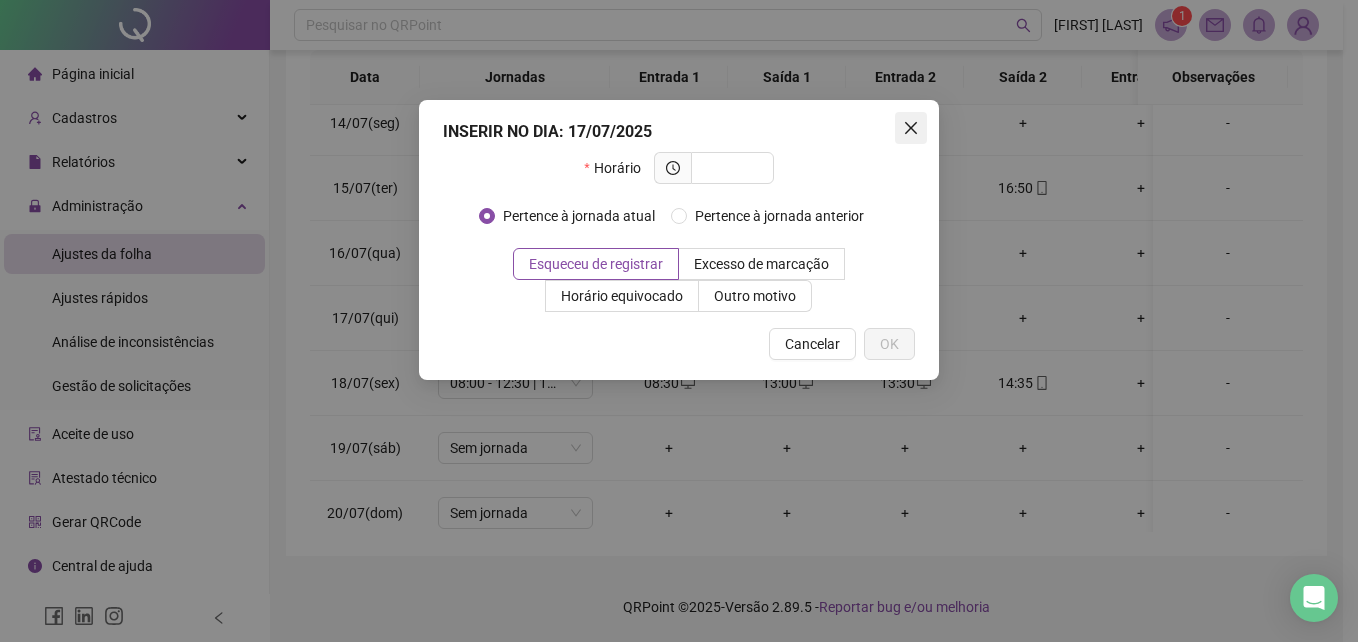 click 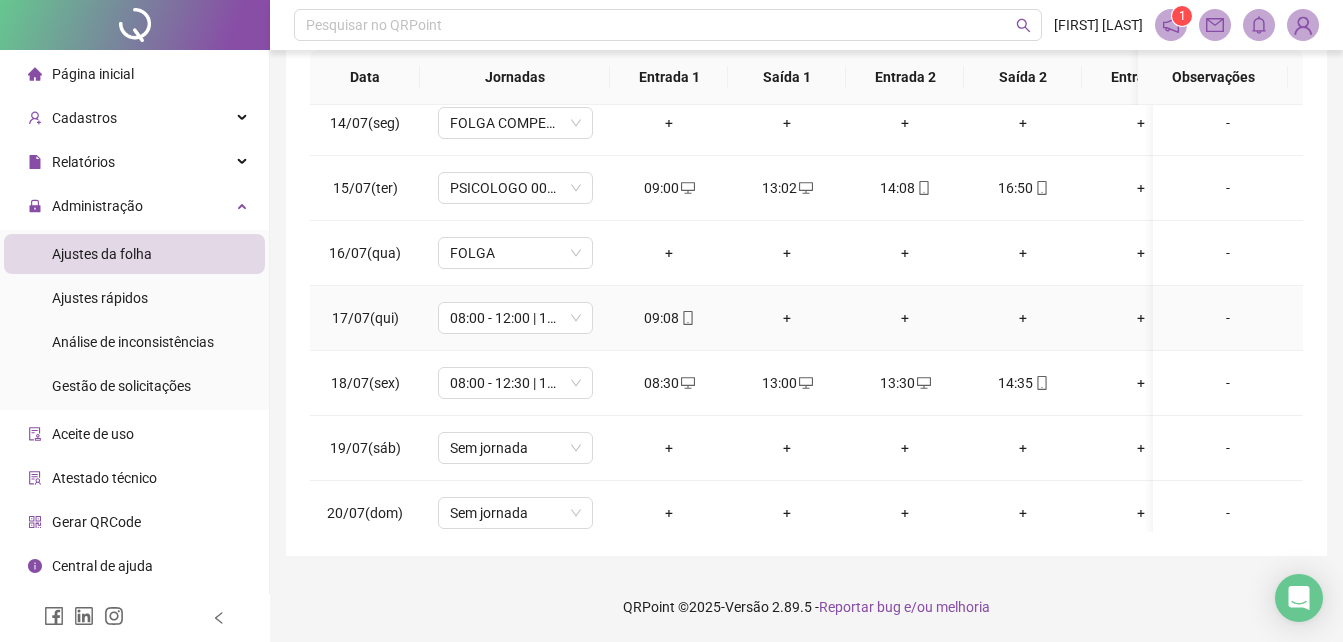 click on "+" at bounding box center [787, 318] 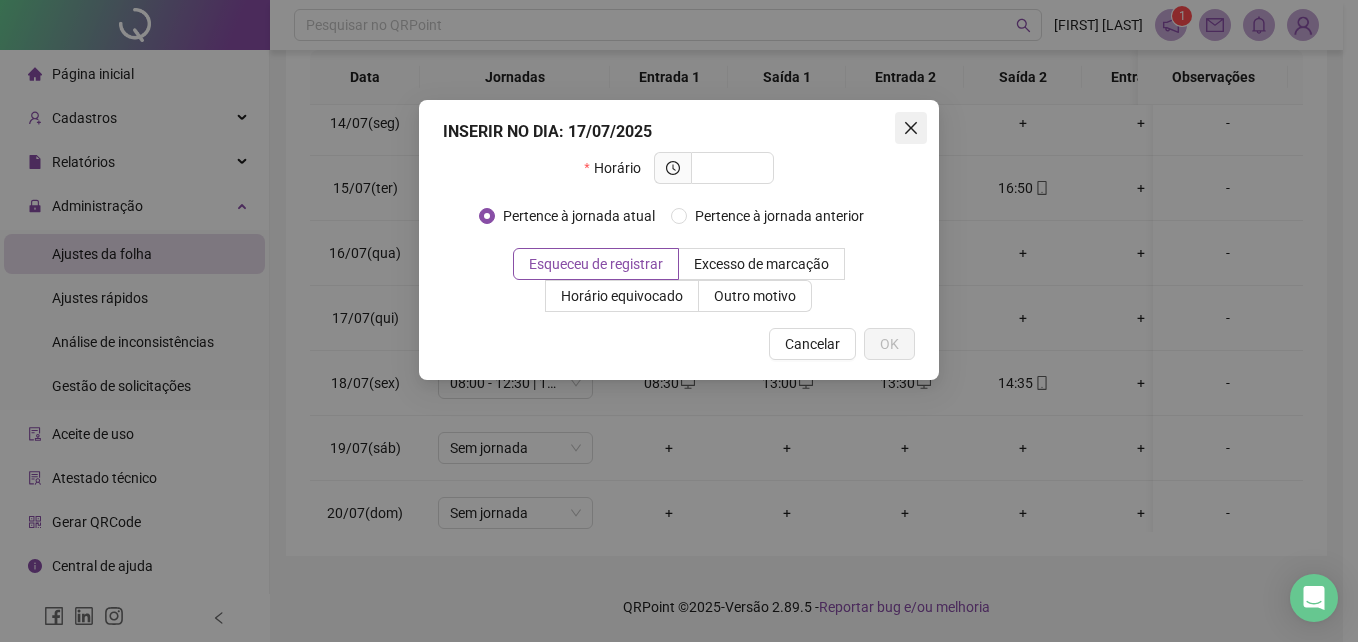 click at bounding box center [911, 128] 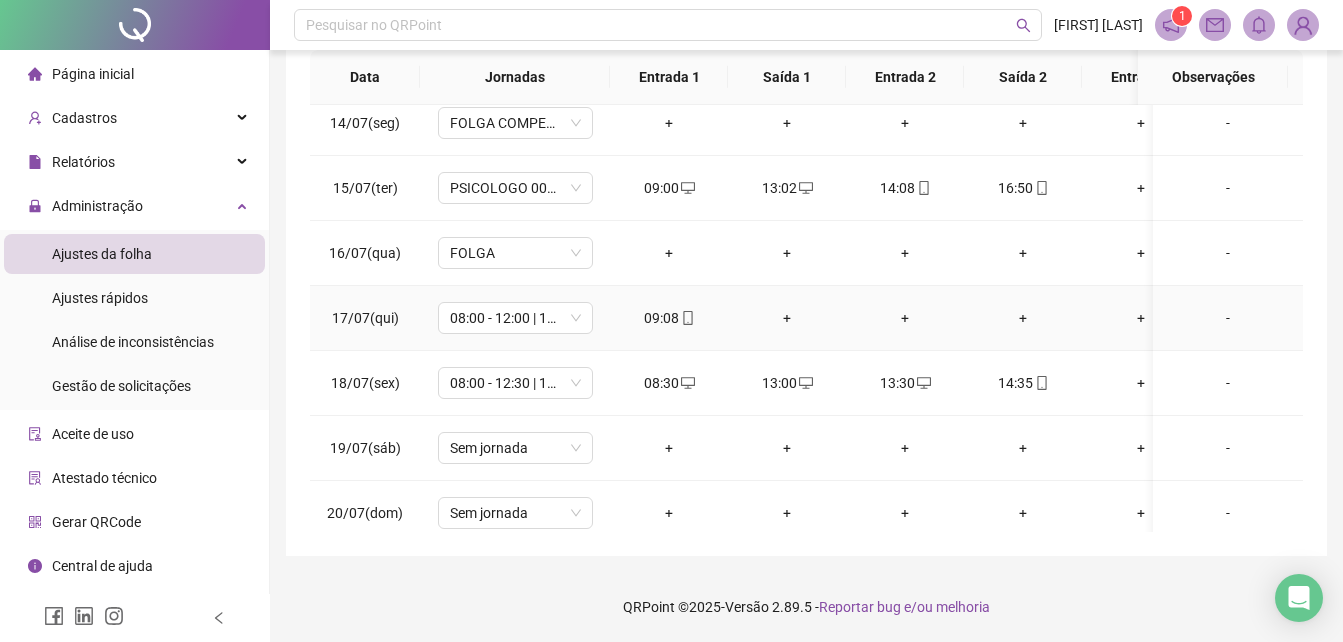 click on "+" at bounding box center [787, 318] 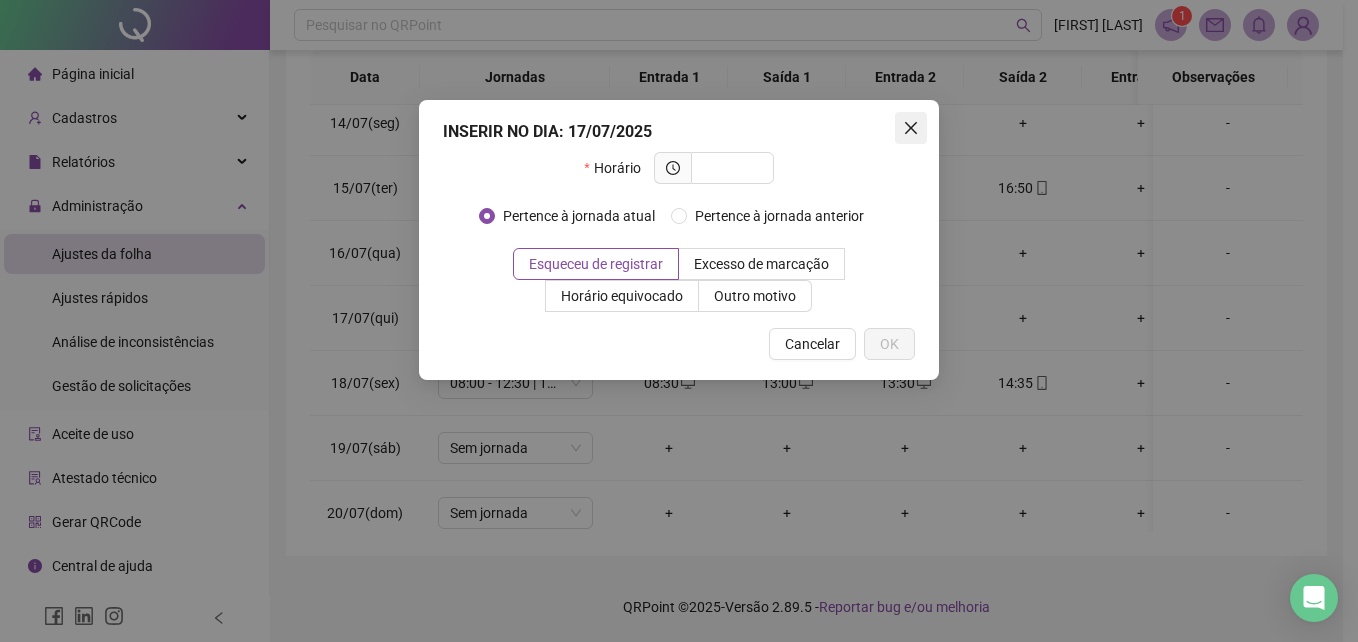 click at bounding box center [911, 128] 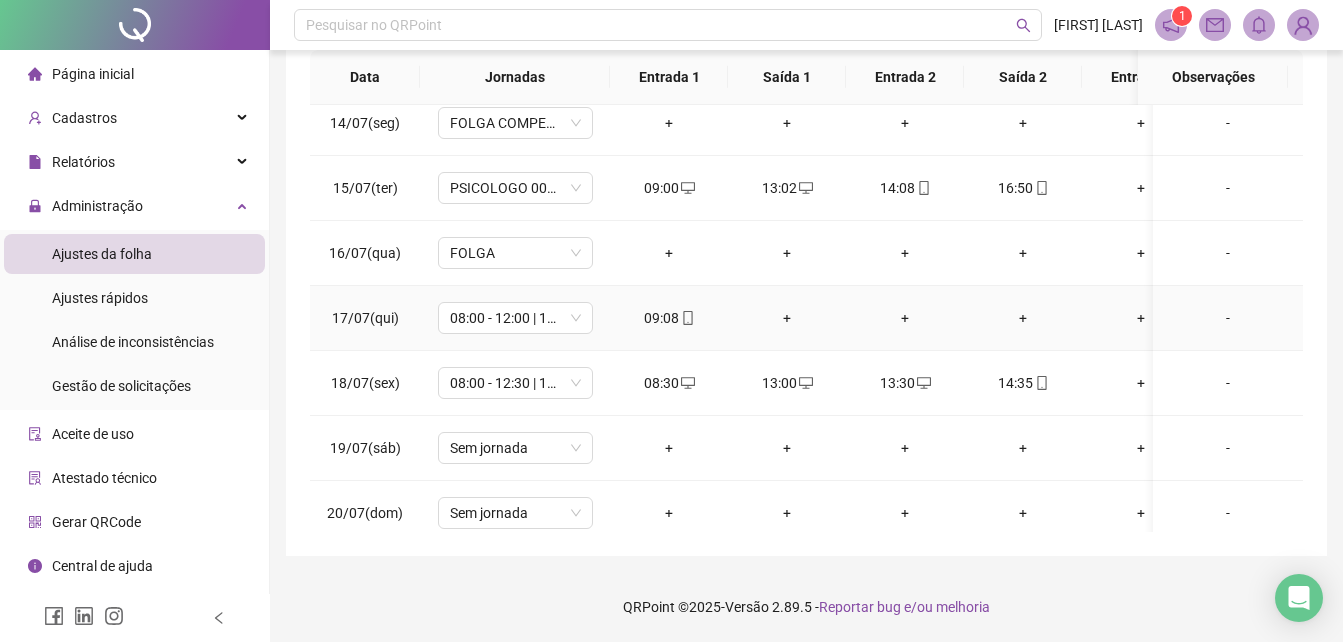click on "+" at bounding box center (787, 318) 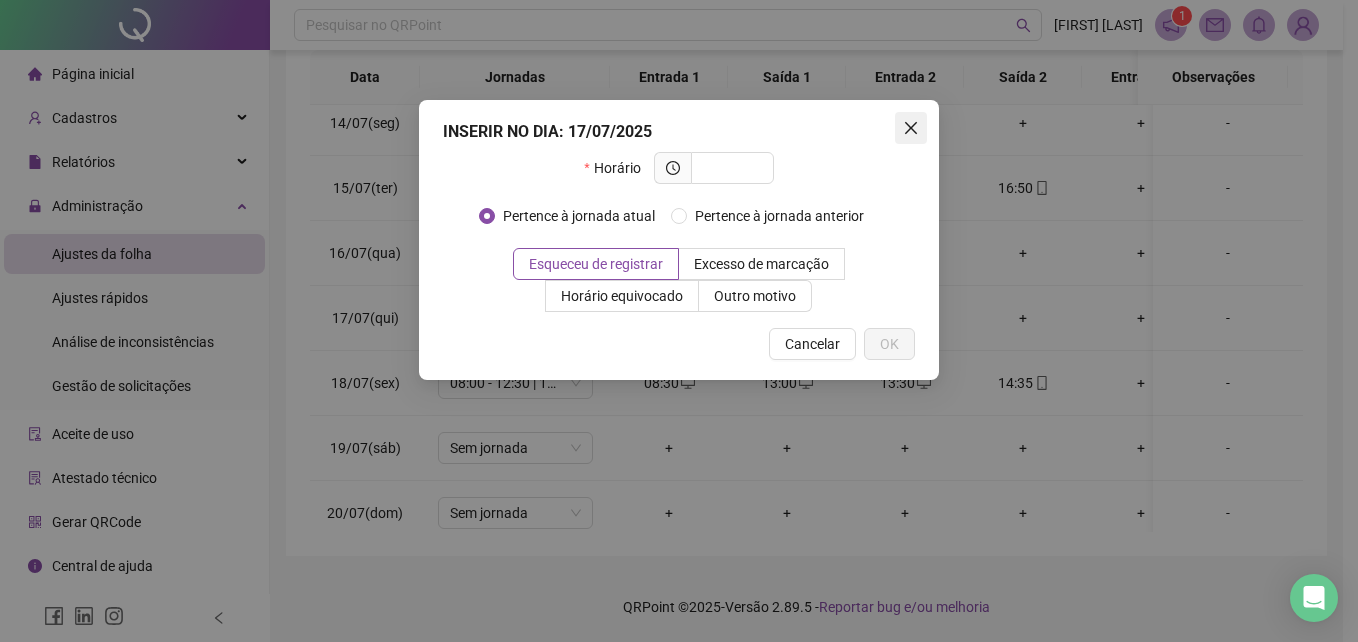 click 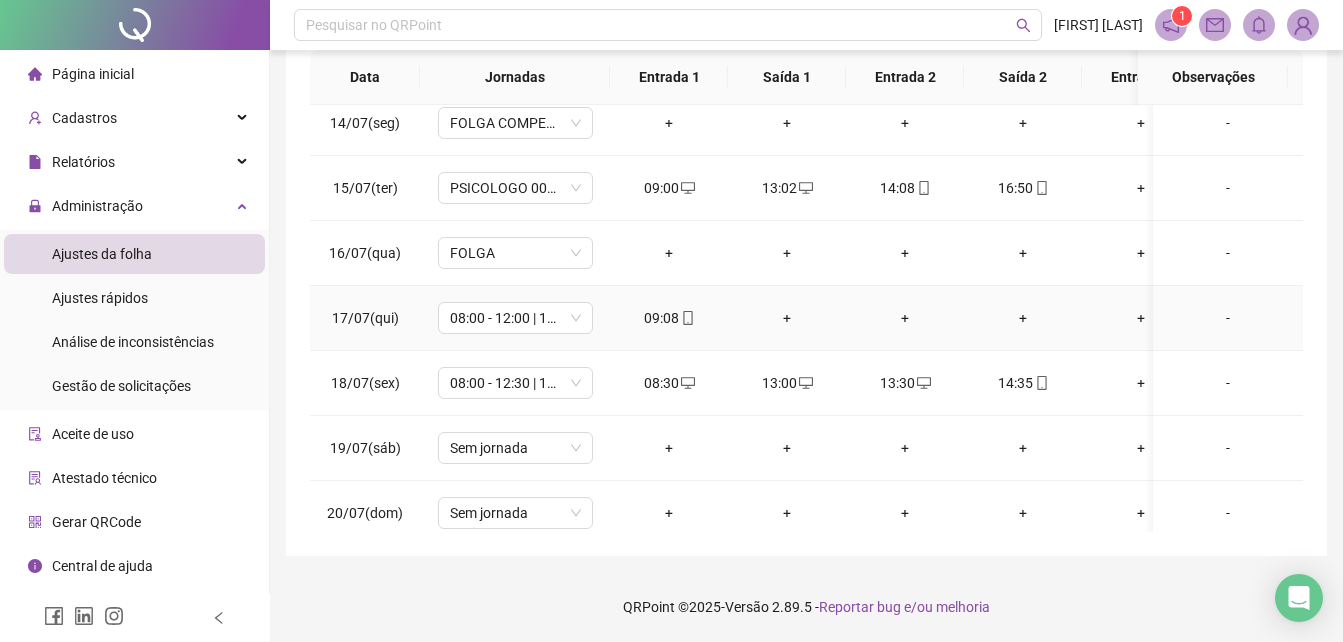 click on "+" at bounding box center [787, 318] 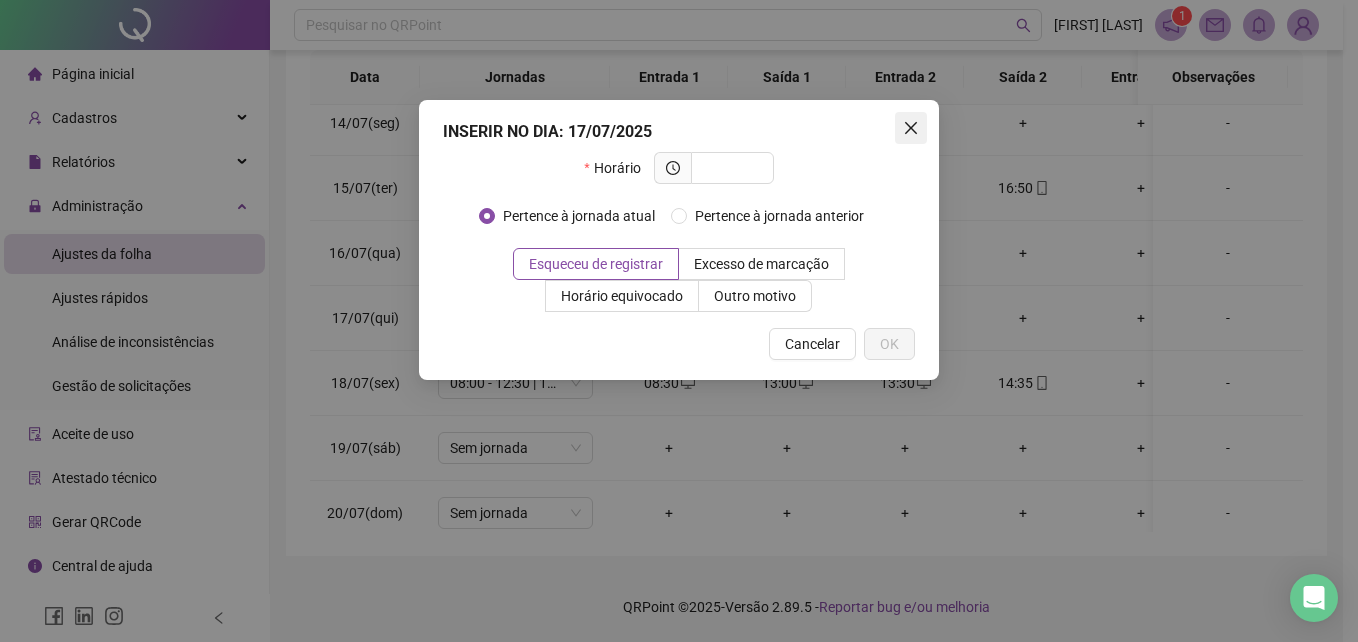 click at bounding box center [911, 128] 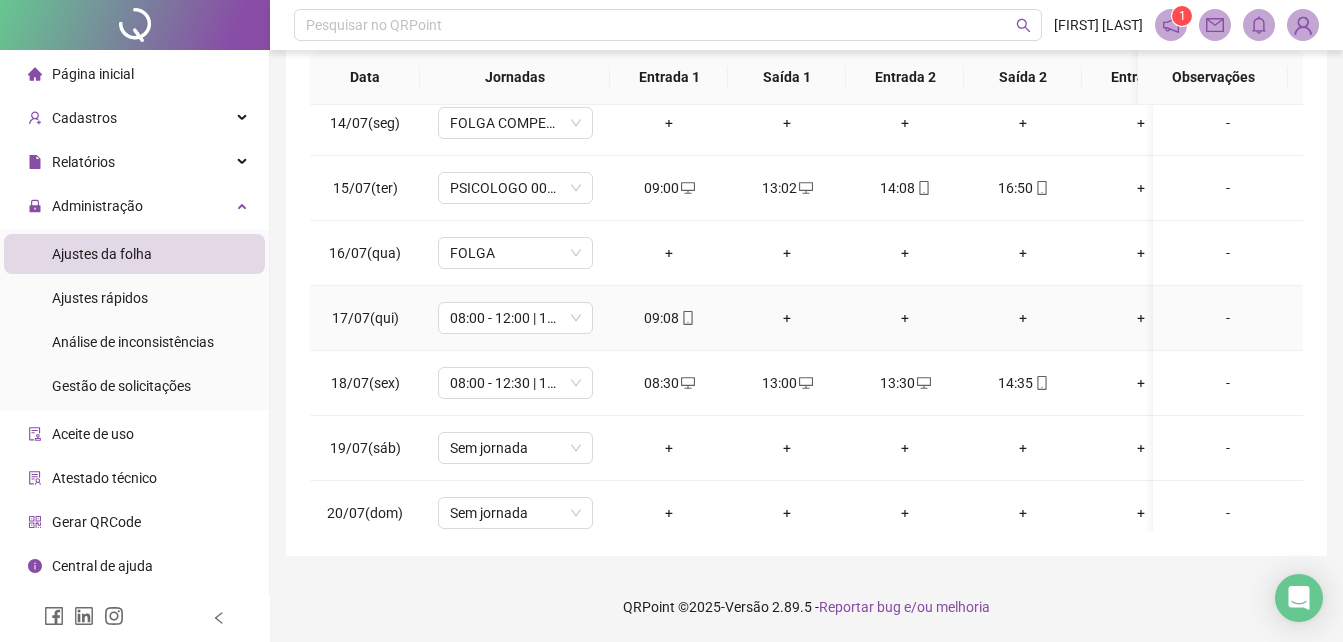 click on "+" at bounding box center [787, 318] 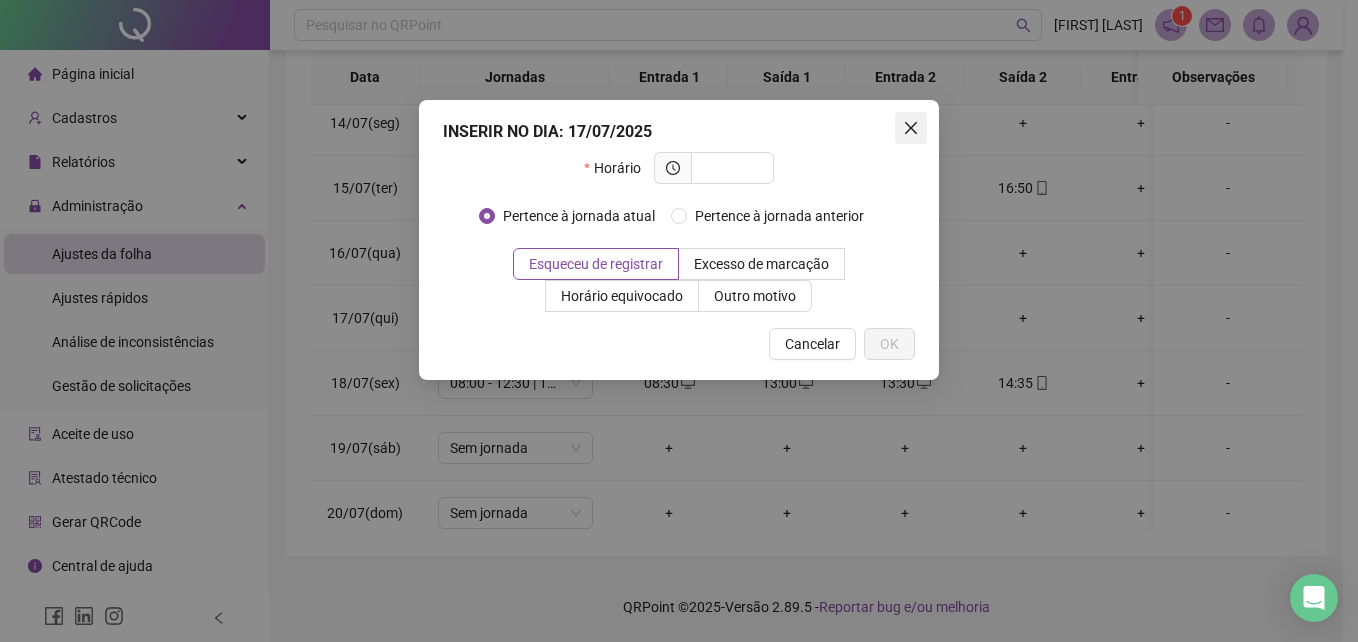click 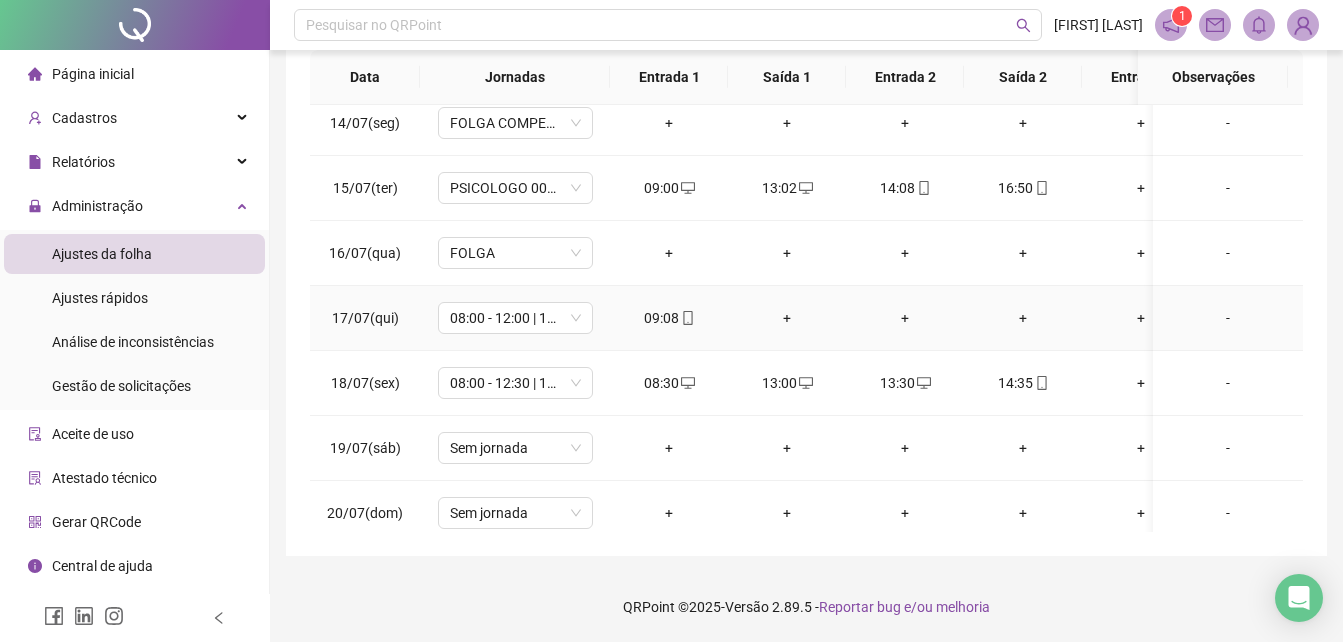 click on "+" at bounding box center (905, 318) 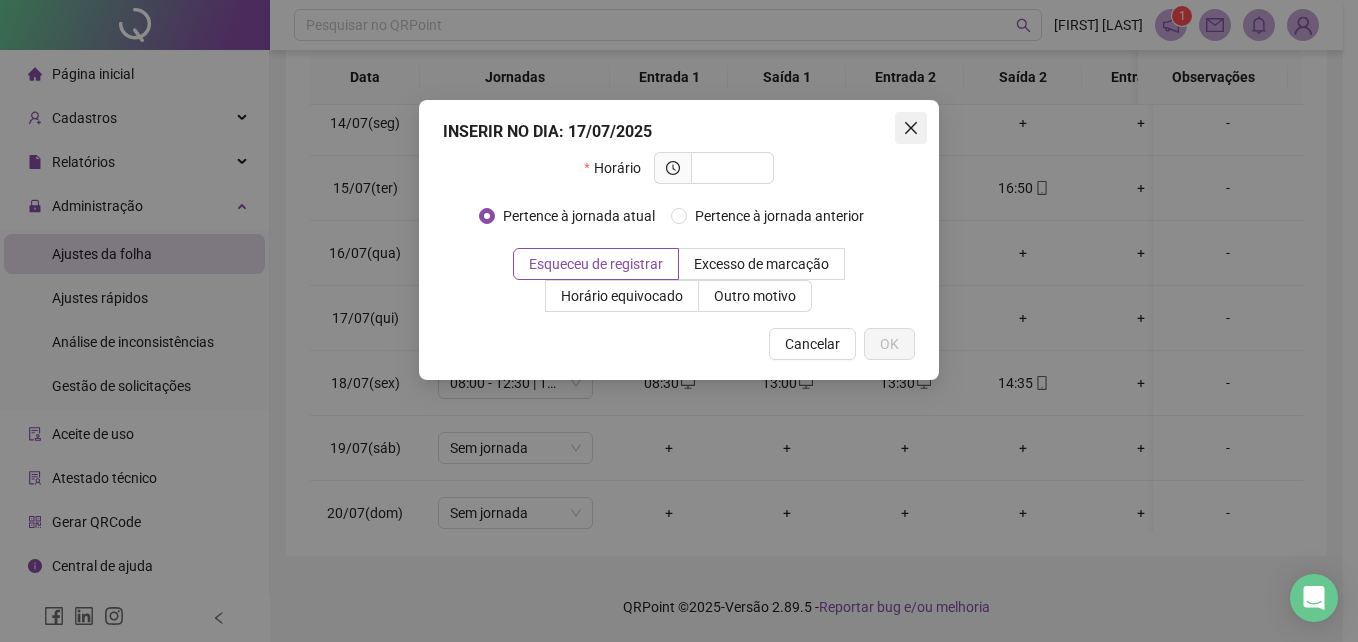 click at bounding box center (911, 128) 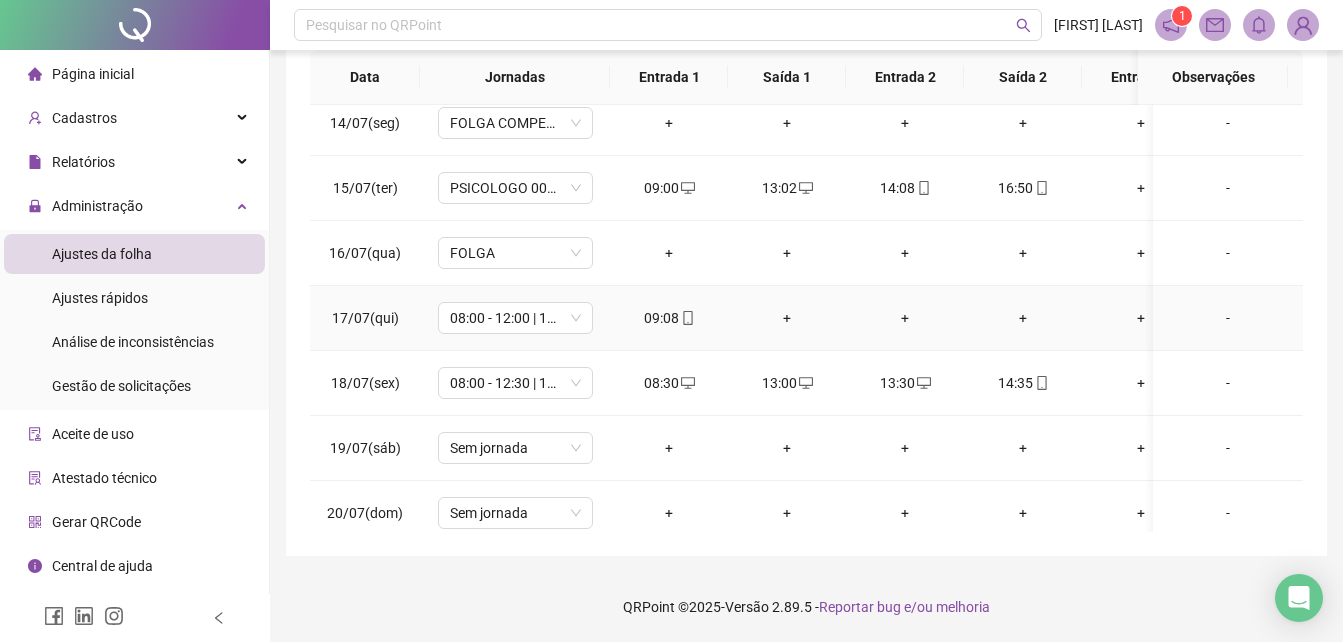 click on "+" at bounding box center [1023, 318] 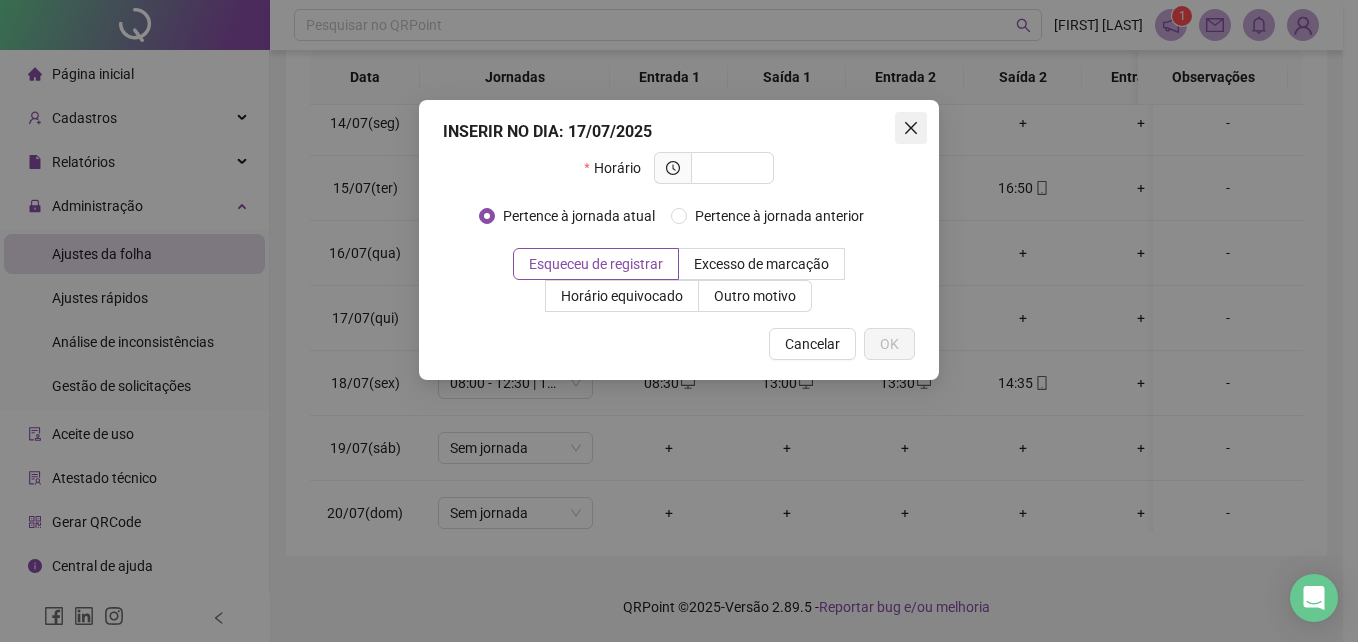 click 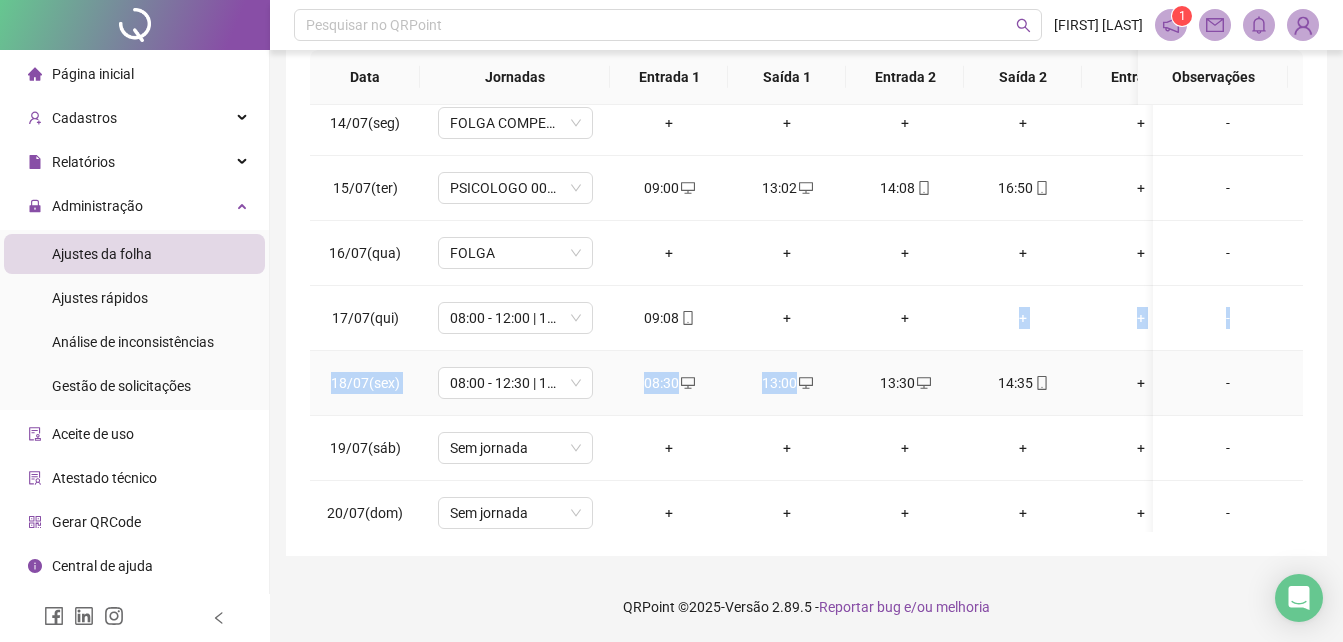 drag, startPoint x: 906, startPoint y: 320, endPoint x: 839, endPoint y: 355, distance: 75.591 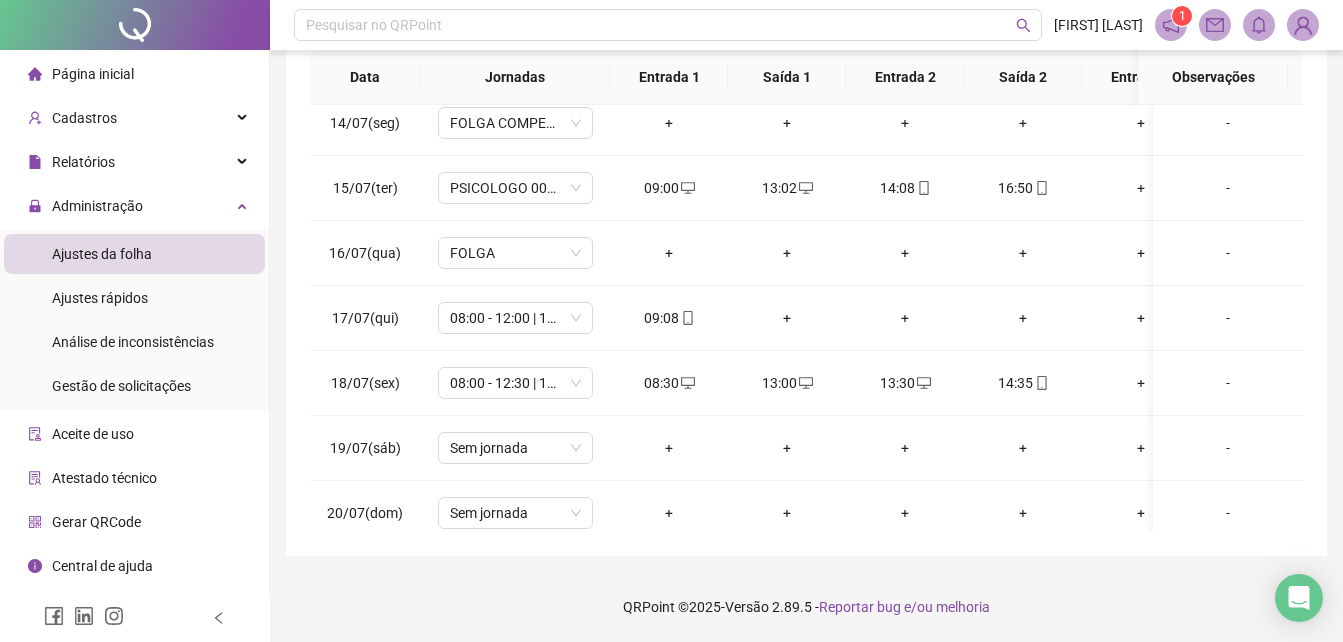click on "**********" at bounding box center (806, 121) 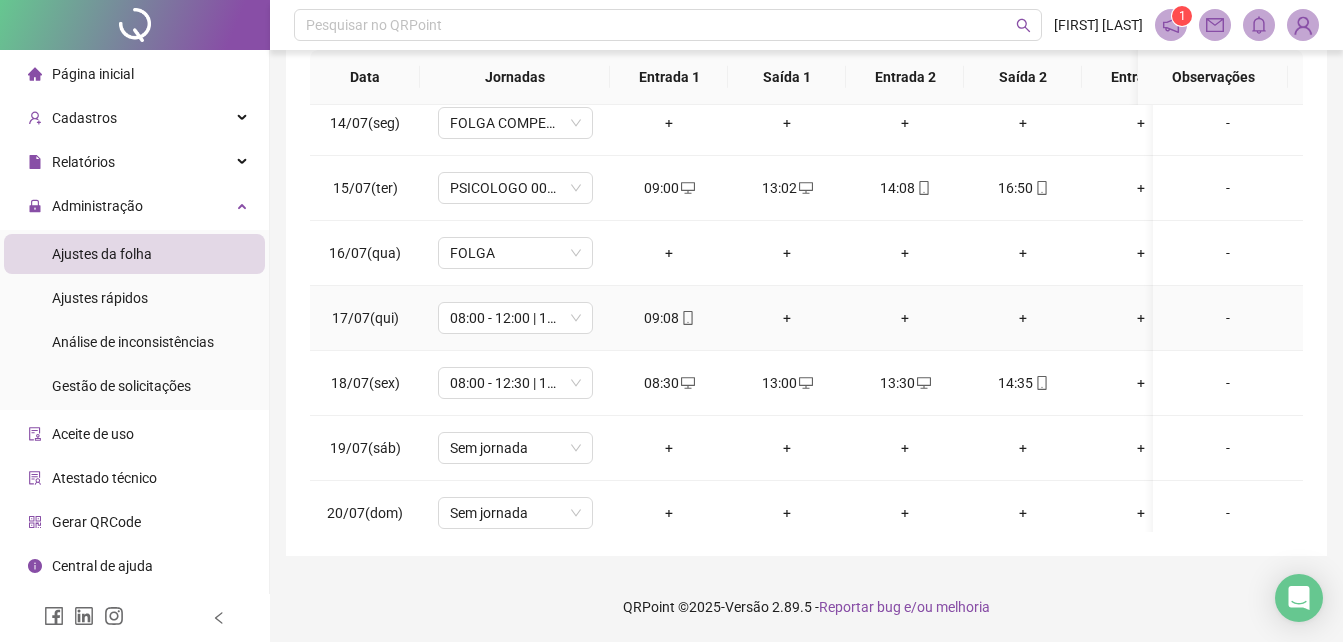click on "+" at bounding box center (787, 318) 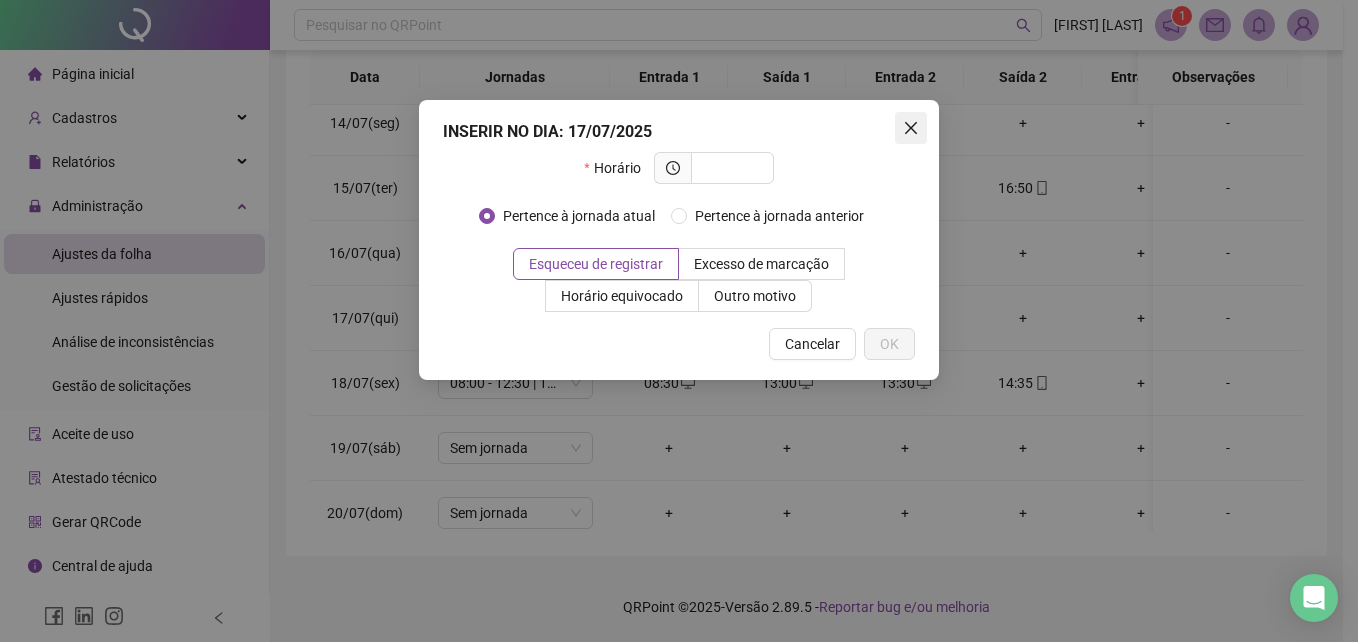 click 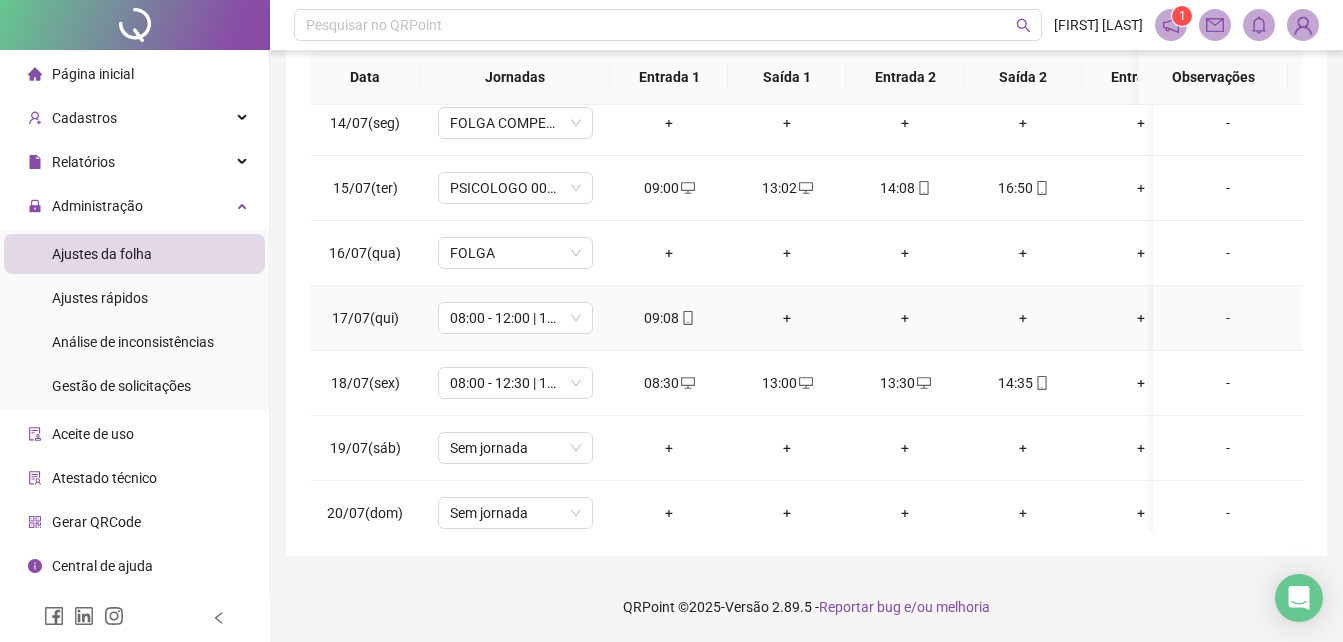 click on "+" at bounding box center (787, 318) 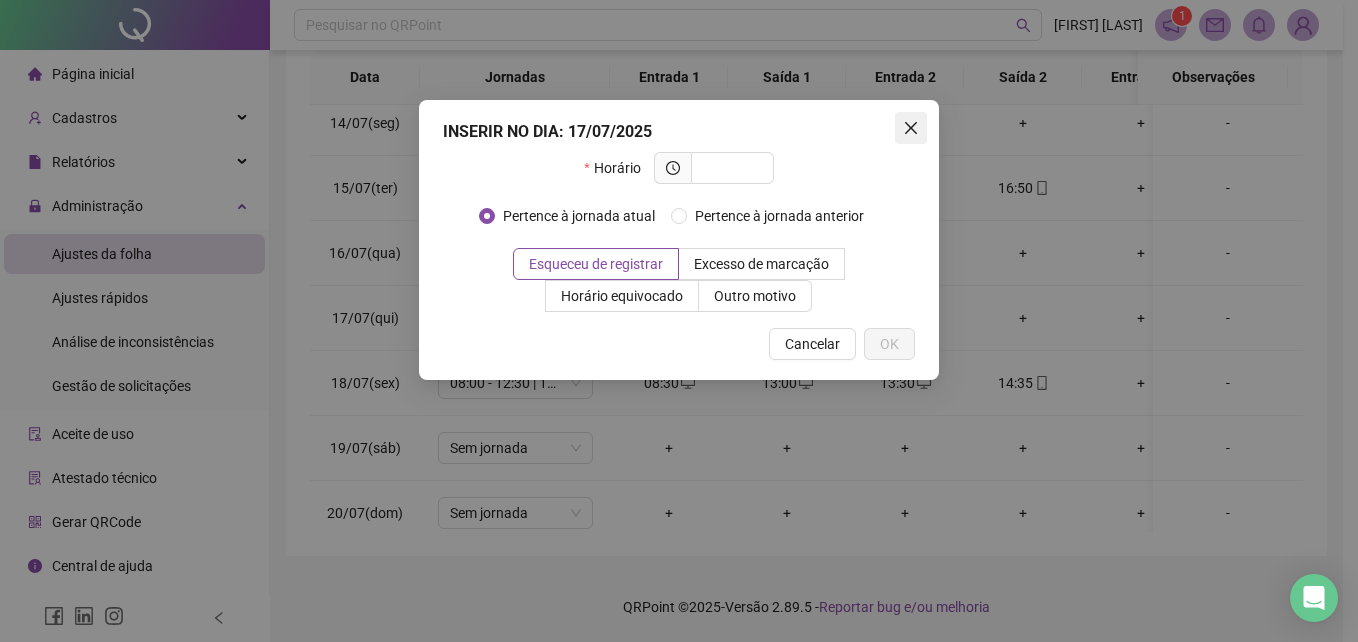 click 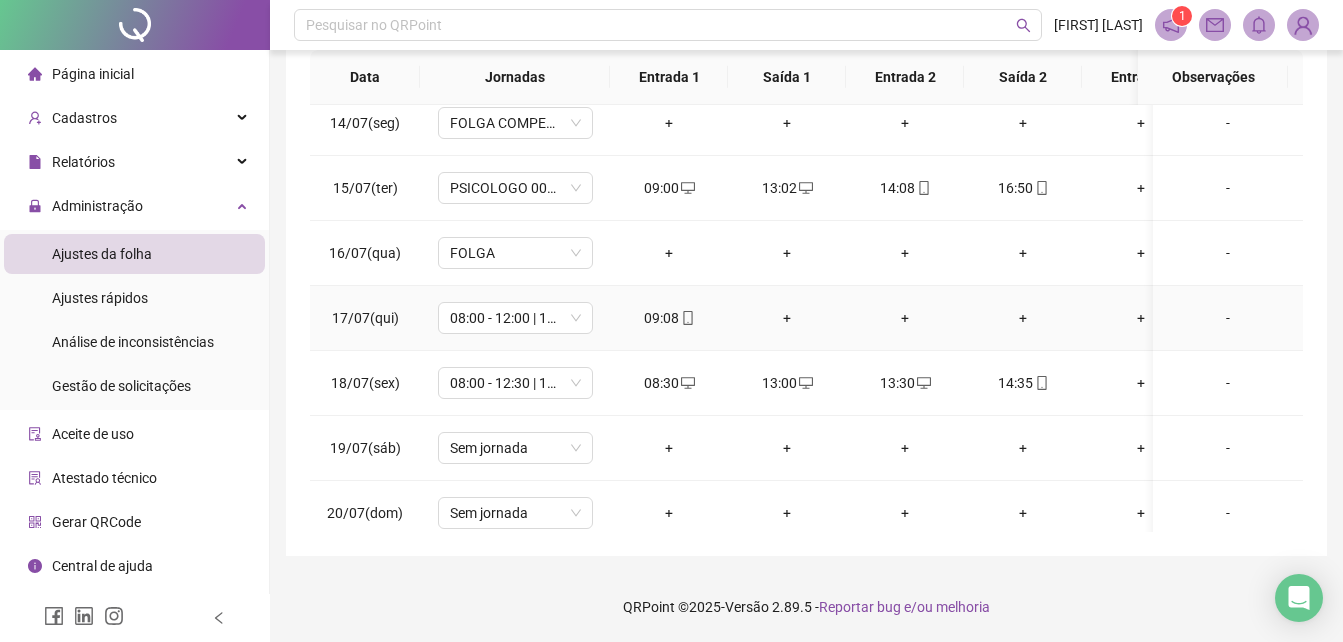click on "+" at bounding box center [1023, 318] 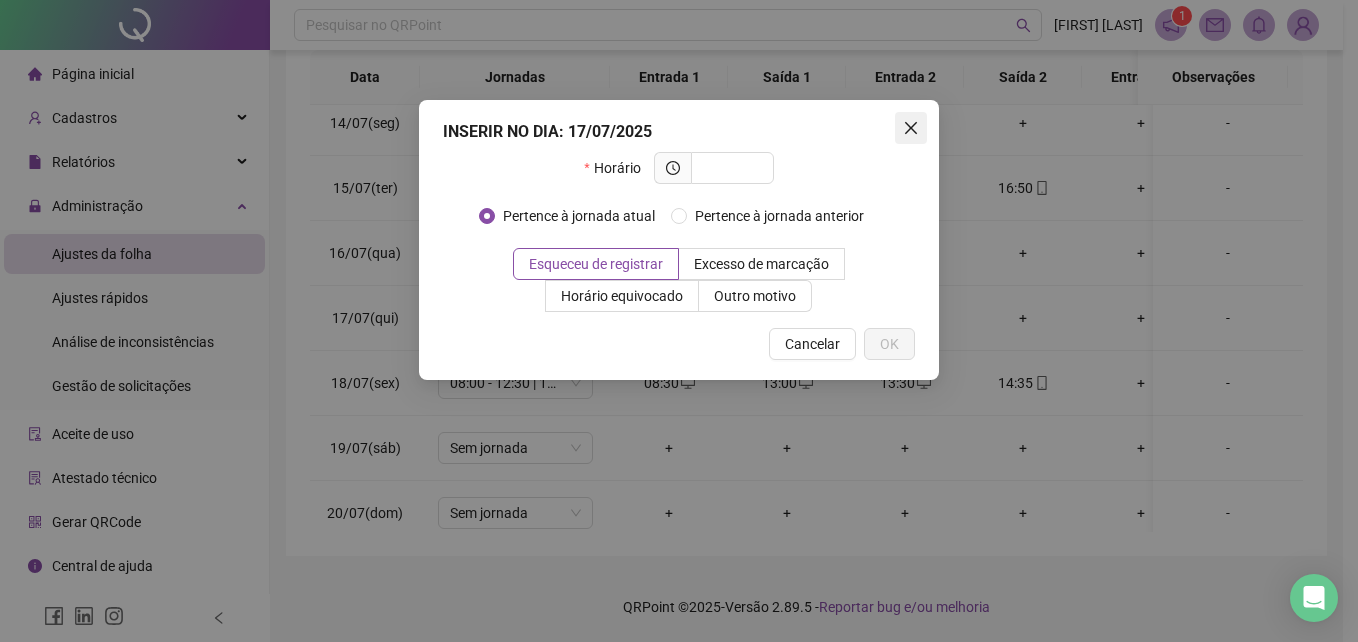click 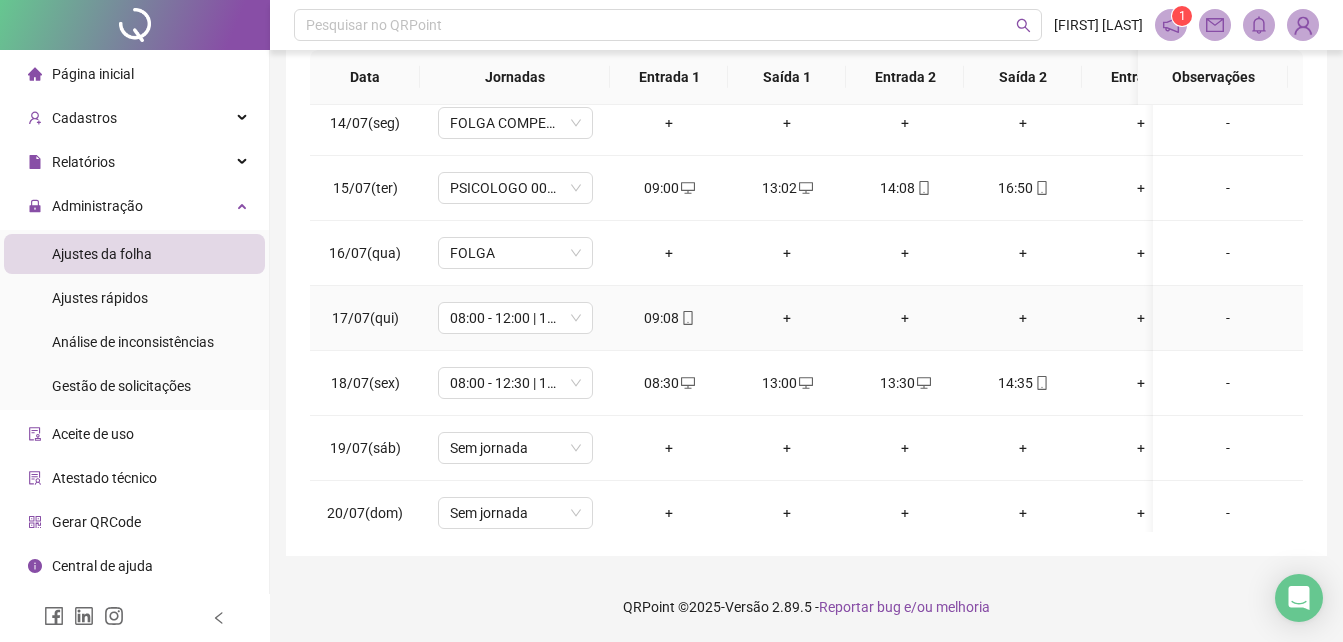 click on "+" at bounding box center (1023, 318) 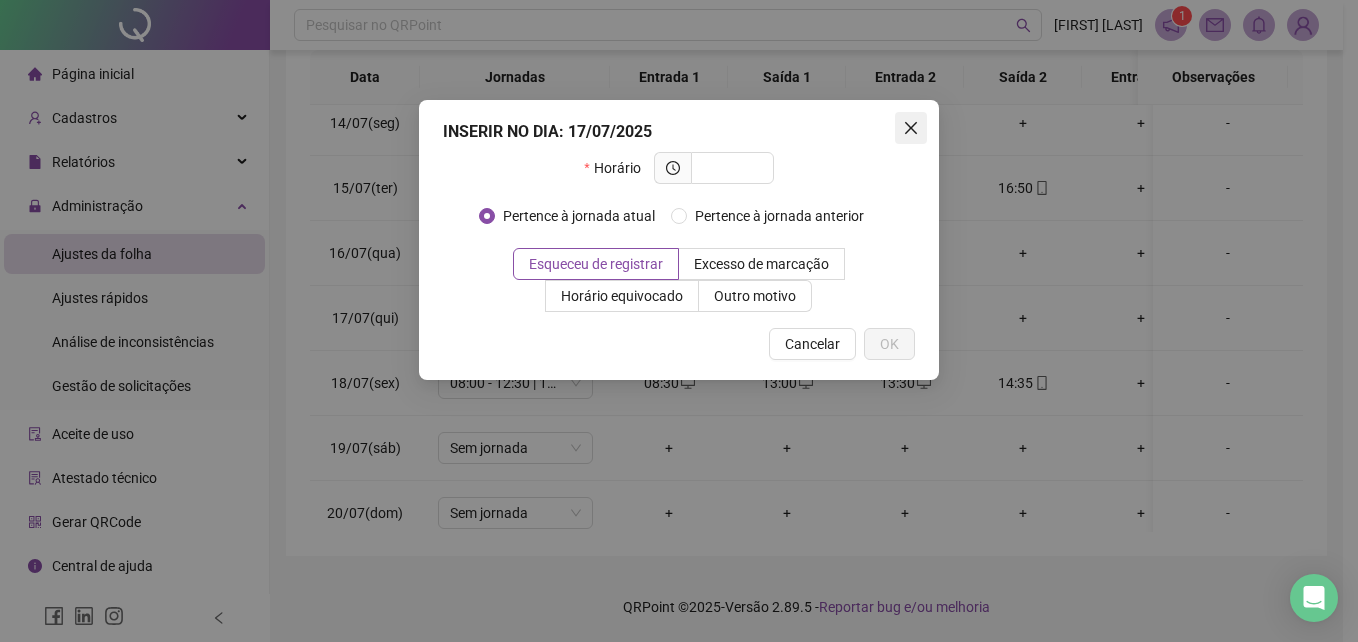click 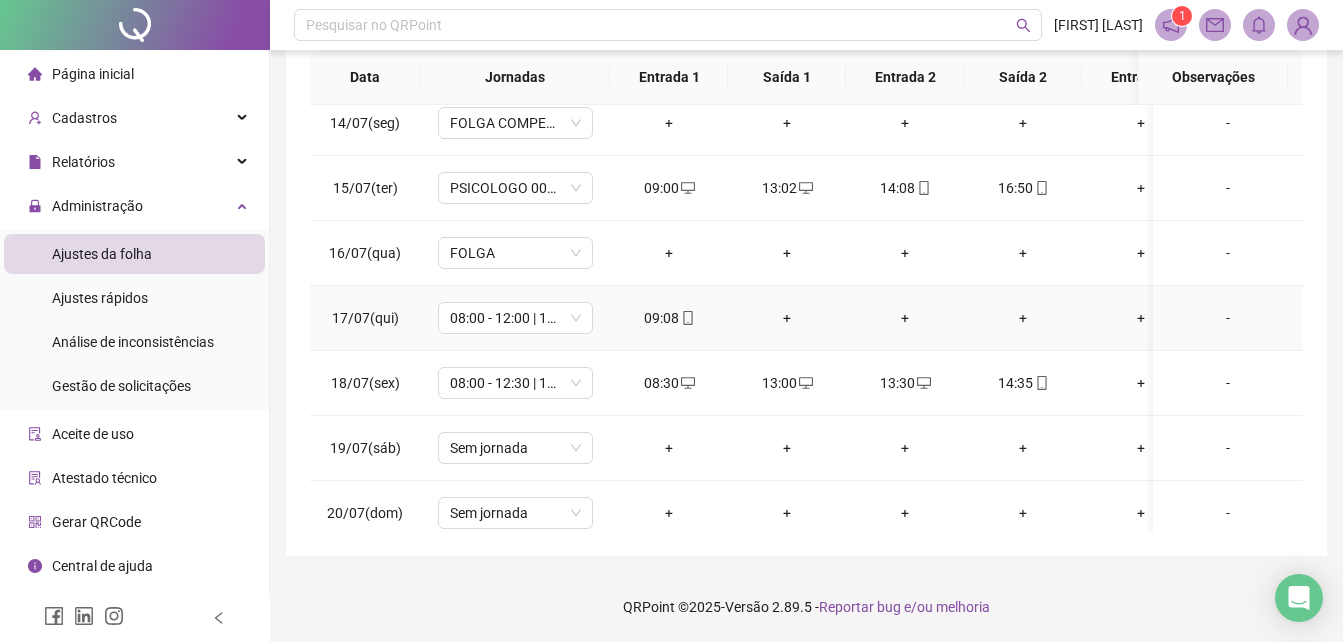 click on "+" at bounding box center [905, 318] 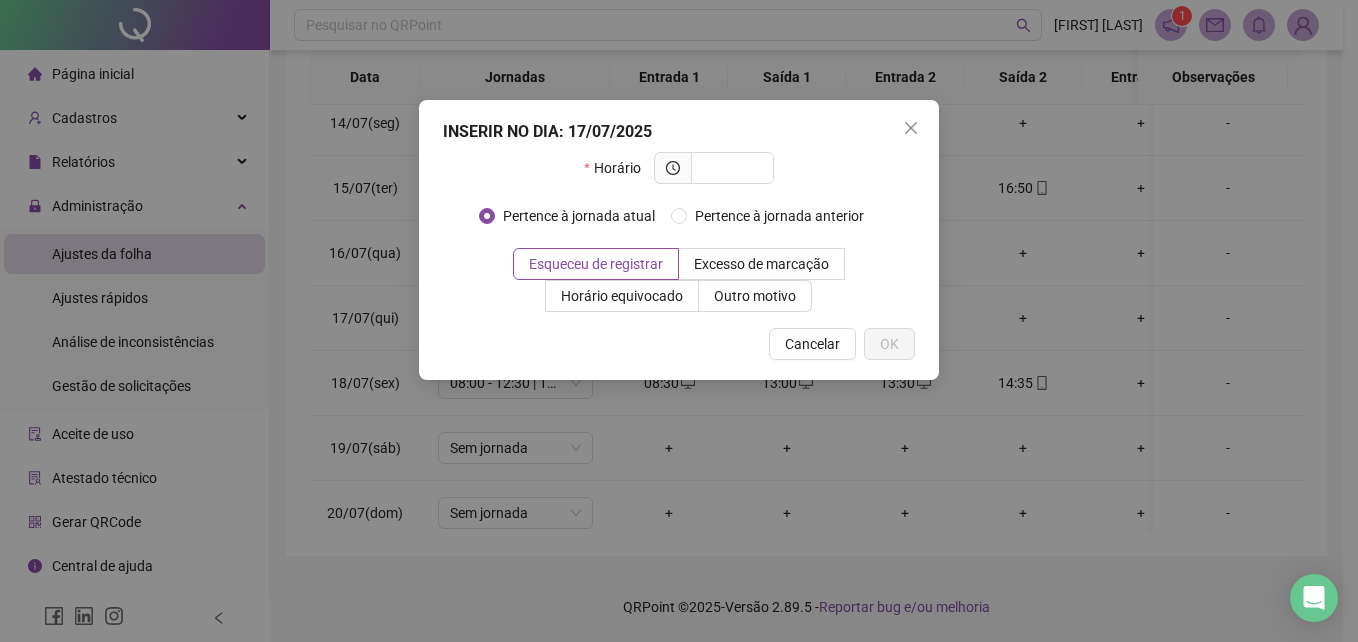 click at bounding box center (911, 128) 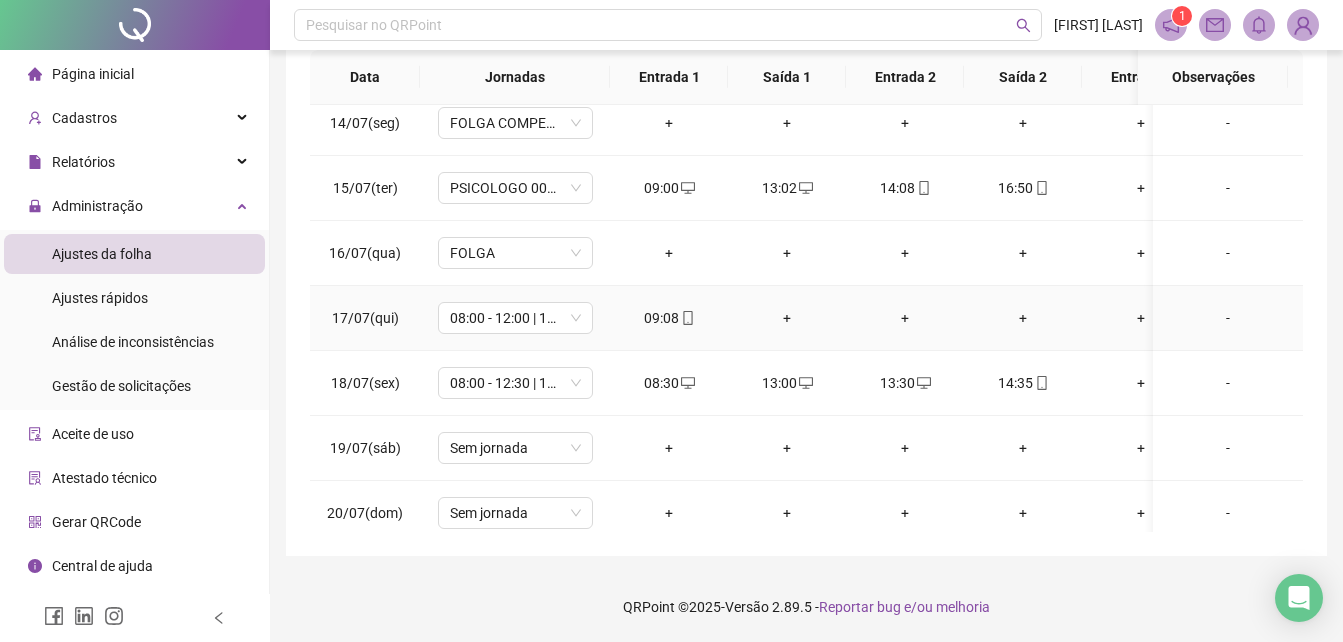click on "+" at bounding box center [787, 318] 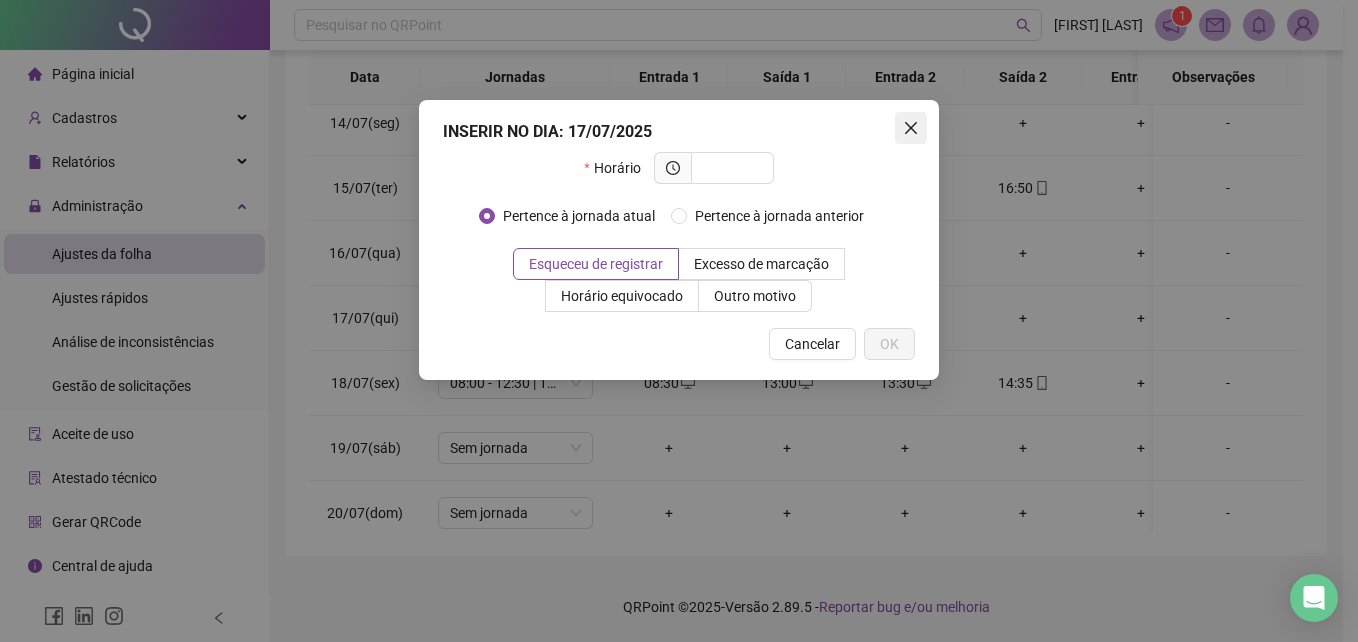 click at bounding box center [911, 128] 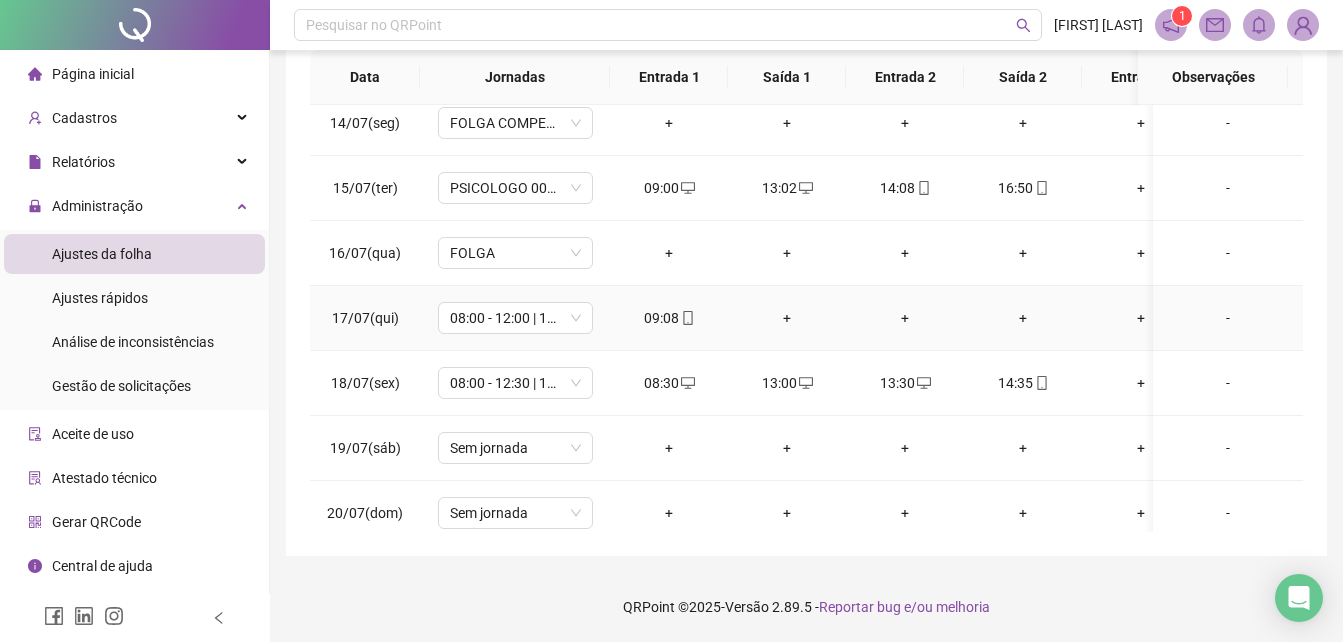 click on "+" at bounding box center (787, 318) 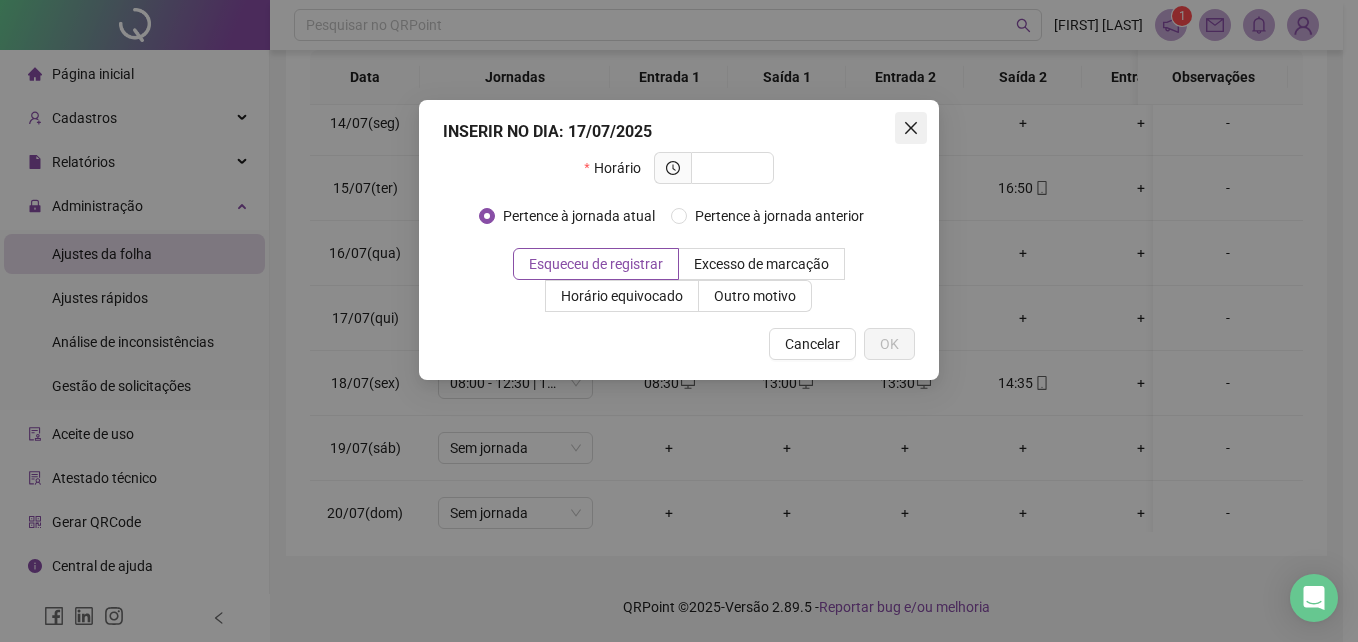 click 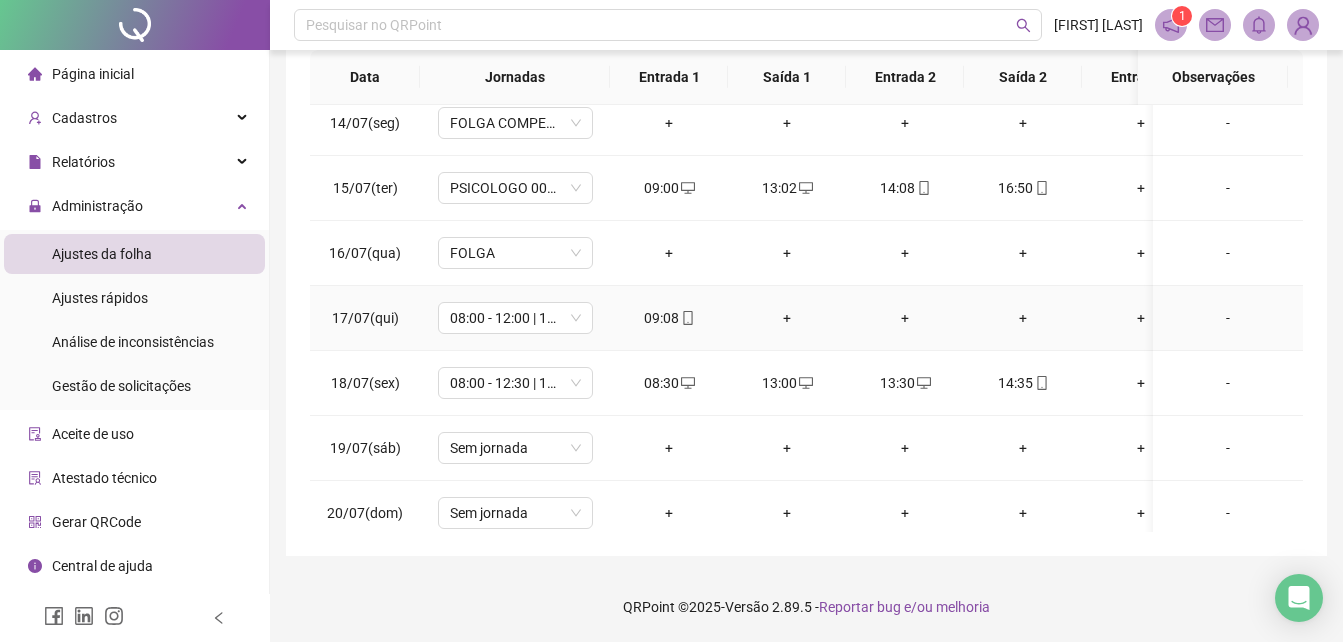 click on "+" at bounding box center [787, 318] 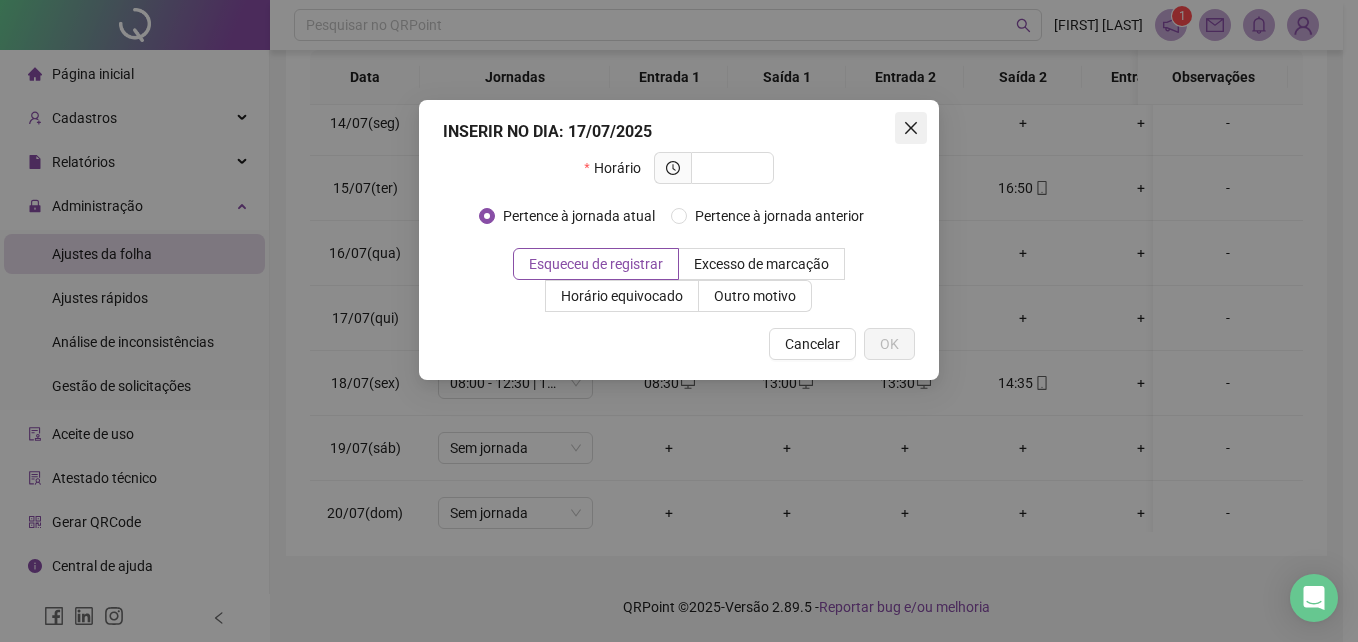 drag, startPoint x: 901, startPoint y: 132, endPoint x: 818, endPoint y: 350, distance: 233.26595 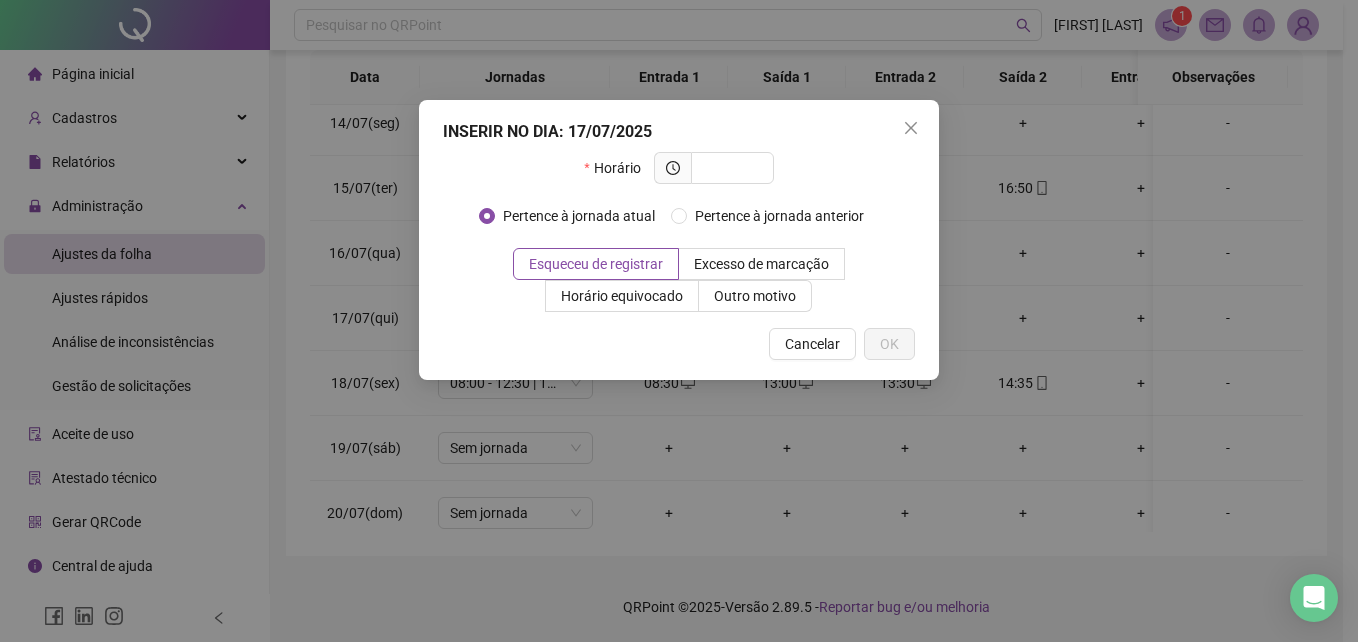 click at bounding box center (911, 128) 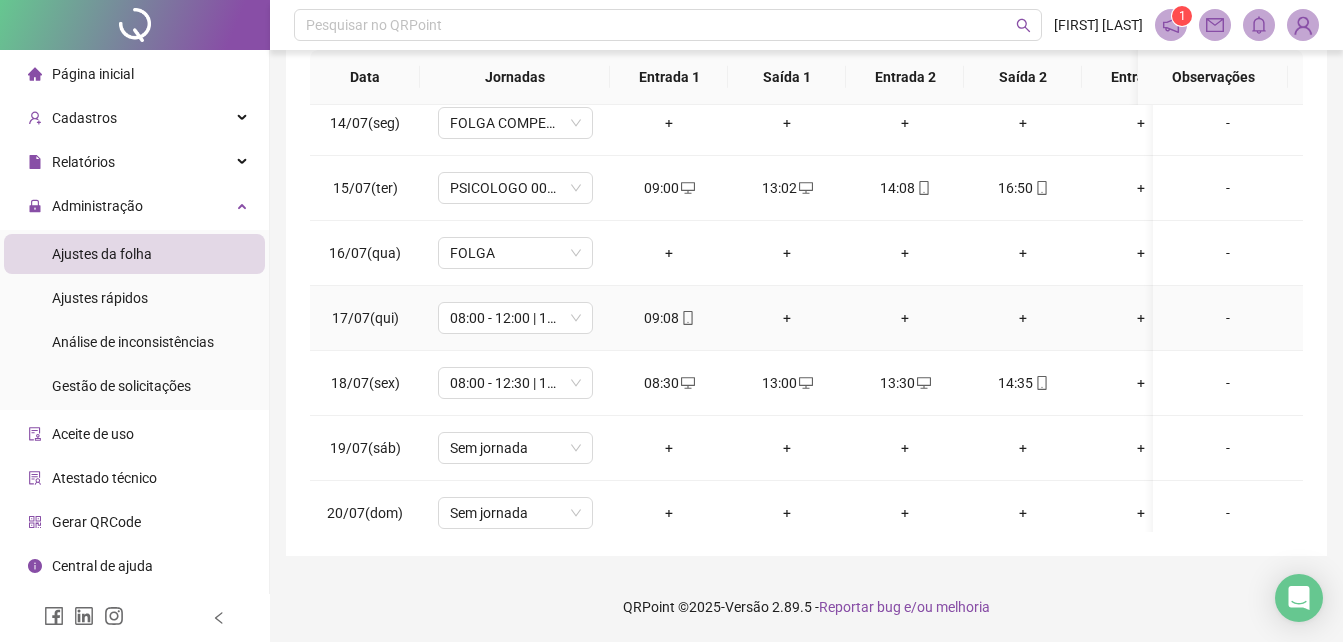 click on "+" at bounding box center [787, 318] 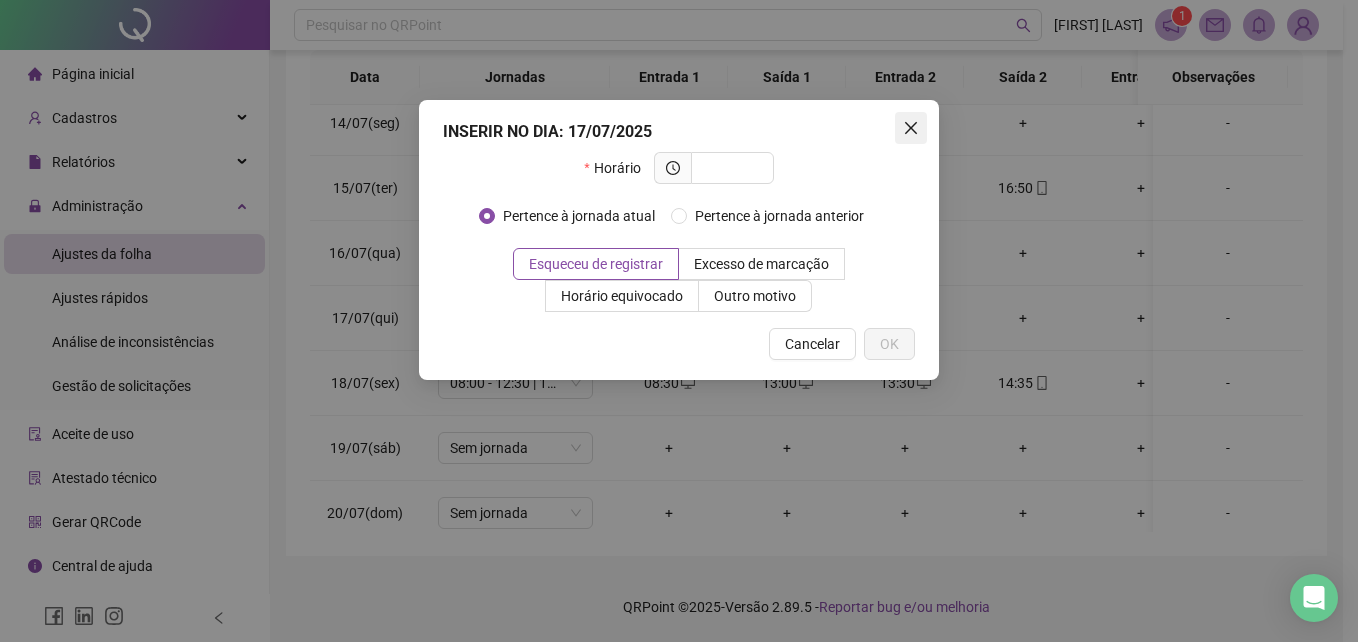 click at bounding box center [911, 128] 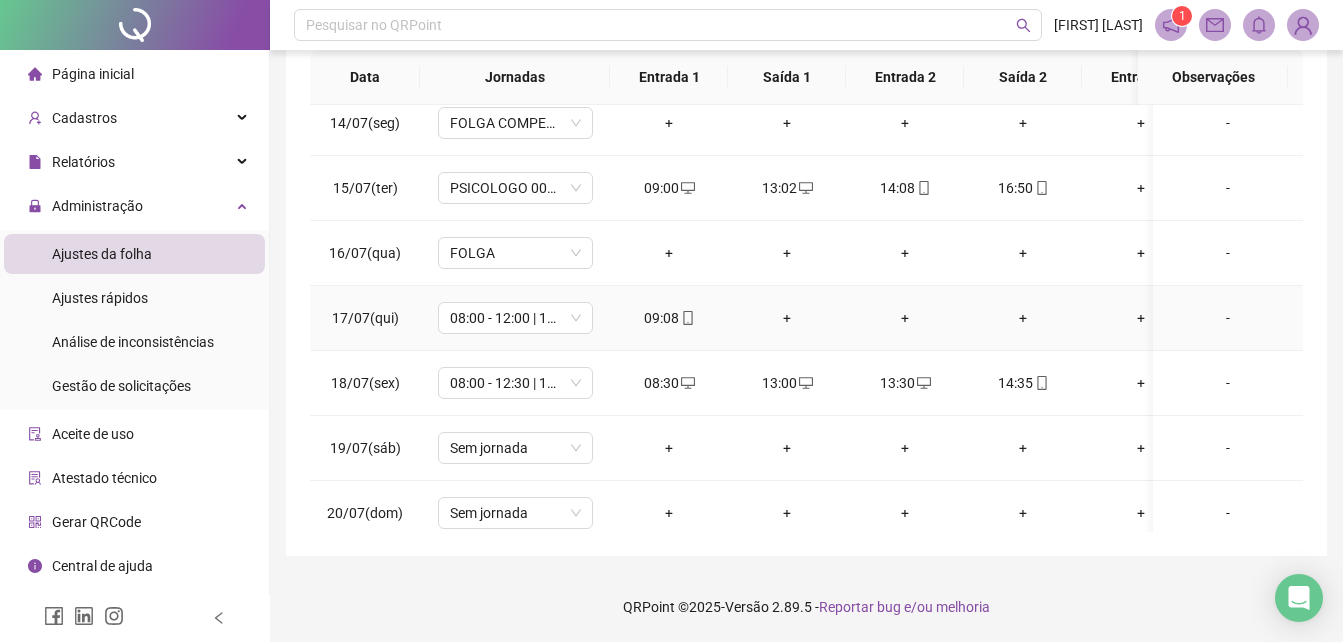 click on "+" at bounding box center [905, 318] 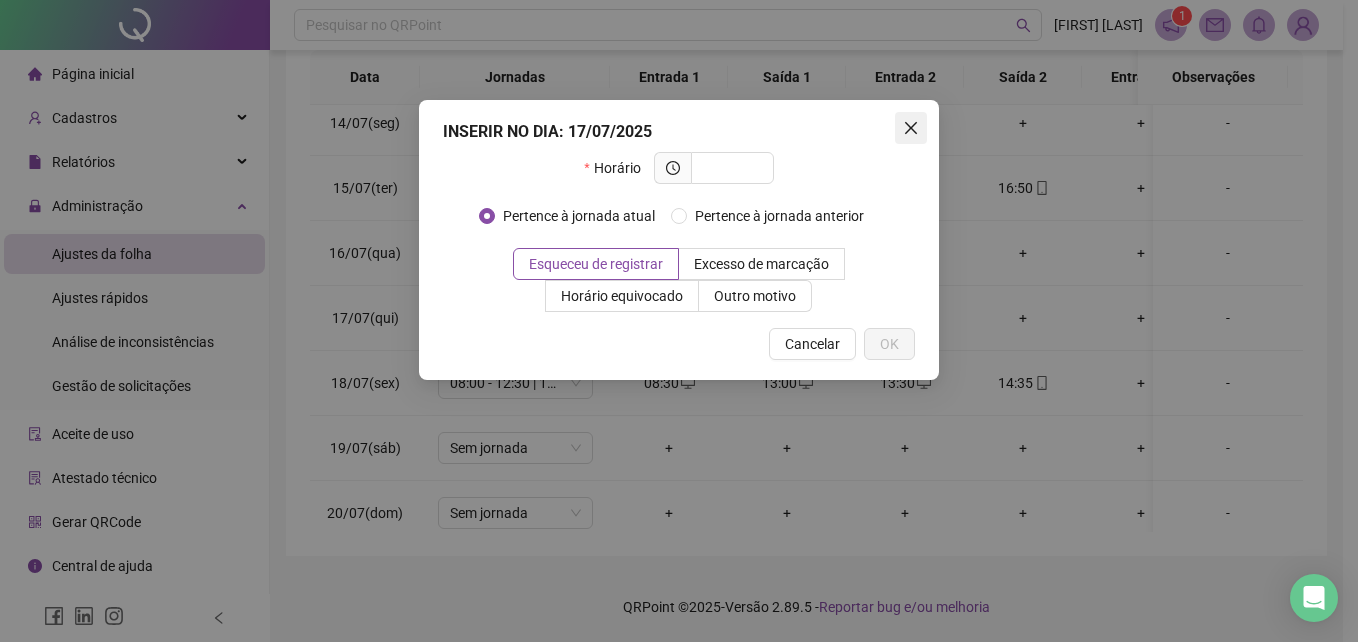 click 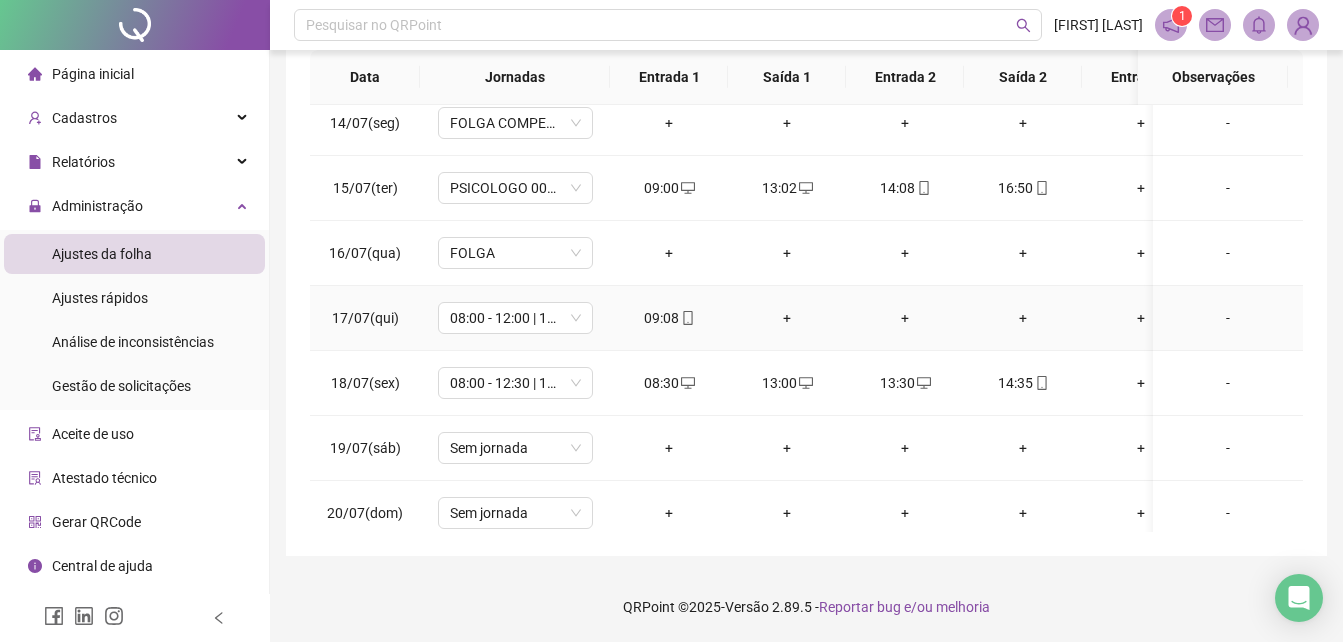 click on "+" at bounding box center [1023, 318] 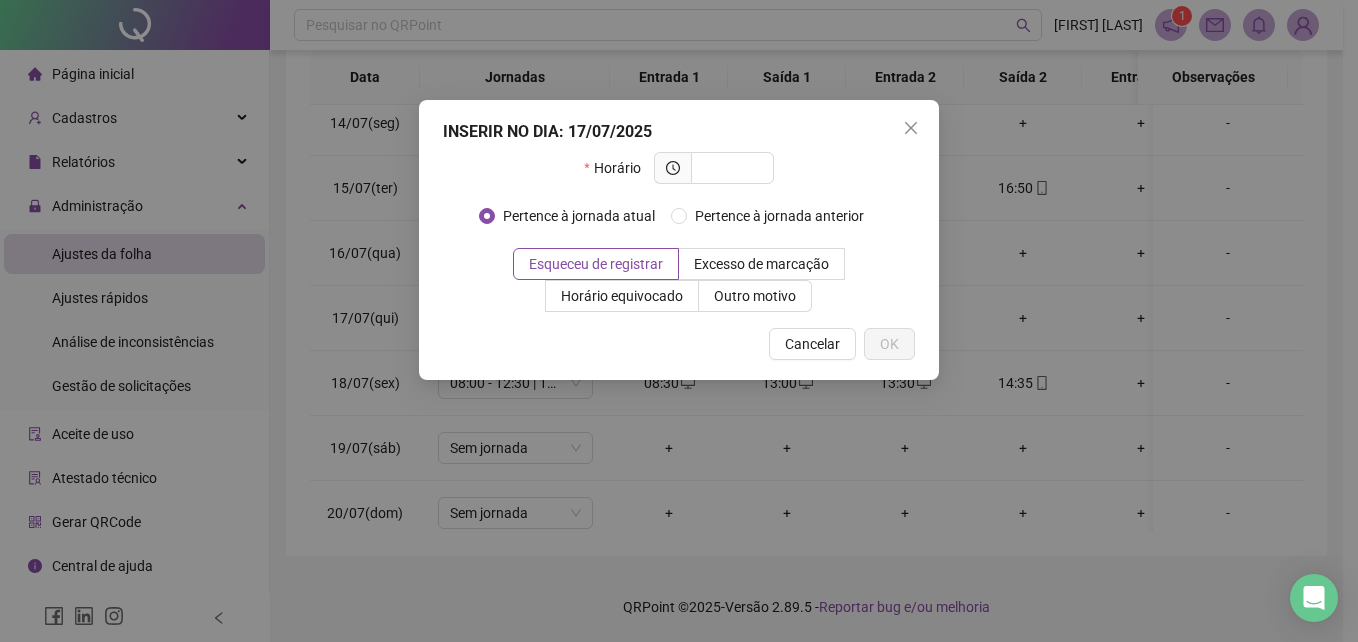 click 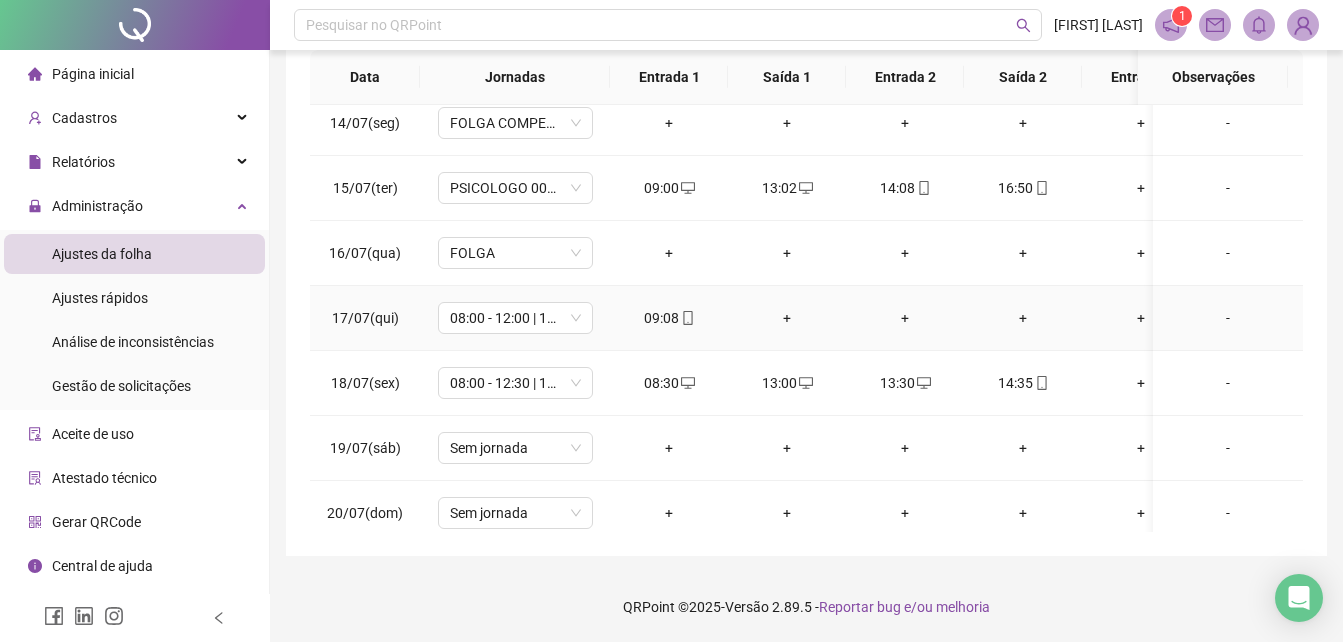 click on "+" at bounding box center (905, 318) 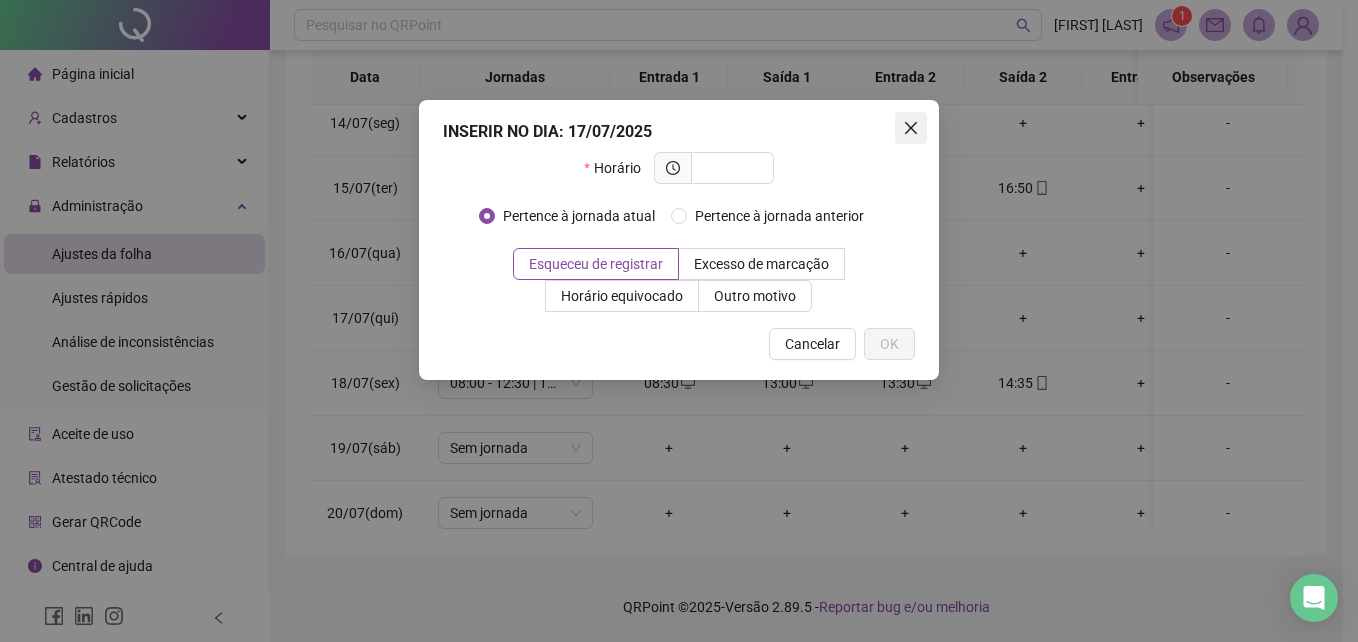 click 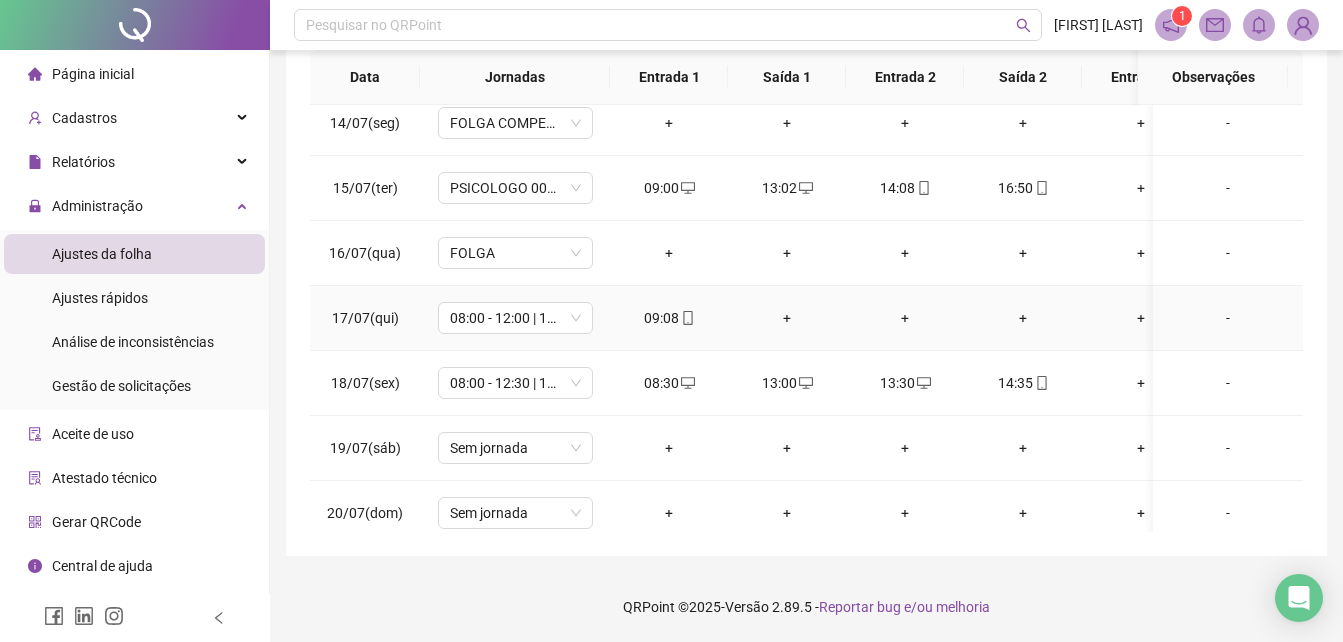 click on "+" at bounding box center [787, 318] 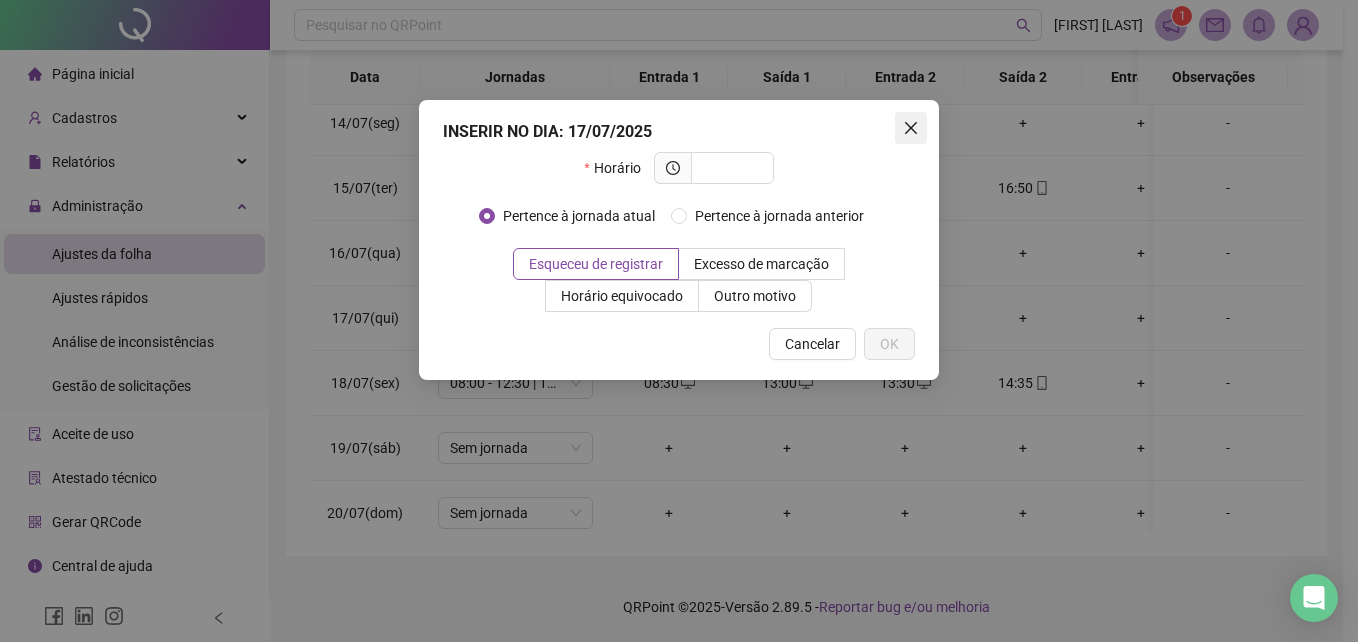 click 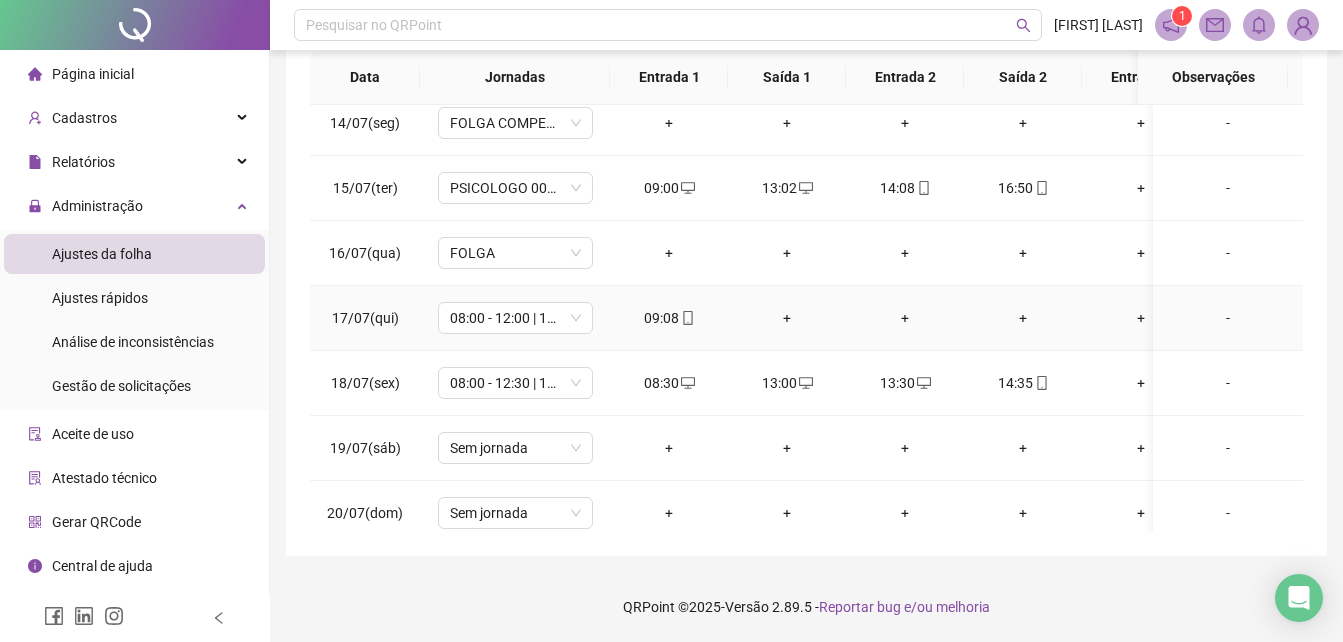 click on "+" at bounding box center [1023, 318] 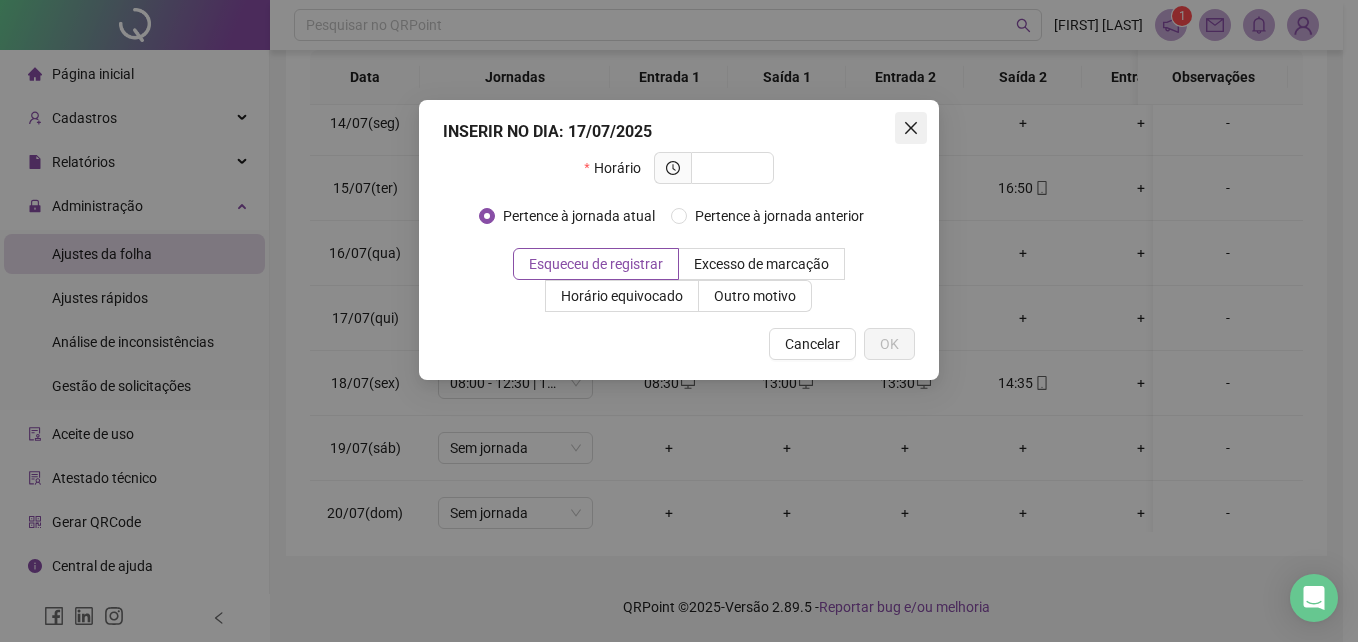 click 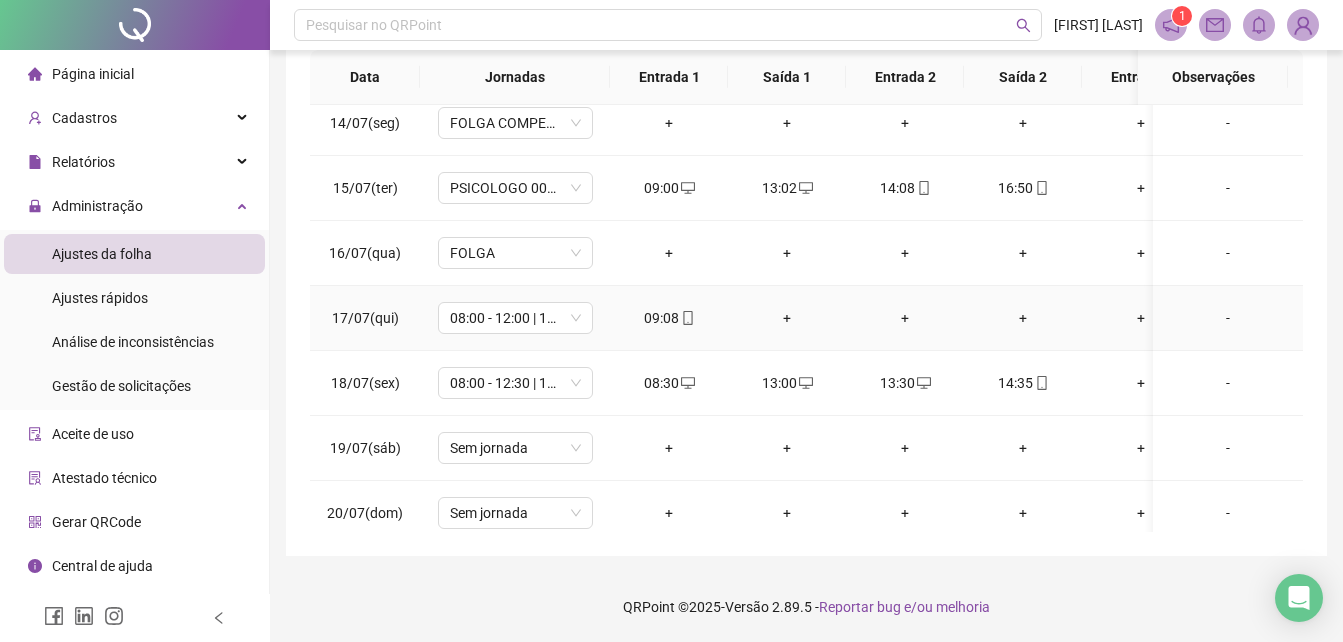click on "+" at bounding box center [905, 318] 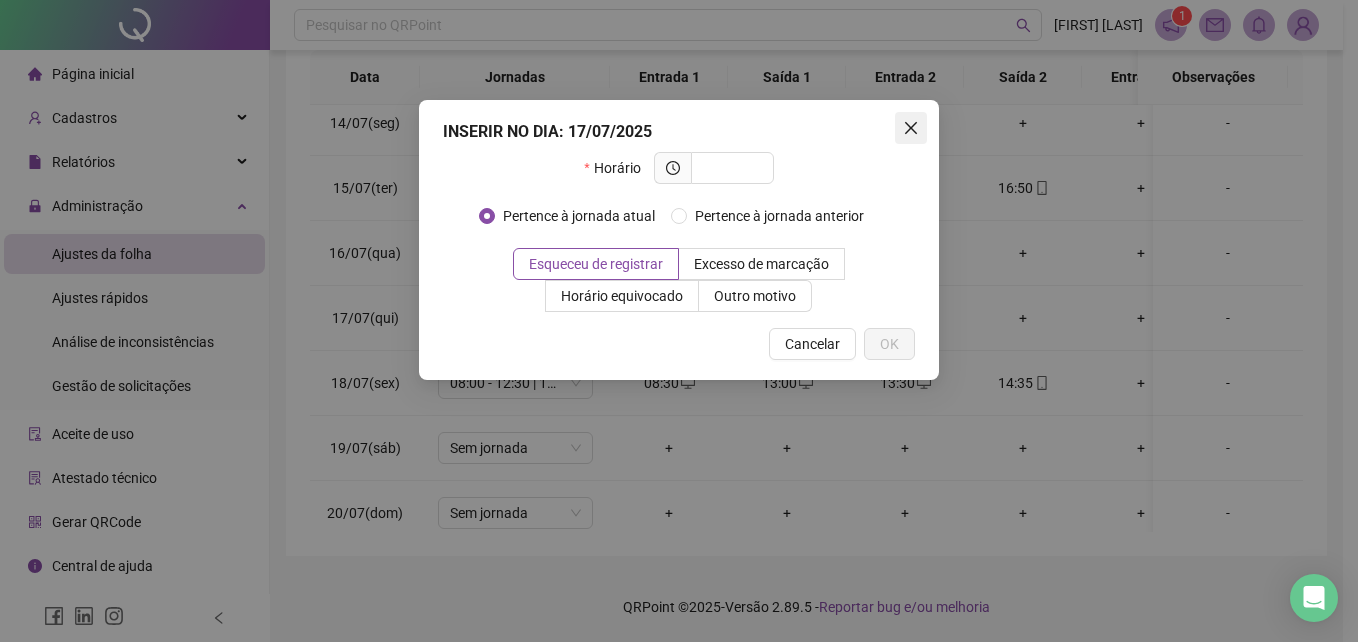 click at bounding box center [911, 128] 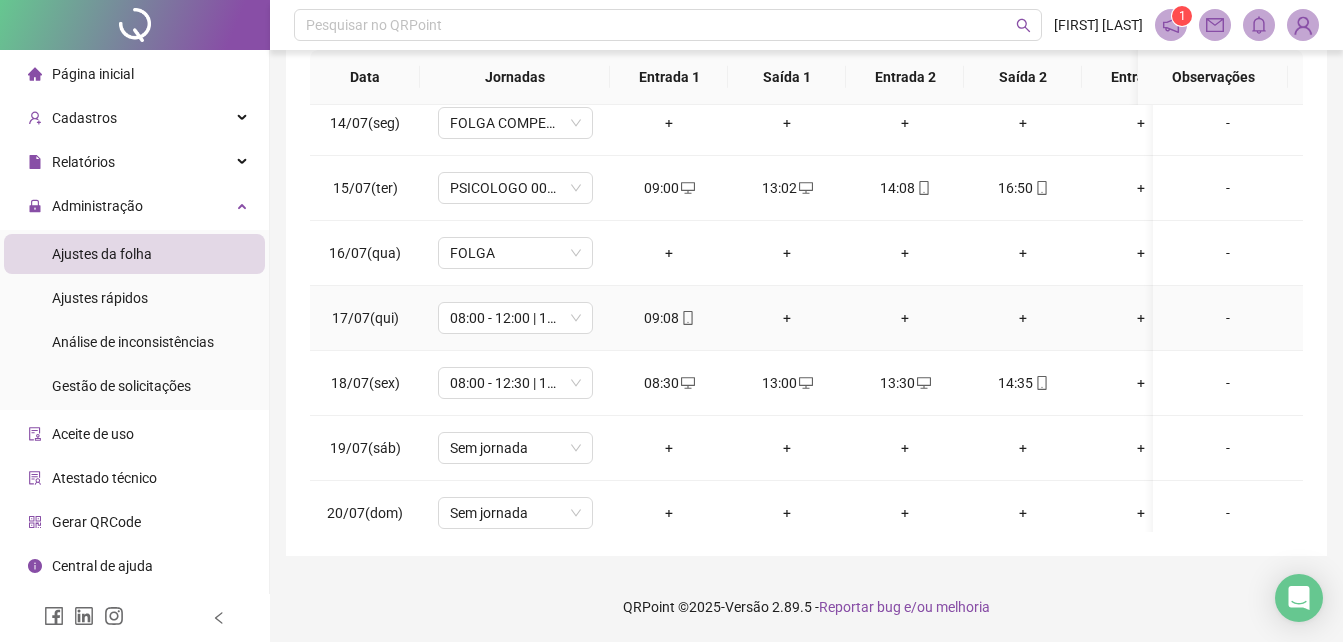 click on "+" at bounding box center (787, 318) 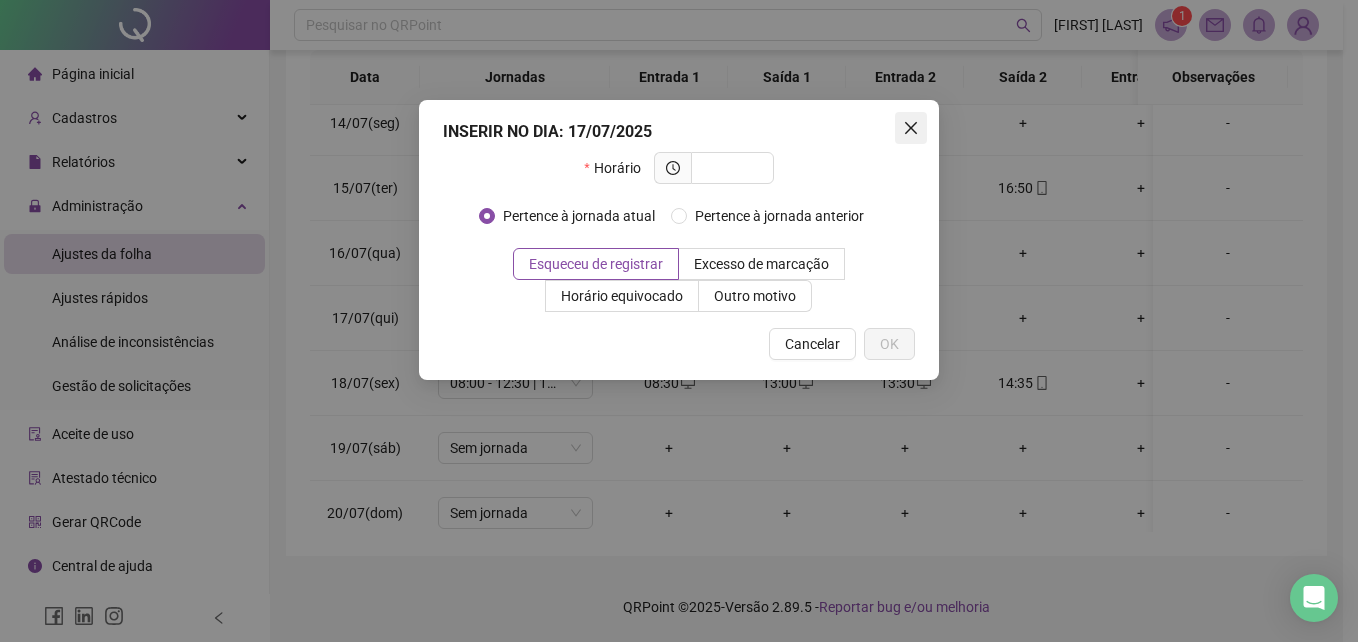 click at bounding box center [911, 128] 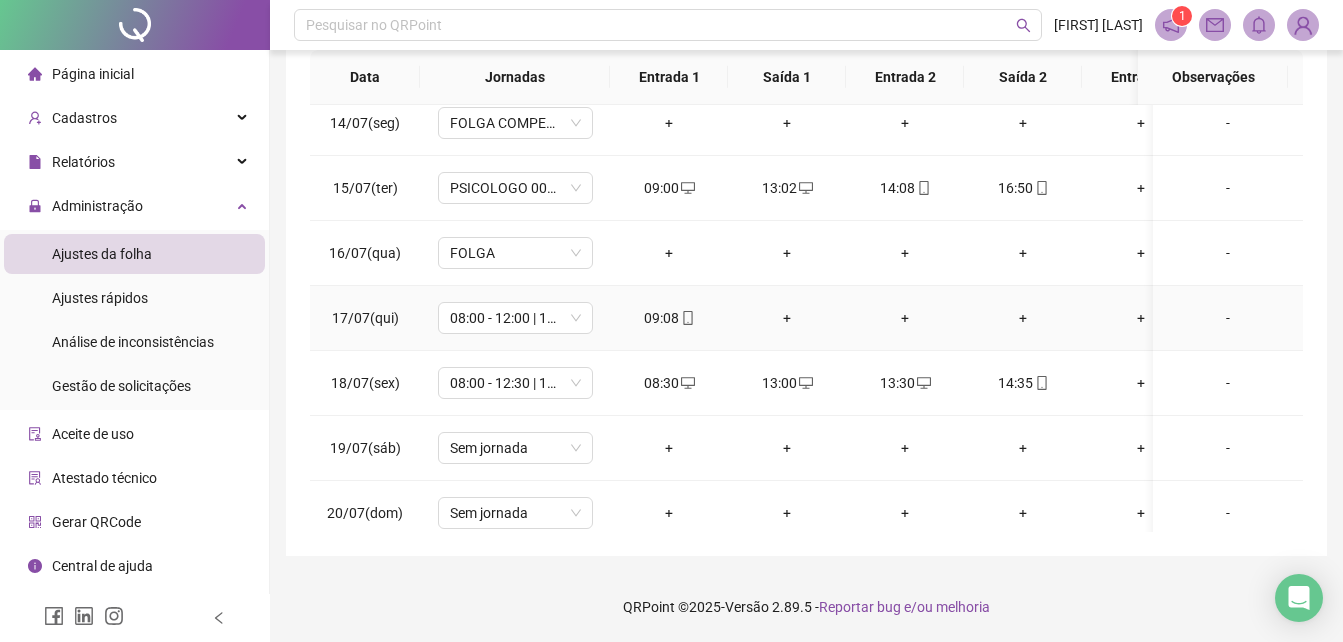 click on "+" at bounding box center [1023, 318] 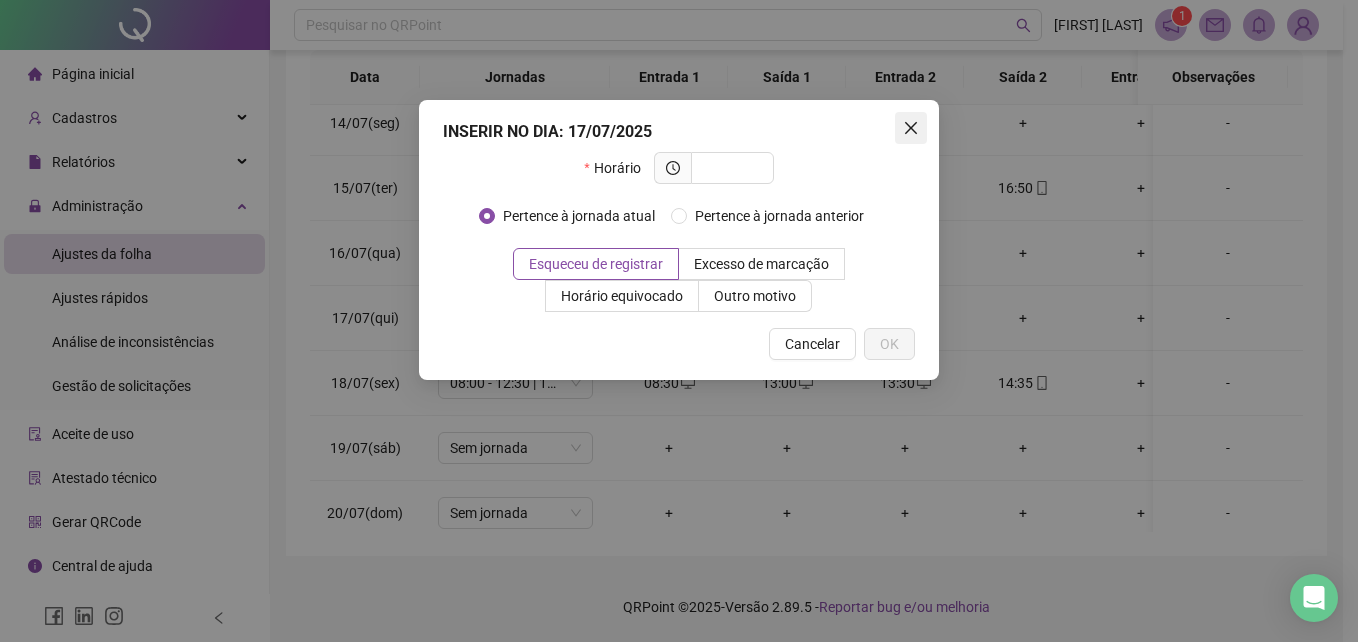 click 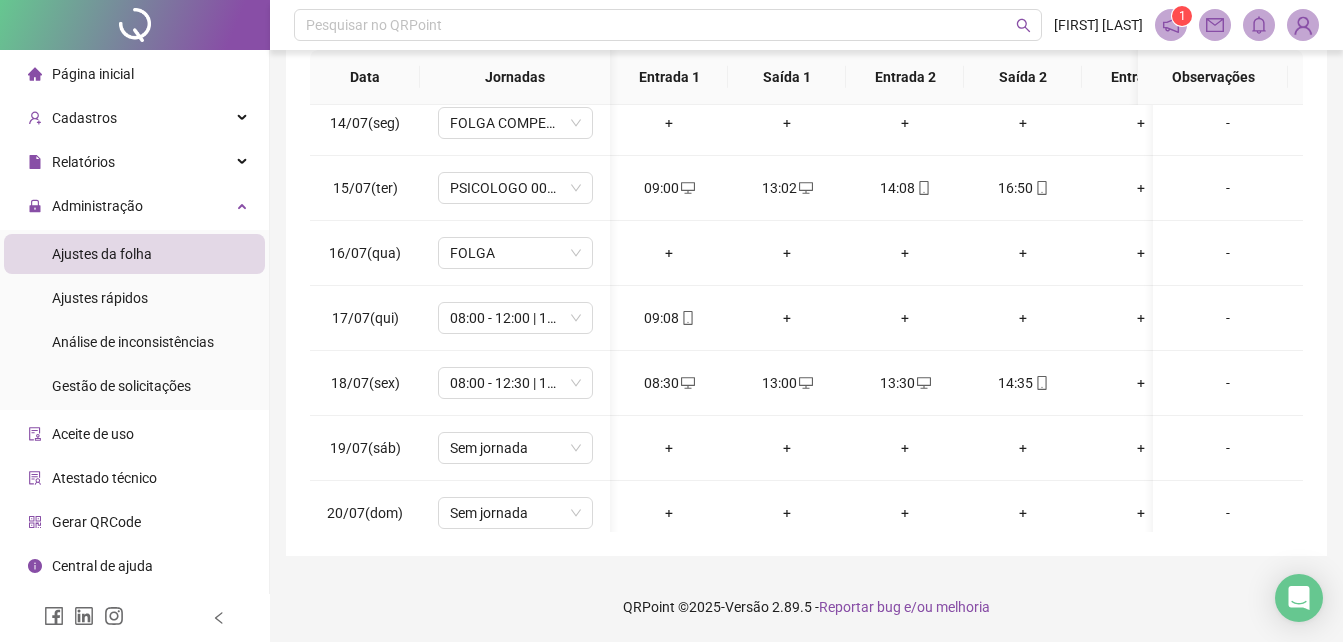 scroll, scrollTop: 859, scrollLeft: 60, axis: both 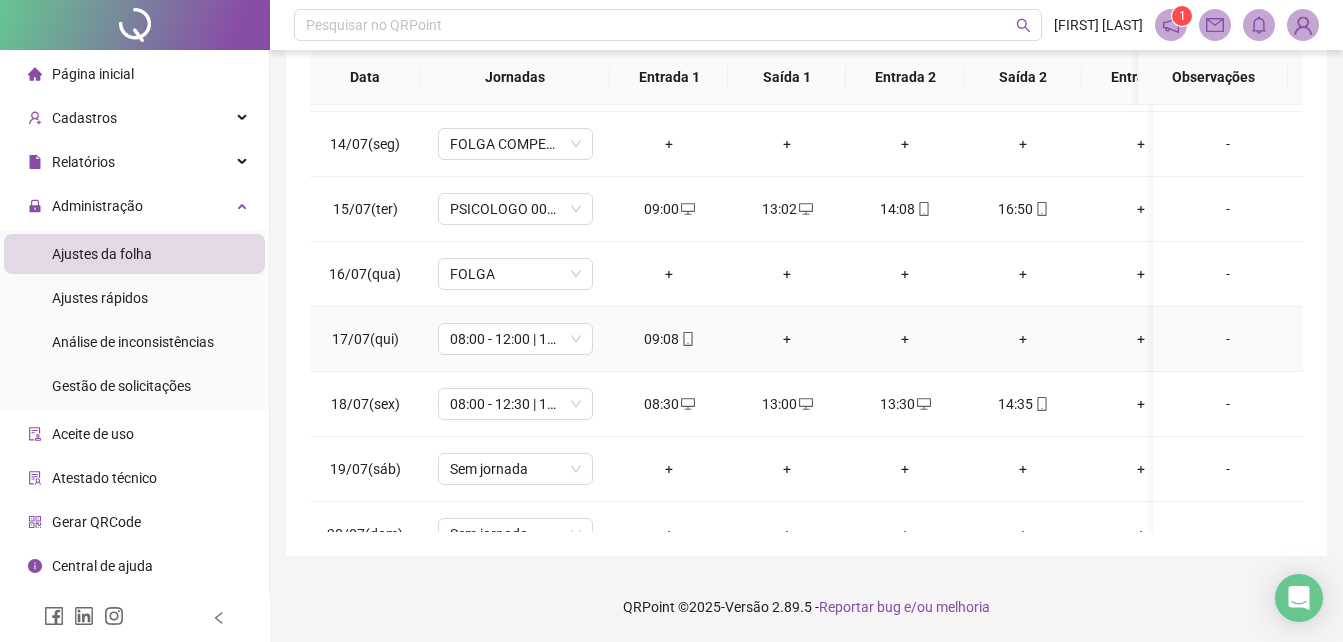 click on "+" at bounding box center (787, 339) 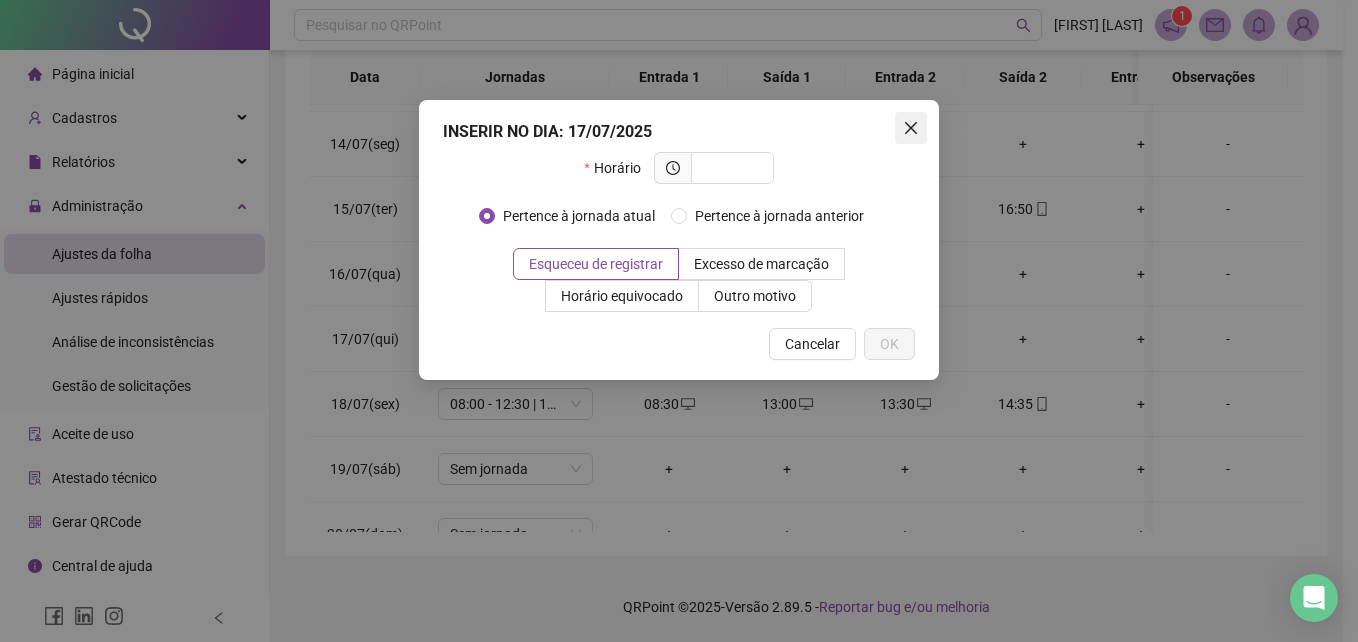 click 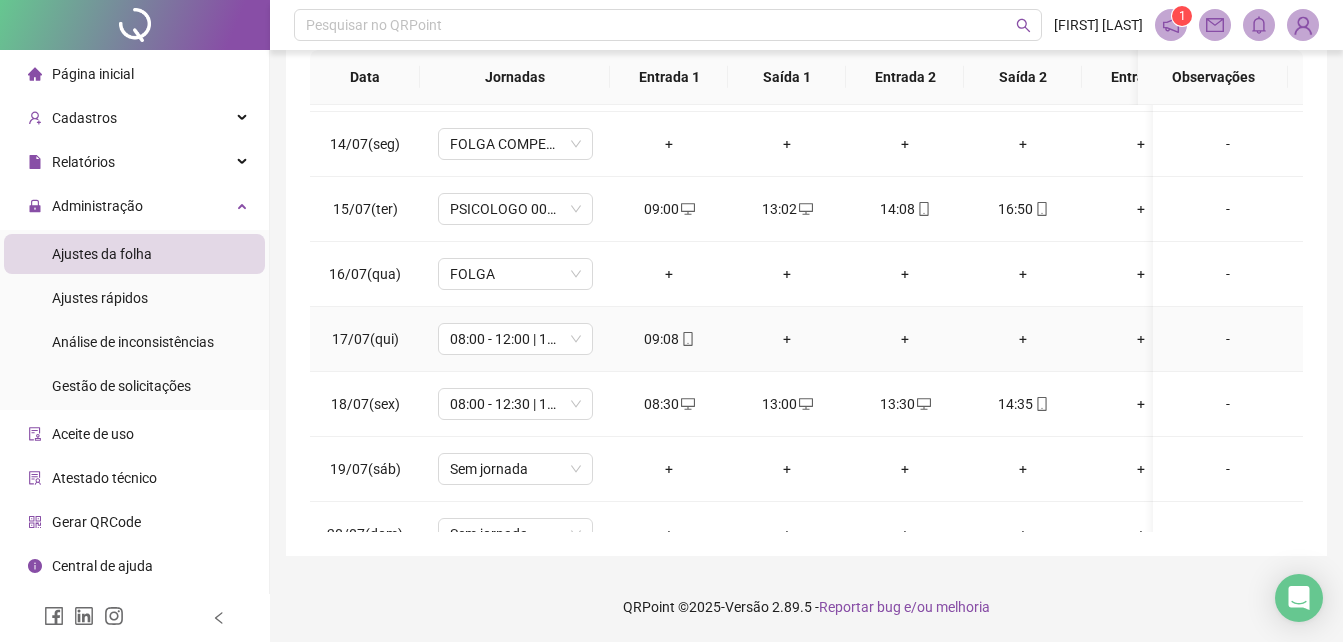 click on "+" at bounding box center (1023, 339) 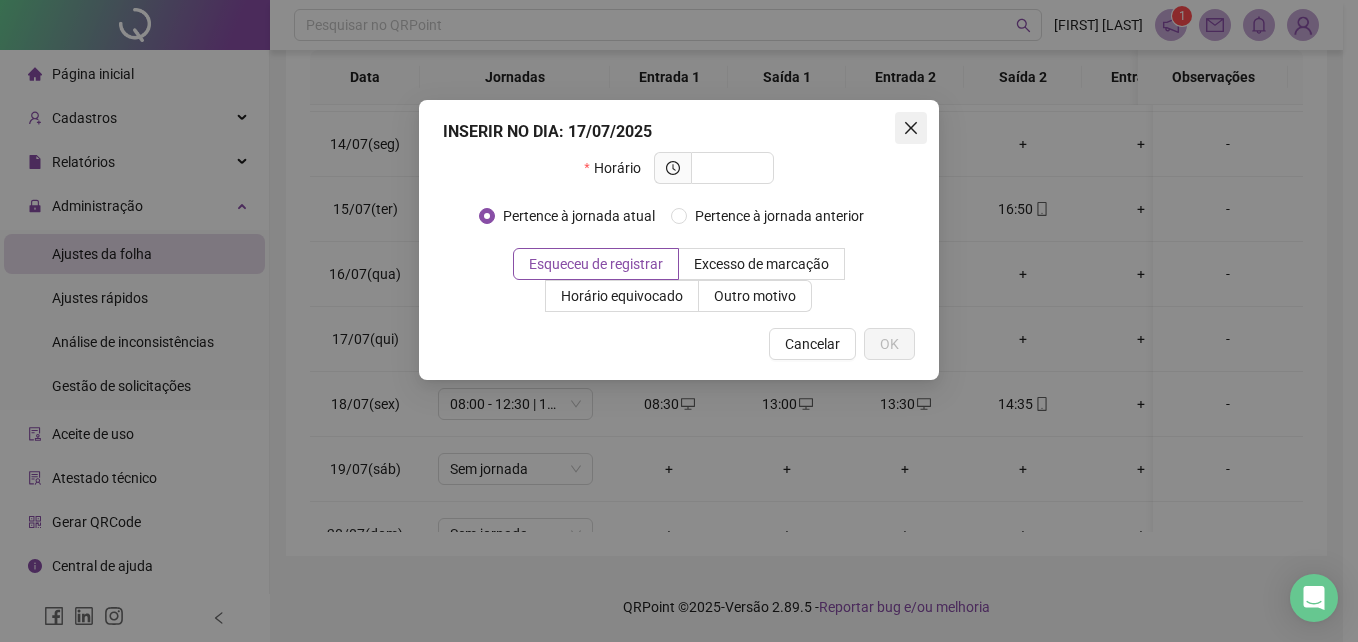 click 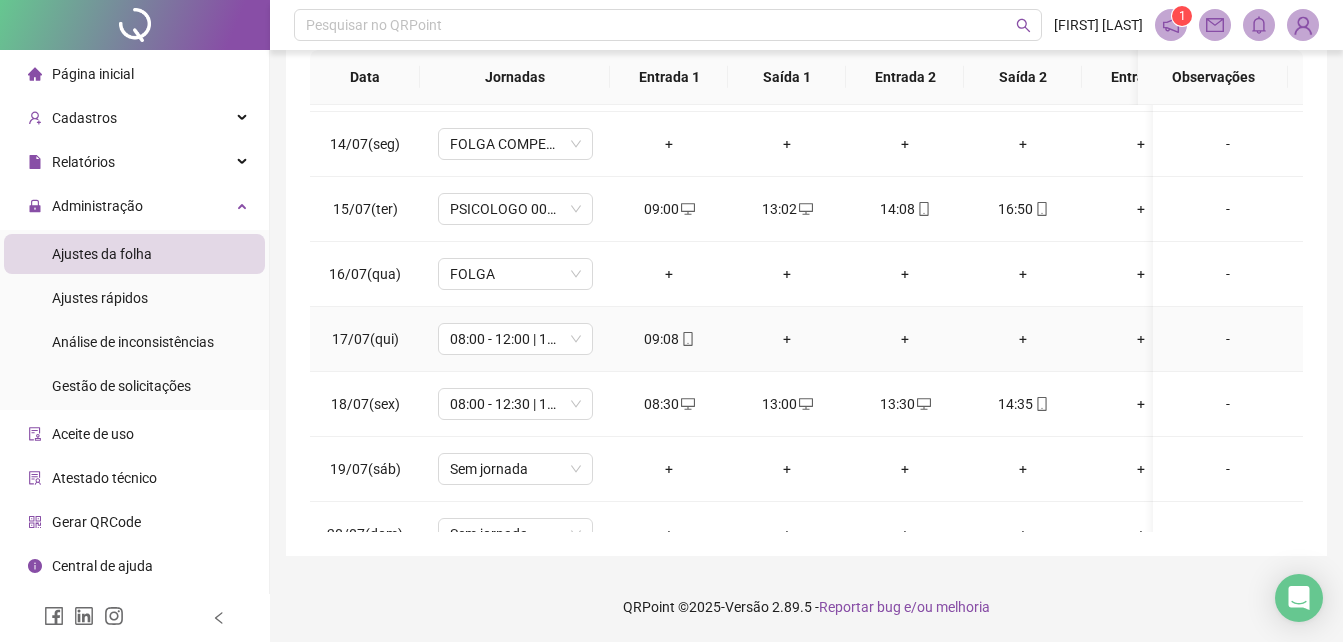 click on "+" at bounding box center (1023, 339) 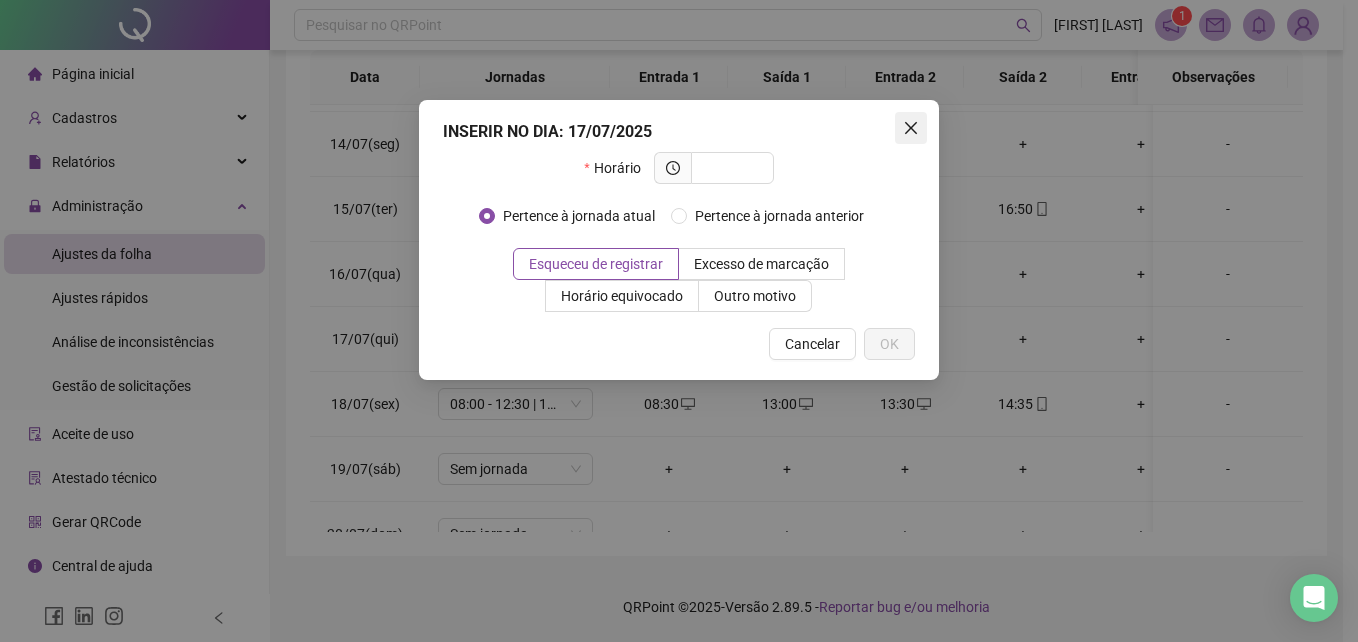 click 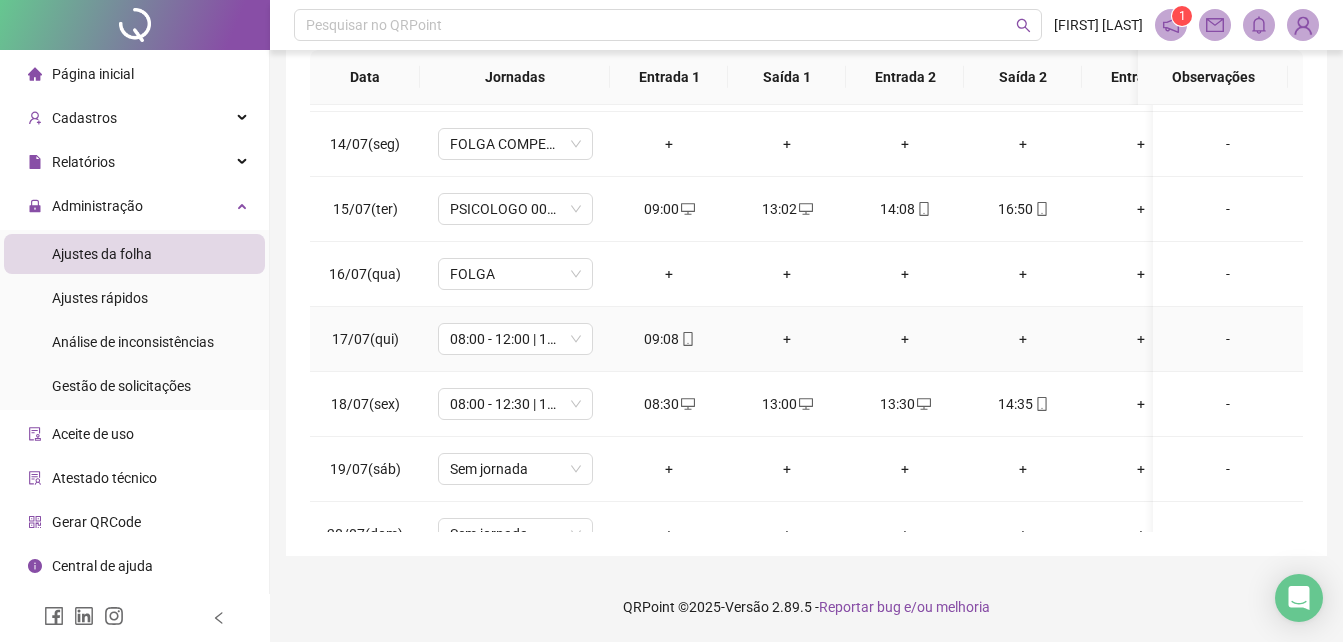 click on "+" at bounding box center (1023, 339) 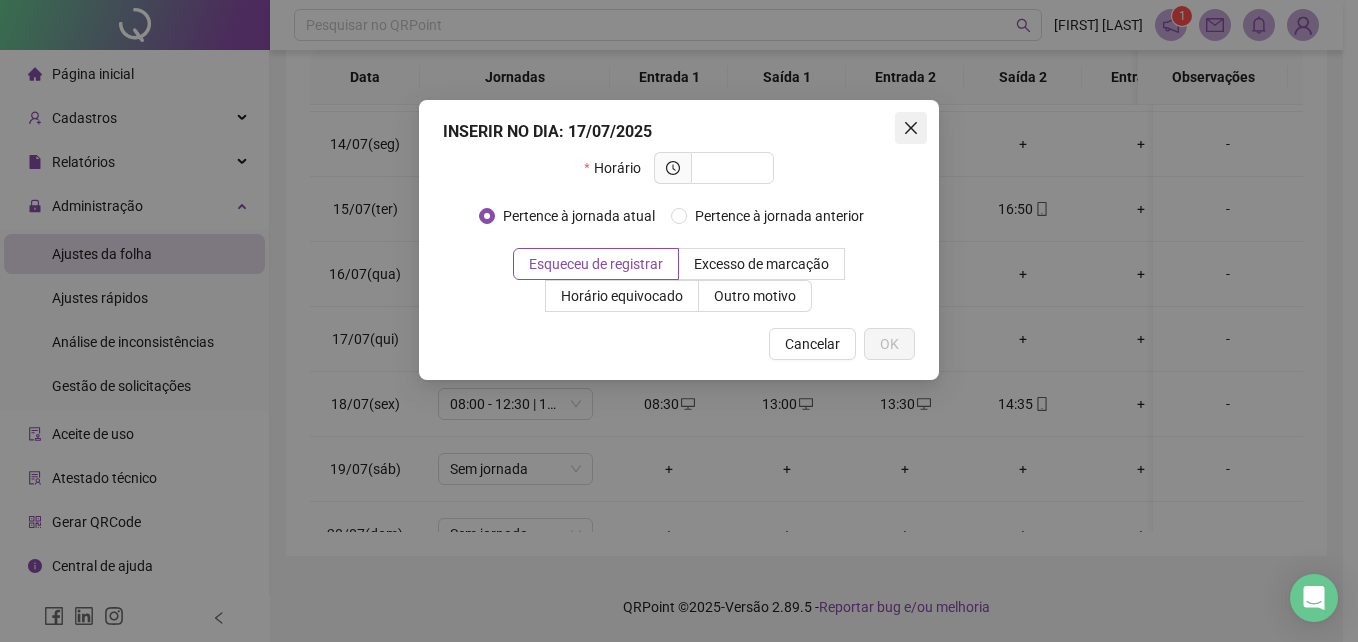click 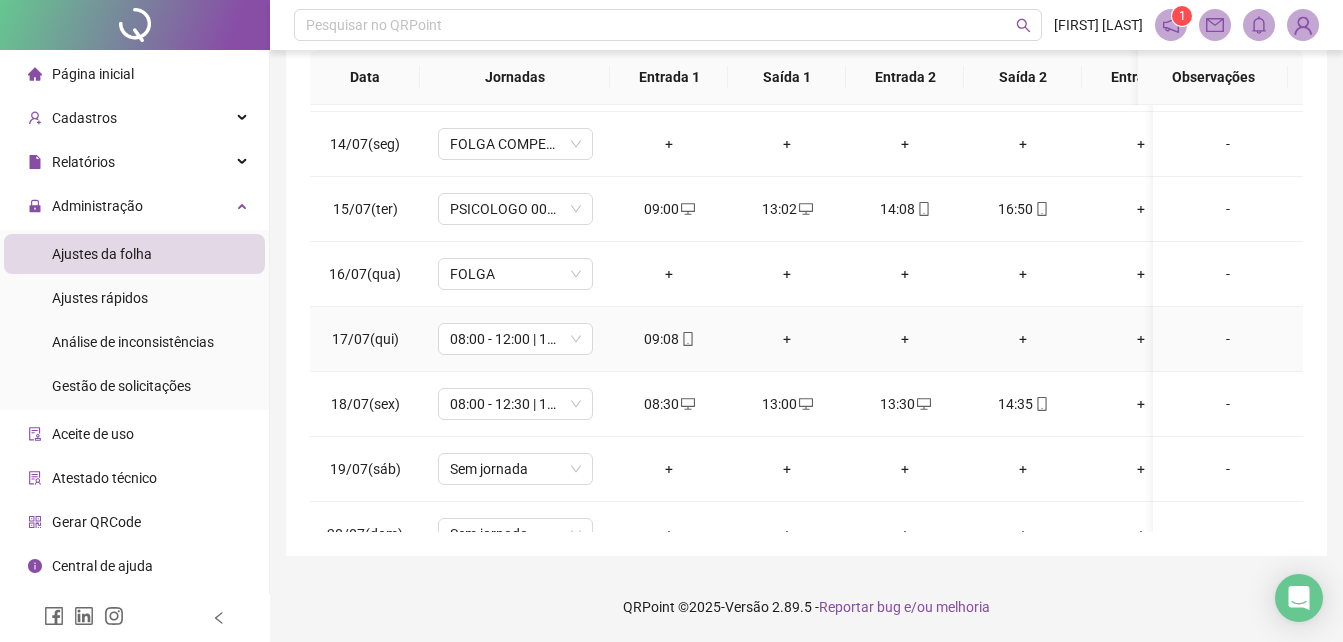 click on "+" at bounding box center [1023, 339] 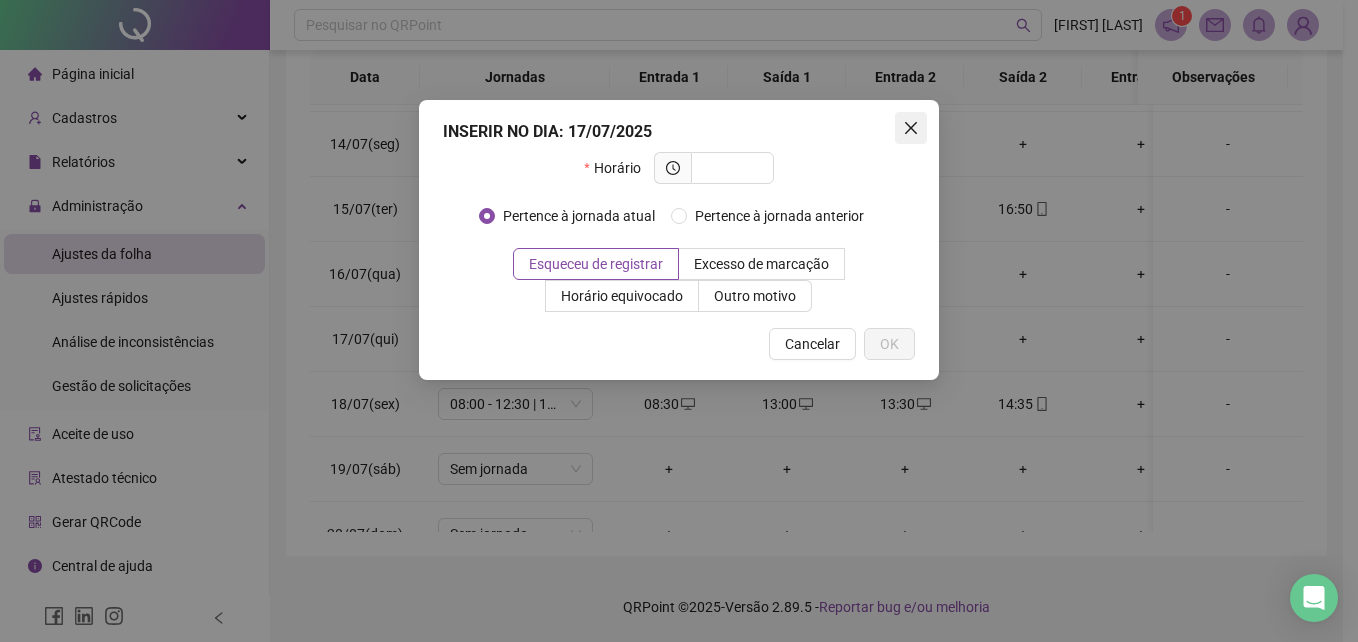 click at bounding box center (911, 128) 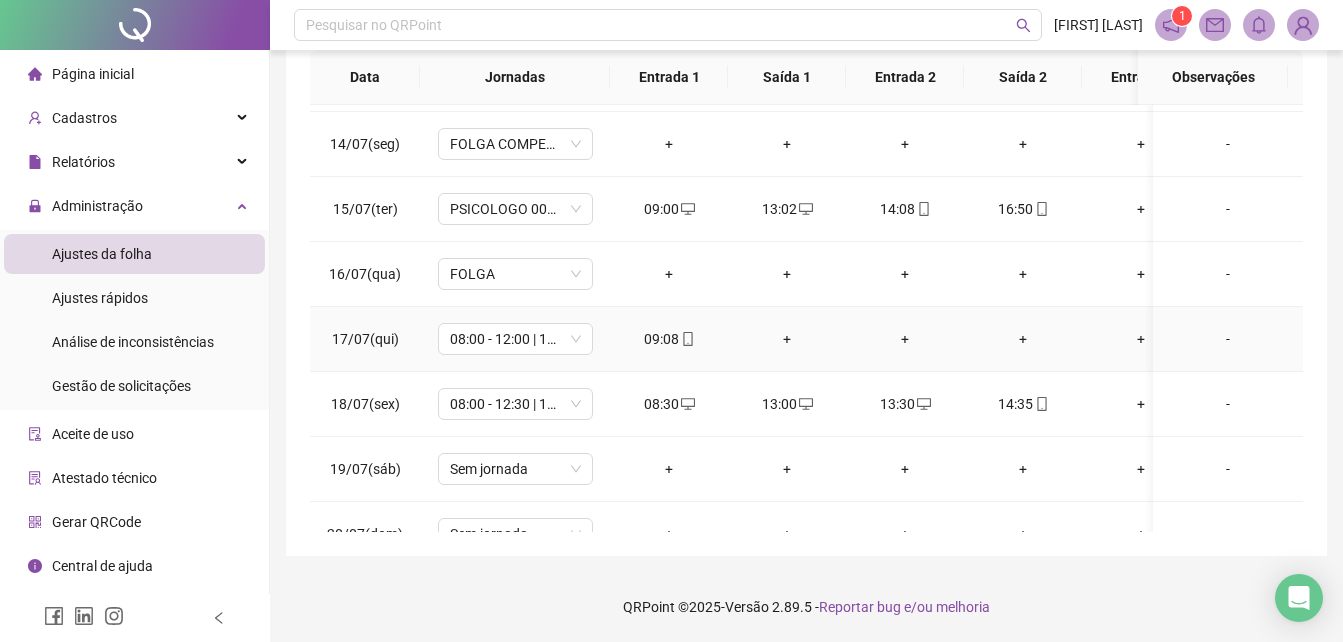 click on "+" at bounding box center (1023, 339) 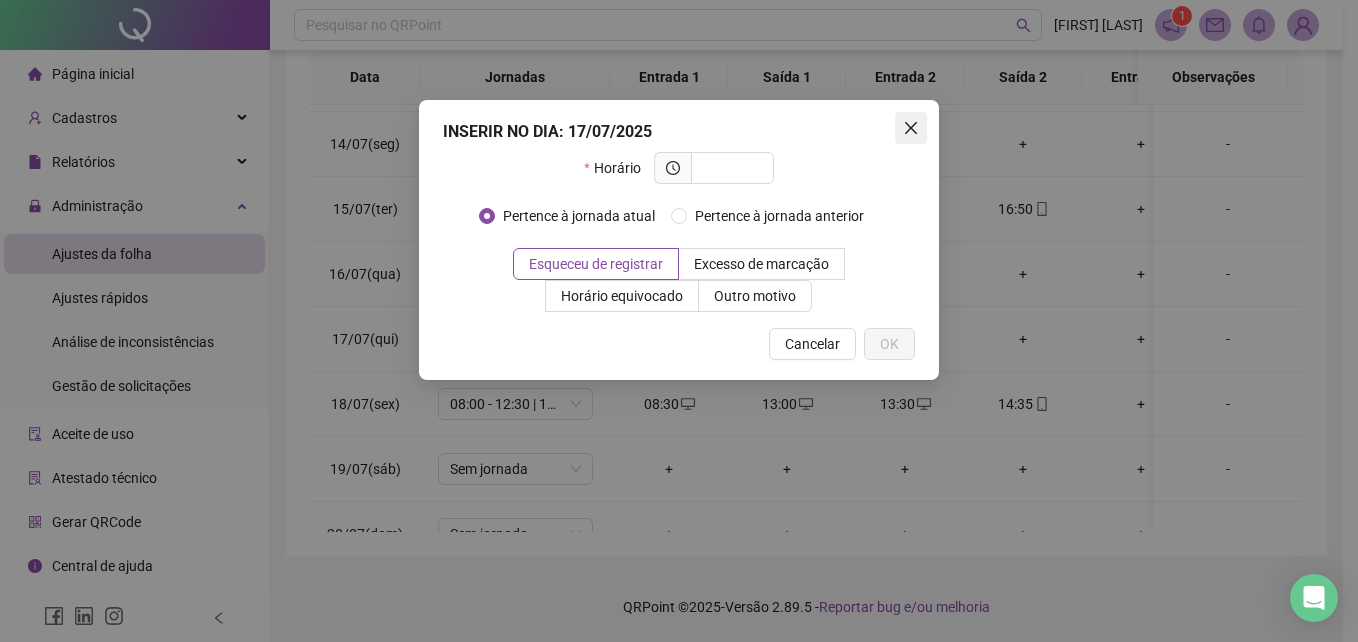 drag, startPoint x: 900, startPoint y: 101, endPoint x: 908, endPoint y: 136, distance: 35.902645 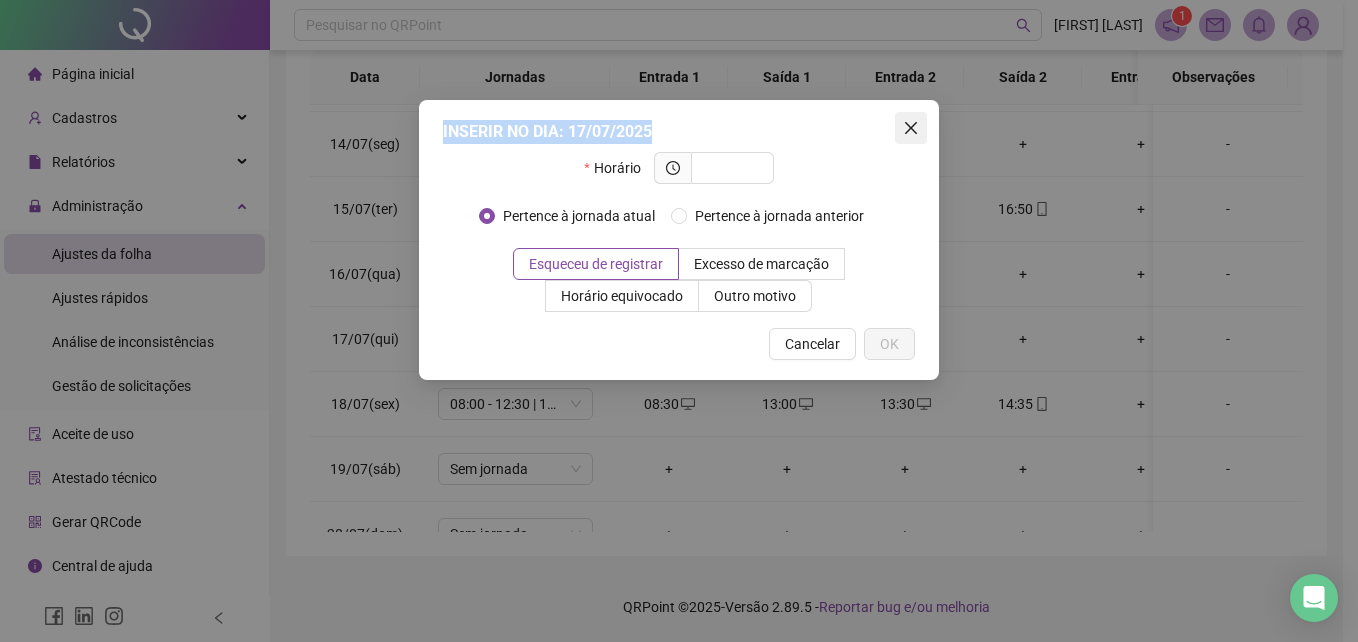 click 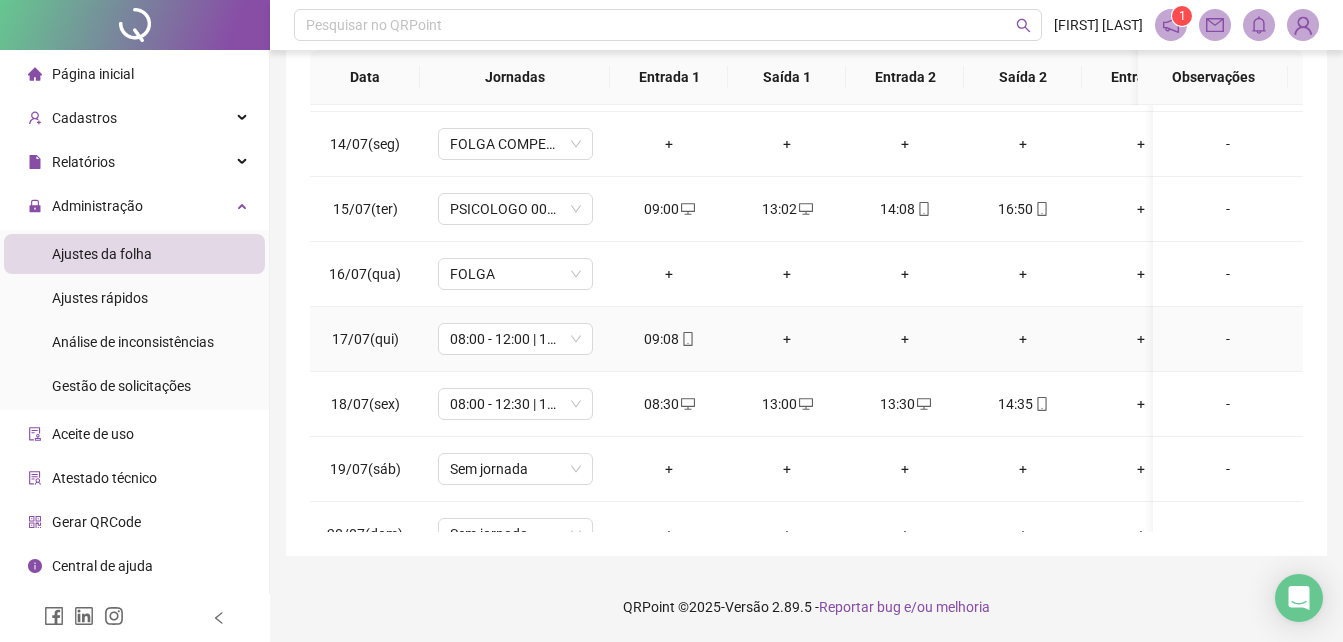drag, startPoint x: 902, startPoint y: 334, endPoint x: 1103, endPoint y: 403, distance: 212.51353 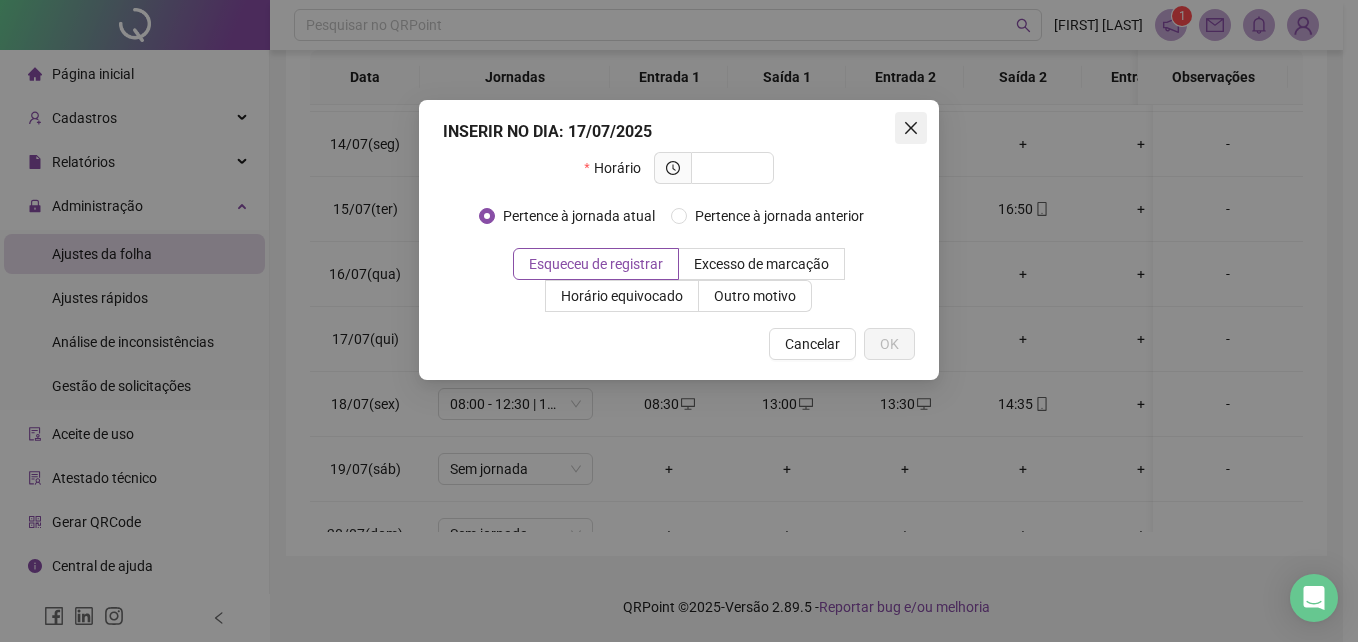 click 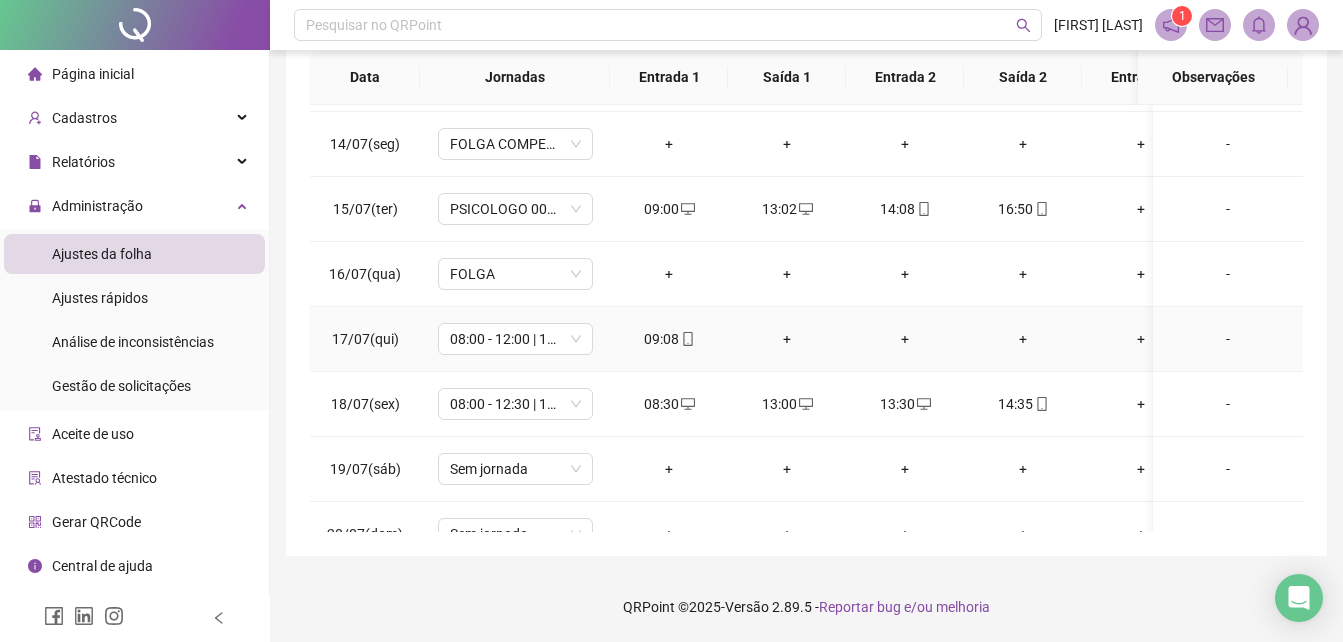 click on "+" at bounding box center (787, 339) 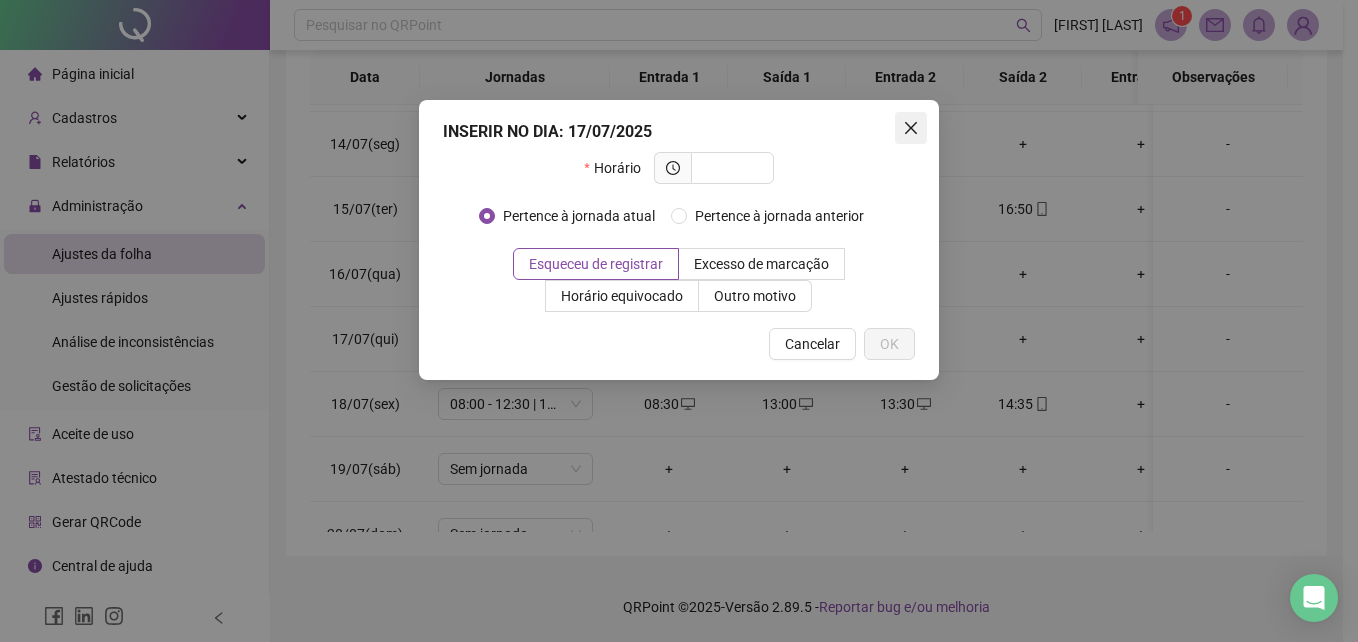 click 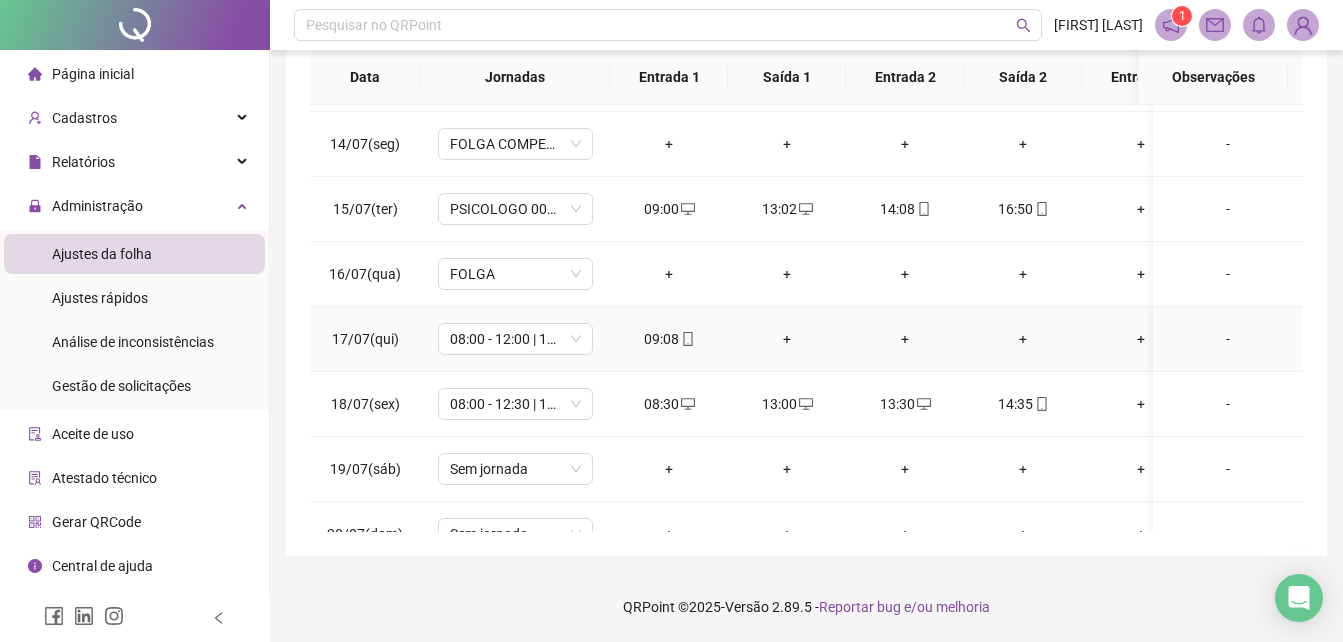 click on "+" at bounding box center [787, 339] 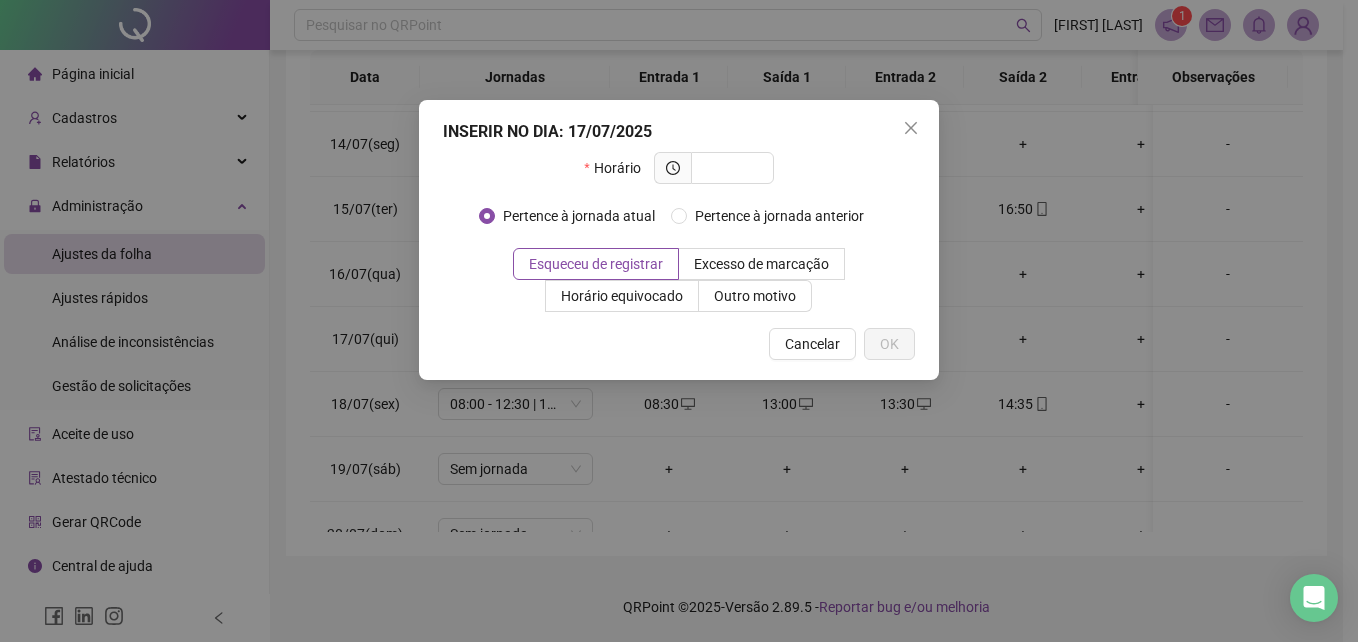 click at bounding box center (911, 128) 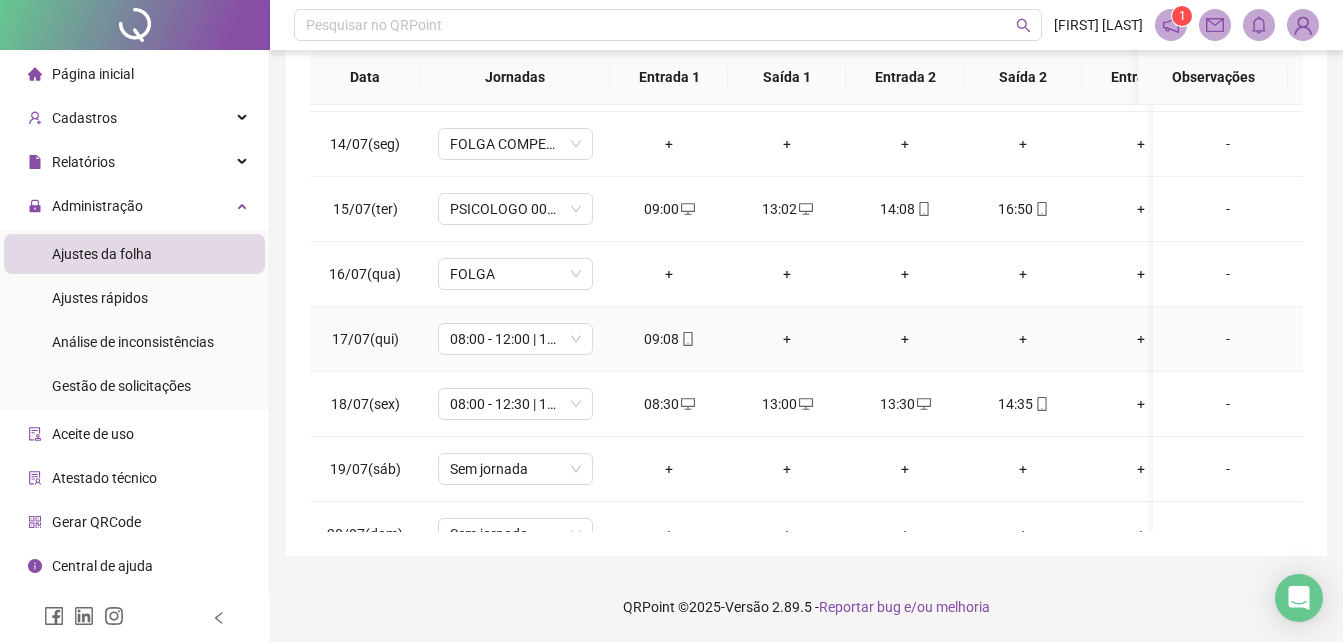 click on "+" at bounding box center (787, 339) 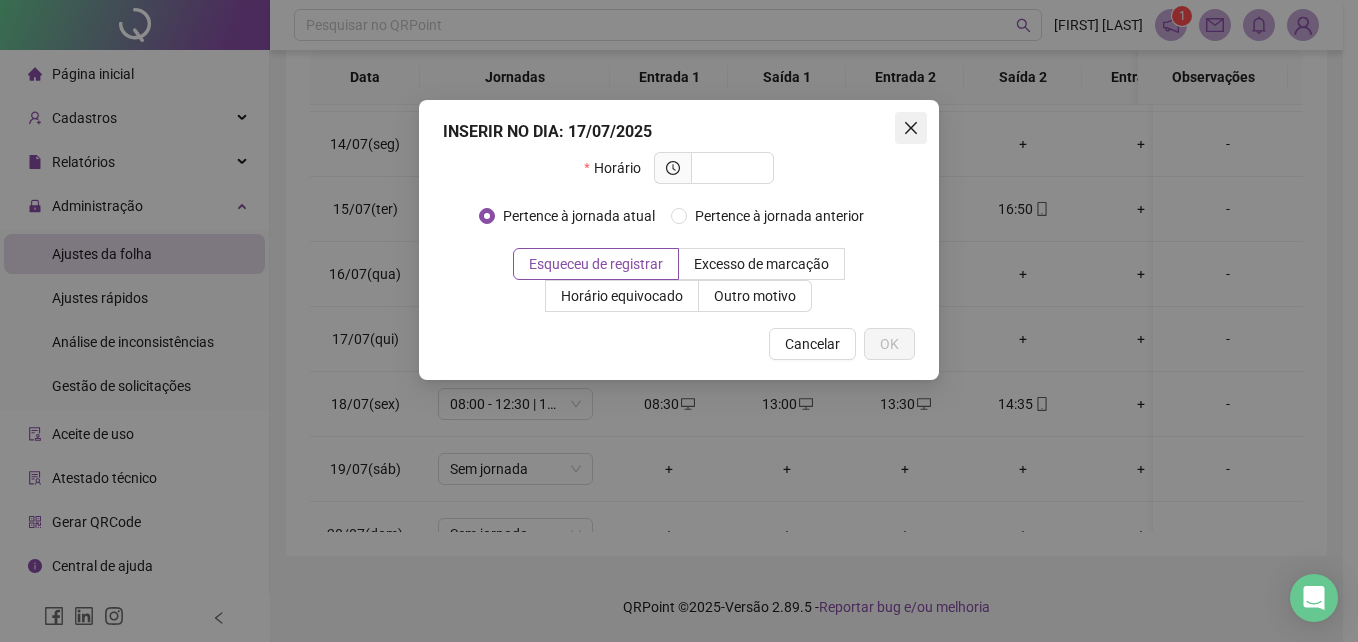 click 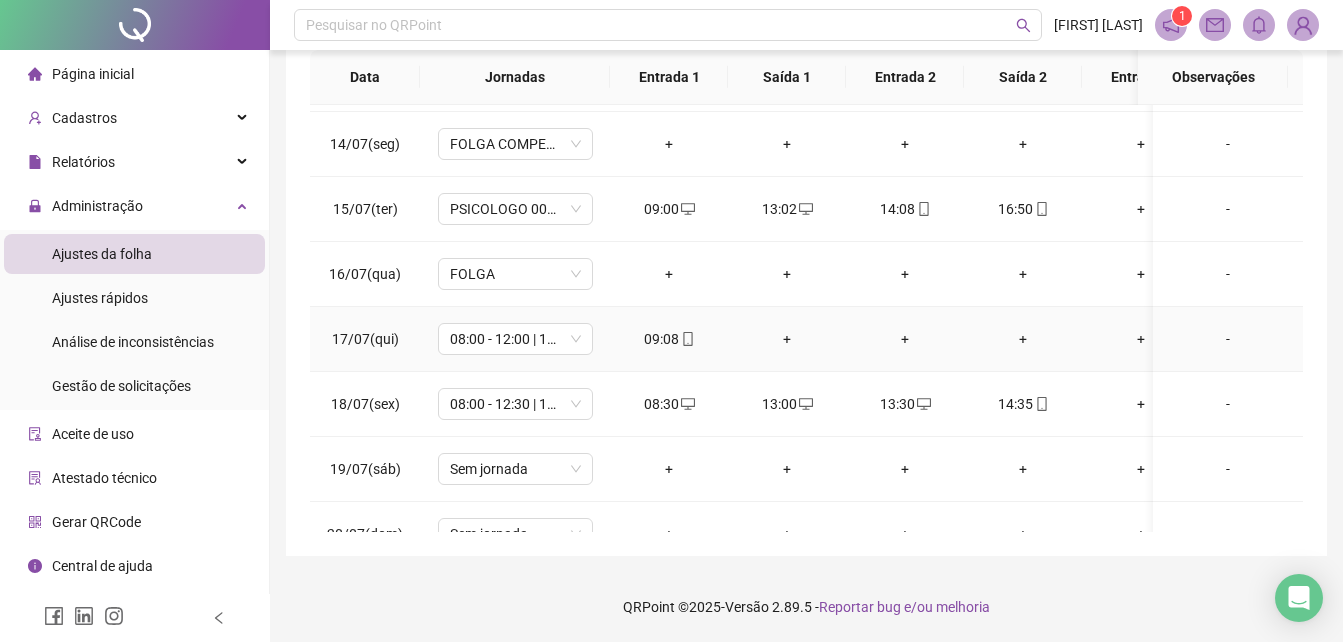 click on "+" at bounding box center (787, 339) 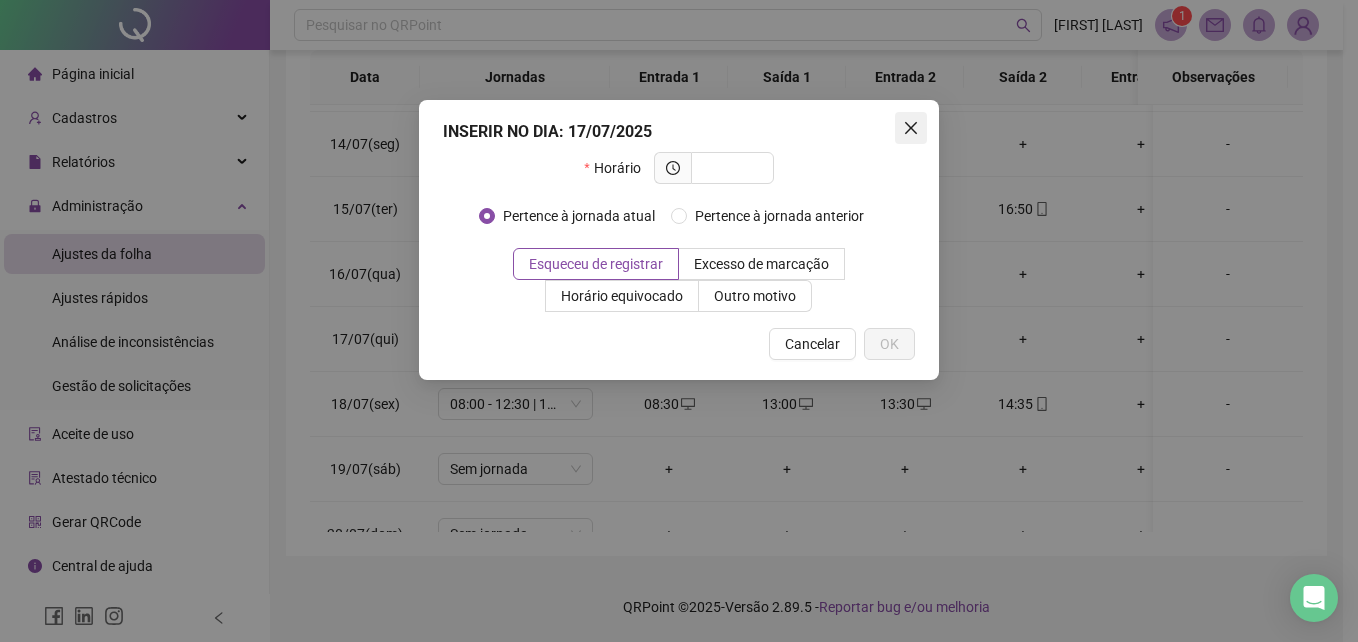 click 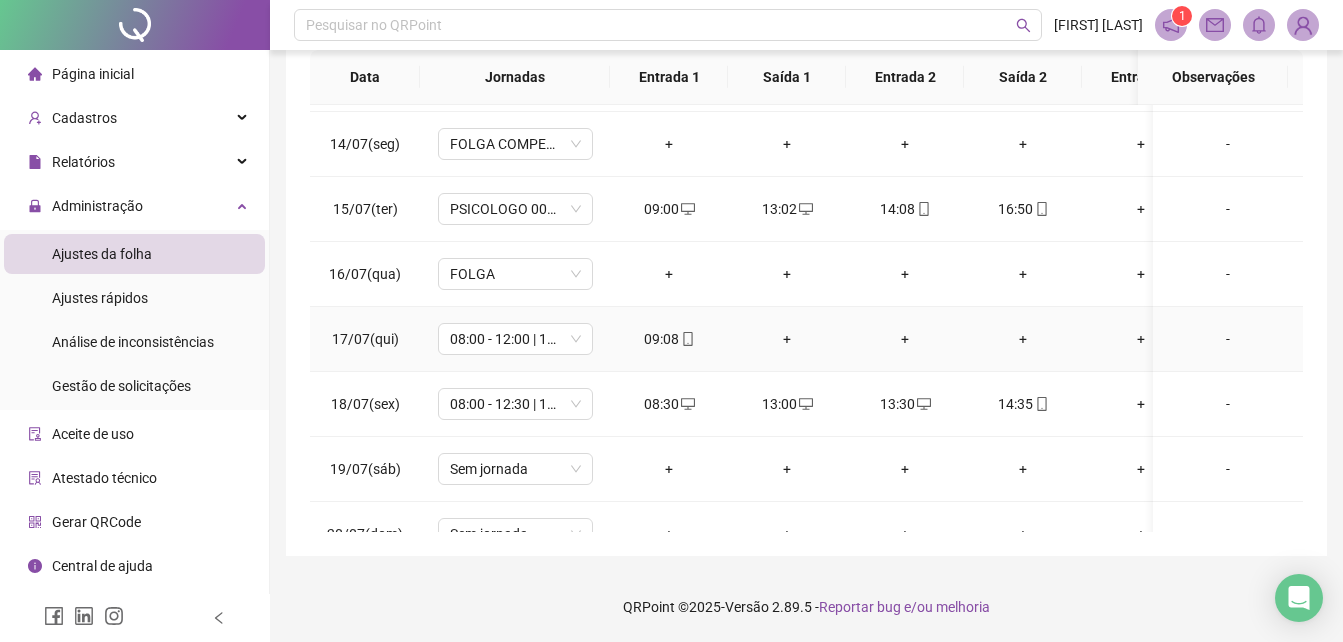 click on "+" at bounding box center (905, 339) 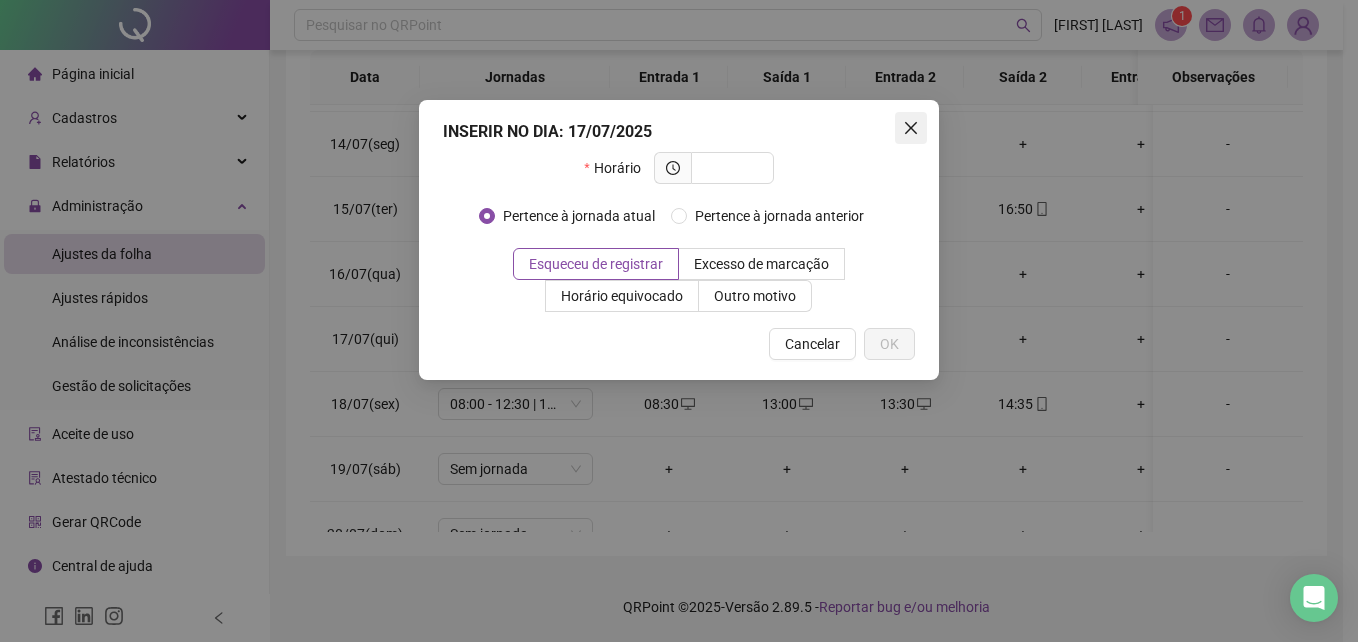 click 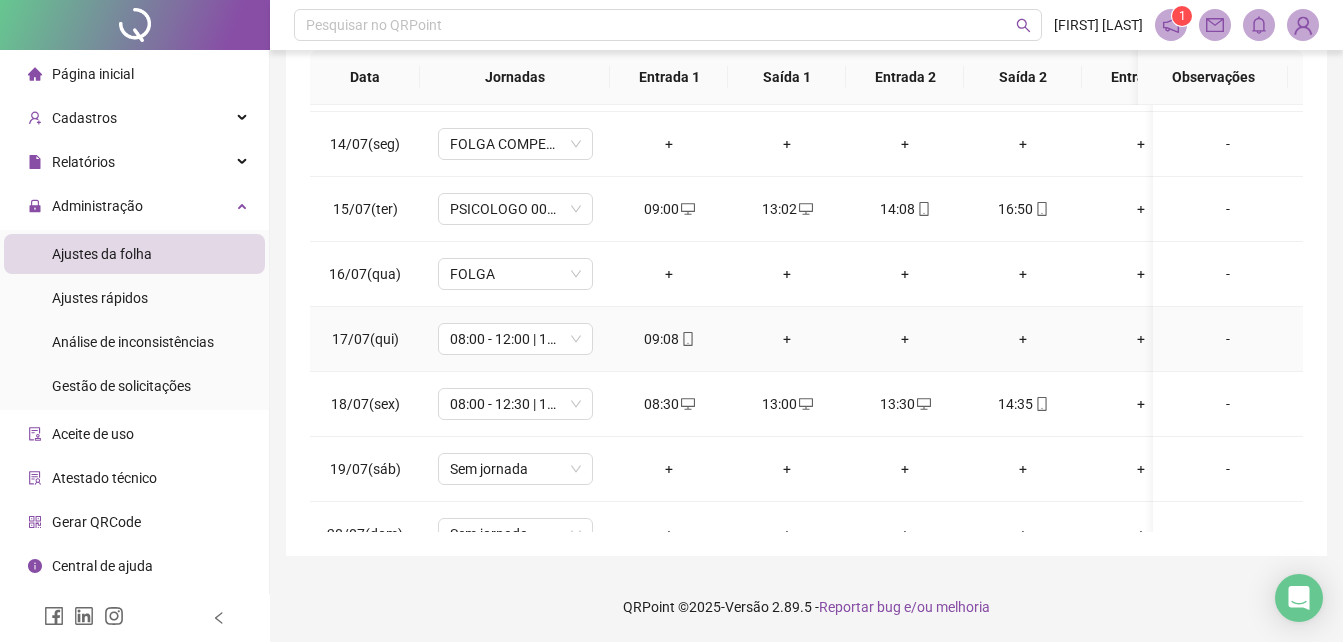 click on "+" at bounding box center [1023, 339] 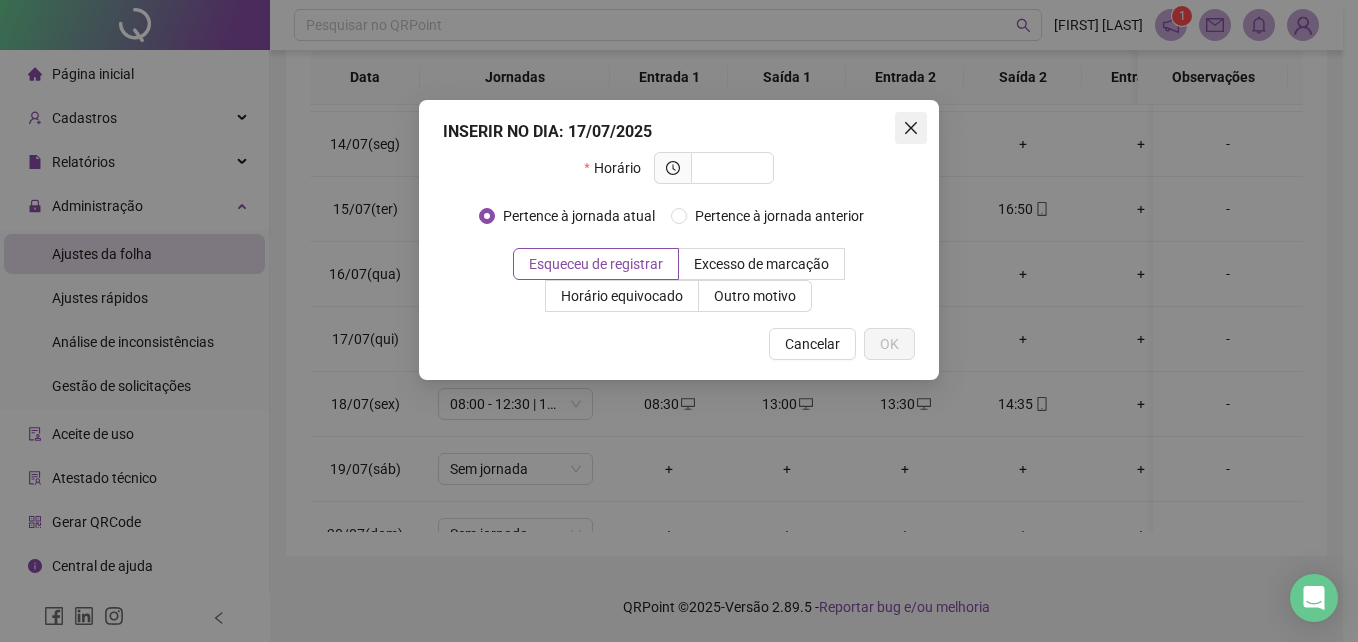 click at bounding box center (911, 128) 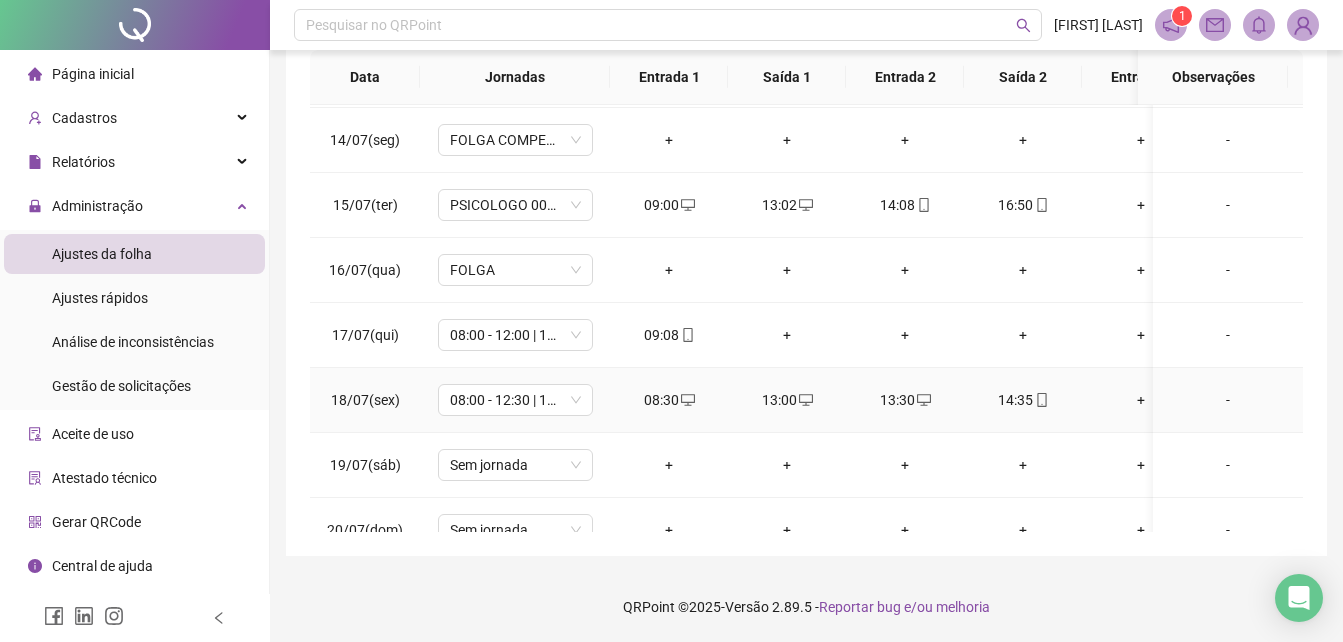 scroll, scrollTop: 838, scrollLeft: 0, axis: vertical 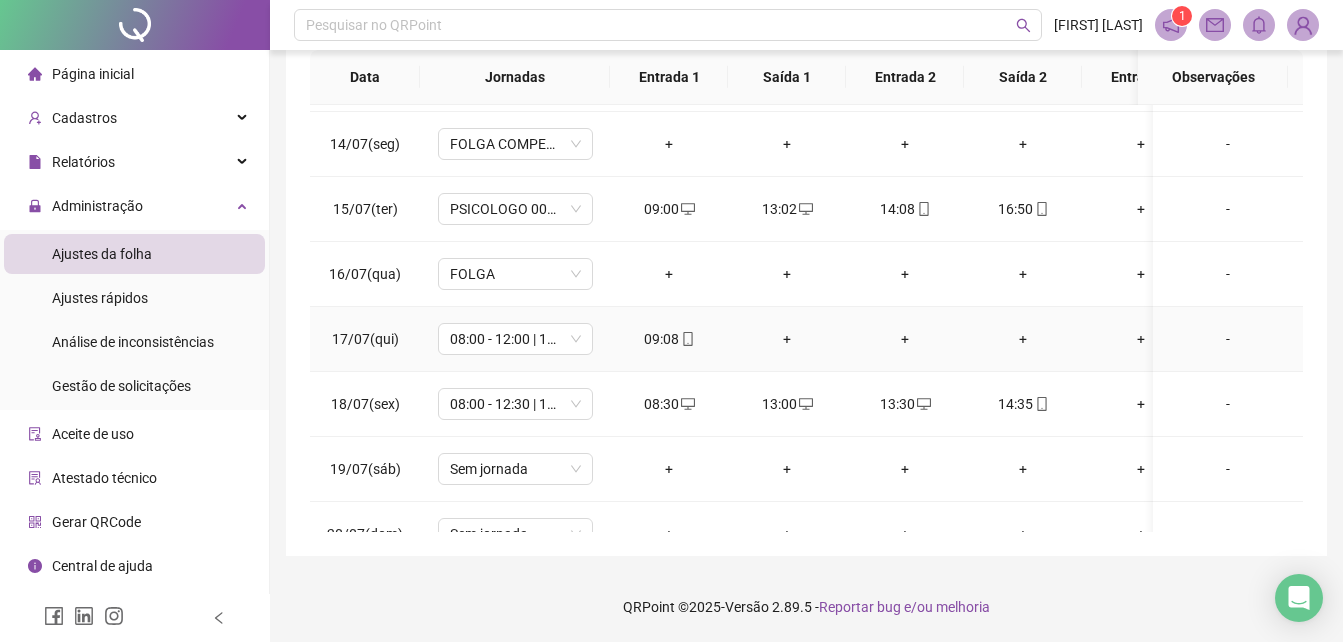 click on "17/07(qui)" at bounding box center [365, 339] 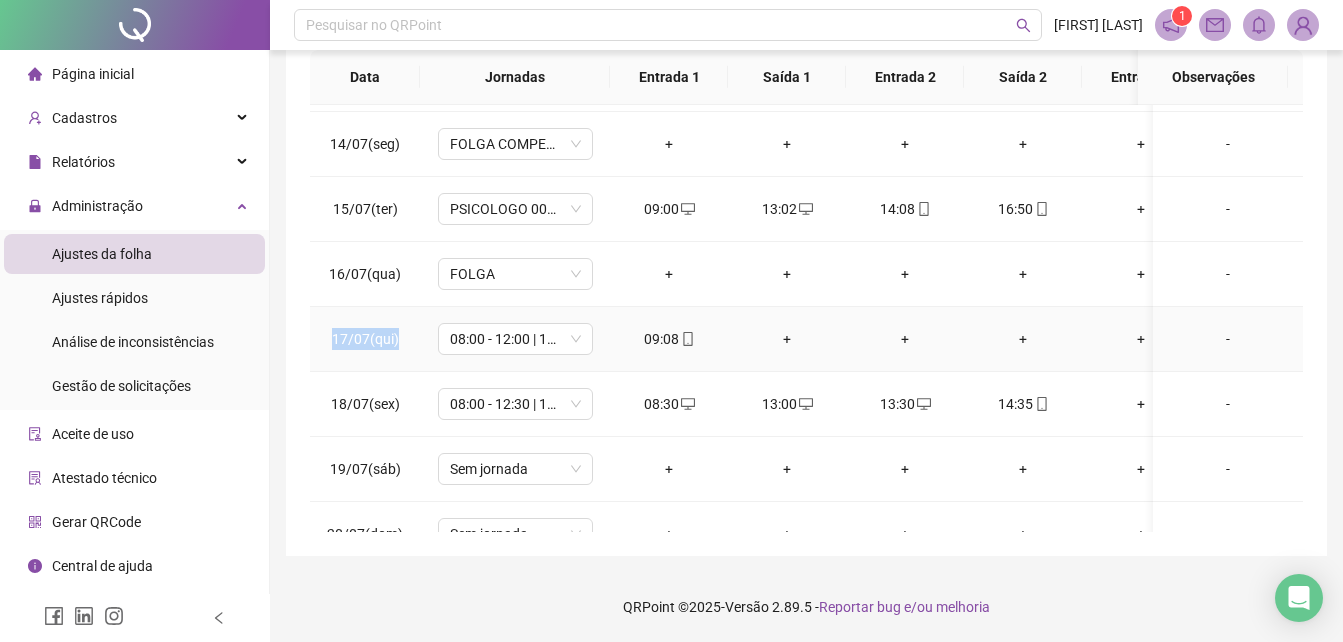 drag, startPoint x: 330, startPoint y: 338, endPoint x: 402, endPoint y: 348, distance: 72.691124 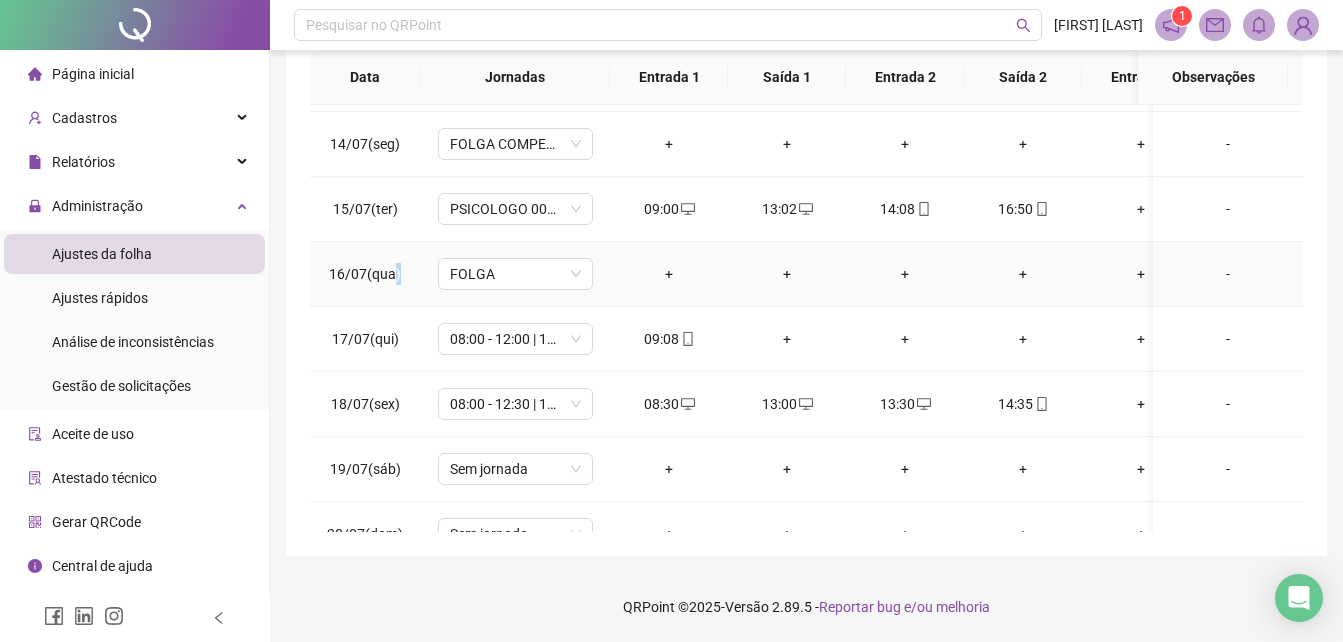click on "16/07(qua)" at bounding box center [365, 274] 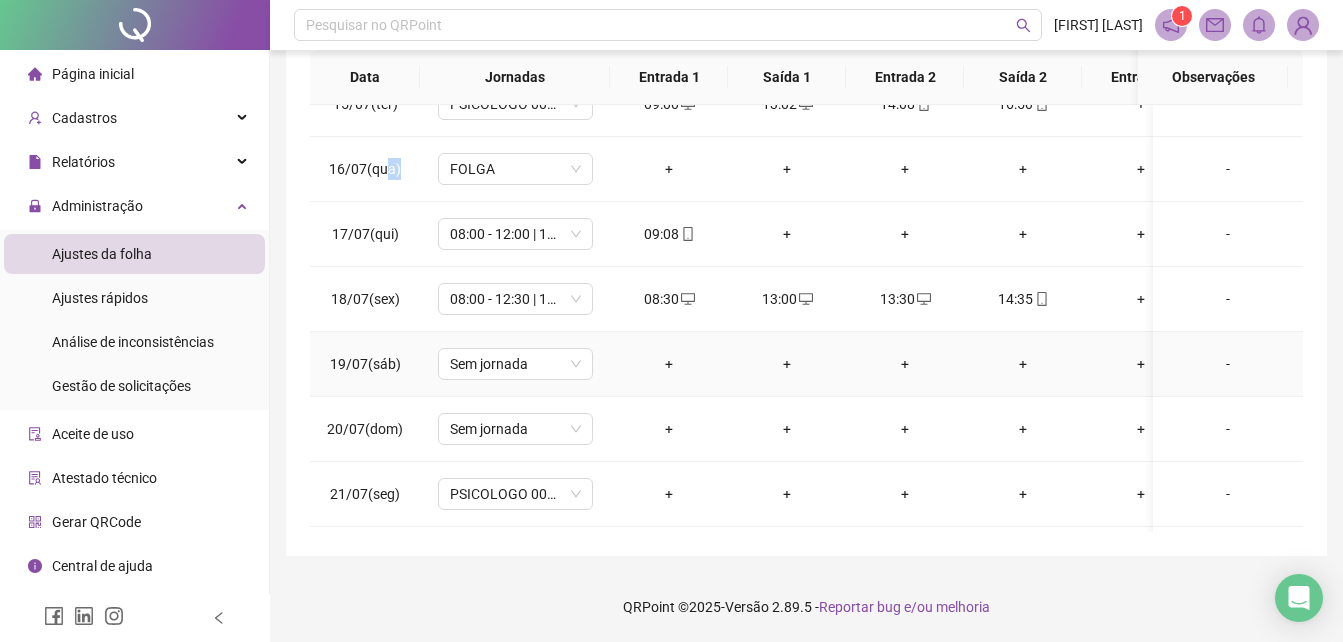 scroll, scrollTop: 938, scrollLeft: 0, axis: vertical 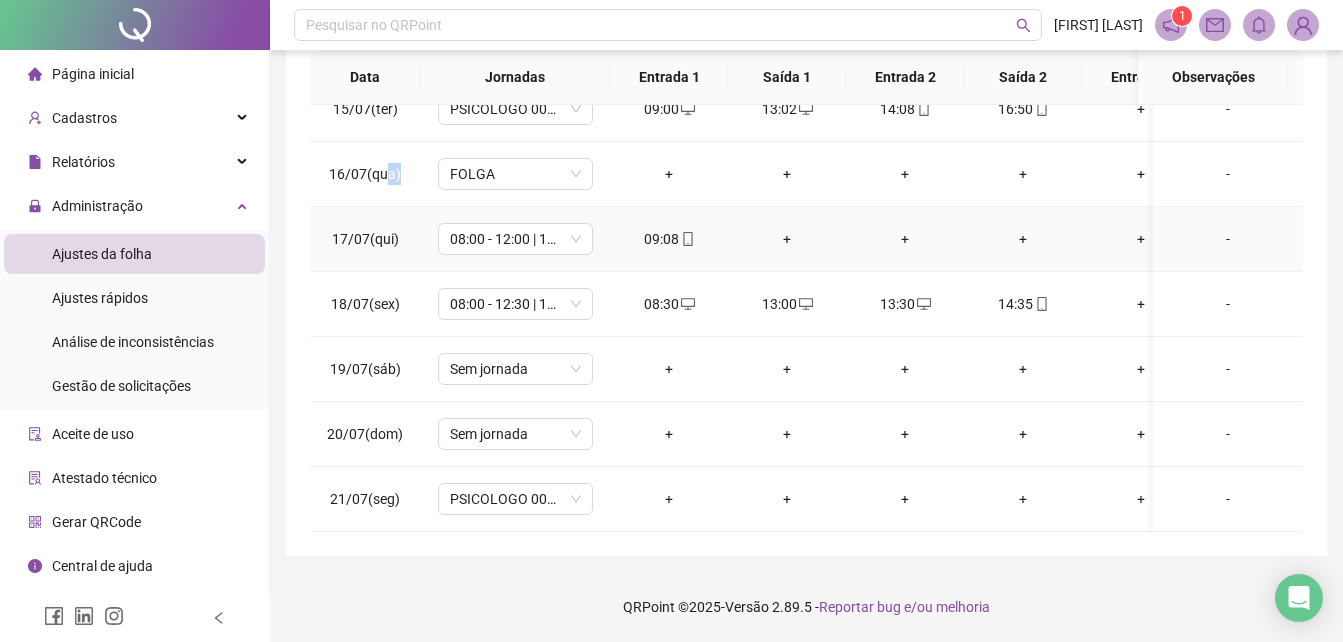click on "+" at bounding box center [787, 239] 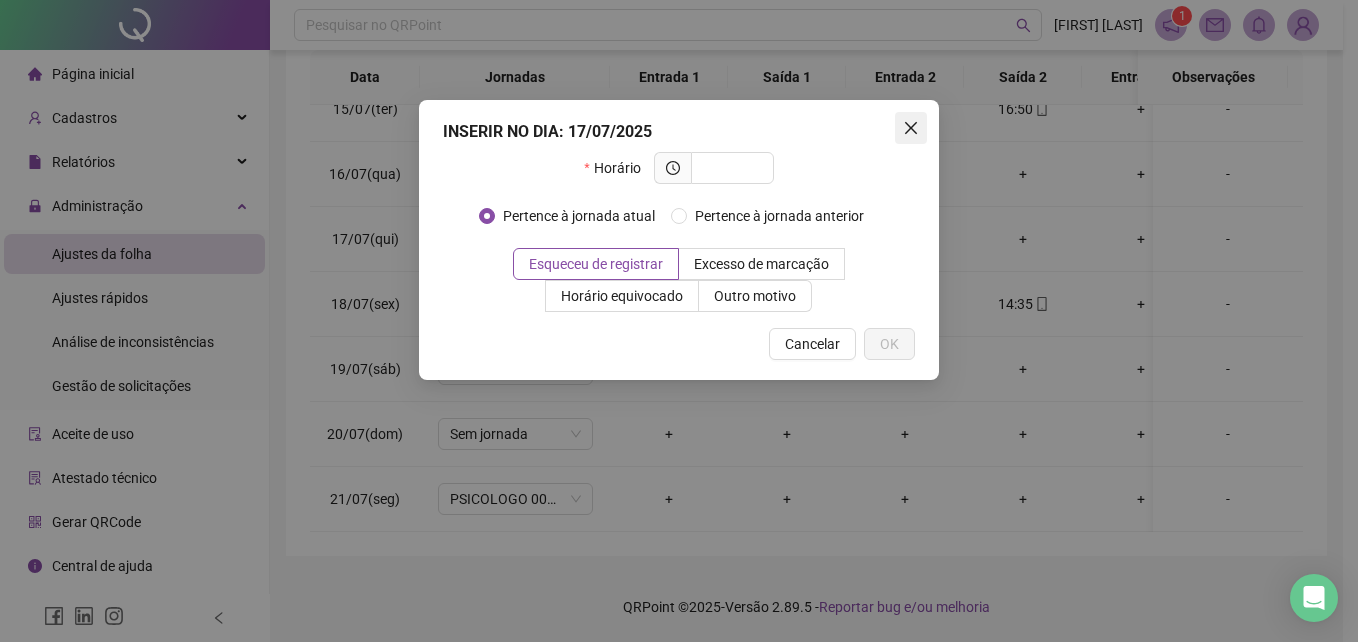 click at bounding box center (911, 128) 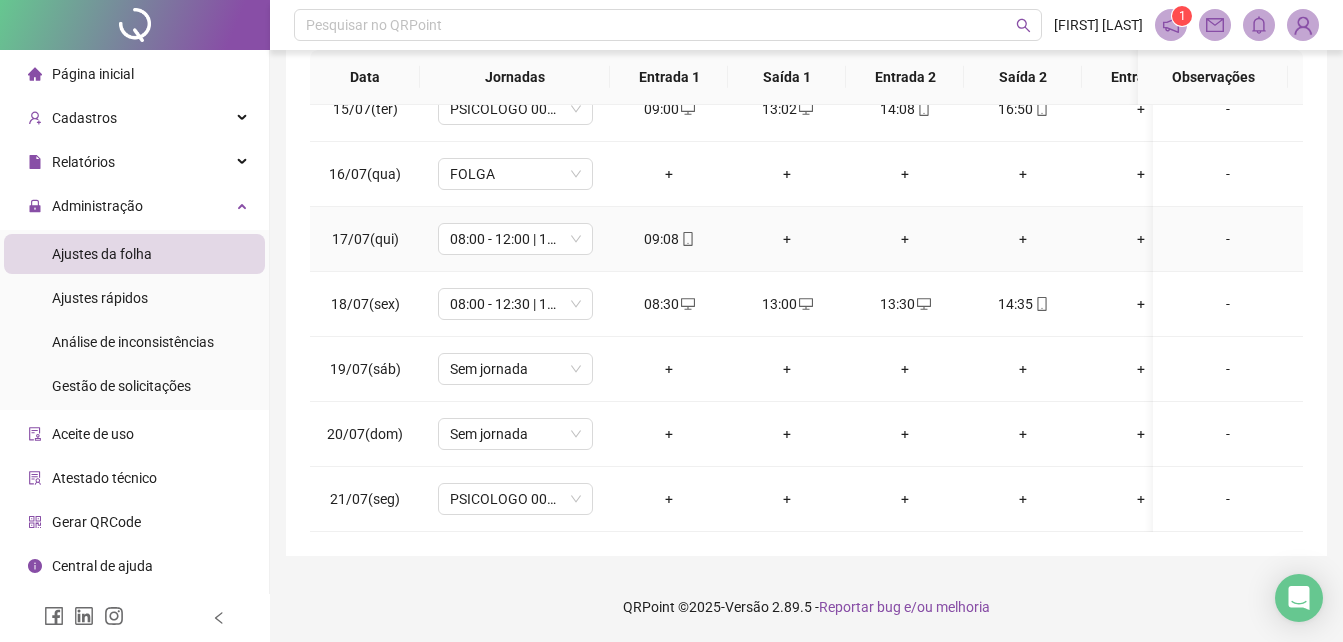 click on "+" at bounding box center [787, 239] 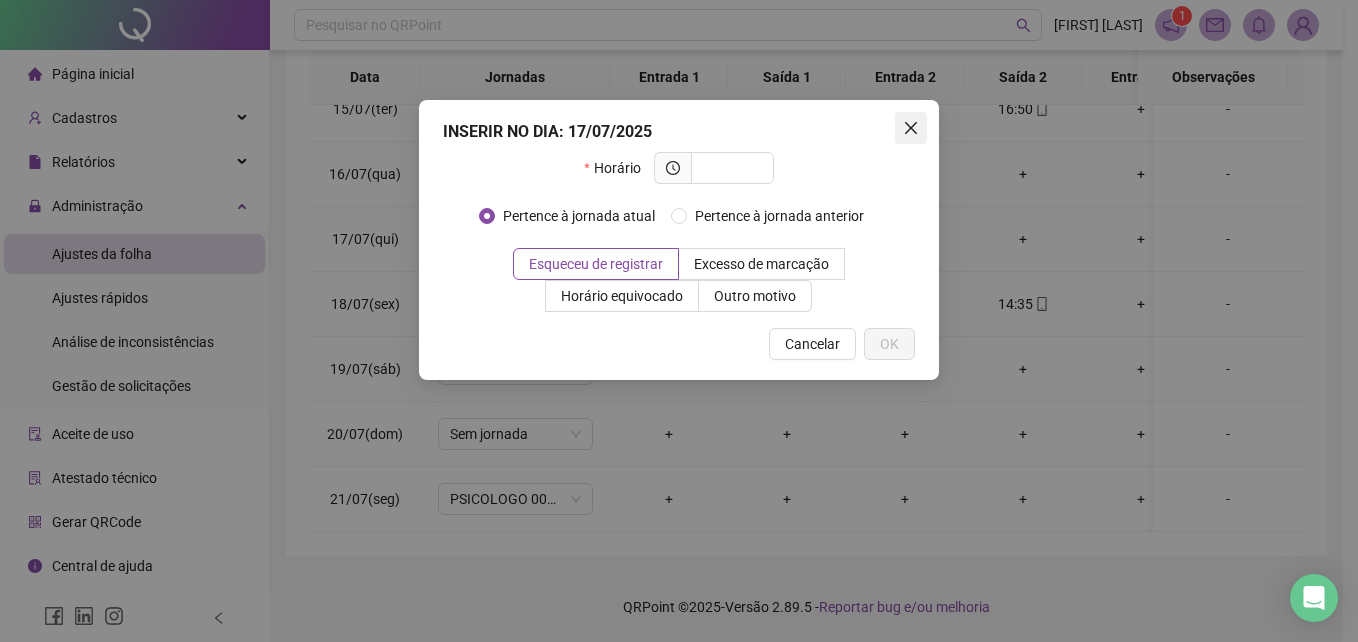 click 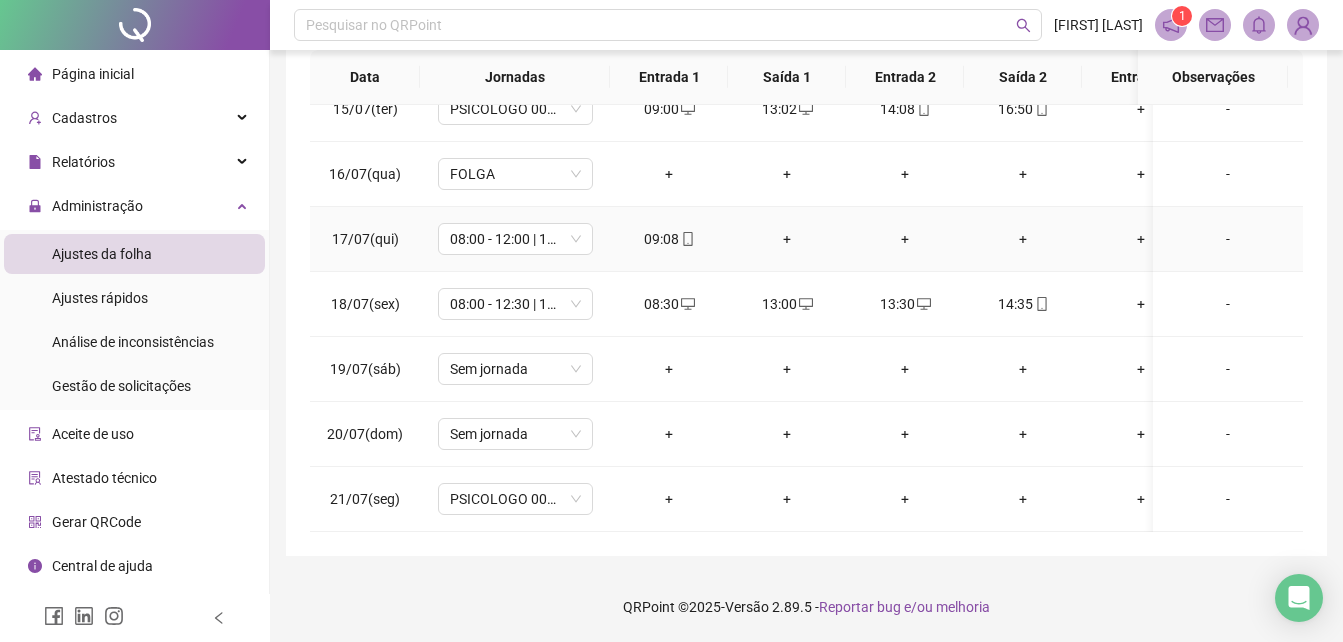 click on "+" at bounding box center (787, 239) 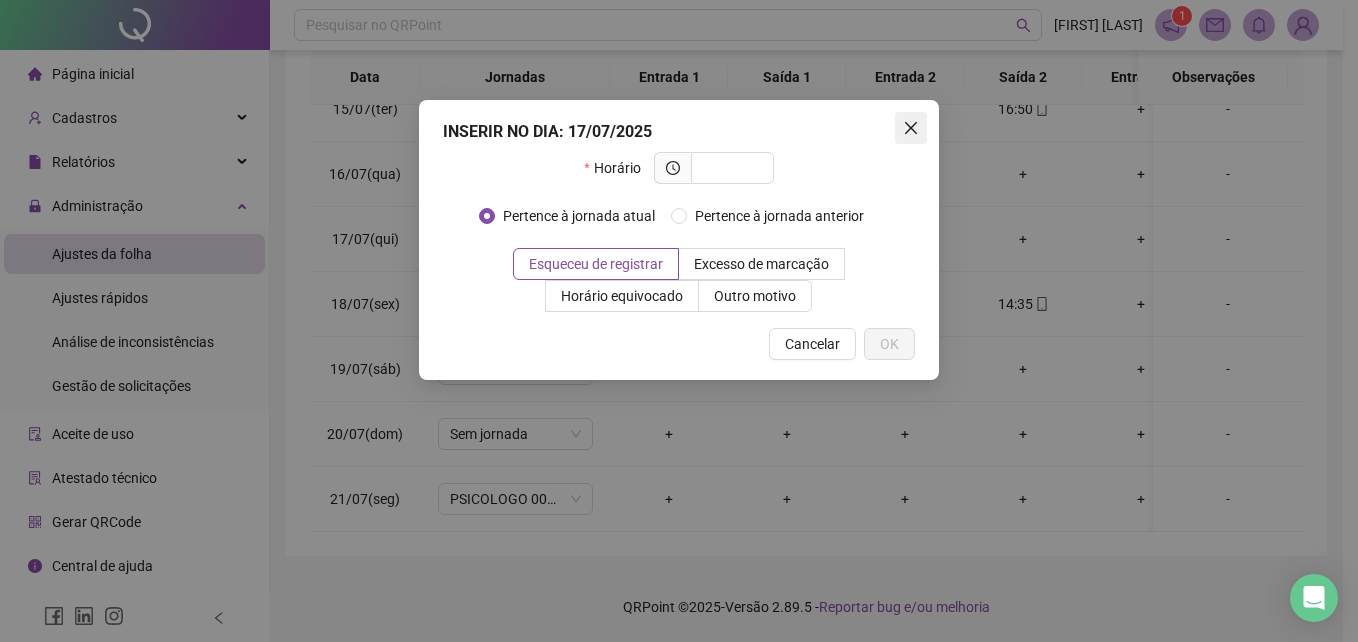 click at bounding box center [911, 128] 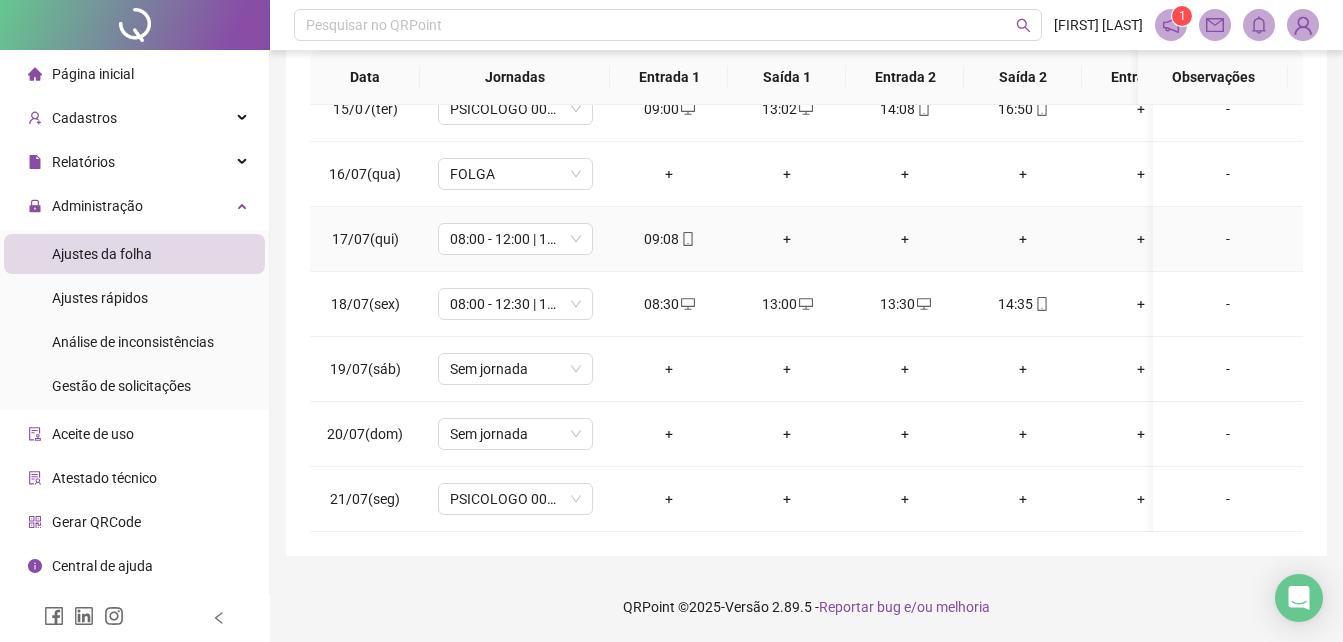 click on "+" at bounding box center [787, 239] 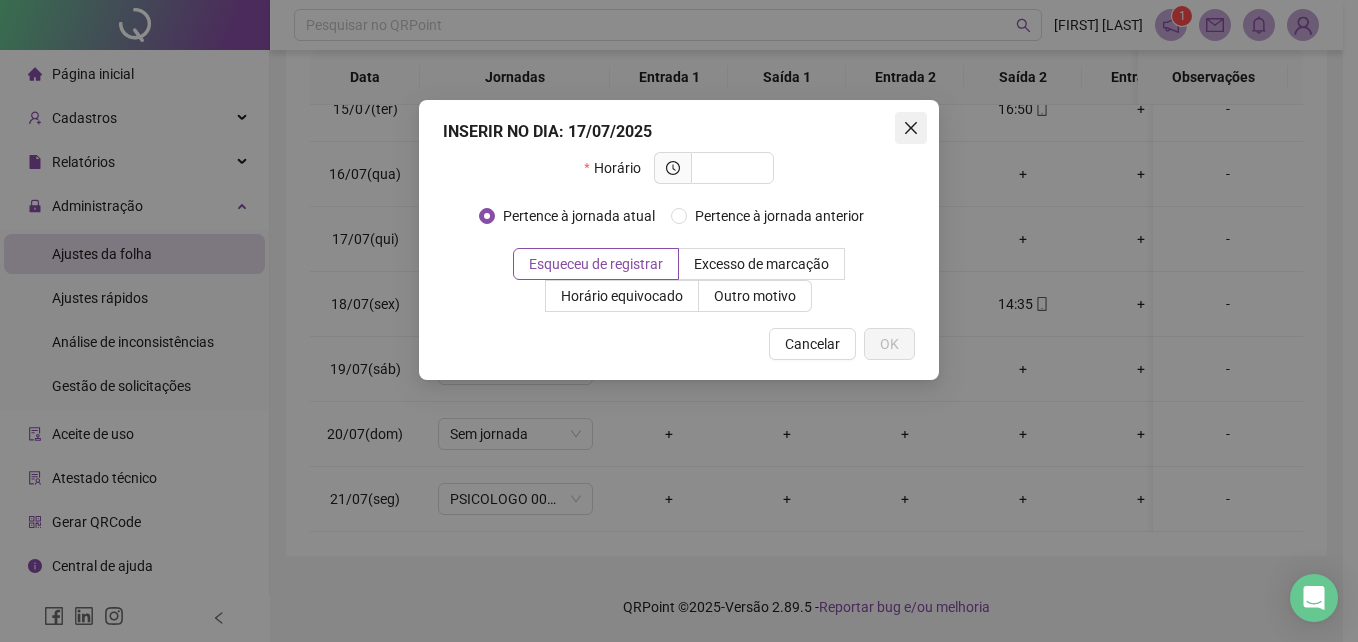 click 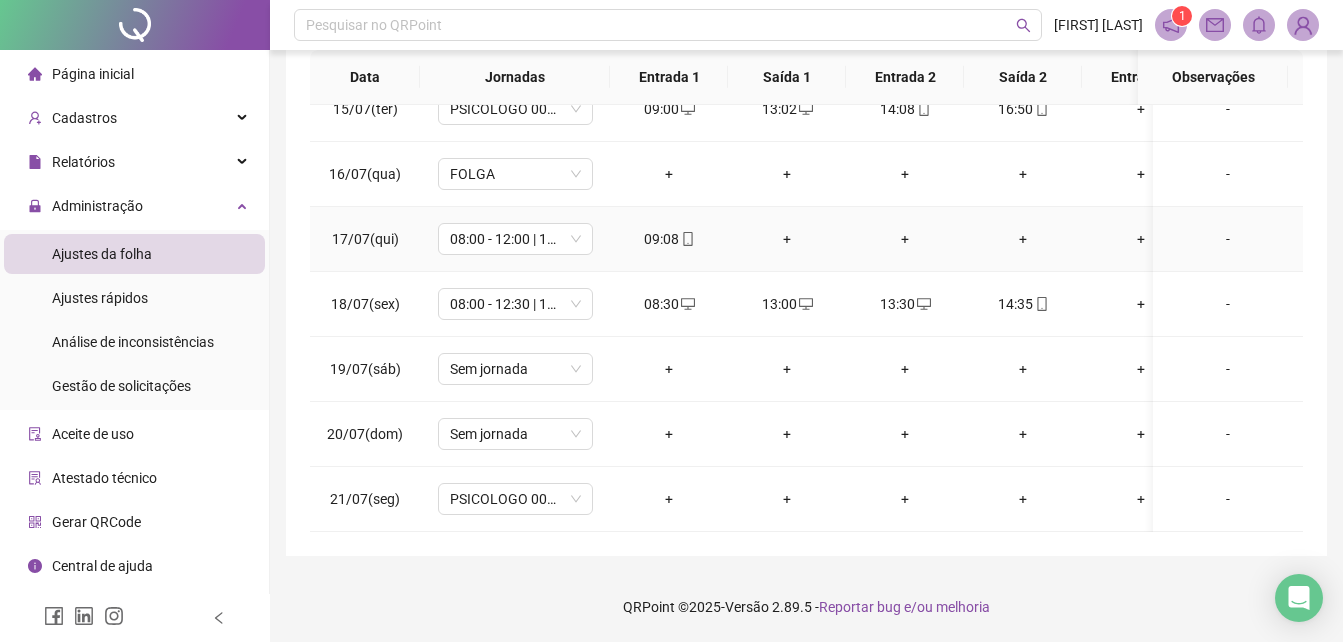 click on "+" at bounding box center (787, 239) 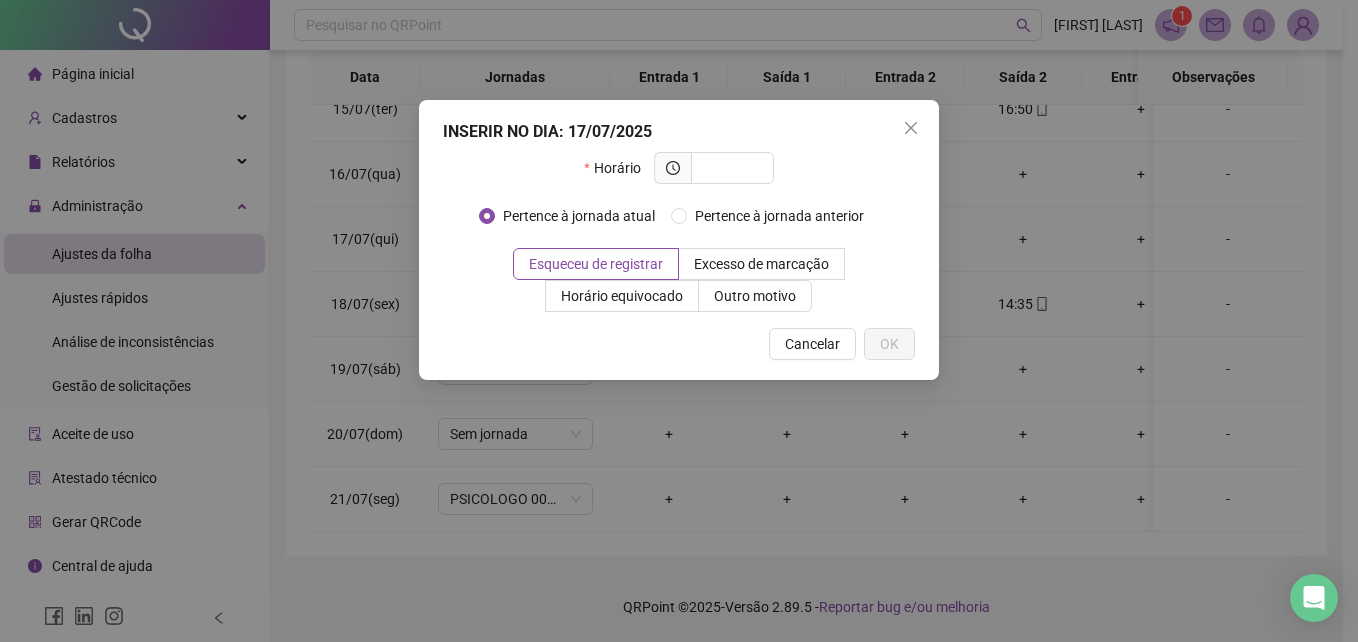 click at bounding box center [911, 128] 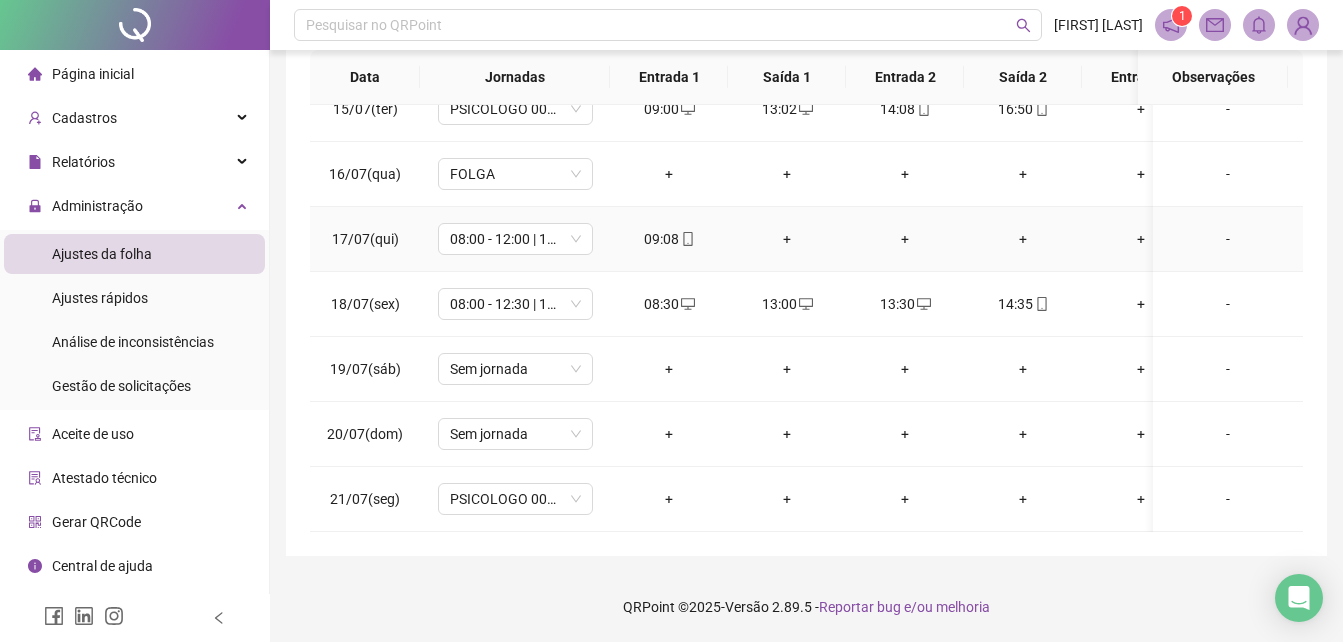click on "+" at bounding box center [787, 239] 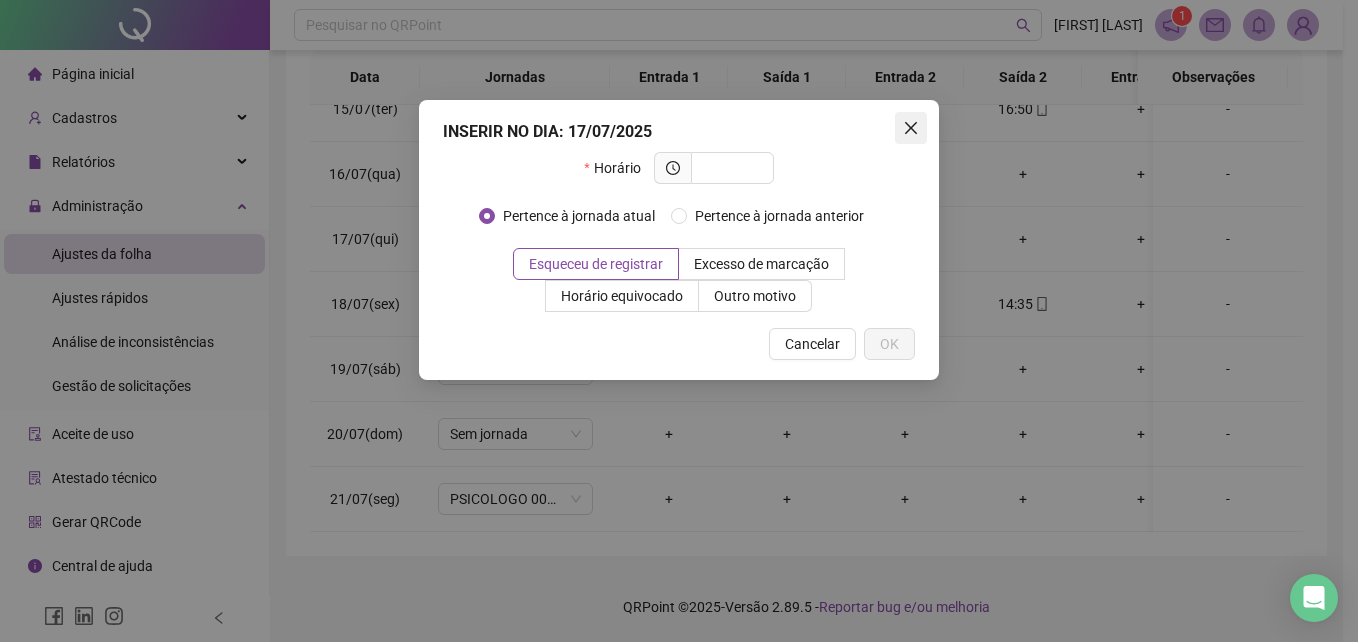 click at bounding box center [911, 128] 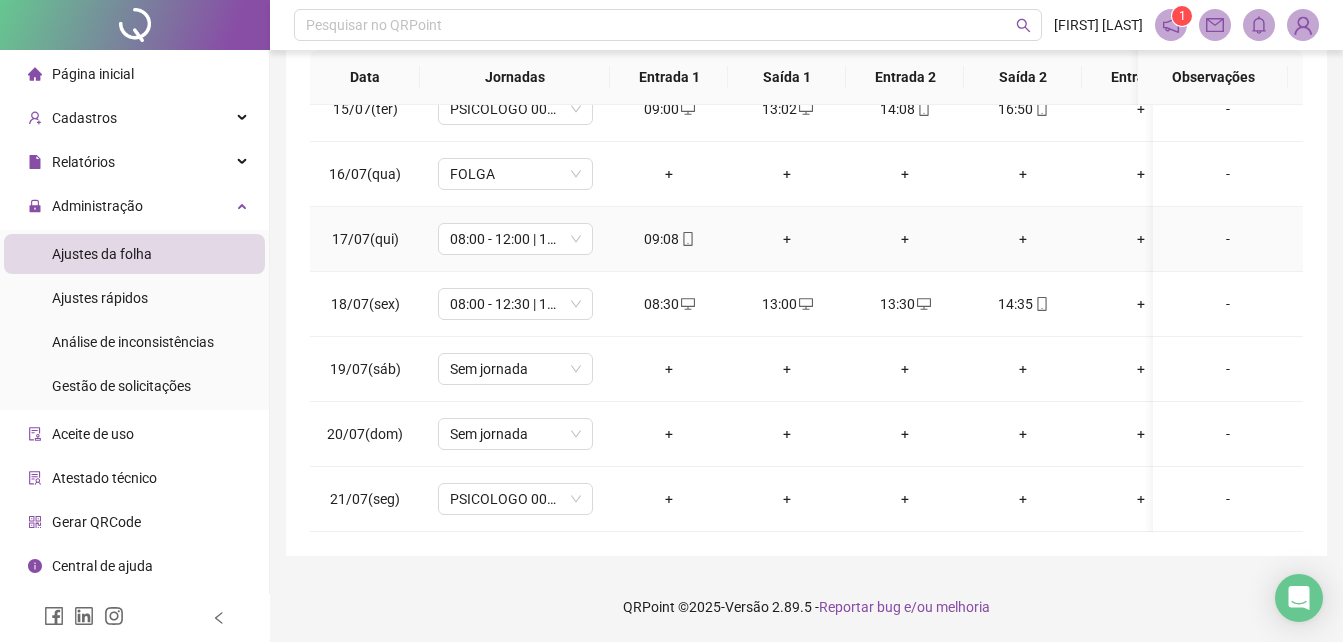 click on "+" at bounding box center [787, 239] 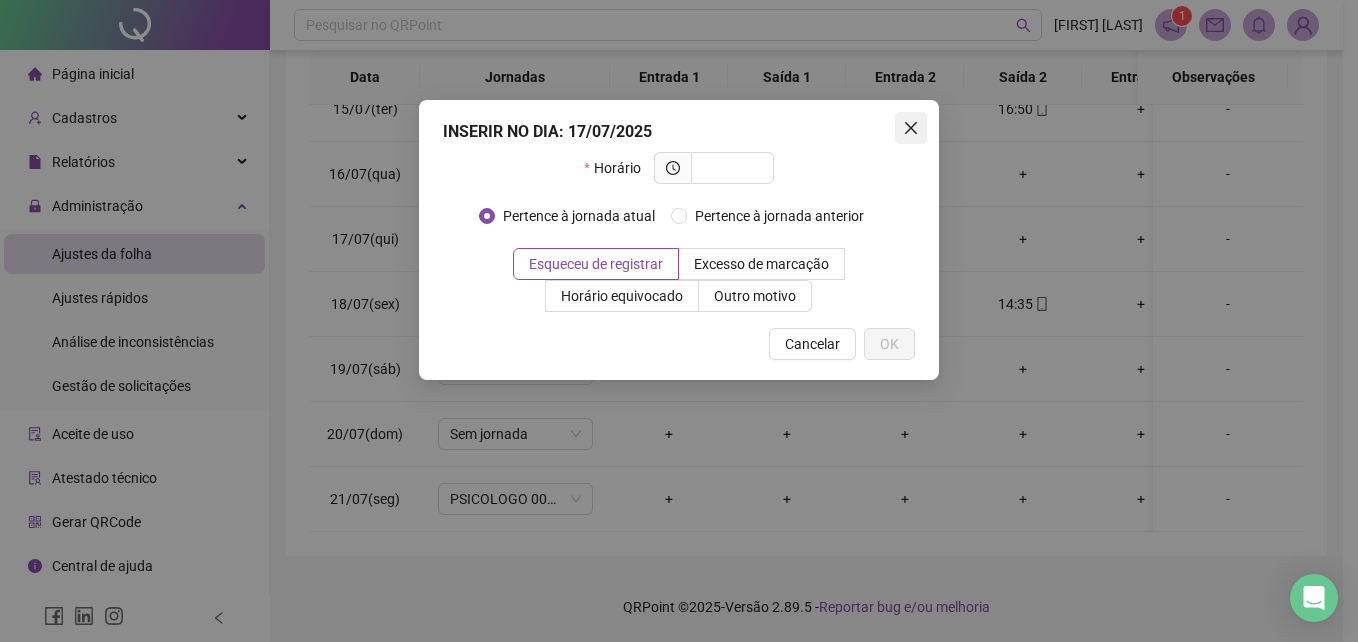 click at bounding box center [911, 128] 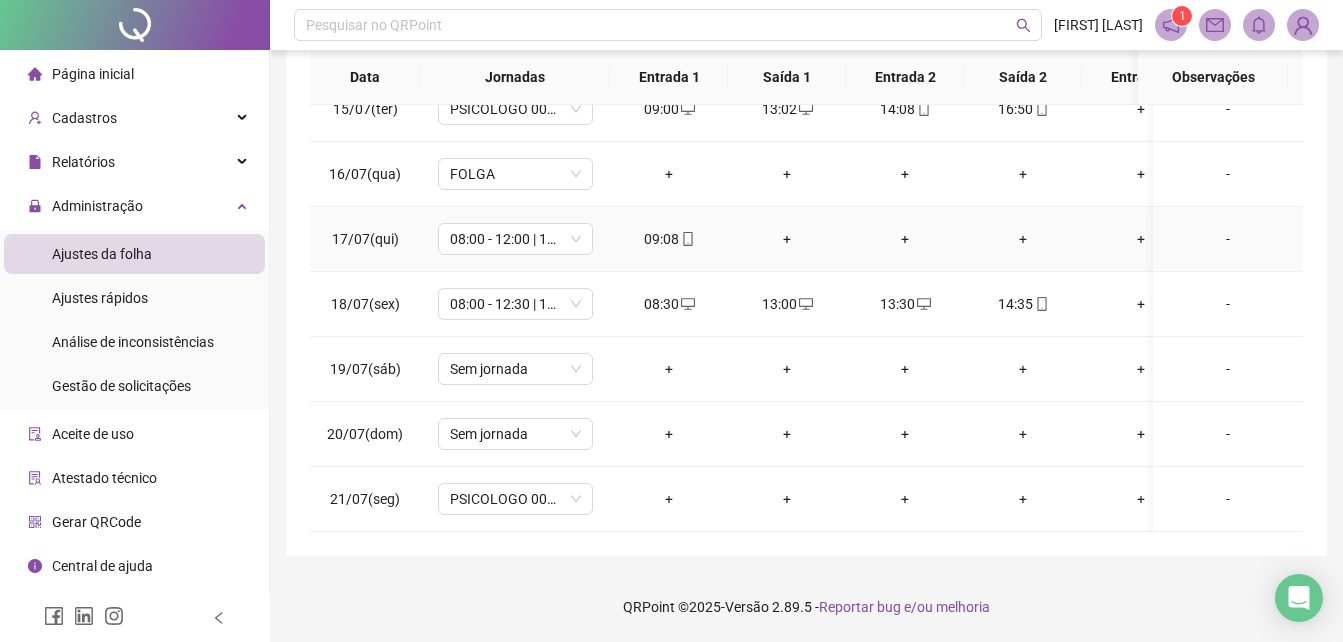 click on "+" at bounding box center (787, 239) 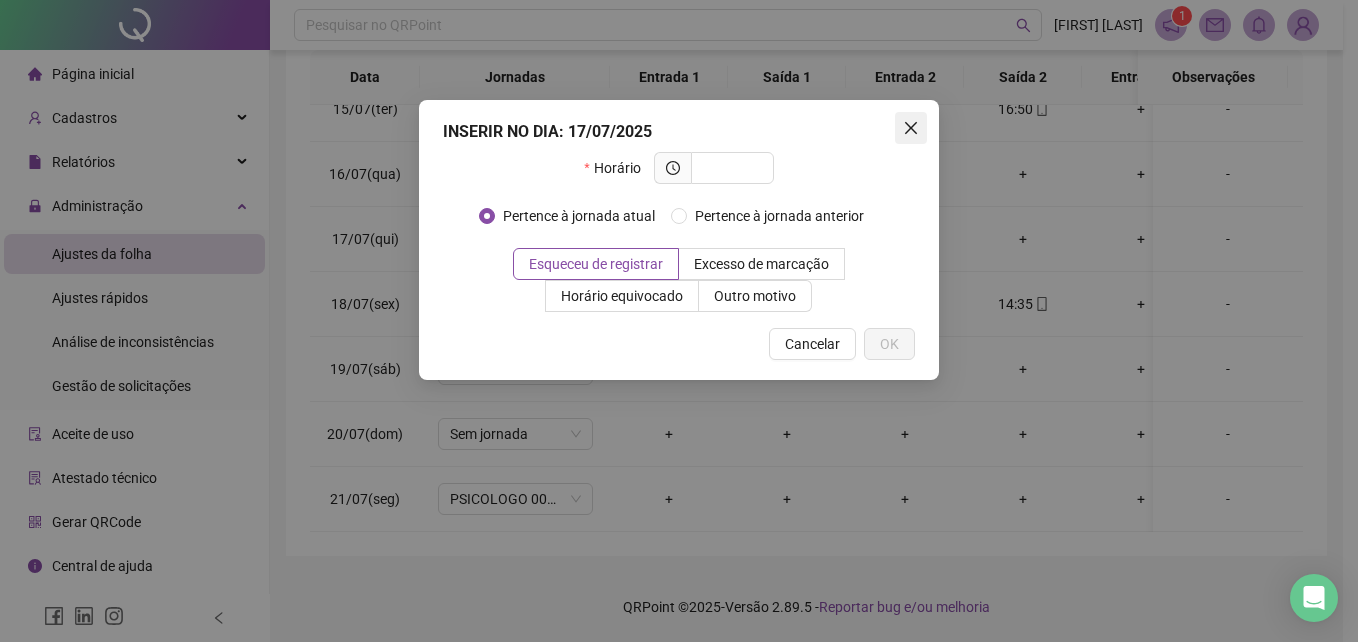 click 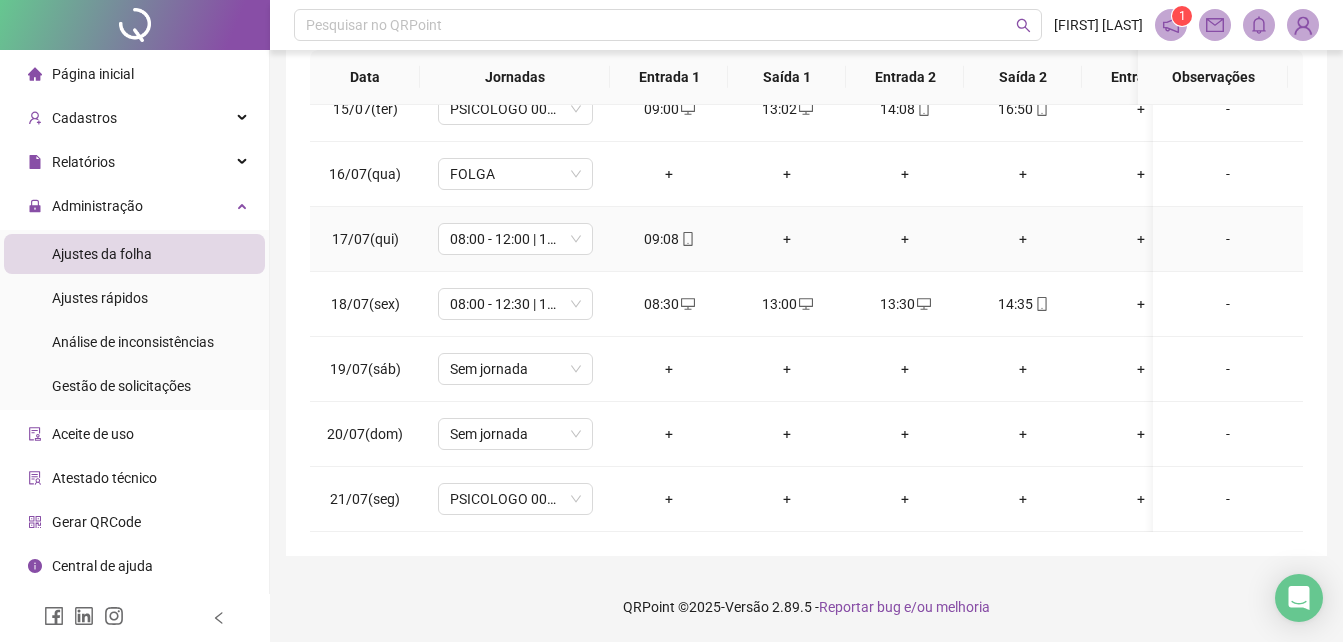 click on "+" at bounding box center (1023, 239) 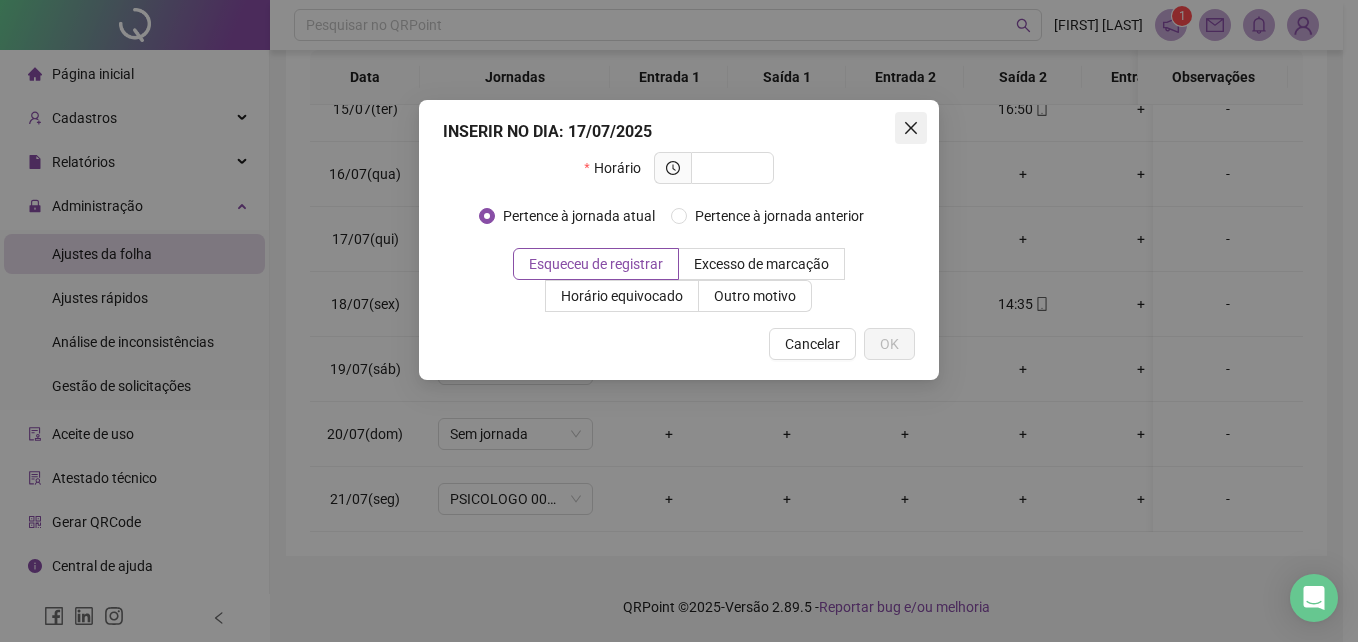 click 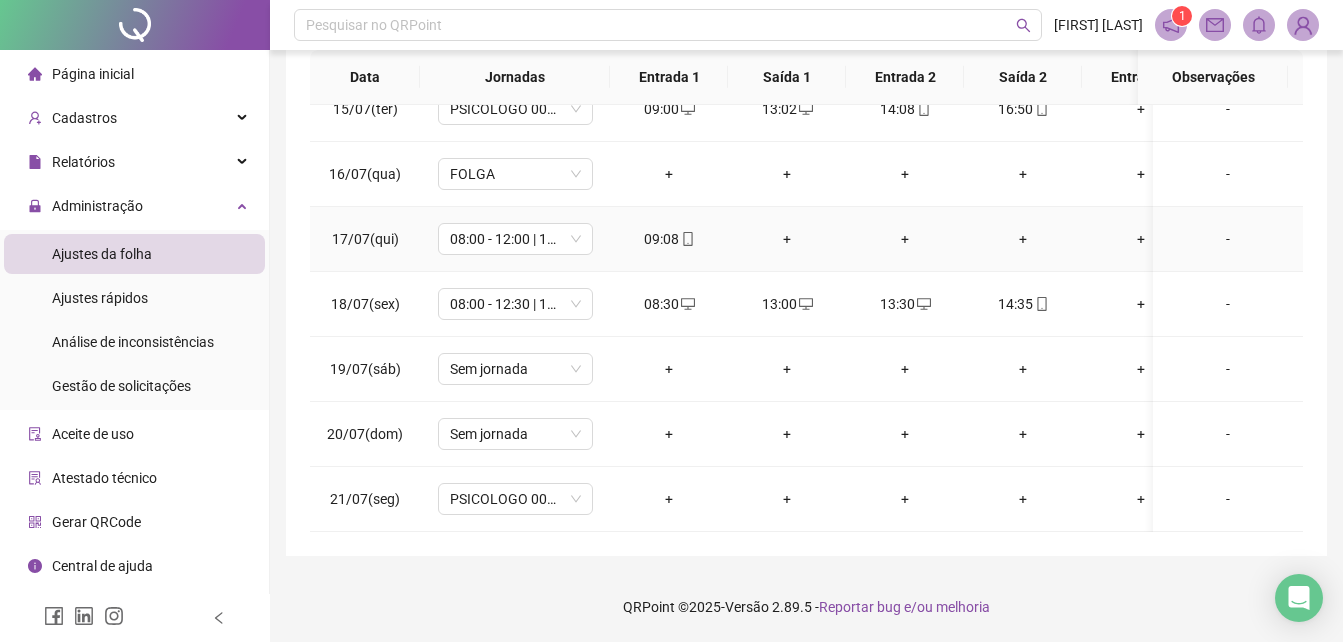 click on "+" at bounding box center [787, 239] 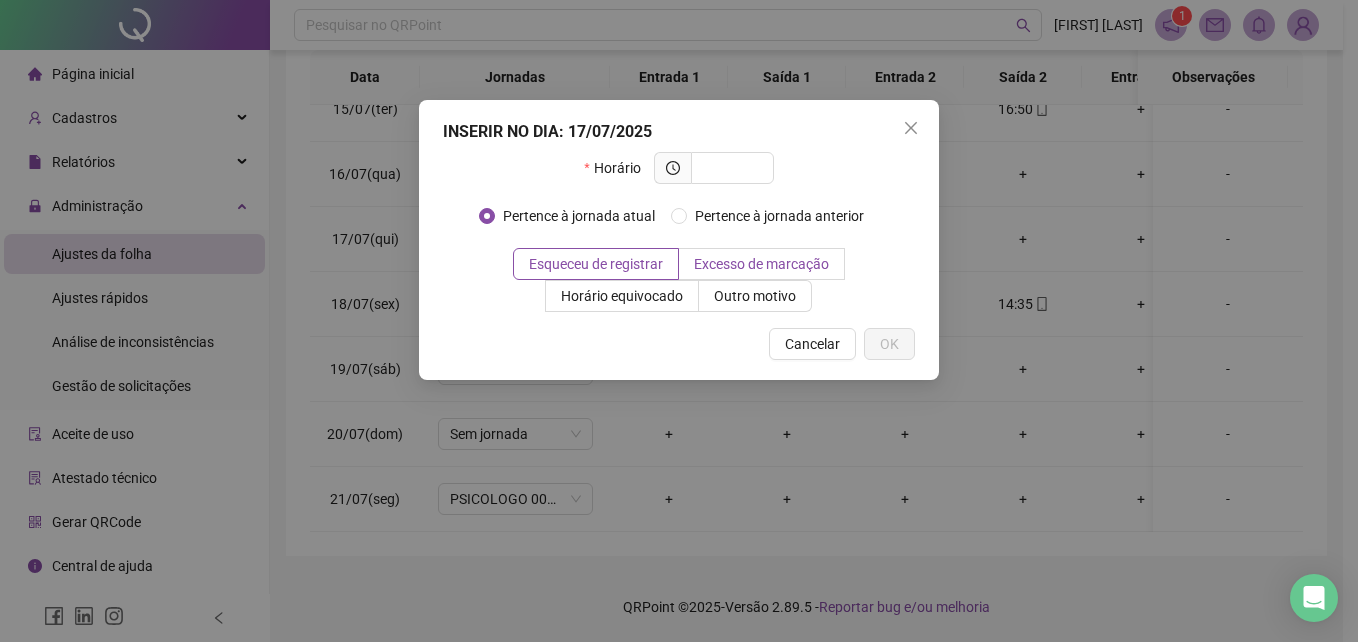 click on "Excesso de marcação" at bounding box center (761, 264) 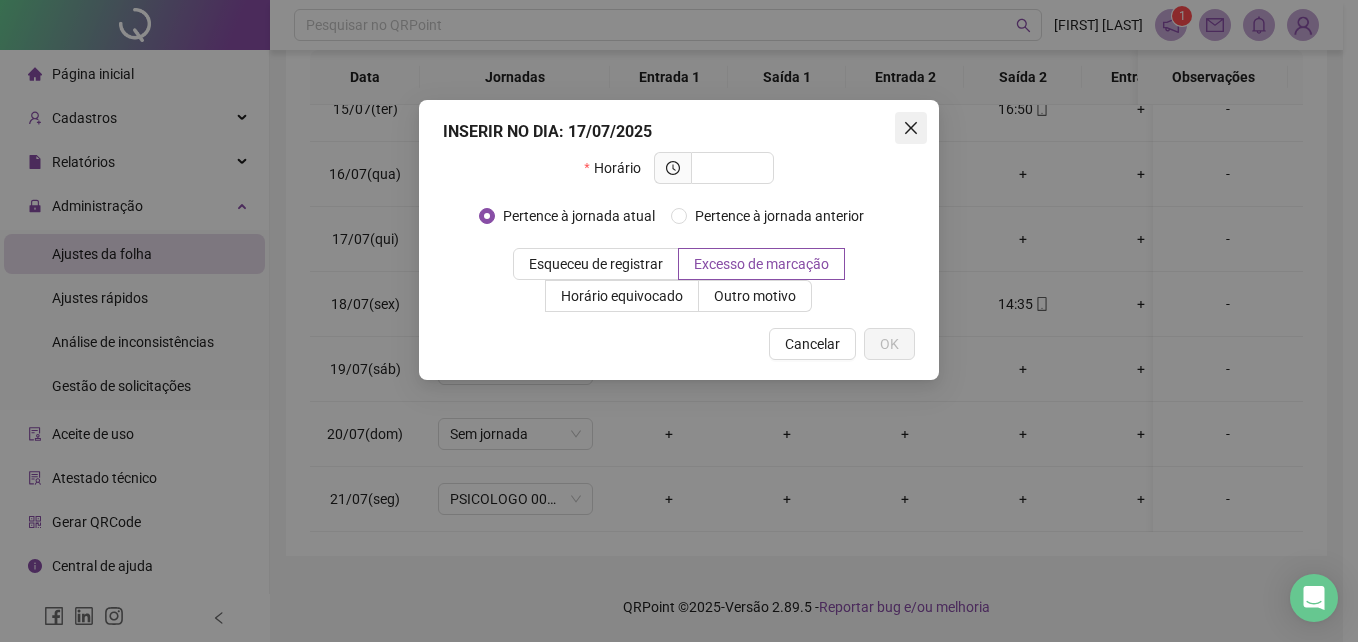 click at bounding box center (911, 128) 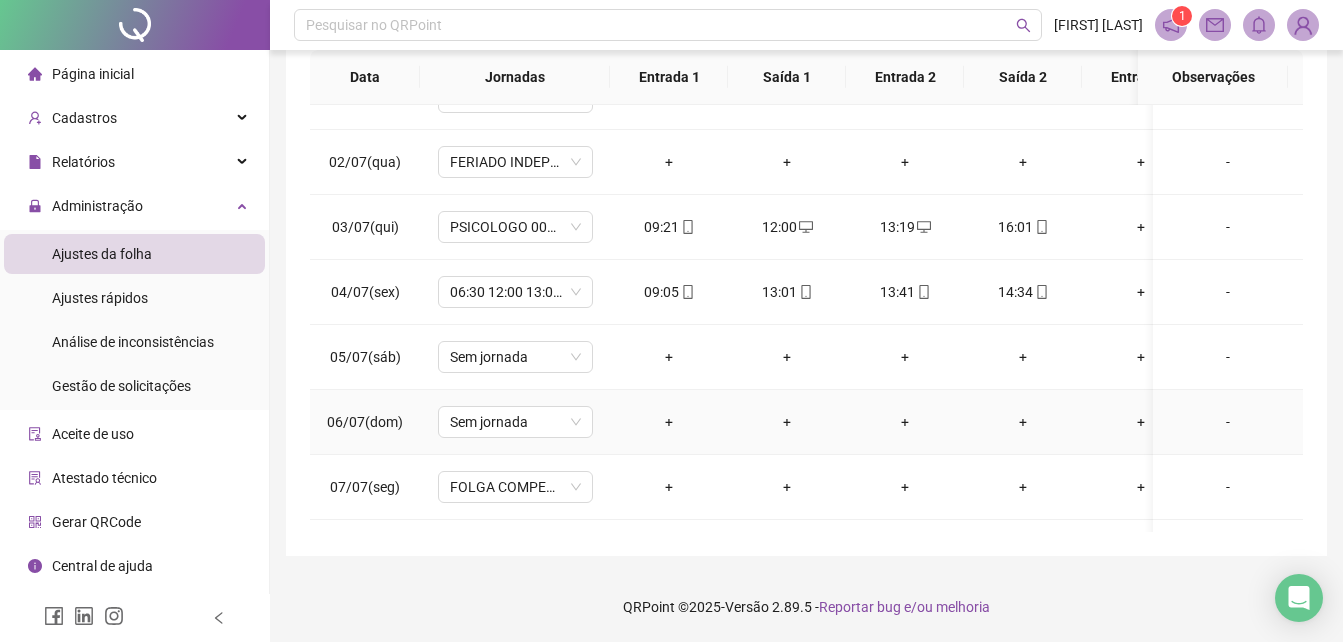 scroll, scrollTop: 0, scrollLeft: 0, axis: both 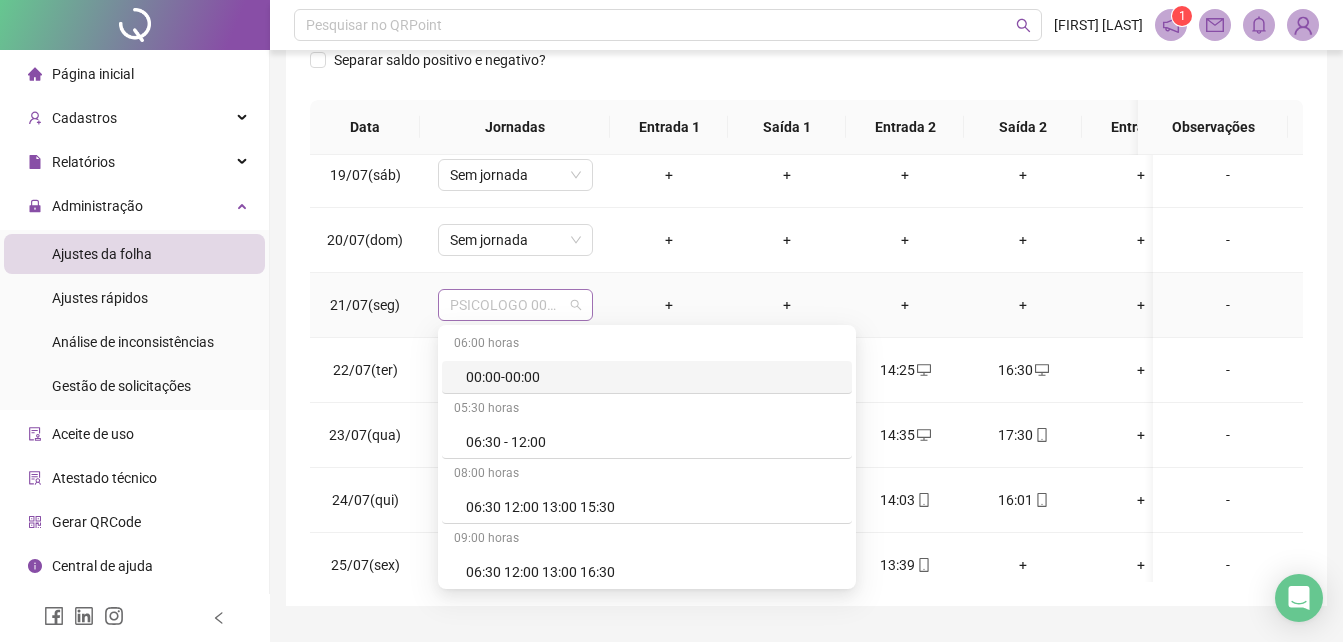 click on "PSICOLOGO 007/2017" at bounding box center [515, 305] 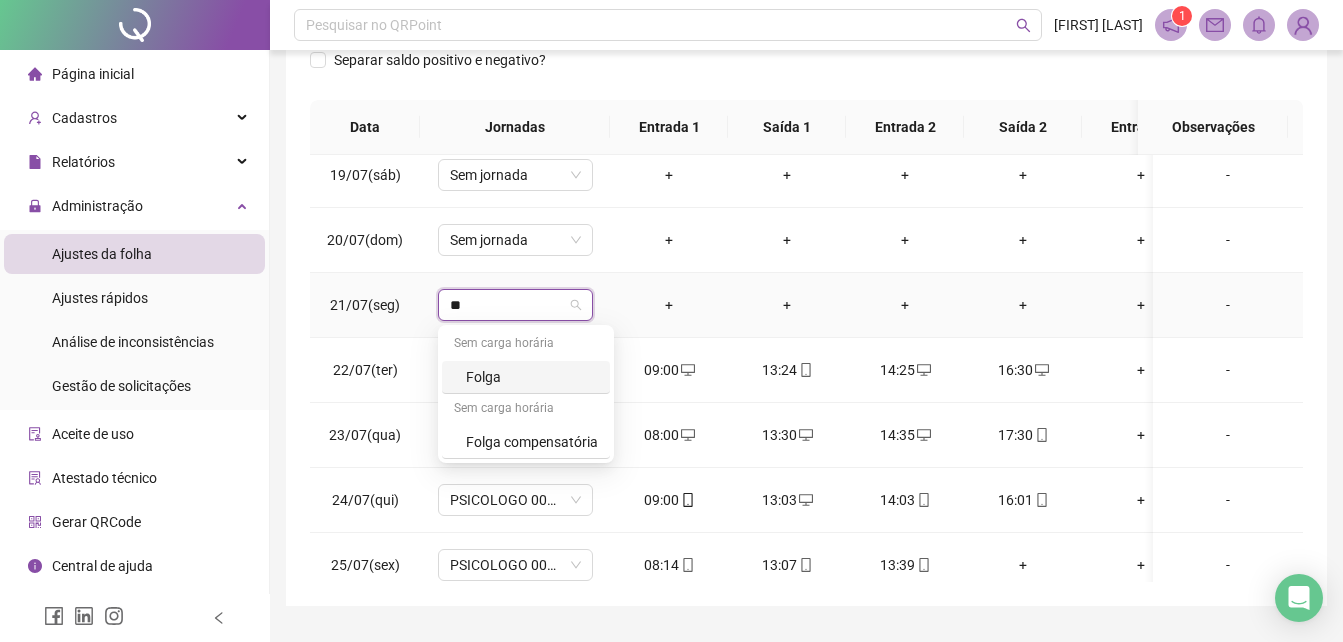 type on "***" 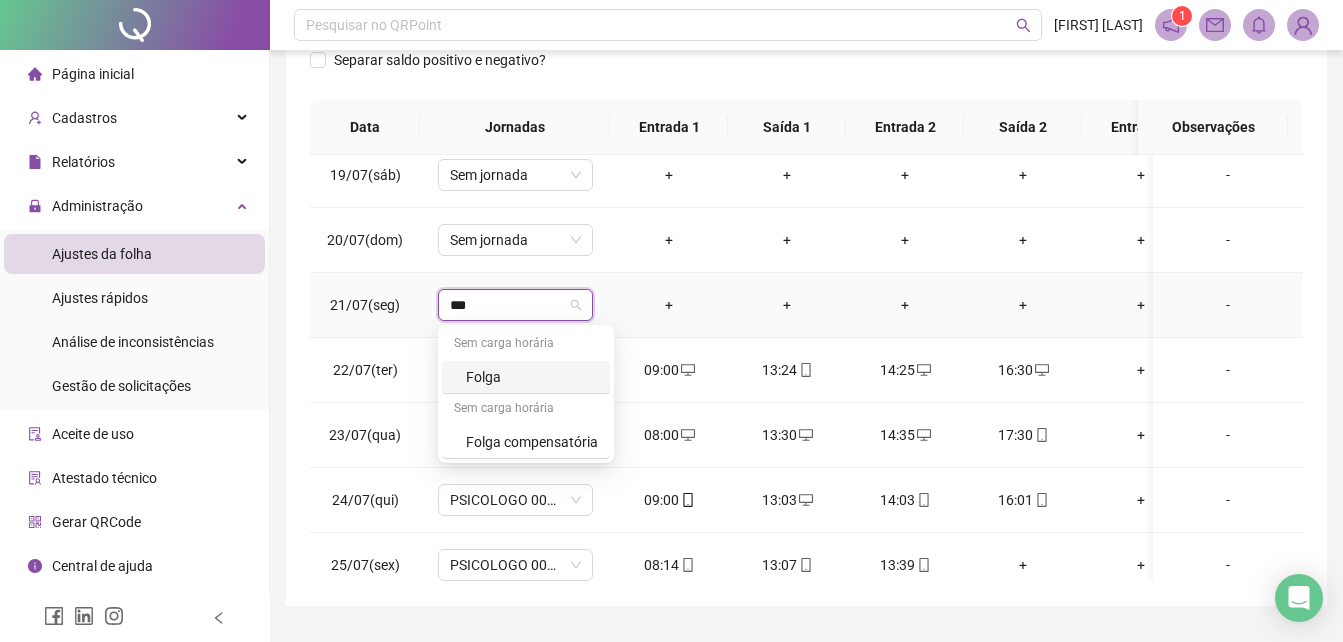 click on "Folga" at bounding box center [532, 377] 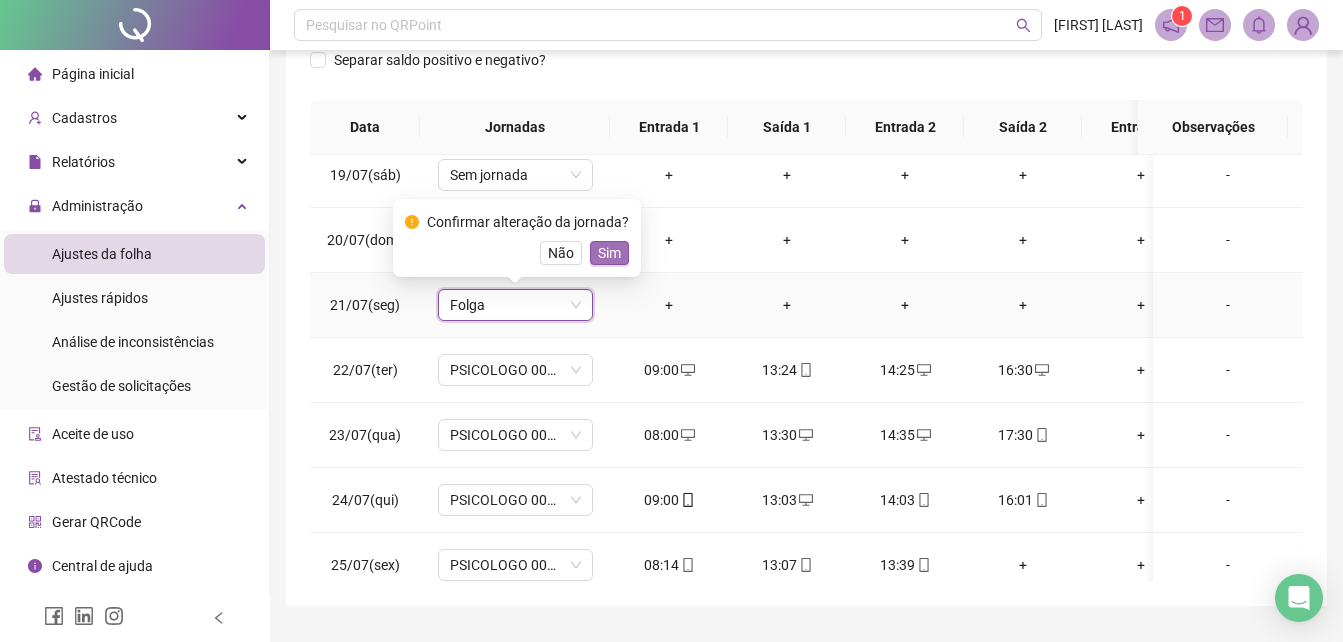 click on "Sim" at bounding box center [609, 253] 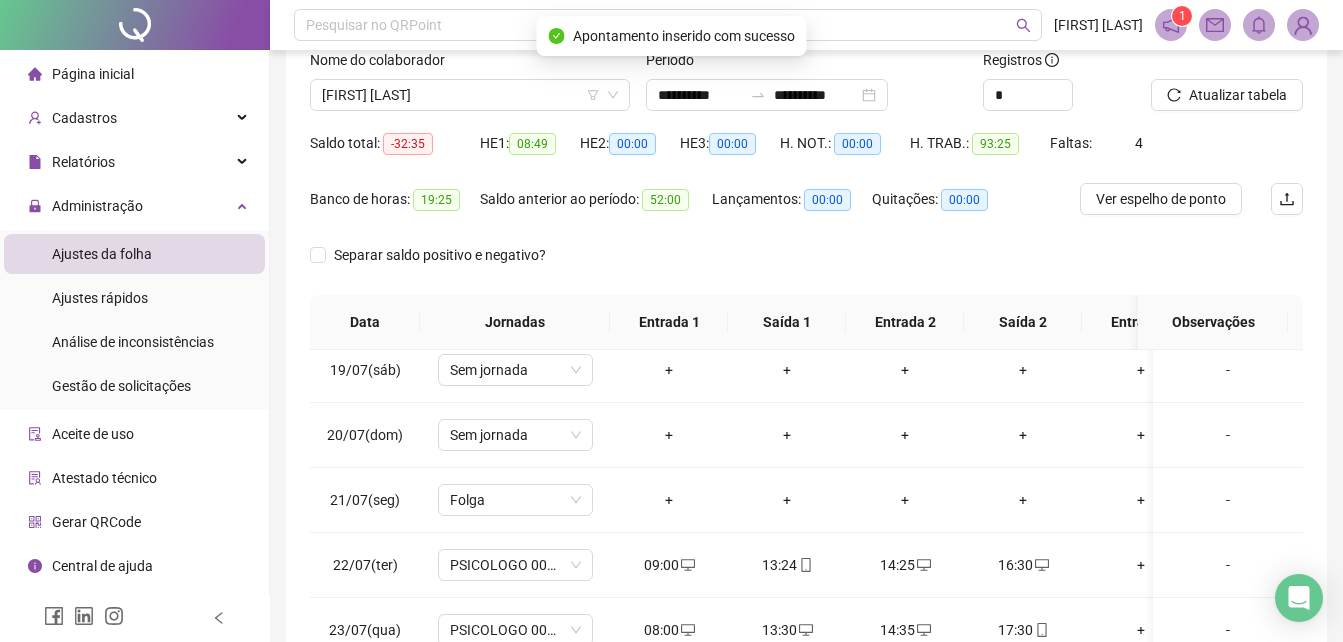 scroll, scrollTop: 0, scrollLeft: 0, axis: both 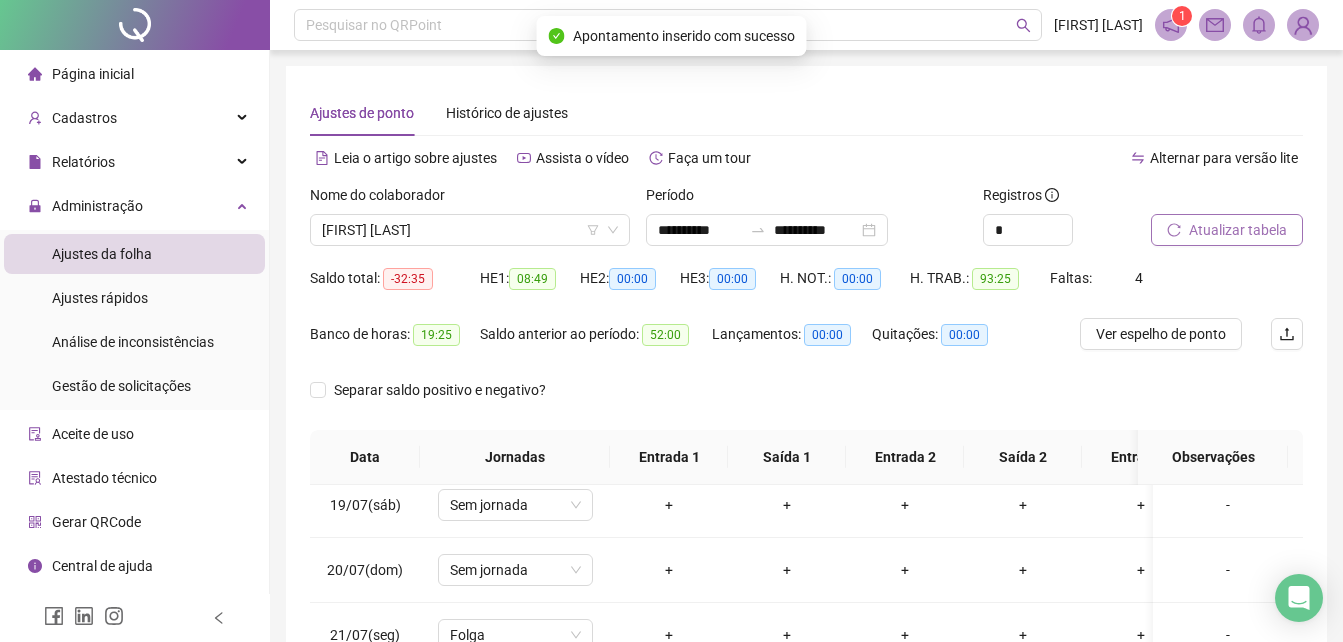 click on "Atualizar tabela" at bounding box center [1238, 230] 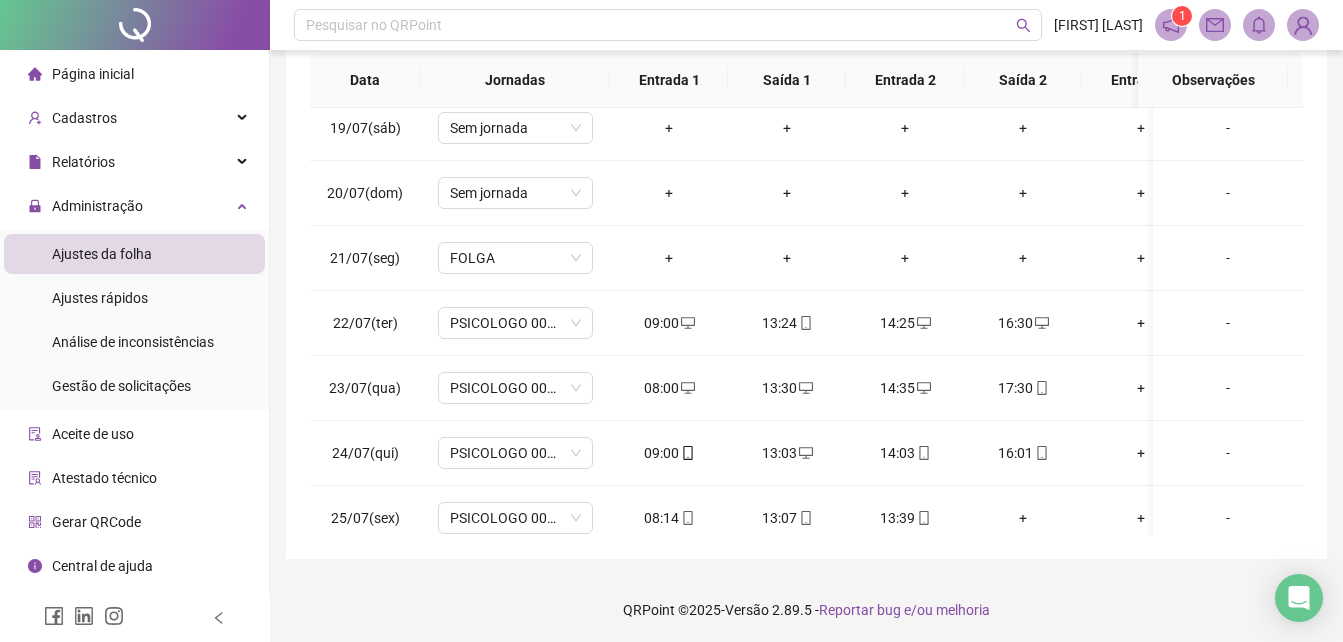 scroll, scrollTop: 380, scrollLeft: 0, axis: vertical 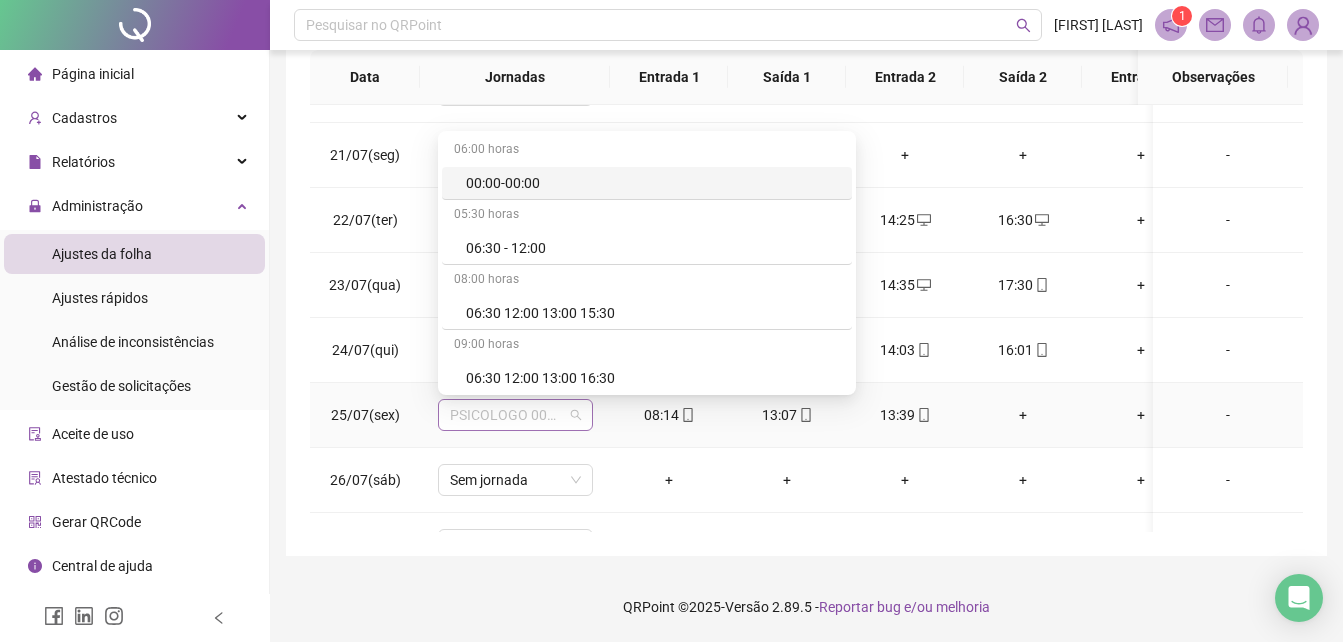click on "PSICOLOGO 007/2017" at bounding box center (515, 415) 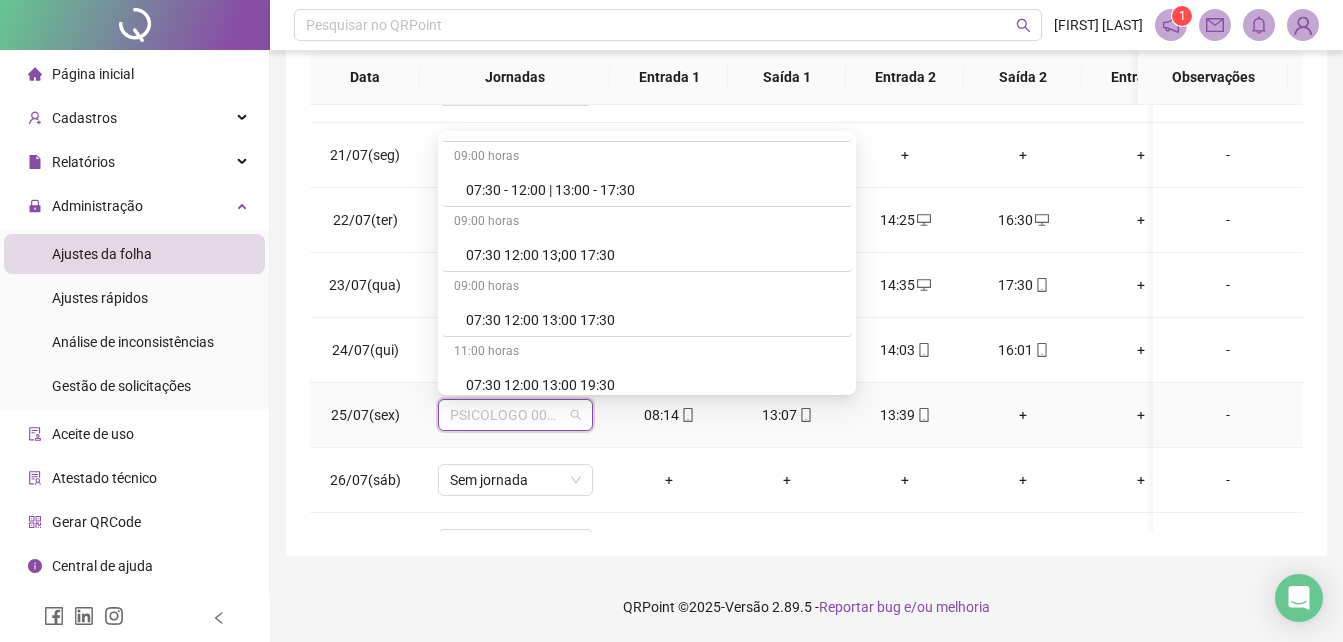scroll, scrollTop: 2013, scrollLeft: 0, axis: vertical 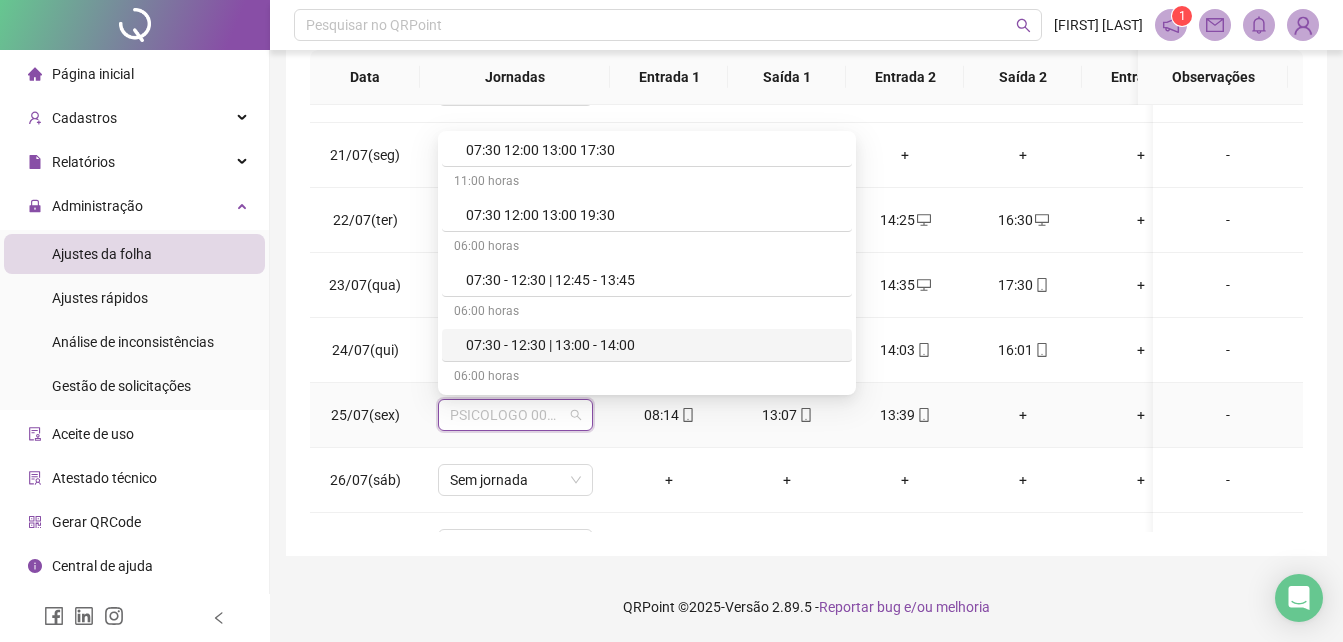 click on "PSICOLOGO 007/2017" at bounding box center (515, 415) 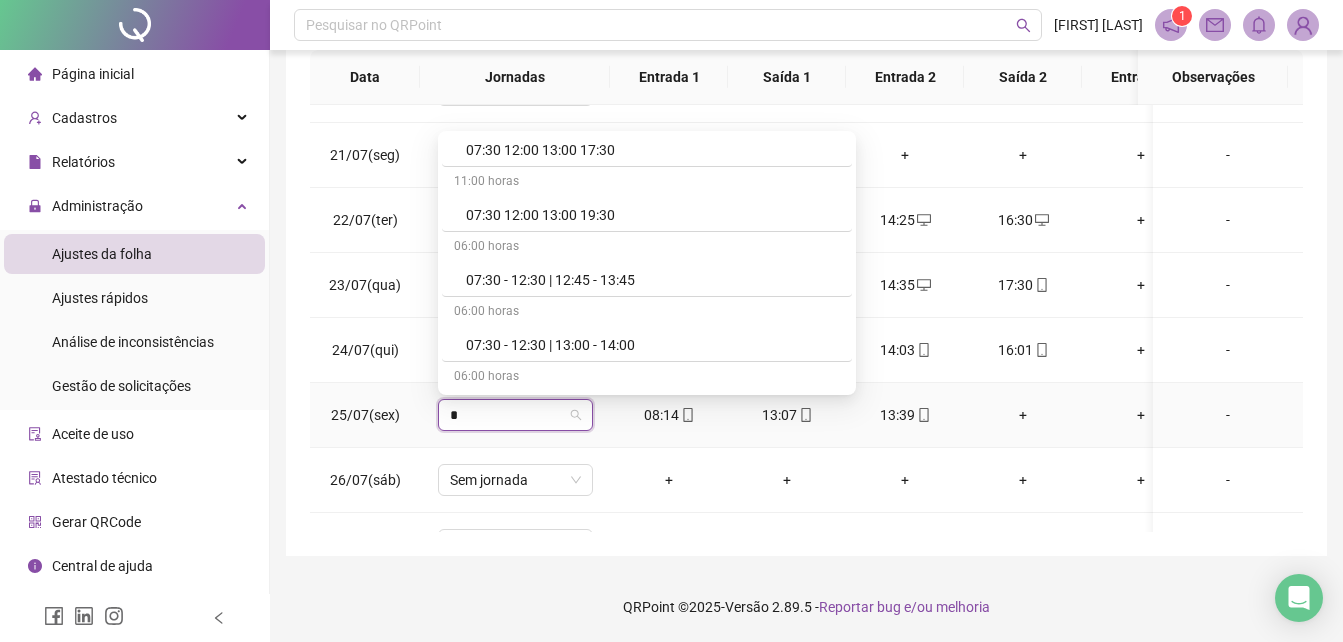 type on "**" 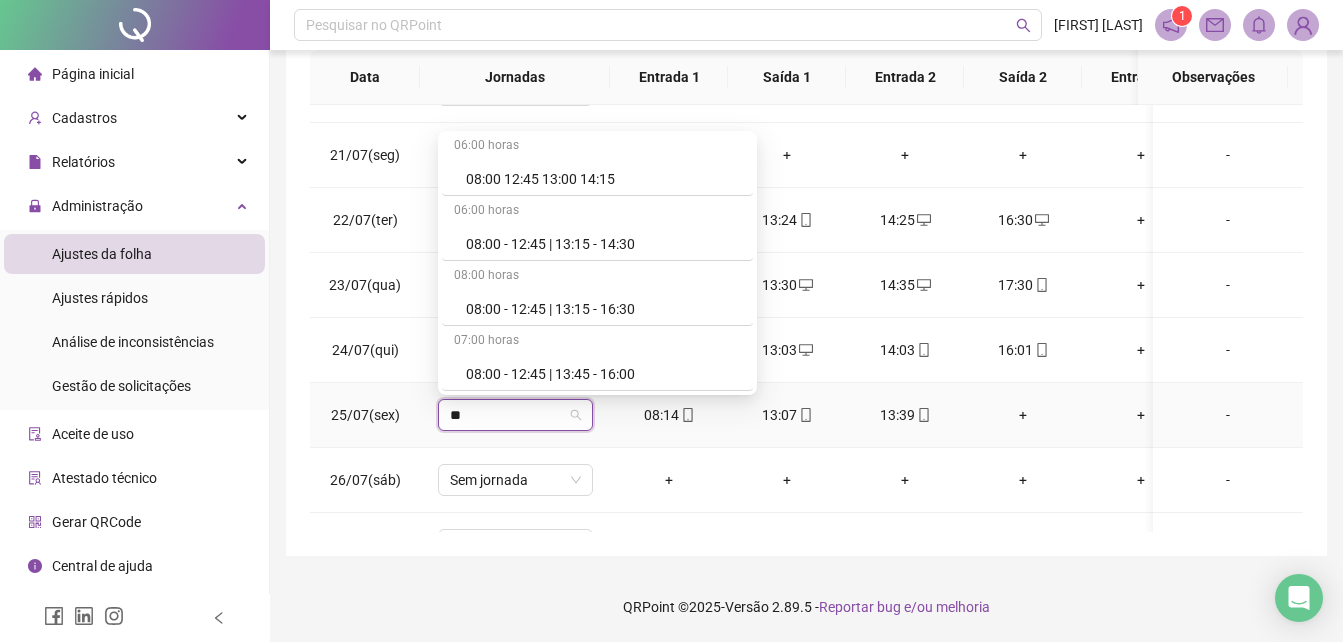 scroll, scrollTop: 849, scrollLeft: 0, axis: vertical 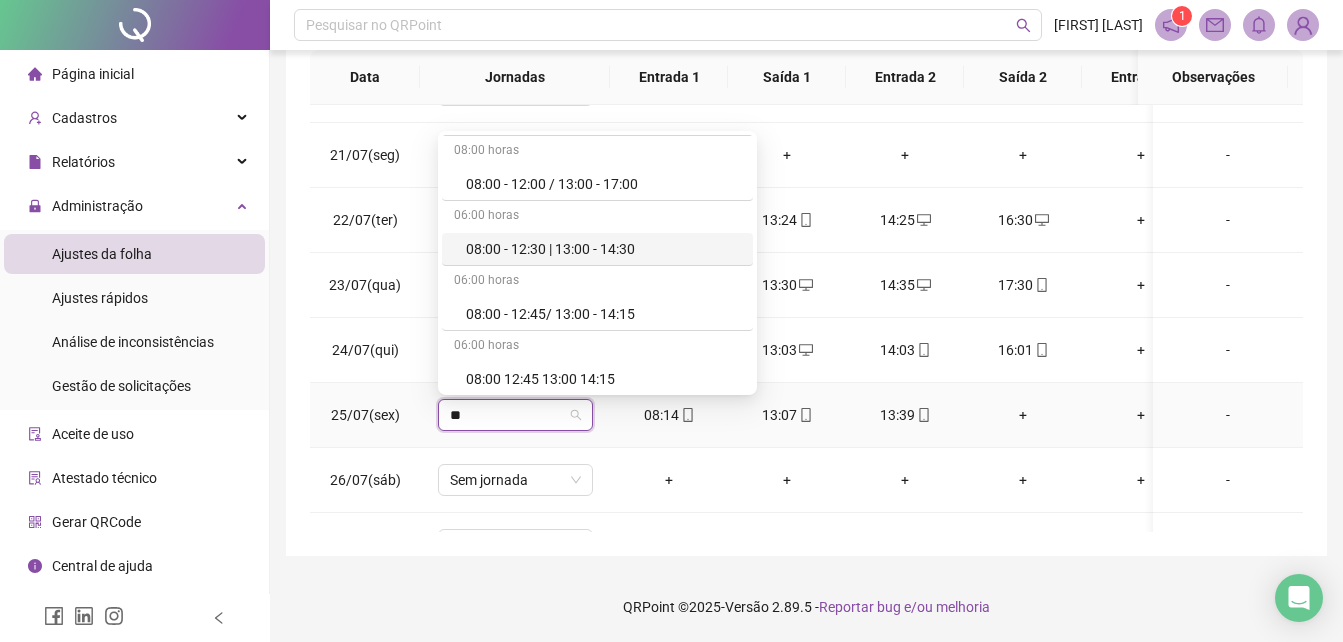 click on "08:00 - 12:30 | 13:00 - 14:30" at bounding box center (603, 249) 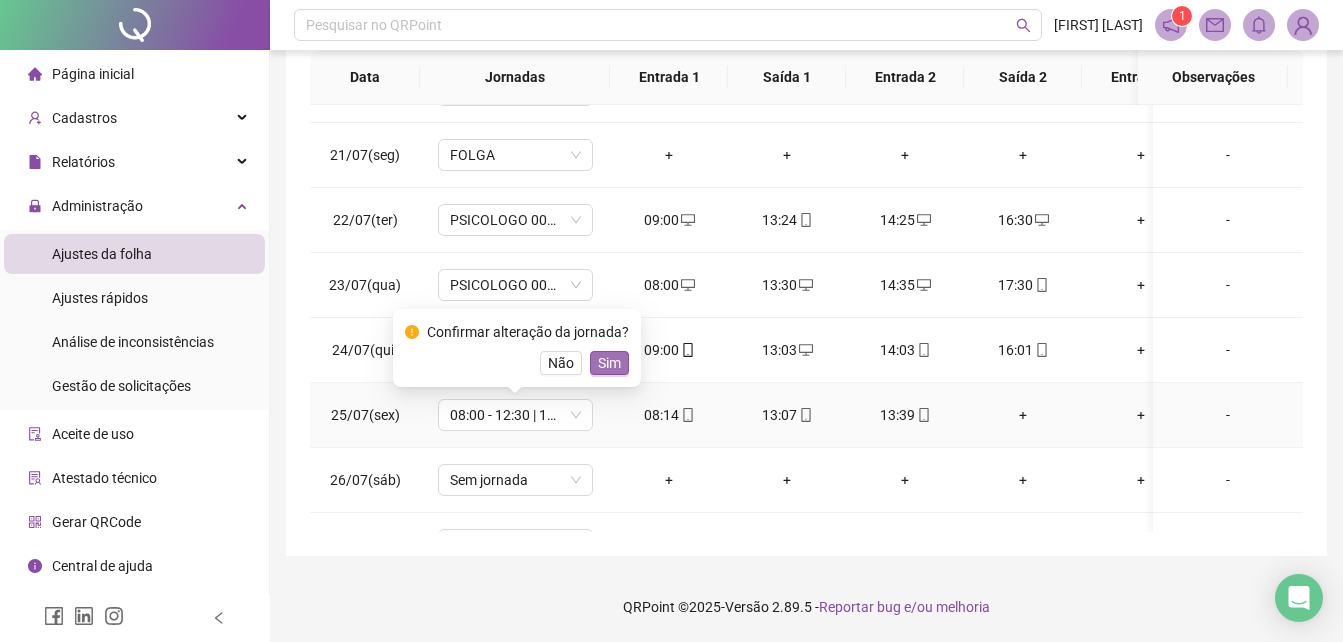click on "Sim" at bounding box center (609, 363) 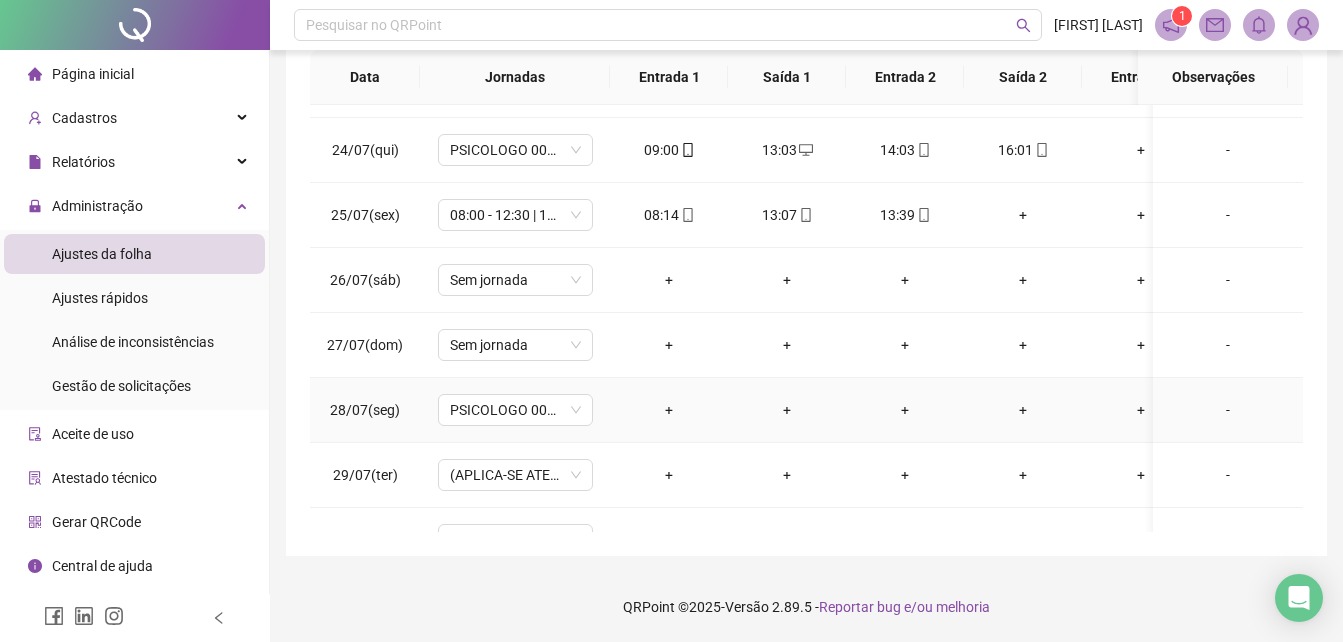 scroll, scrollTop: 1582, scrollLeft: 0, axis: vertical 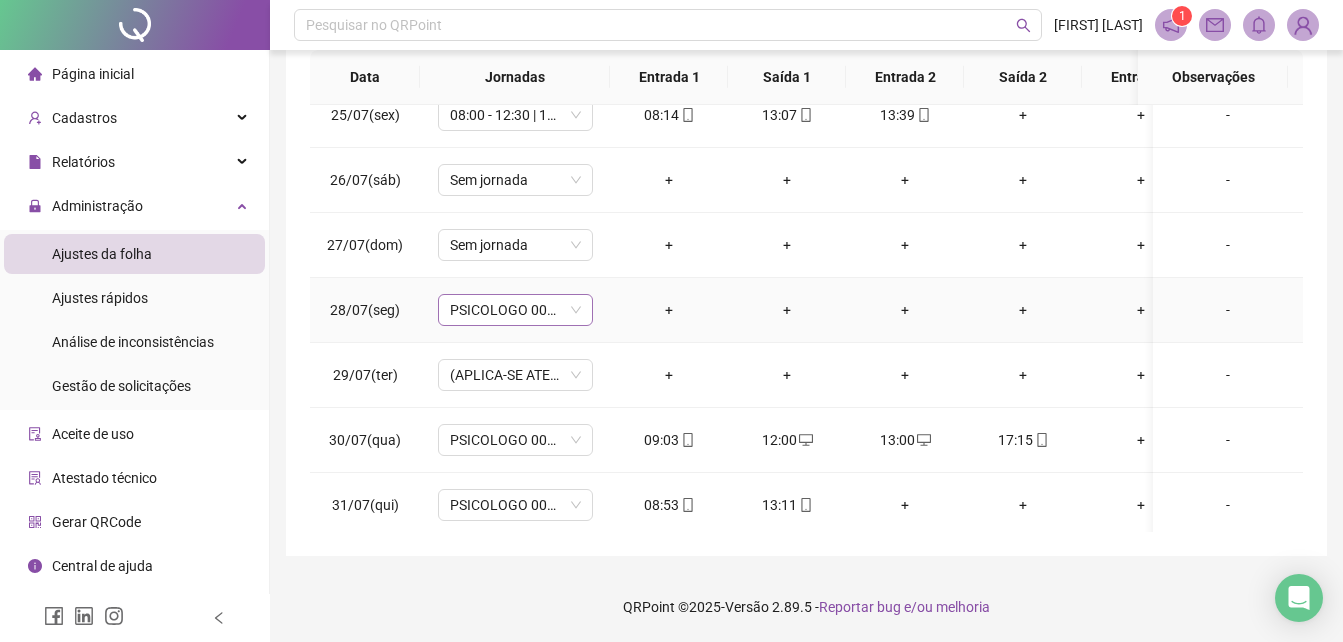 click on "PSICOLOGO 007/2017" at bounding box center (515, 310) 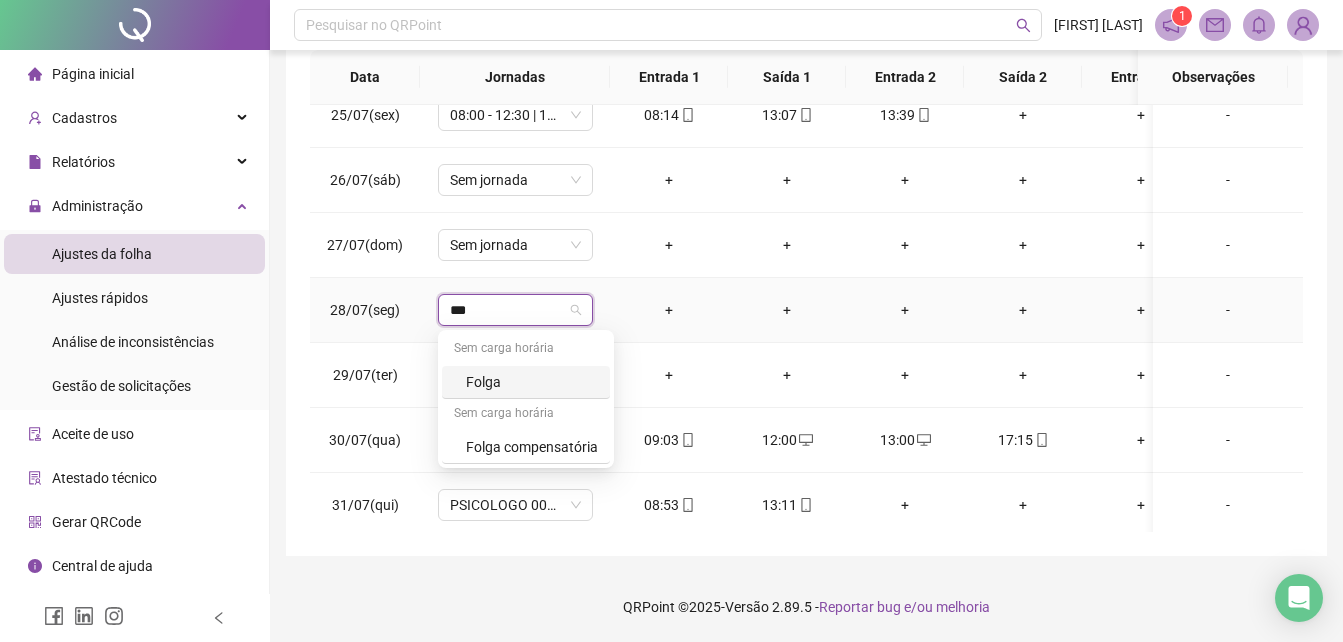 type on "****" 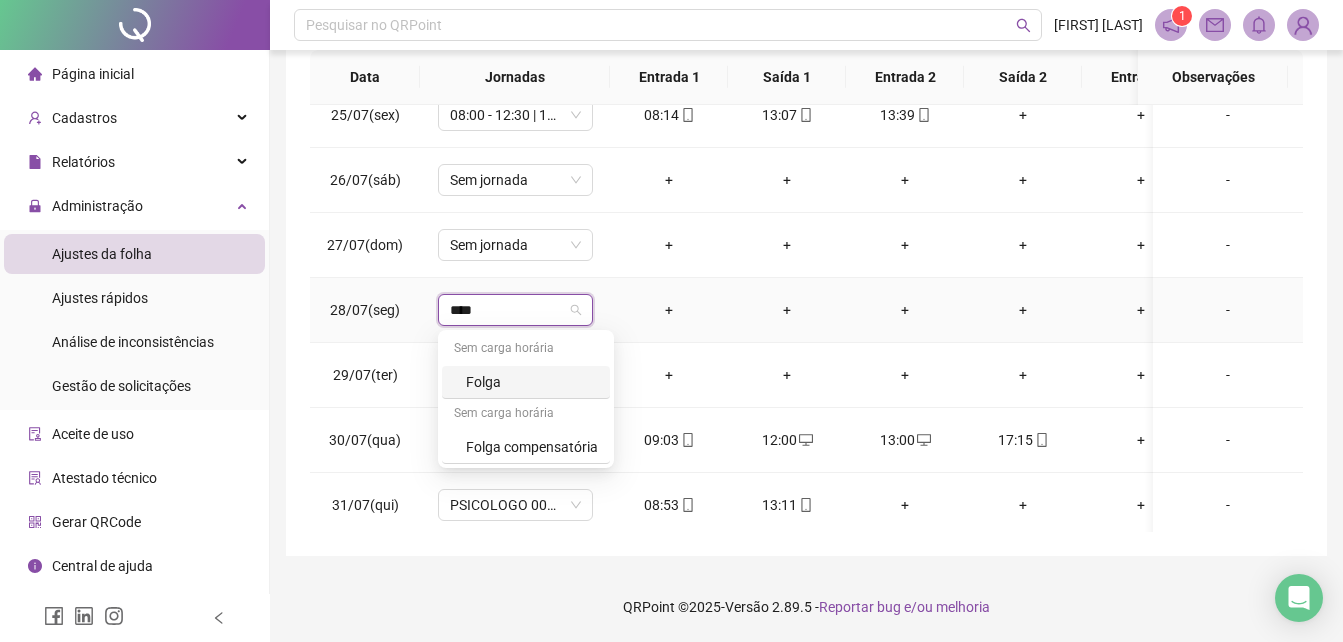 click on "Folga" at bounding box center (532, 382) 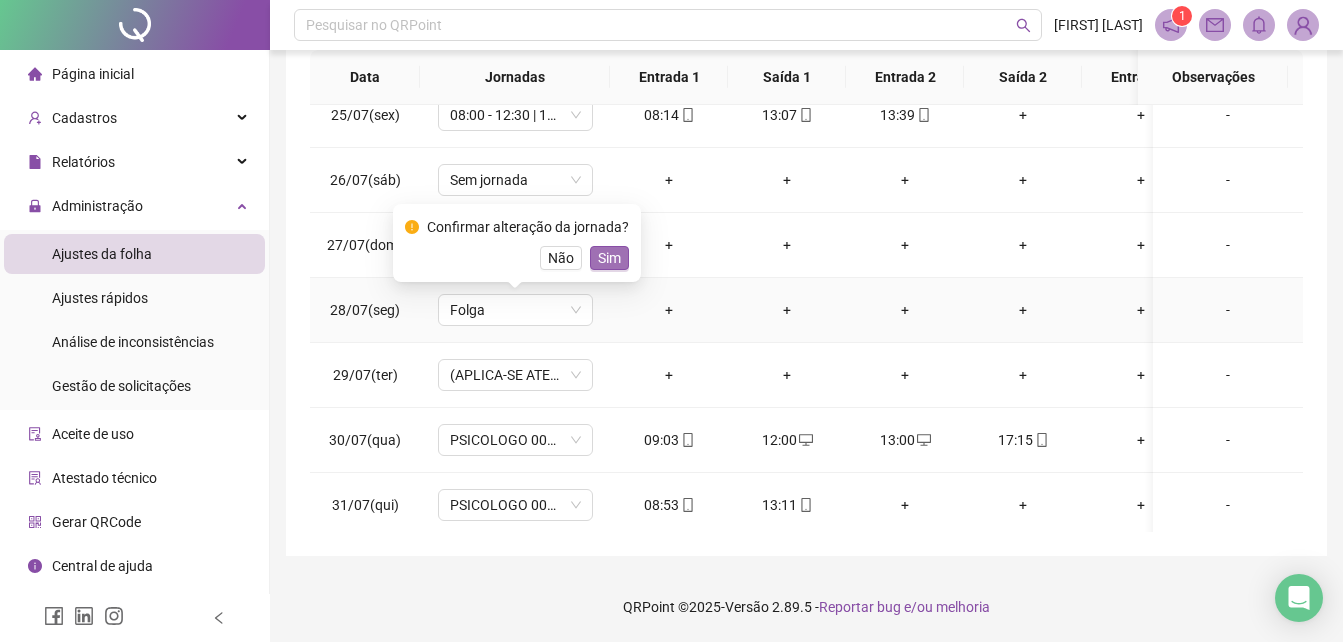click on "Sim" at bounding box center [609, 258] 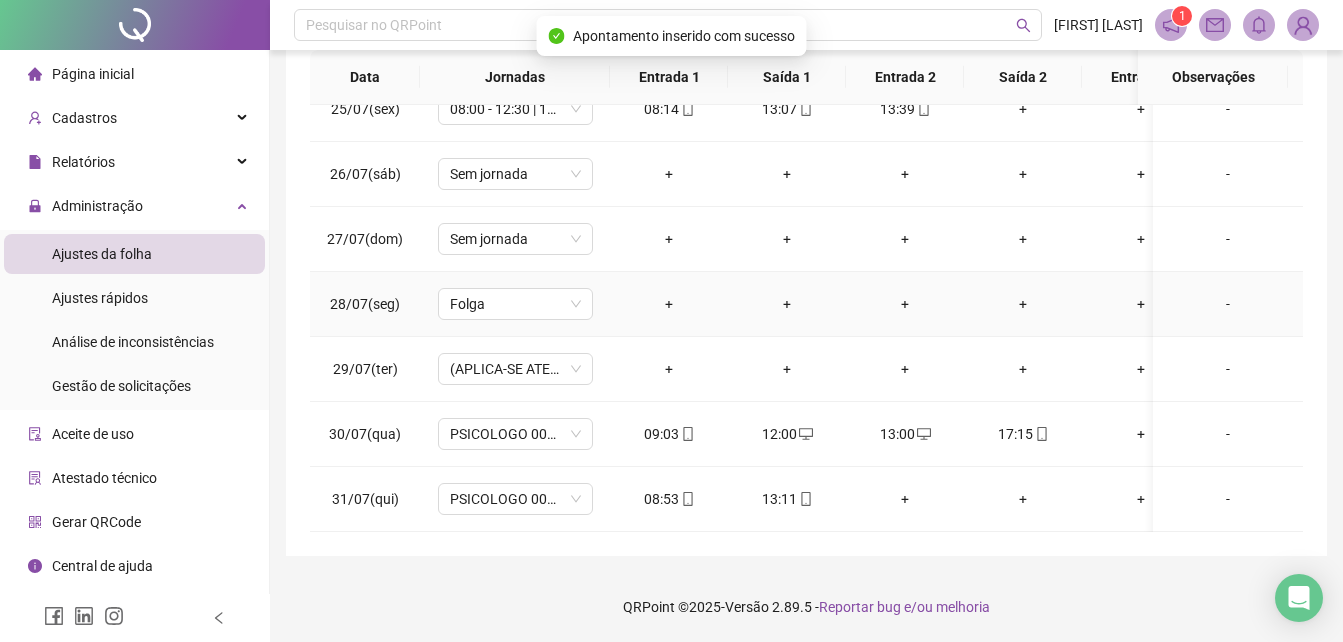 scroll, scrollTop: 1603, scrollLeft: 0, axis: vertical 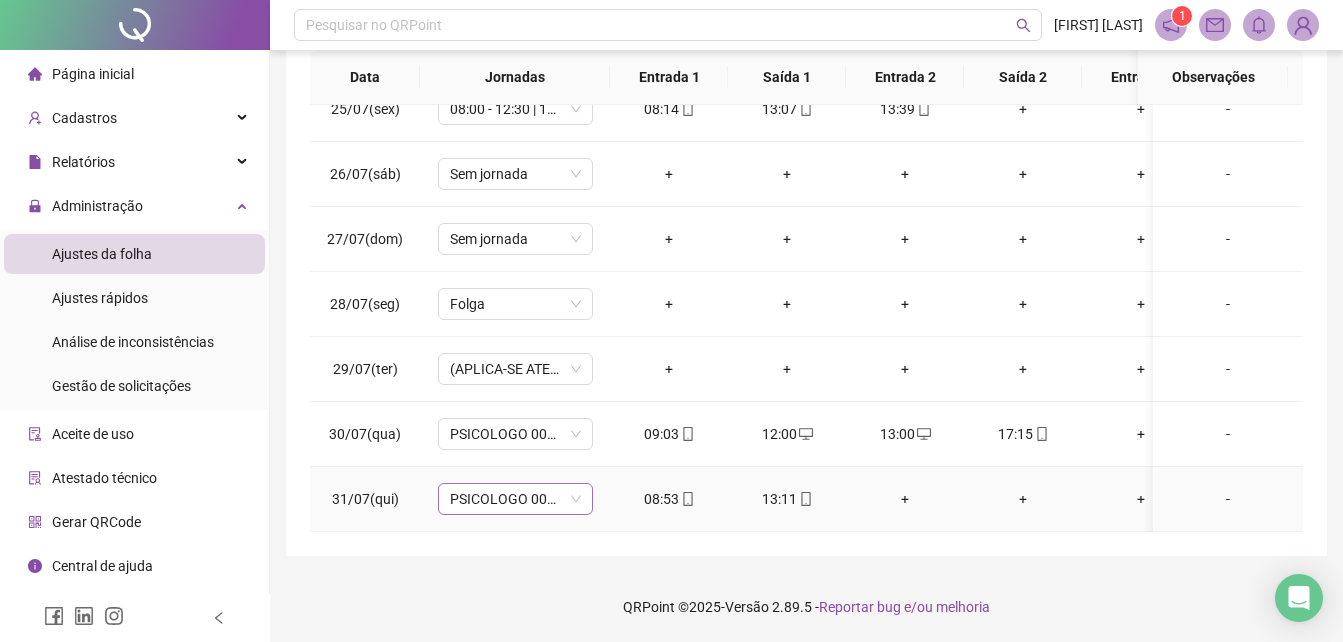 click on "PSICOLOGO 007/2017" at bounding box center [515, 499] 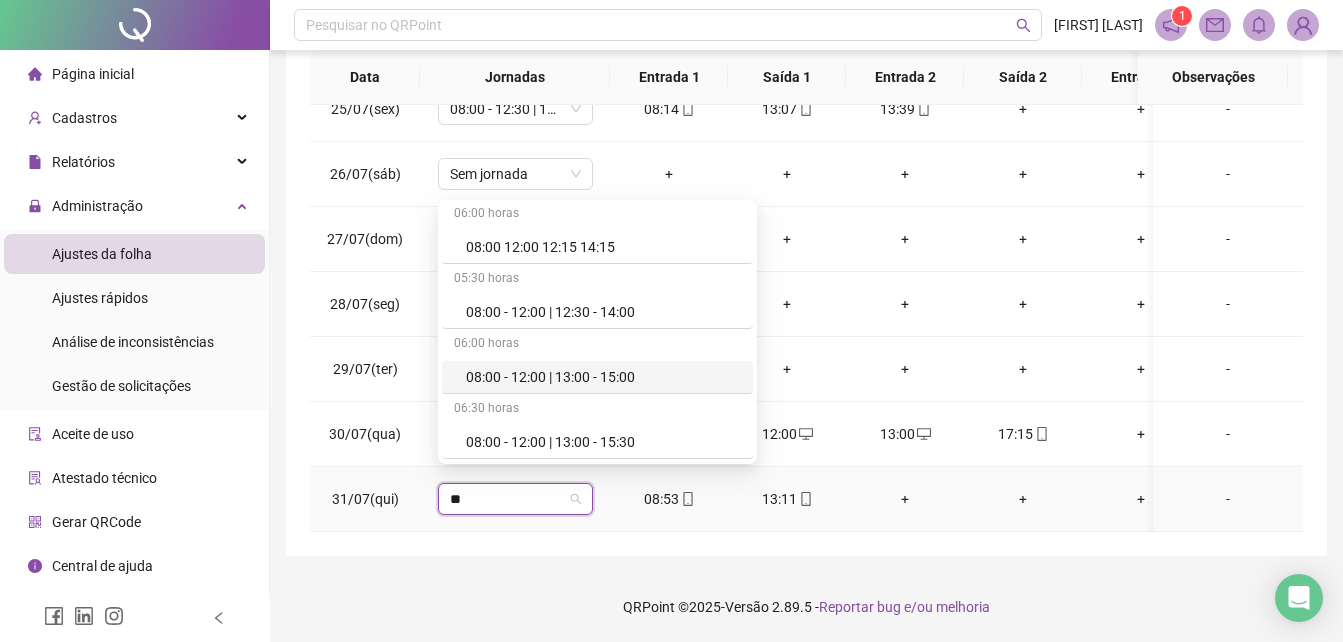 scroll, scrollTop: 300, scrollLeft: 0, axis: vertical 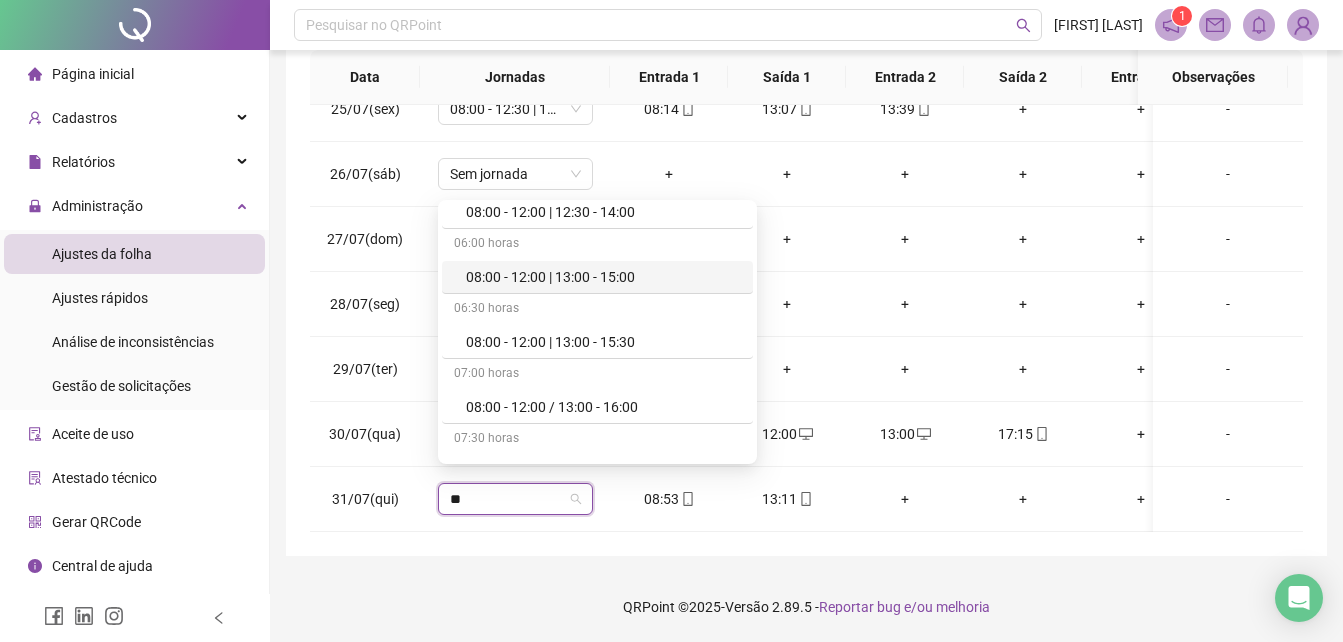 type on "**" 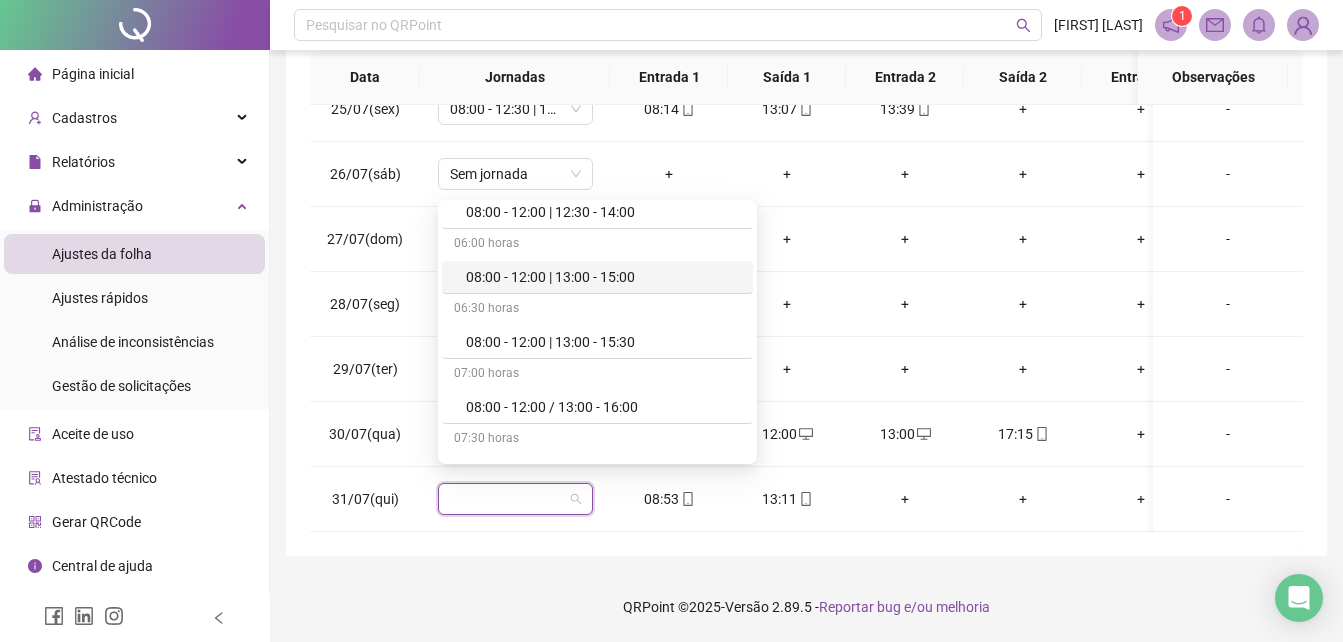 click on "**********" at bounding box center [806, 121] 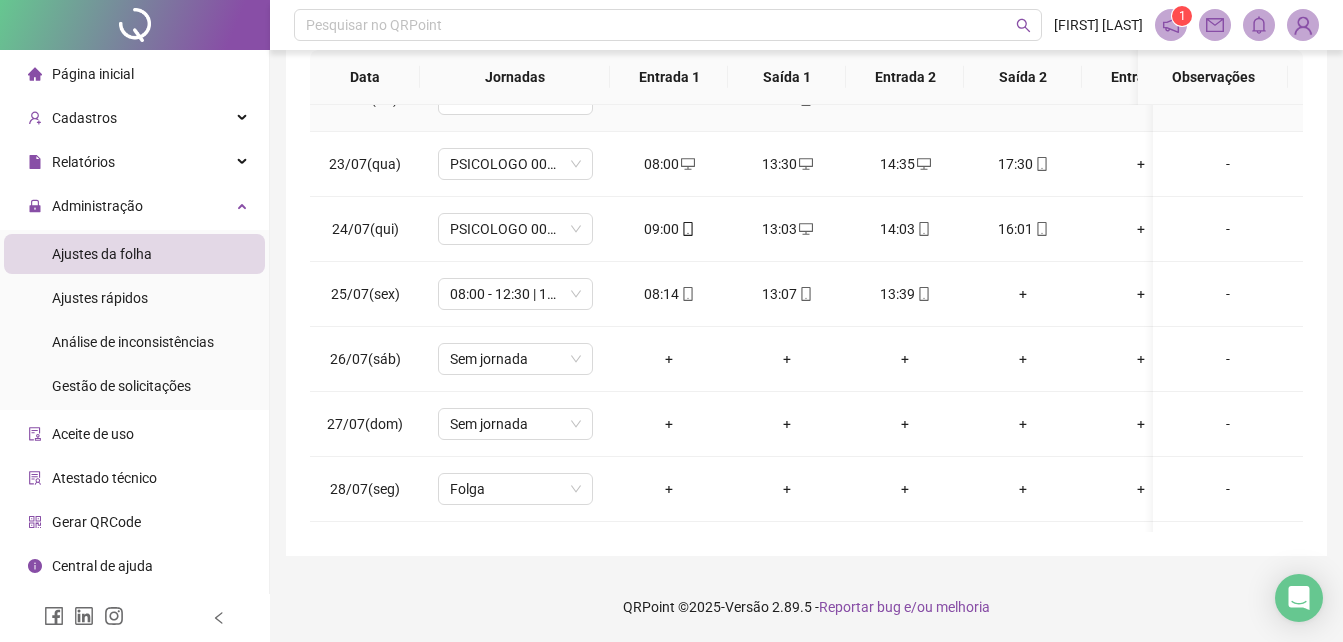 scroll, scrollTop: 1603, scrollLeft: 0, axis: vertical 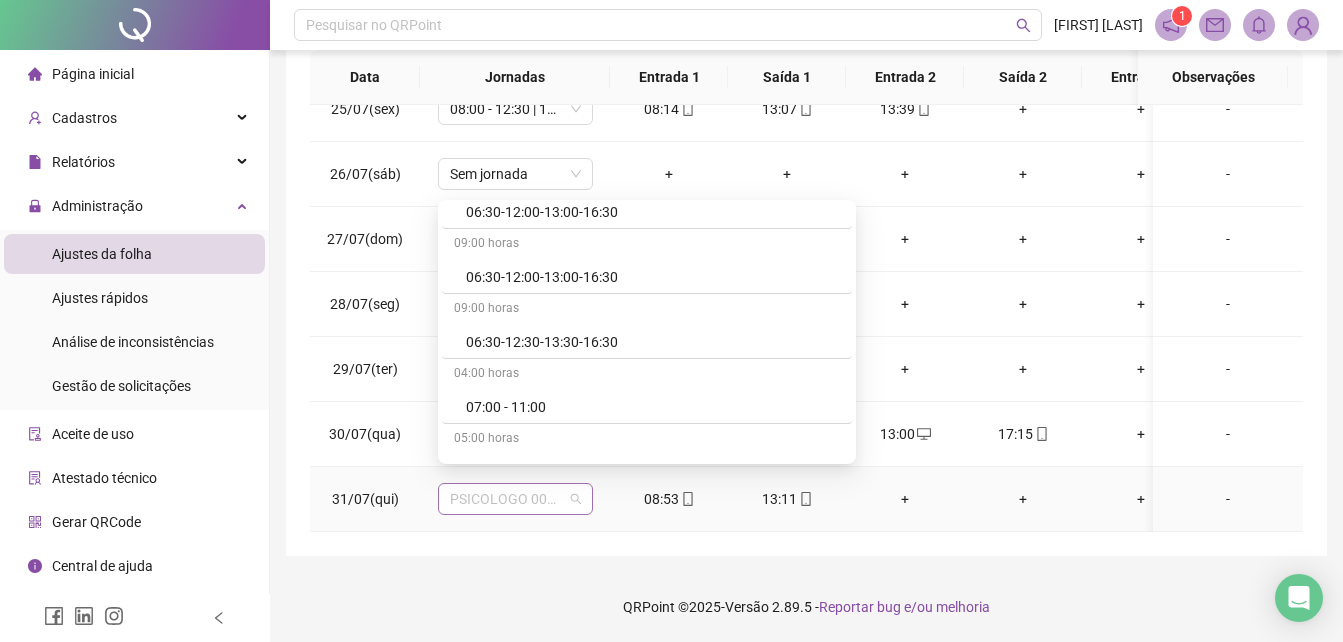 click on "PSICOLOGO 007/2017" at bounding box center [515, 499] 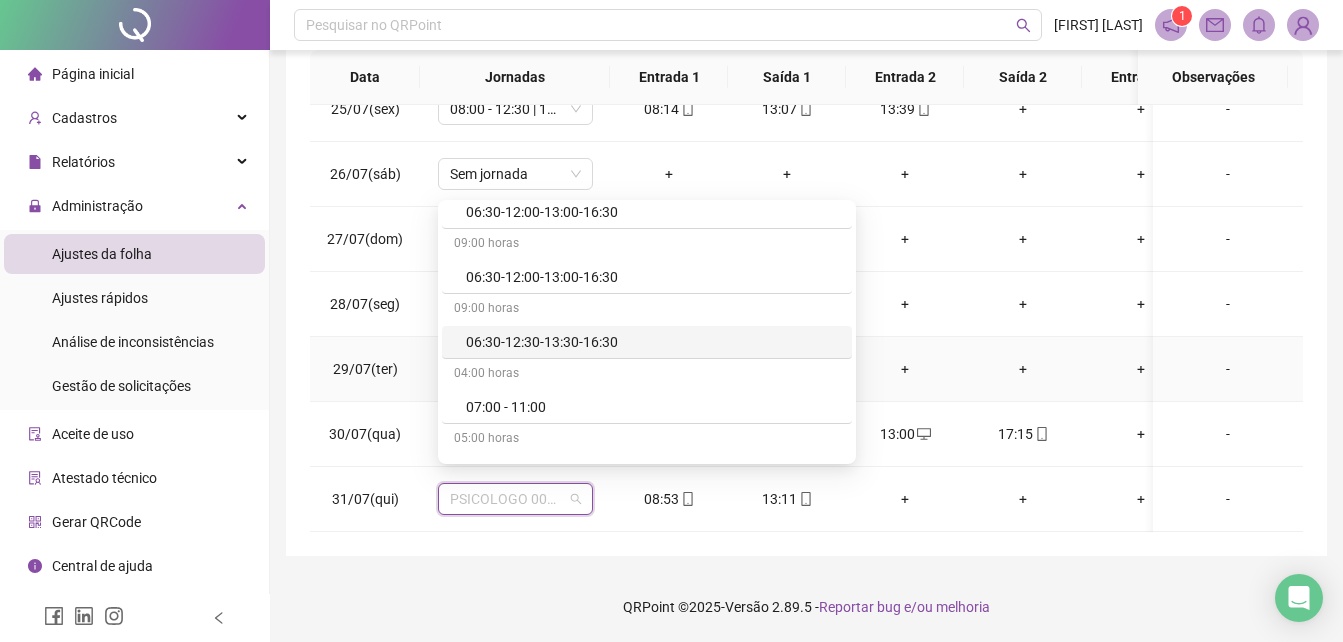 click on "29/07(ter) (APLICA-SE ATESTADO)  + + + + + + -" at bounding box center (889, 369) 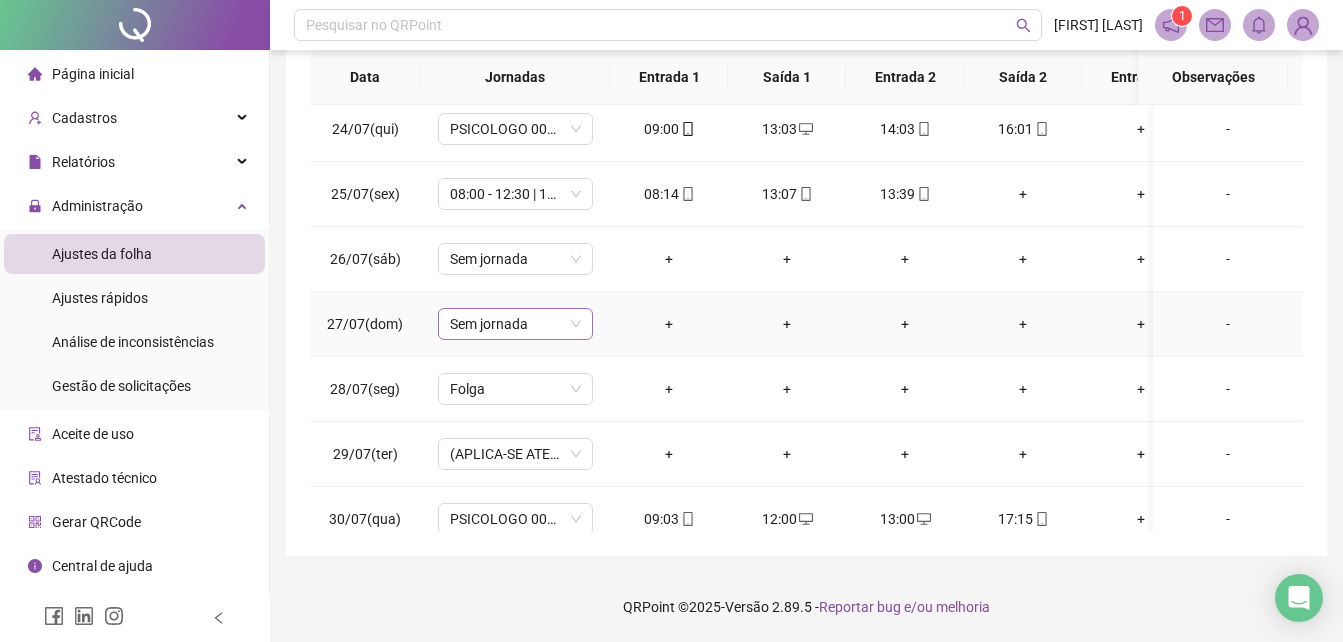 scroll, scrollTop: 1403, scrollLeft: 0, axis: vertical 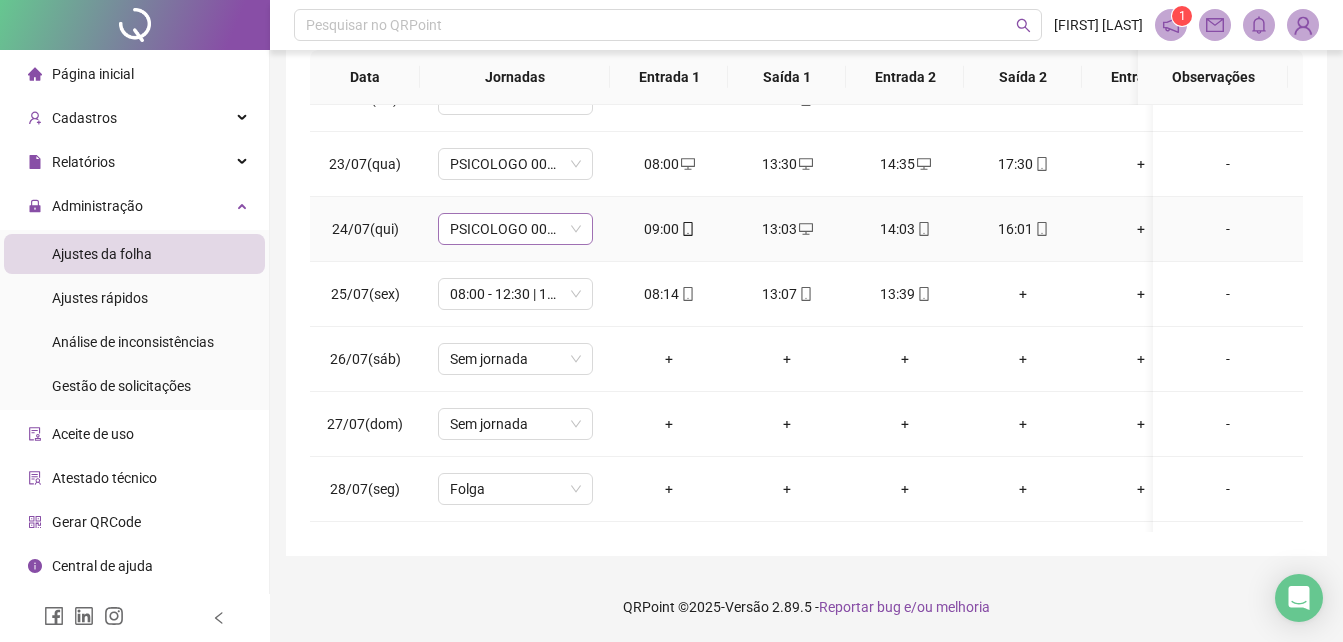 click on "PSICOLOGO 007/2017" at bounding box center (515, 229) 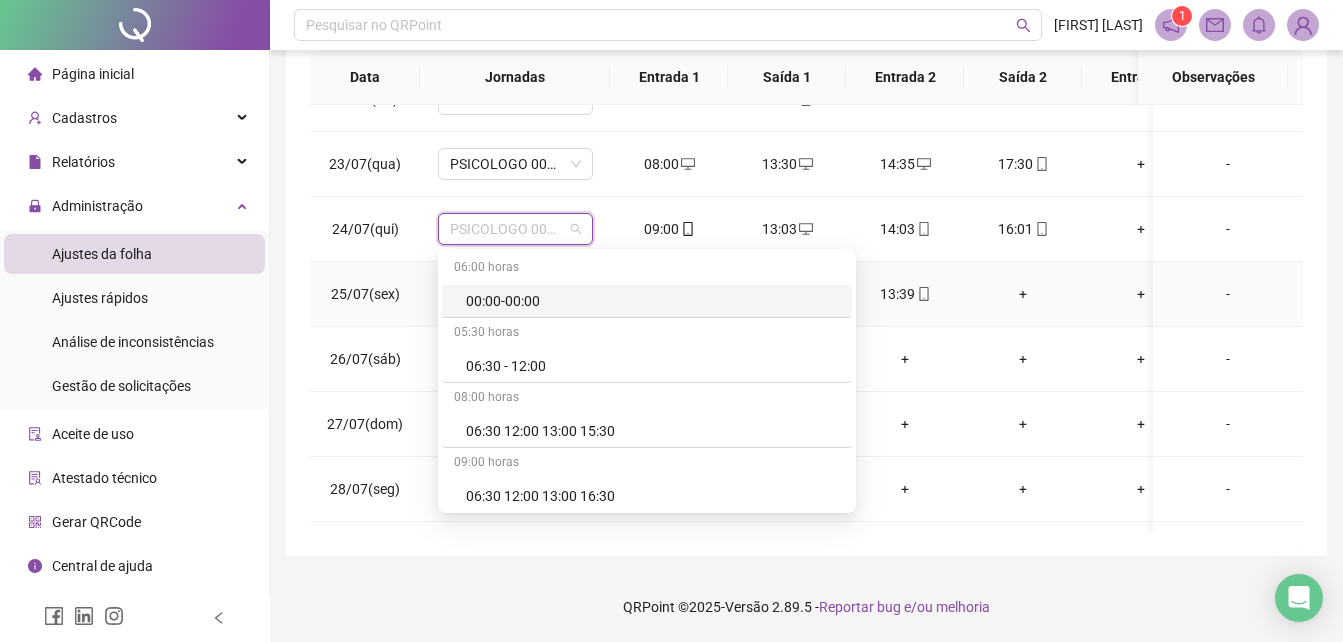 click on "08:00 - 12:30 | 13:00 - 14:30" at bounding box center [515, 294] 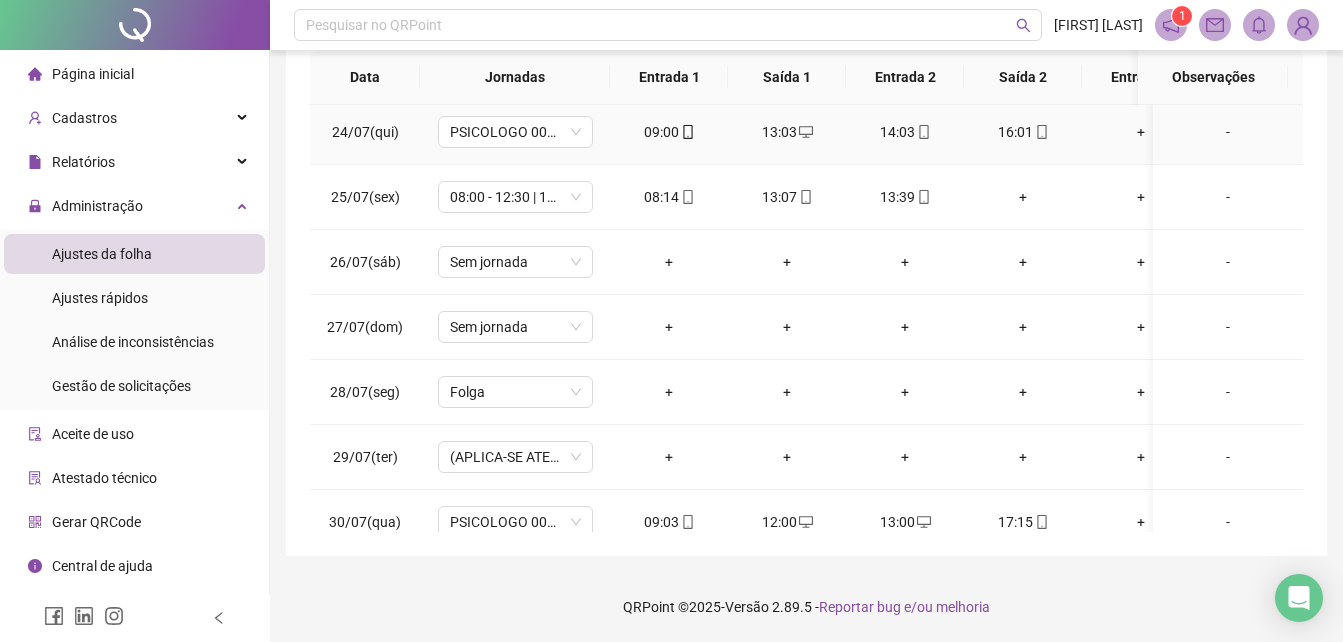 scroll, scrollTop: 1603, scrollLeft: 0, axis: vertical 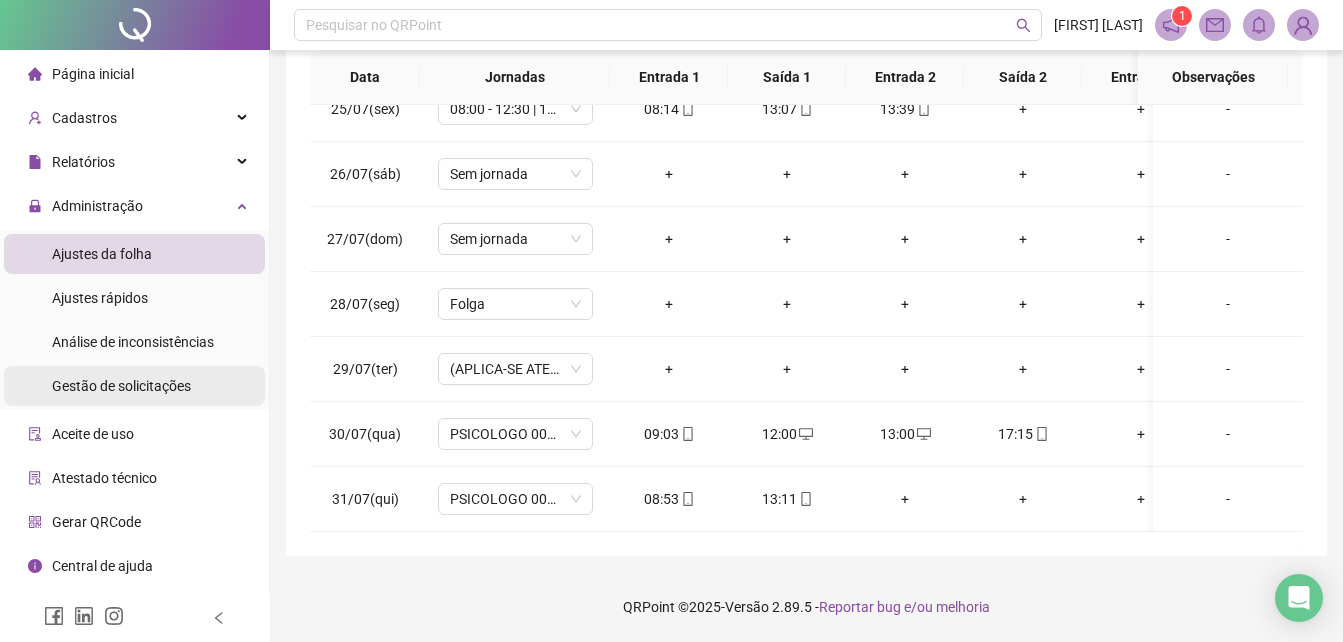 click on "Gestão de solicitações" at bounding box center (121, 386) 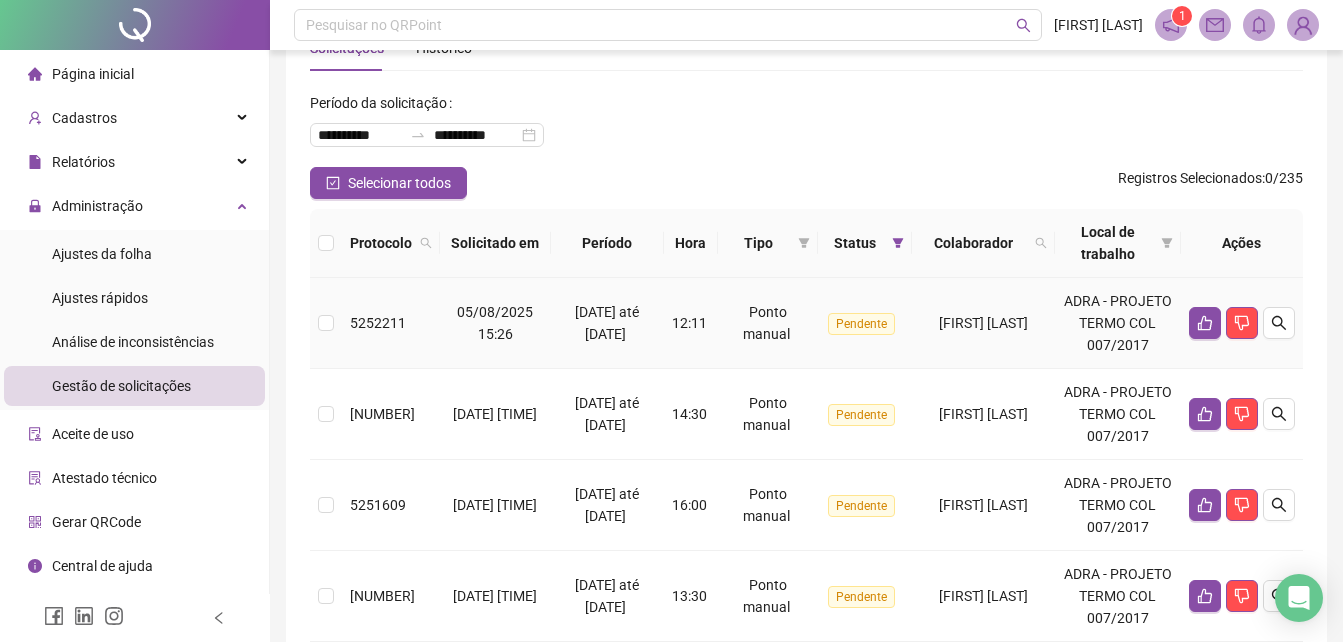 scroll, scrollTop: 100, scrollLeft: 0, axis: vertical 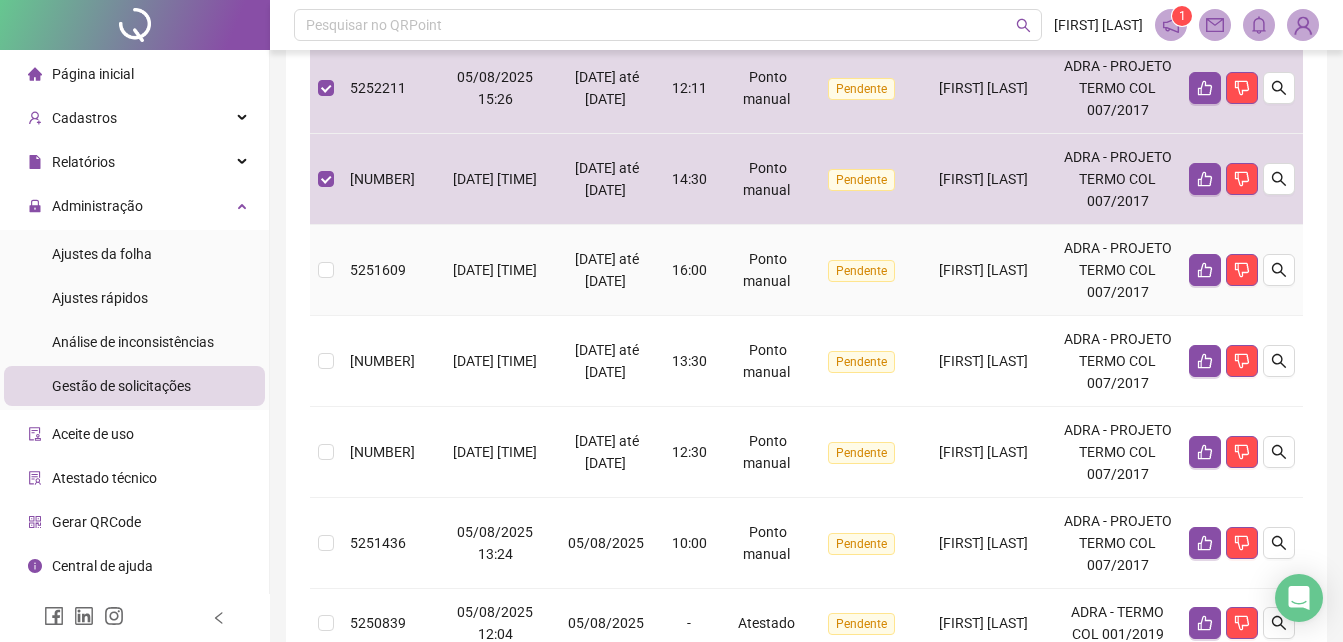 click at bounding box center [326, 270] 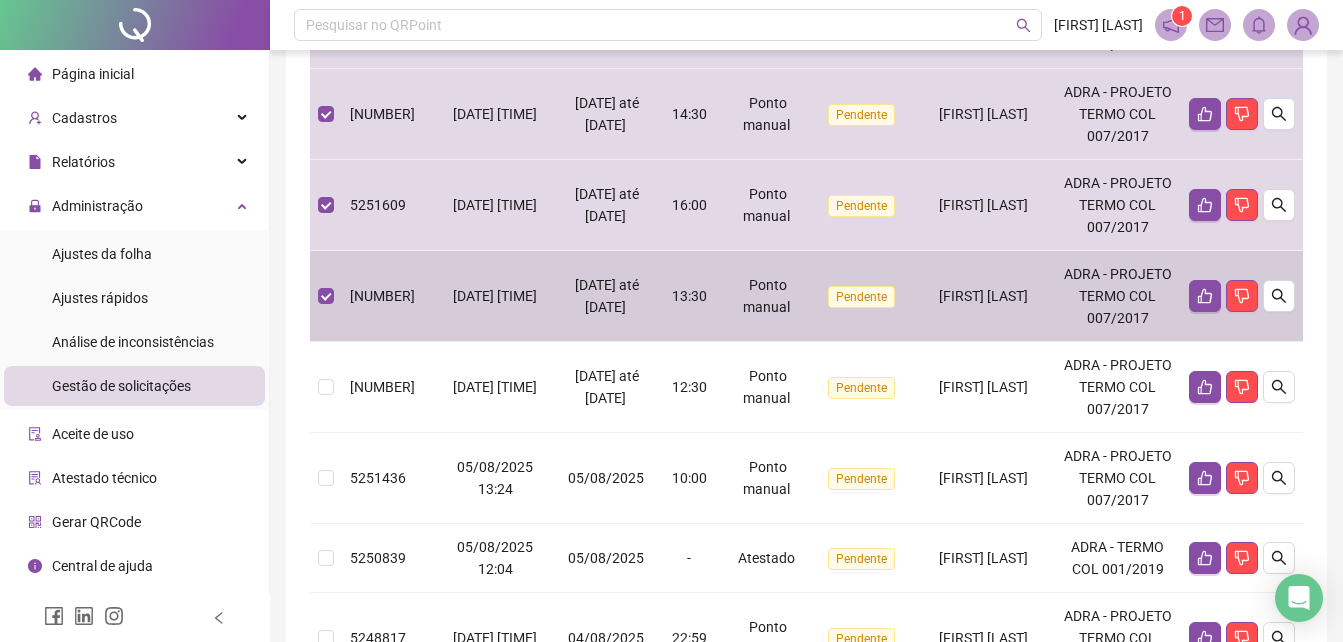 scroll, scrollTop: 400, scrollLeft: 0, axis: vertical 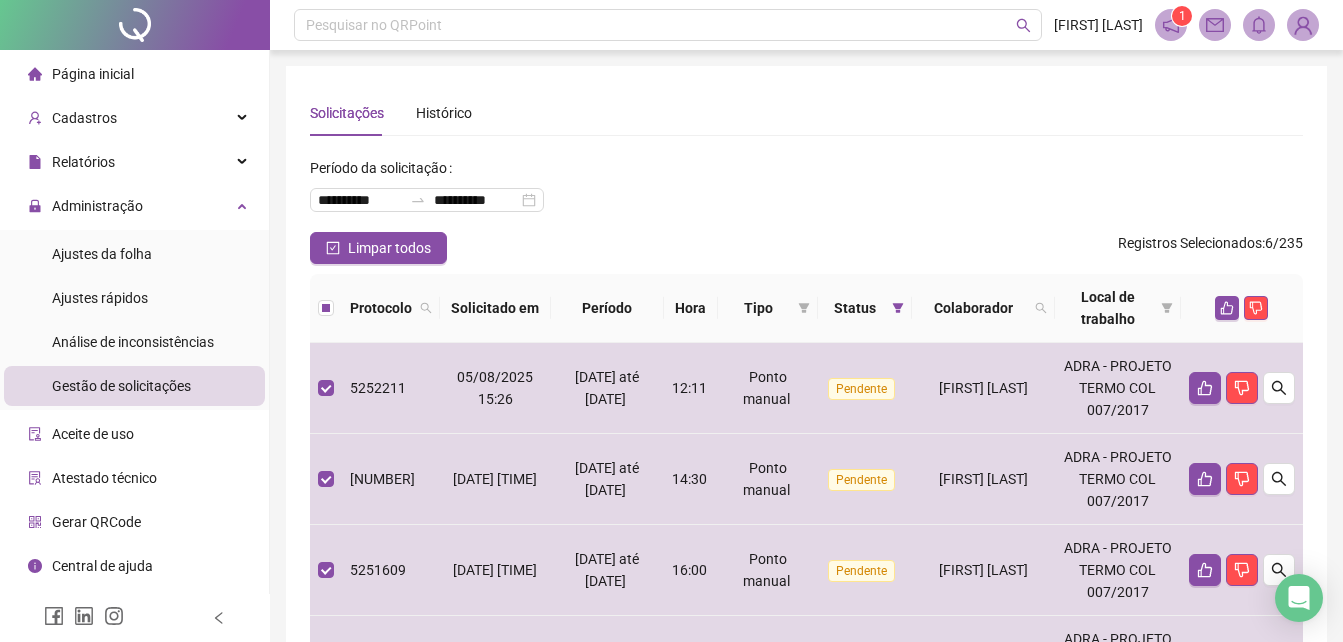 drag, startPoint x: 1224, startPoint y: 300, endPoint x: 1212, endPoint y: 299, distance: 12.0415945 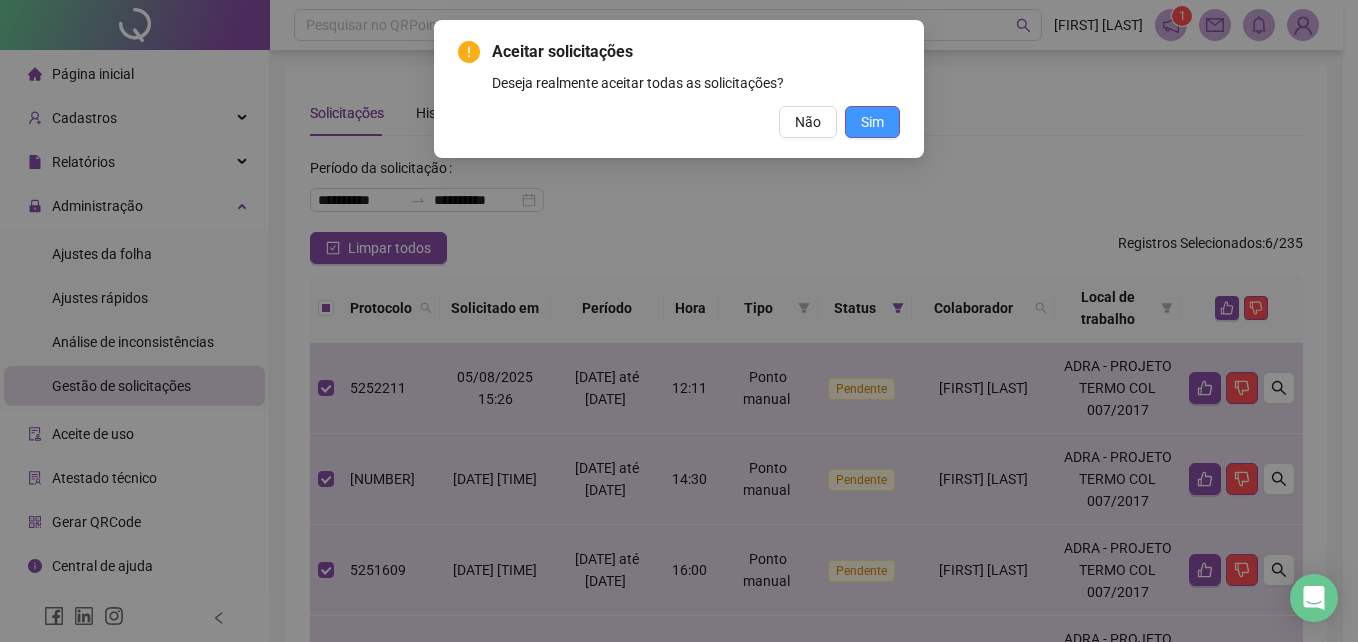 click on "Sim" at bounding box center (872, 122) 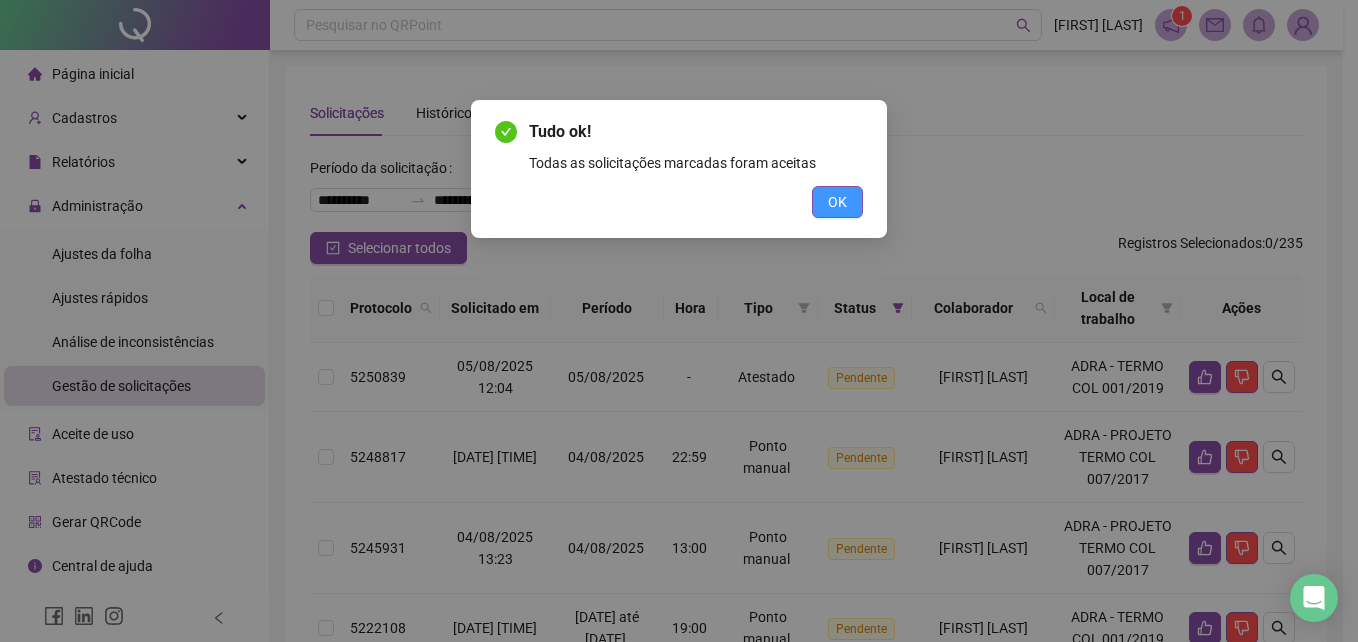 click on "OK" at bounding box center [837, 202] 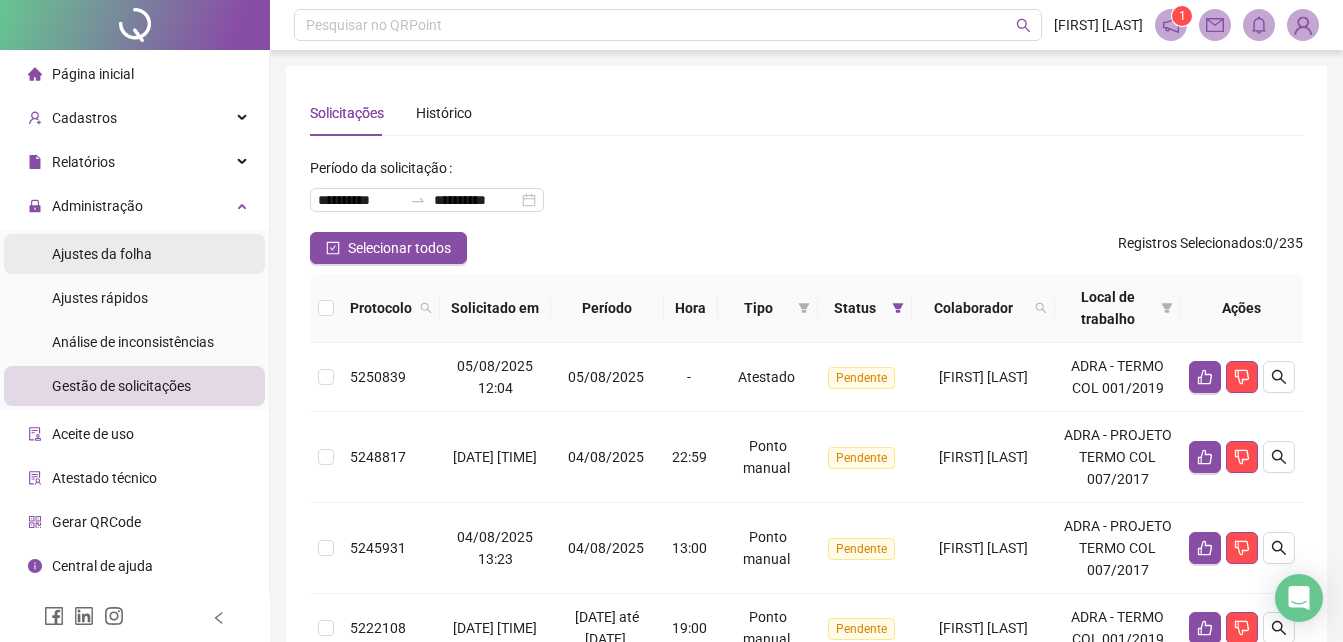 click on "Ajustes da folha" at bounding box center (134, 254) 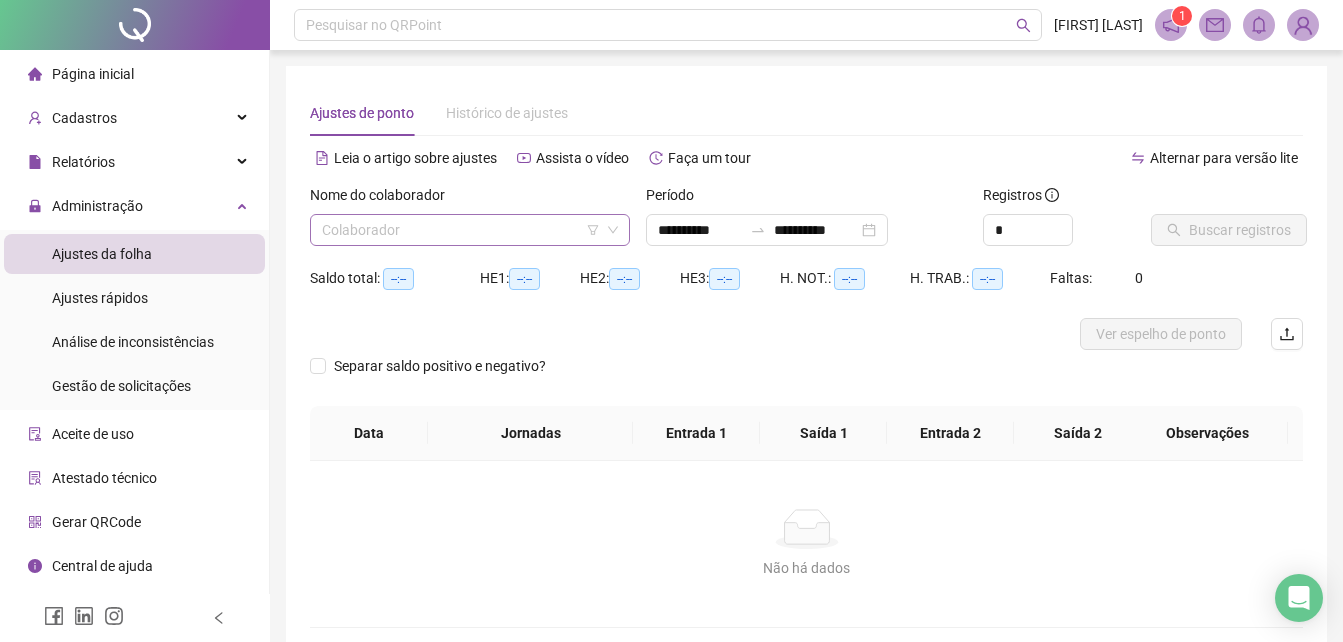 click 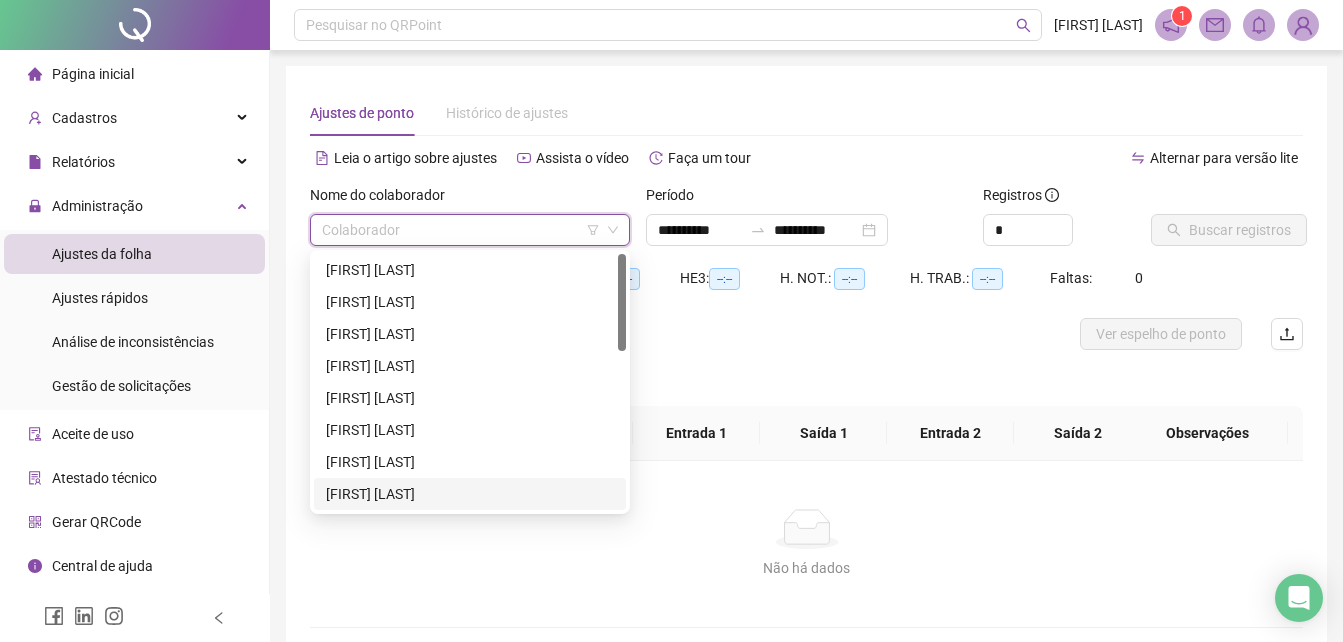 click on "[FIRST] [LAST]" at bounding box center [470, 494] 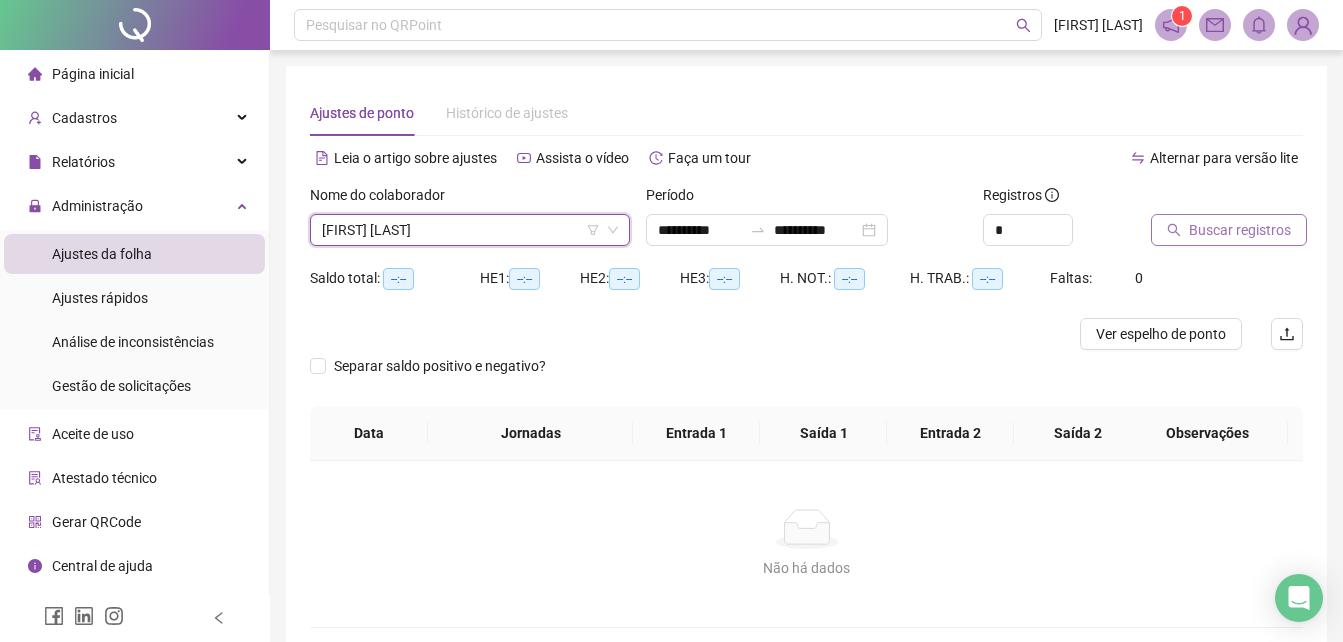click on "Buscar registros" at bounding box center [1240, 230] 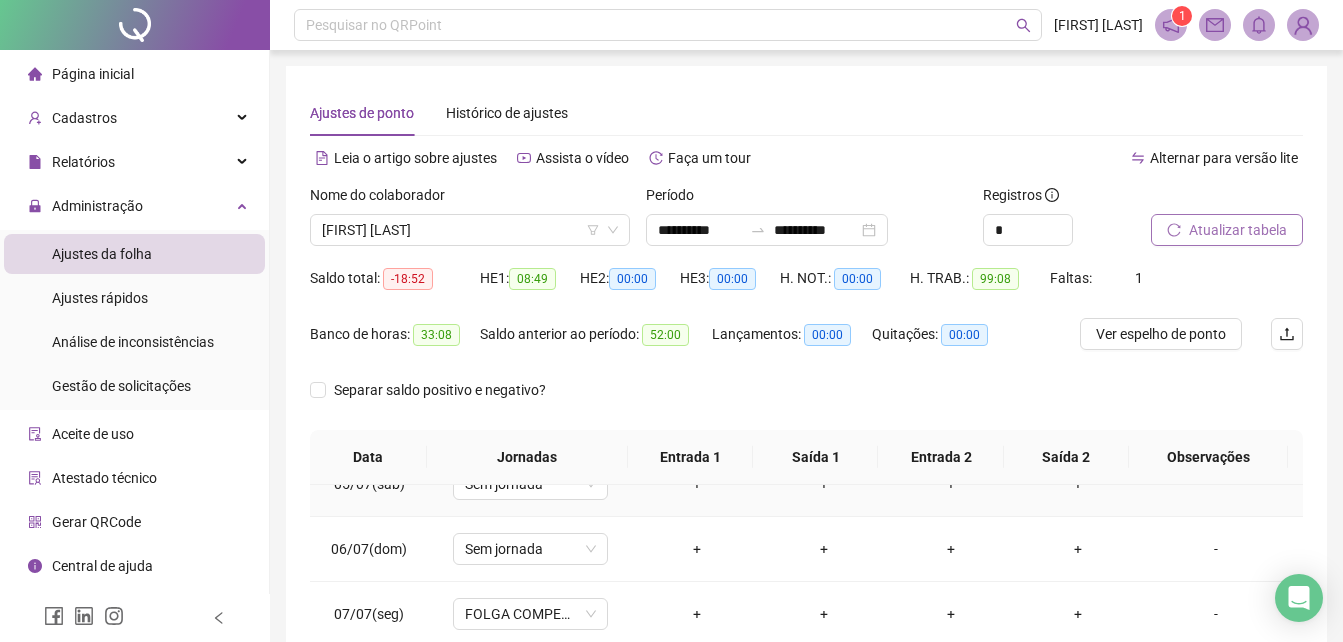 scroll, scrollTop: 300, scrollLeft: 0, axis: vertical 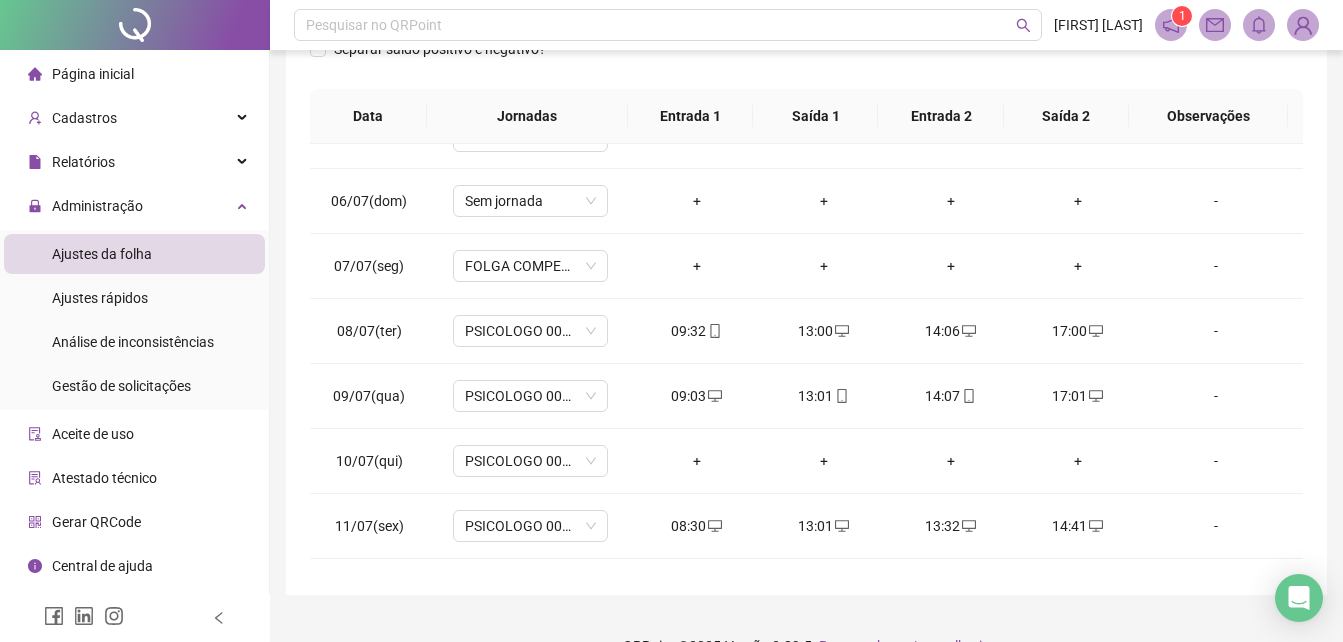 drag, startPoint x: 1305, startPoint y: 241, endPoint x: 1299, endPoint y: 275, distance: 34.525352 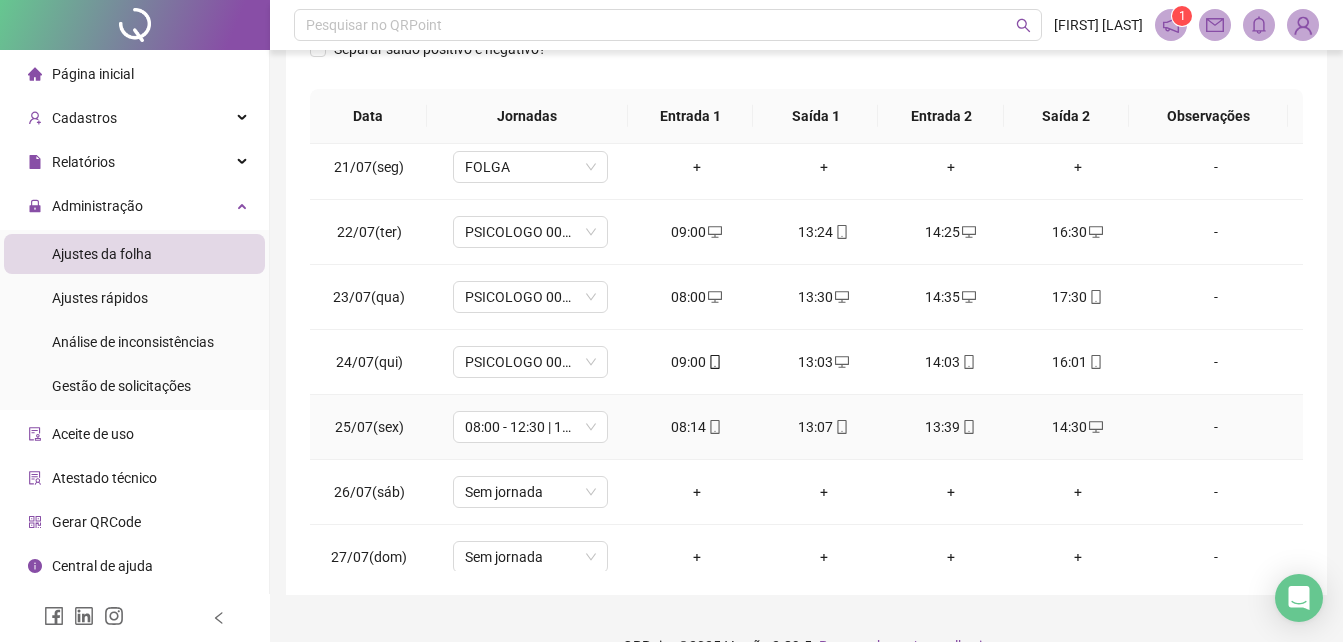 scroll, scrollTop: 1588, scrollLeft: 0, axis: vertical 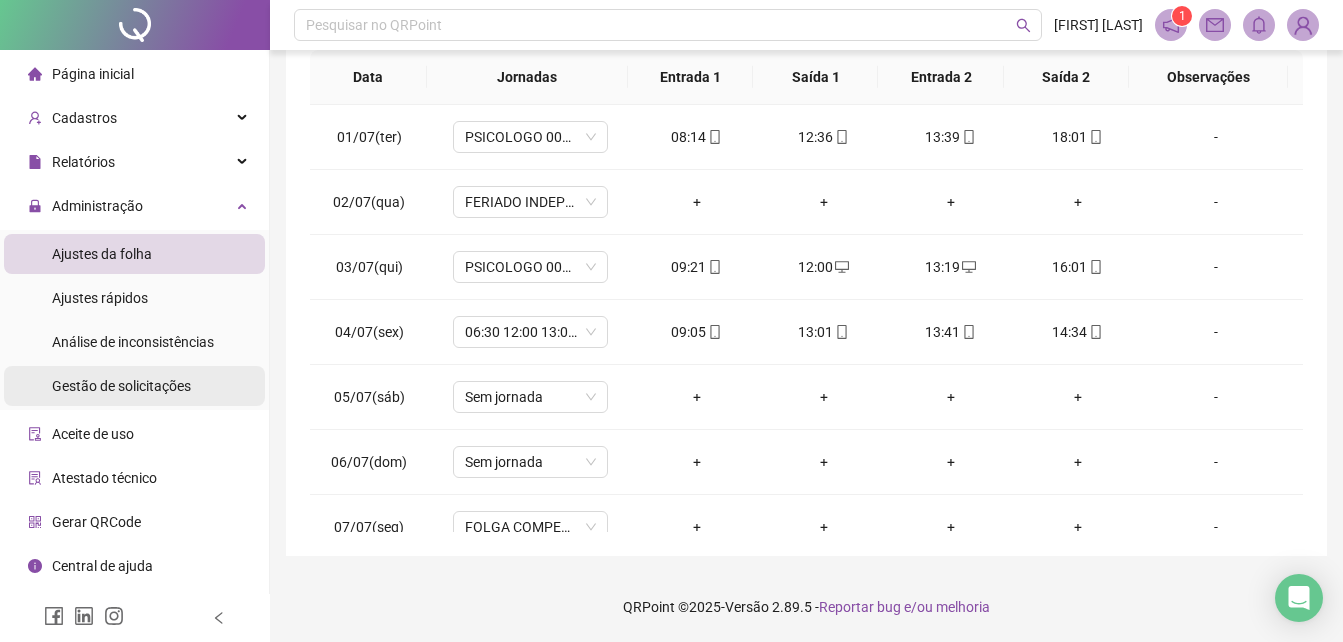 click on "Gestão de solicitações" at bounding box center [121, 386] 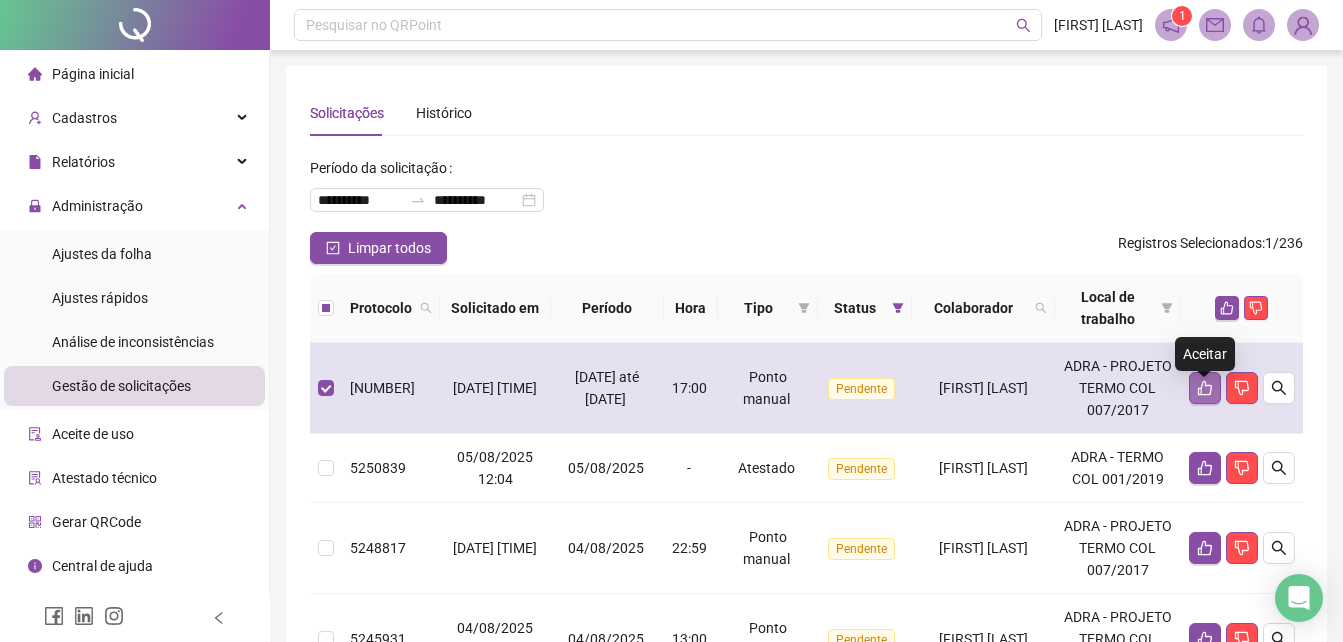 click 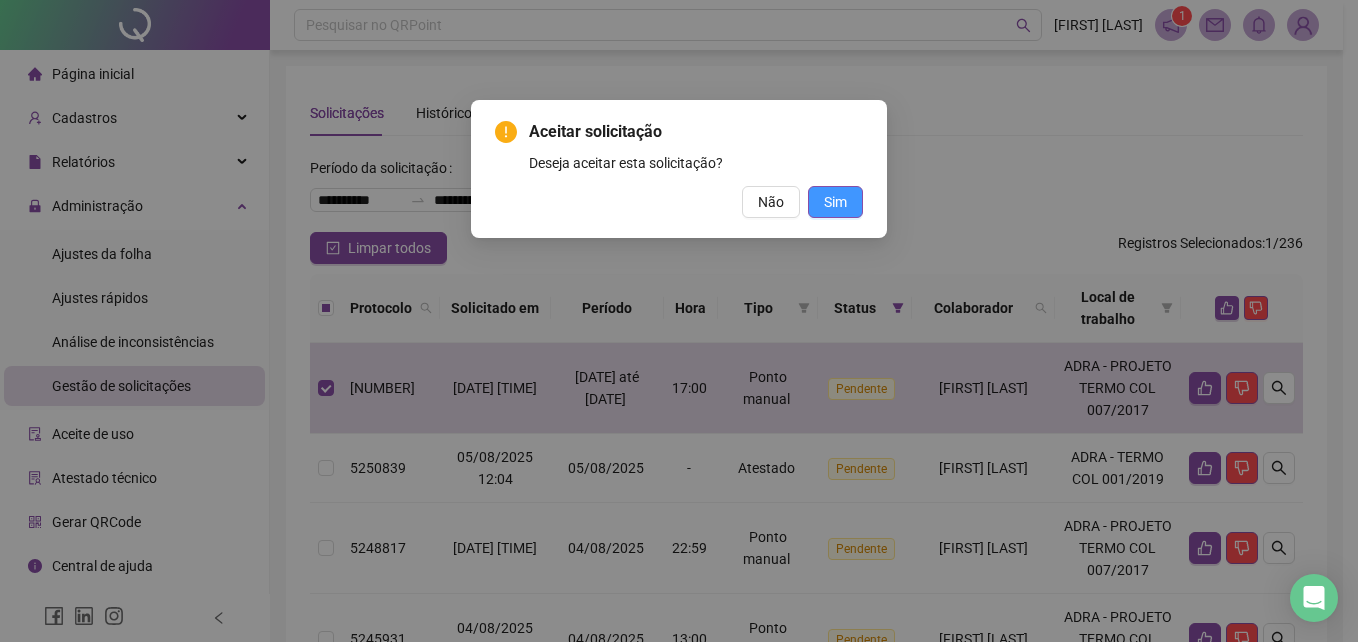 click on "Sim" at bounding box center [835, 202] 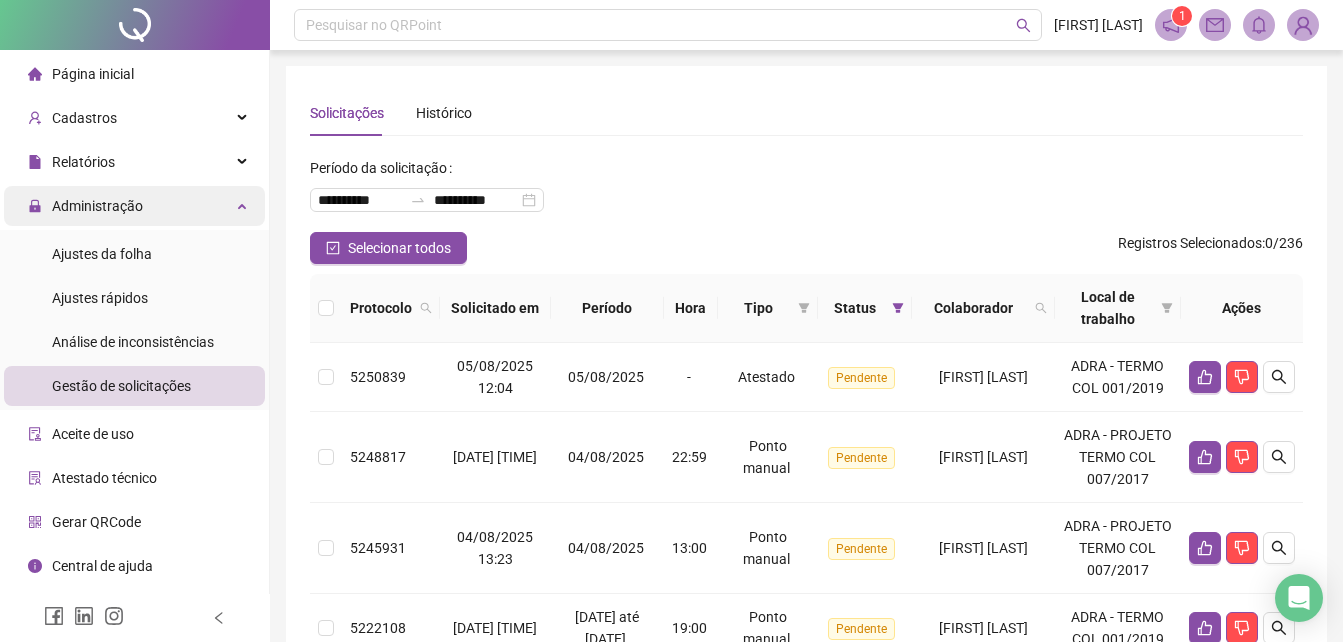 click on "Administração" at bounding box center [134, 206] 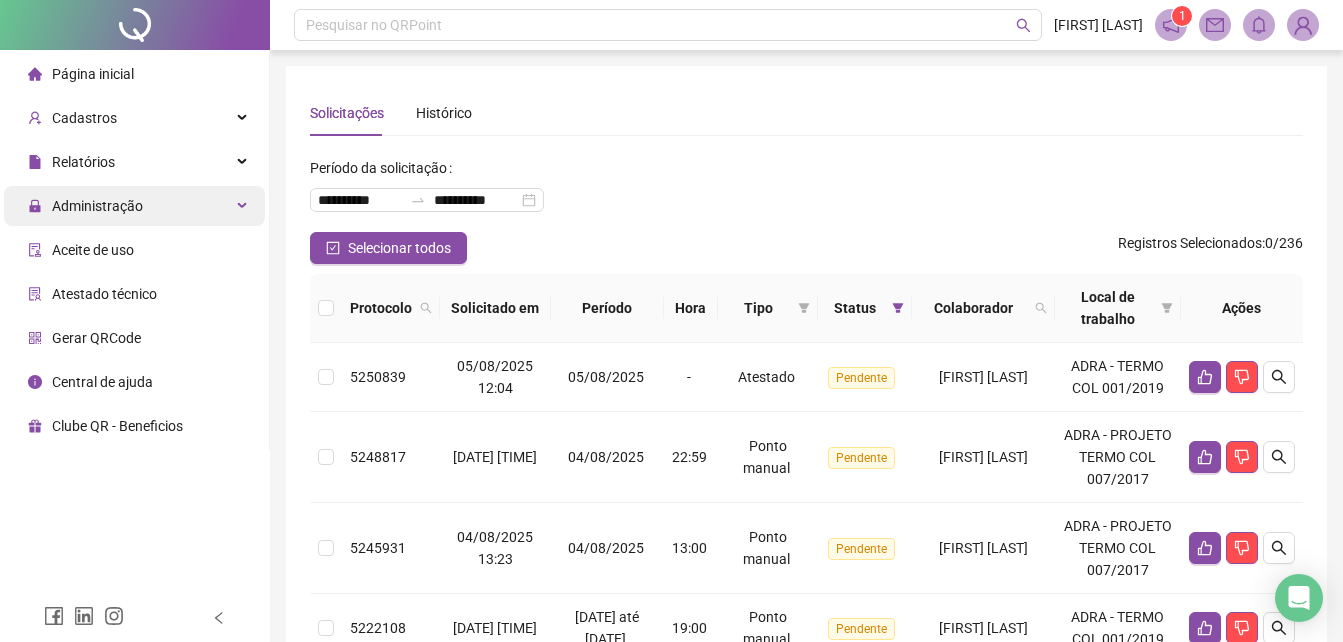 click on "Administração" at bounding box center (134, 206) 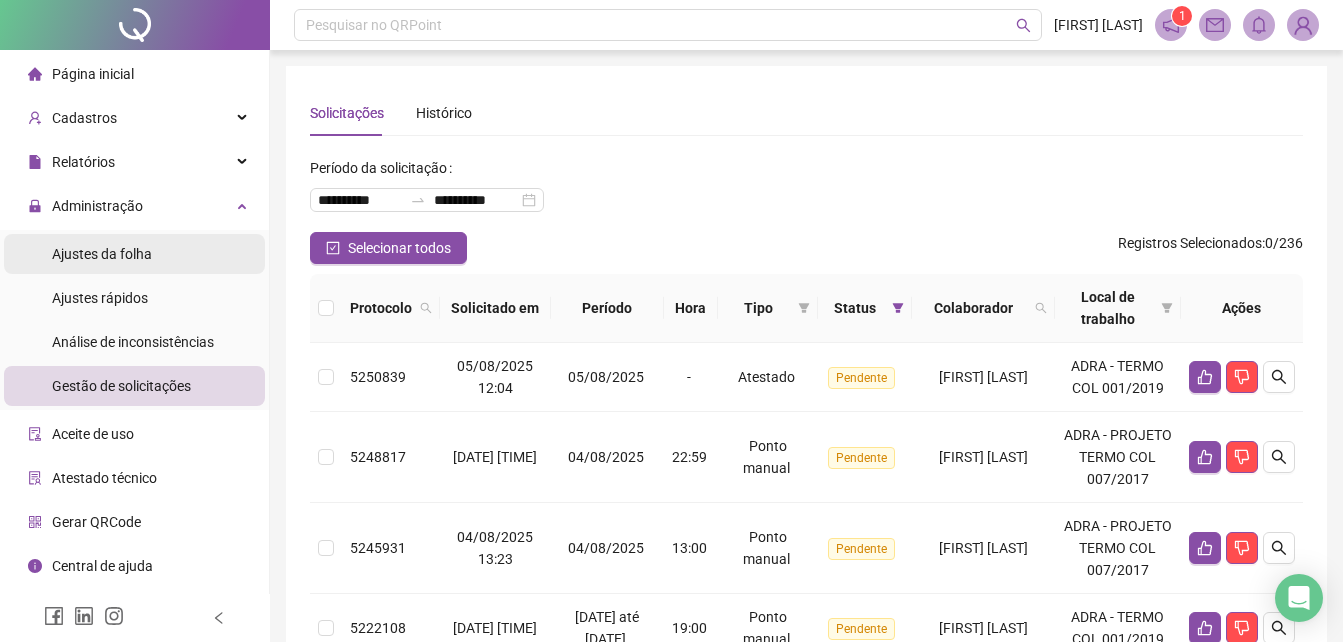click on "Ajustes da folha" at bounding box center [102, 254] 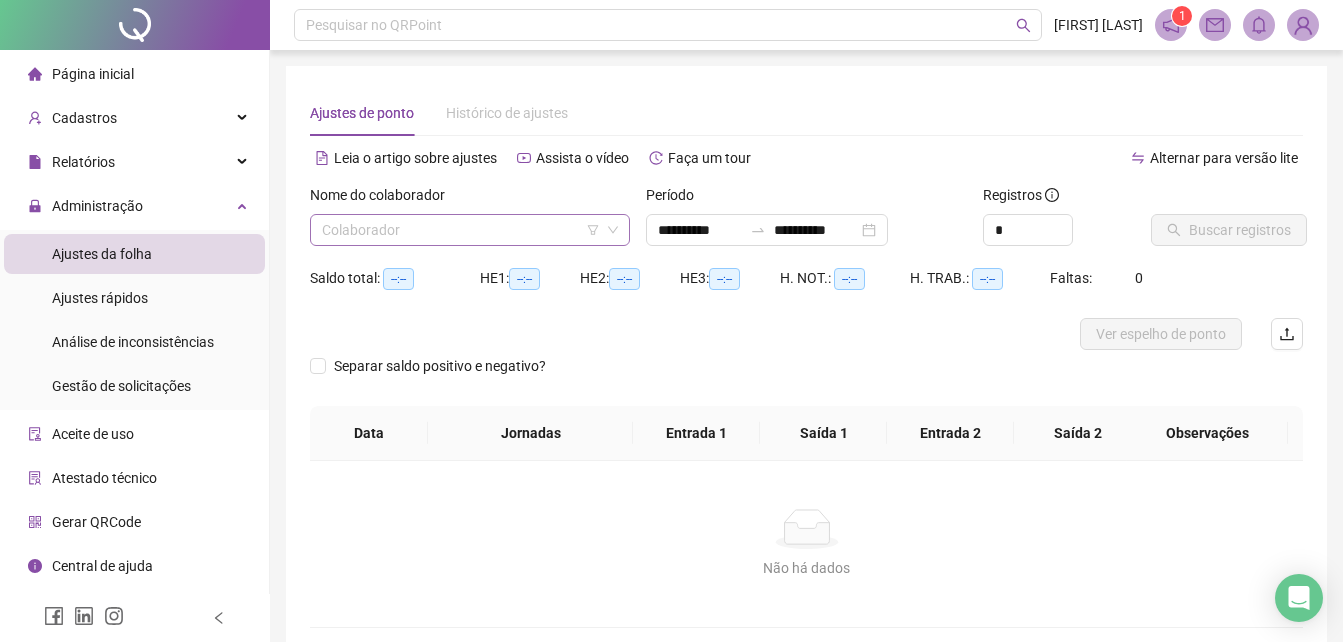 click at bounding box center [461, 230] 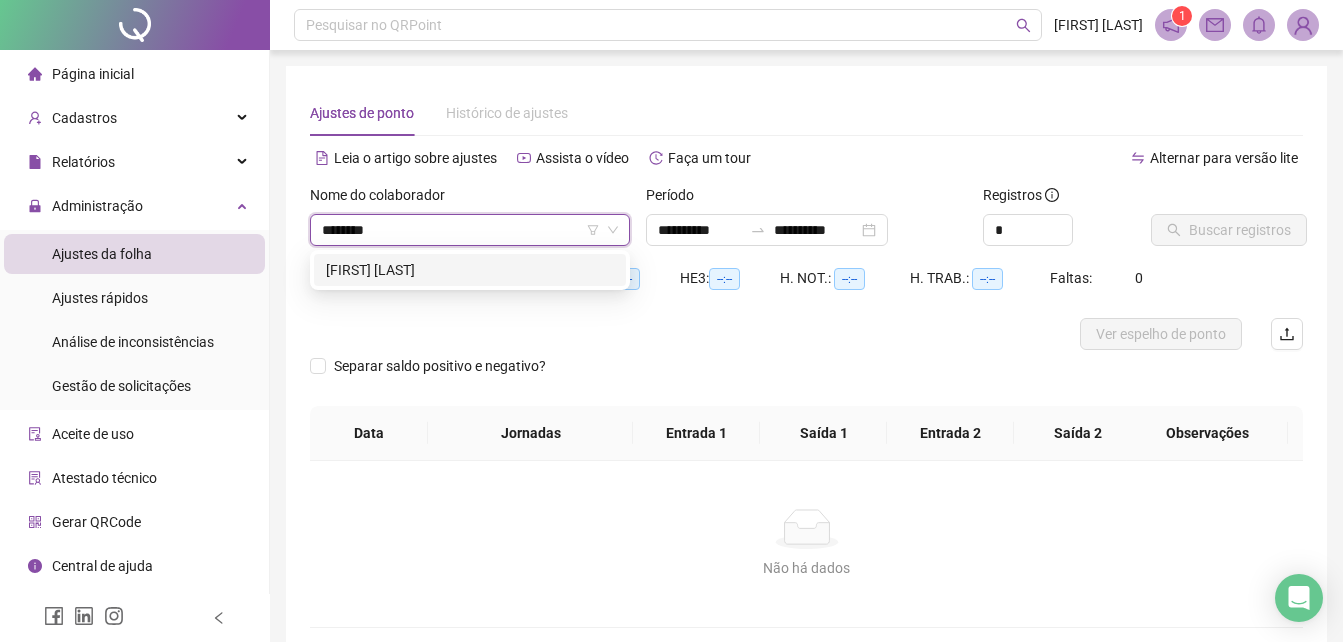 type on "*********" 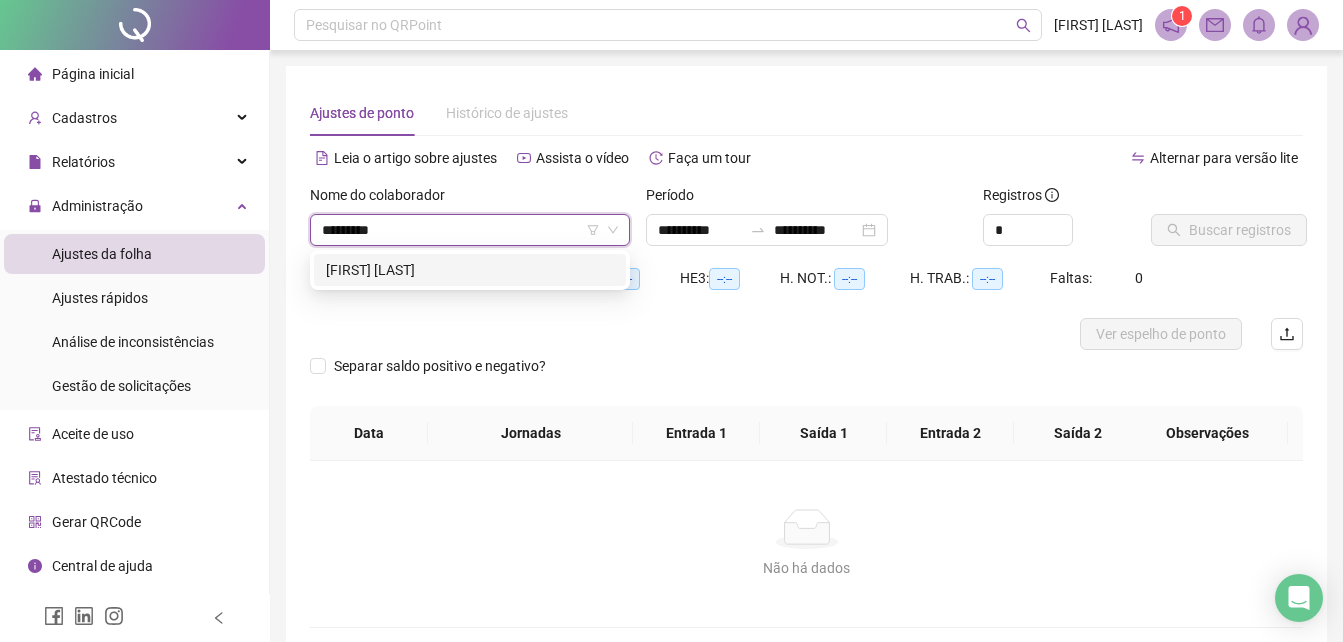 click on "[FIRST] [LAST]" at bounding box center [470, 270] 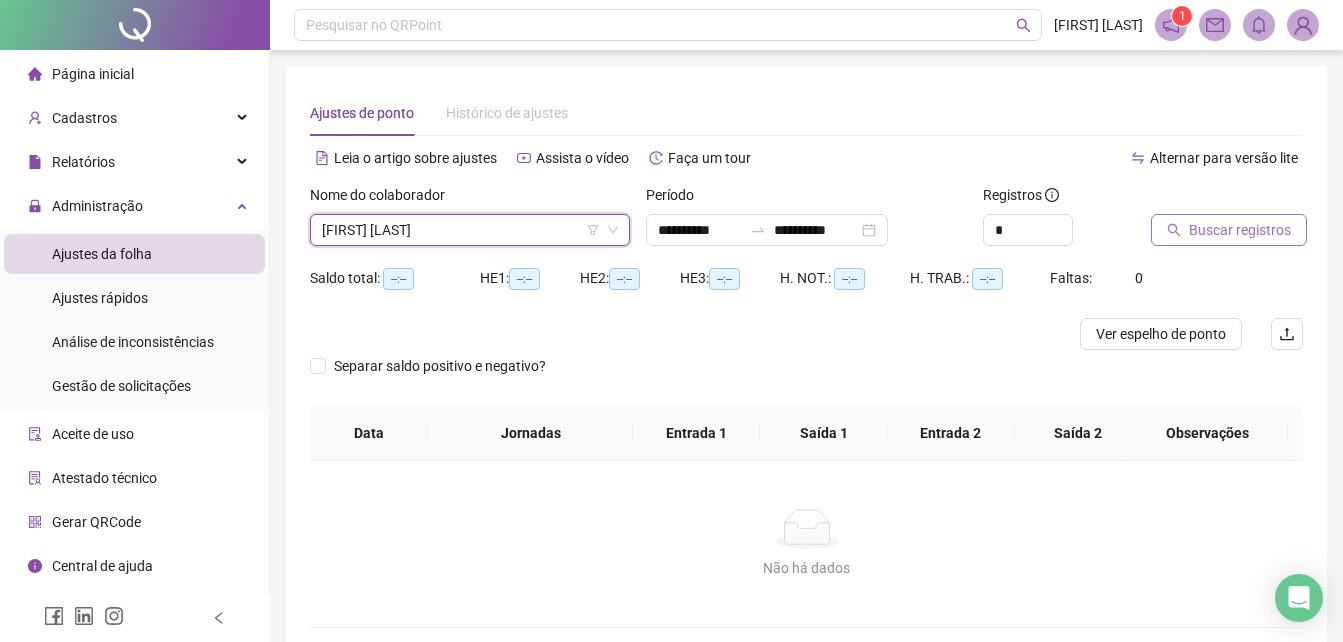 click on "Buscar registros" at bounding box center [1229, 230] 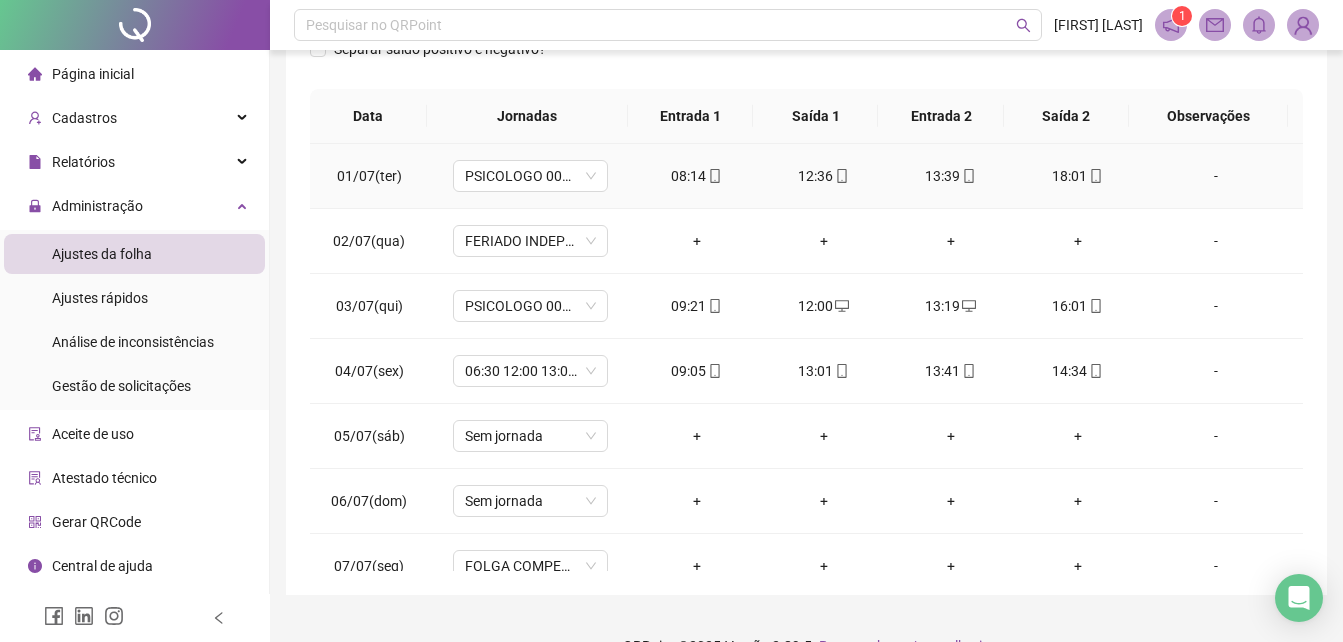 scroll, scrollTop: 380, scrollLeft: 0, axis: vertical 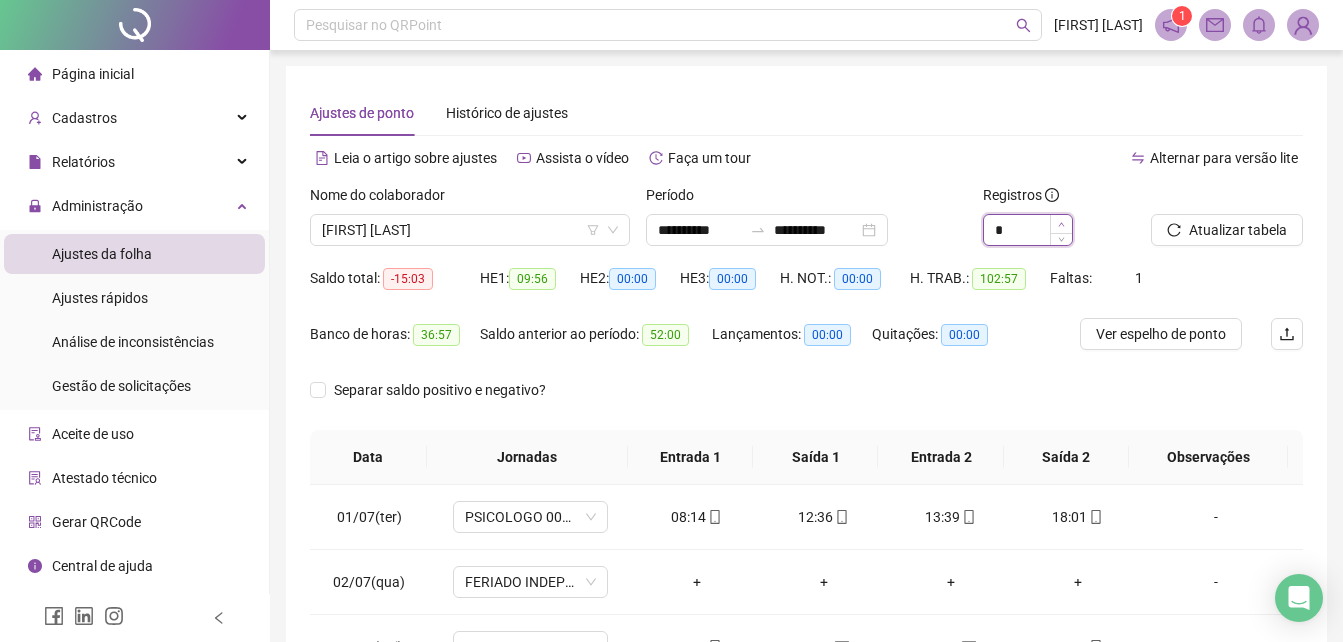 click at bounding box center (1061, 224) 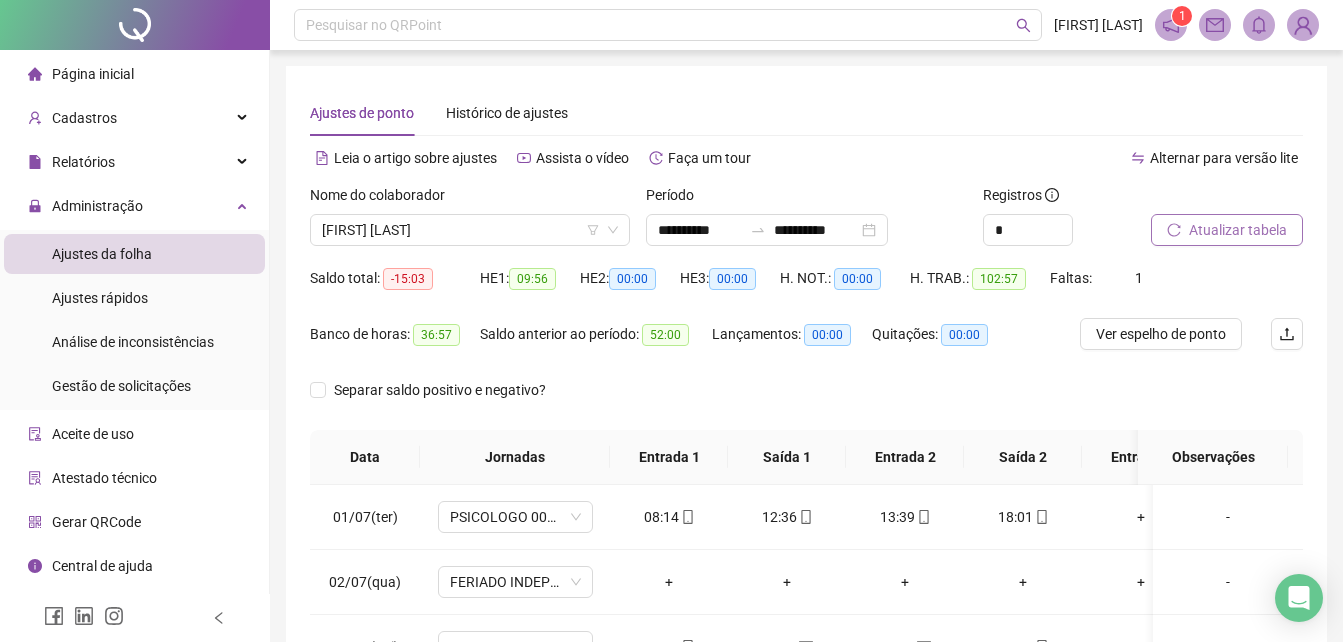 click on "Atualizar tabela" at bounding box center (1238, 230) 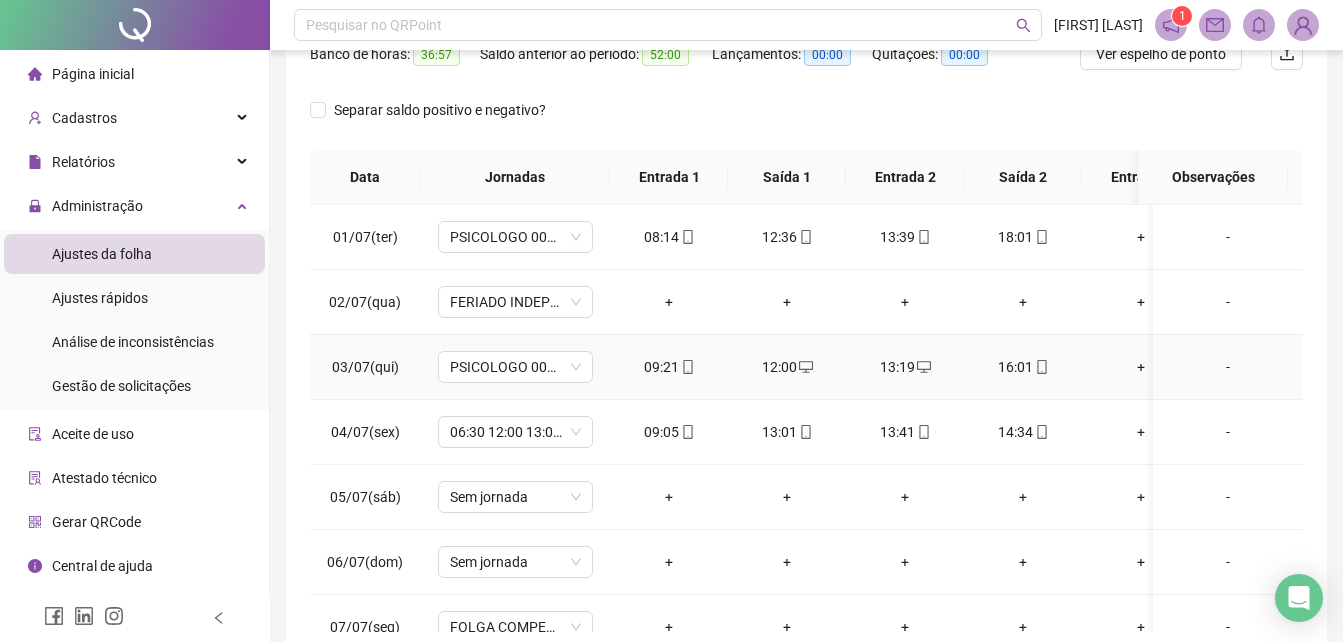 scroll, scrollTop: 300, scrollLeft: 0, axis: vertical 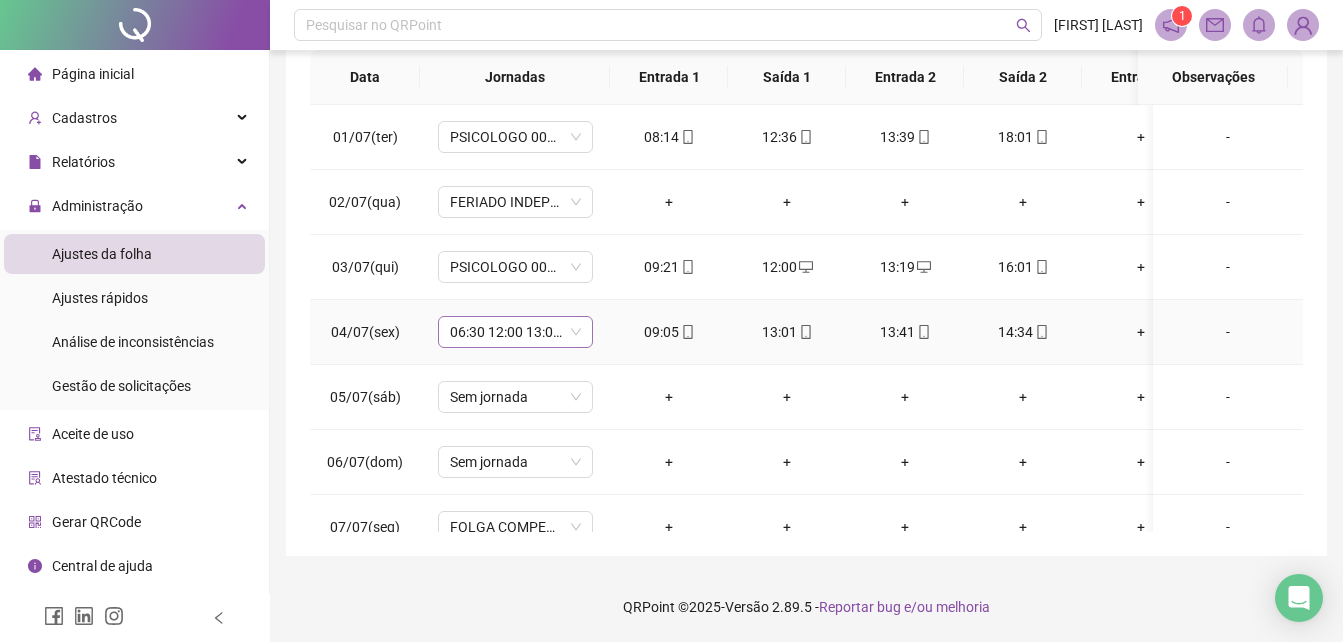 click on "06:30 12:00 13:00 15:30" at bounding box center [515, 332] 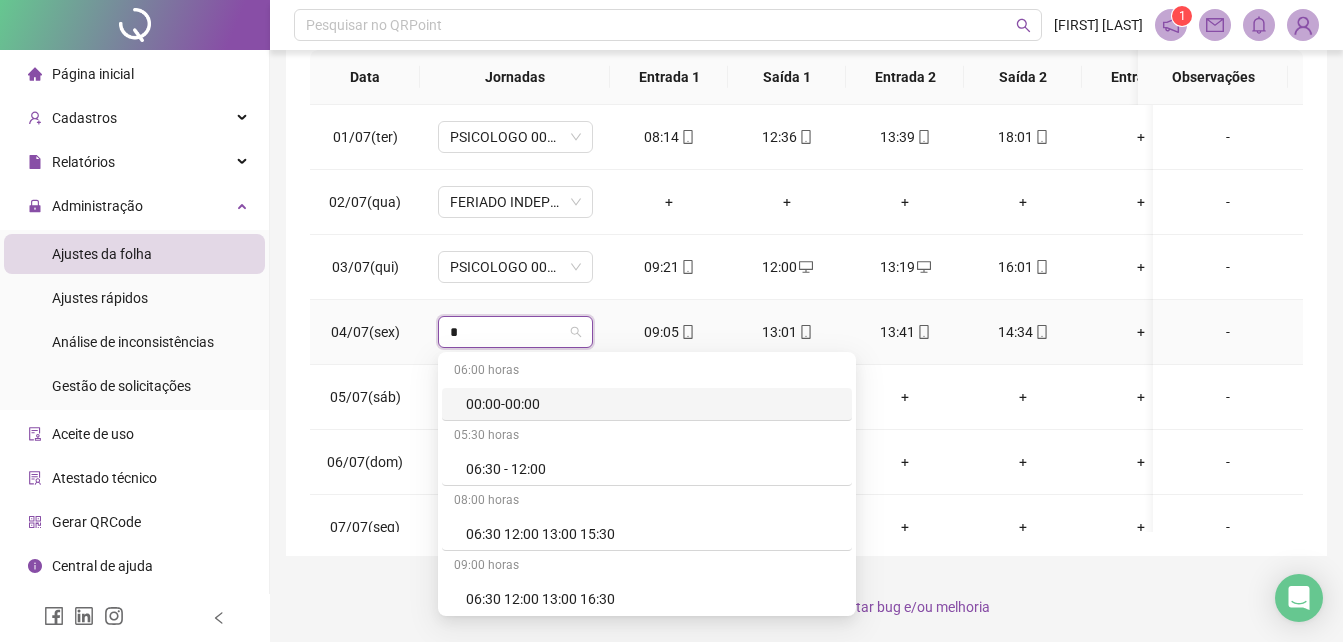 type on "**" 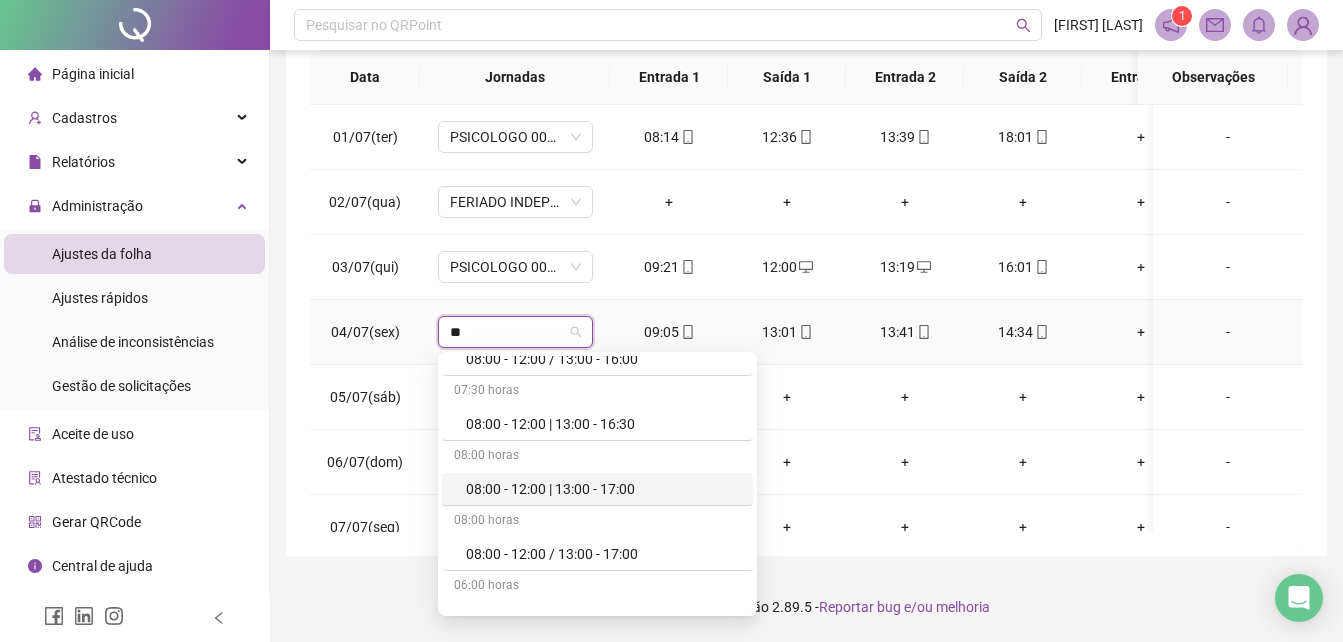 click on "08:00 - 12:00 | 13:00 - 17:00" at bounding box center [603, 489] 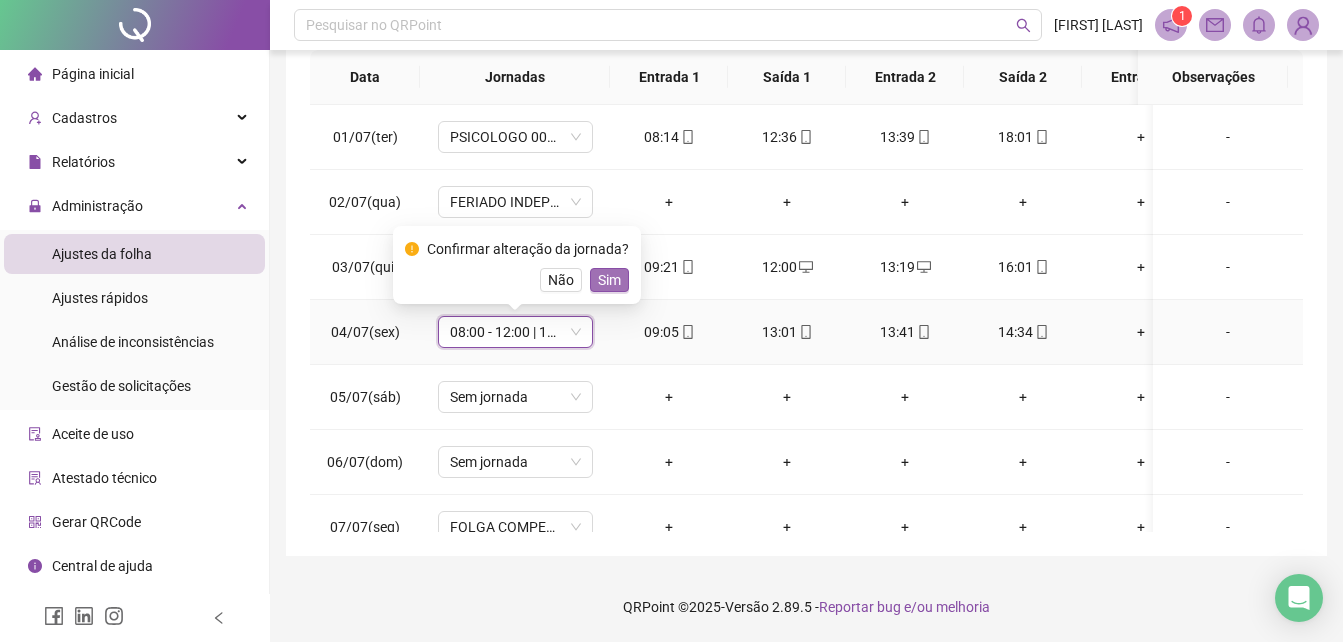 click on "Sim" at bounding box center (609, 280) 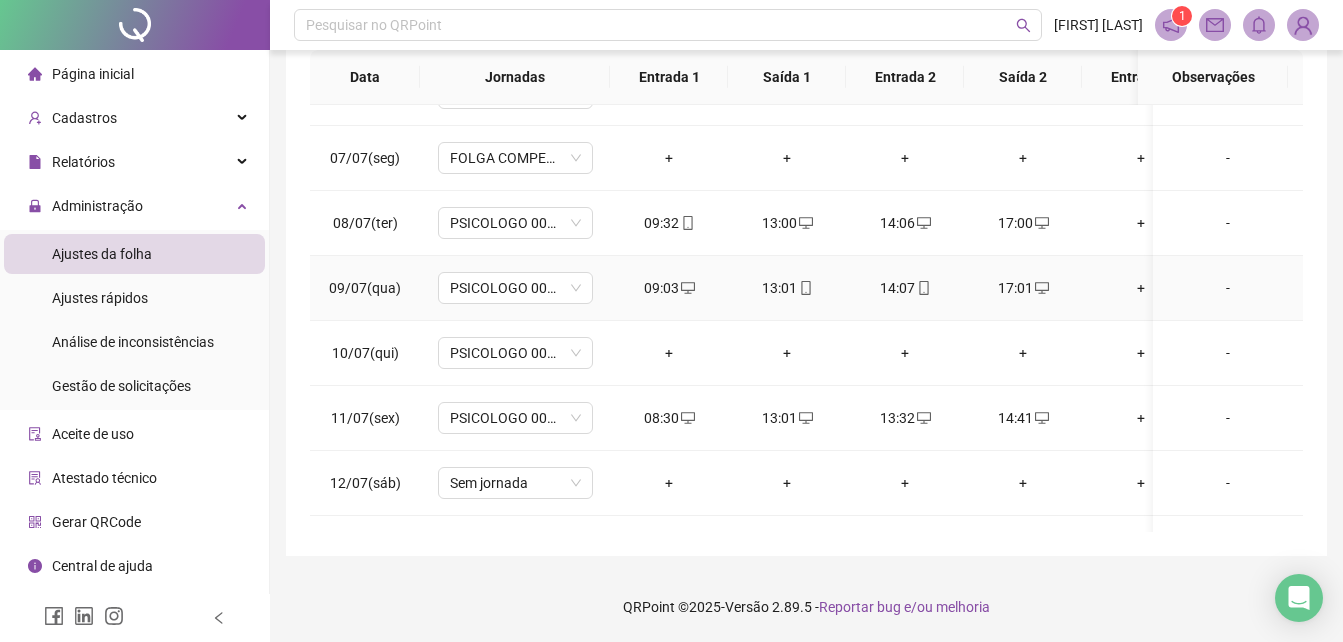 scroll, scrollTop: 400, scrollLeft: 0, axis: vertical 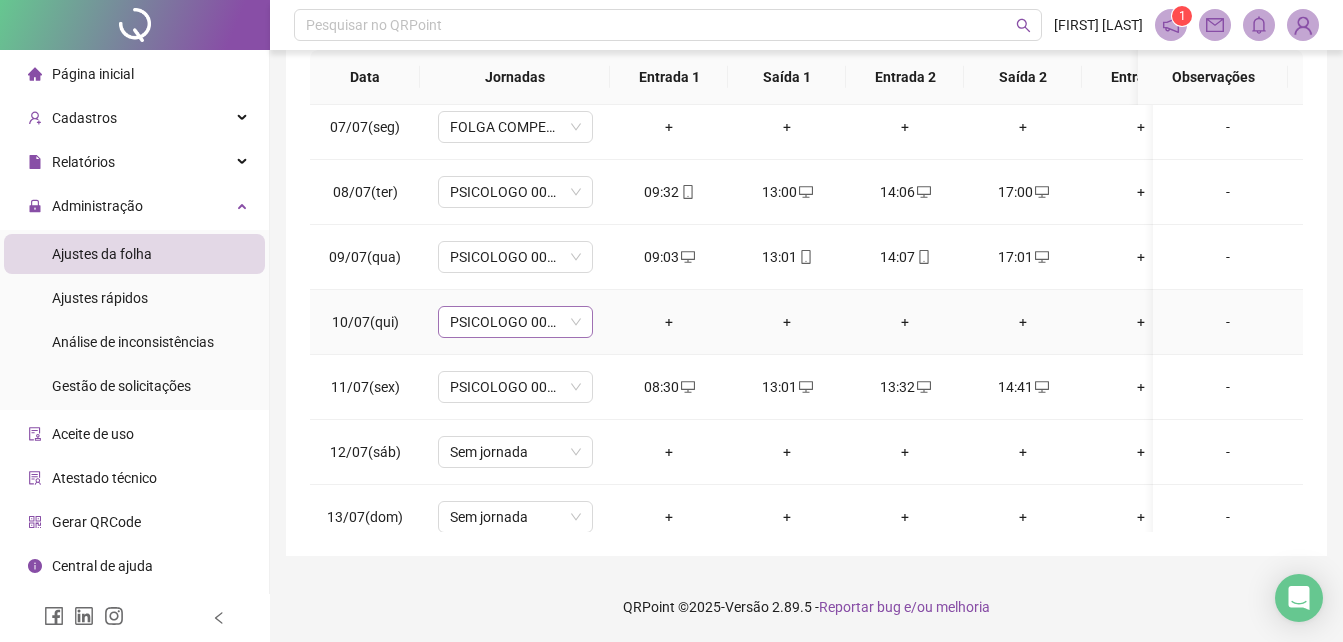 click on "PSICOLOGO 007/2017" at bounding box center [515, 322] 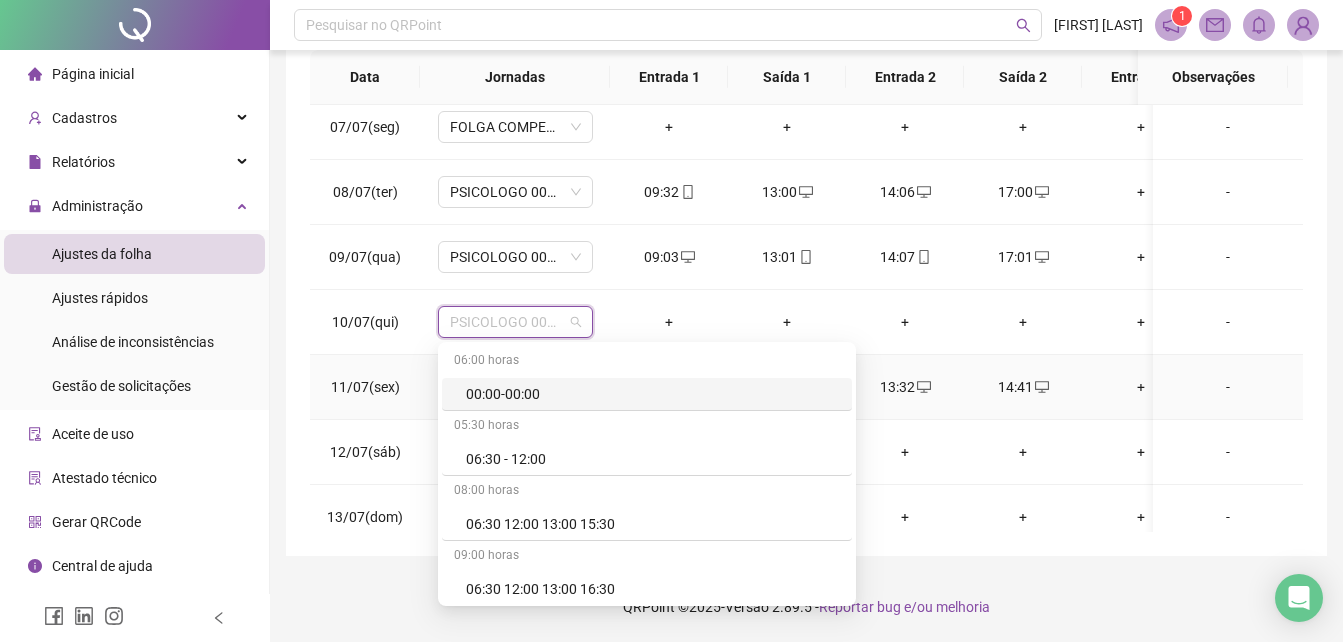 click on "PSICOLOGO 007/2017" at bounding box center [515, 387] 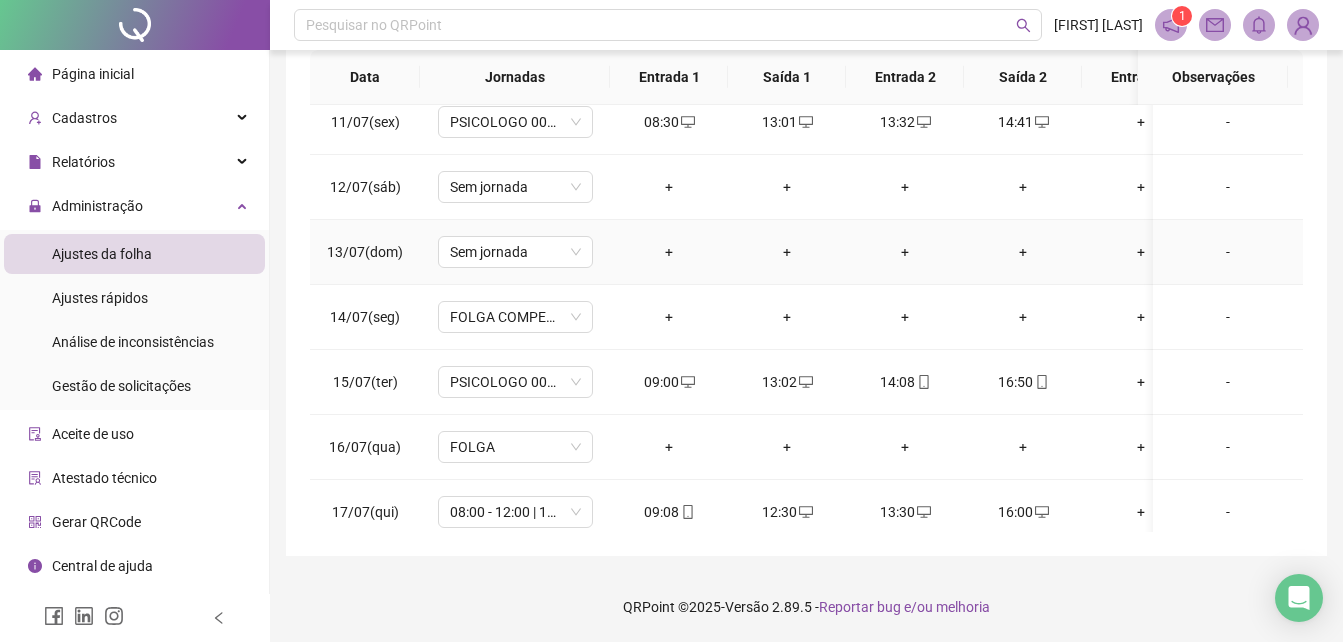 scroll, scrollTop: 700, scrollLeft: 0, axis: vertical 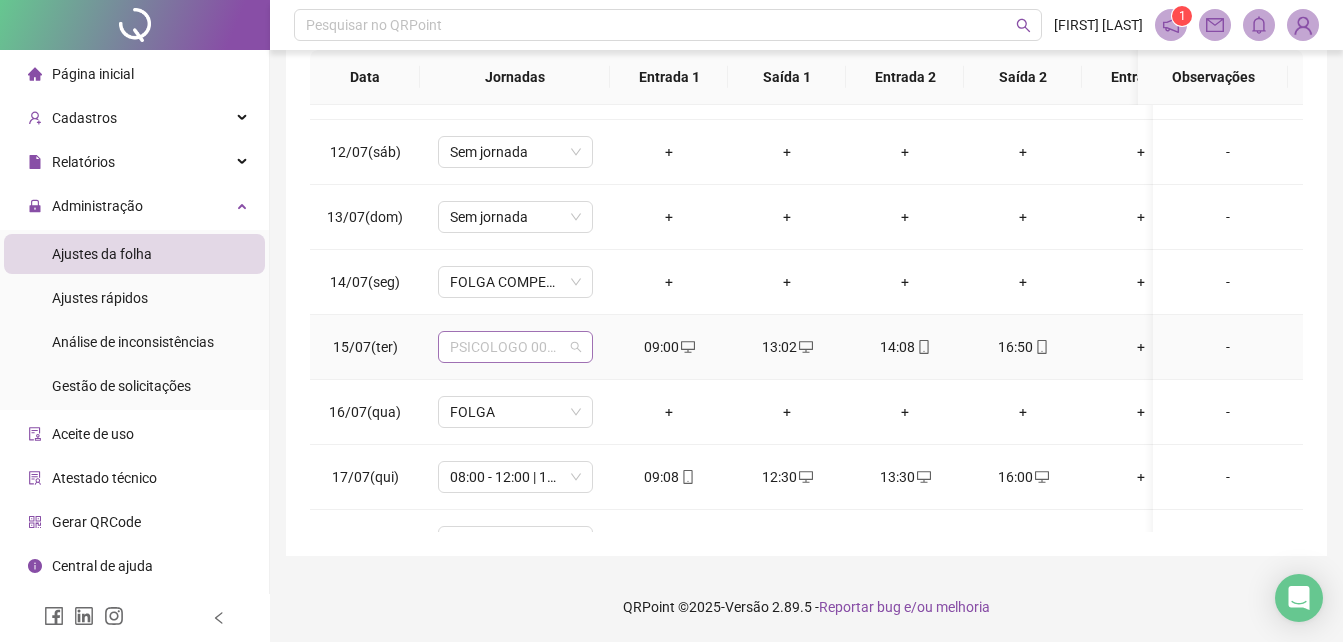 click on "PSICOLOGO 007/2017" at bounding box center [515, 347] 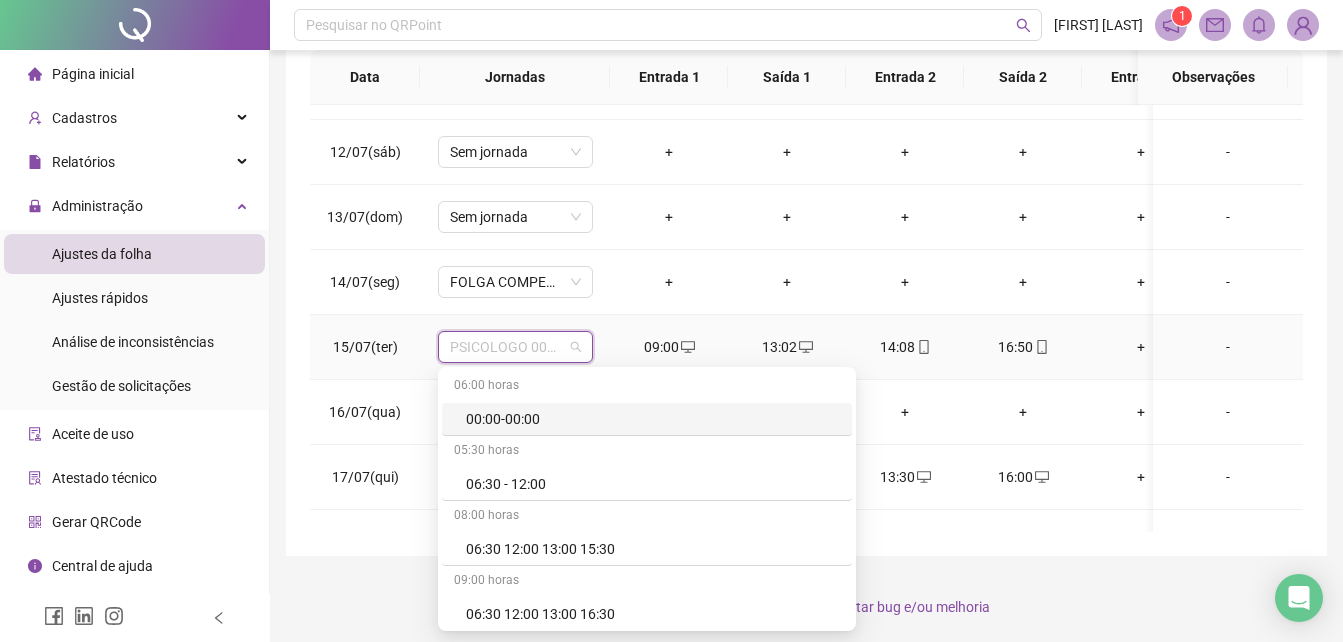 scroll, scrollTop: 100, scrollLeft: 0, axis: vertical 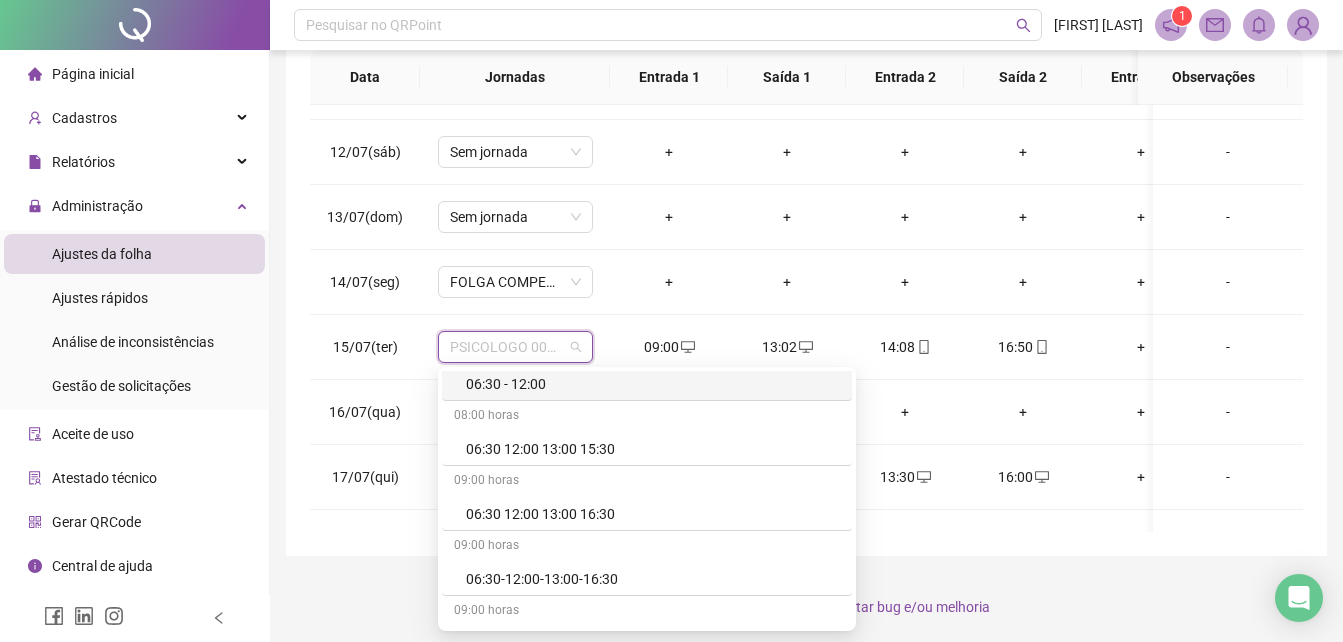 click on "**********" at bounding box center (806, 121) 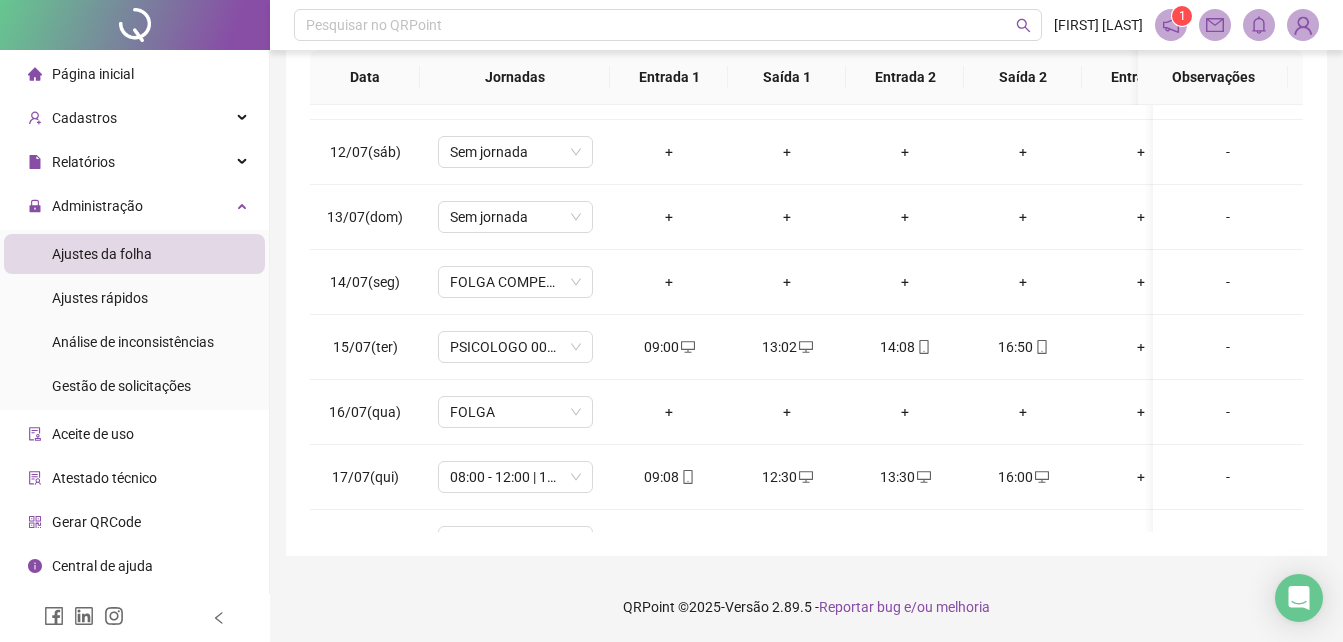 click on "**********" at bounding box center [806, 131] 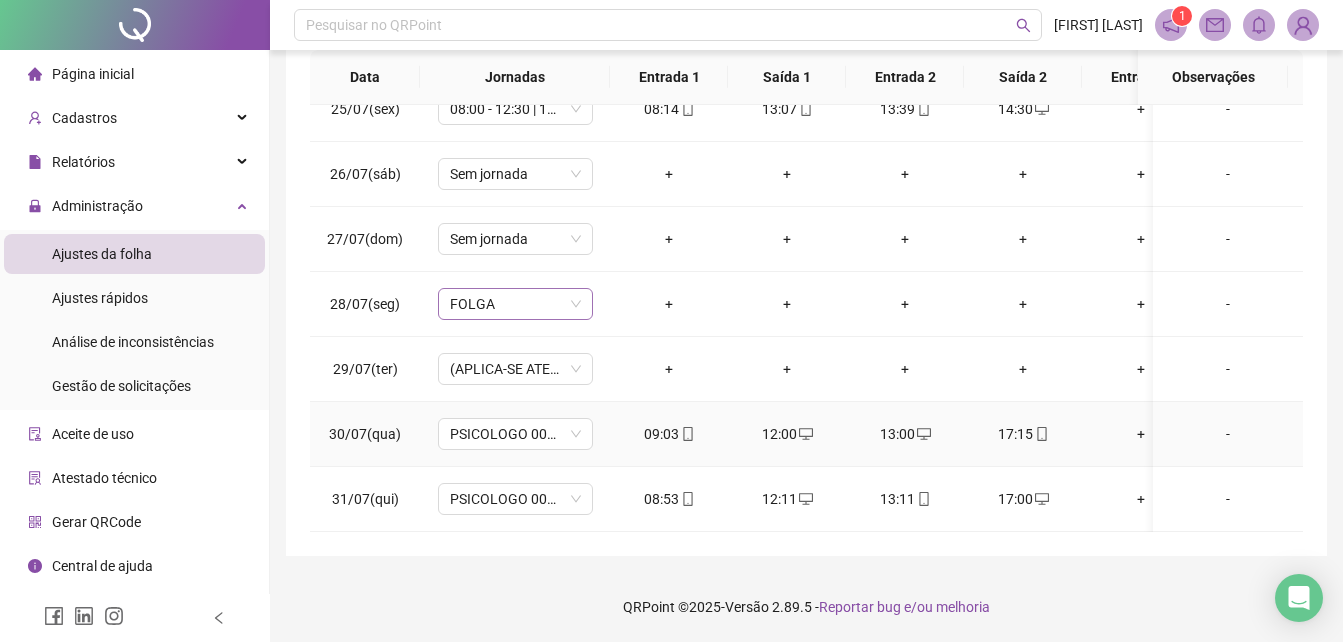 scroll, scrollTop: 1603, scrollLeft: 0, axis: vertical 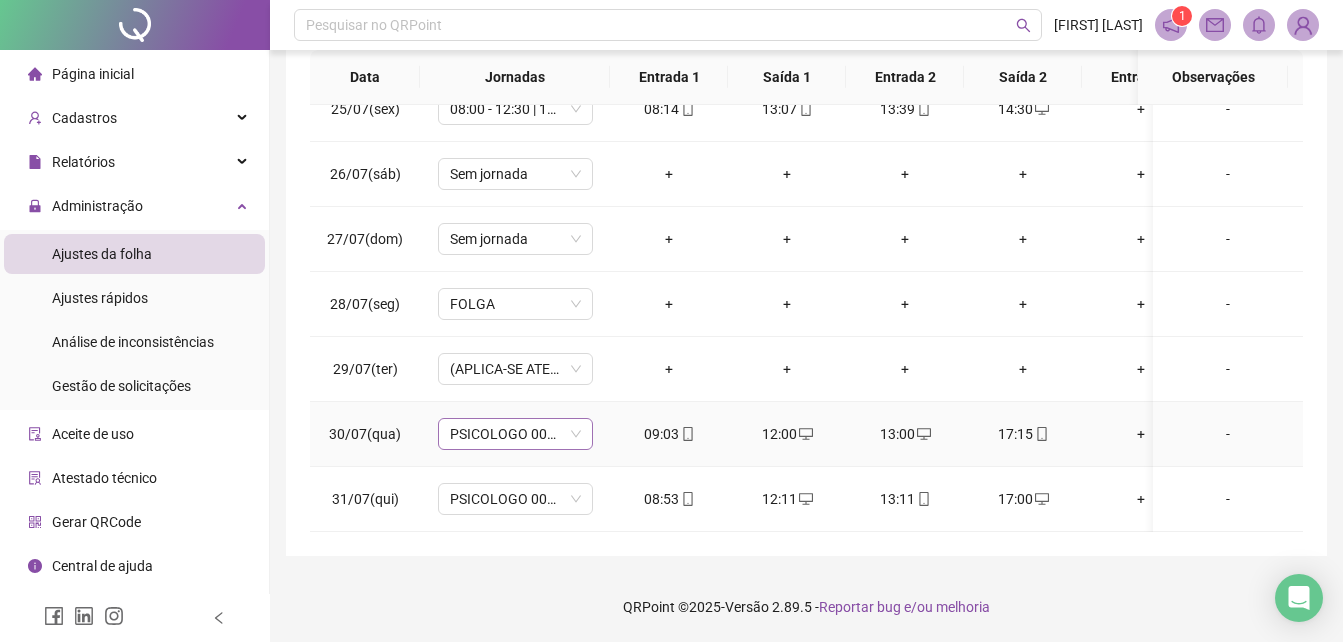 click on "PSICOLOGO 007/2017" at bounding box center (515, 434) 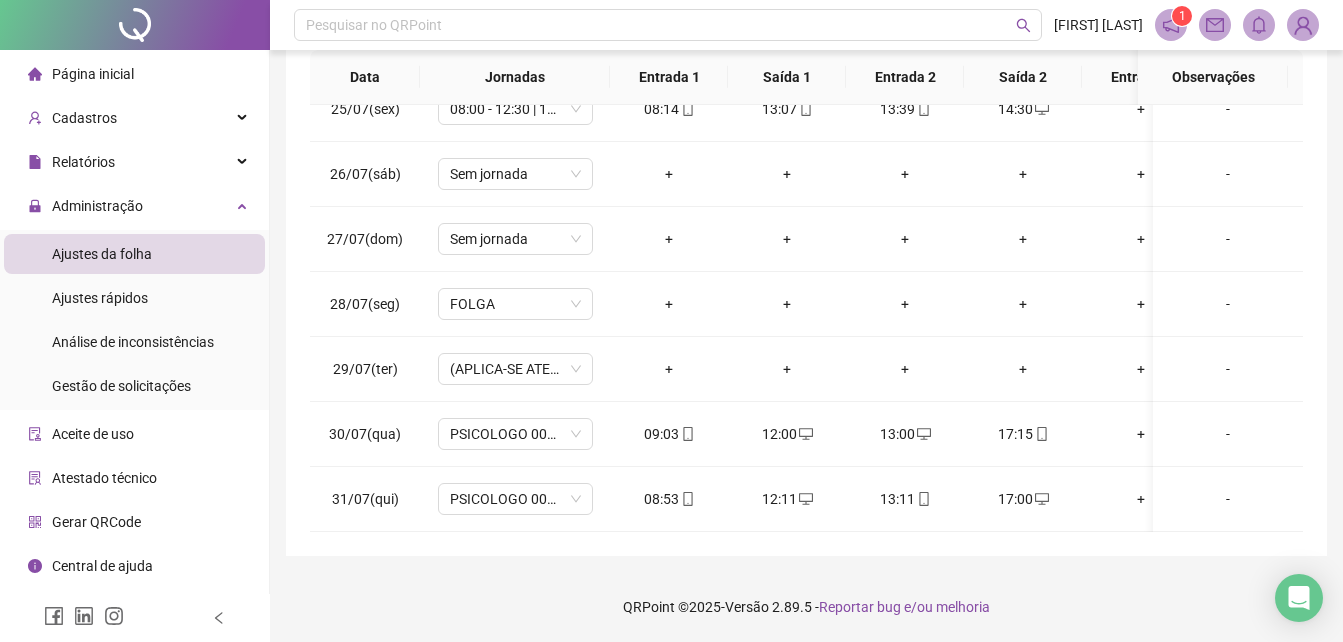 click on "**********" at bounding box center [806, 121] 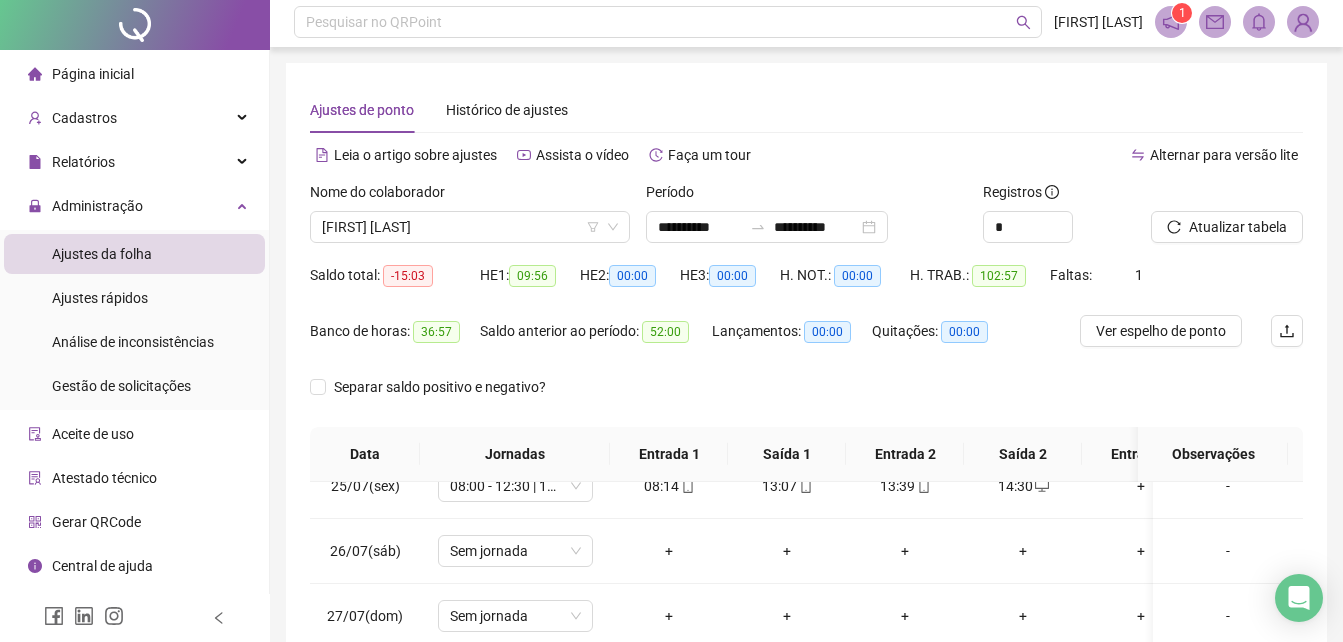 scroll, scrollTop: 0, scrollLeft: 0, axis: both 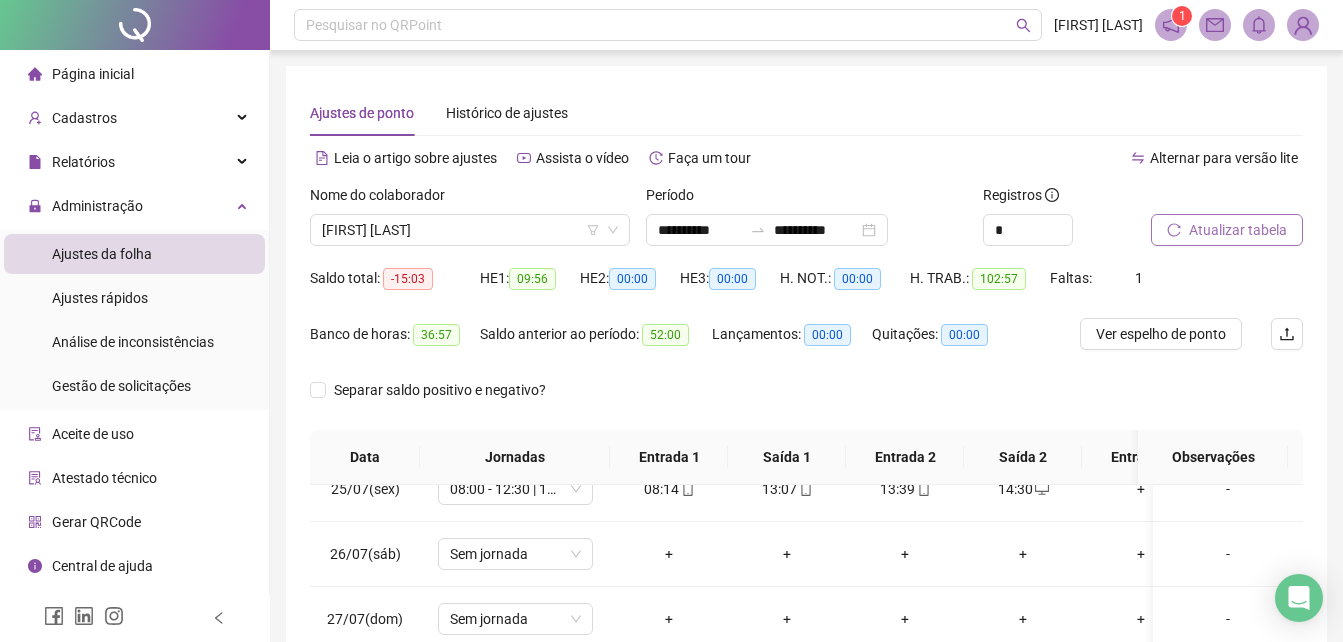 click on "Atualizar tabela" at bounding box center [1238, 230] 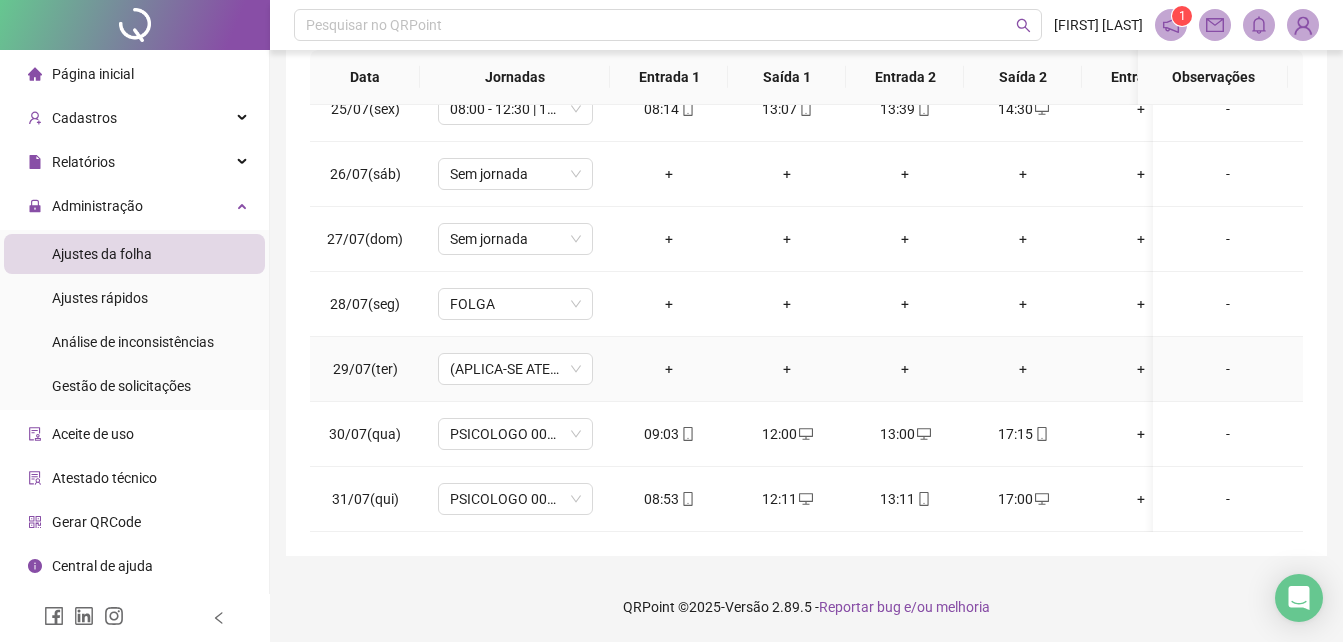 scroll, scrollTop: 280, scrollLeft: 0, axis: vertical 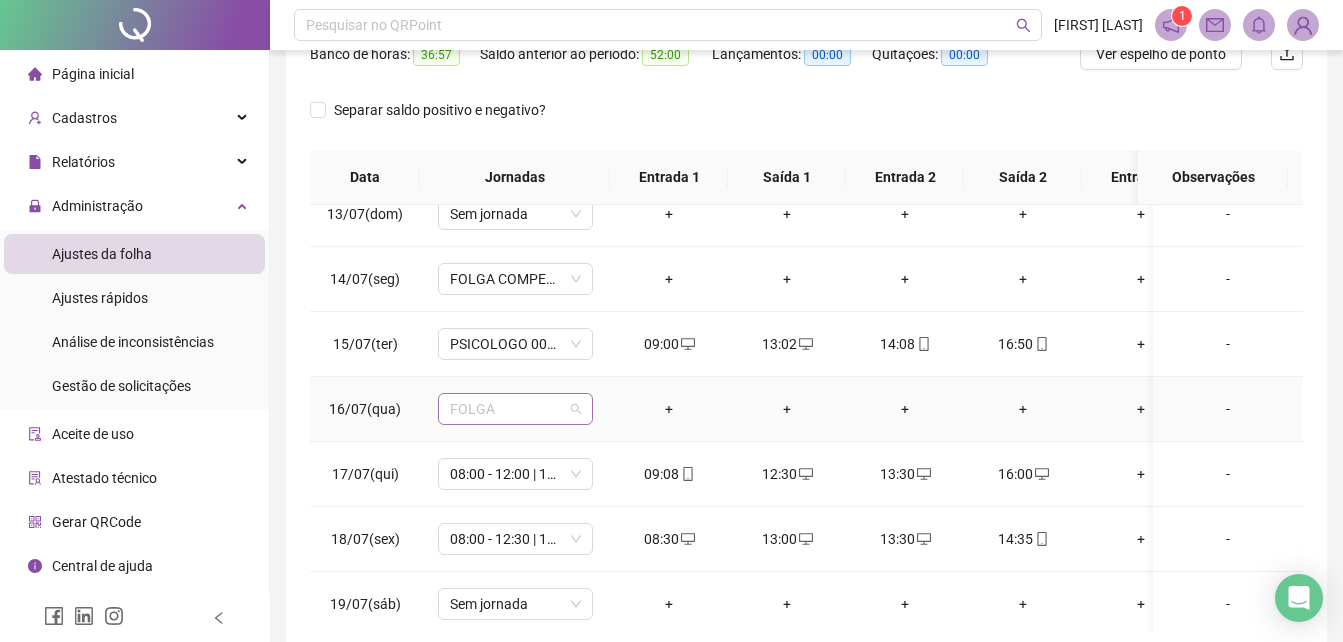 click on "FOLGA" at bounding box center (515, 409) 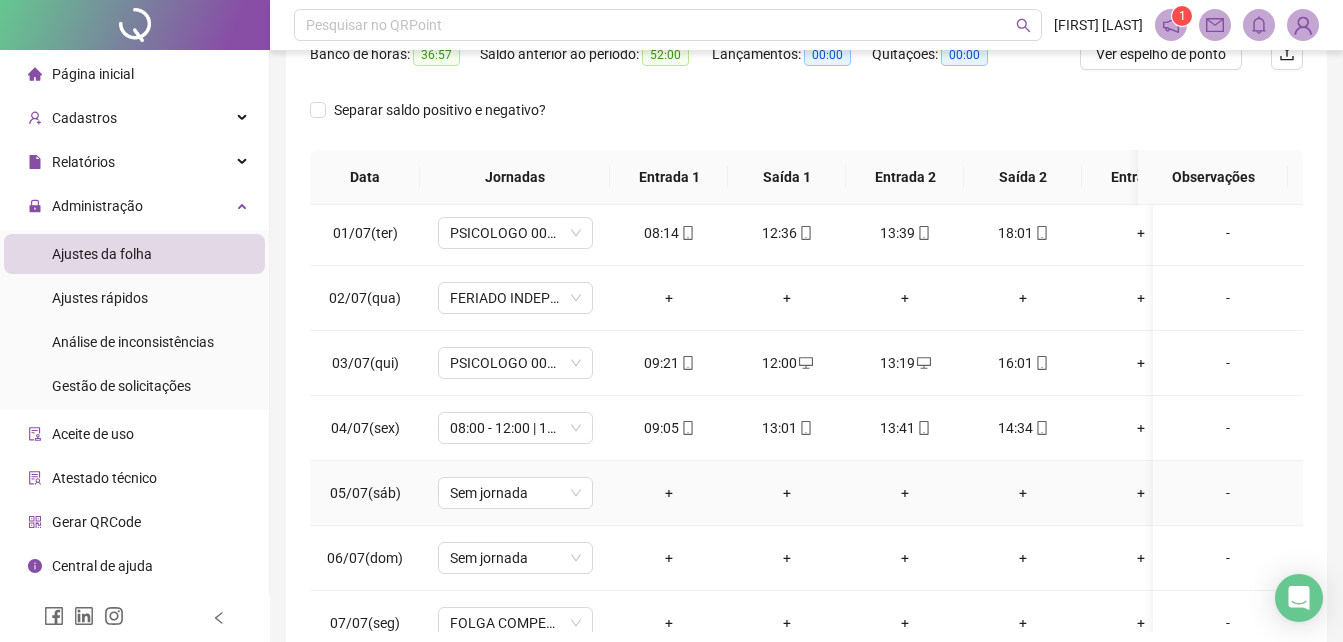 scroll, scrollTop: 0, scrollLeft: 0, axis: both 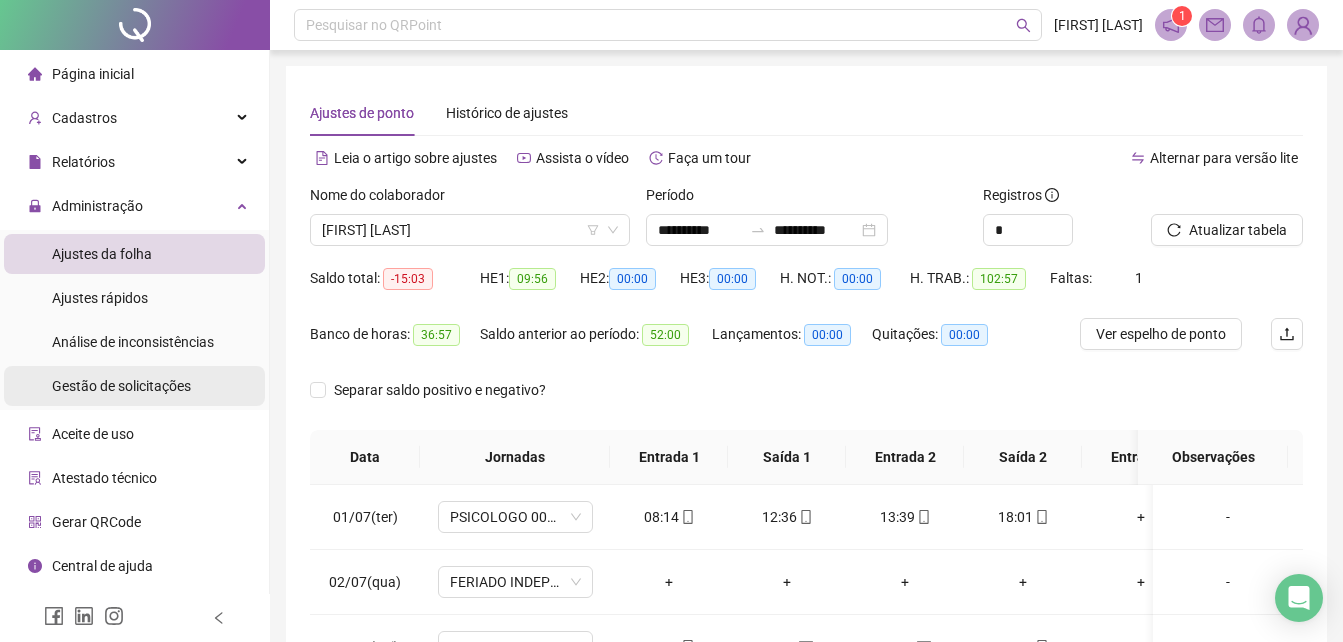 click on "Gestão de solicitações" at bounding box center (121, 386) 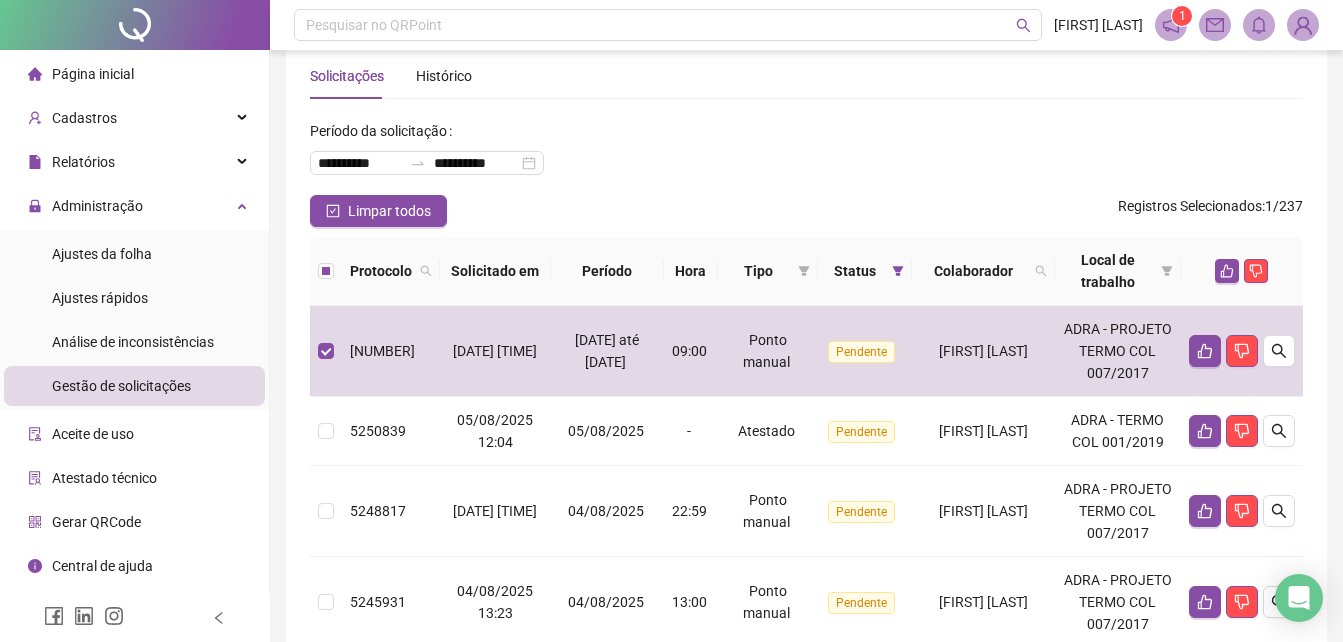 scroll, scrollTop: 100, scrollLeft: 0, axis: vertical 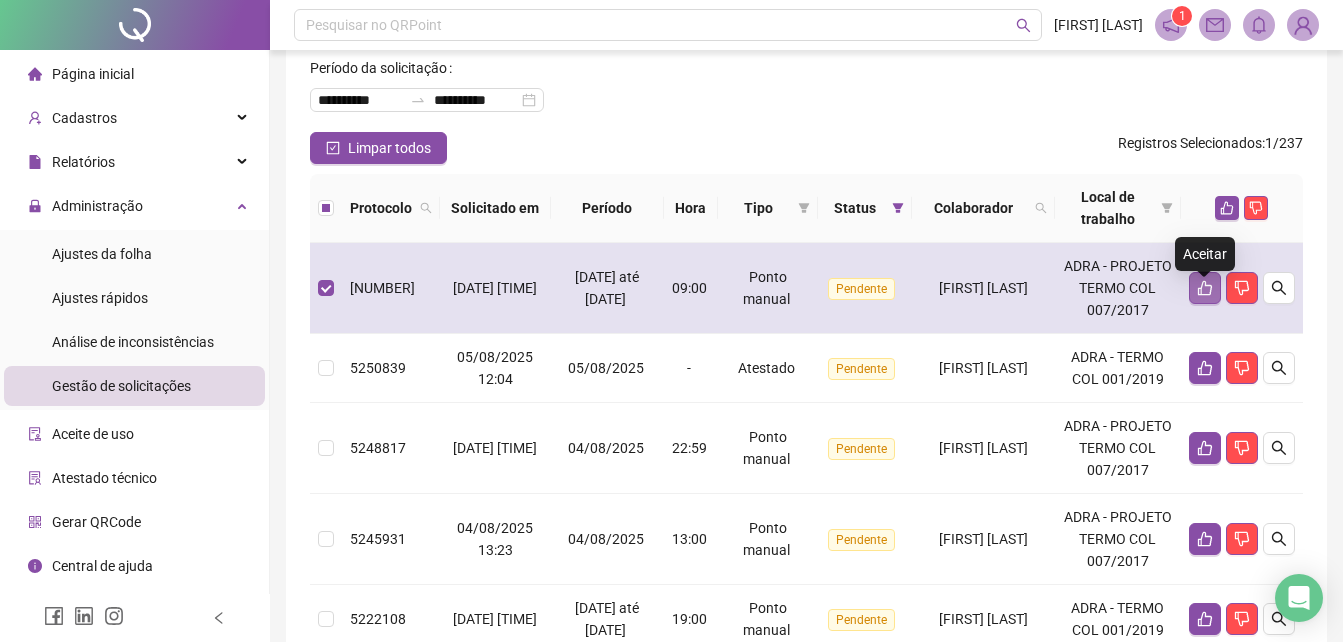 click 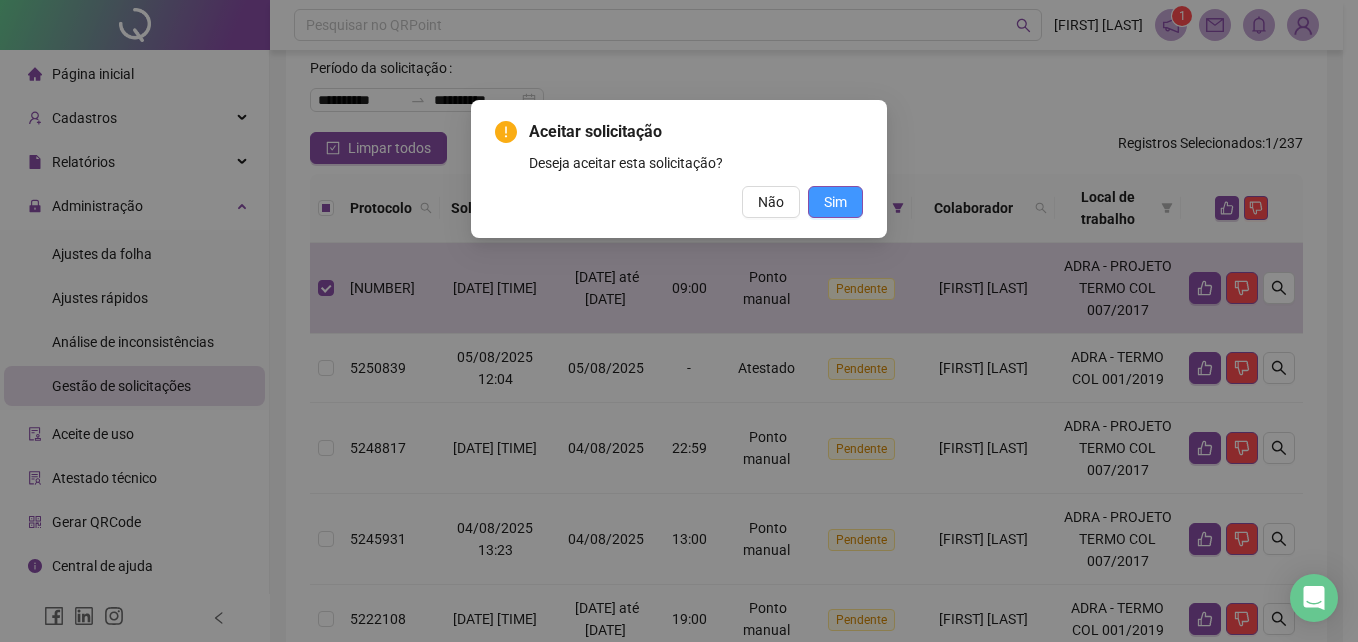 click on "Sim" at bounding box center [835, 202] 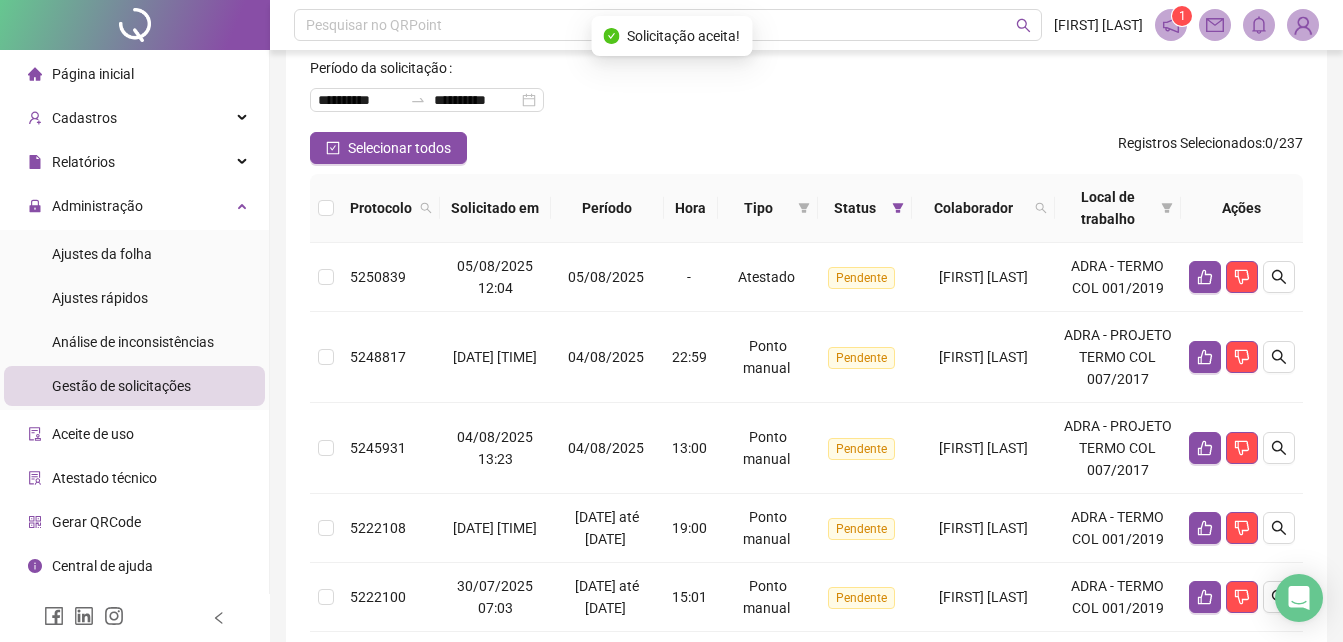 click on "Gestão de solicitações" at bounding box center [121, 386] 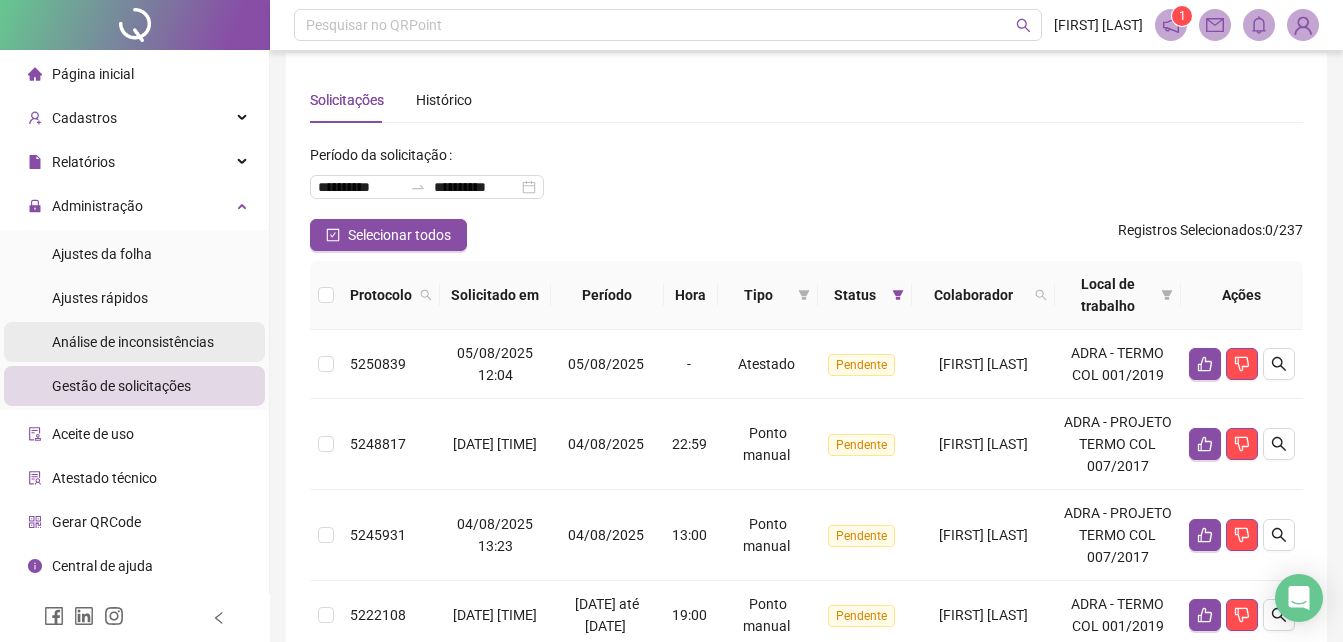 scroll, scrollTop: 0, scrollLeft: 0, axis: both 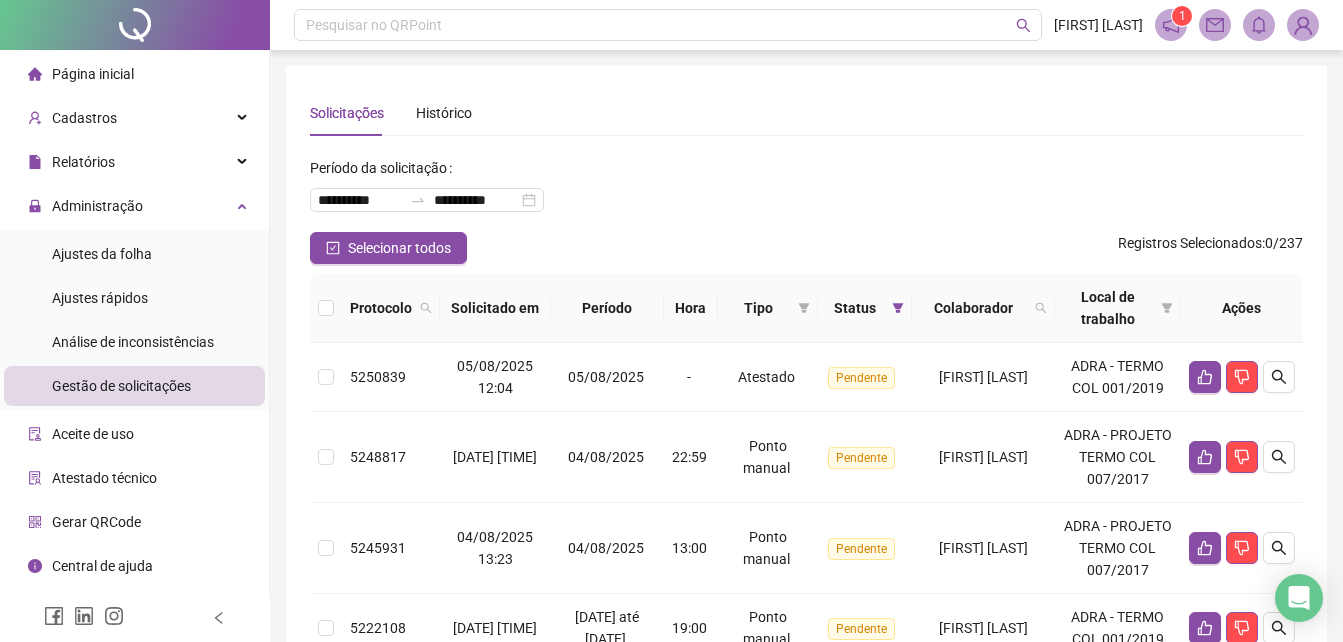 click on "Gestão de solicitações" at bounding box center [134, 386] 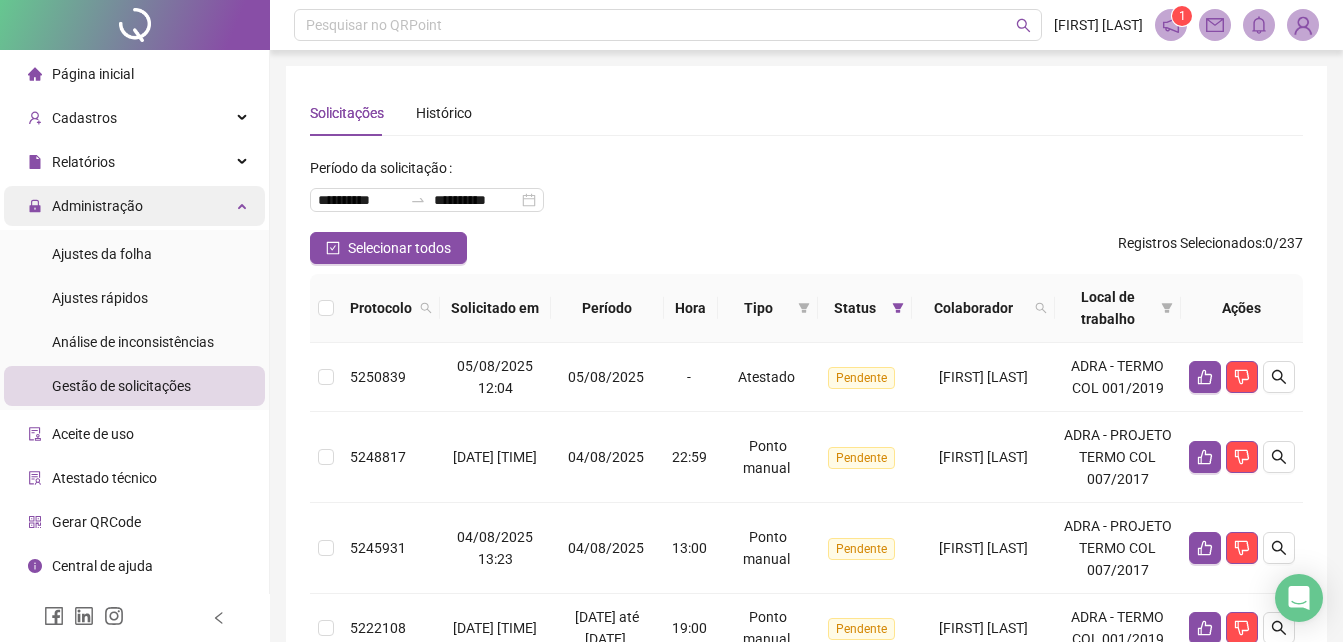 click on "Administração" at bounding box center (134, 206) 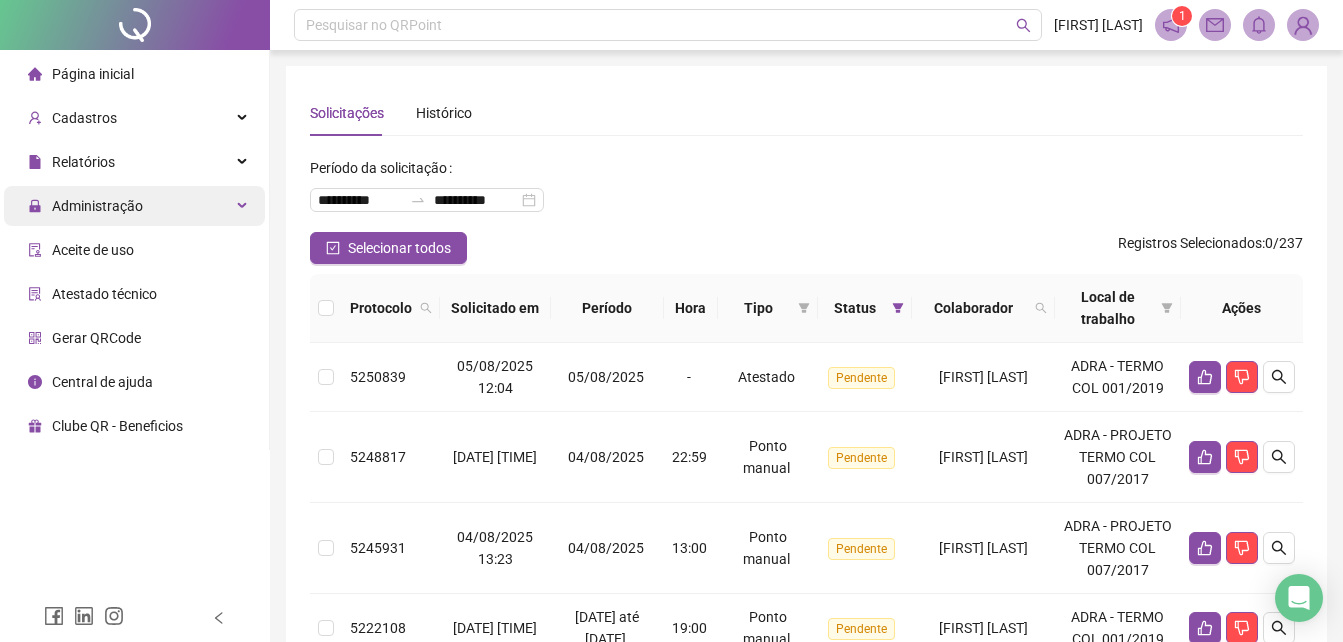 click on "Administração" at bounding box center [134, 206] 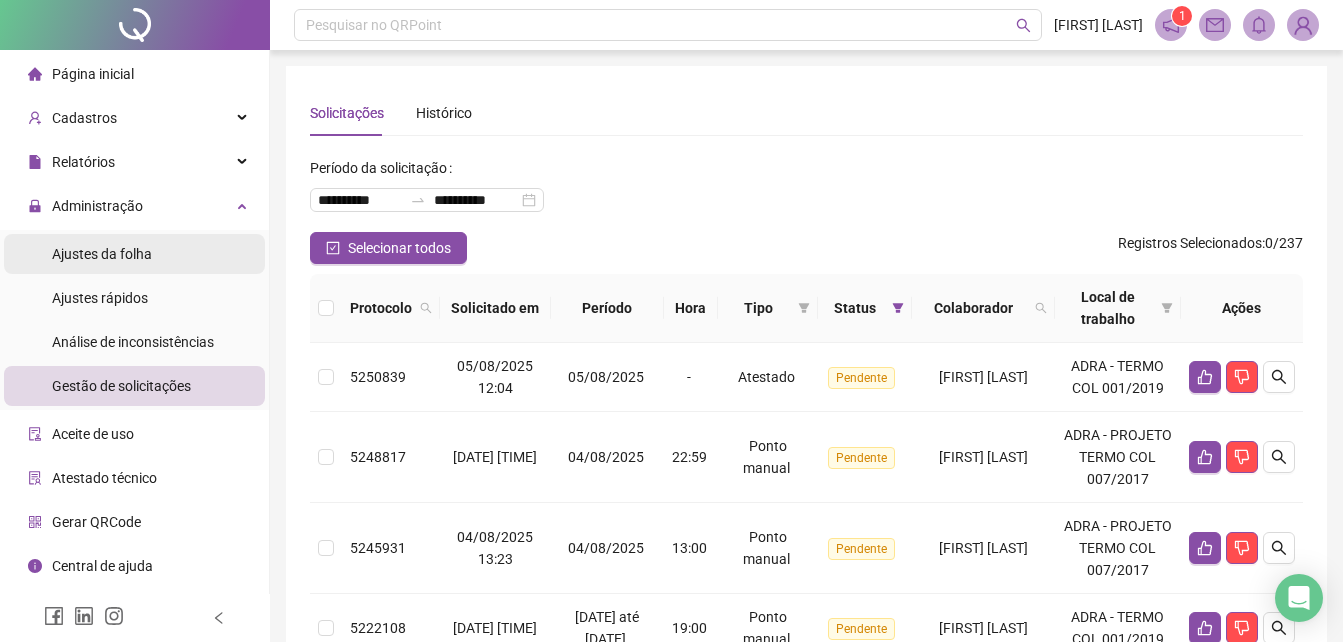 click on "Ajustes da folha" at bounding box center (102, 254) 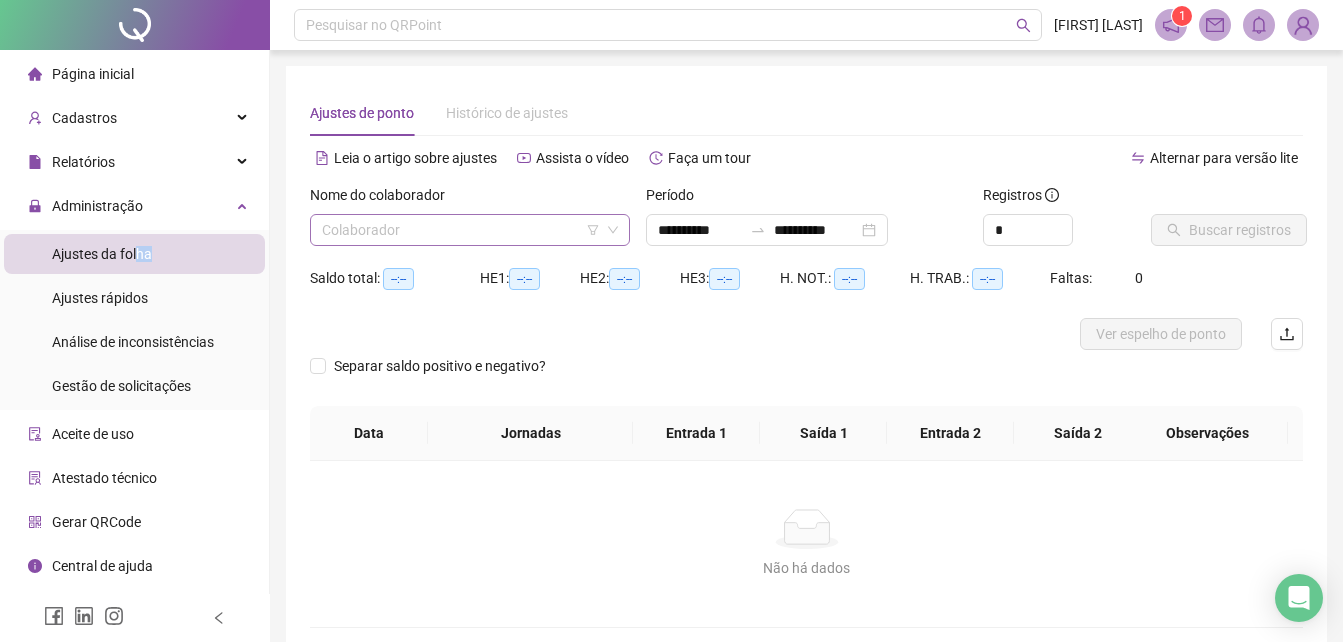 click at bounding box center [461, 230] 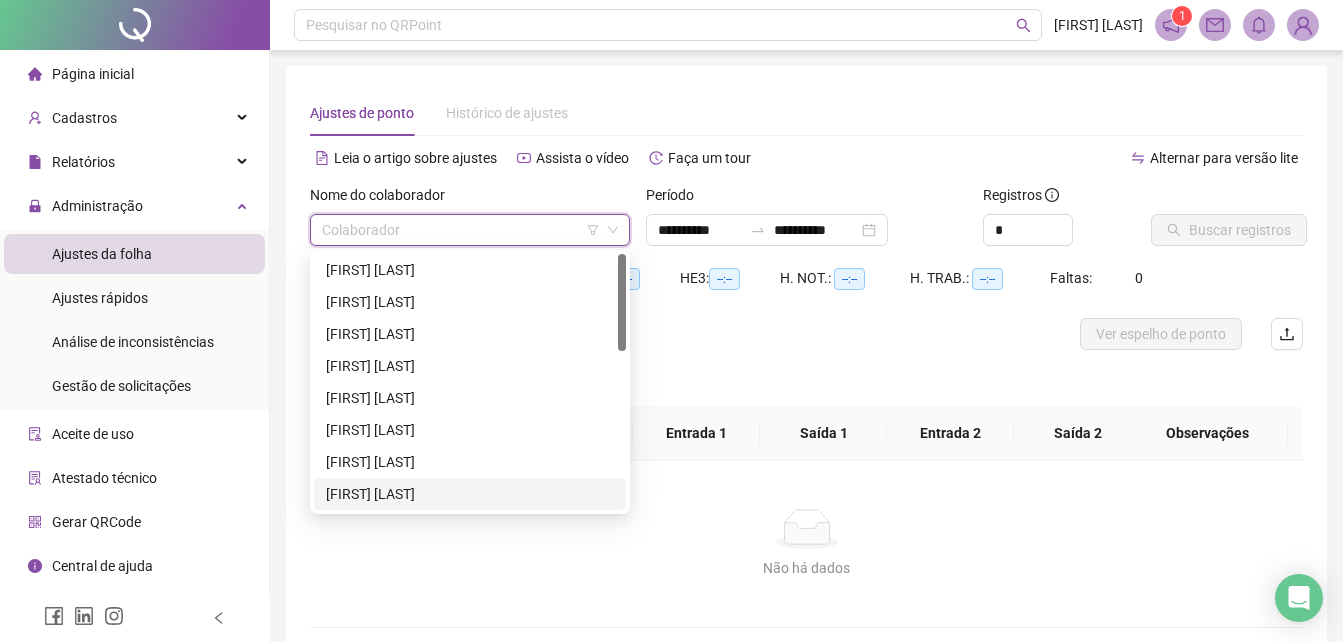 click on "[FIRST] [LAST]" at bounding box center (470, 494) 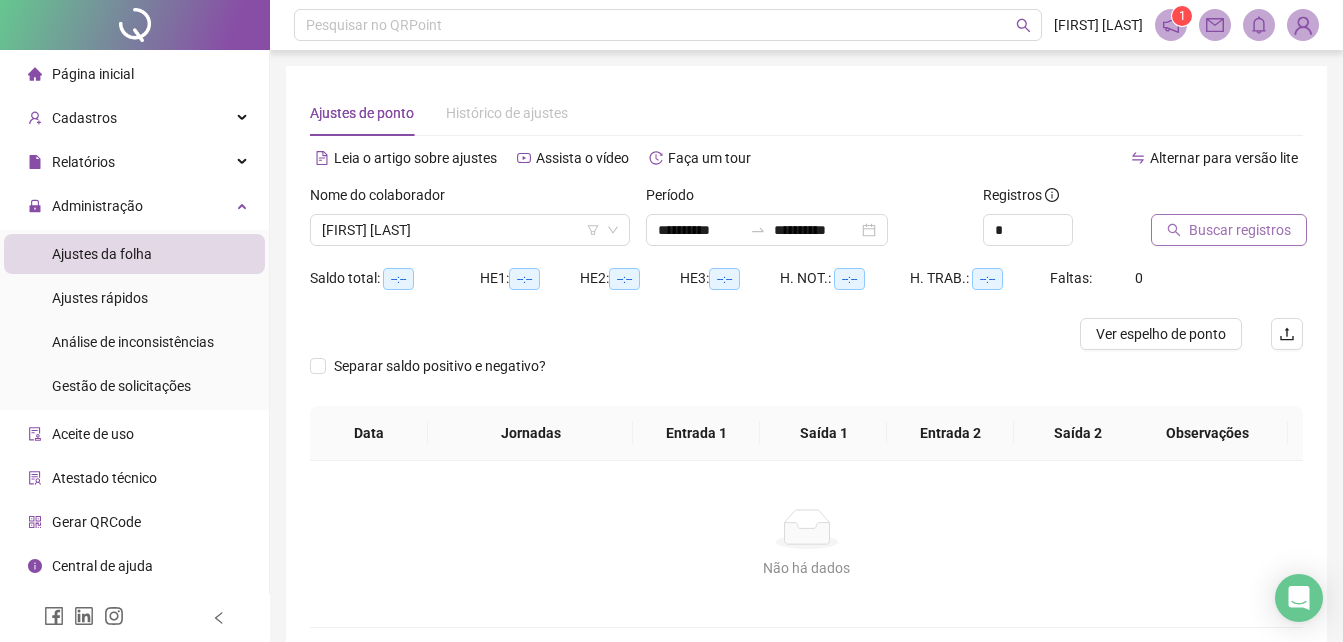 click on "Buscar registros" at bounding box center (1240, 230) 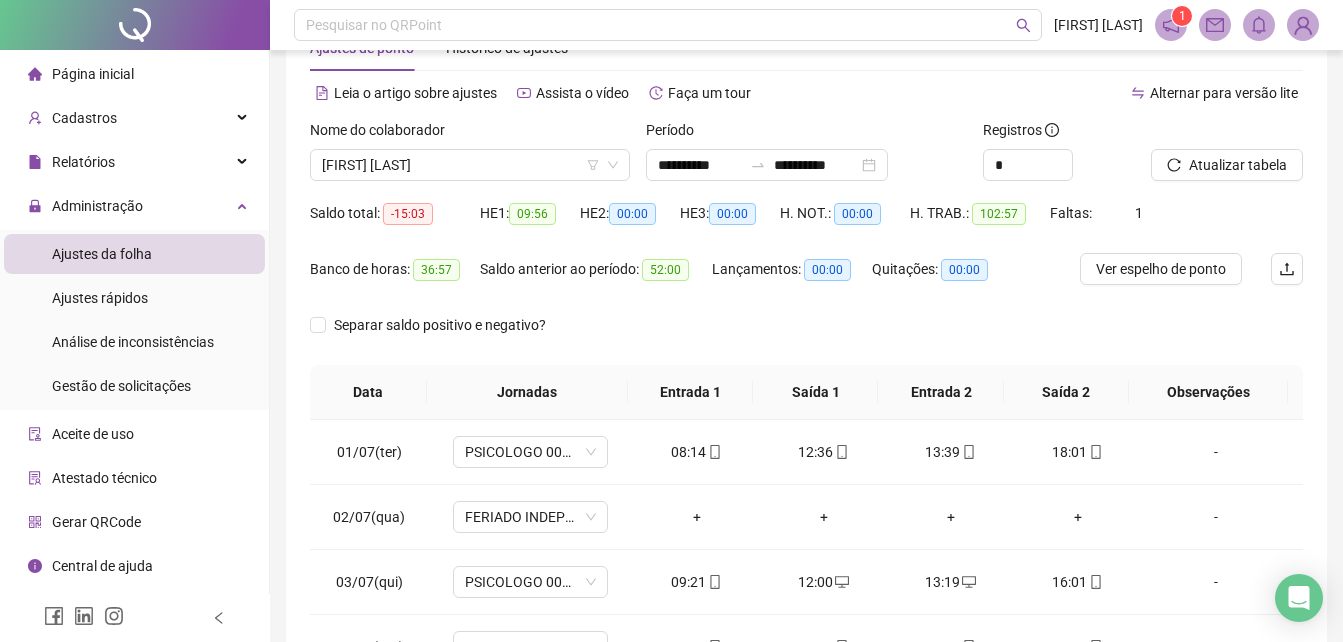 scroll, scrollTop: 100, scrollLeft: 0, axis: vertical 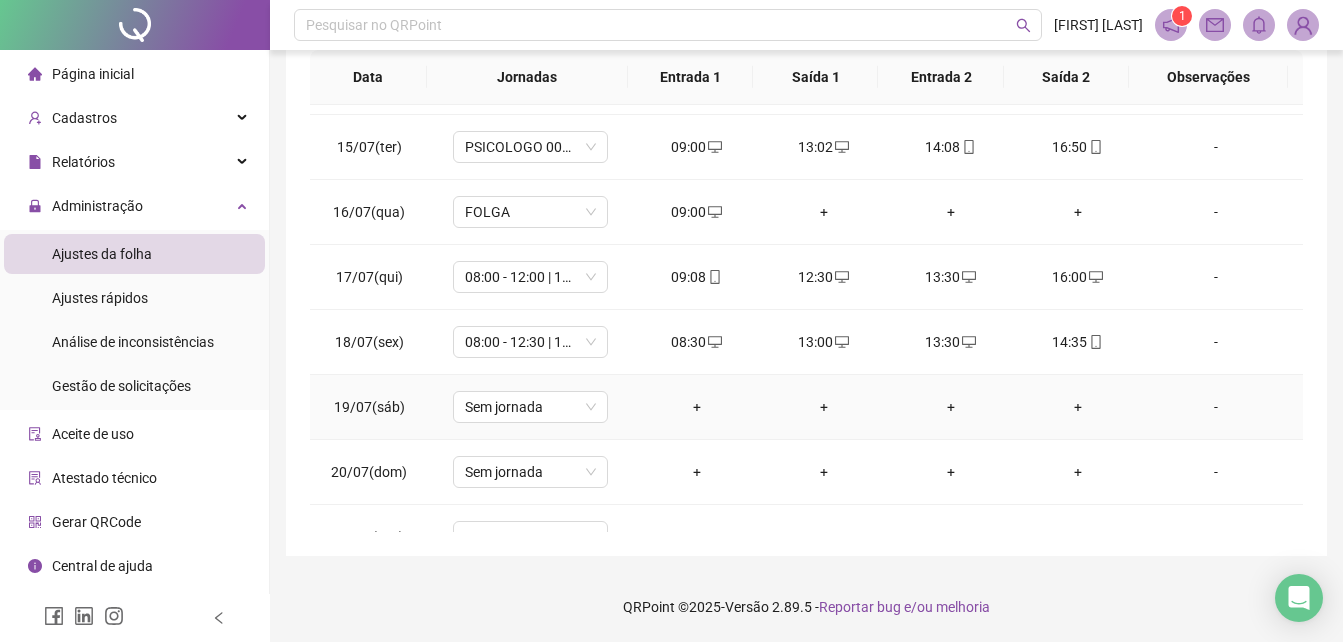 click on "+" at bounding box center (696, 407) 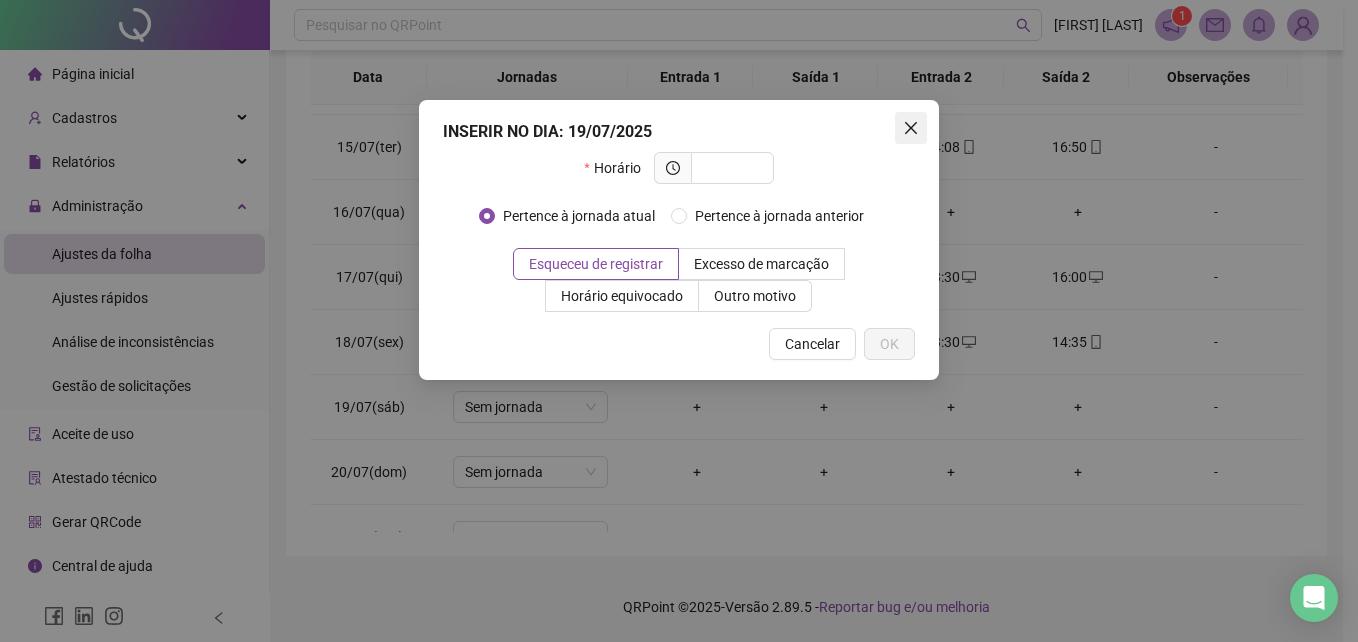 click at bounding box center [911, 128] 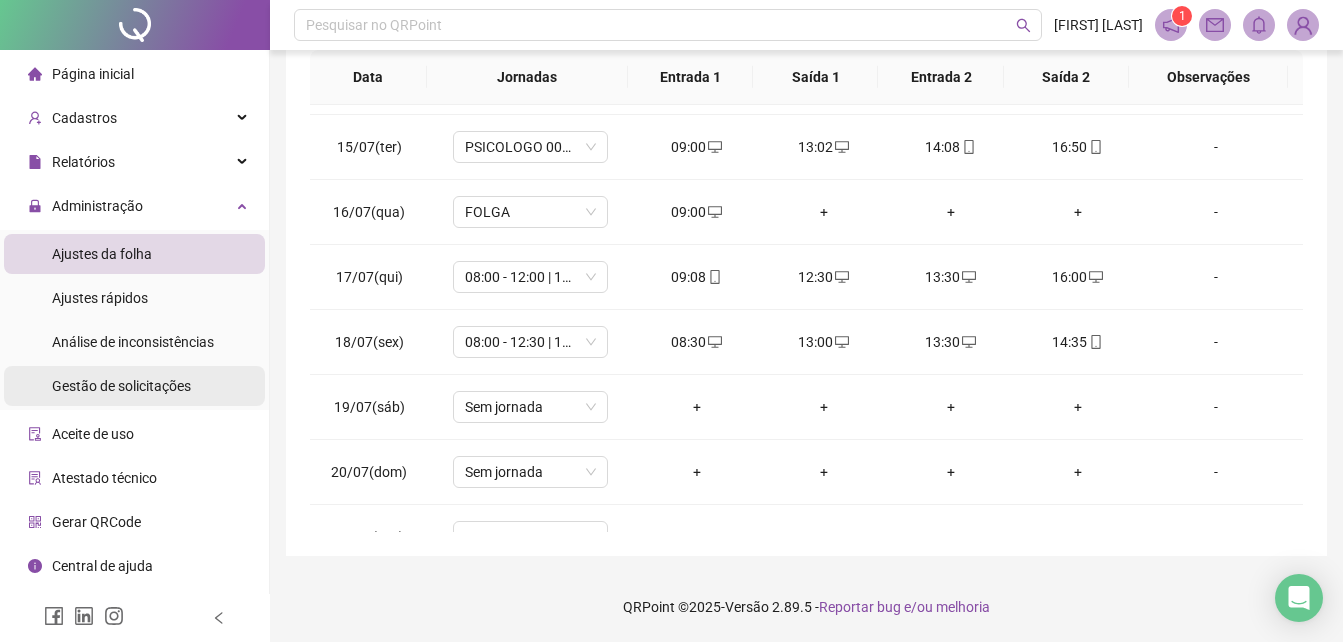 click on "Gestão de solicitações" at bounding box center (121, 386) 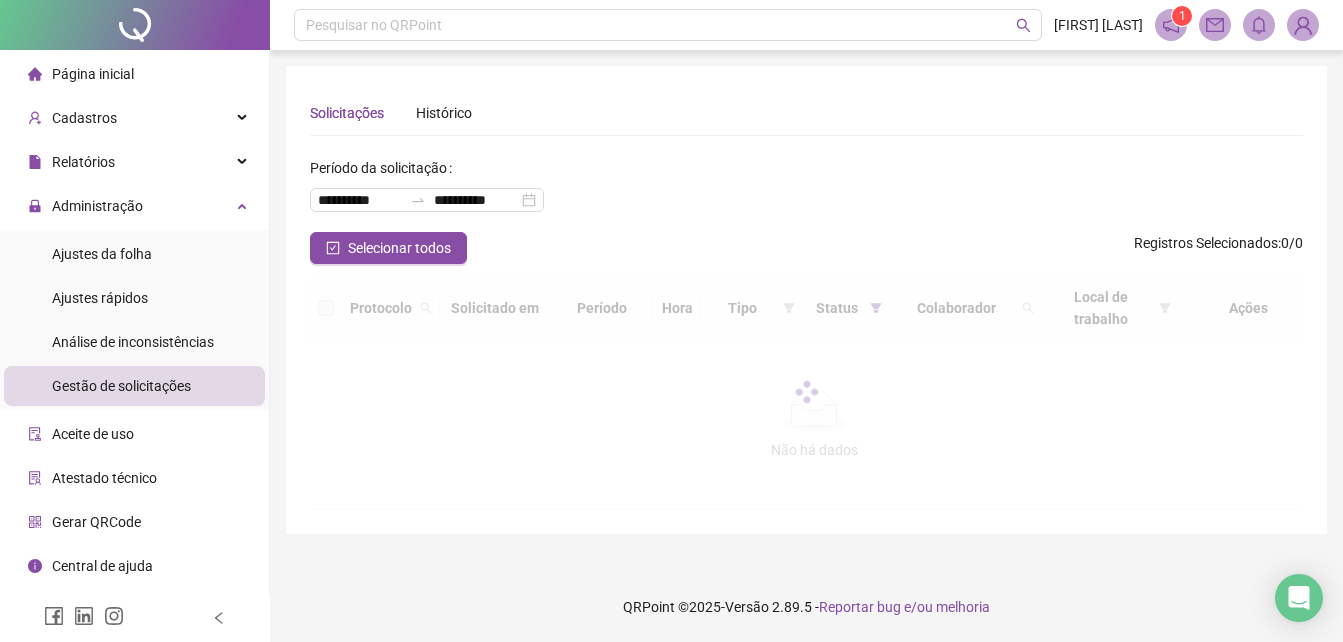 scroll, scrollTop: 0, scrollLeft: 0, axis: both 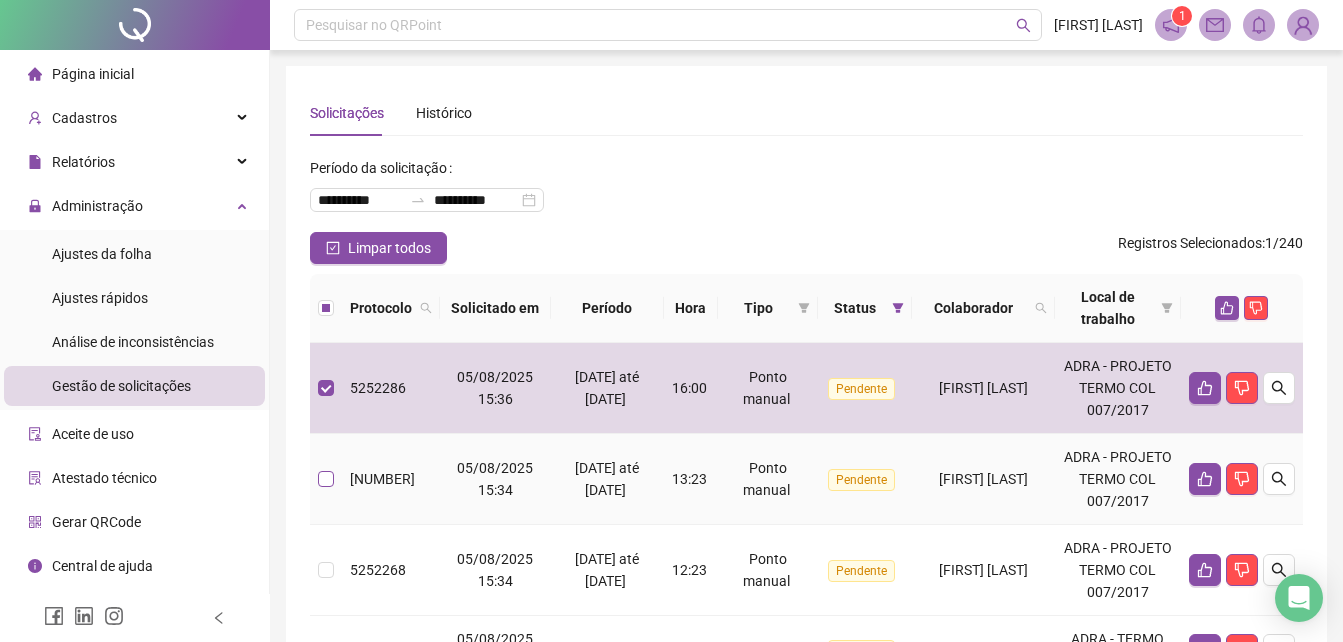 click at bounding box center [326, 479] 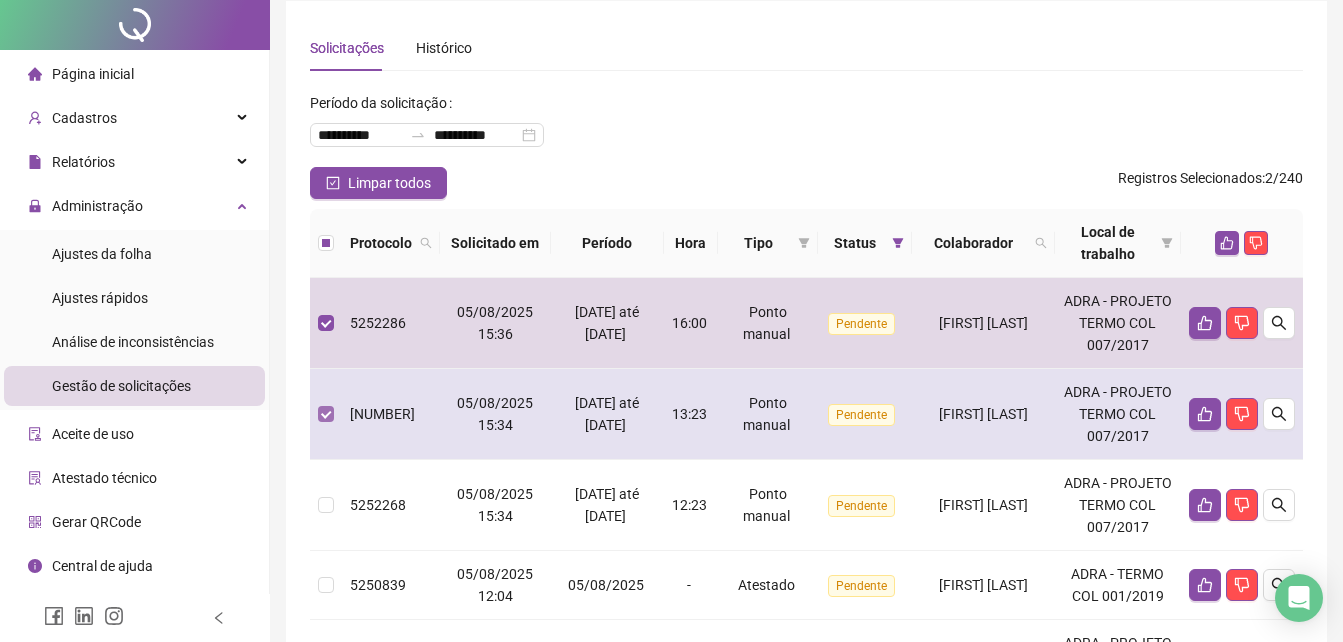 scroll, scrollTop: 100, scrollLeft: 0, axis: vertical 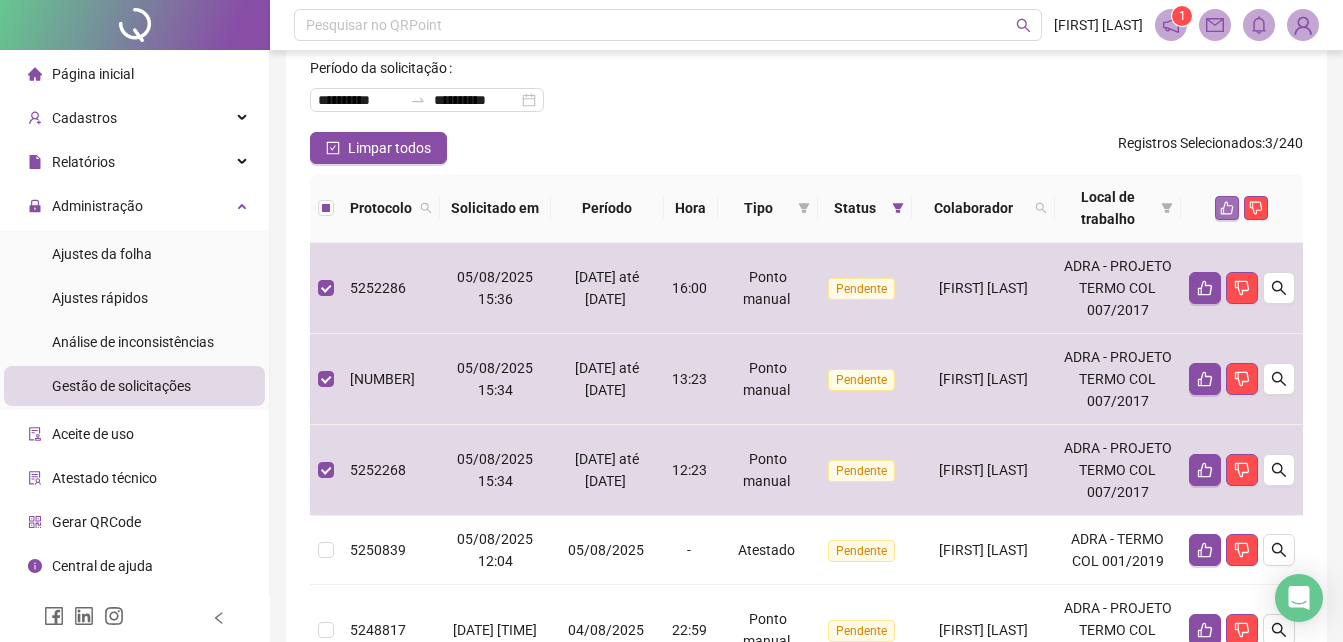 click 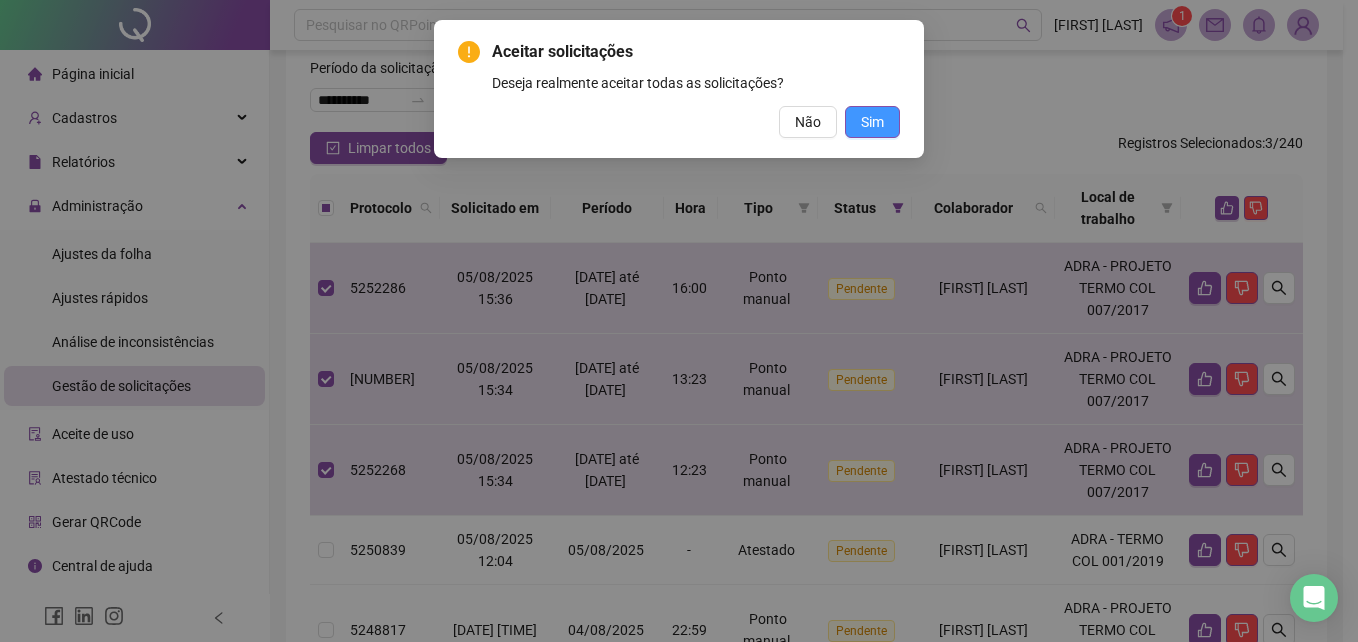 click on "Sim" at bounding box center [872, 122] 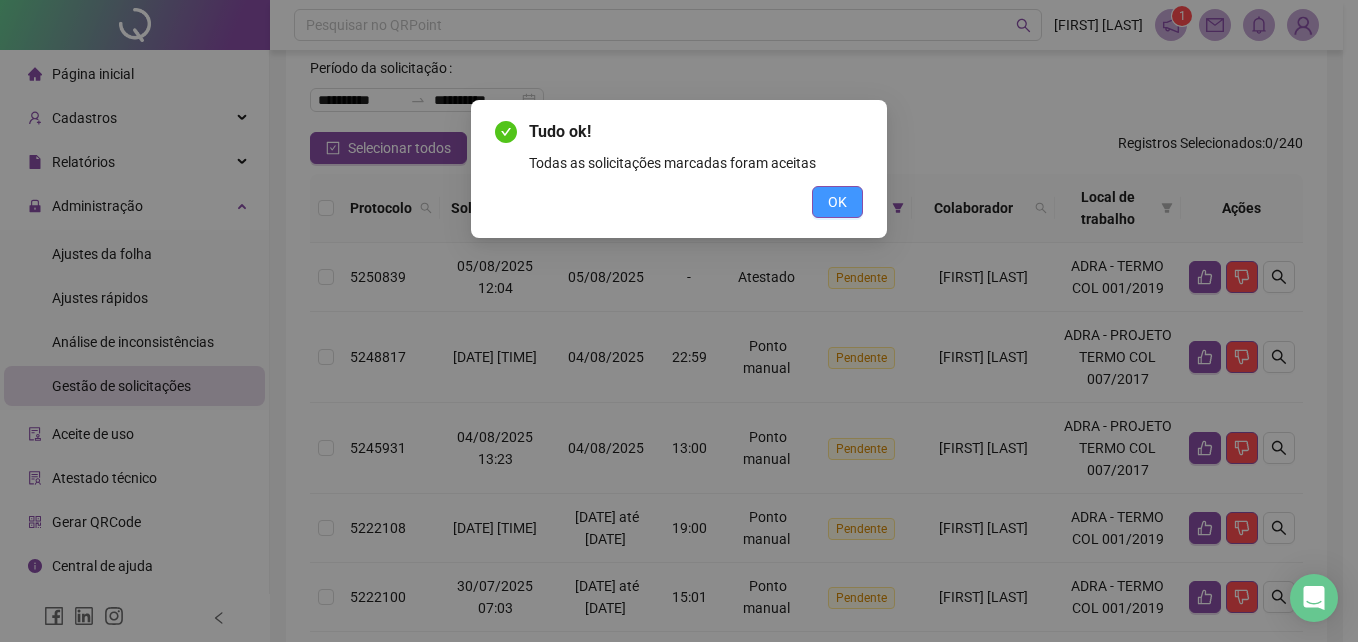 click on "OK" at bounding box center (837, 202) 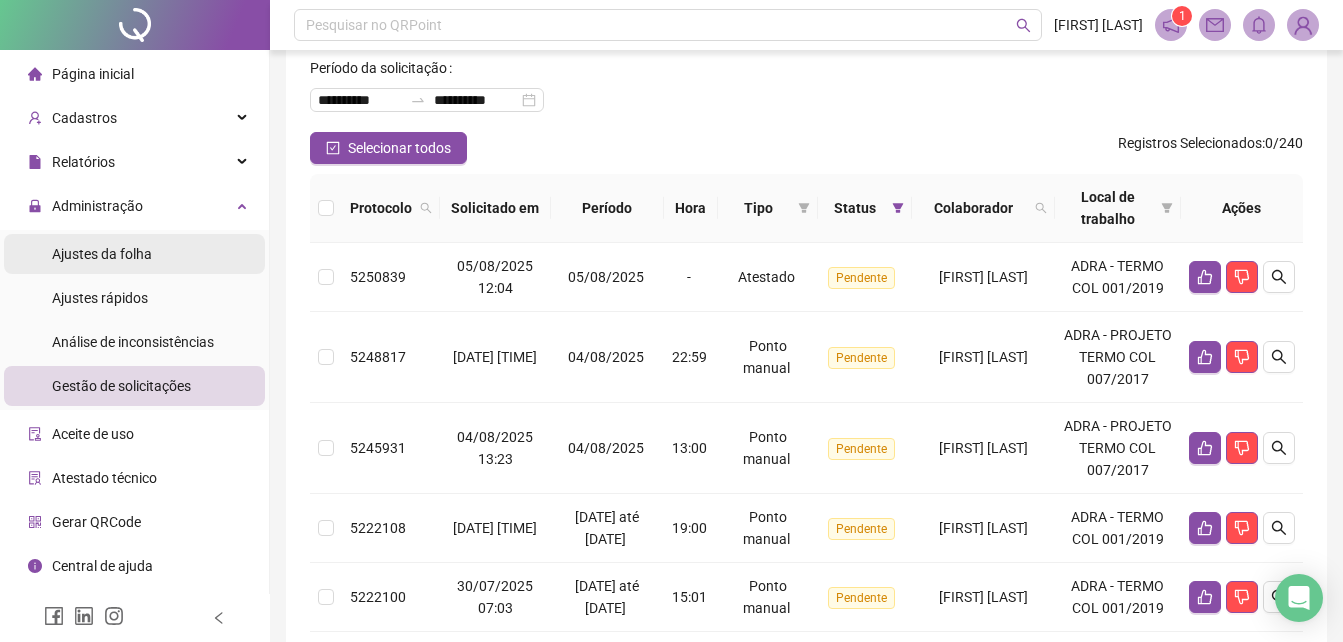 click on "Ajustes da folha" at bounding box center (102, 254) 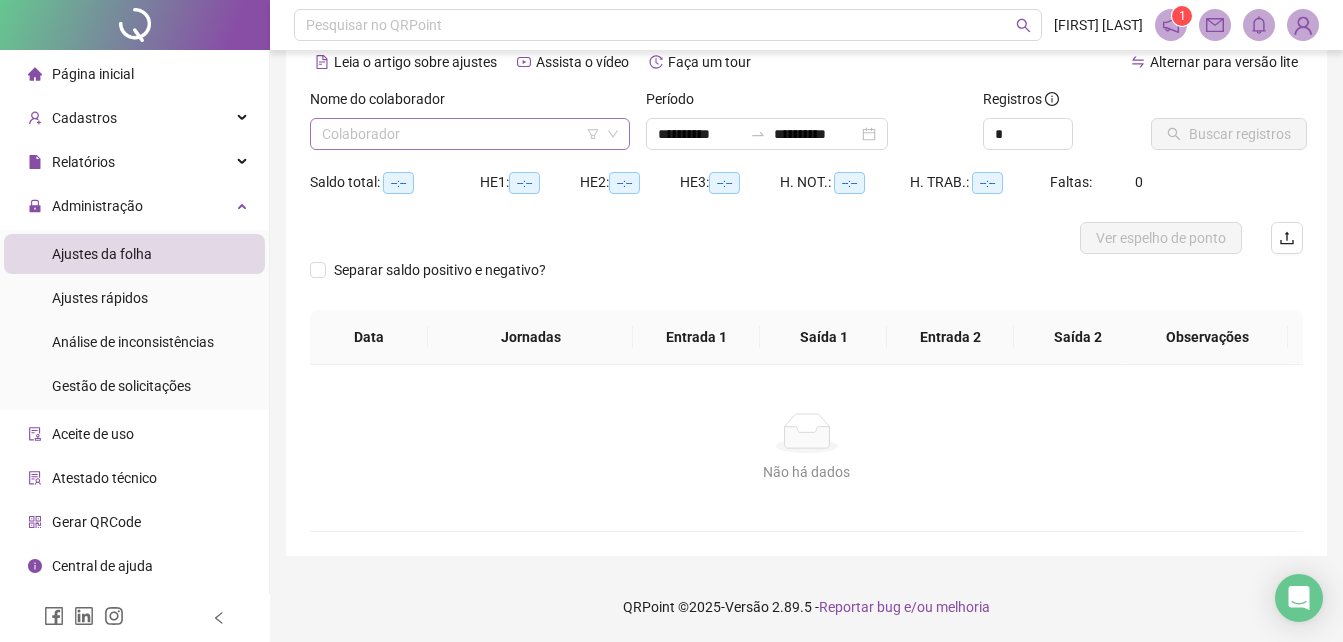click at bounding box center [461, 134] 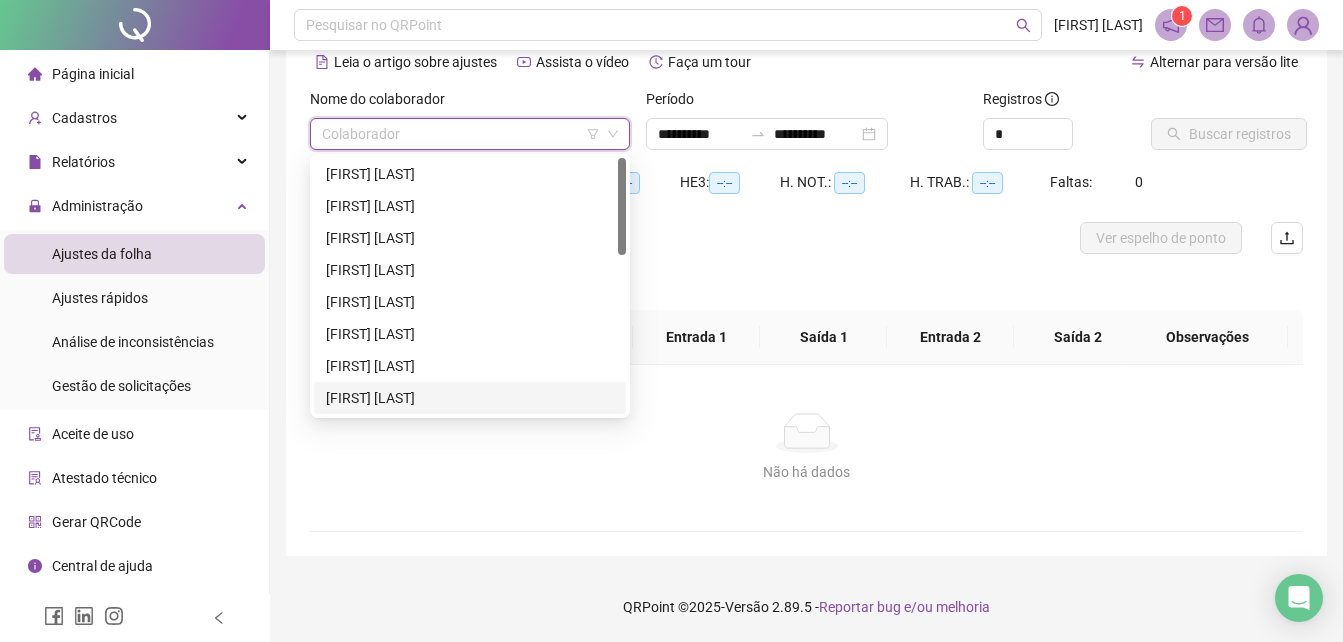 click on "[FIRST] [LAST]" at bounding box center (470, 398) 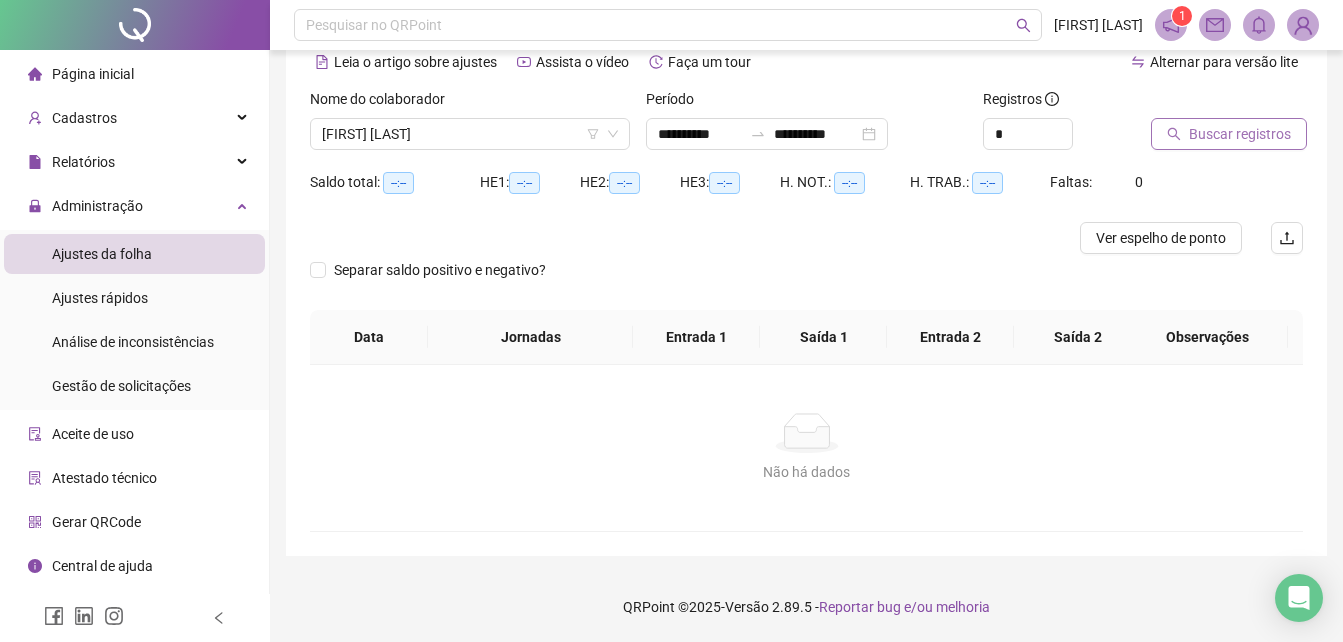 click on "Buscar registros" at bounding box center [1229, 134] 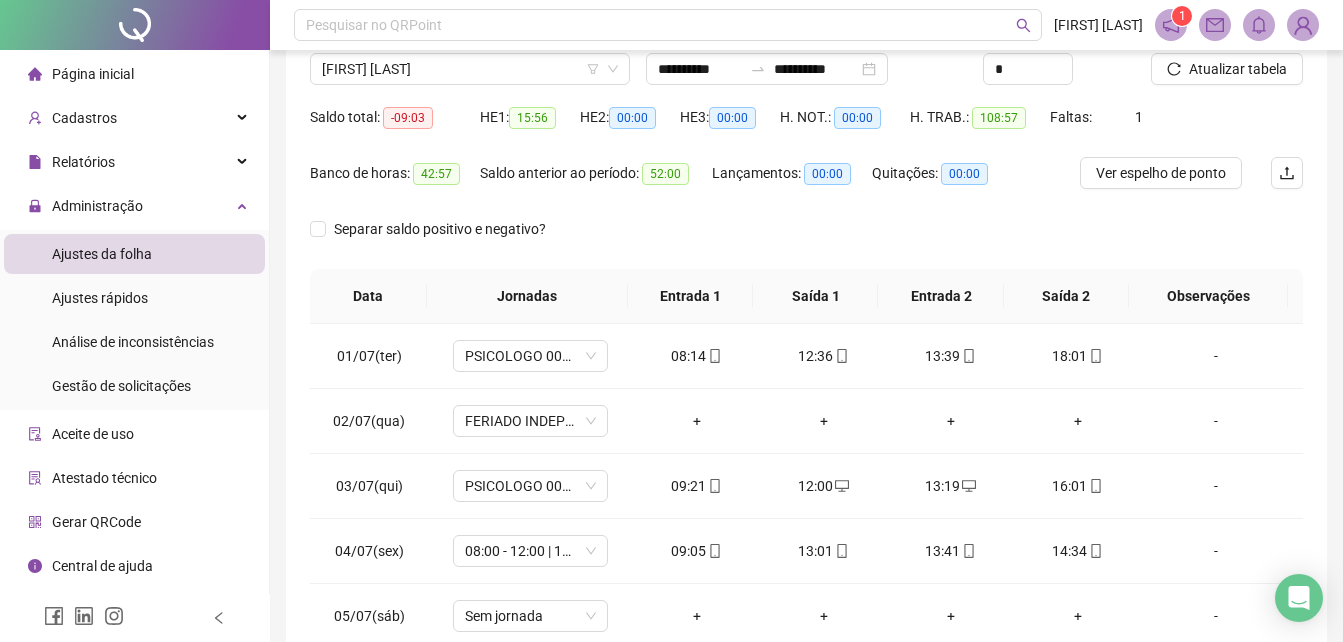 scroll, scrollTop: 196, scrollLeft: 0, axis: vertical 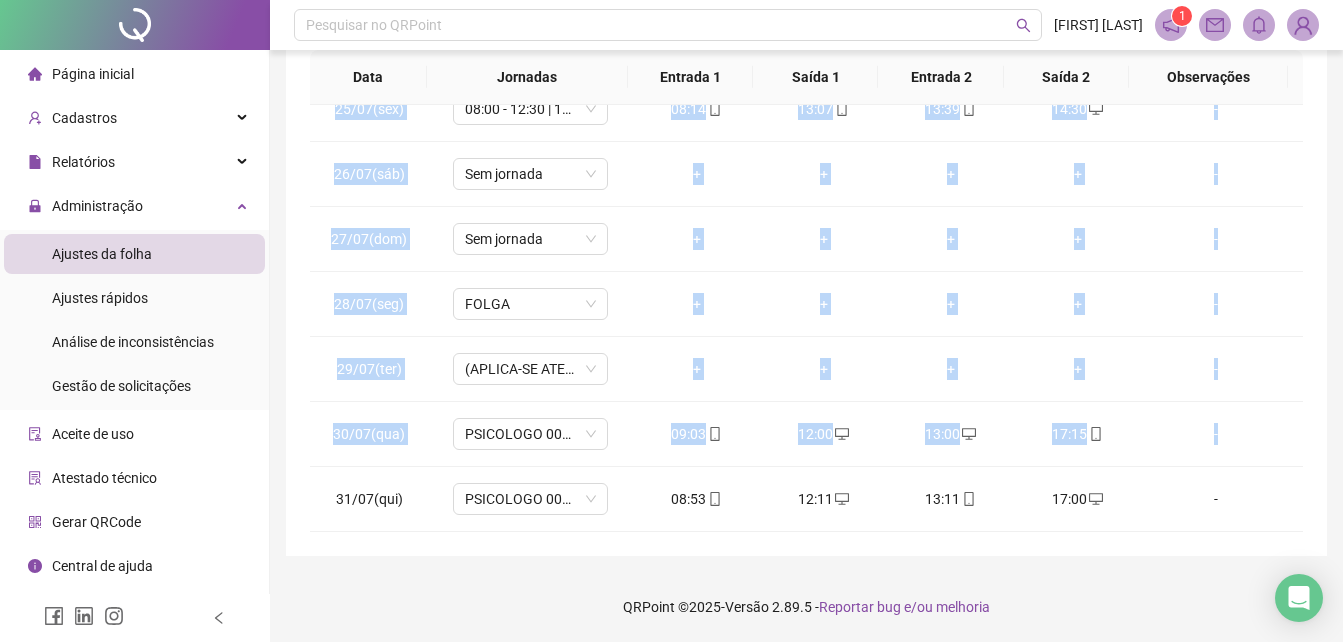 click on "01/07(ter) PSICOLOGO 007/2017 08:14 12:36 13:39 18:01 - 02/07(qua) FERIADO INDEPENDÊNCIA DA BAHIA  + + + + - 03/07(qui) PSICOLOGO 007/2017 09:21 12:00 13:19 16:01 - 04/07(sex) 08:00 - 12:00 | 13:00 - 17:00 09:05 13:01 13:41 14:34 - 05/07(sáb) Sem jornada + + + + - 06/07(dom) Sem jornada + + + + - 07/07(seg) FOLGA COMPENSATÓRIA + + + + - 08/07(ter) PSICOLOGO 007/2017 09:32 13:00 14:06 17:00 - 09/07(qua) PSICOLOGO 007/2017 09:03 13:01 14:07 17:01 - 10/07(qui) PSICOLOGO 007/2017 + + + + - 11/07(sex) PSICOLOGO 007/2017 08:30 13:01 13:32 14:41 - 12/07(sáb) Sem jornada + + + + - 13/07(dom) Sem jornada + + + + - 14/07(seg) FOLGA COMPENSATÓRIA + + + + - 15/07(ter) PSICOLOGO 007/2017 09:00 13:02 14:08 16:50 - 16/07(qua) FOLGA 09:00 12:23 13:23 16:00 - 17/07(qui) 08:00 - 12:00 | 13:00 - 17:00 09:08 12:30 13:30 16:00 - 18/07(sex) 08:00 - 12:30 | 13:00 - 14:30 08:30 13:00 13:30 14:35 - 19/07(sáb) Sem jornada + + + + - 20/07(dom) Sem jornada + + + + - 21/07(seg) FOLGA + + + + - 22/07(ter) 09:00" at bounding box center [806, 318] 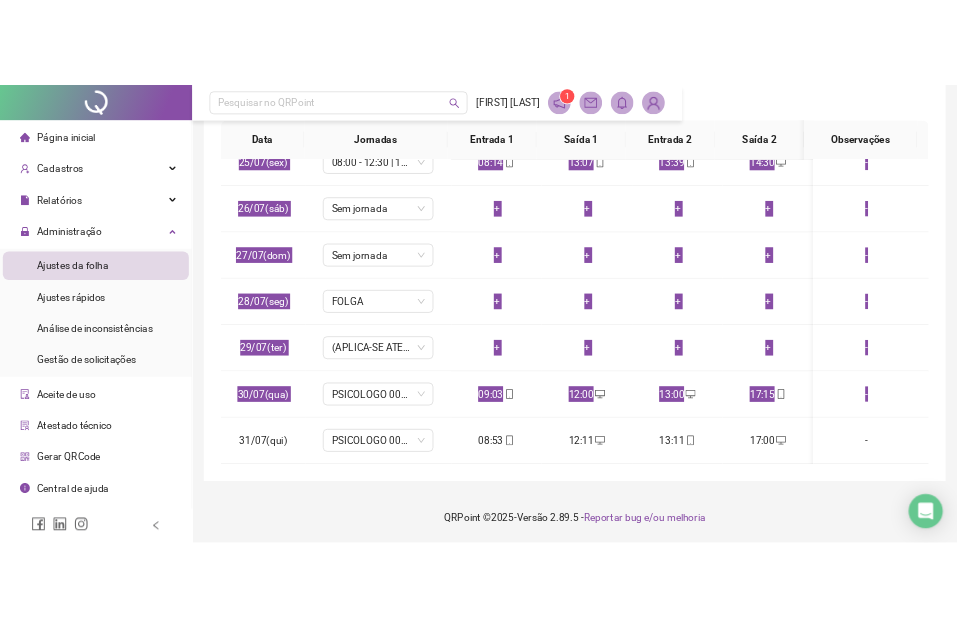 scroll, scrollTop: 458, scrollLeft: 0, axis: vertical 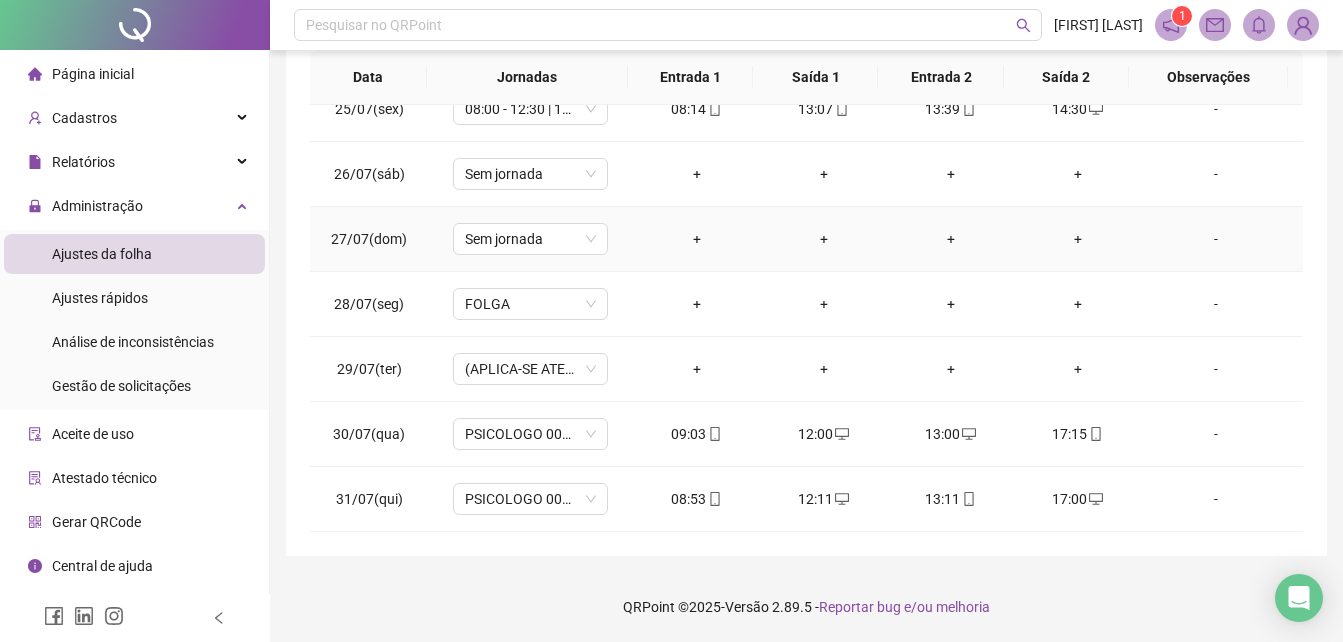 click on "-" at bounding box center (1222, 239) 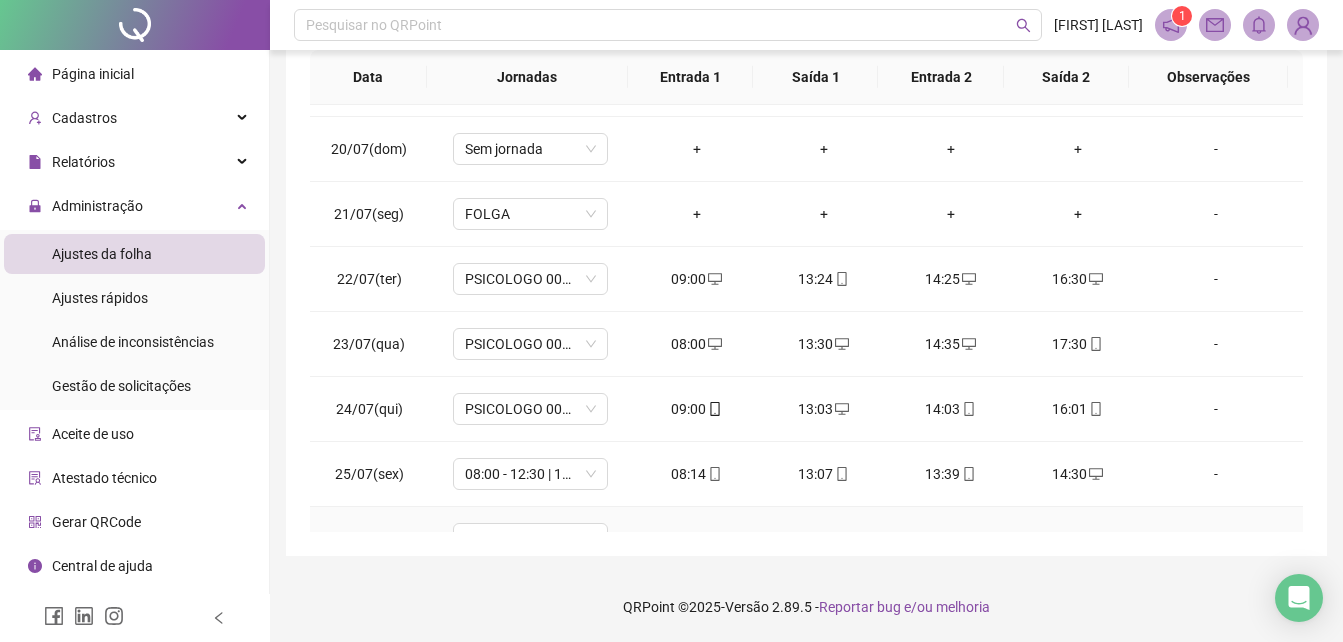 scroll, scrollTop: 1188, scrollLeft: 0, axis: vertical 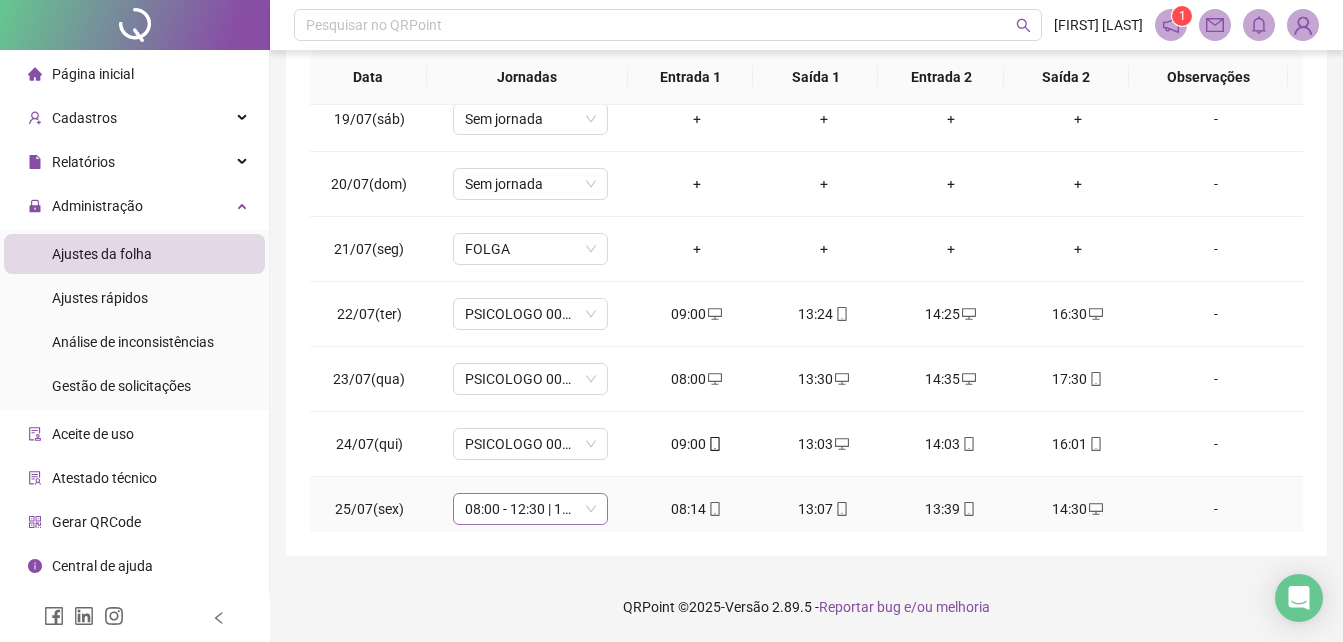 click on "08:00 - 12:30 | 13:00 - 14:30" at bounding box center [530, 509] 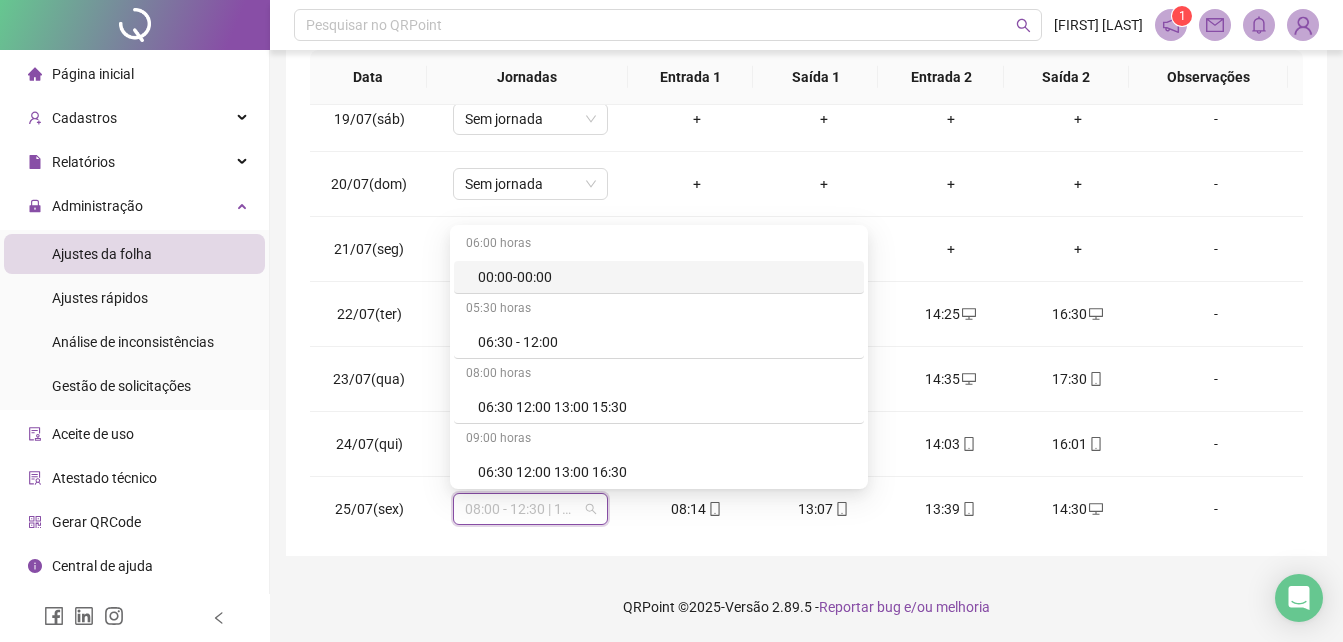 click on "**********" at bounding box center (806, 131) 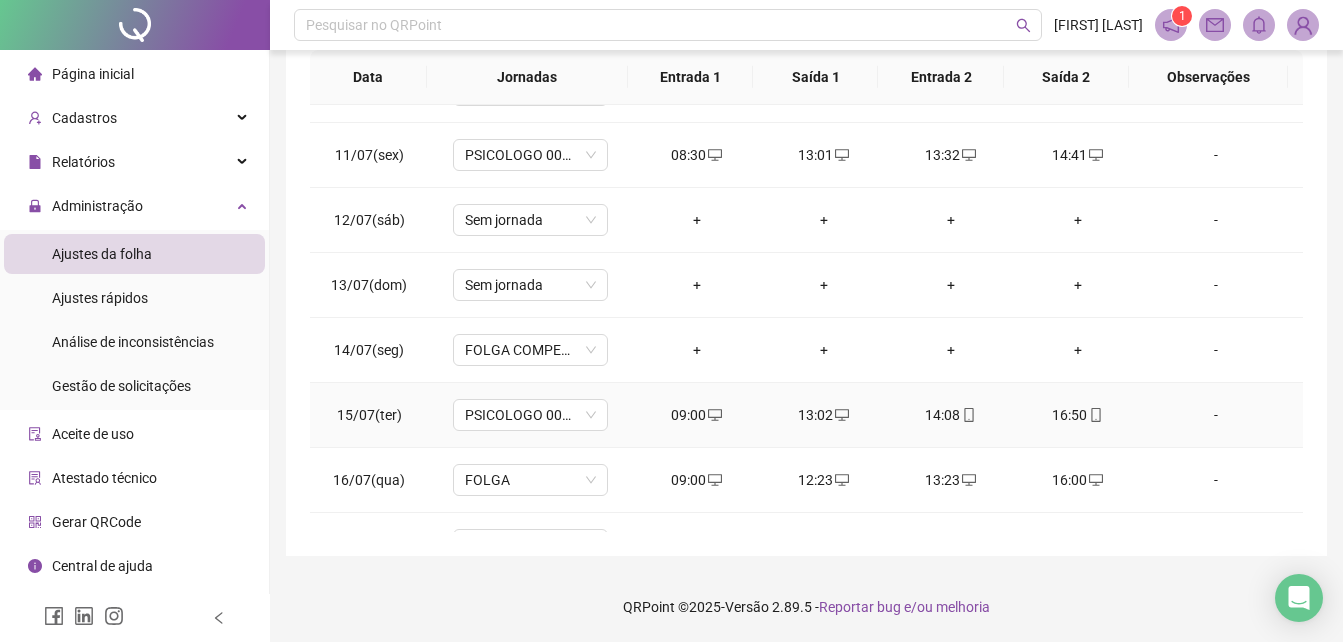 scroll, scrollTop: 588, scrollLeft: 0, axis: vertical 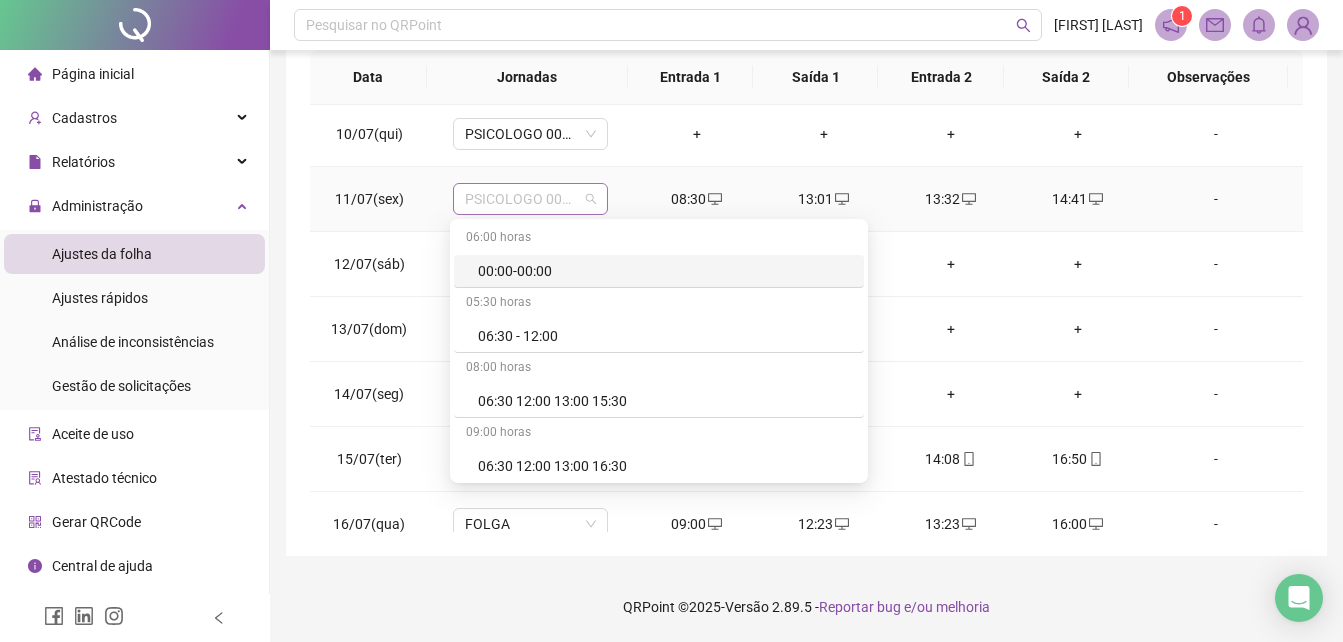 click on "PSICOLOGO 007/2017" at bounding box center [530, 199] 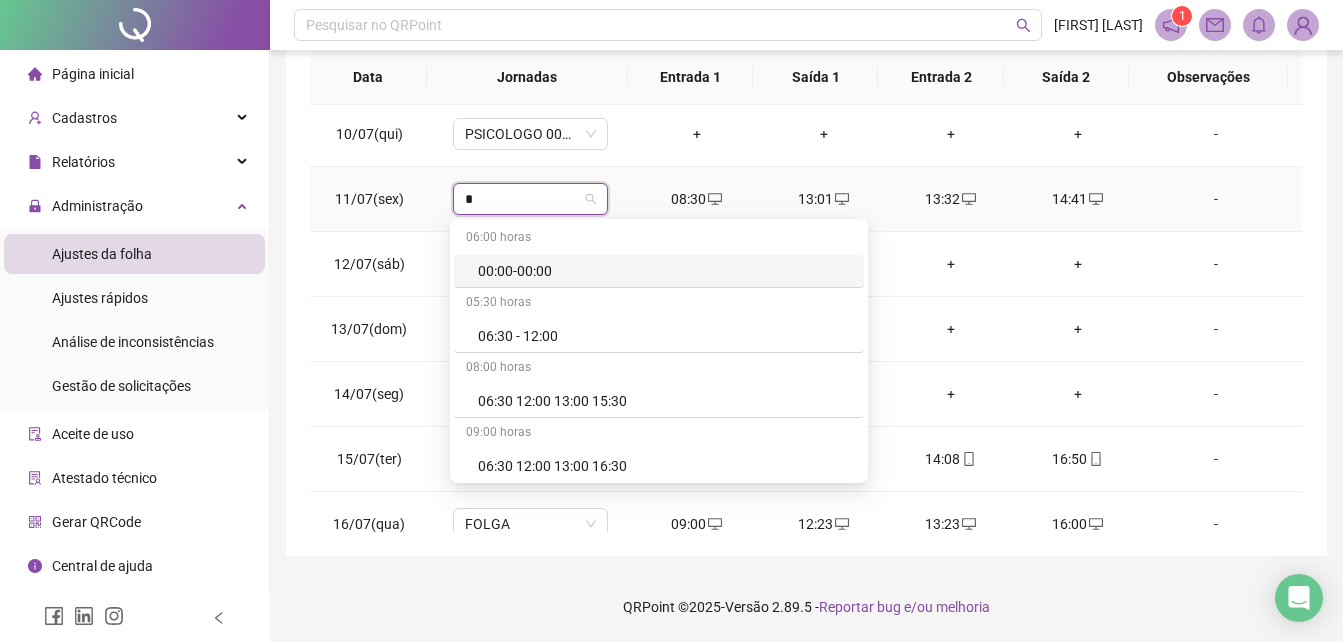 type on "**" 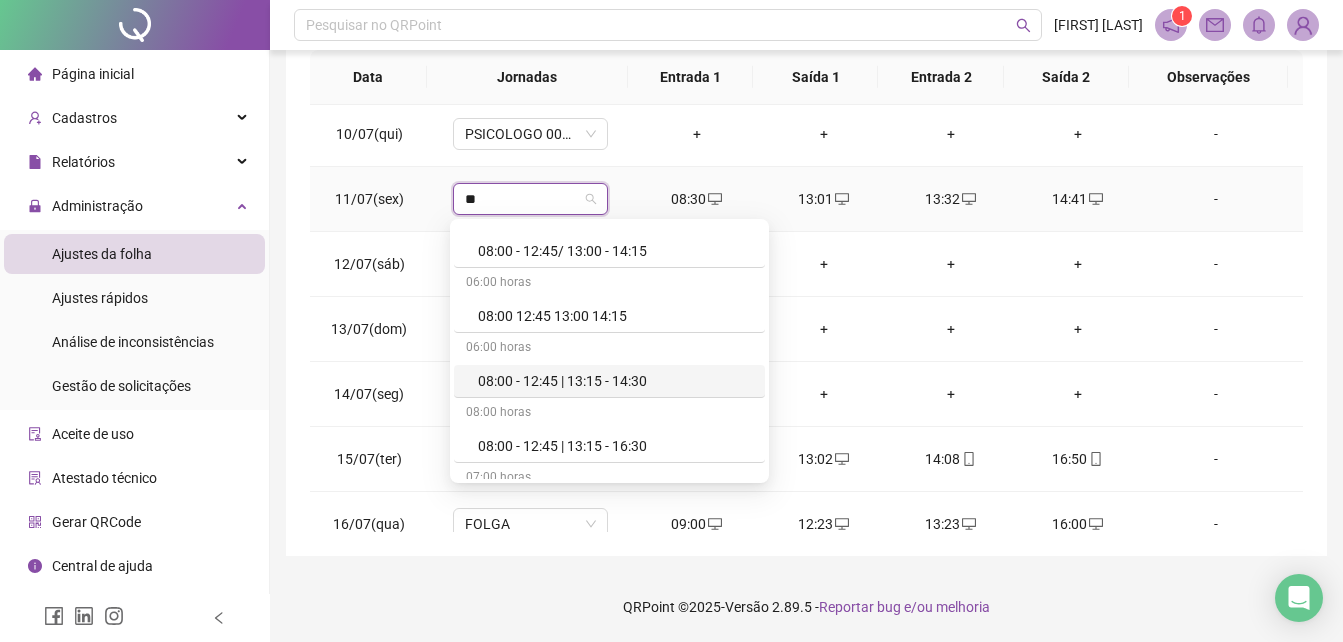 scroll, scrollTop: 849, scrollLeft: 0, axis: vertical 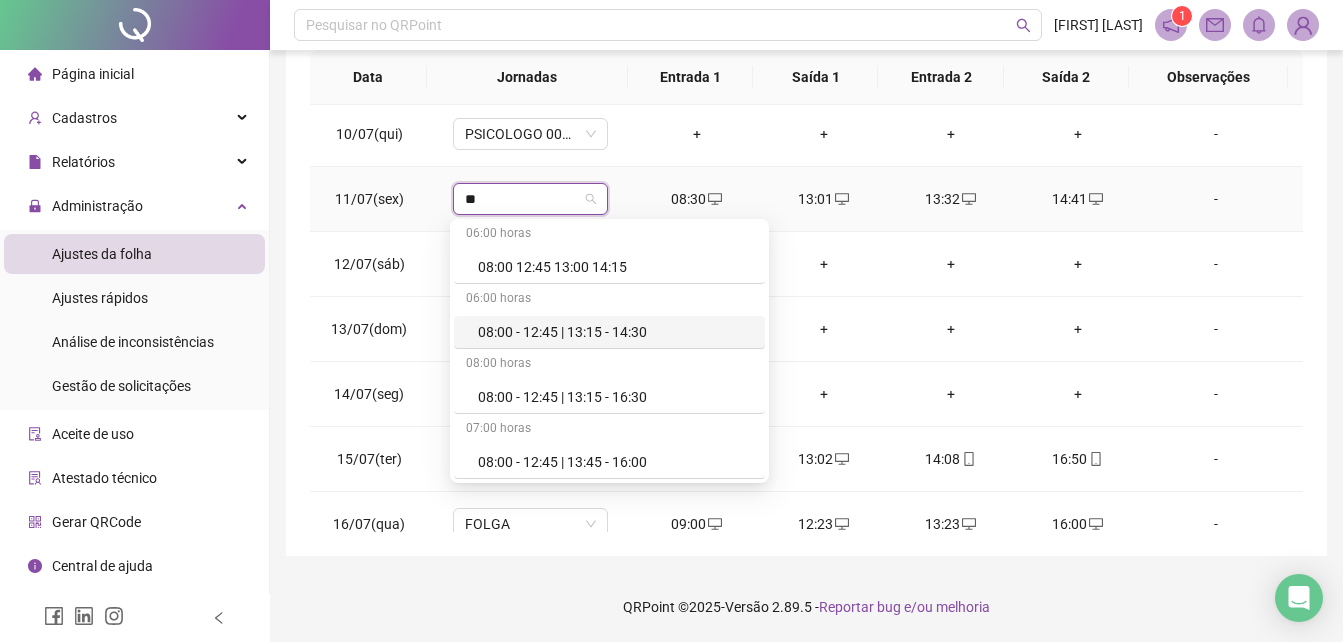 click on "08:00 - 12:45 | 13:15 - 14:30" at bounding box center [615, 332] 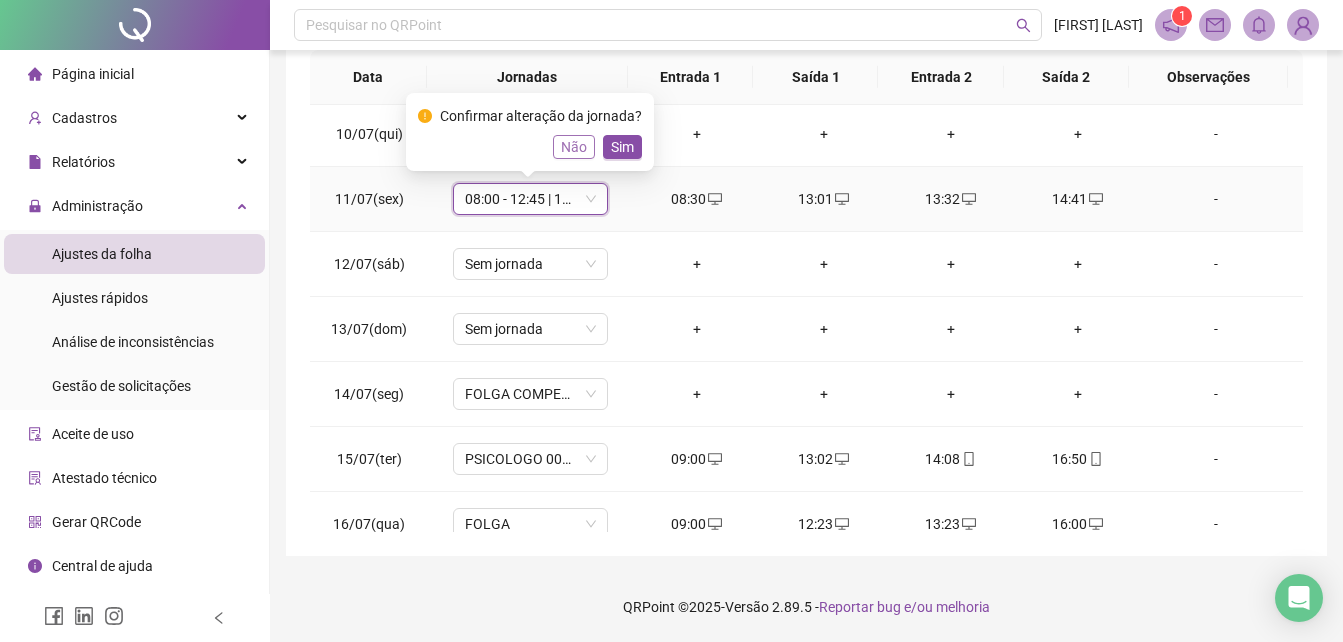 click on "Não" at bounding box center [574, 147] 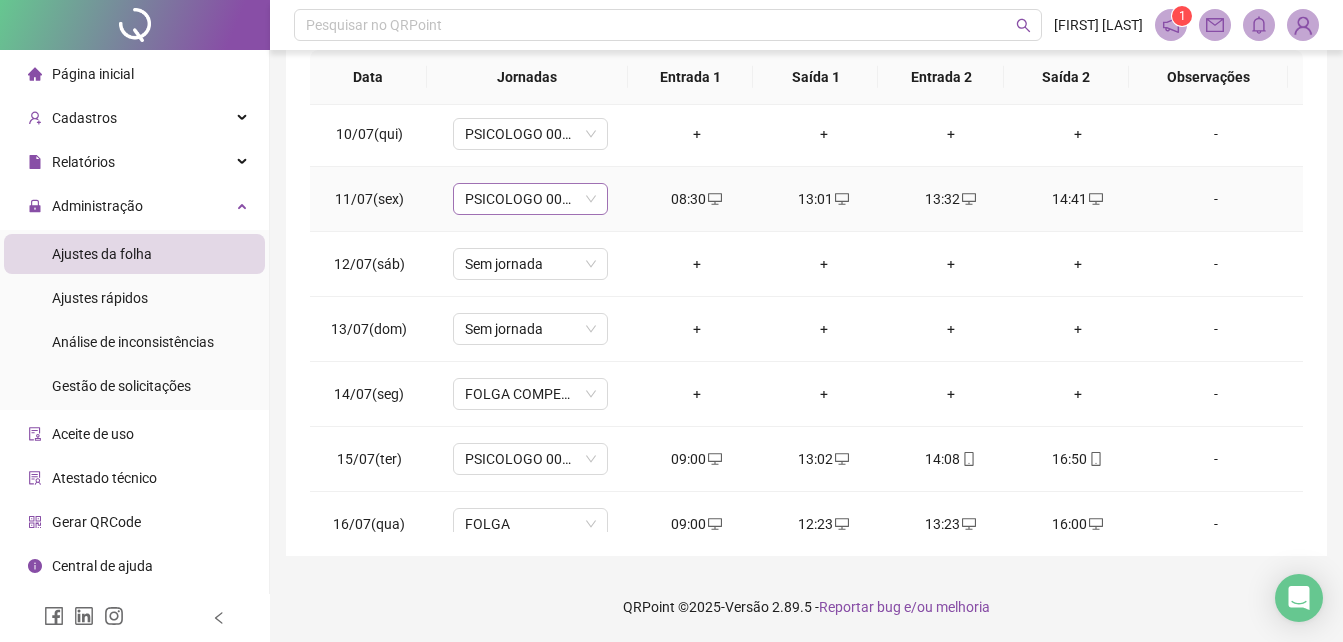 click on "PSICOLOGO 007/2017" at bounding box center [530, 199] 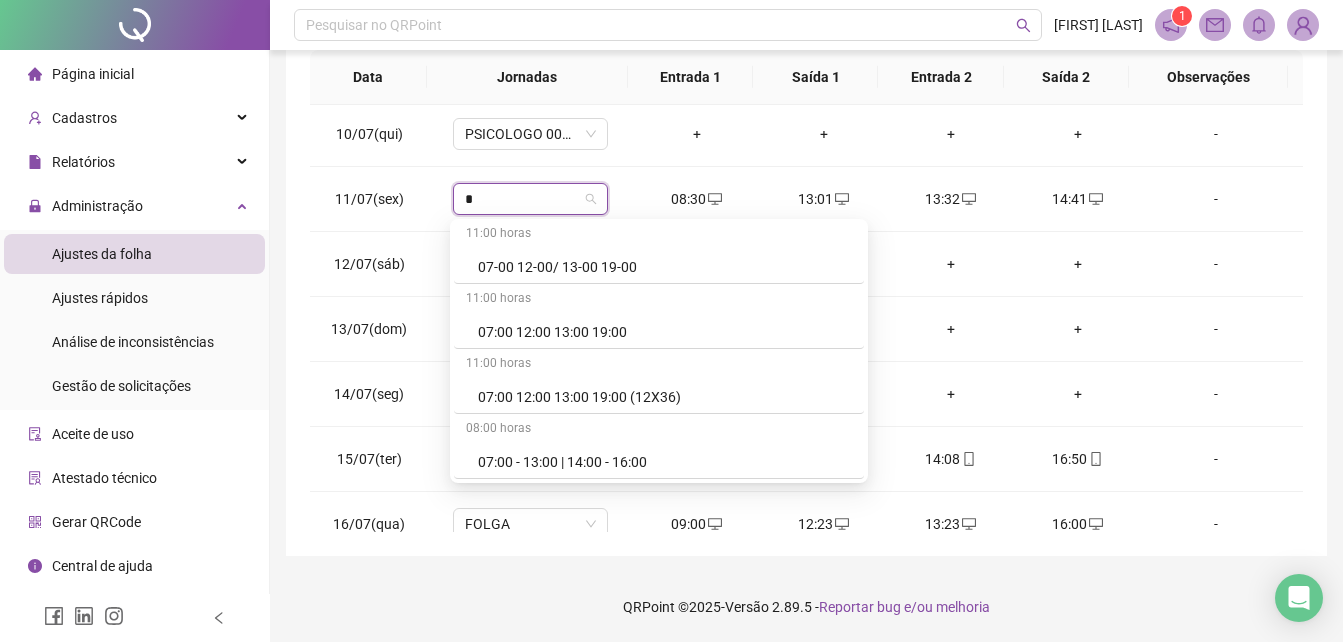 type on "**" 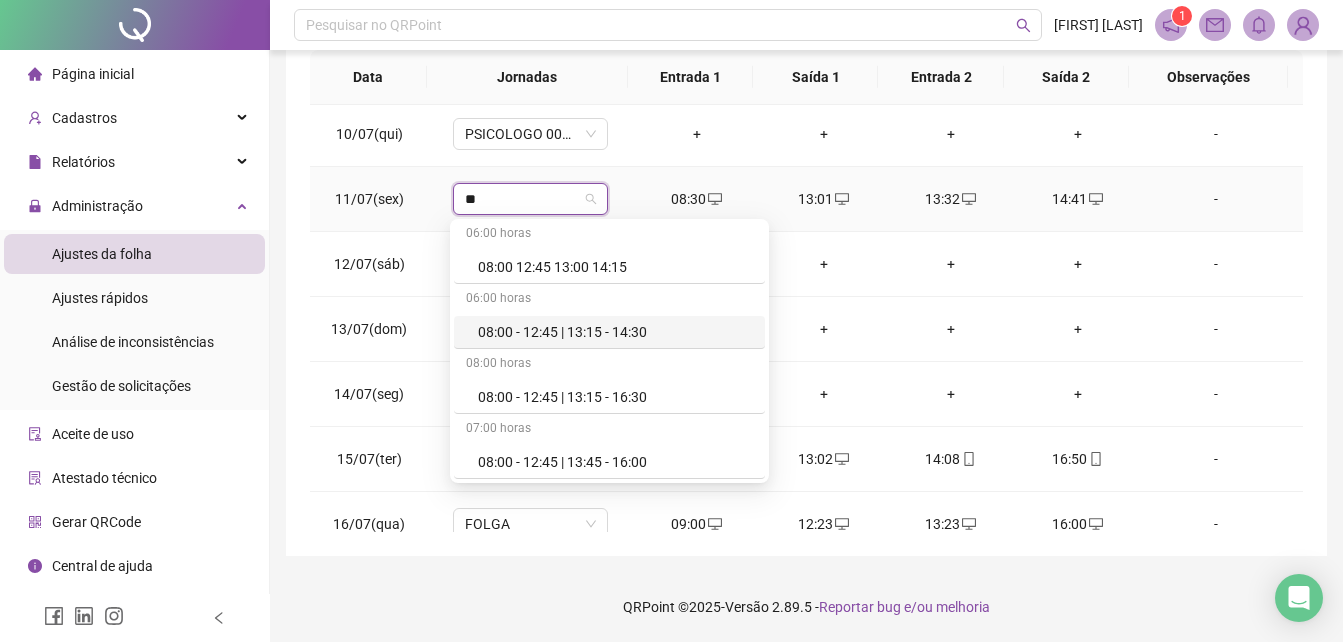 click on "08:00 - 12:45 | 13:15 - 14:30" at bounding box center [615, 332] 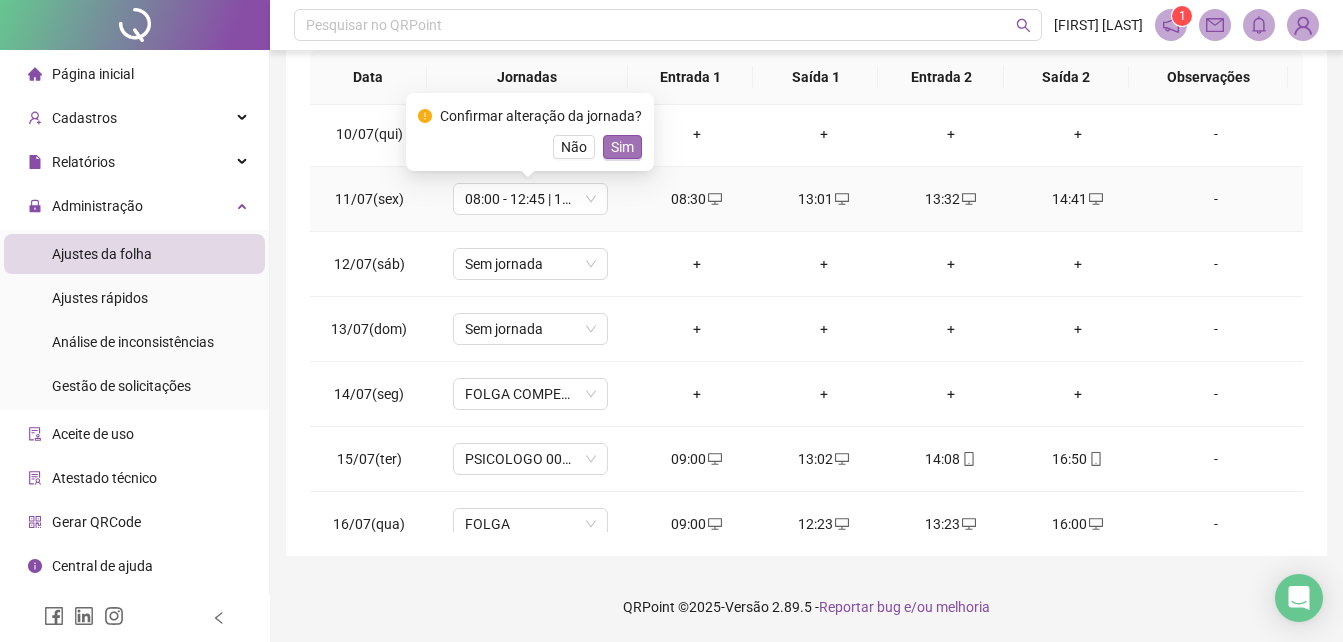 click on "Sim" at bounding box center [622, 147] 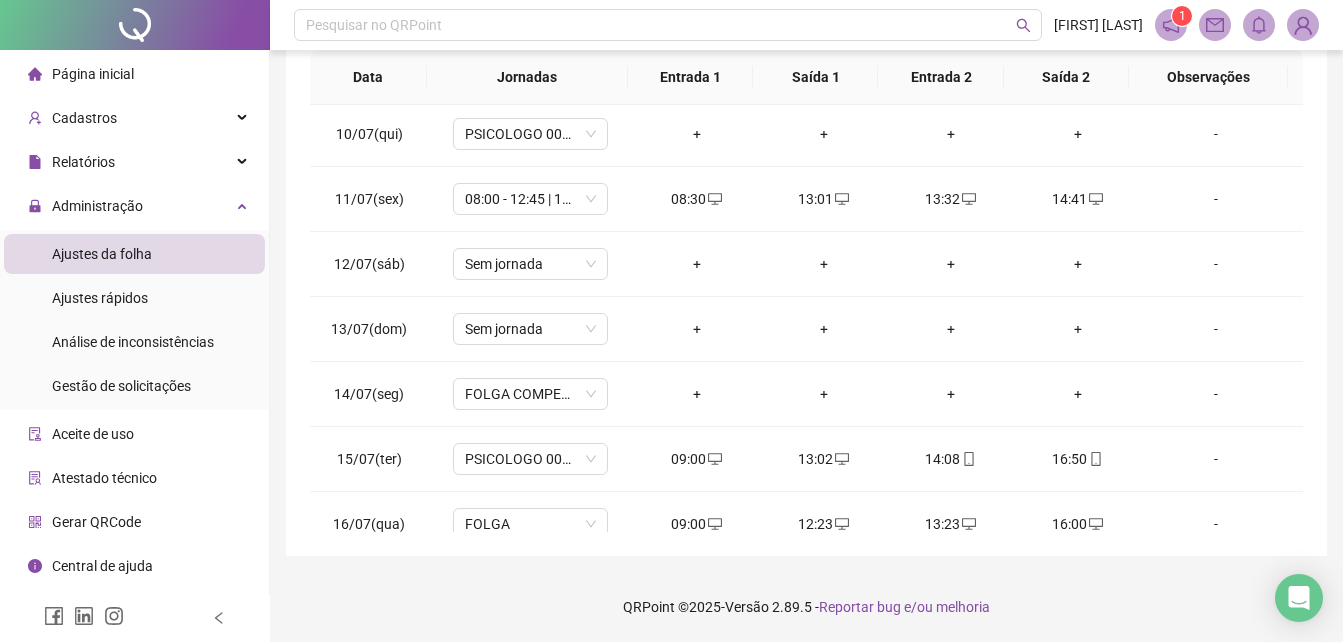 scroll, scrollTop: 0, scrollLeft: 0, axis: both 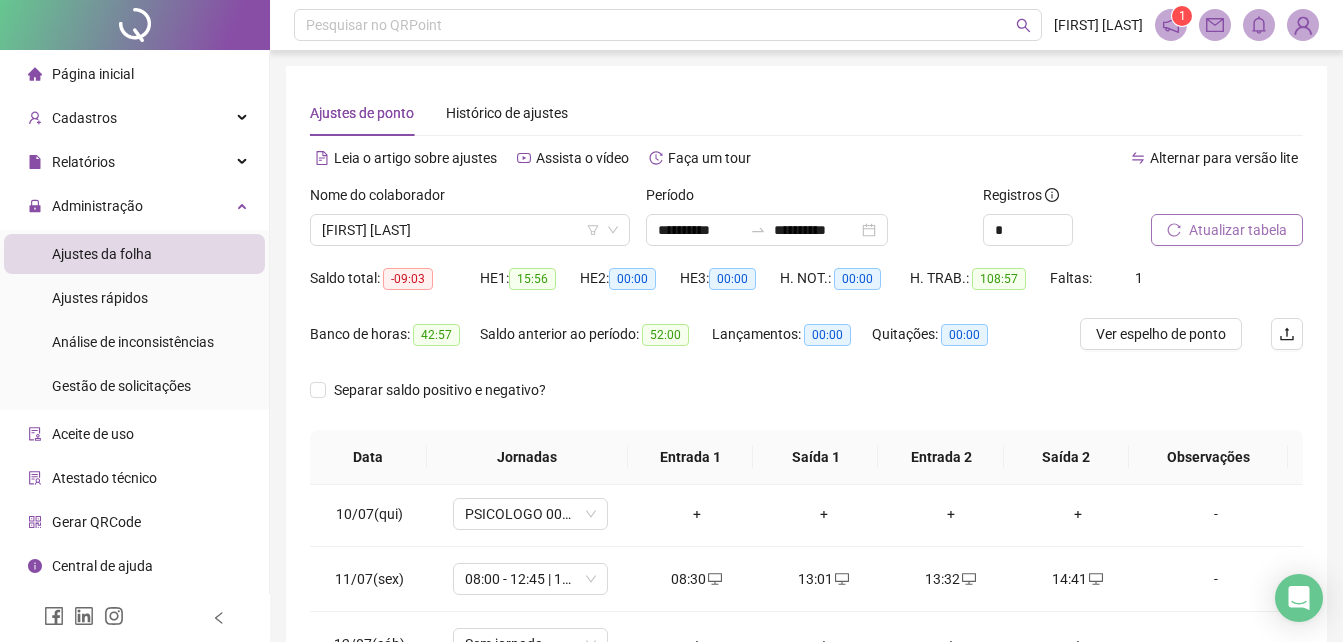 click on "Atualizar tabela" at bounding box center (1238, 230) 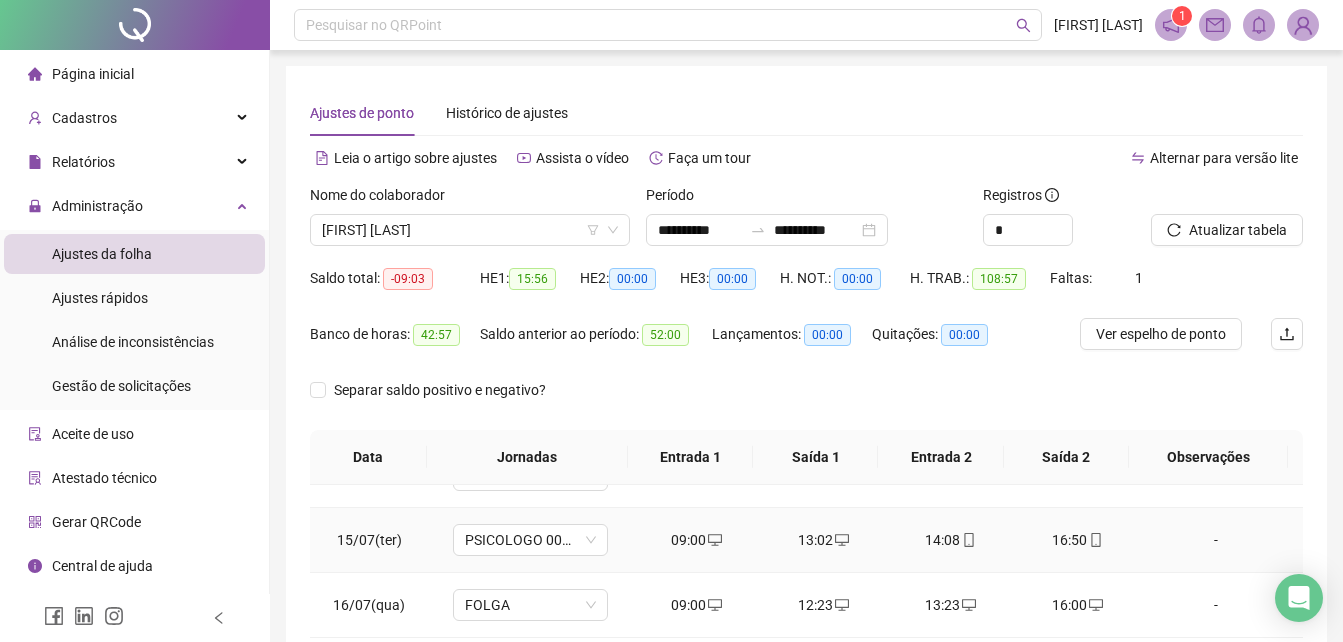 scroll, scrollTop: 888, scrollLeft: 0, axis: vertical 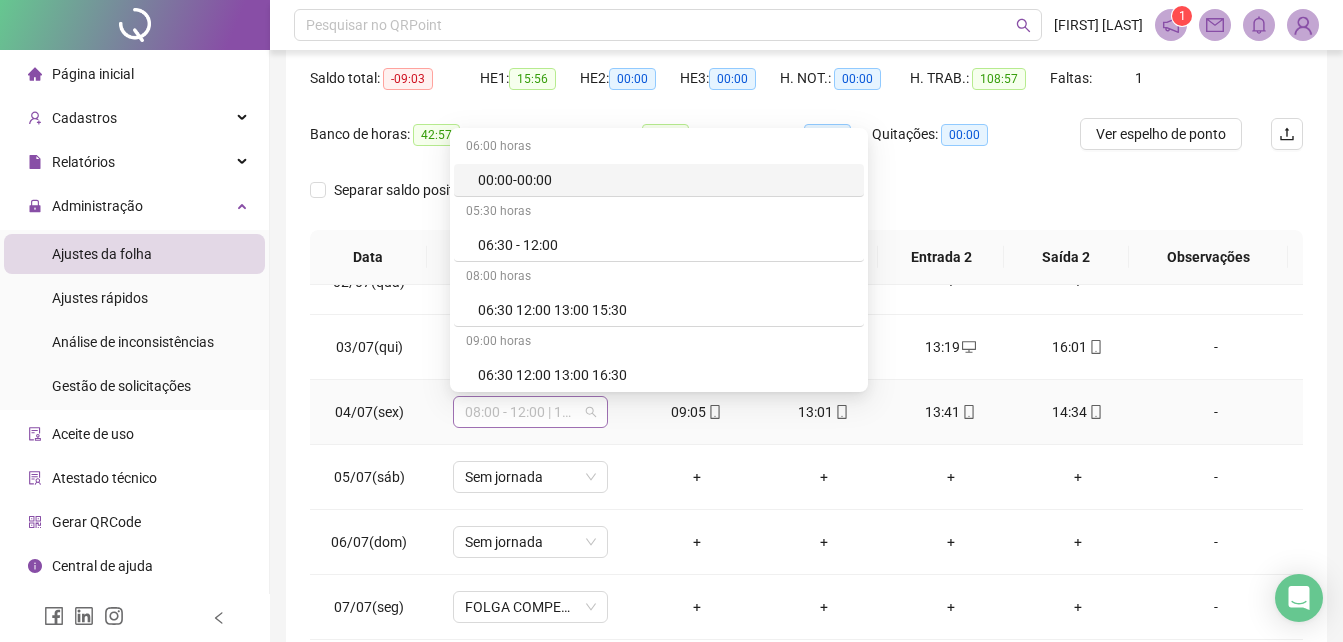 click on "08:00 - 12:00 | 13:00 - 17:00" at bounding box center (530, 412) 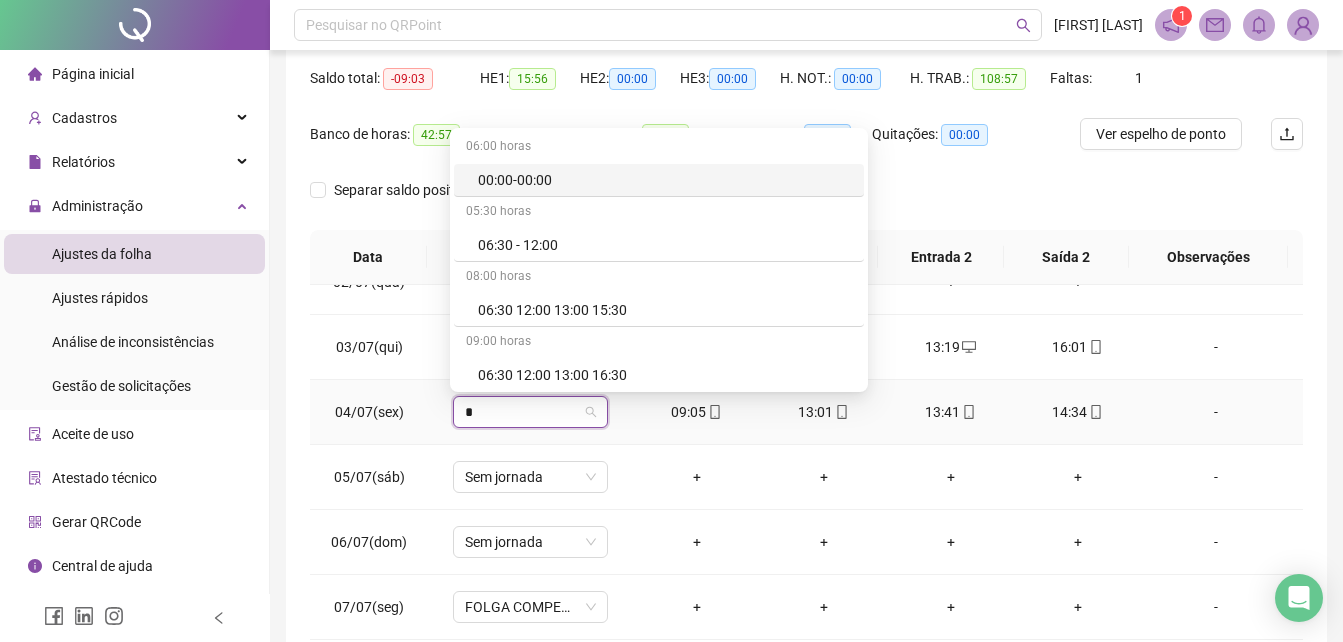 type on "**" 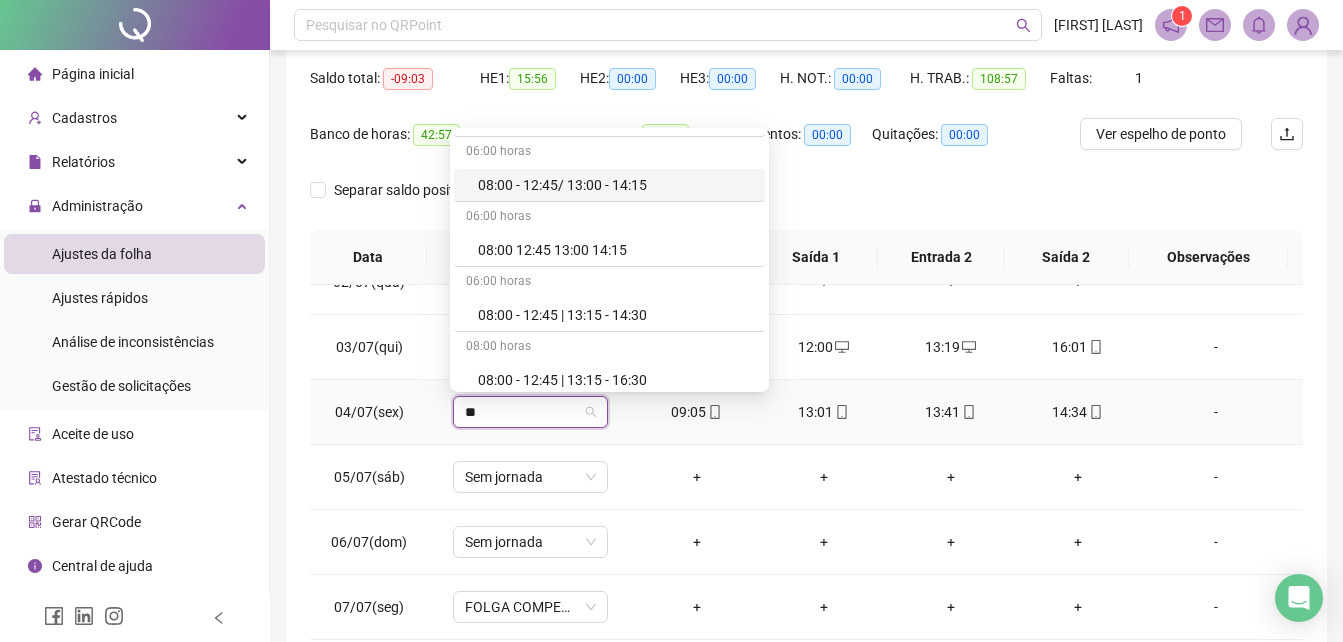 scroll, scrollTop: 800, scrollLeft: 0, axis: vertical 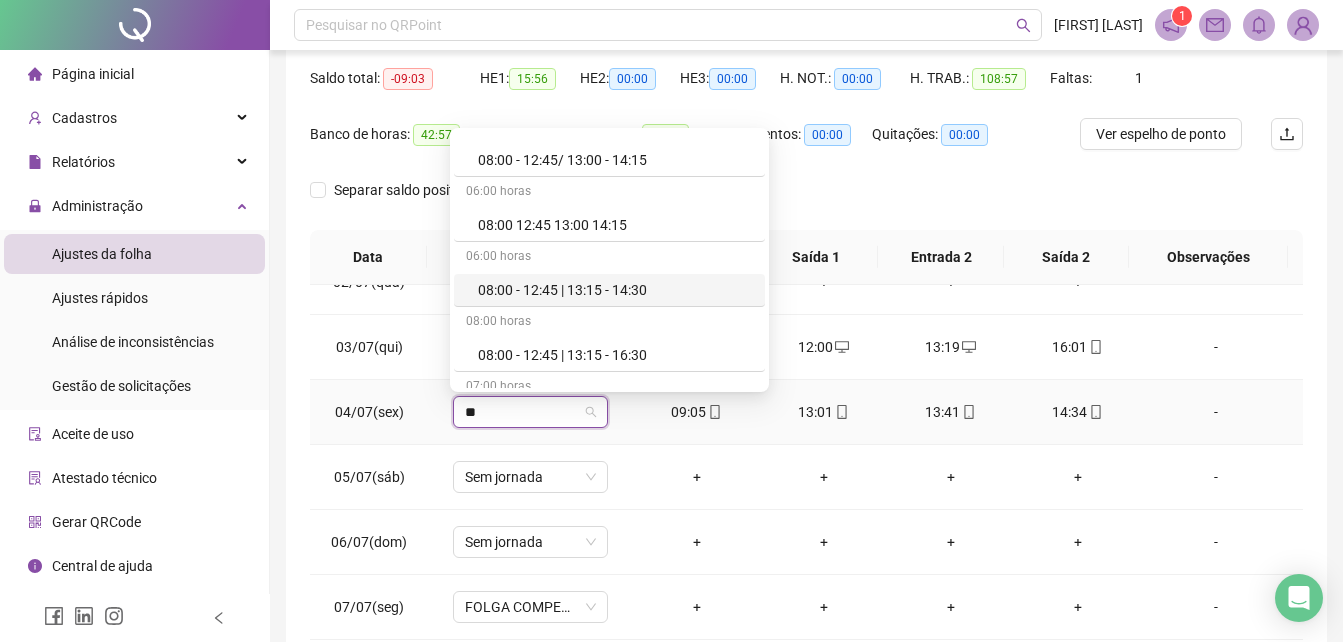 click on "08:00 - 12:45 | 13:15 - 14:30" at bounding box center [615, 290] 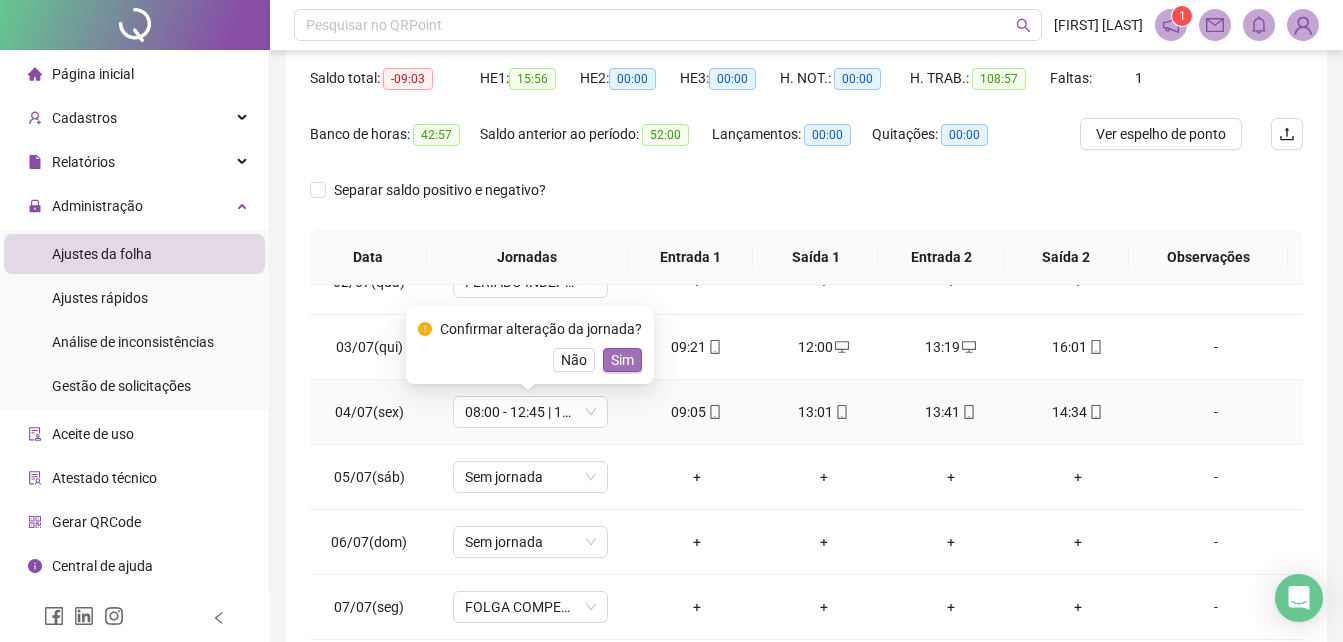 click on "Sim" at bounding box center [622, 360] 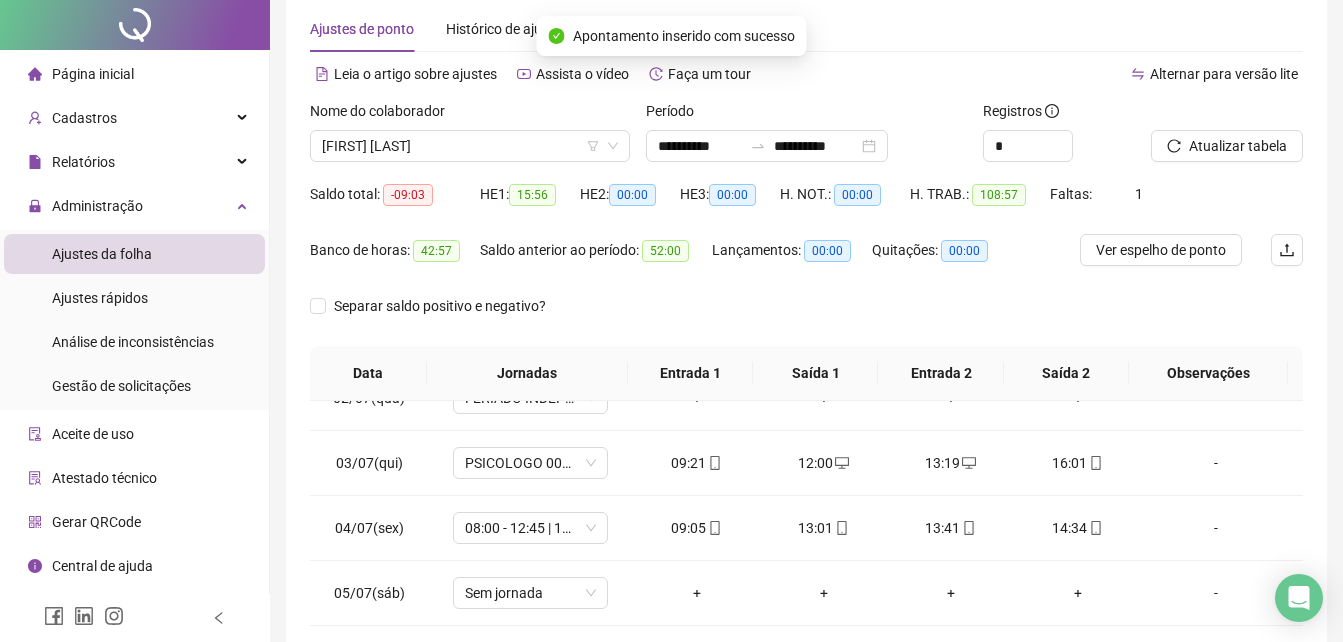scroll, scrollTop: 0, scrollLeft: 0, axis: both 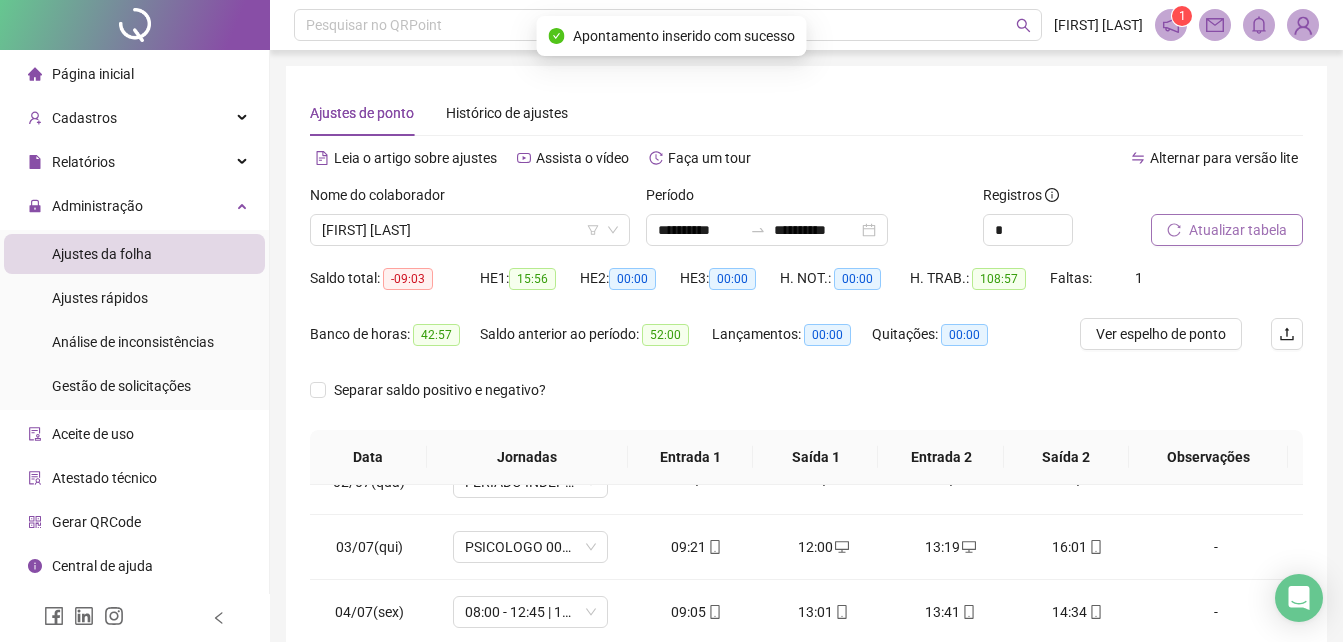 click on "Atualizar tabela" at bounding box center (1238, 230) 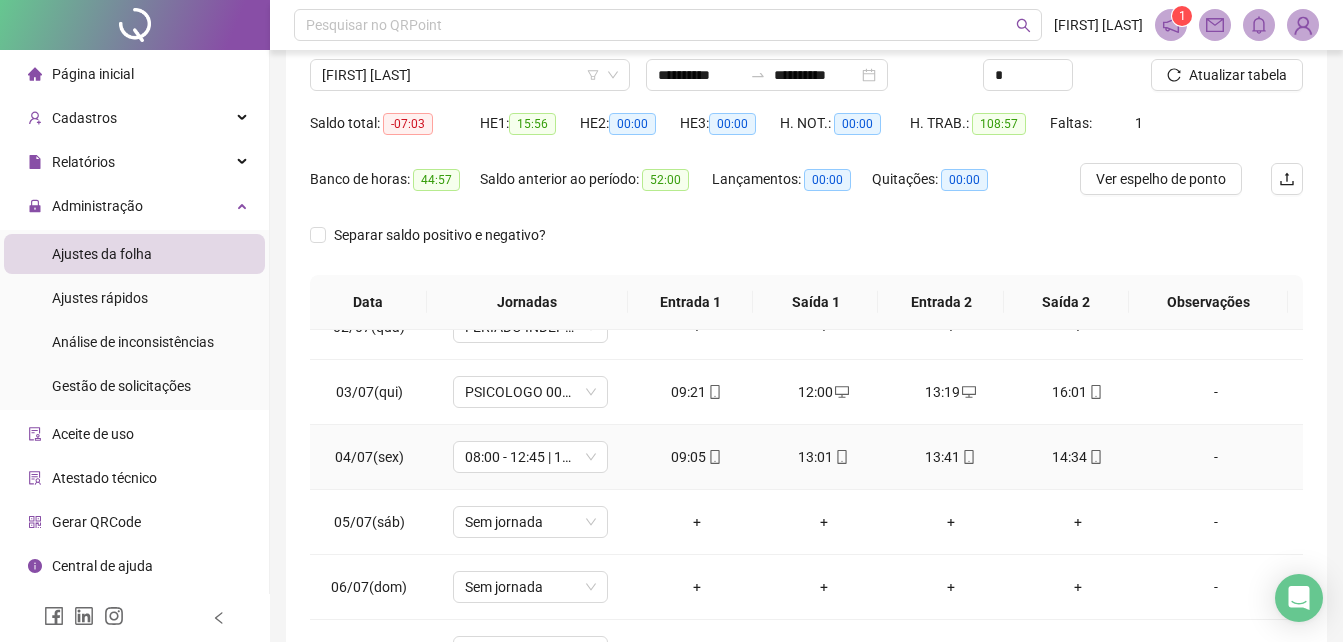 scroll, scrollTop: 300, scrollLeft: 0, axis: vertical 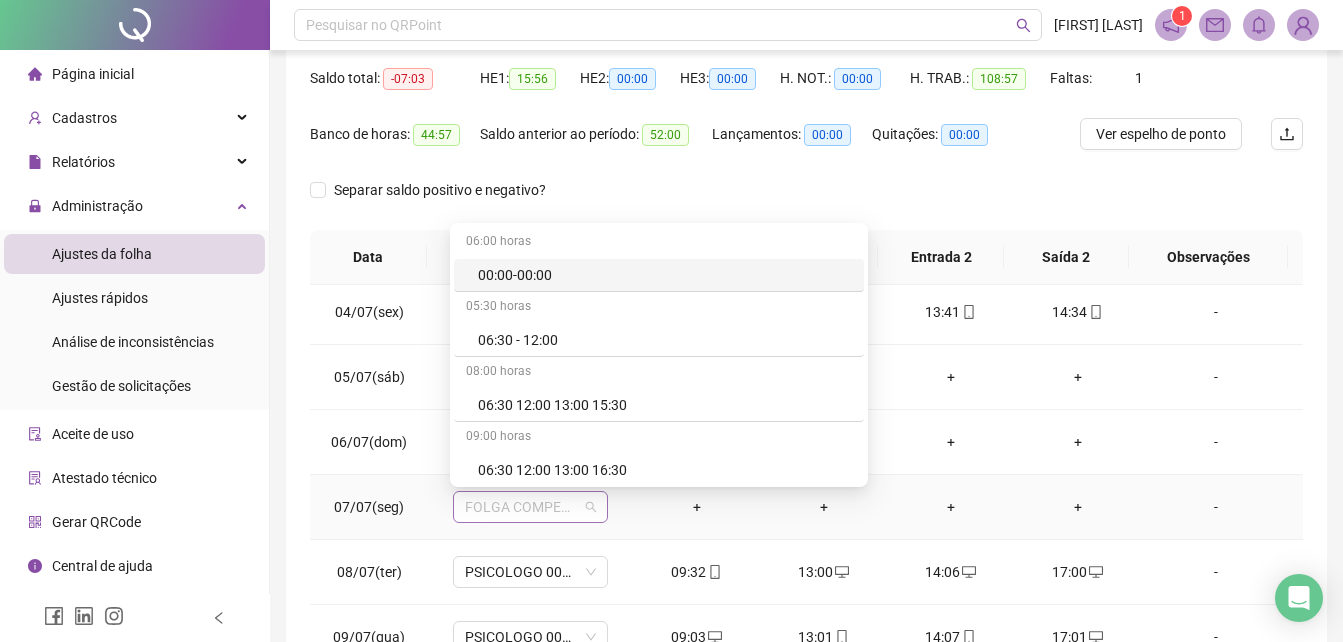 click on "FOLGA COMPENSATÓRIA" at bounding box center [530, 507] 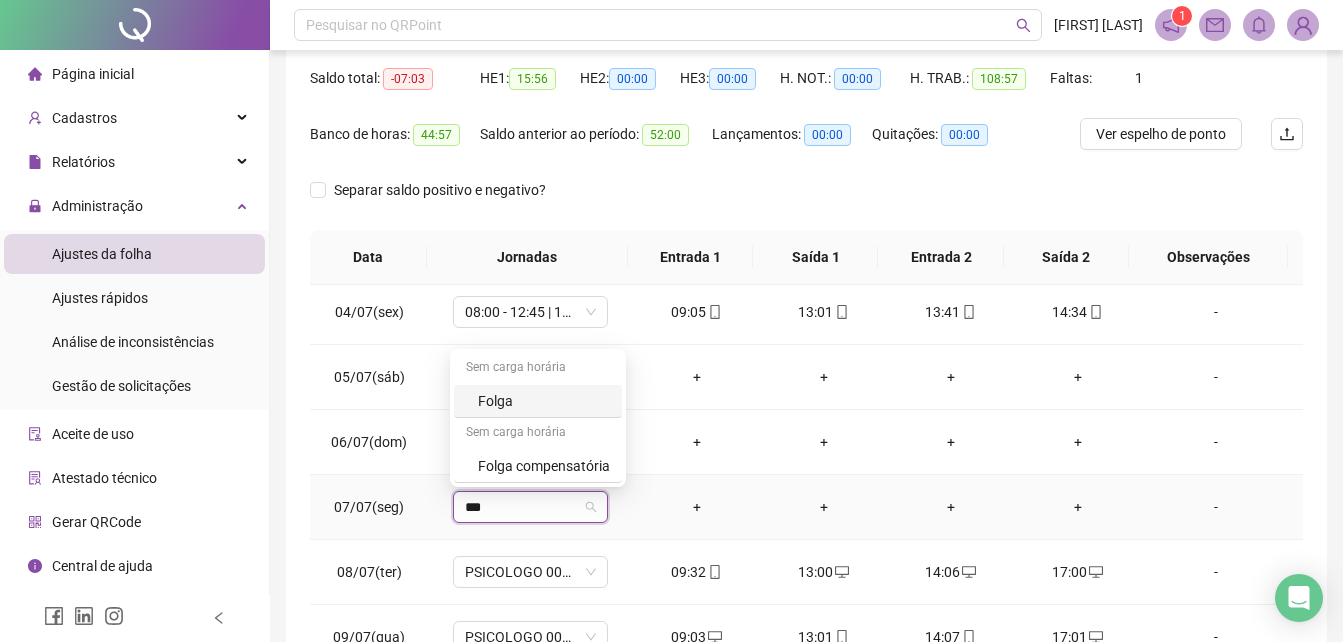 type on "****" 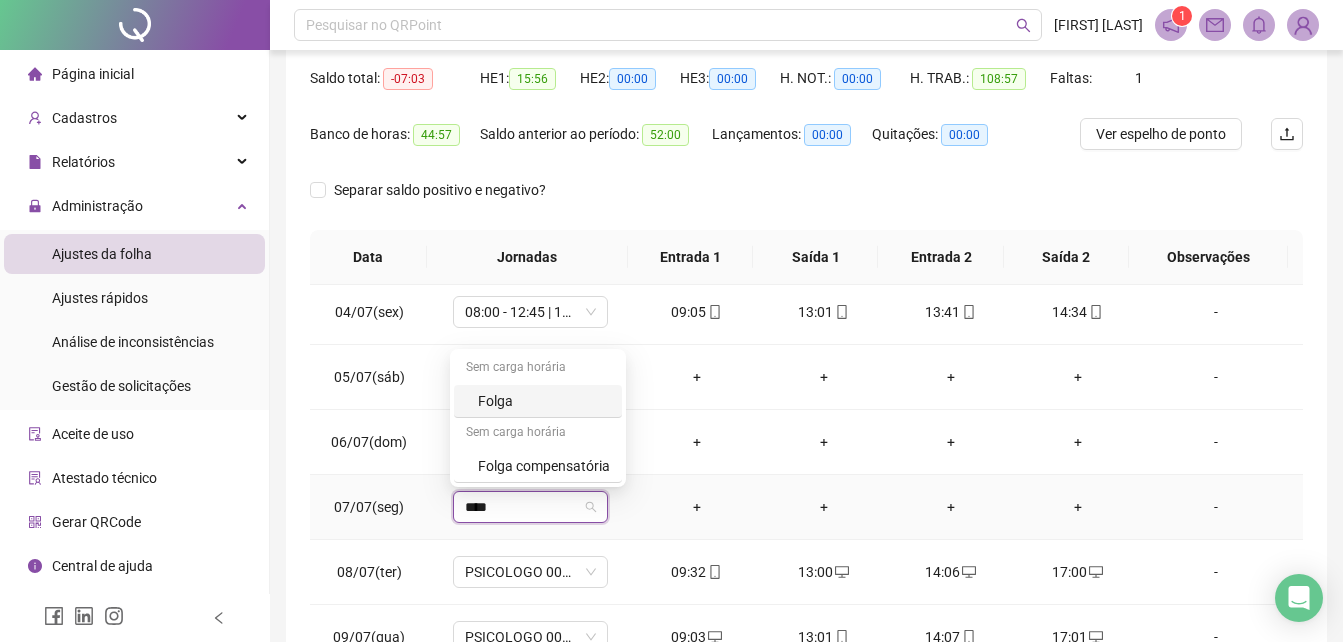 click on "Folga" at bounding box center (544, 401) 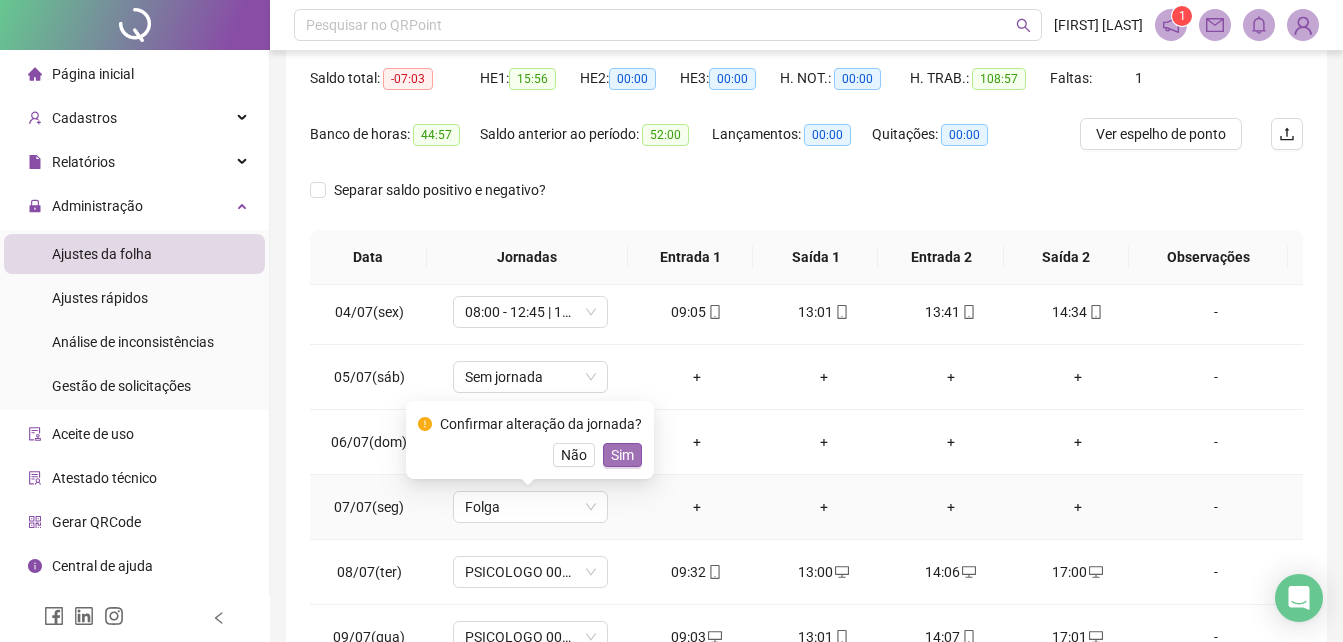 click on "Sim" at bounding box center [622, 455] 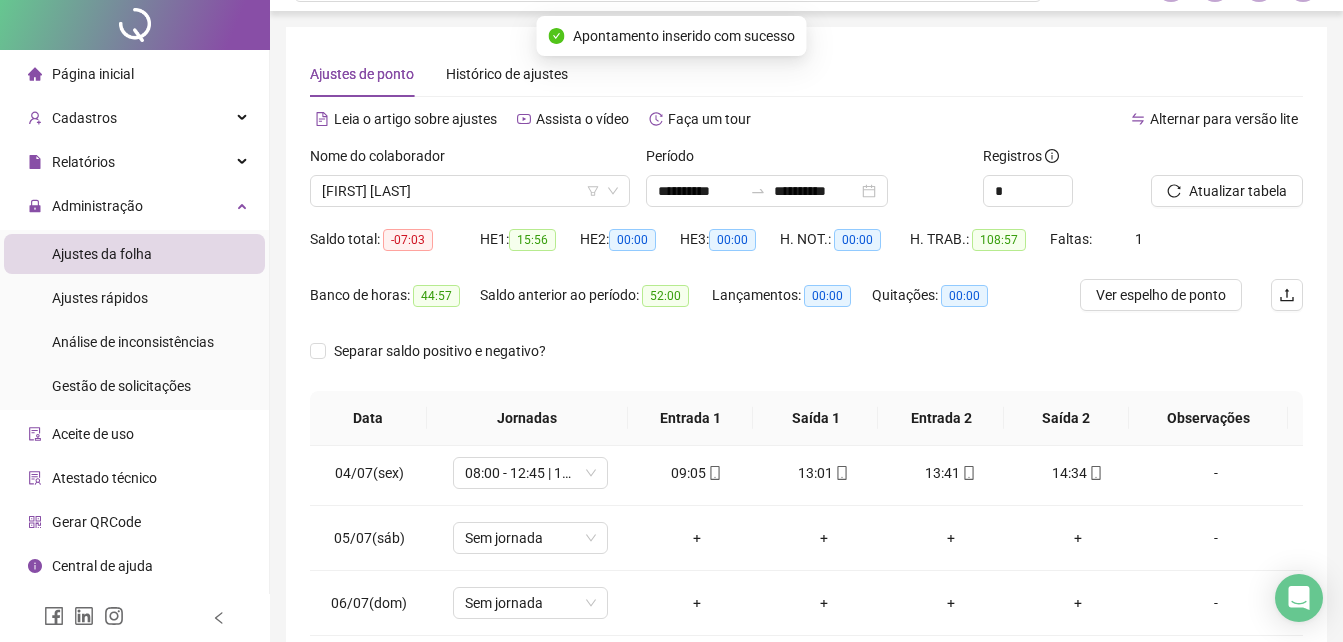 scroll, scrollTop: 0, scrollLeft: 0, axis: both 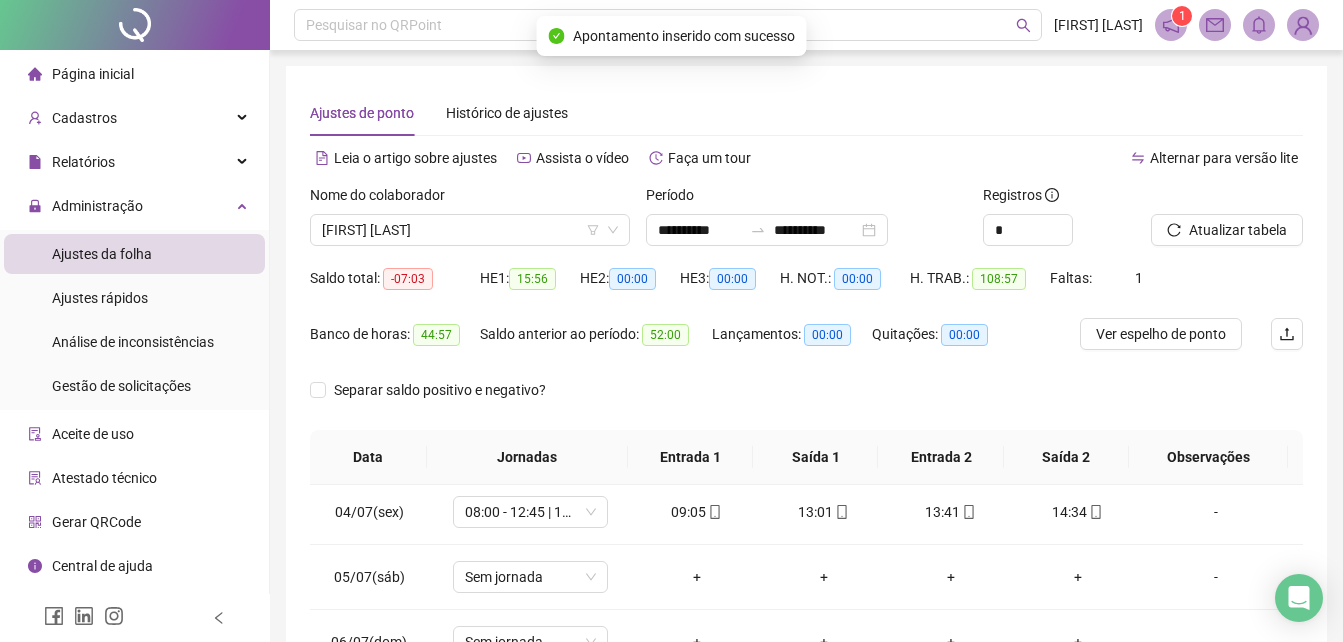 click on "Atualizar tabela" at bounding box center (1227, 223) 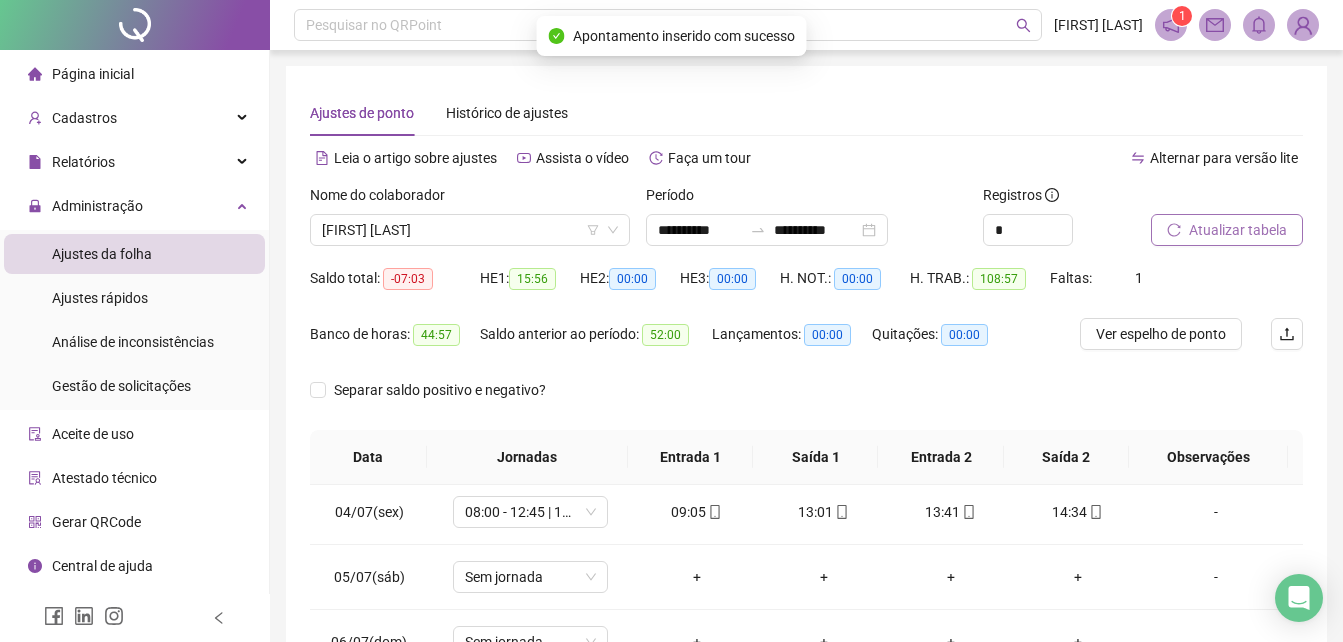click on "Atualizar tabela" at bounding box center [1238, 230] 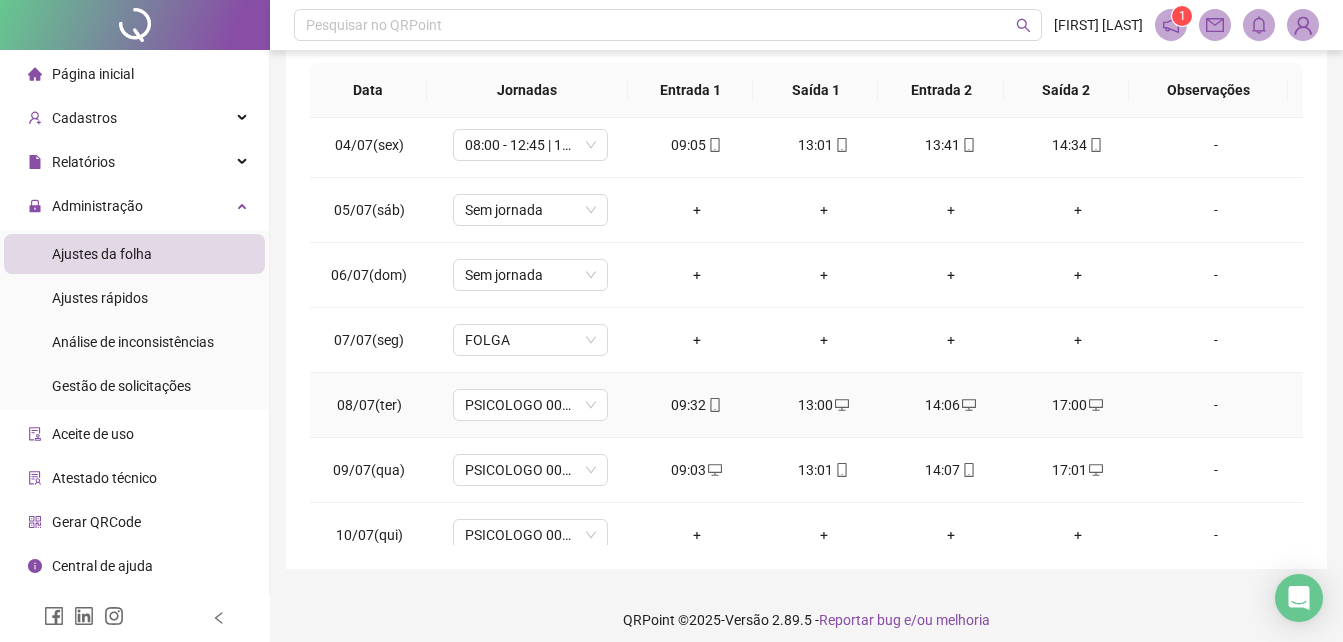scroll, scrollTop: 380, scrollLeft: 0, axis: vertical 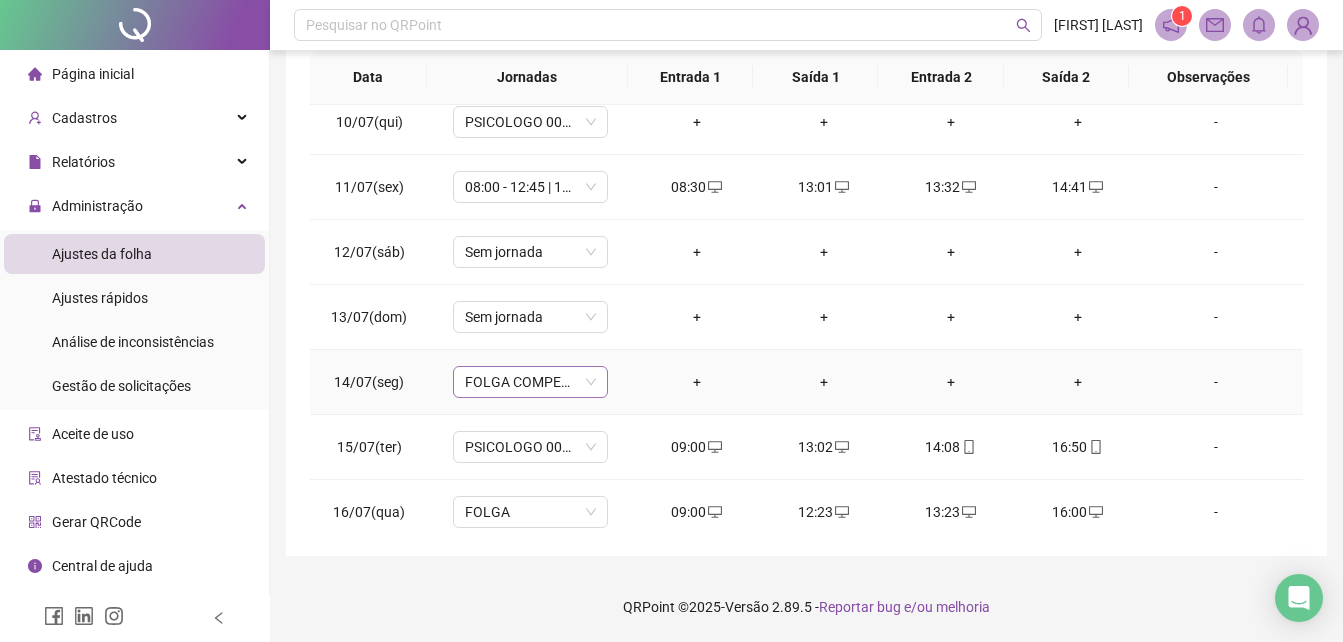 click on "FOLGA COMPENSATÓRIA" at bounding box center (530, 382) 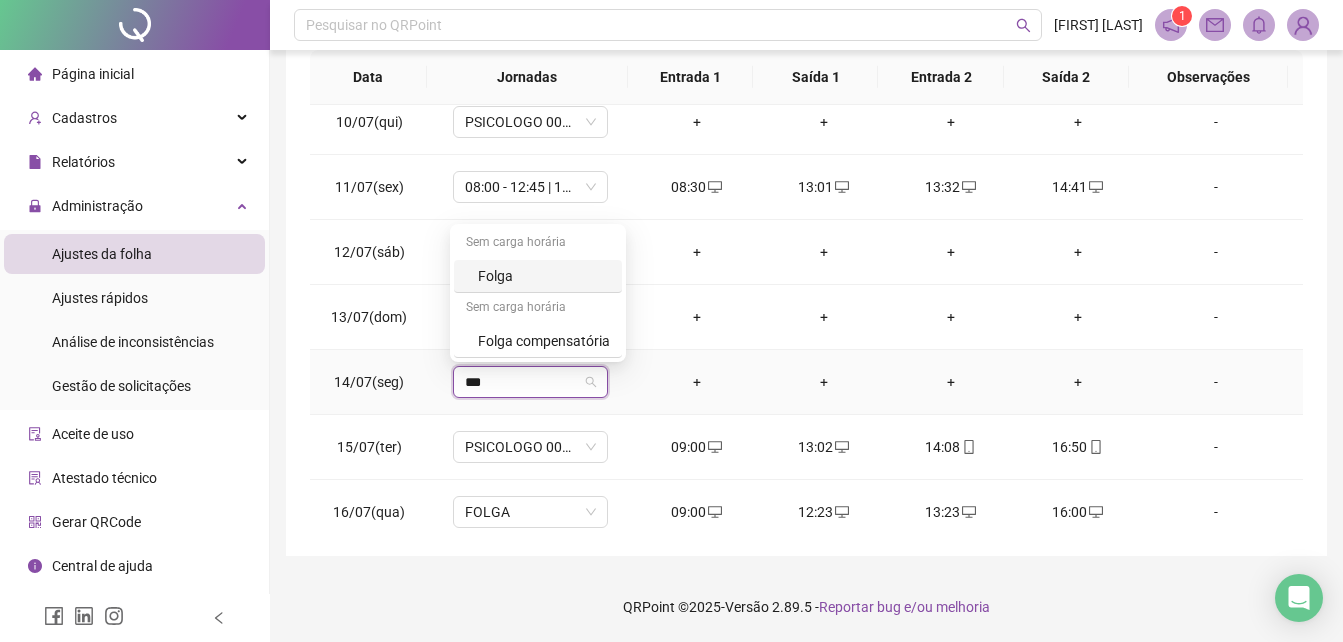 type on "****" 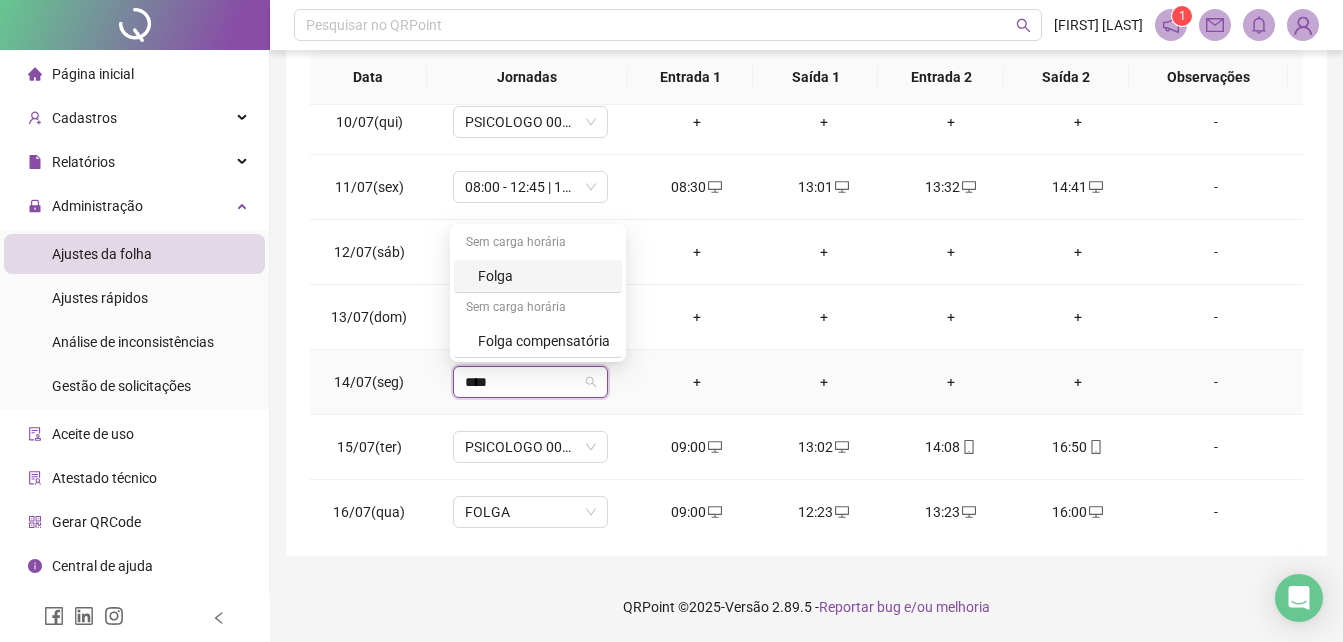 click on "Folga" at bounding box center [544, 276] 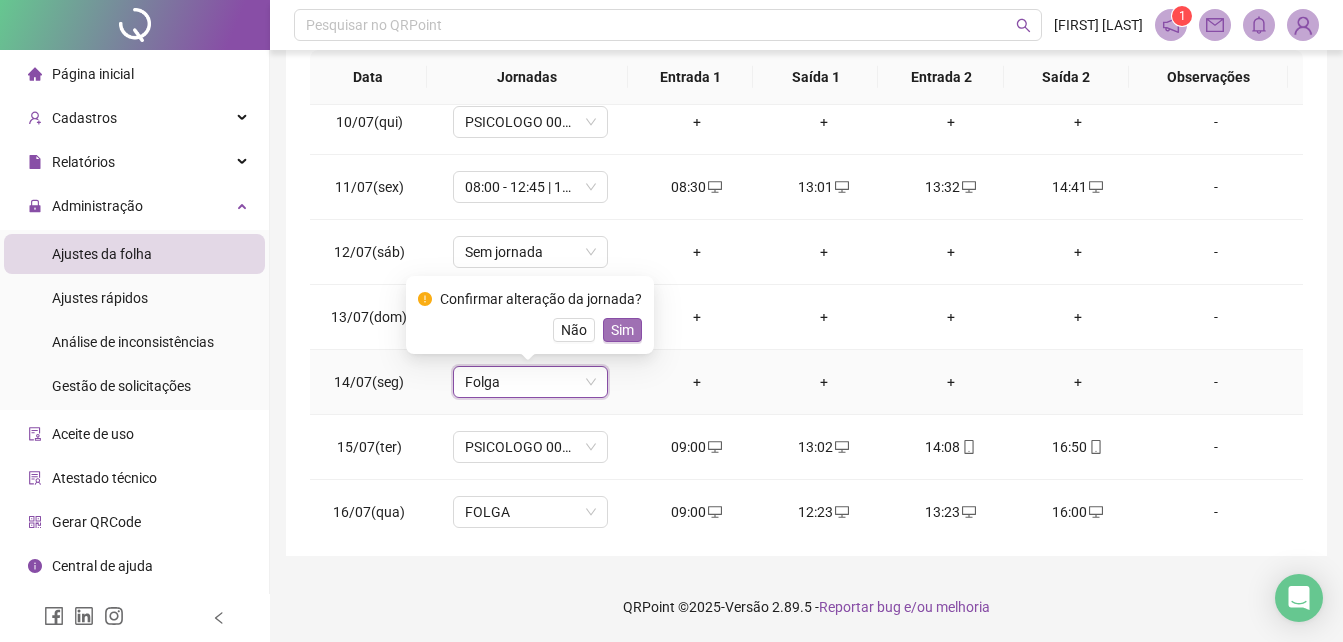 click on "Sim" at bounding box center (622, 330) 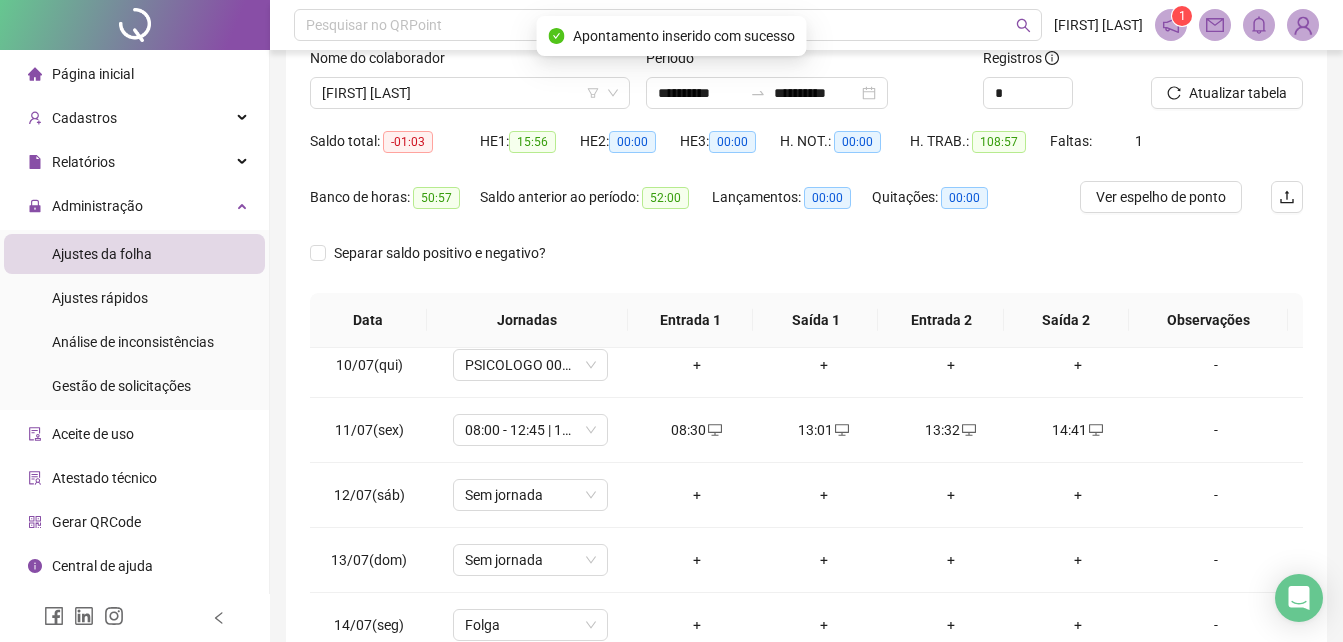 scroll, scrollTop: 0, scrollLeft: 0, axis: both 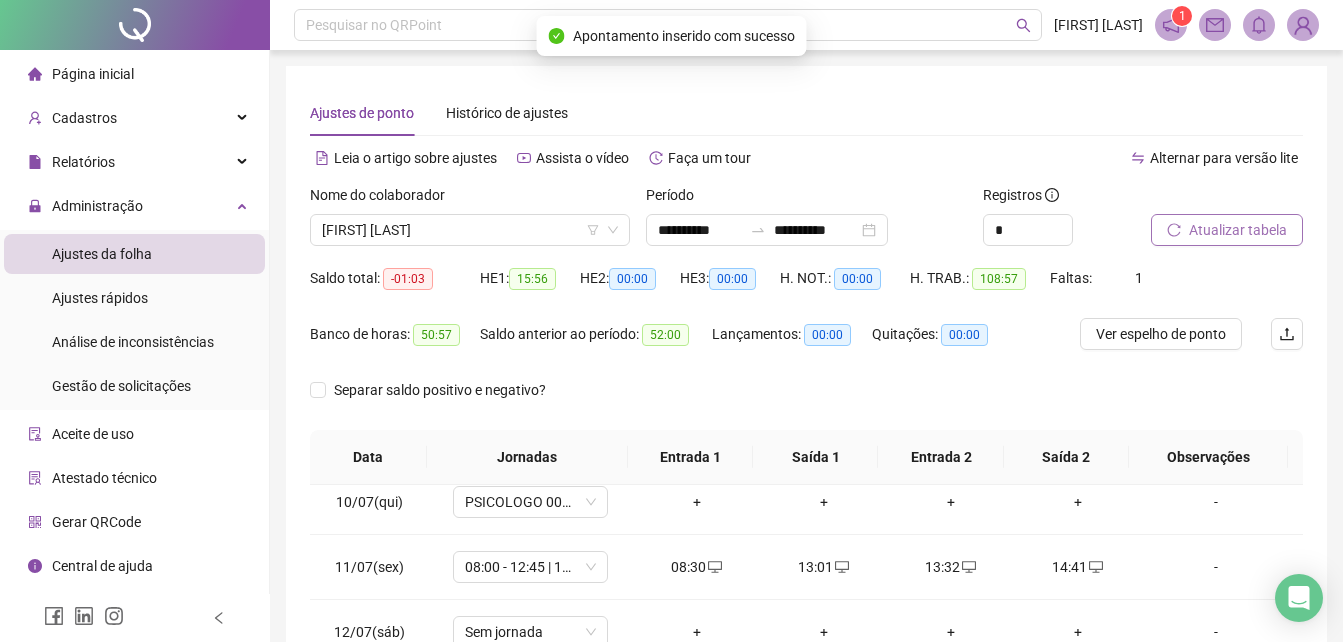 click on "Atualizar tabela" at bounding box center (1238, 230) 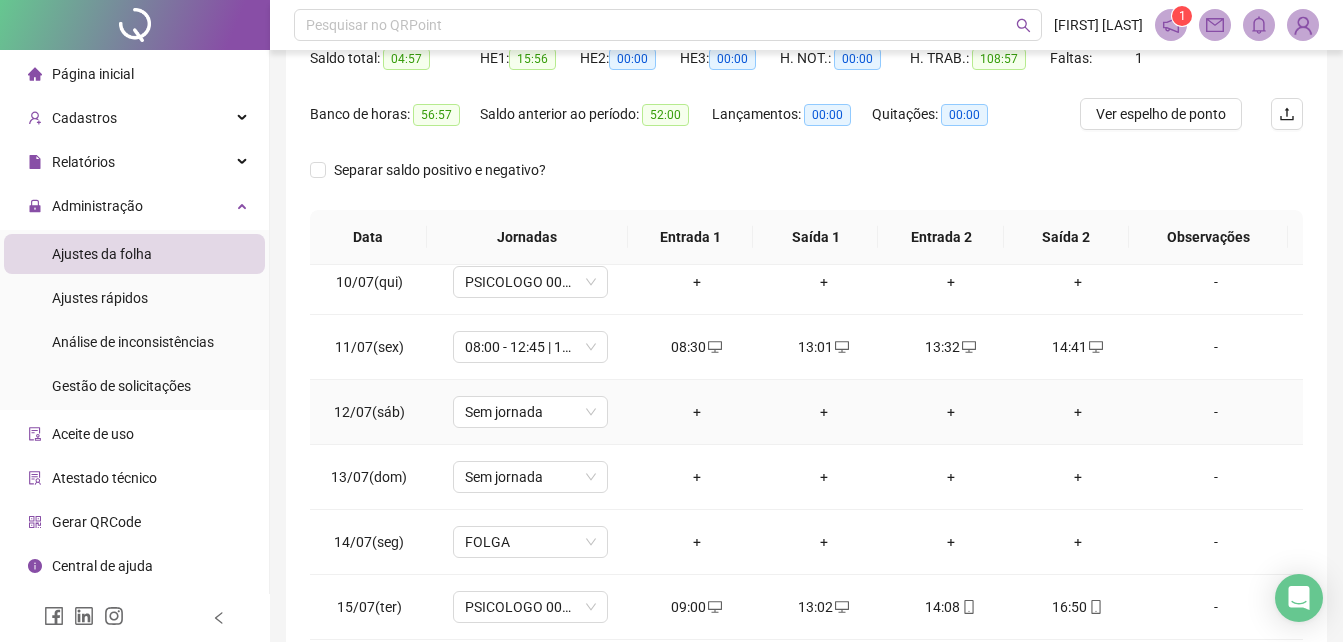 scroll, scrollTop: 300, scrollLeft: 0, axis: vertical 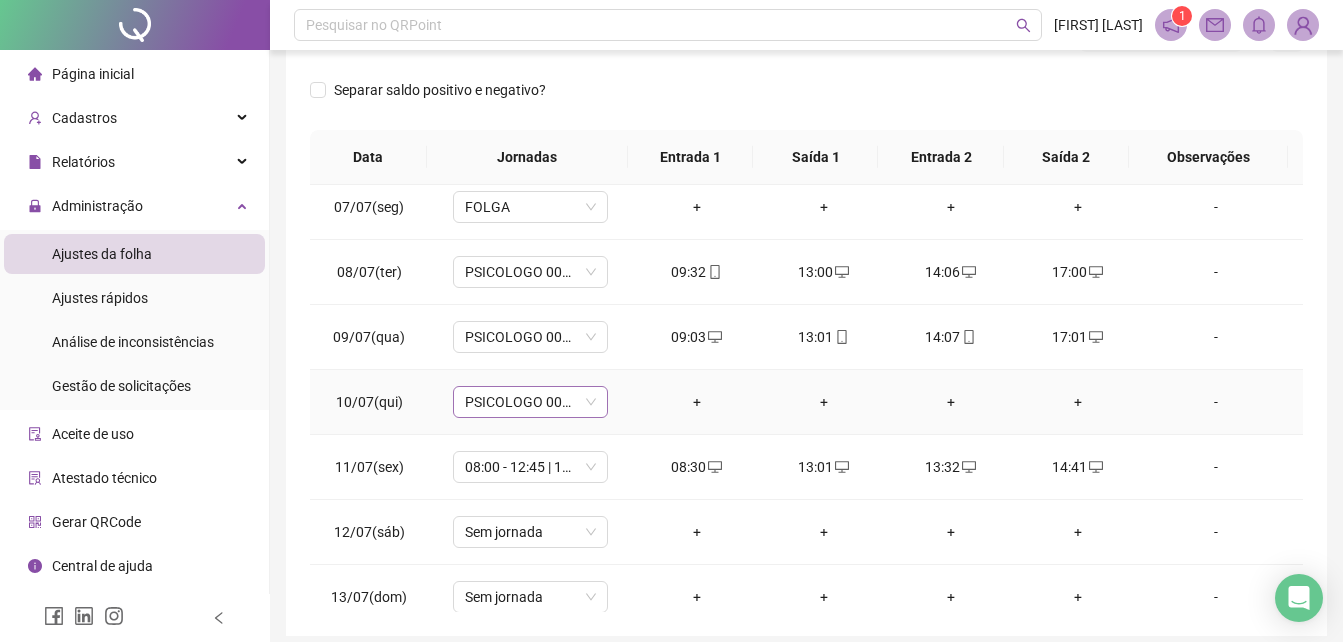 click on "PSICOLOGO 007/2017" at bounding box center [530, 402] 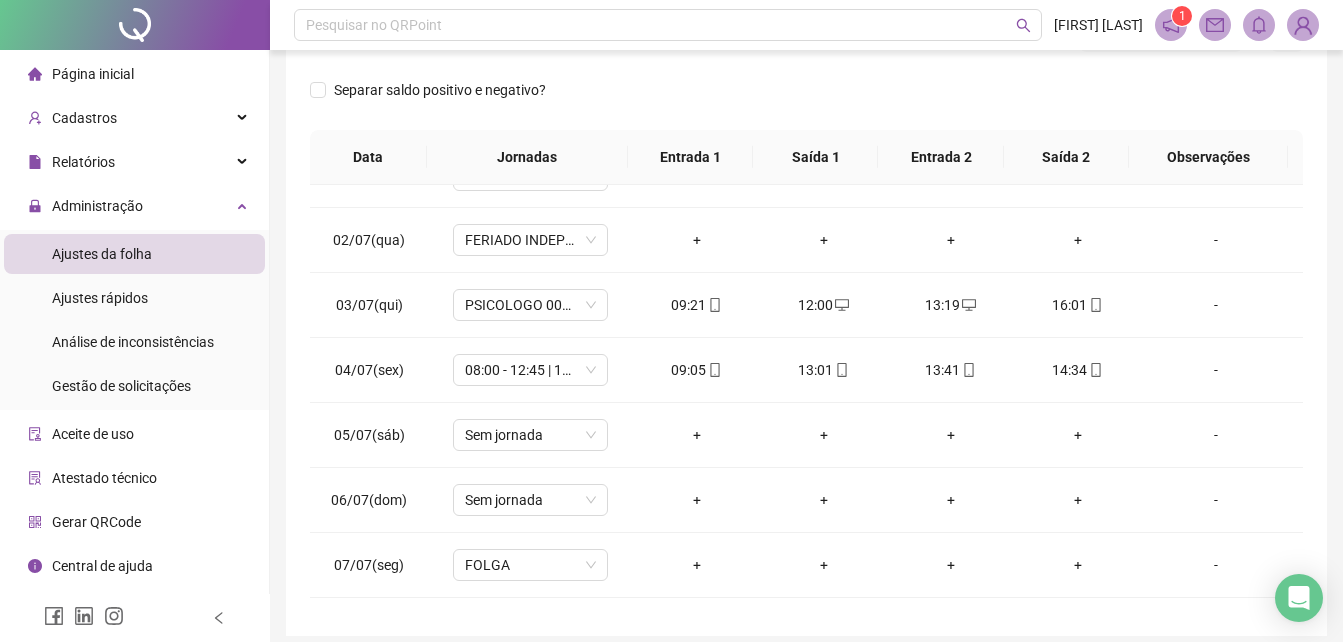 scroll, scrollTop: 0, scrollLeft: 0, axis: both 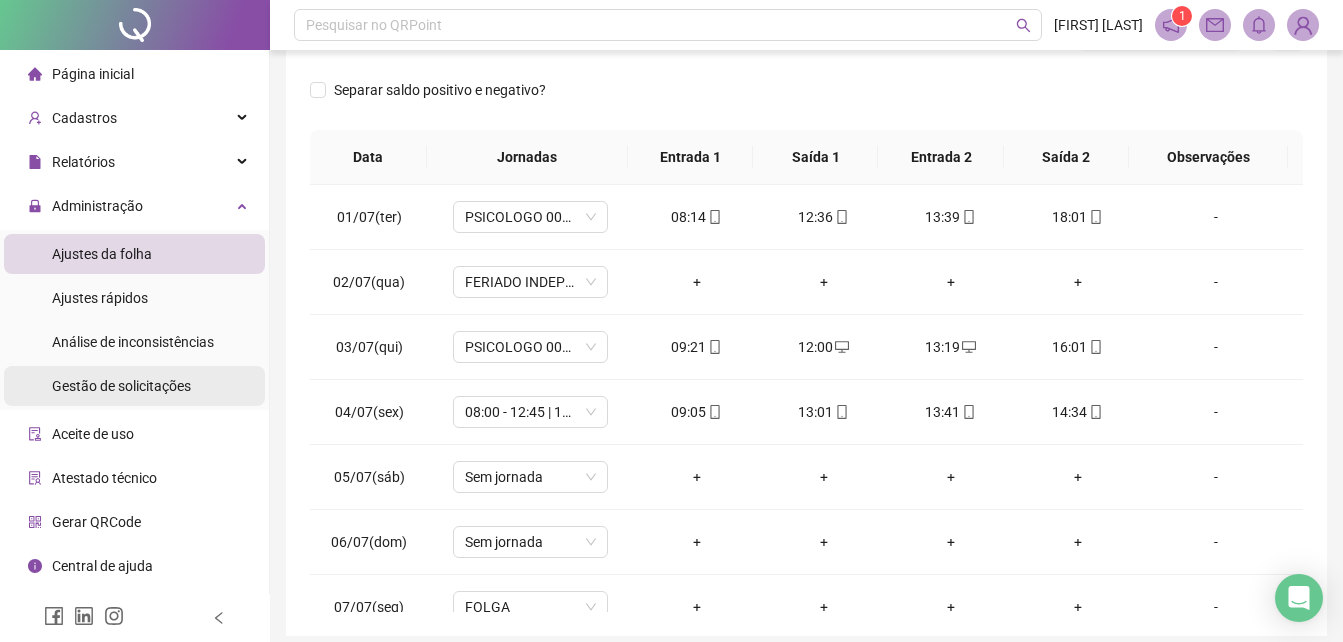 click on "Gestão de solicitações" at bounding box center [121, 386] 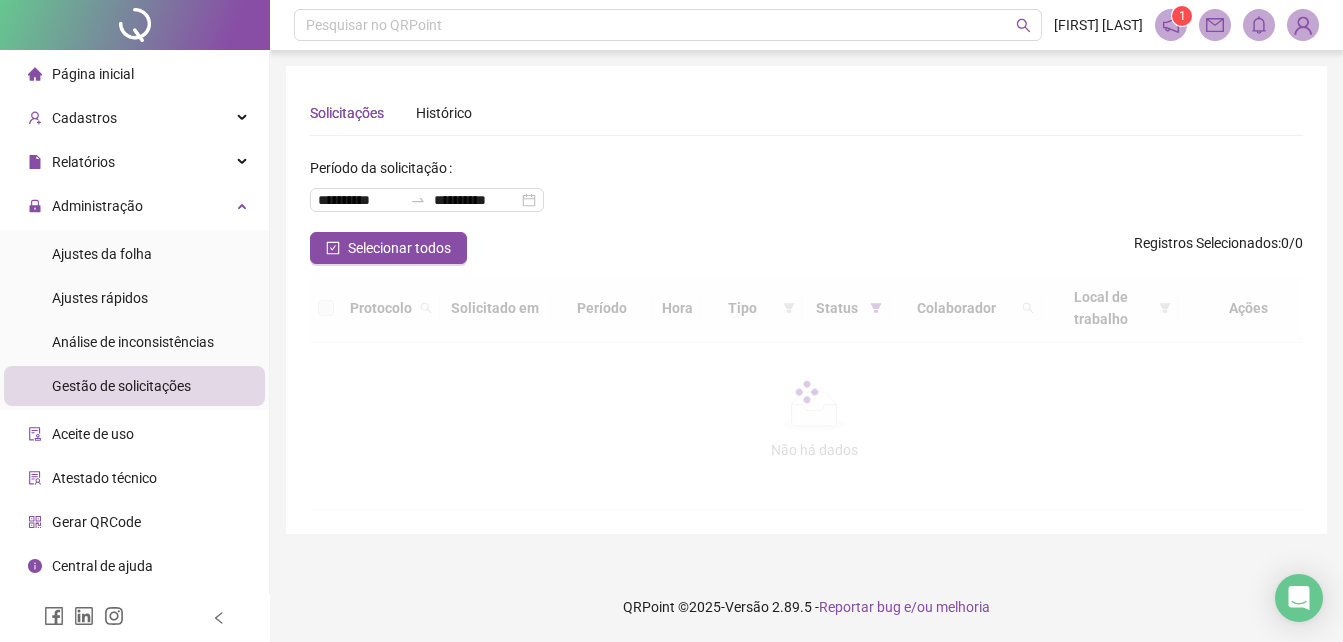 scroll, scrollTop: 0, scrollLeft: 0, axis: both 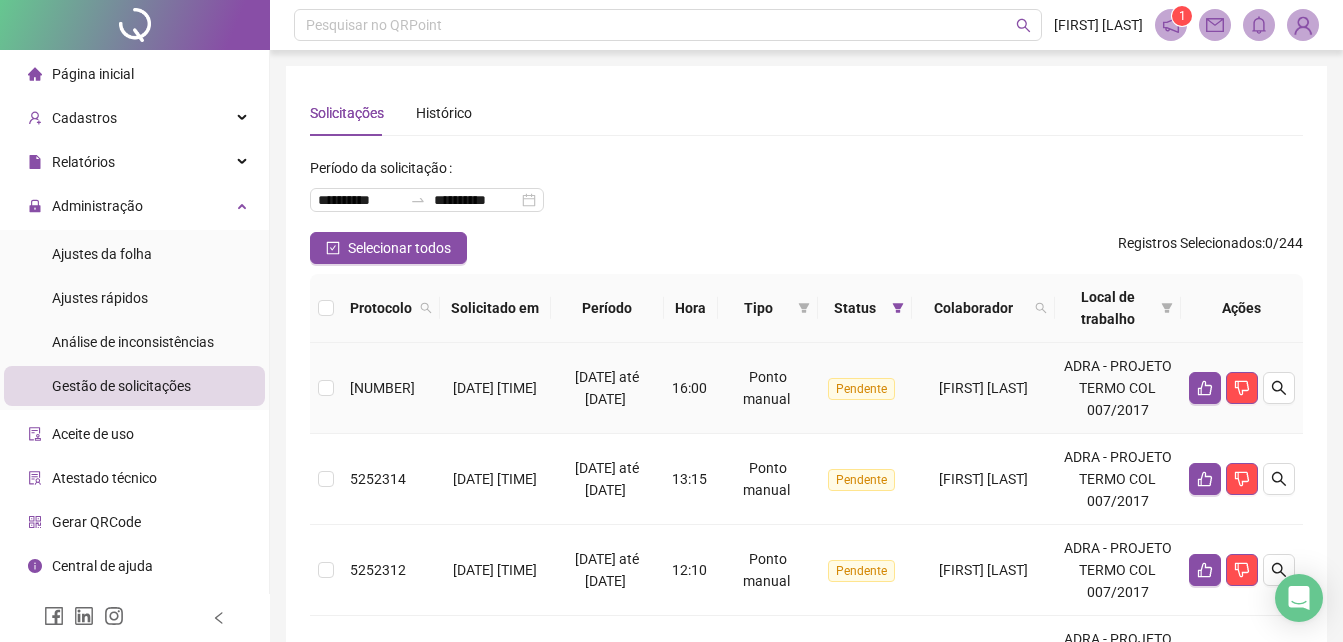 click at bounding box center (326, 388) 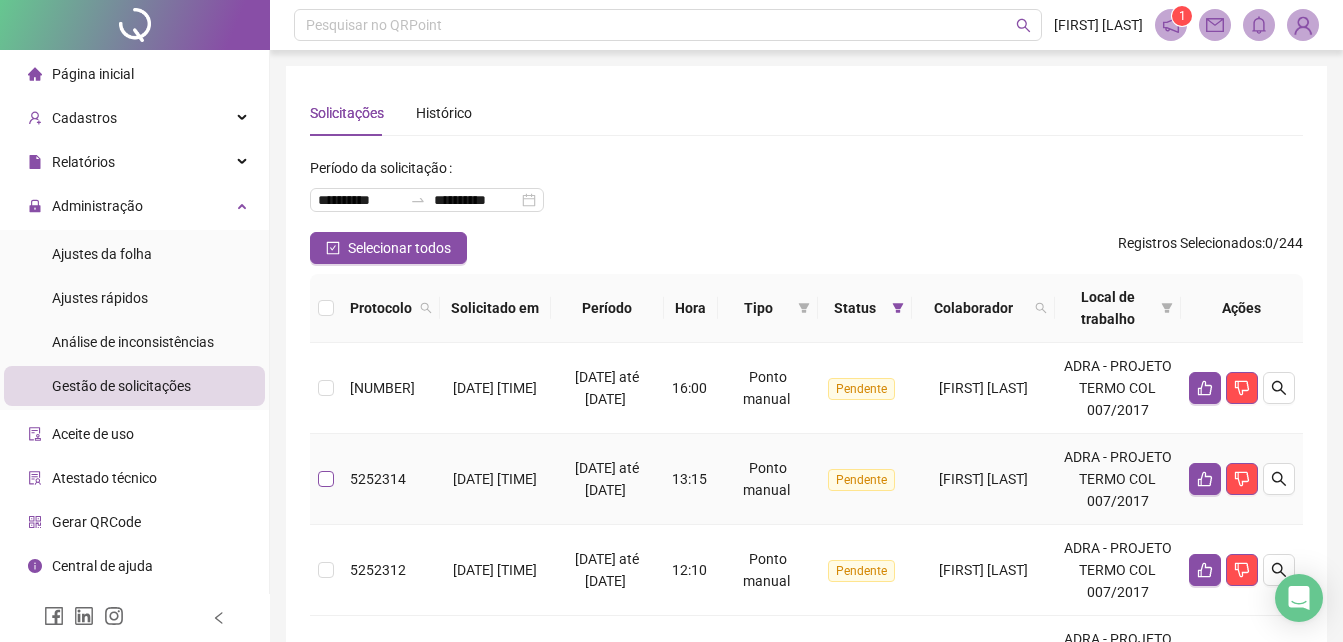 click at bounding box center (326, 479) 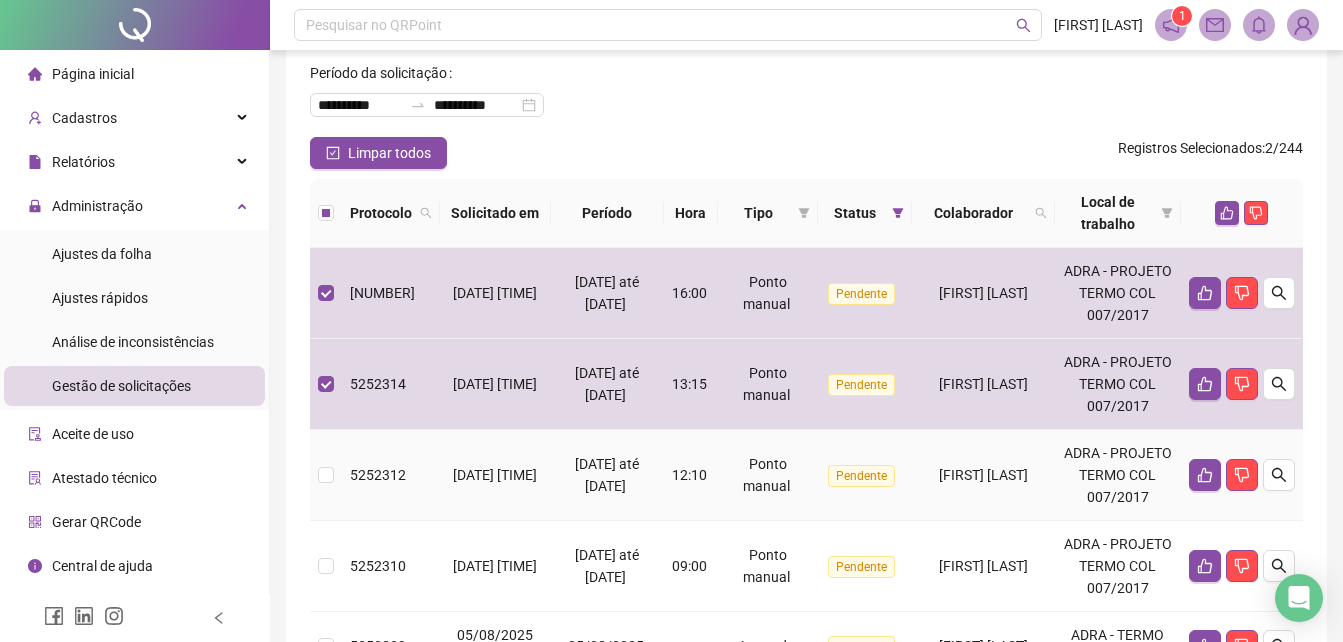 scroll, scrollTop: 200, scrollLeft: 0, axis: vertical 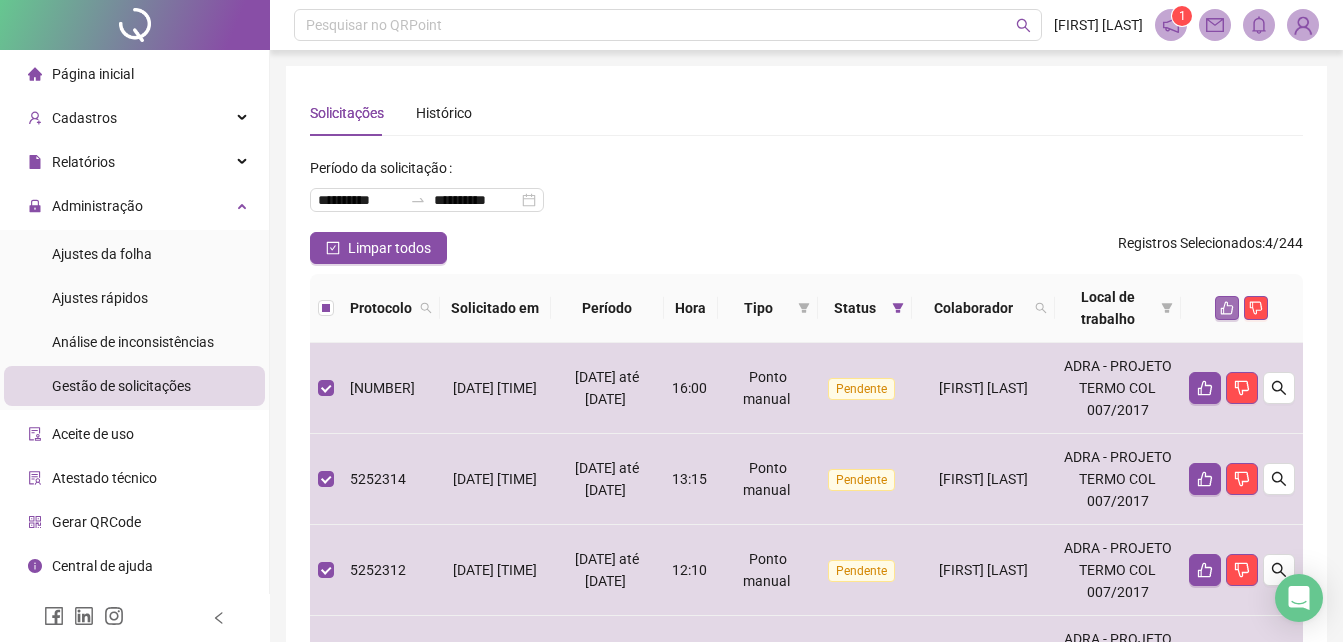 click 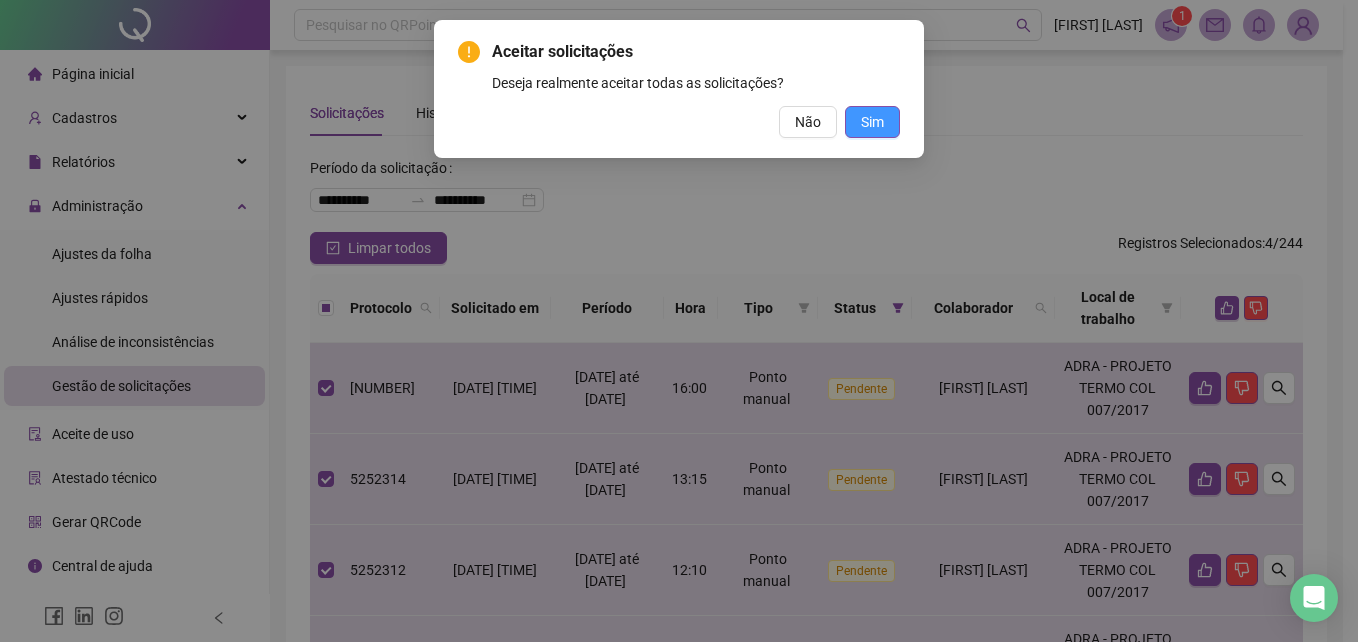 click on "Sim" at bounding box center [872, 122] 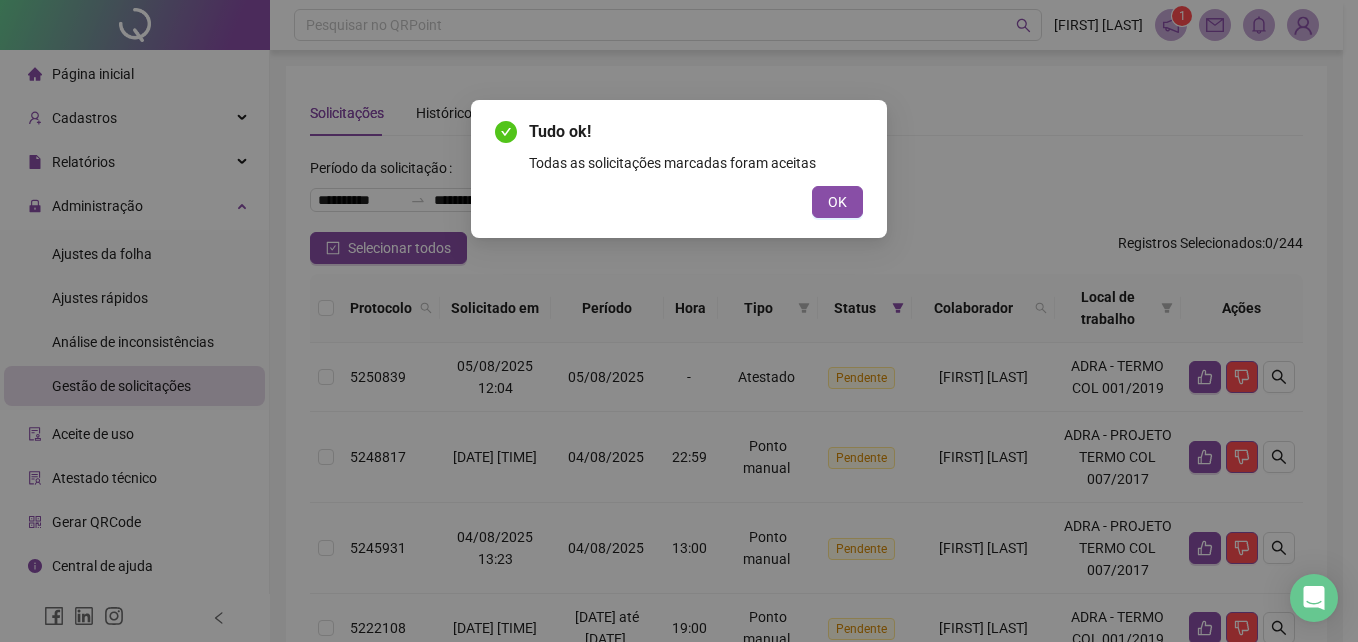 click on "OK" at bounding box center [837, 202] 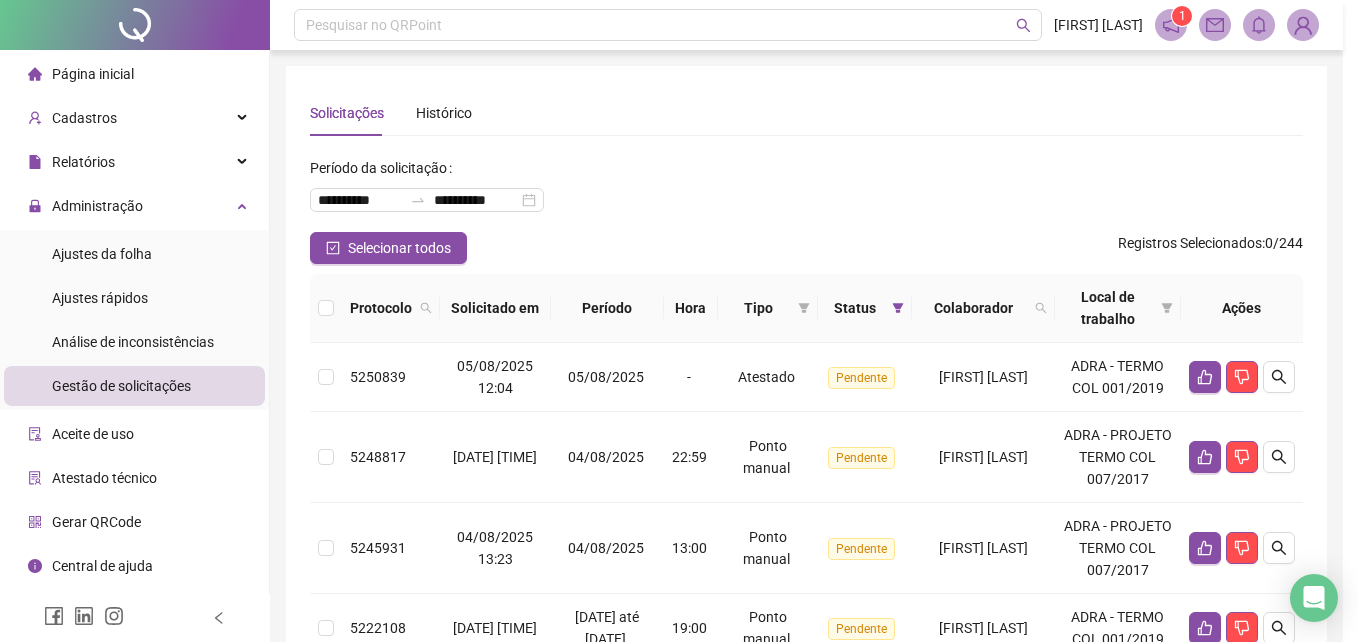 click on "Tudo ok! Todas as solicitações marcadas foram aceitas OK" at bounding box center [679, 321] 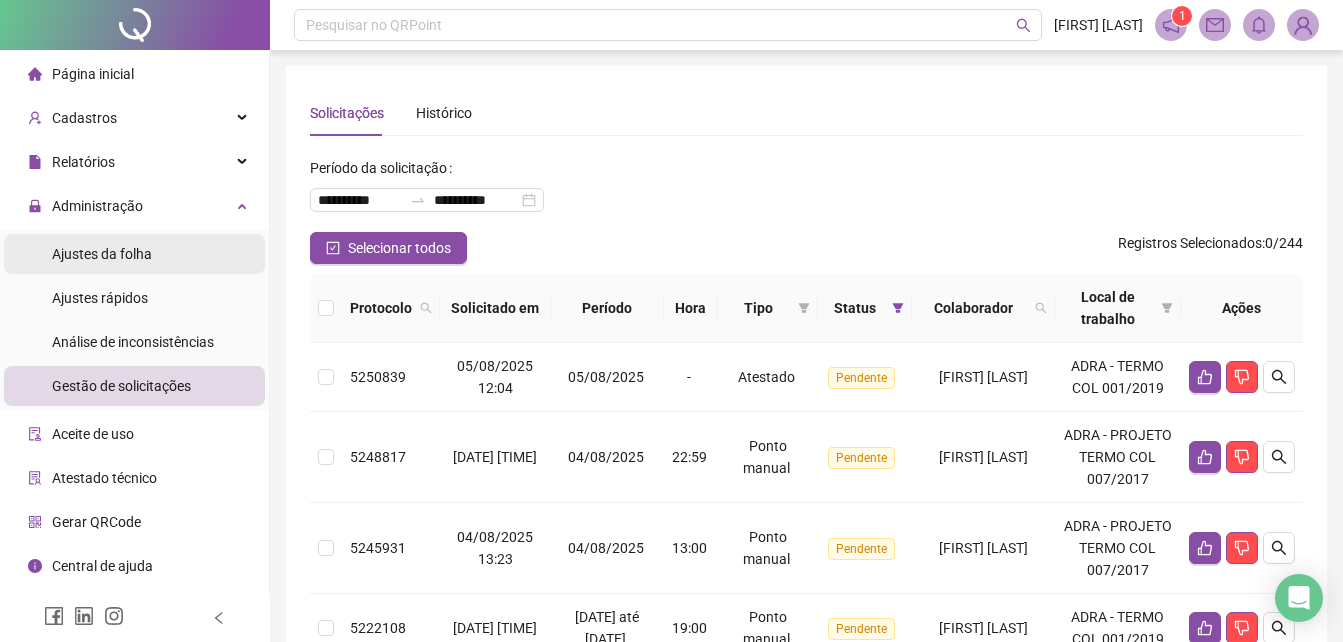 click on "Ajustes da folha" at bounding box center [102, 254] 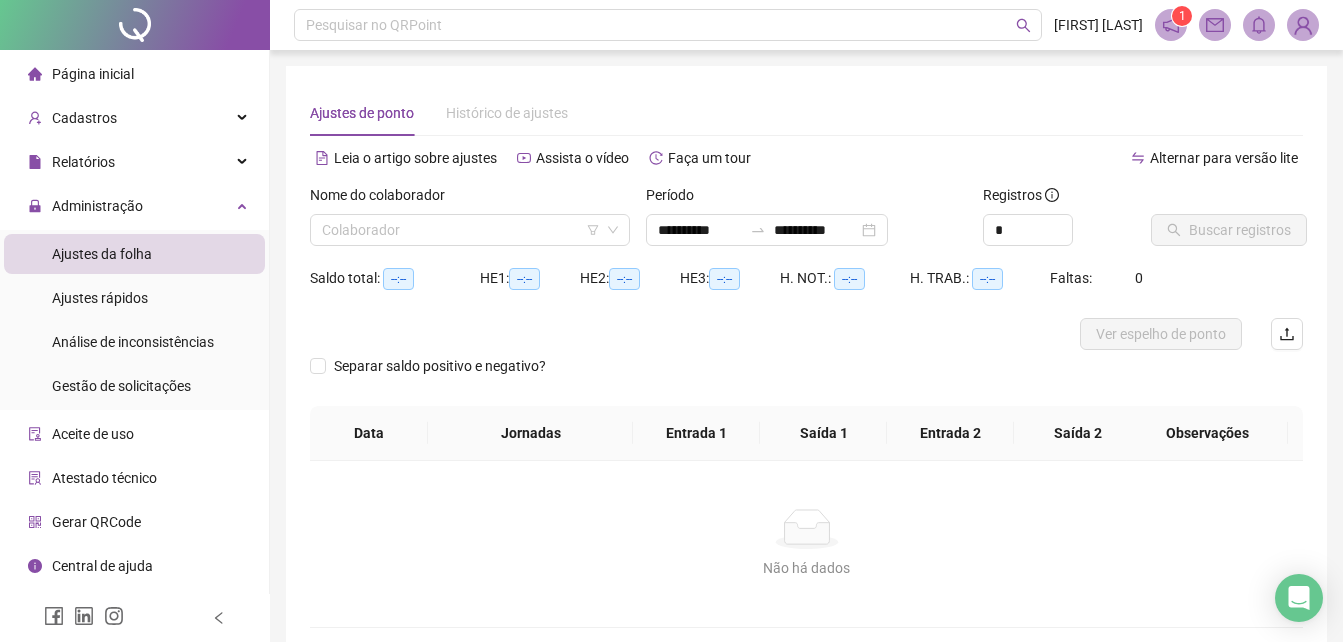click on "Nome do colaborador" at bounding box center (384, 195) 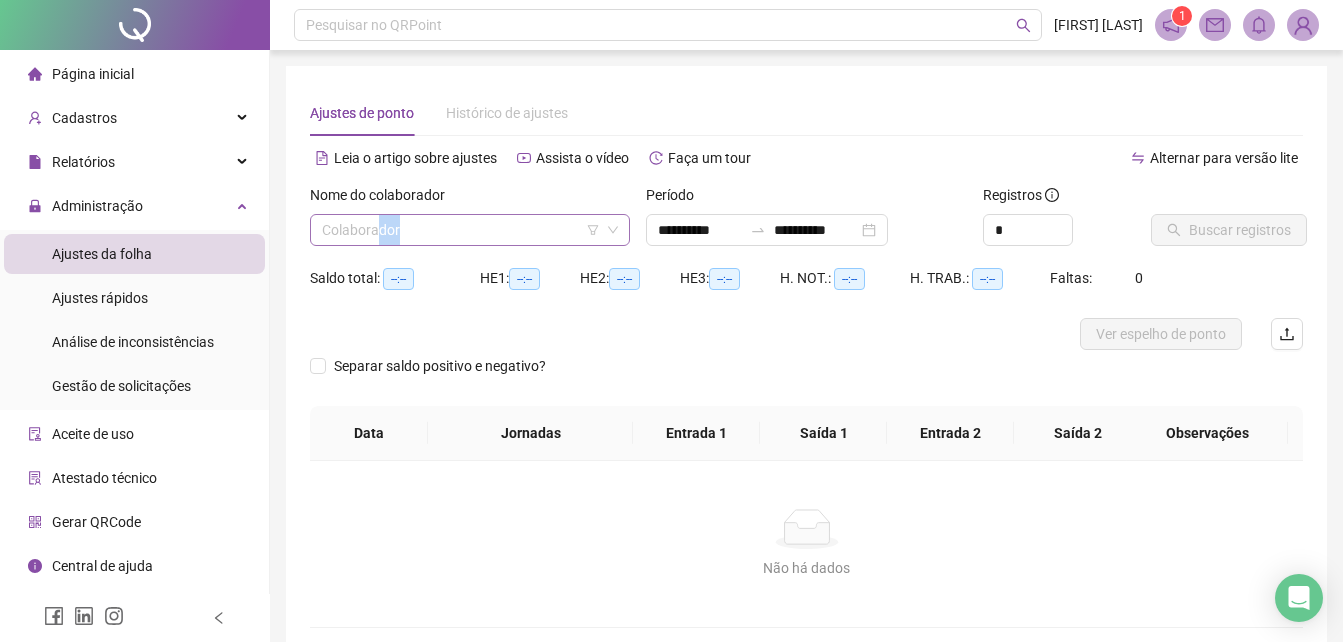 click on "Nome do colaborador Colaborador" at bounding box center [470, 223] 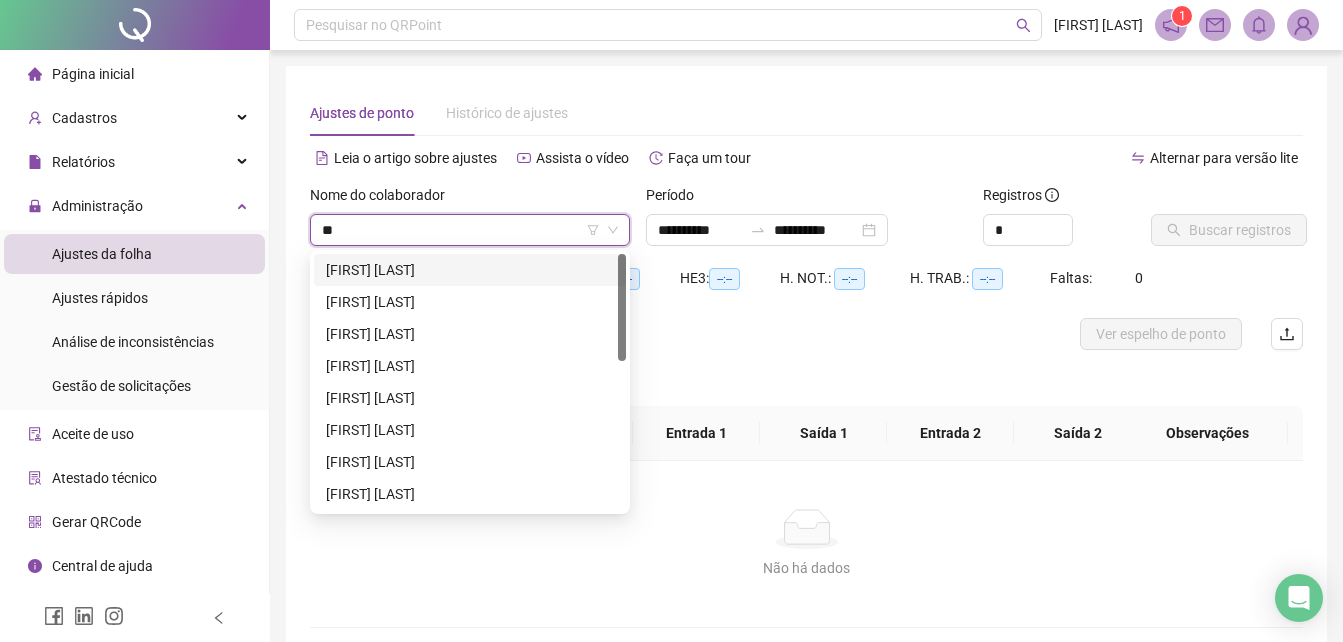 type on "***" 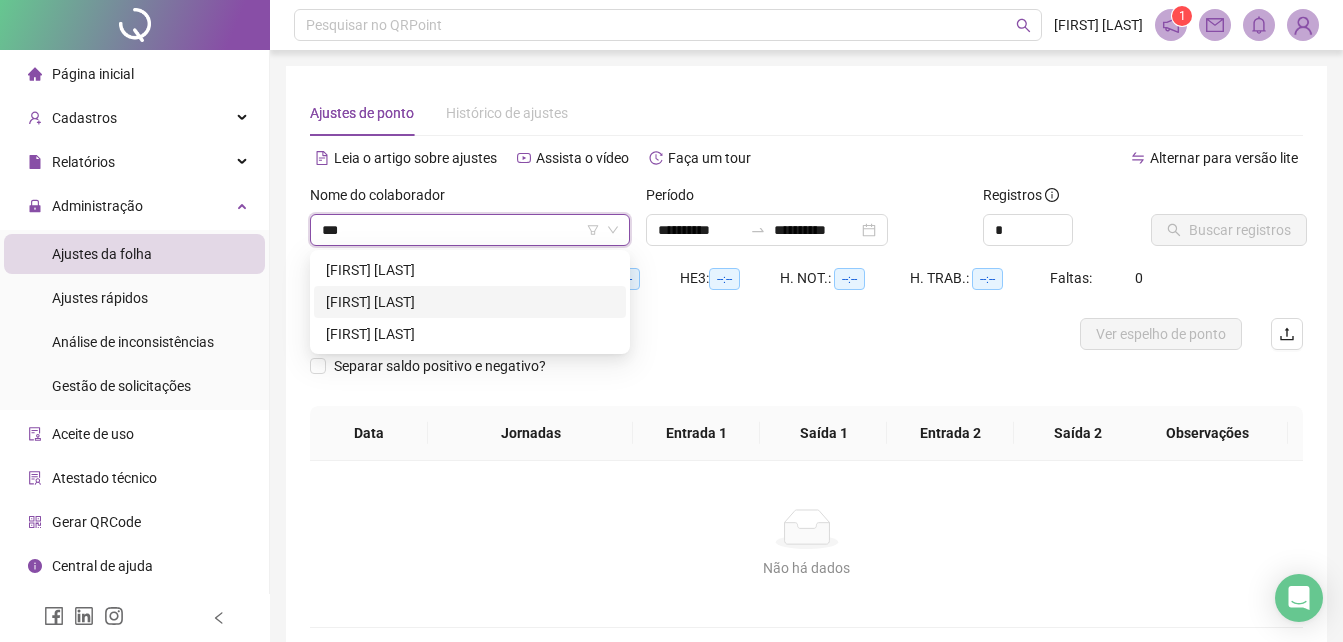click on "[FIRST] [LAST]" at bounding box center [470, 302] 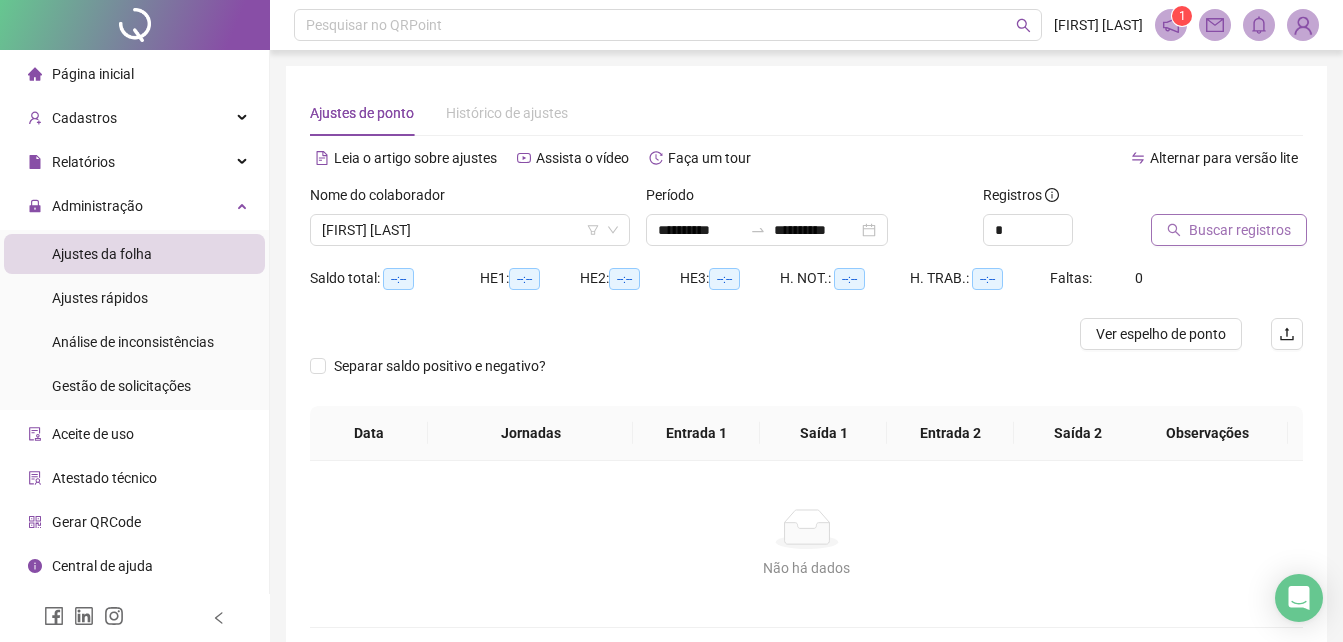 click on "Buscar registros" at bounding box center (1229, 230) 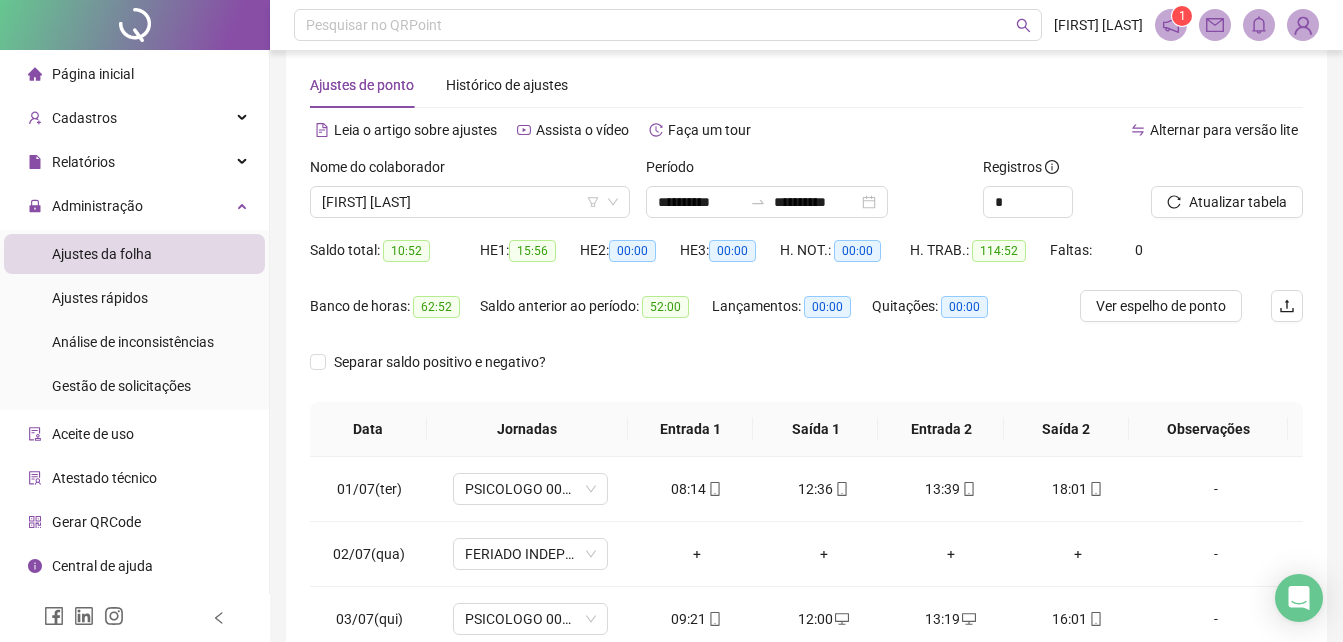 scroll, scrollTop: 0, scrollLeft: 0, axis: both 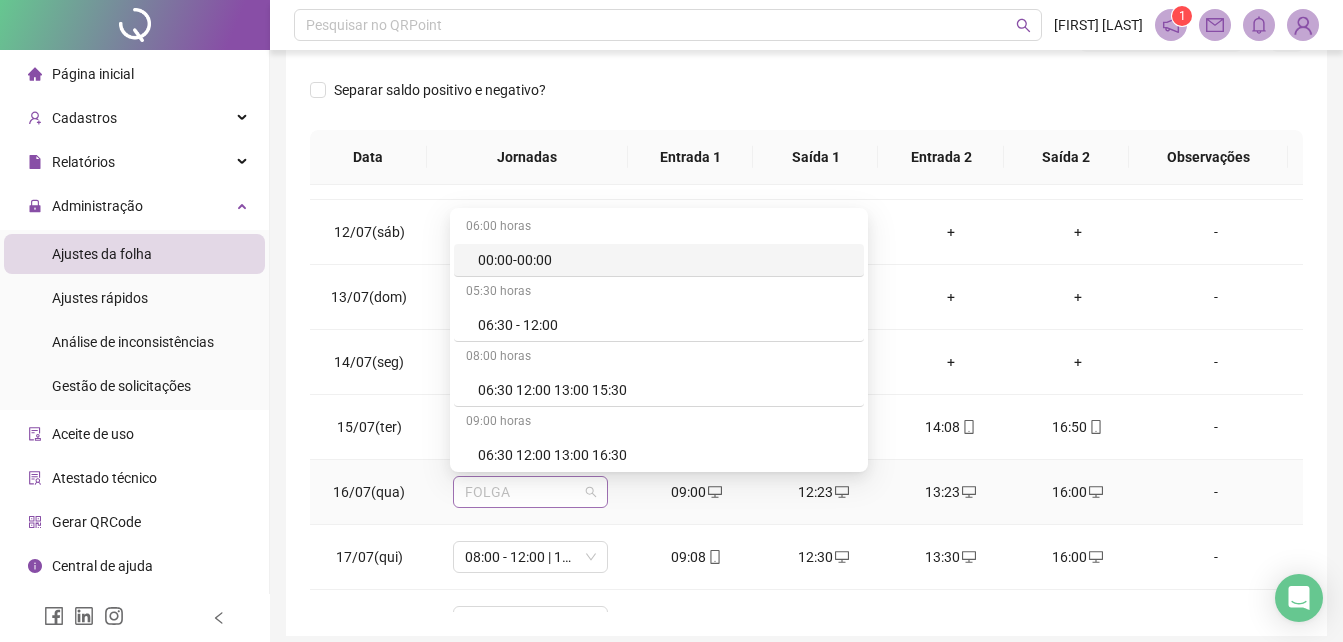 click on "FOLGA" at bounding box center (530, 492) 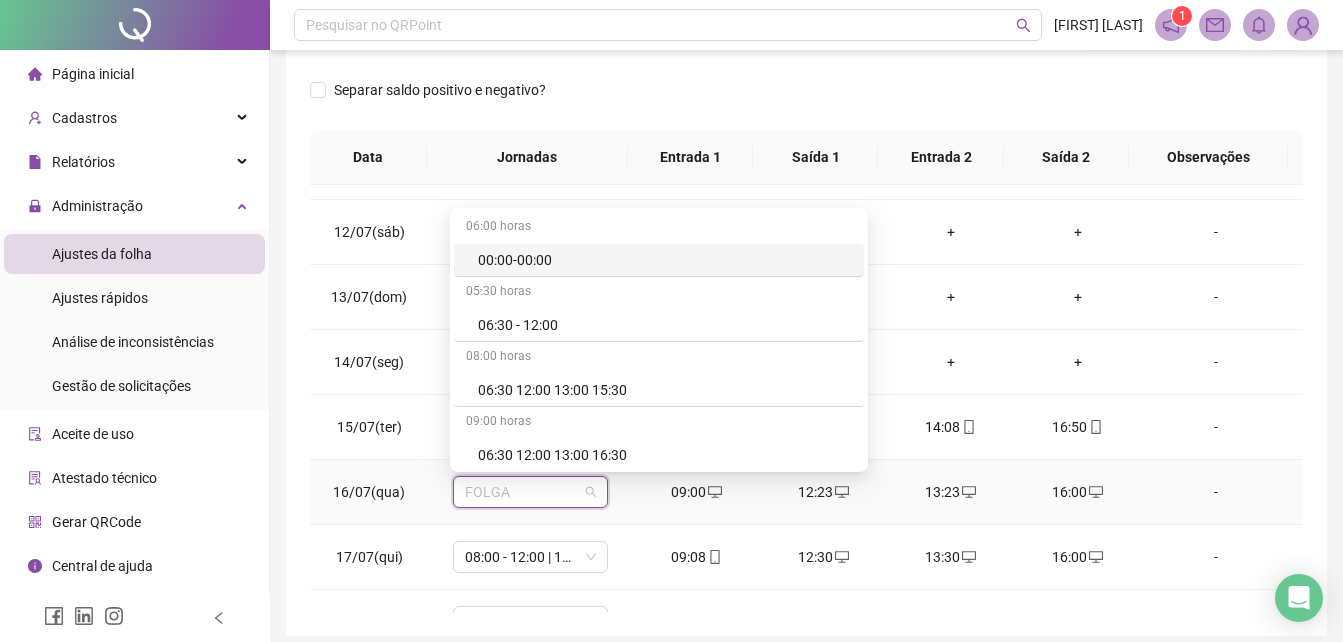 type on "*" 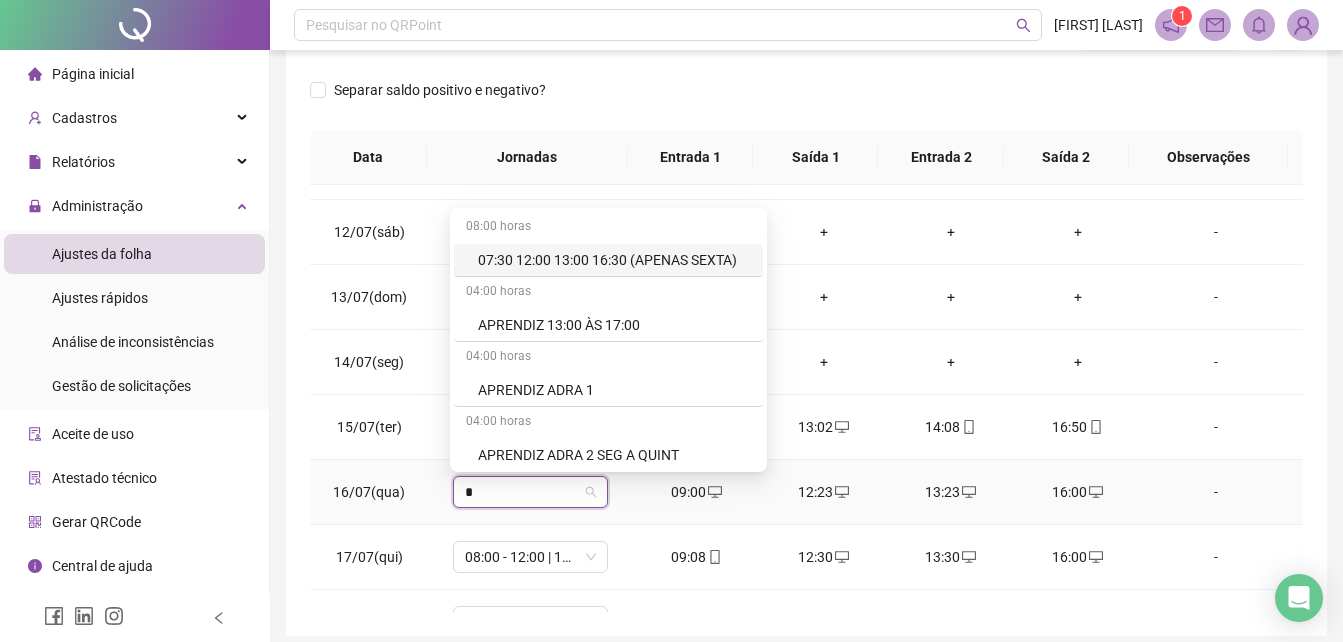 type on "**" 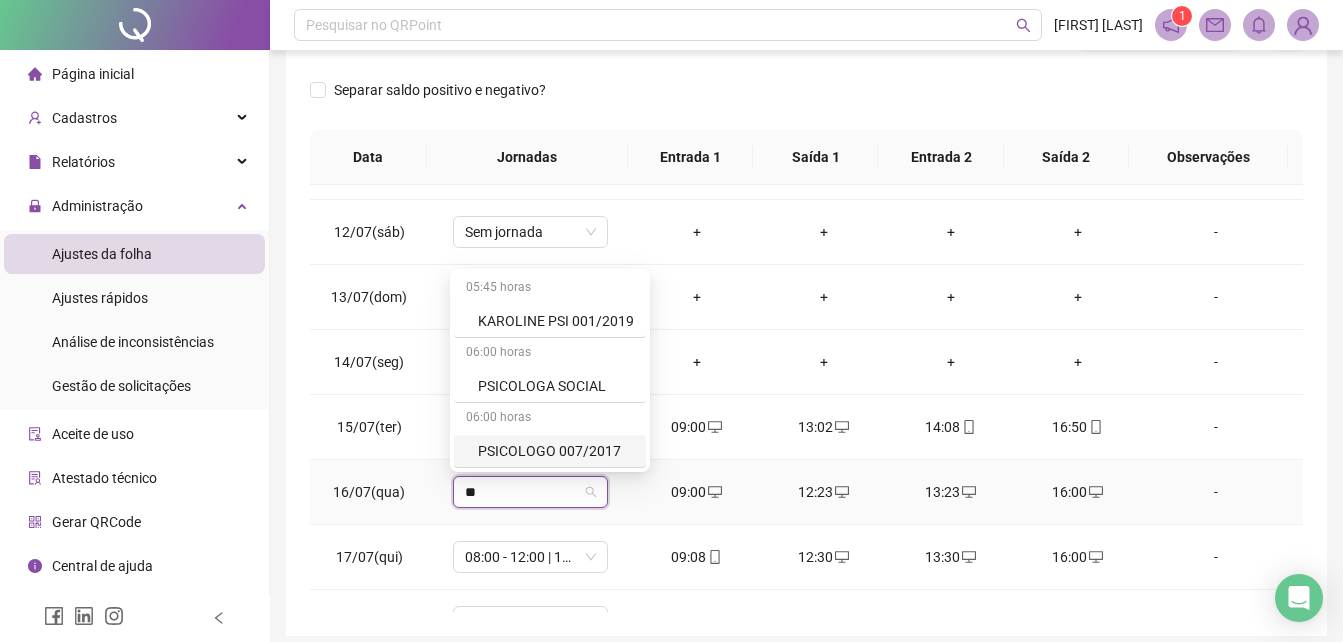 click on "PSICOLOGO 007/2017" at bounding box center (556, 451) 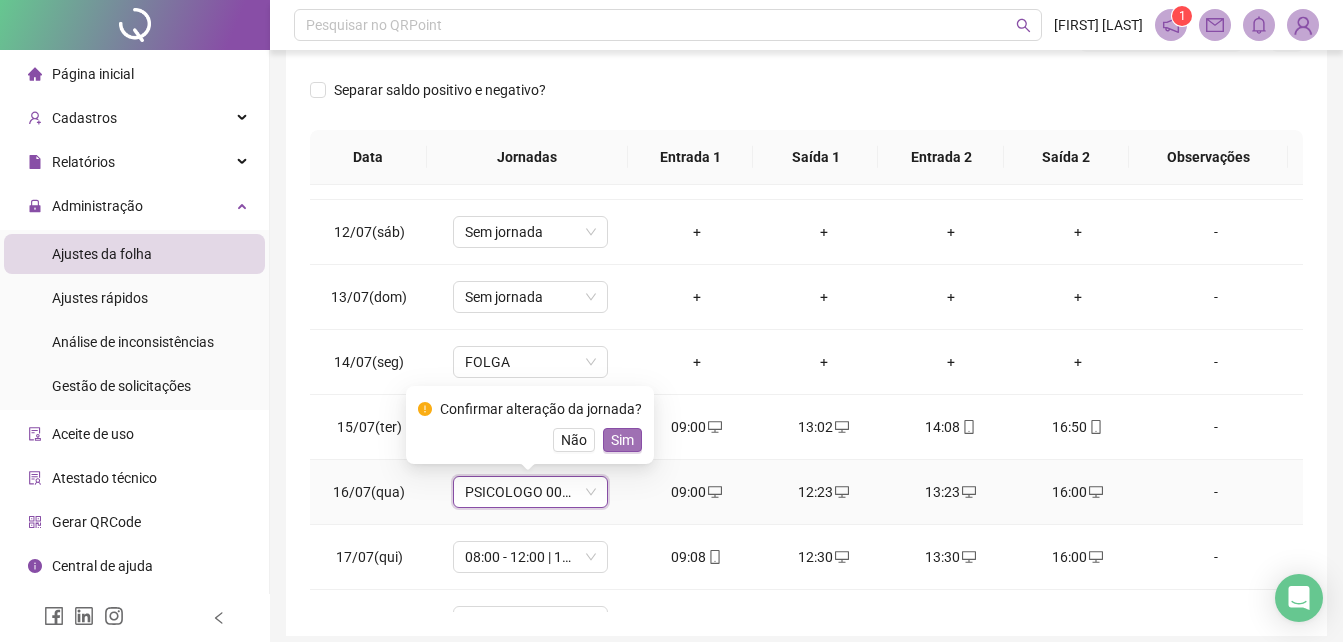 click on "Sim" at bounding box center [622, 440] 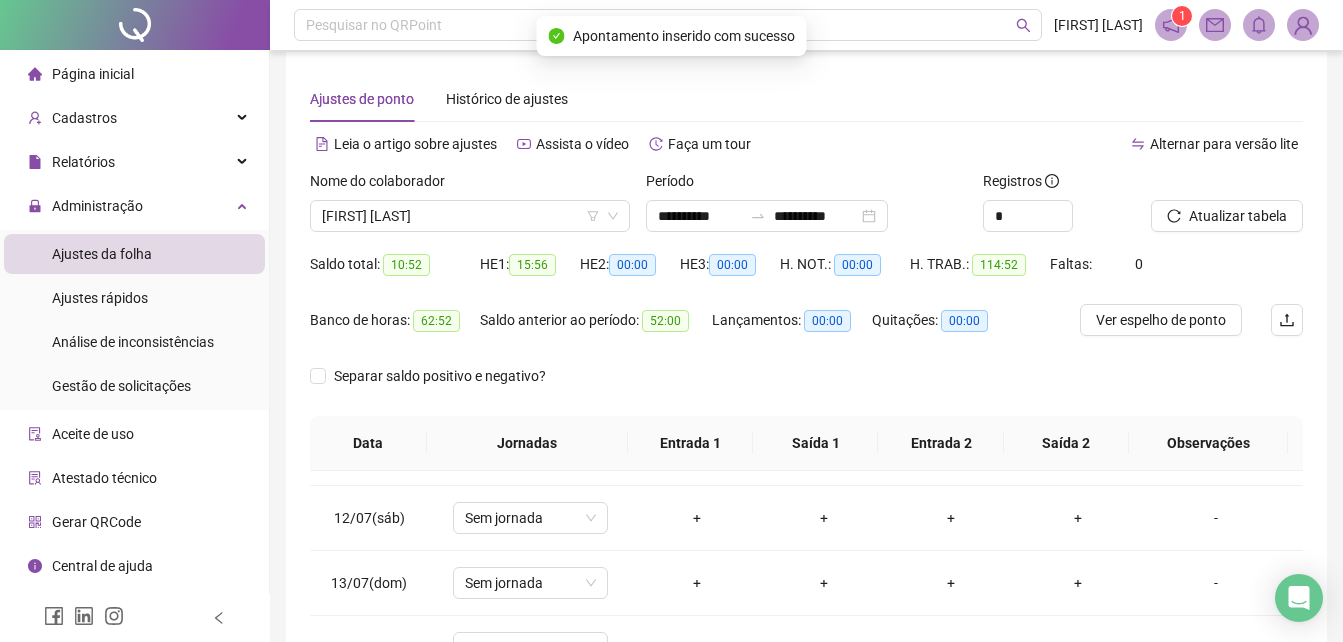 scroll, scrollTop: 7, scrollLeft: 0, axis: vertical 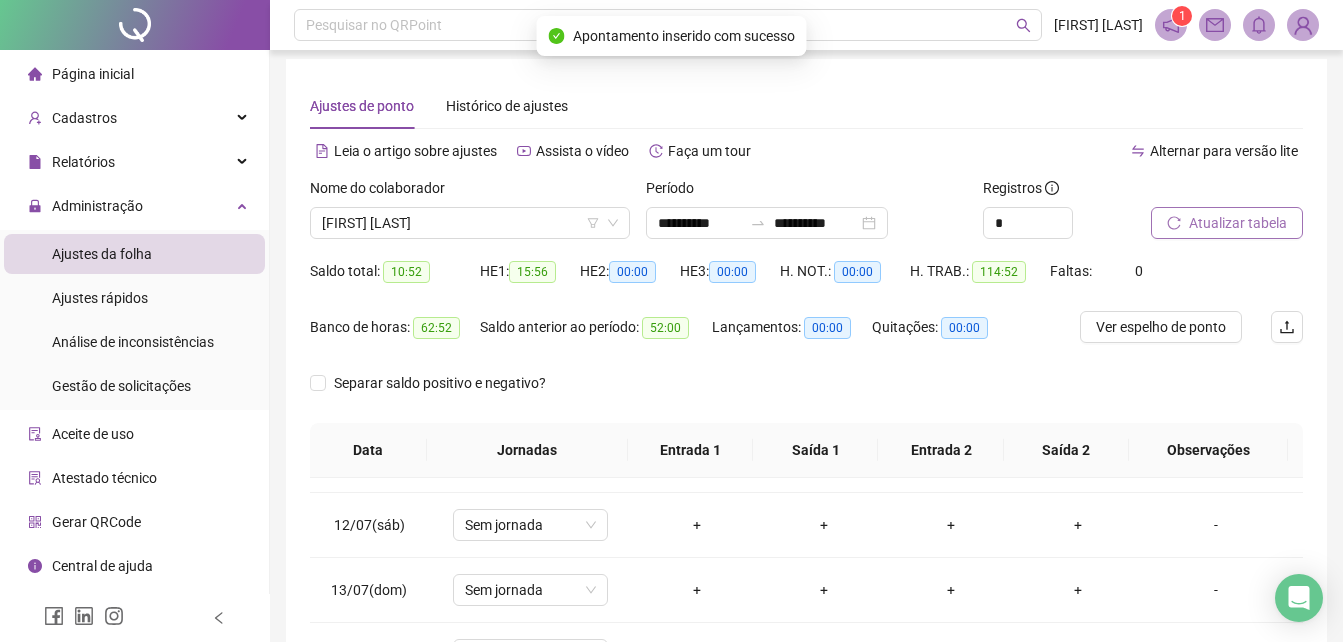 click on "Atualizar tabela" at bounding box center (1238, 223) 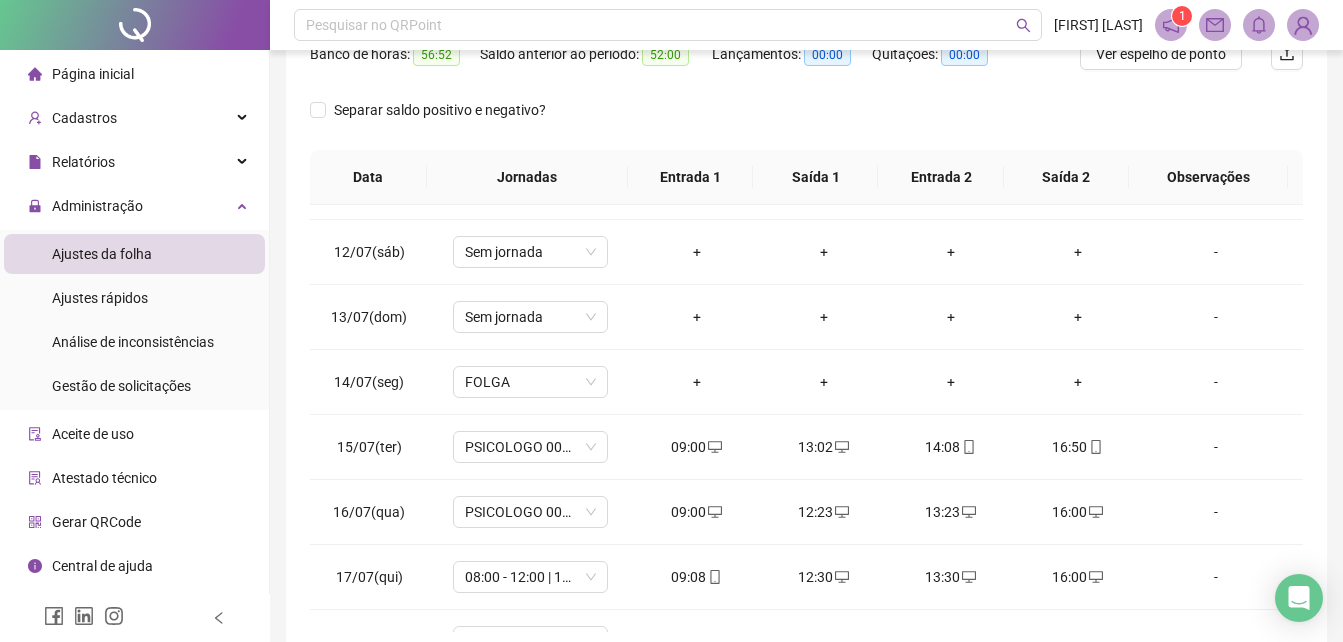 scroll, scrollTop: 307, scrollLeft: 0, axis: vertical 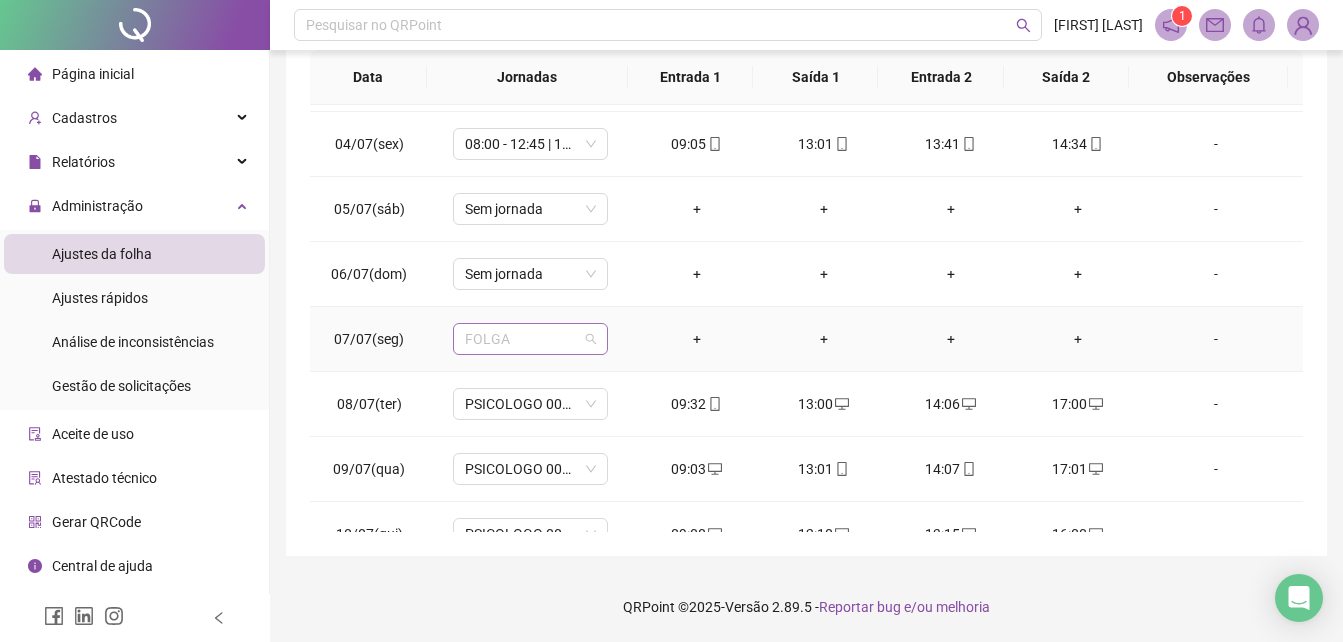 click on "FOLGA" at bounding box center [530, 339] 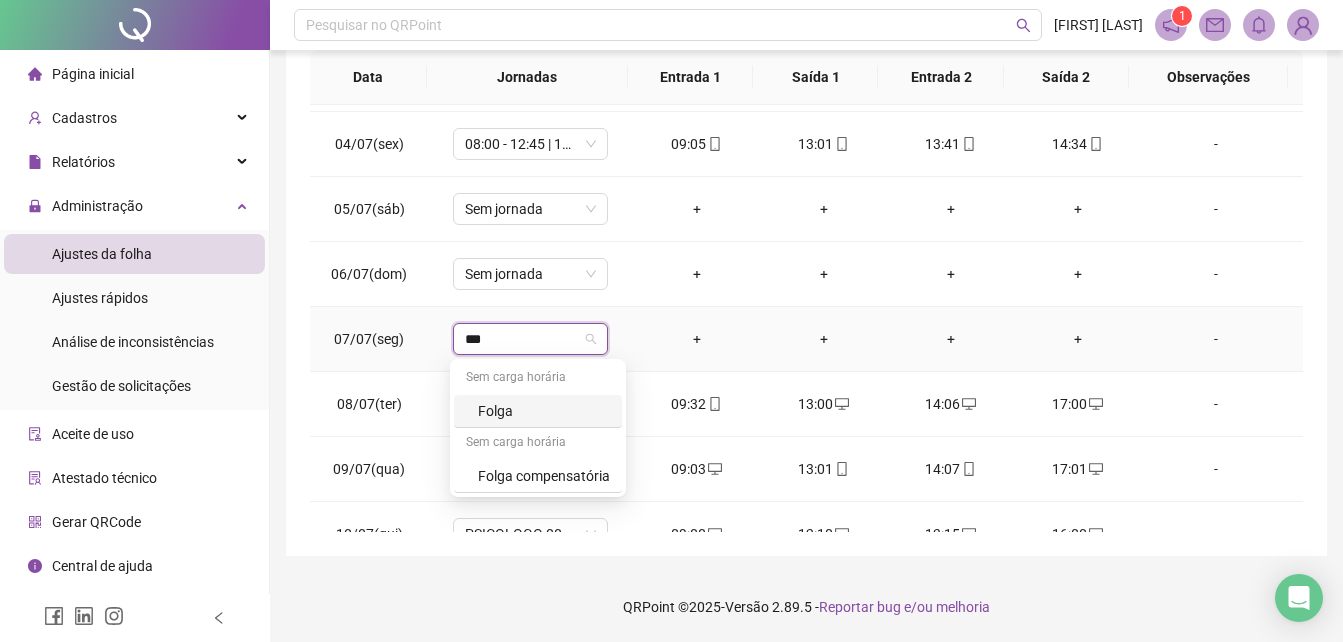 type on "****" 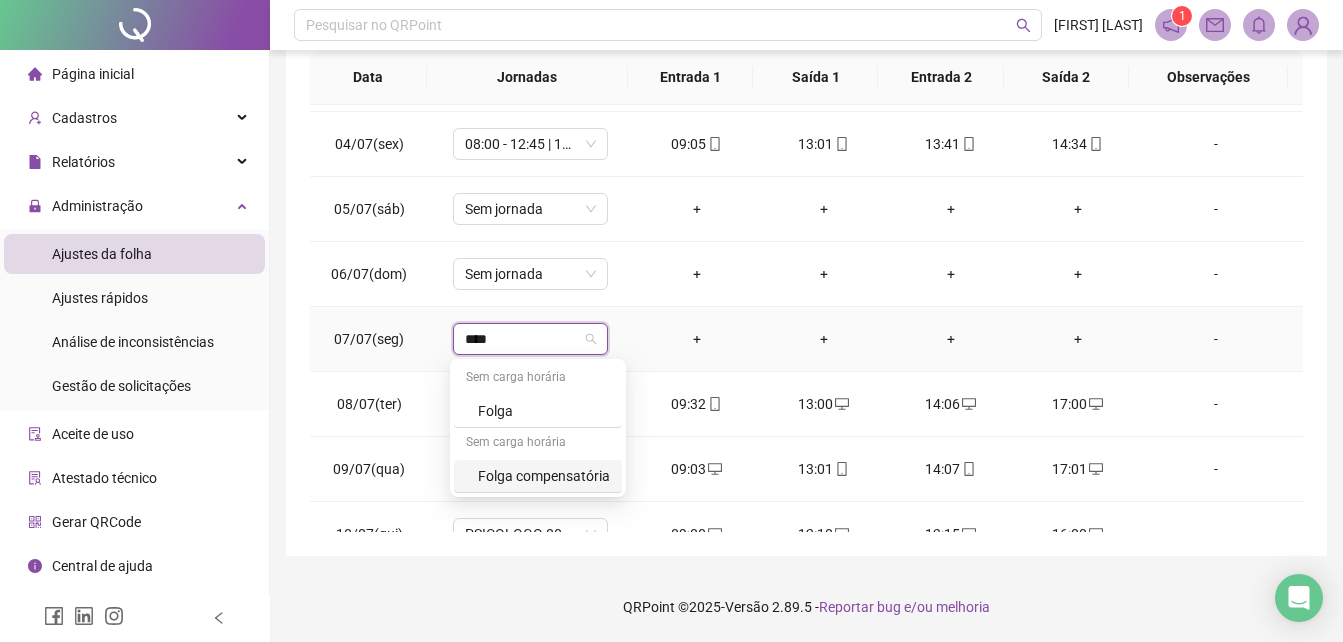 click on "Folga compensatória" at bounding box center [544, 476] 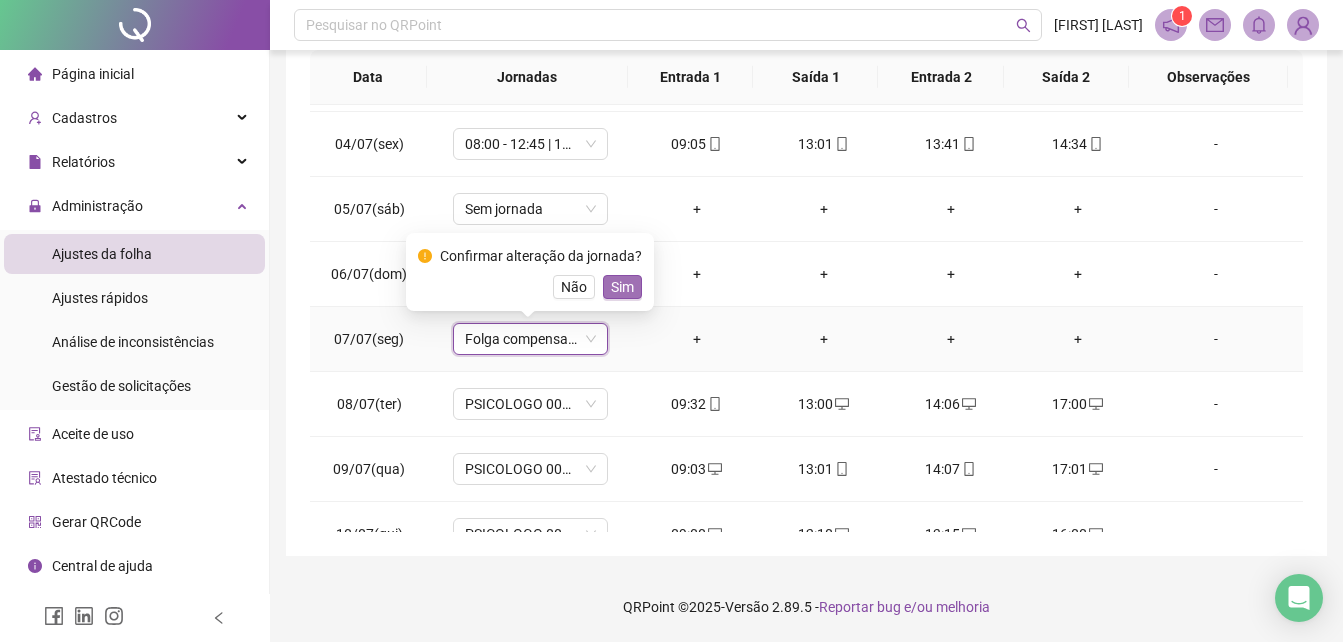 click on "Sim" at bounding box center [622, 287] 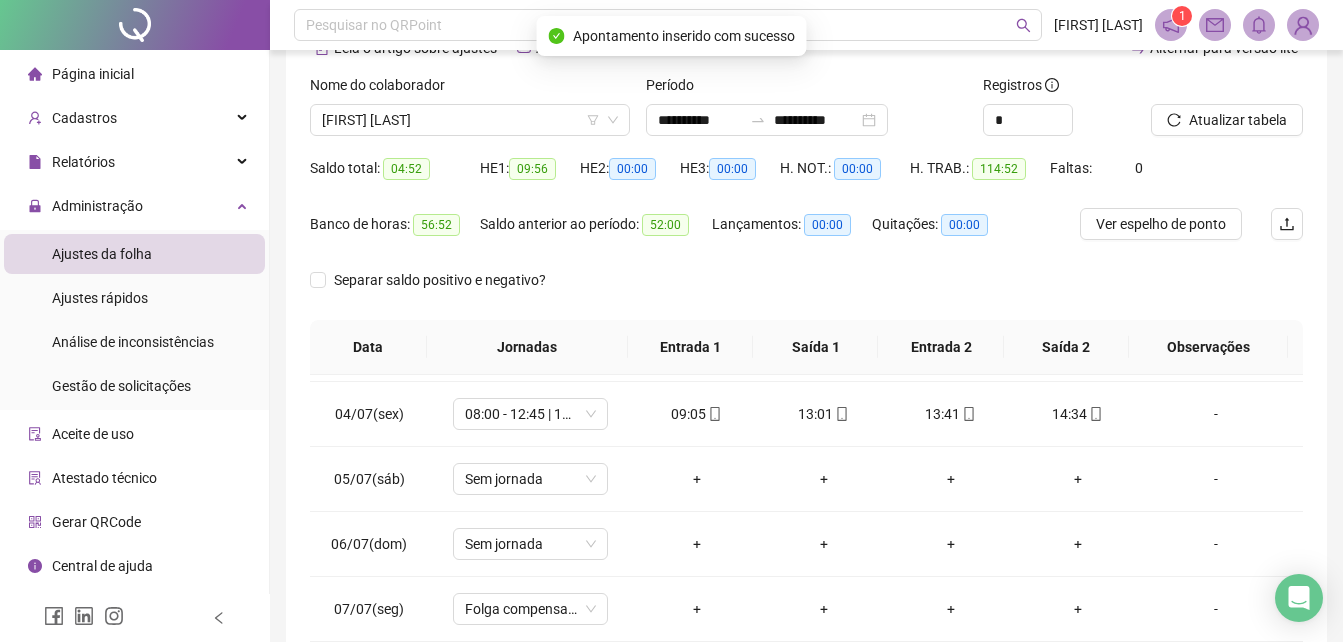 scroll, scrollTop: 62, scrollLeft: 0, axis: vertical 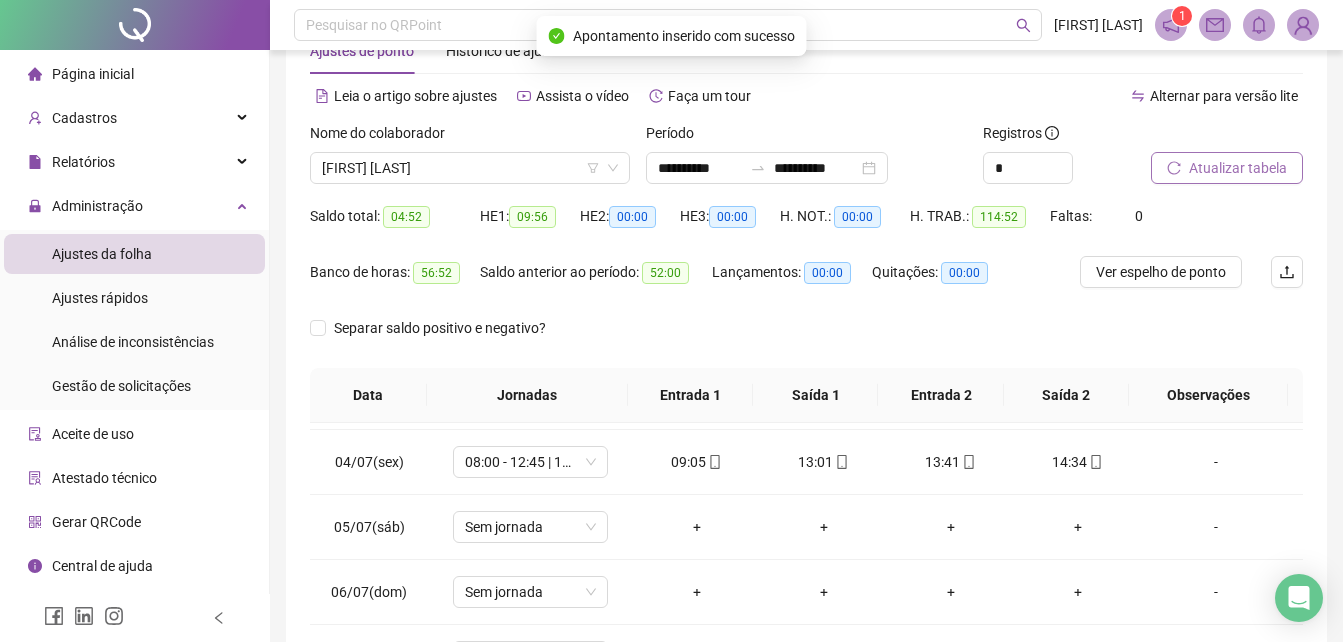 click on "Atualizar tabela" at bounding box center [1238, 168] 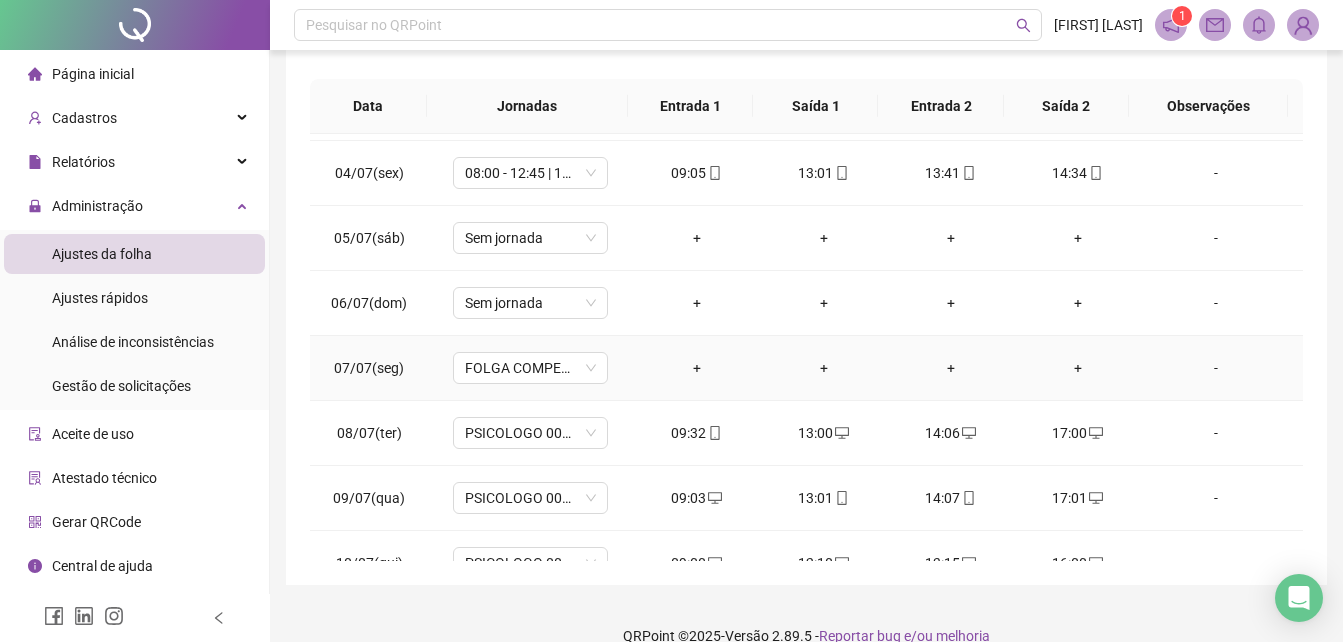 scroll, scrollTop: 362, scrollLeft: 0, axis: vertical 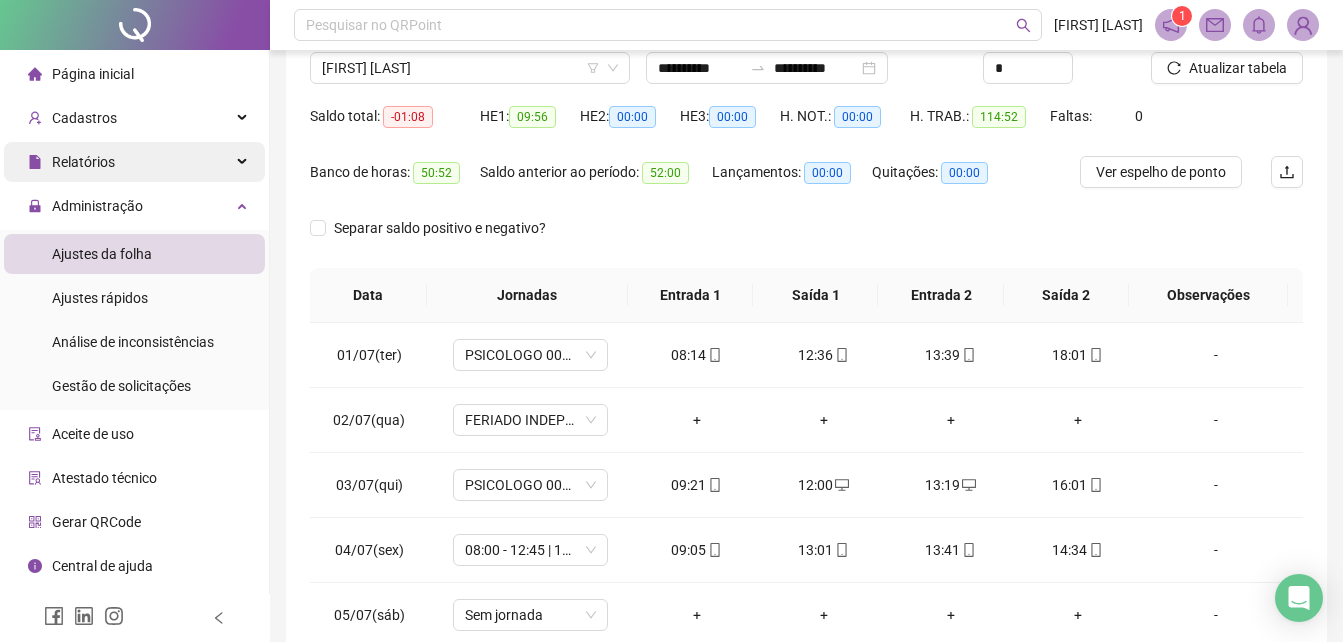 click on "Relatórios" at bounding box center [83, 162] 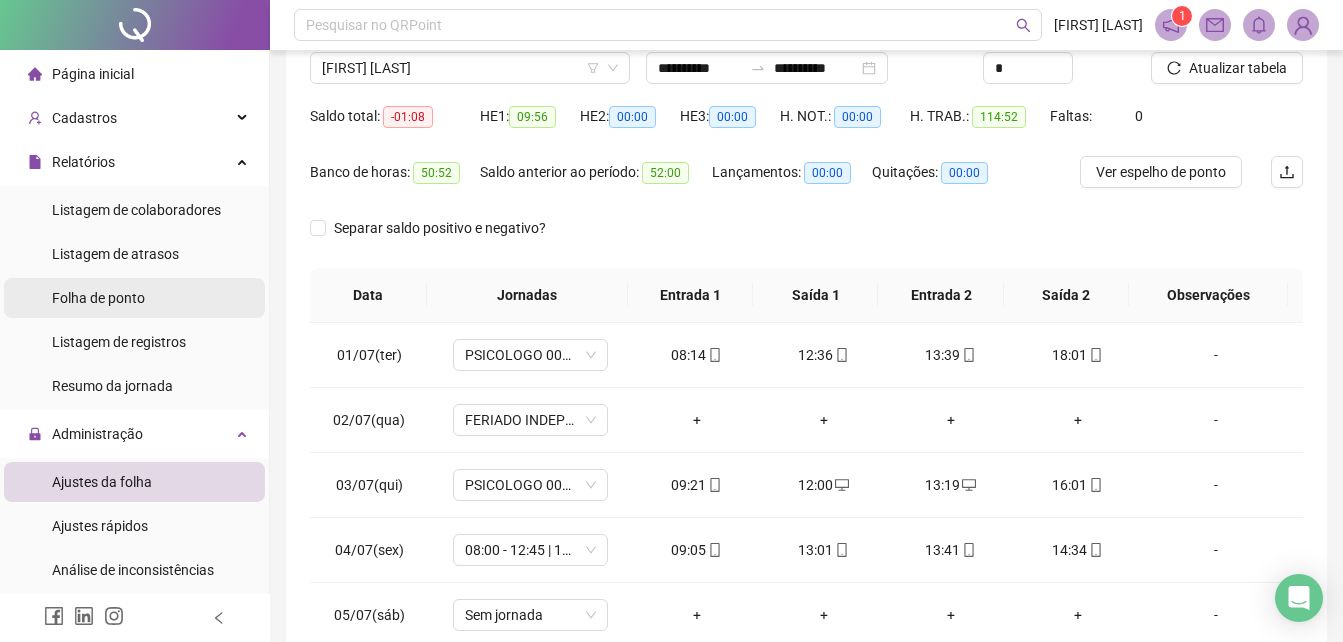 click on "Folha de ponto" at bounding box center [98, 298] 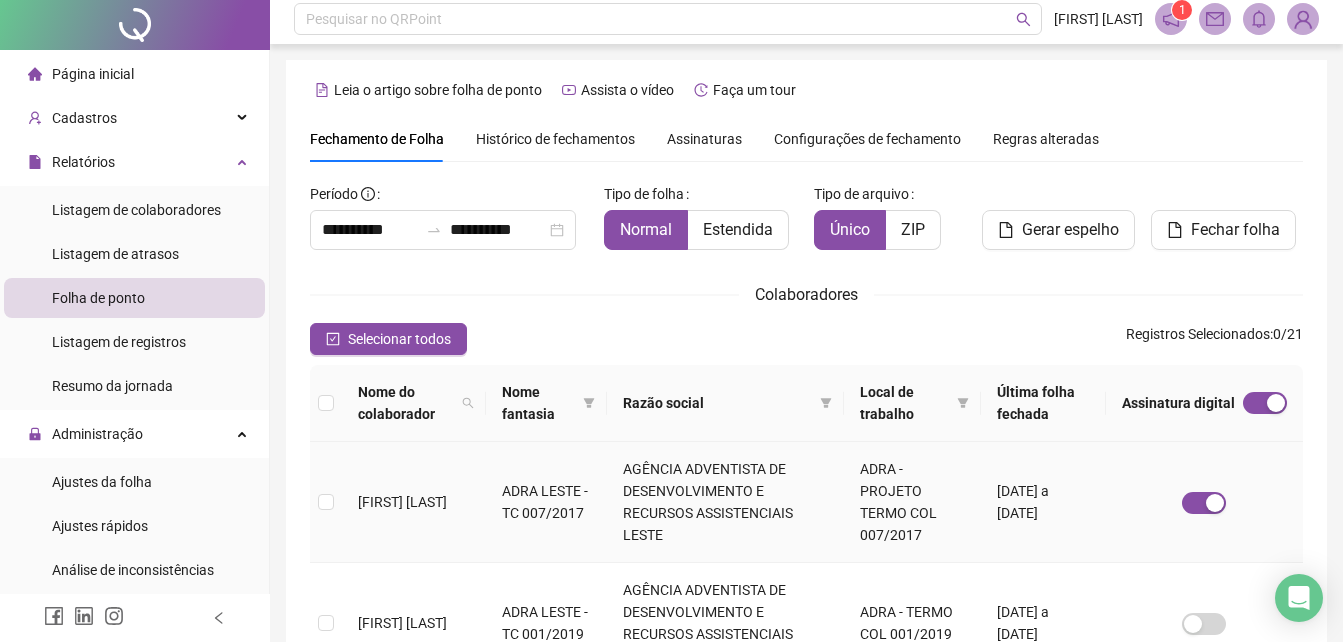 scroll, scrollTop: 0, scrollLeft: 0, axis: both 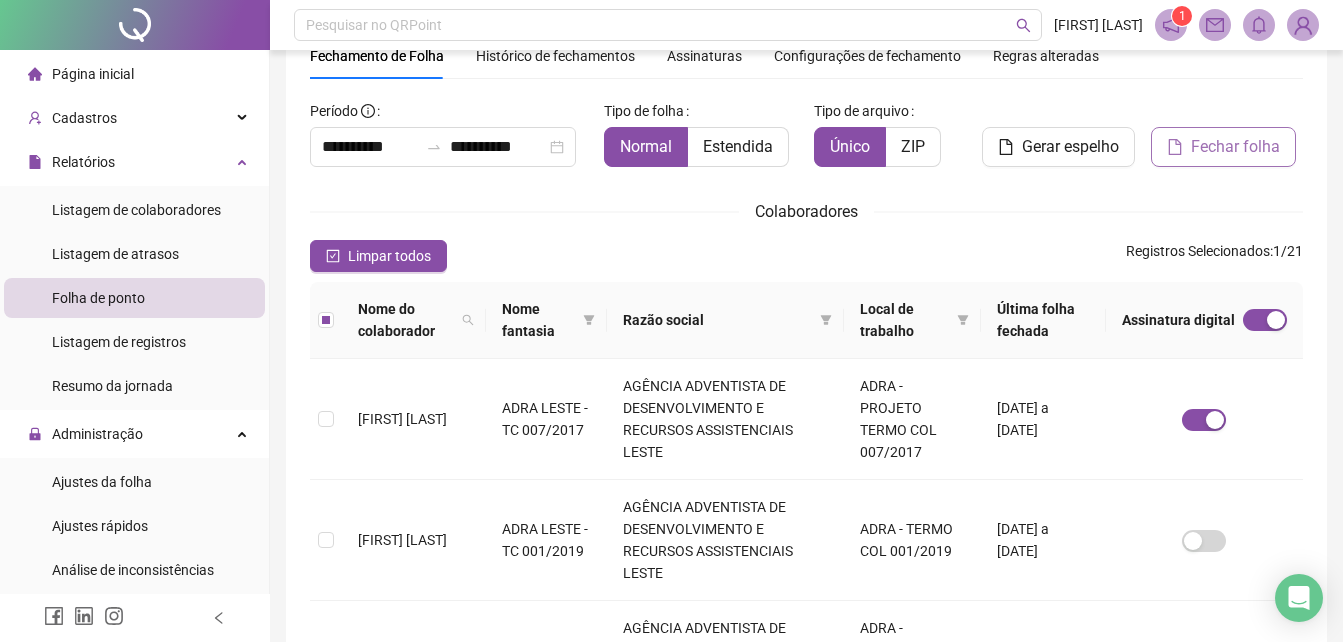 click on "Fechar folha" at bounding box center [1235, 147] 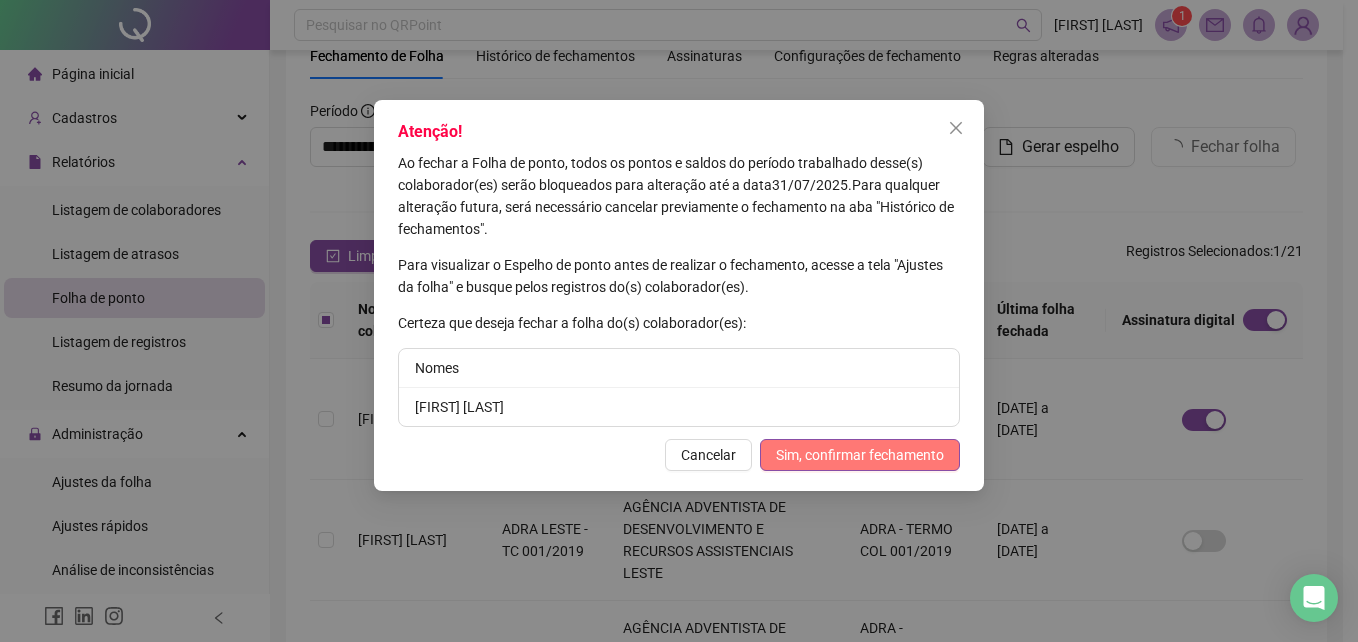 click on "Sim, confirmar fechamento" at bounding box center [860, 455] 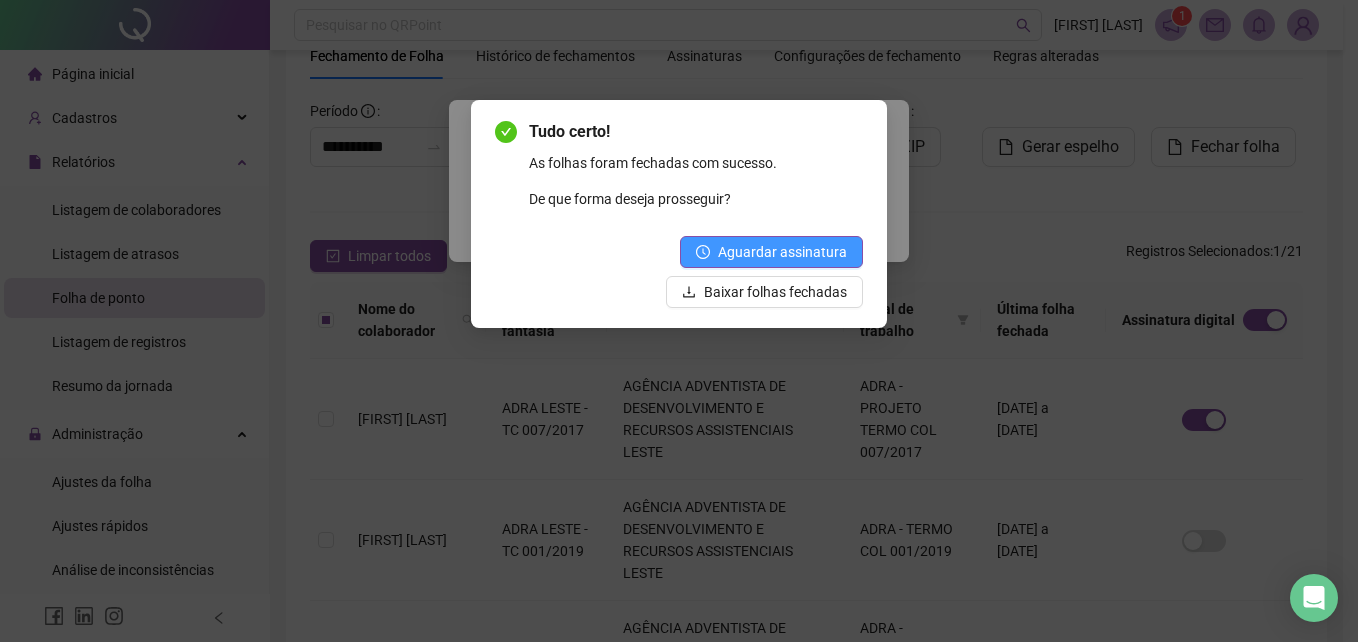 click on "Aguardar assinatura" at bounding box center (782, 252) 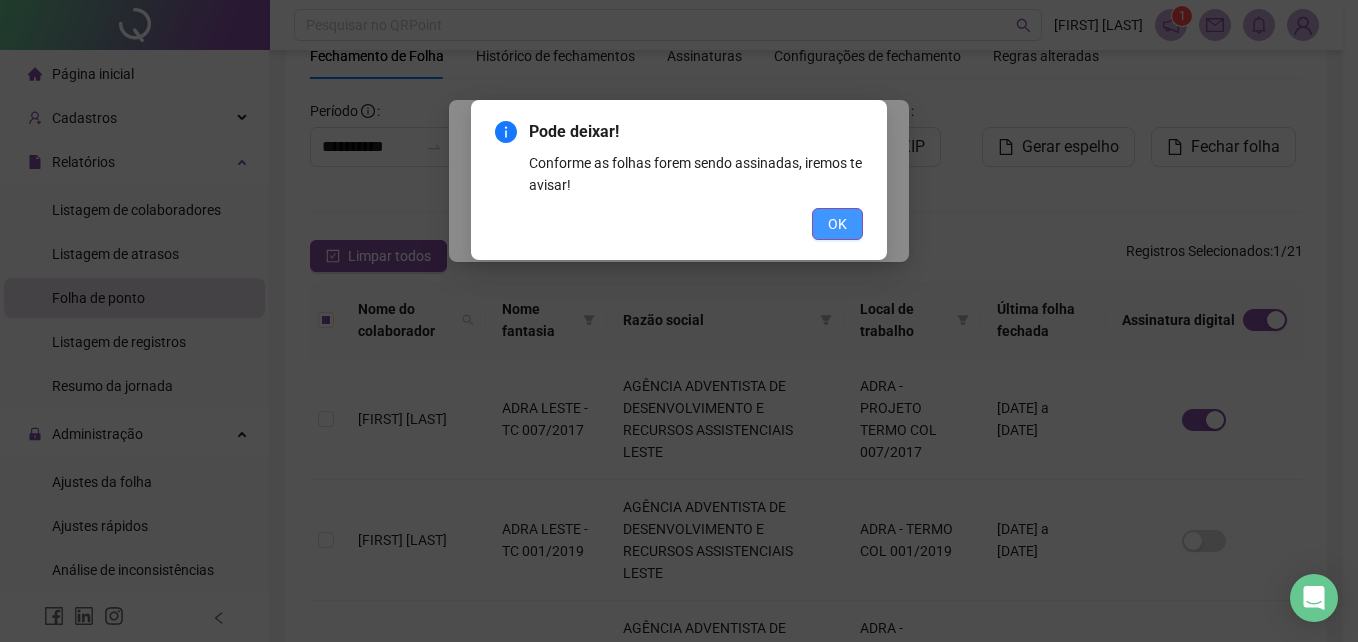 click on "OK" at bounding box center (837, 224) 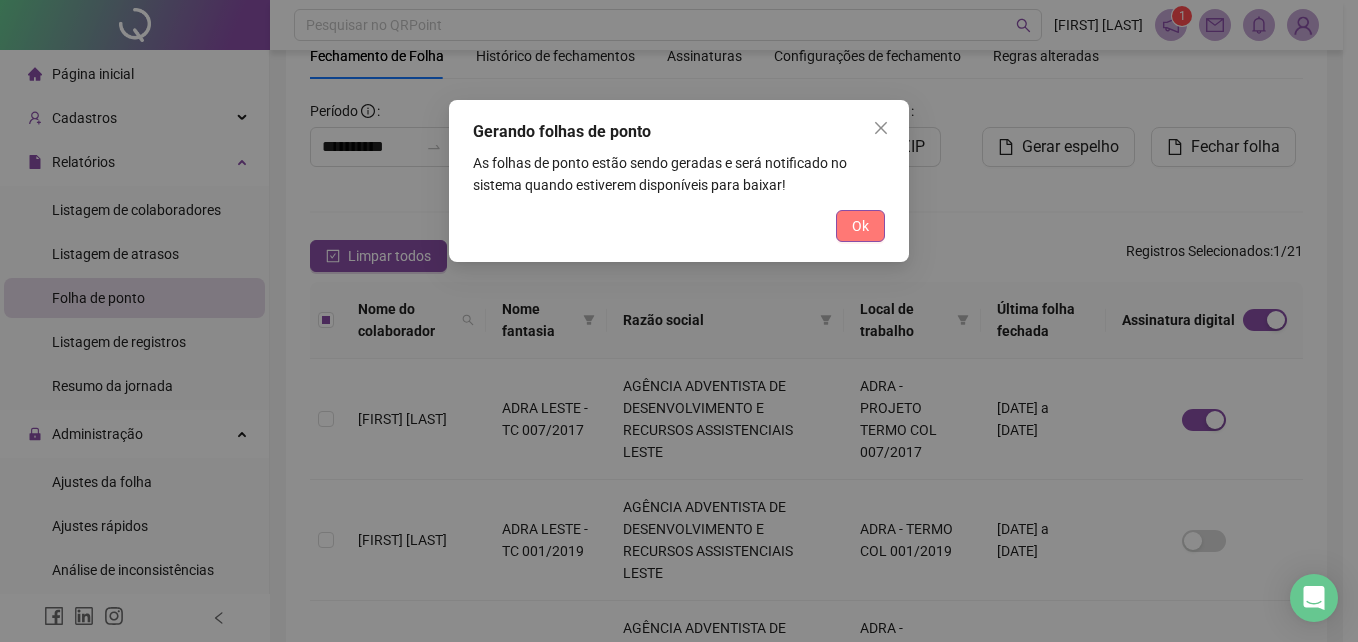 click on "Ok" at bounding box center (860, 226) 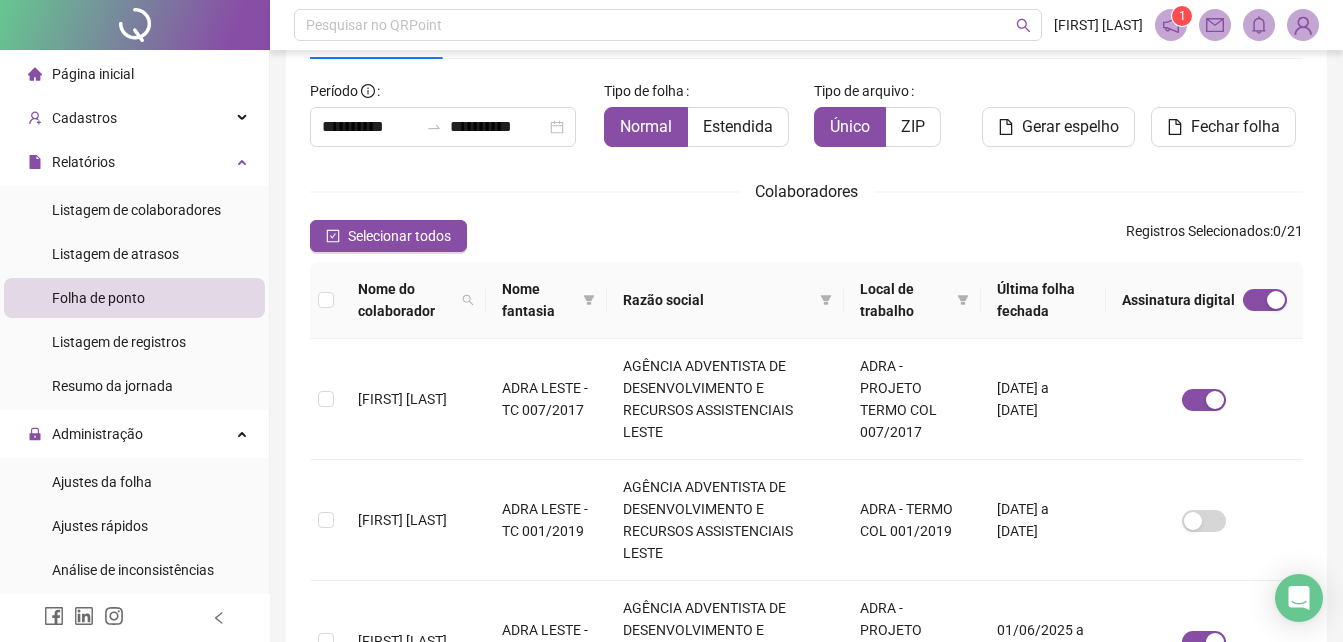 scroll, scrollTop: 0, scrollLeft: 0, axis: both 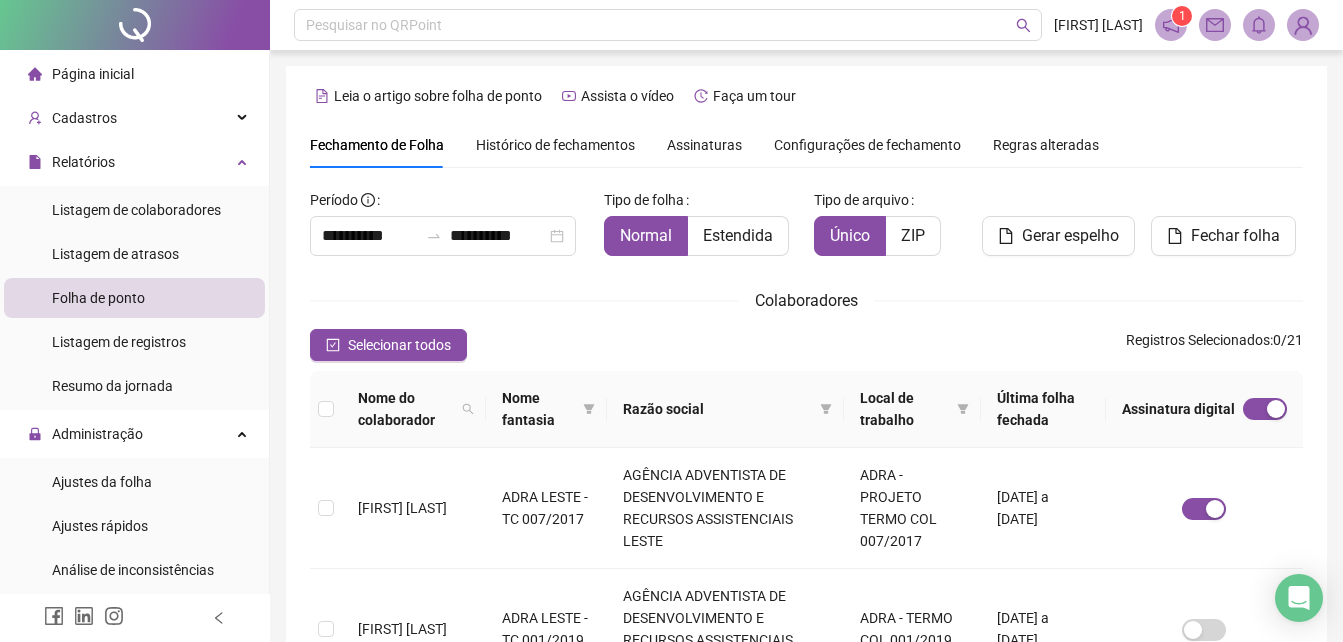 click on "Selecionar todos Registros Selecionados :  0 / 21" at bounding box center (806, 345) 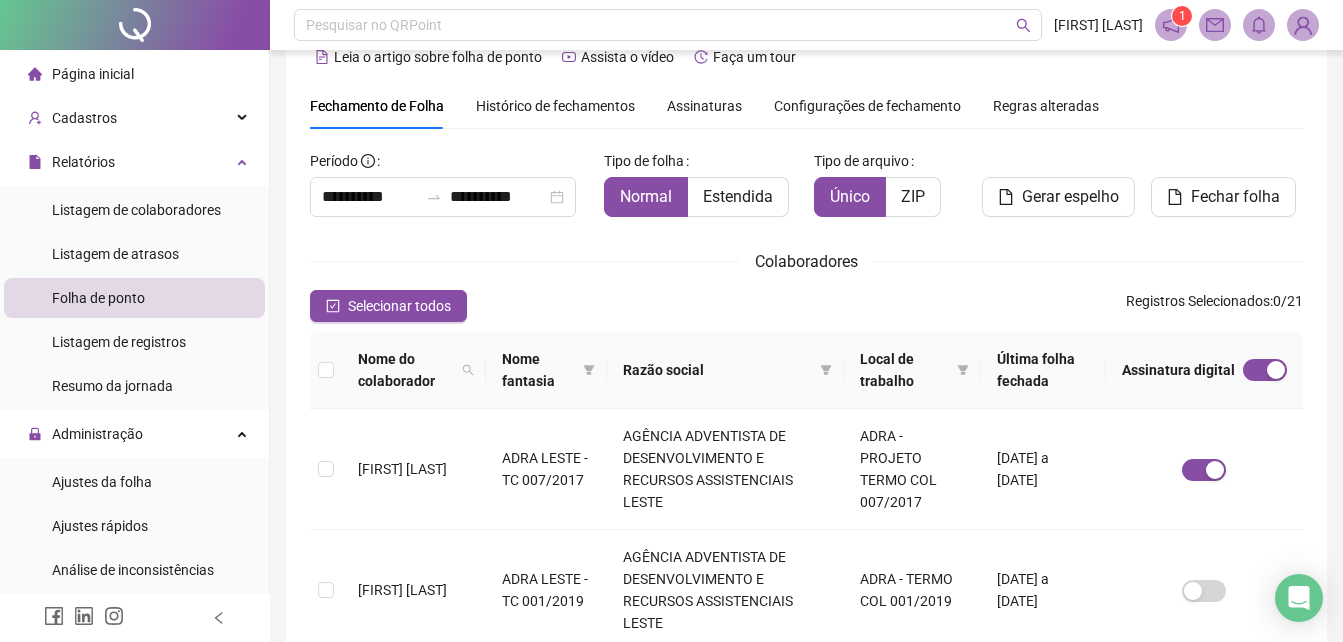 scroll, scrollTop: 0, scrollLeft: 0, axis: both 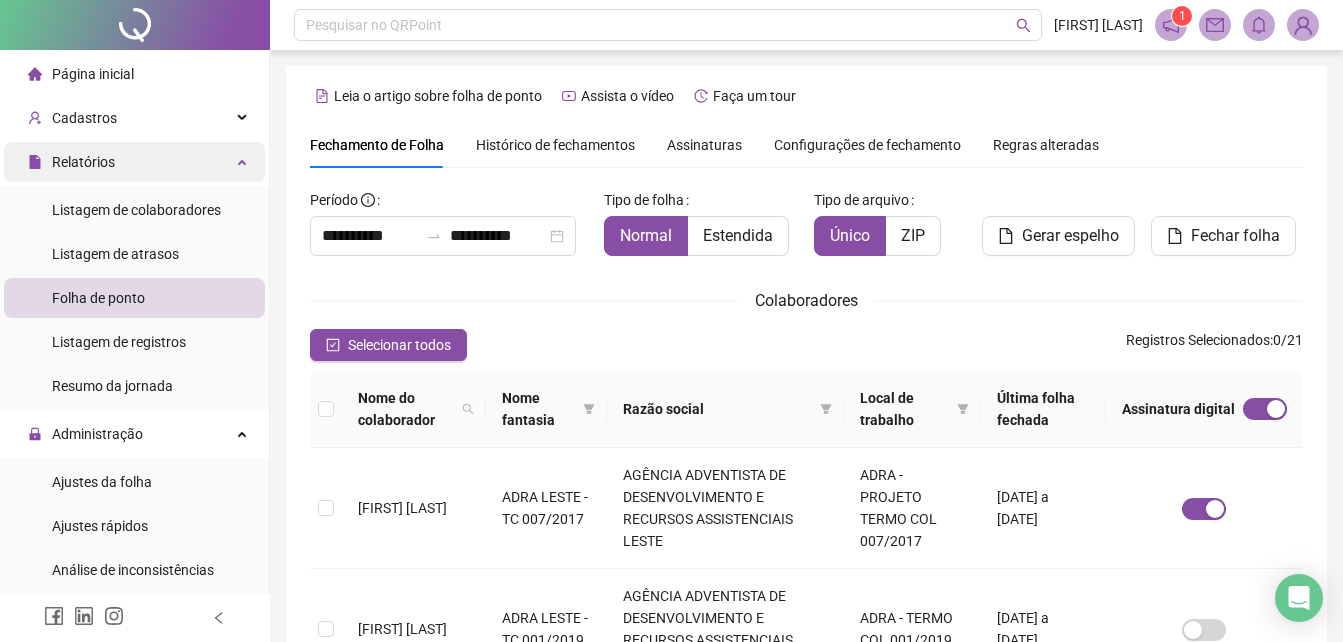 click on "Relatórios" at bounding box center (134, 162) 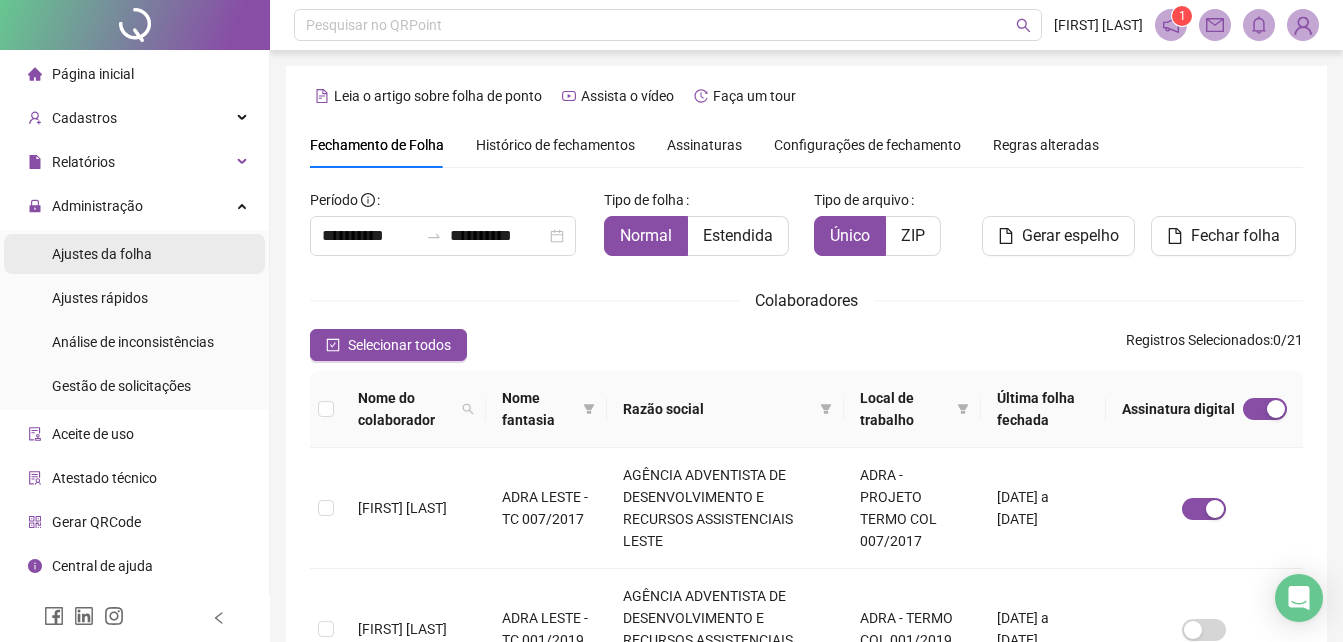 click on "Ajustes da folha" at bounding box center (102, 254) 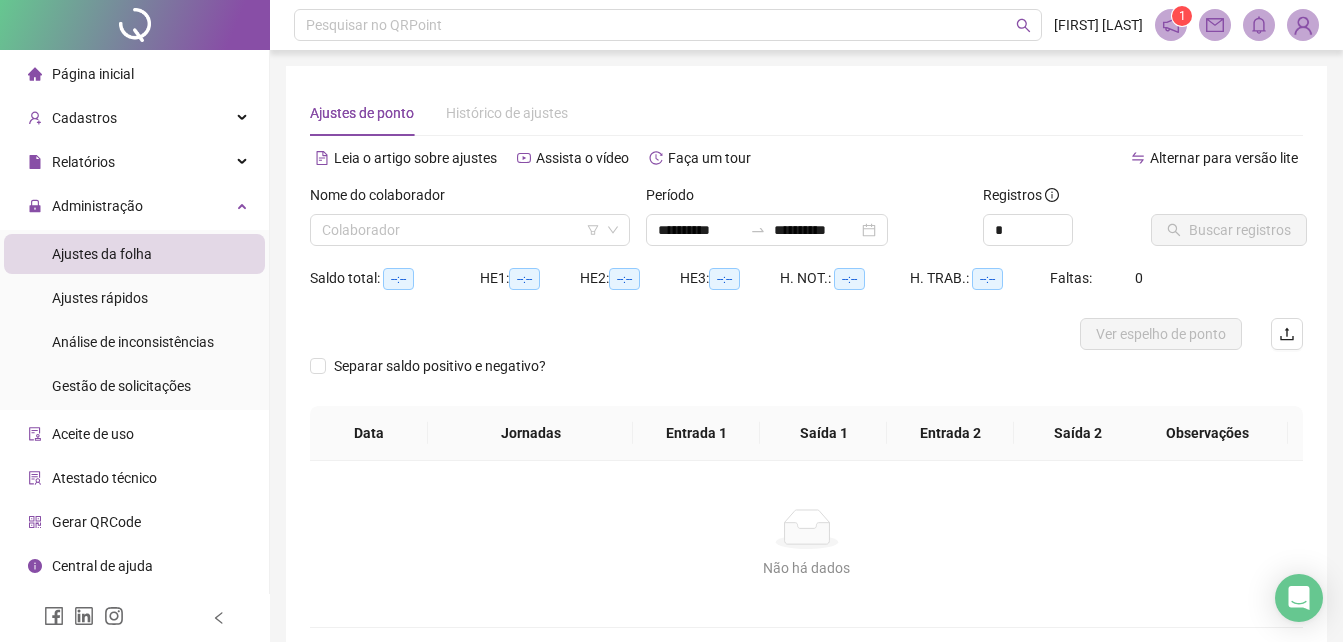 click on "Nome do colaborador Colaborador" at bounding box center [470, 223] 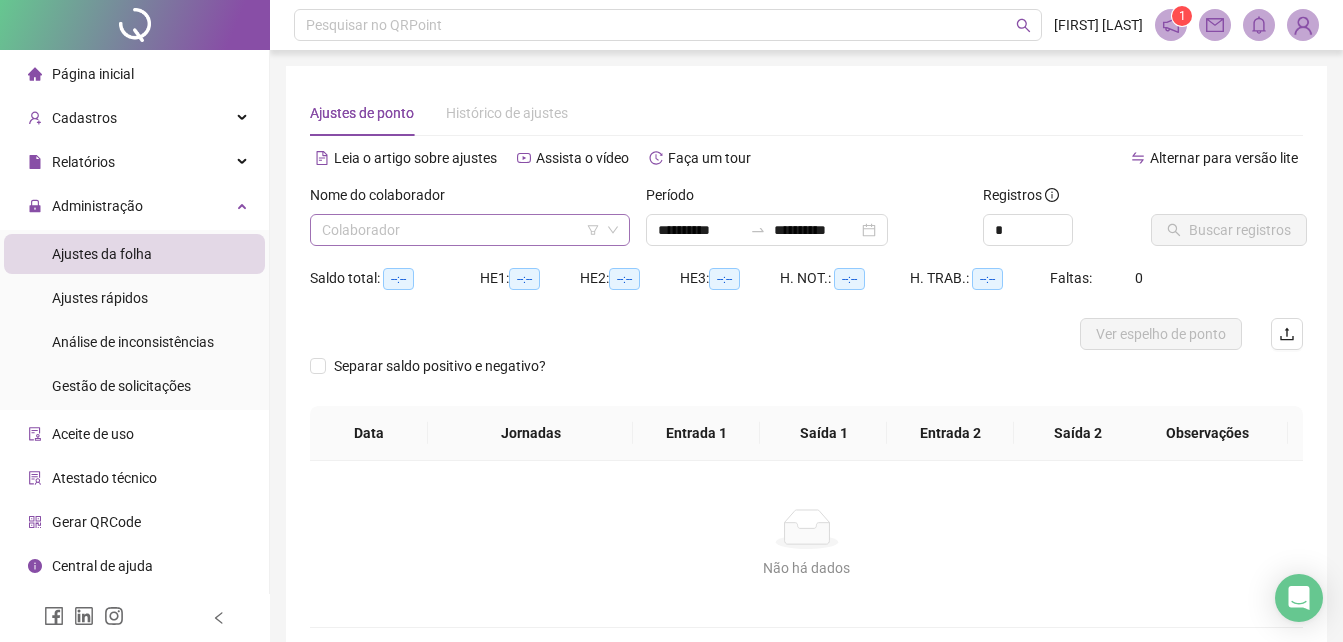click at bounding box center [461, 230] 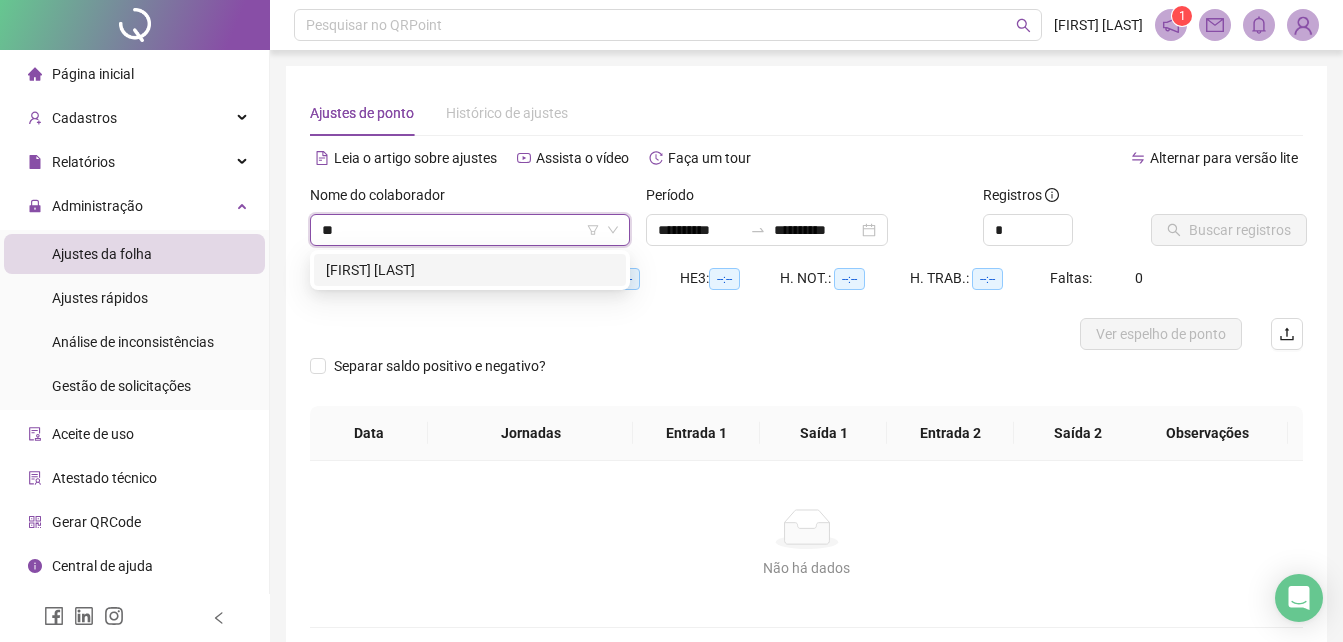 type on "*" 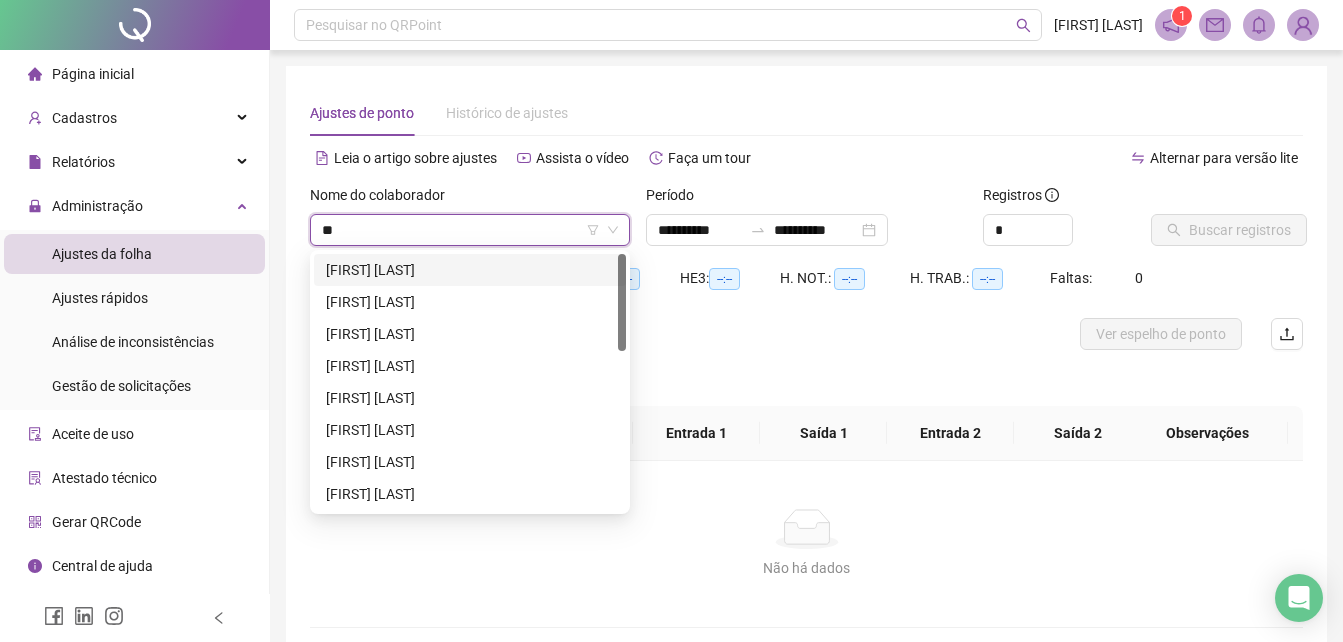 type on "***" 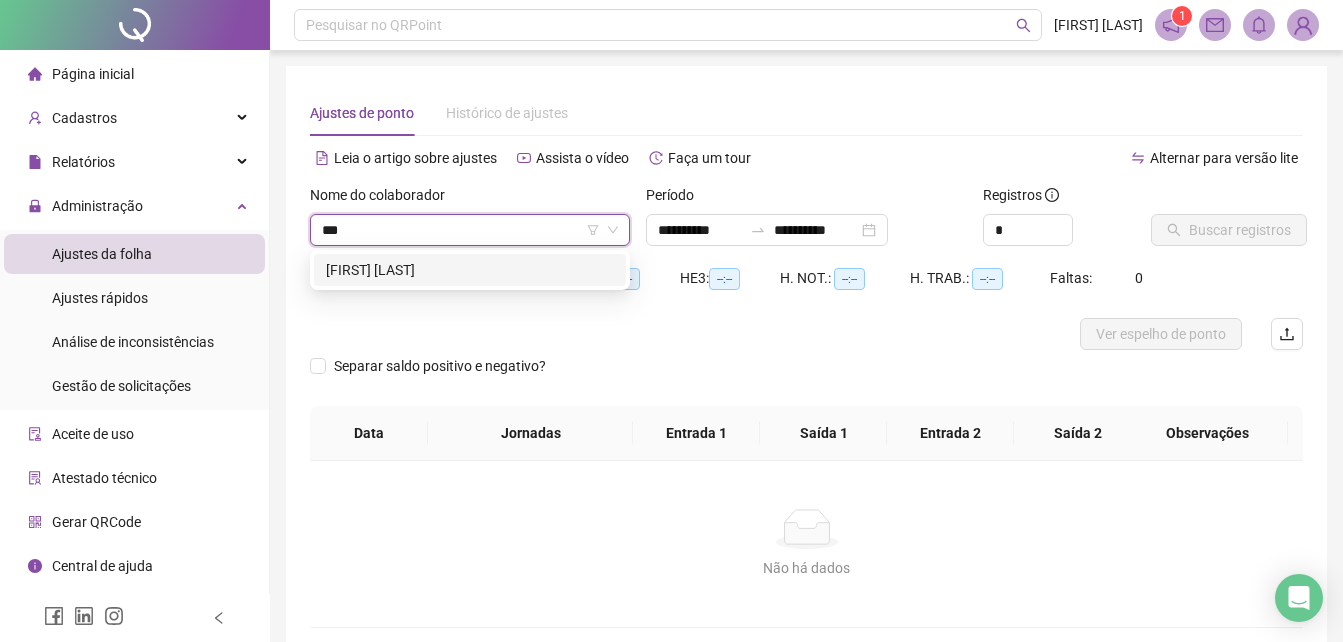 click on "[FIRST] [LAST]" at bounding box center (470, 270) 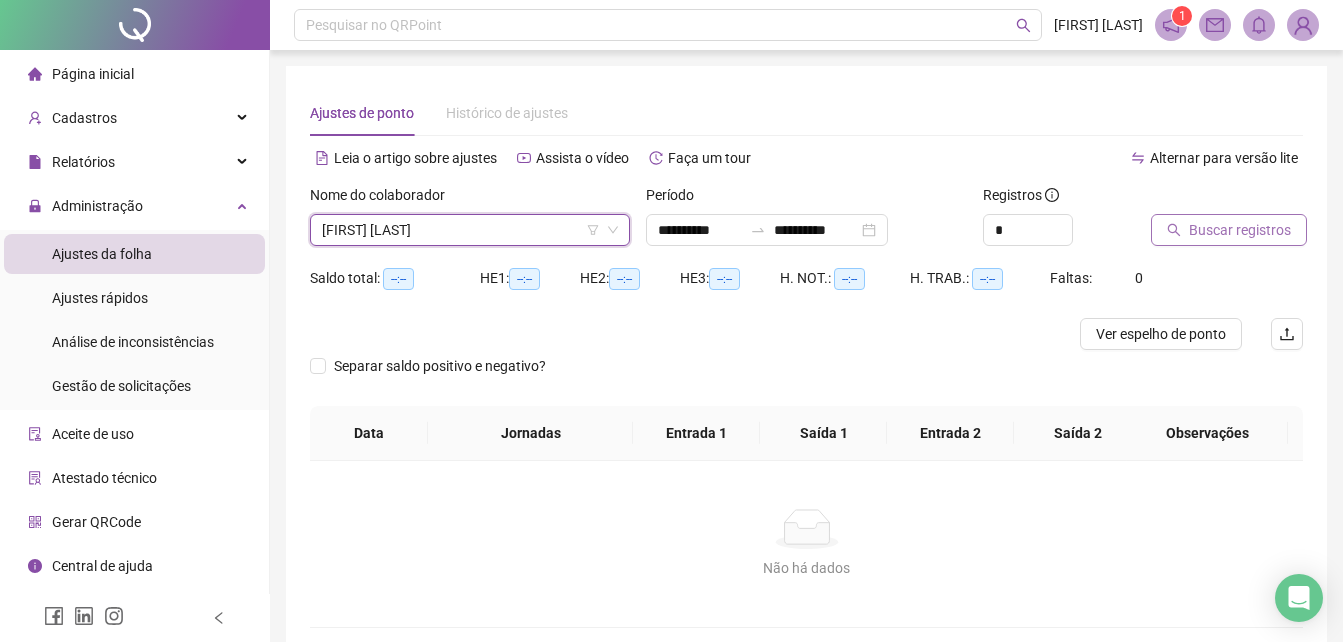 click on "Buscar registros" at bounding box center (1240, 230) 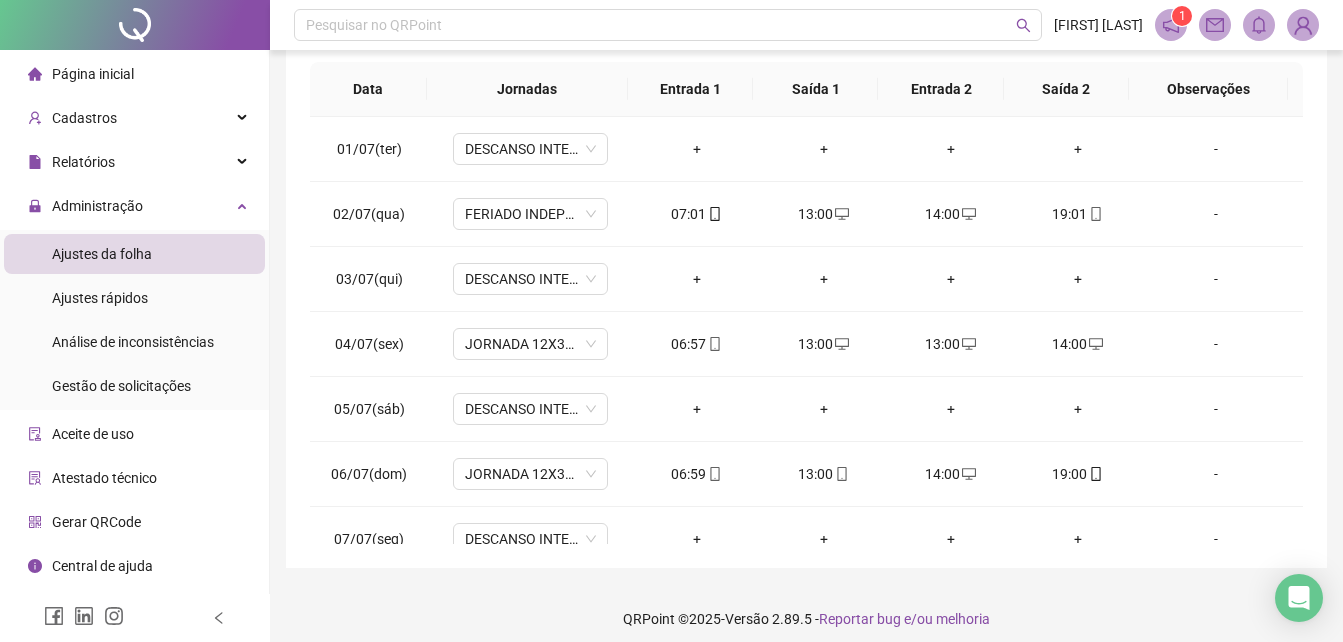 scroll, scrollTop: 380, scrollLeft: 0, axis: vertical 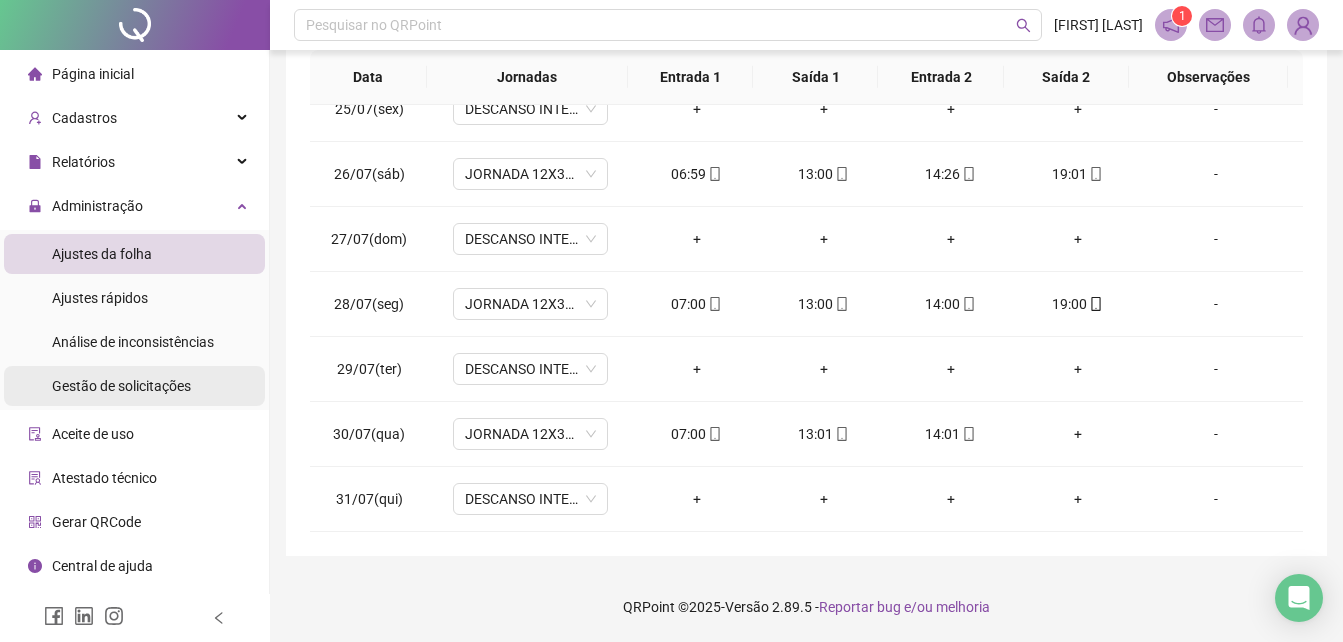 click on "Gestão de solicitações" at bounding box center [121, 386] 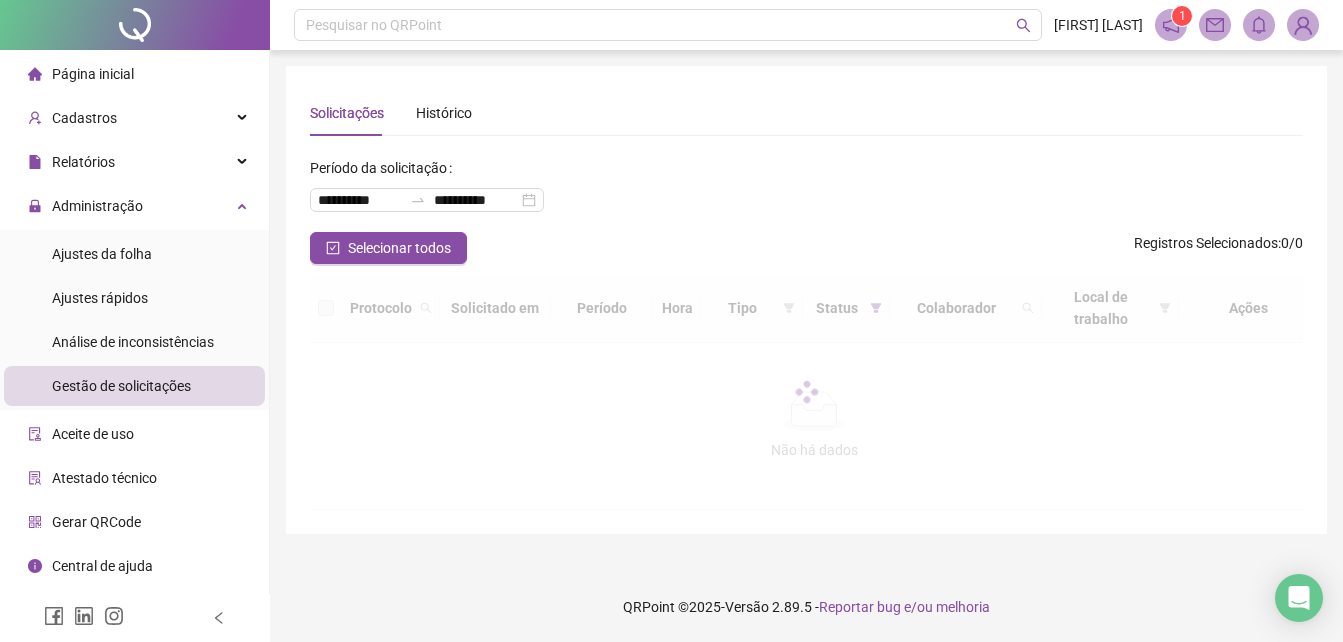 scroll, scrollTop: 0, scrollLeft: 0, axis: both 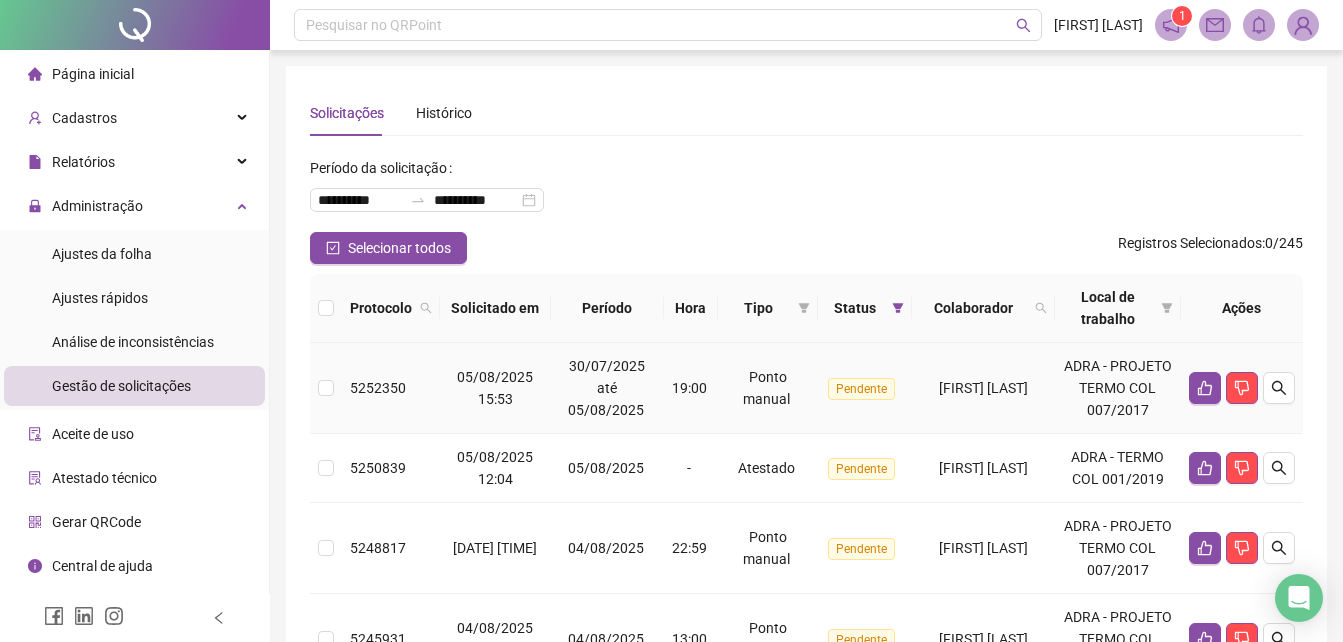 click at bounding box center [326, 388] 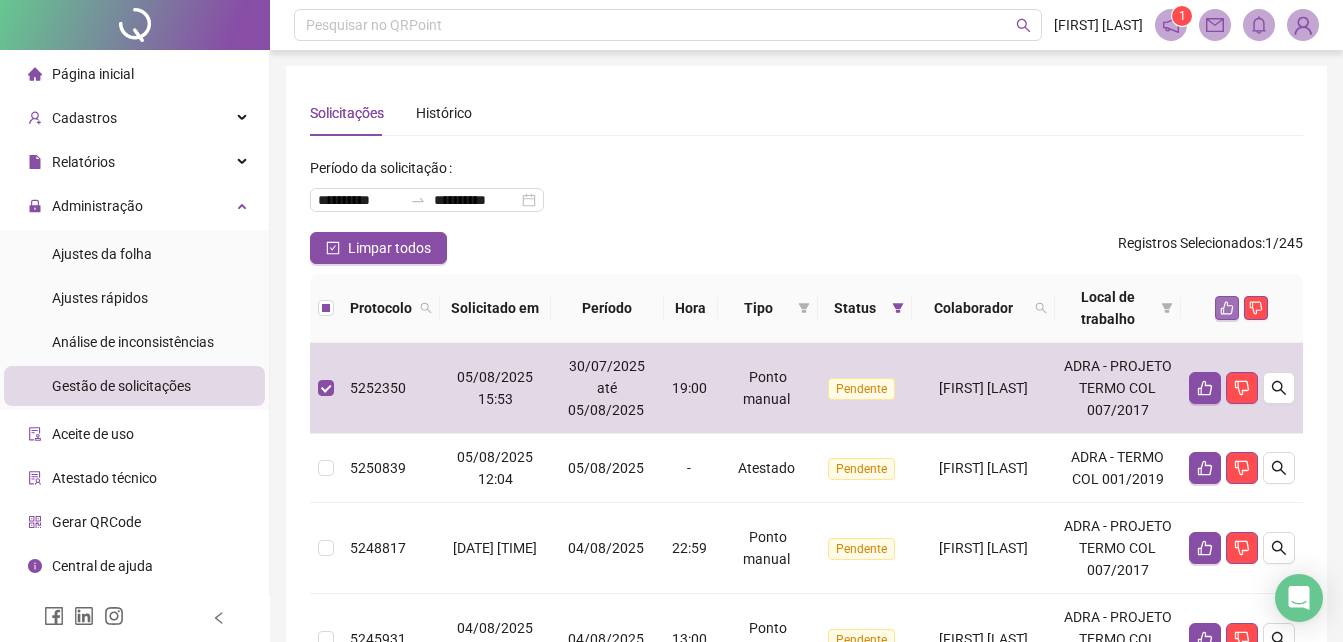 click at bounding box center [1227, 308] 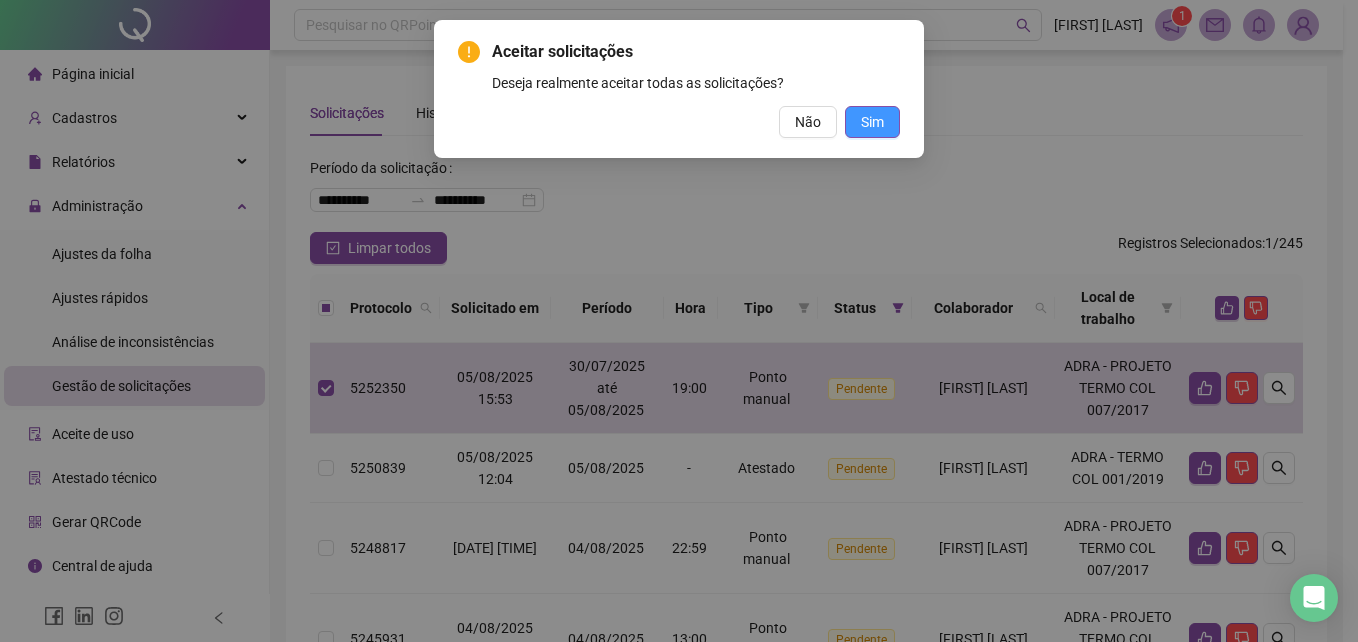click on "Sim" at bounding box center (872, 122) 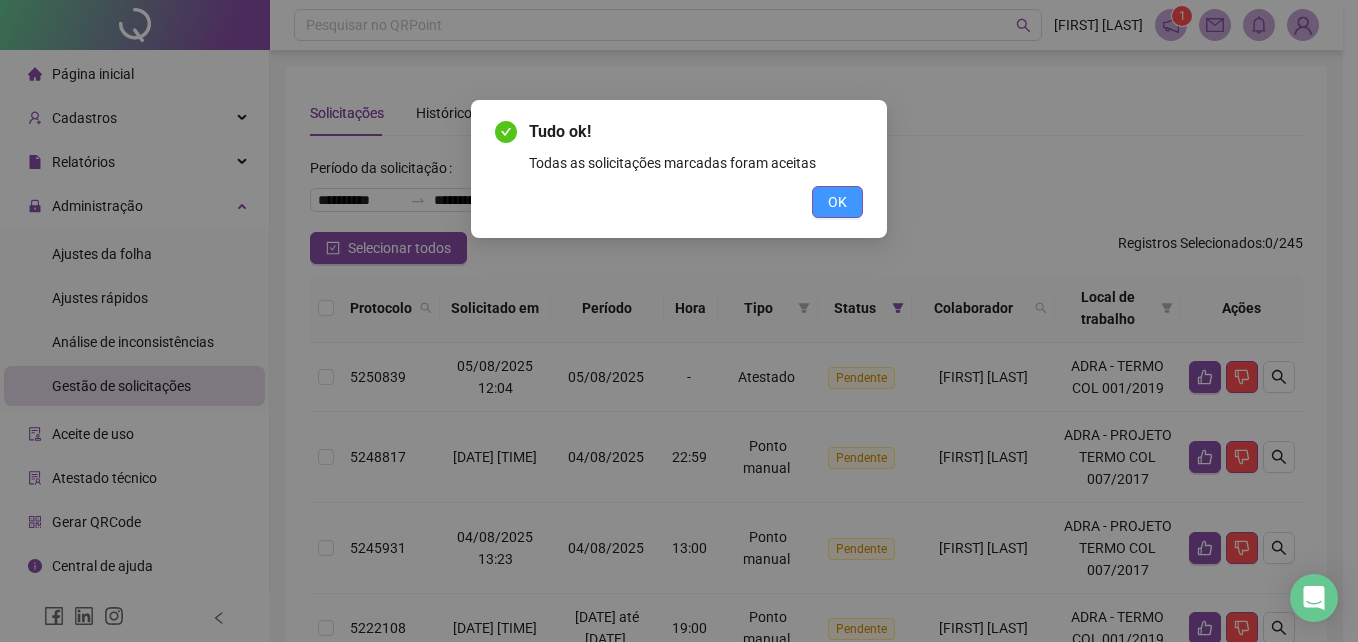 click on "OK" at bounding box center (837, 202) 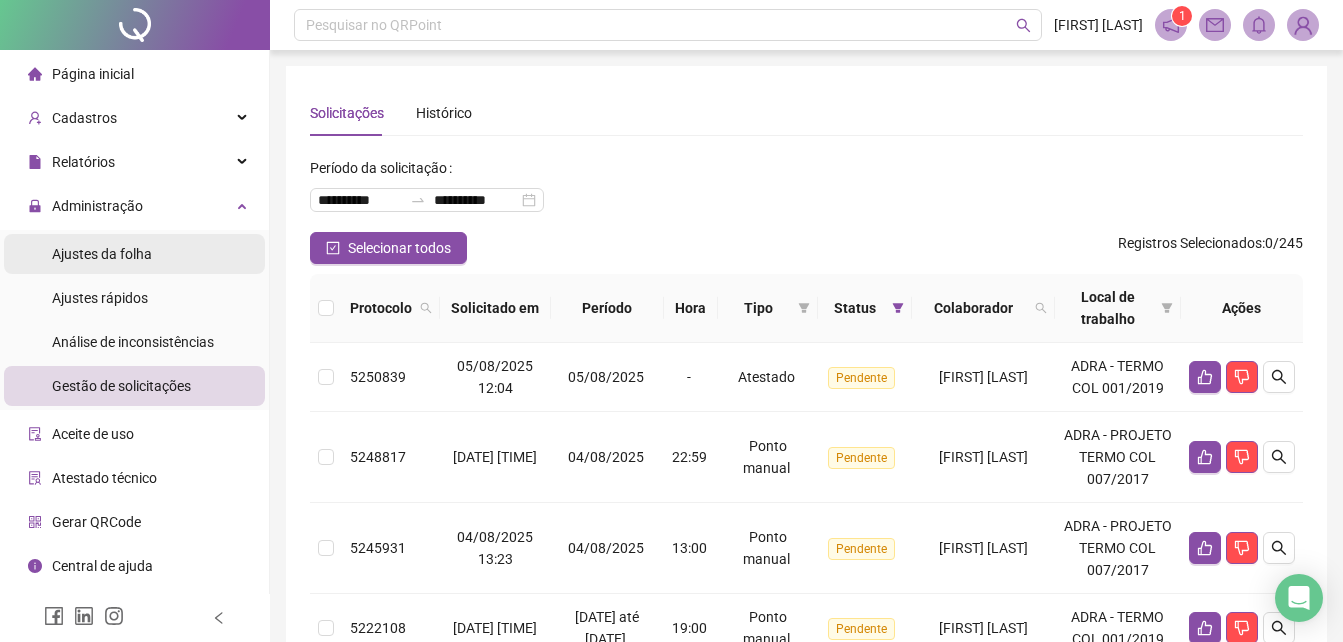 click on "Ajustes da folha" at bounding box center (102, 254) 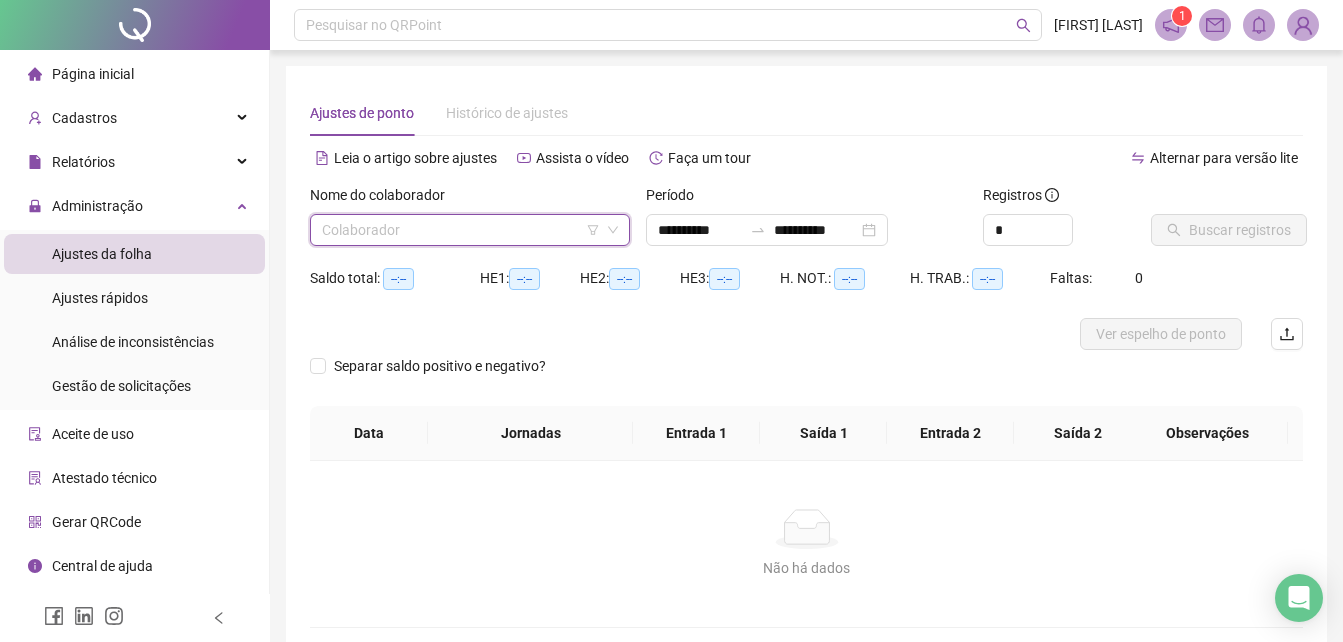 click at bounding box center (461, 230) 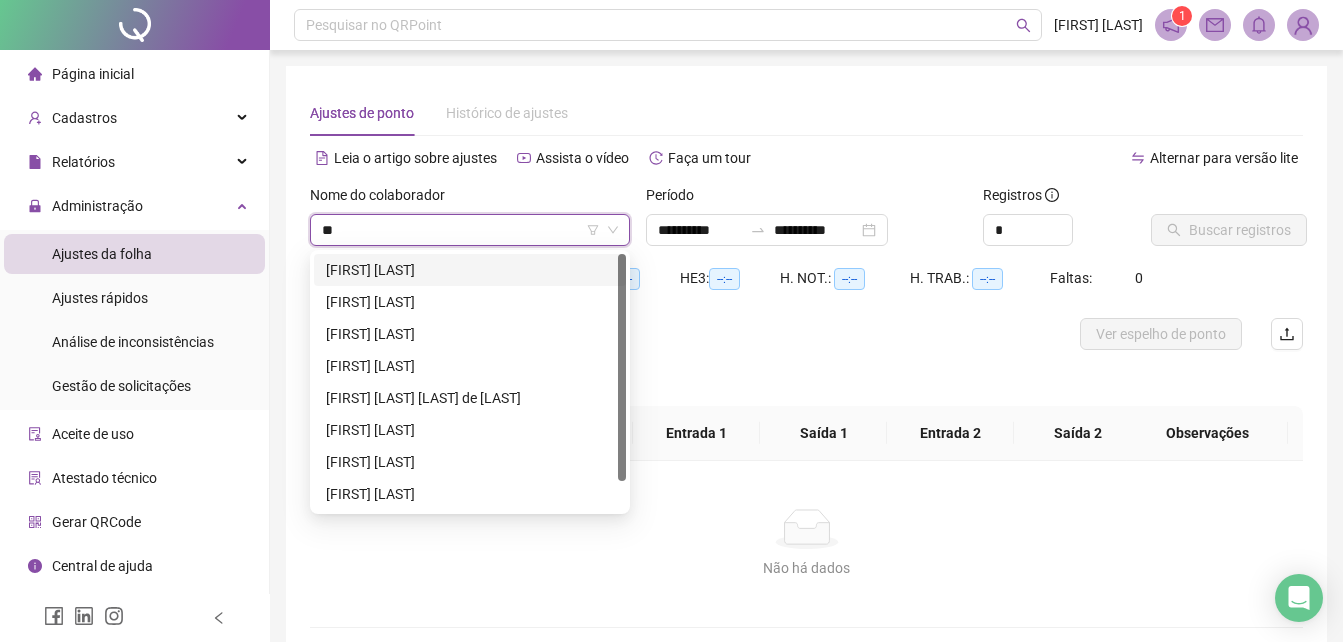 type on "***" 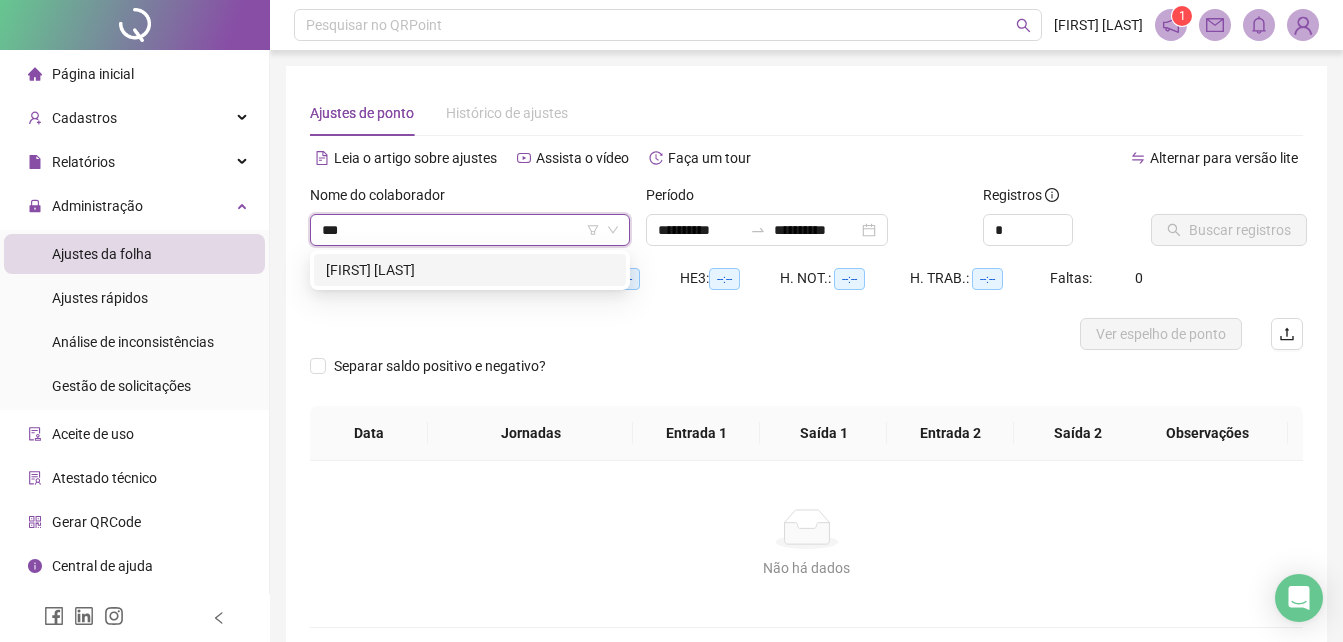 click on "[FIRST] [LAST]" at bounding box center (470, 270) 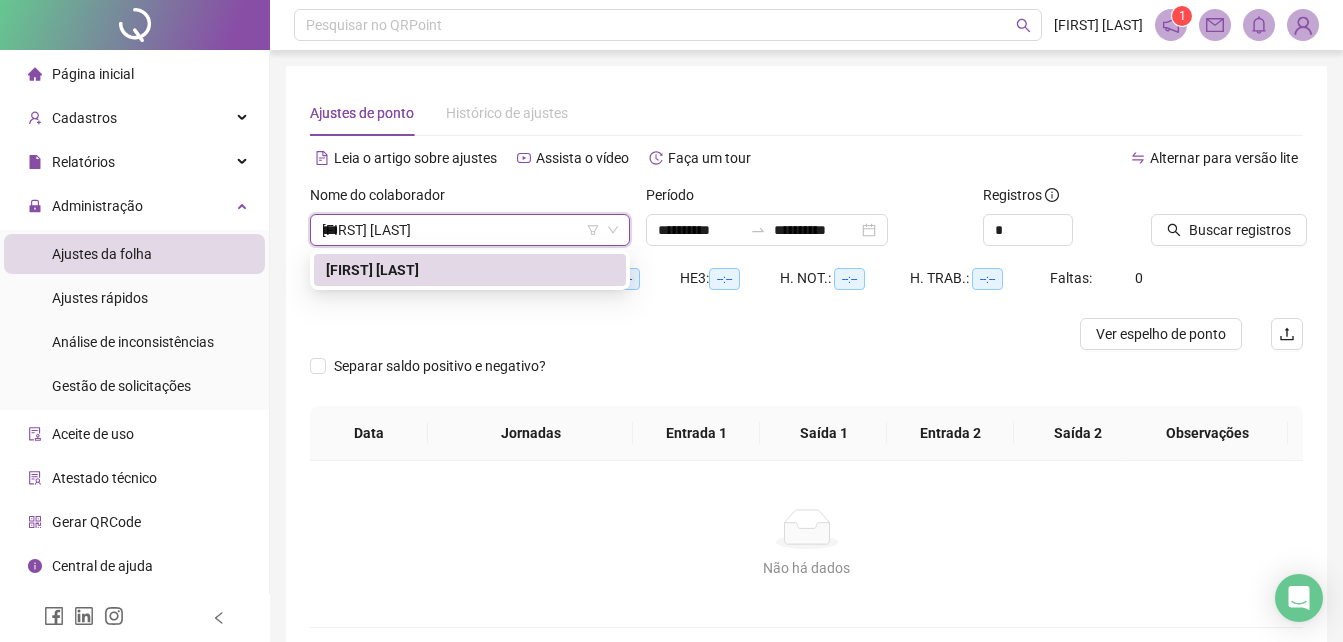 type 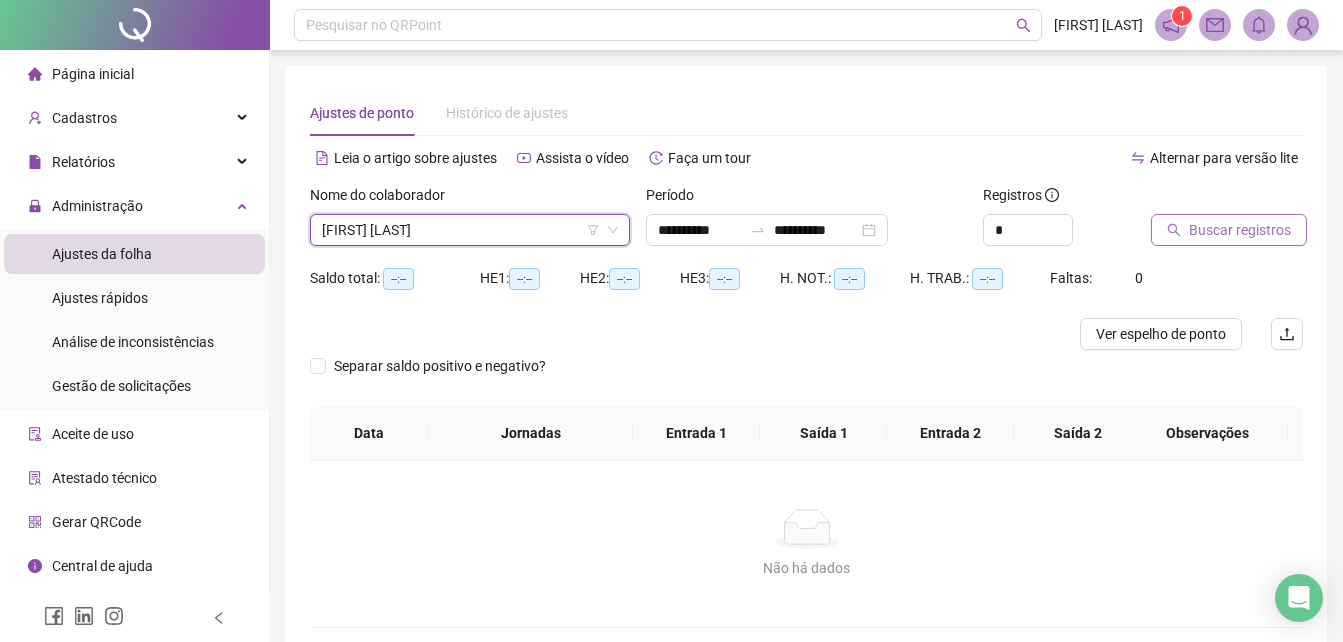 click on "Buscar registros" at bounding box center (1229, 230) 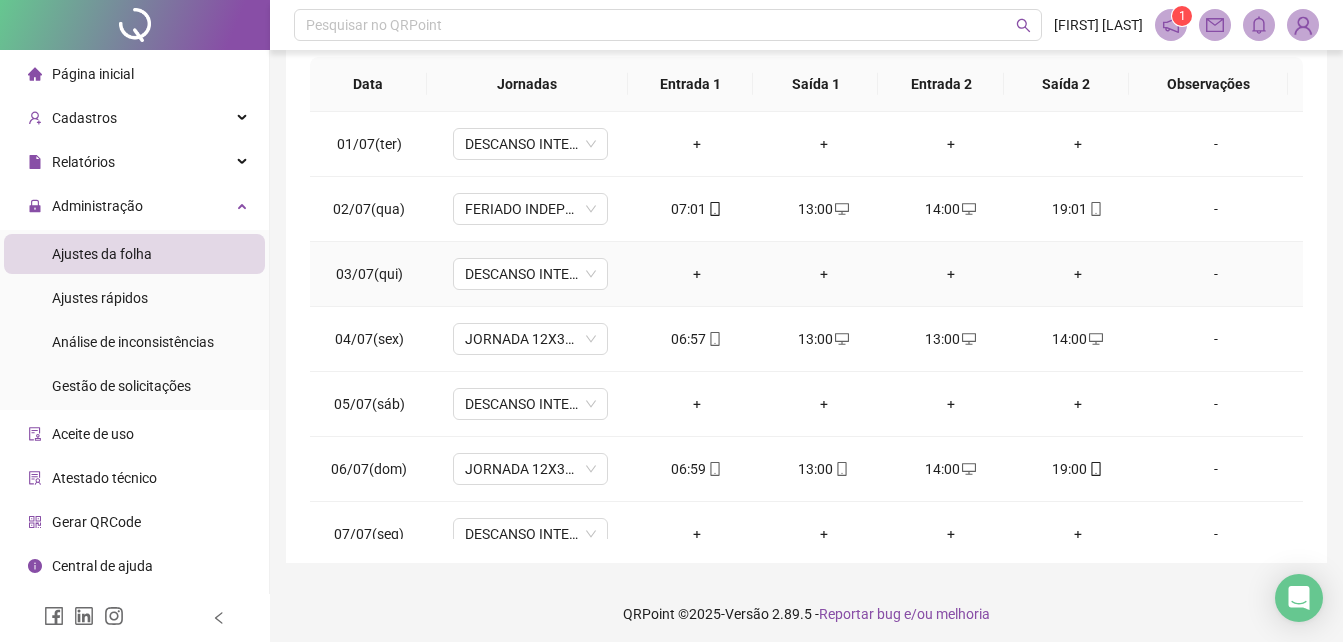 scroll, scrollTop: 380, scrollLeft: 0, axis: vertical 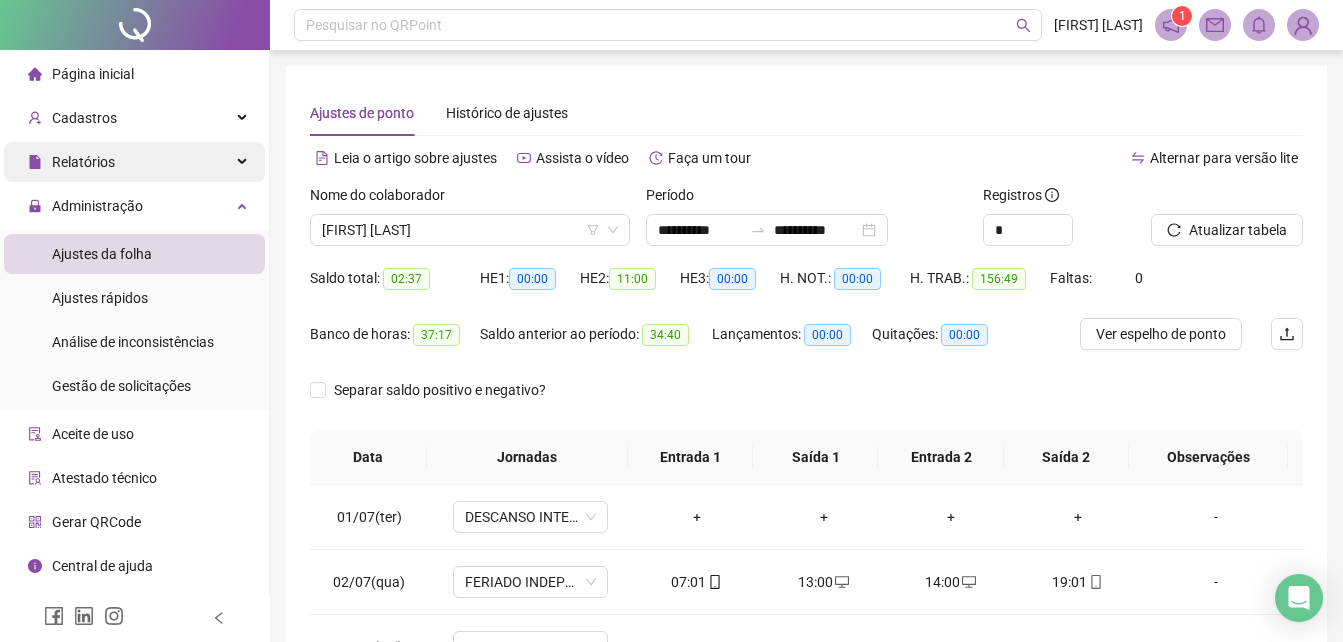 click on "Relatórios" at bounding box center [134, 162] 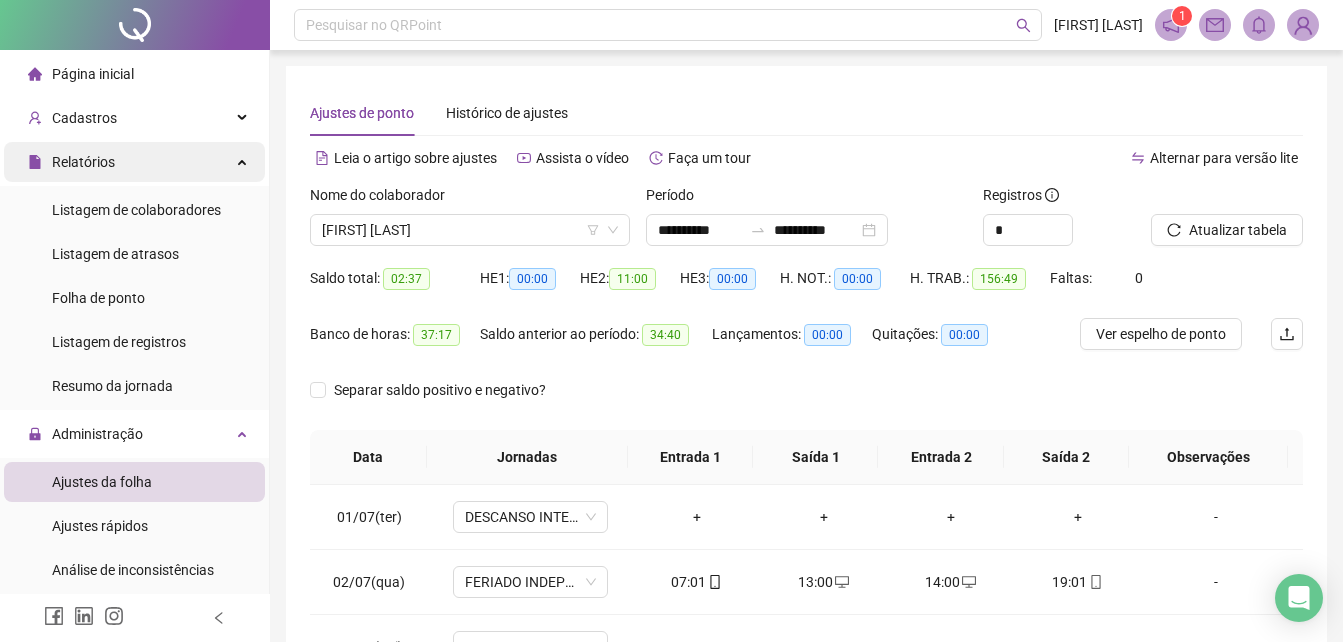 click on "Relatórios" at bounding box center [134, 162] 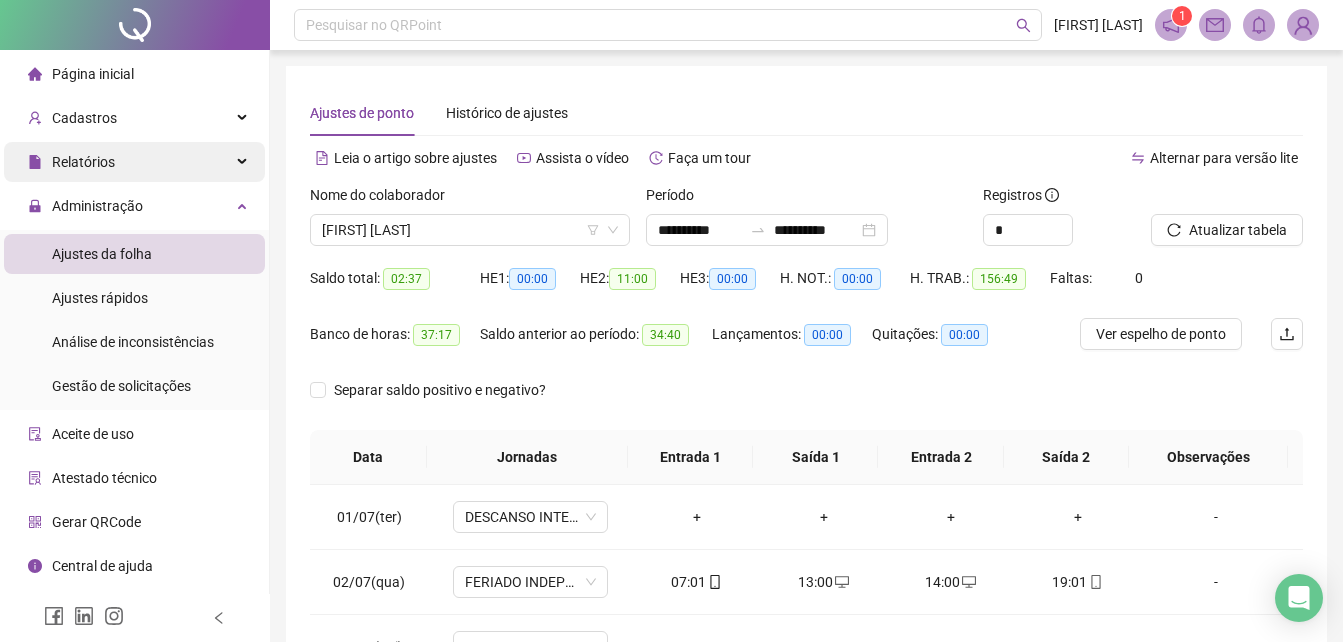 click on "Relatórios" at bounding box center [134, 162] 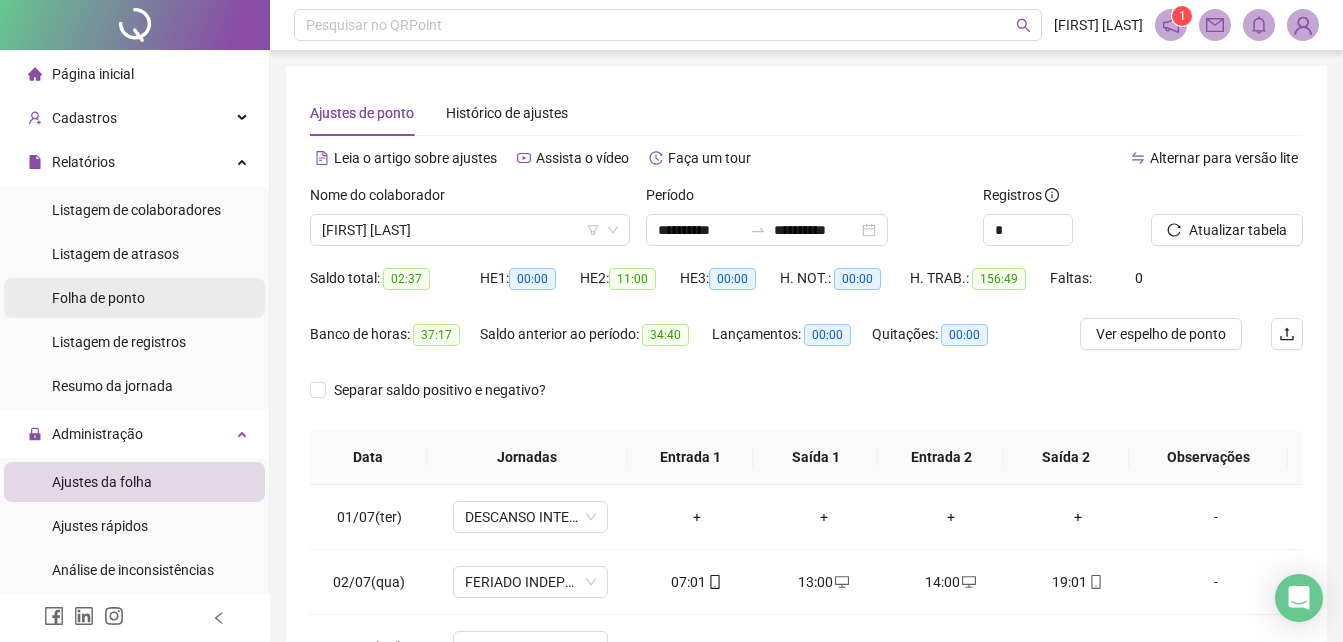 click on "Folha de ponto" at bounding box center [98, 298] 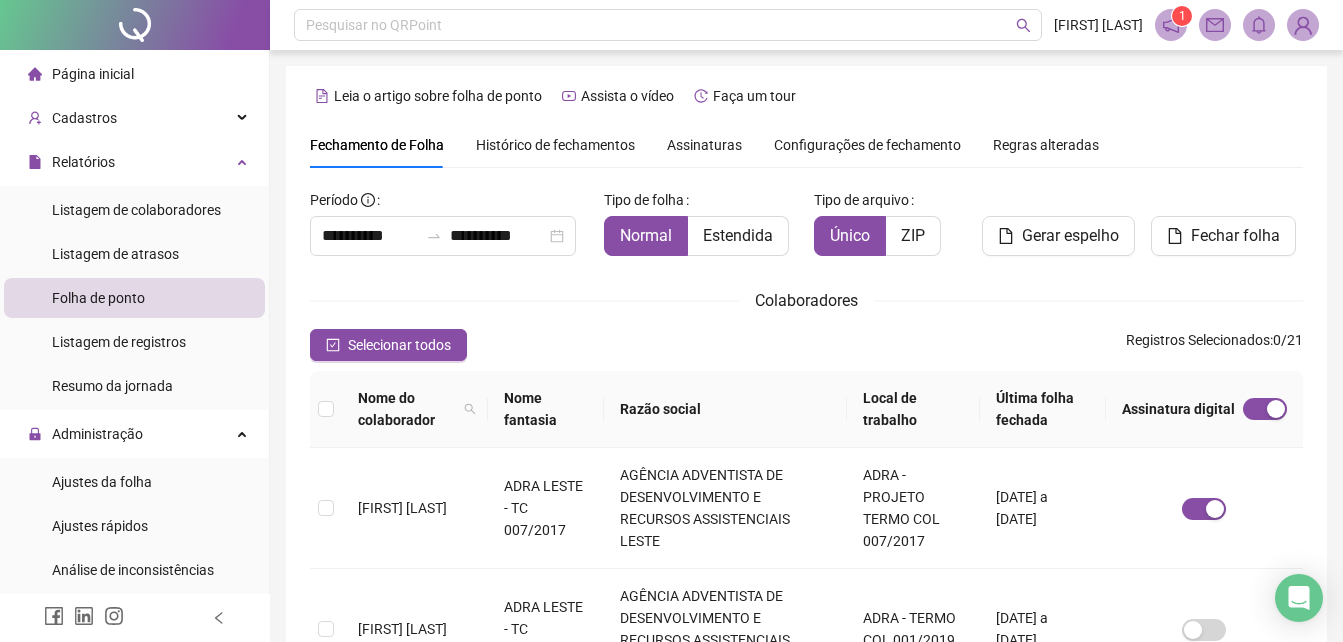 scroll, scrollTop: 89, scrollLeft: 0, axis: vertical 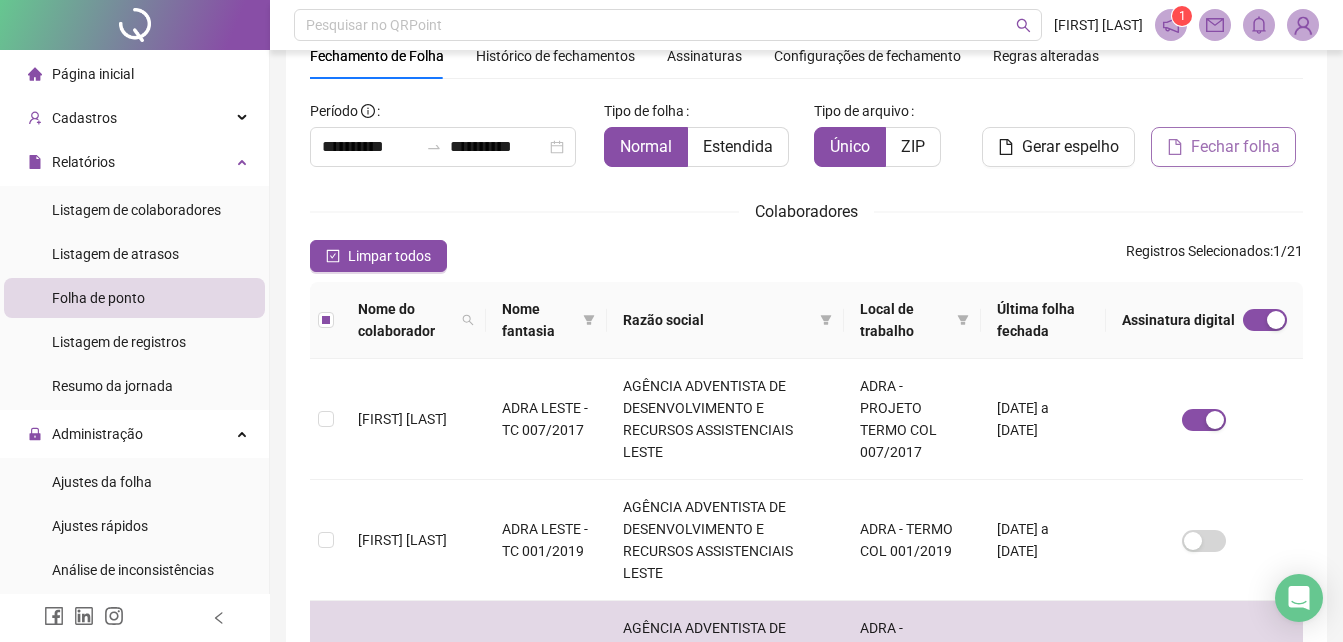 click on "Fechar folha" at bounding box center (1223, 147) 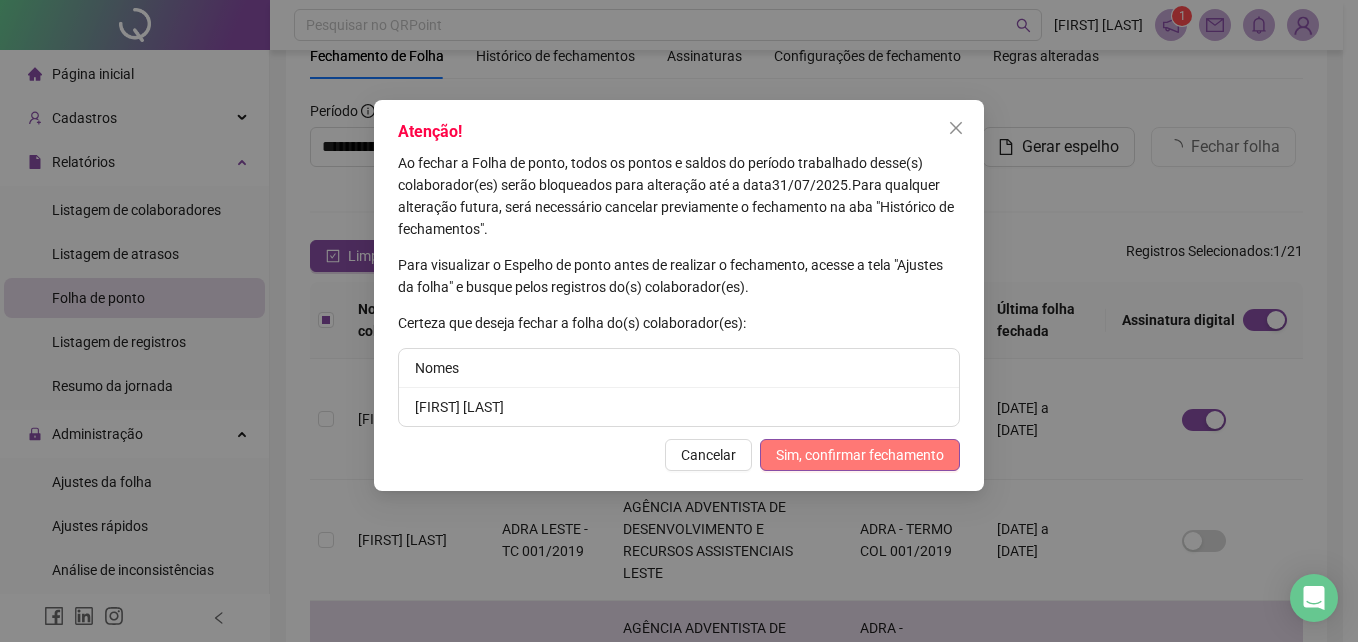 click on "Sim, confirmar fechamento" at bounding box center [860, 455] 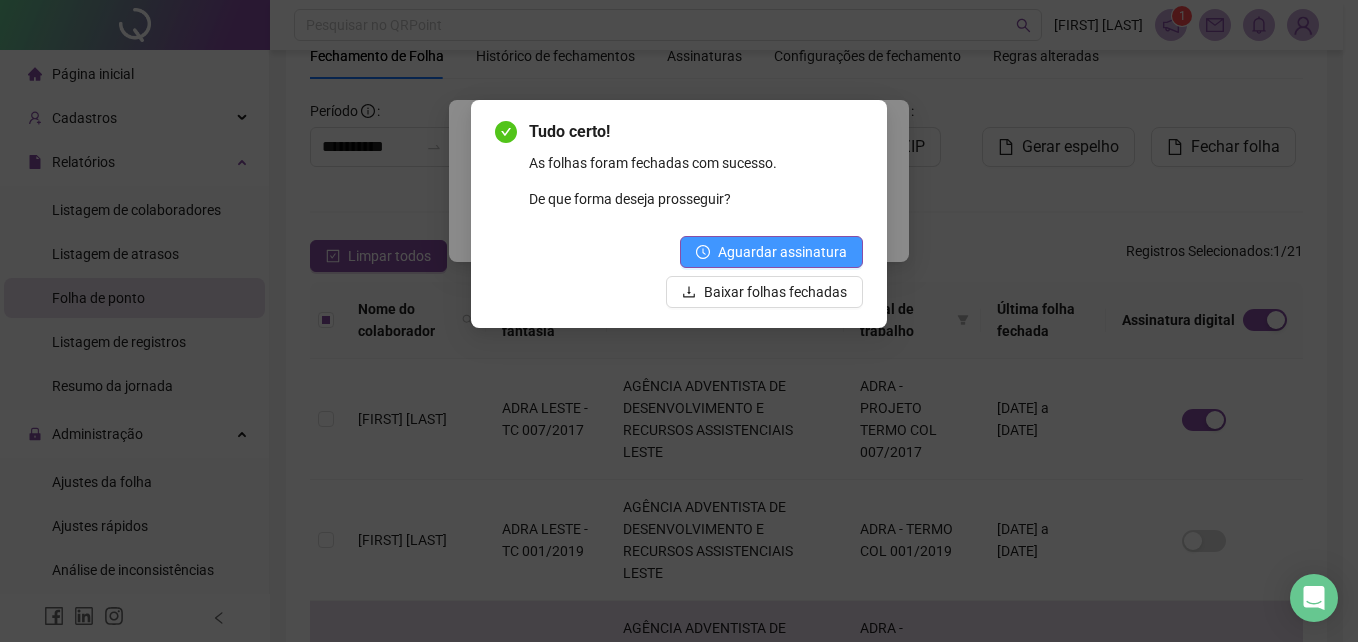 click on "Aguardar assinatura" at bounding box center [782, 252] 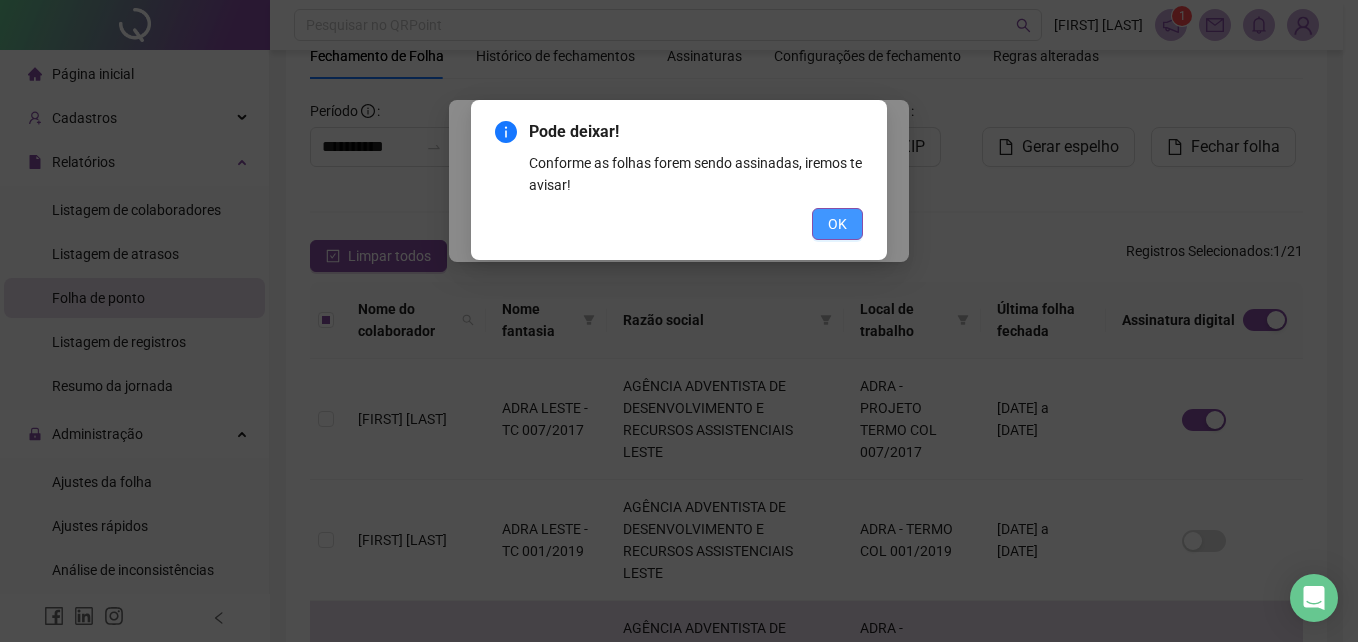 click on "OK" at bounding box center (837, 224) 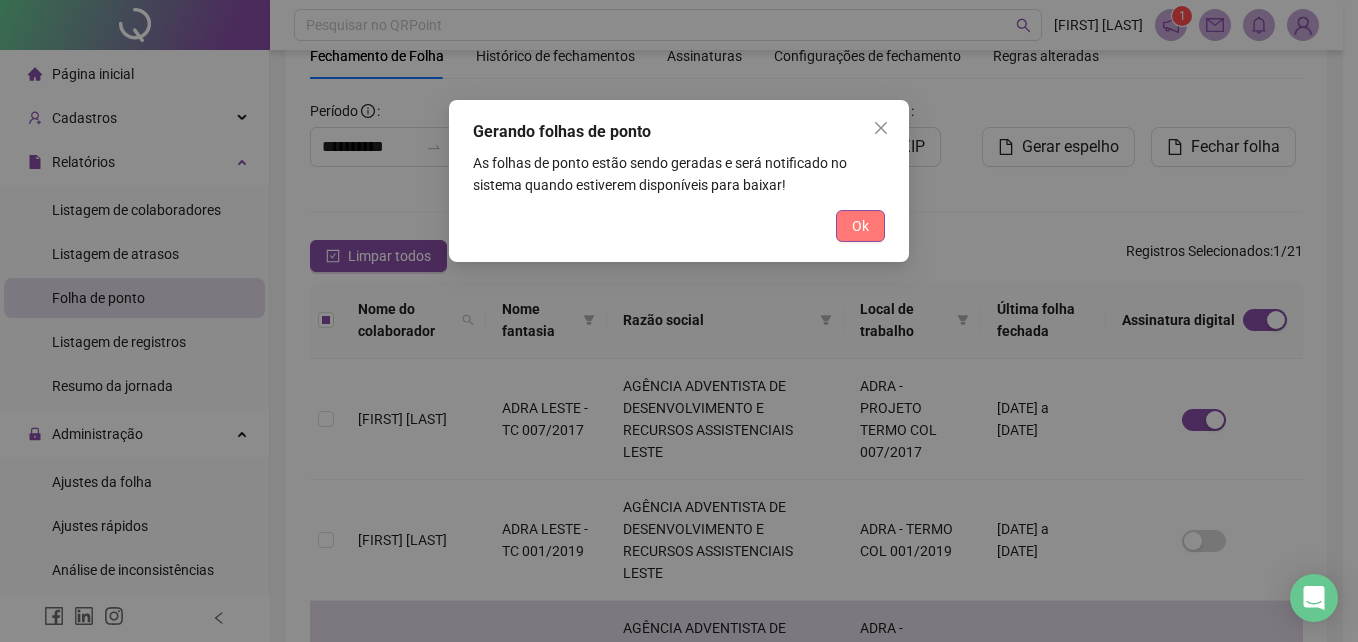 click on "Ok" at bounding box center [860, 226] 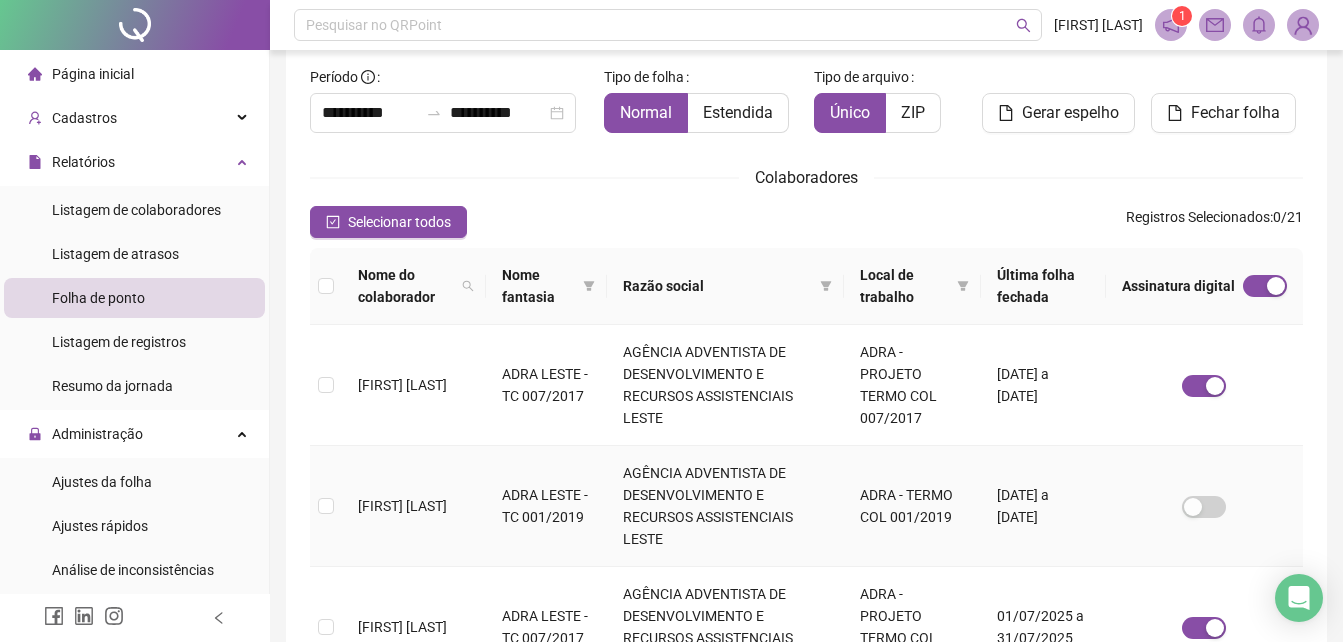 scroll, scrollTop: 0, scrollLeft: 0, axis: both 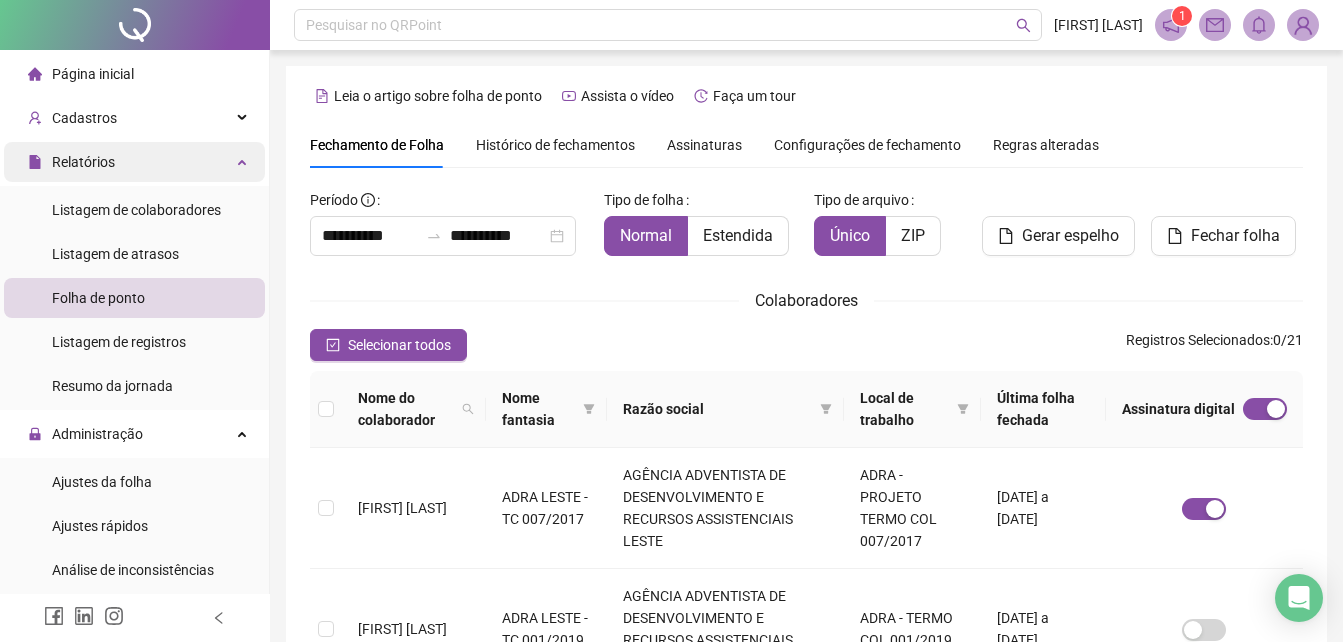 click on "Relatórios" at bounding box center (134, 162) 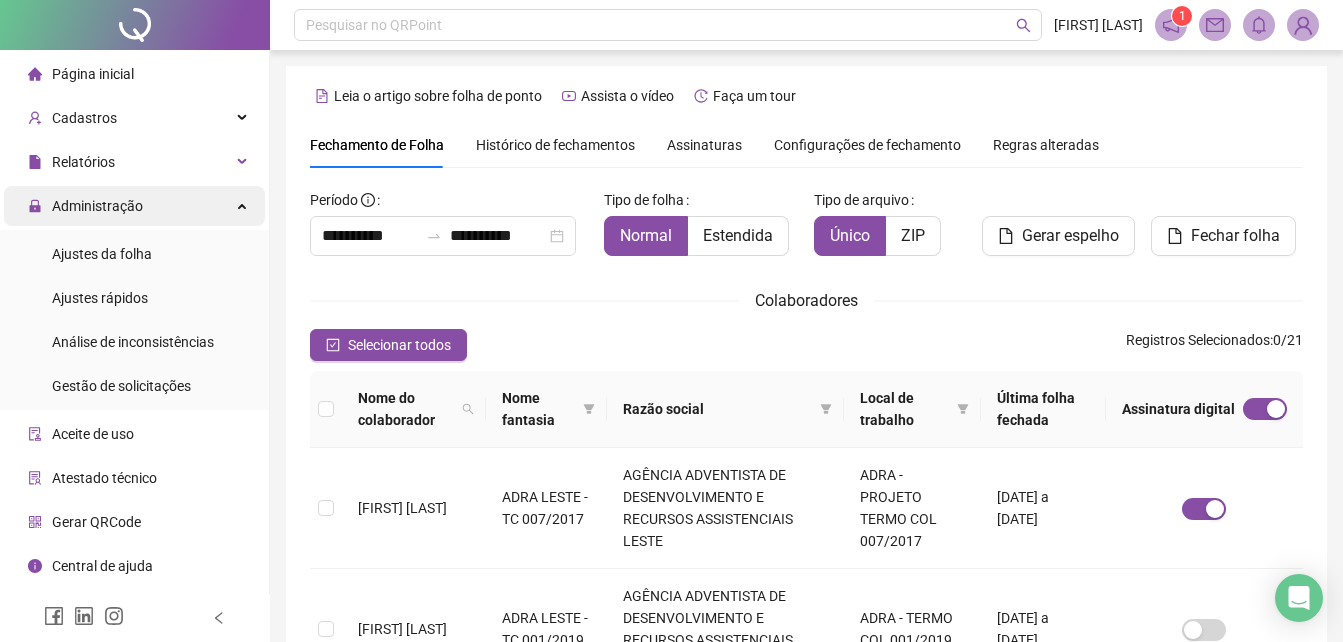 click on "Administração" at bounding box center [134, 206] 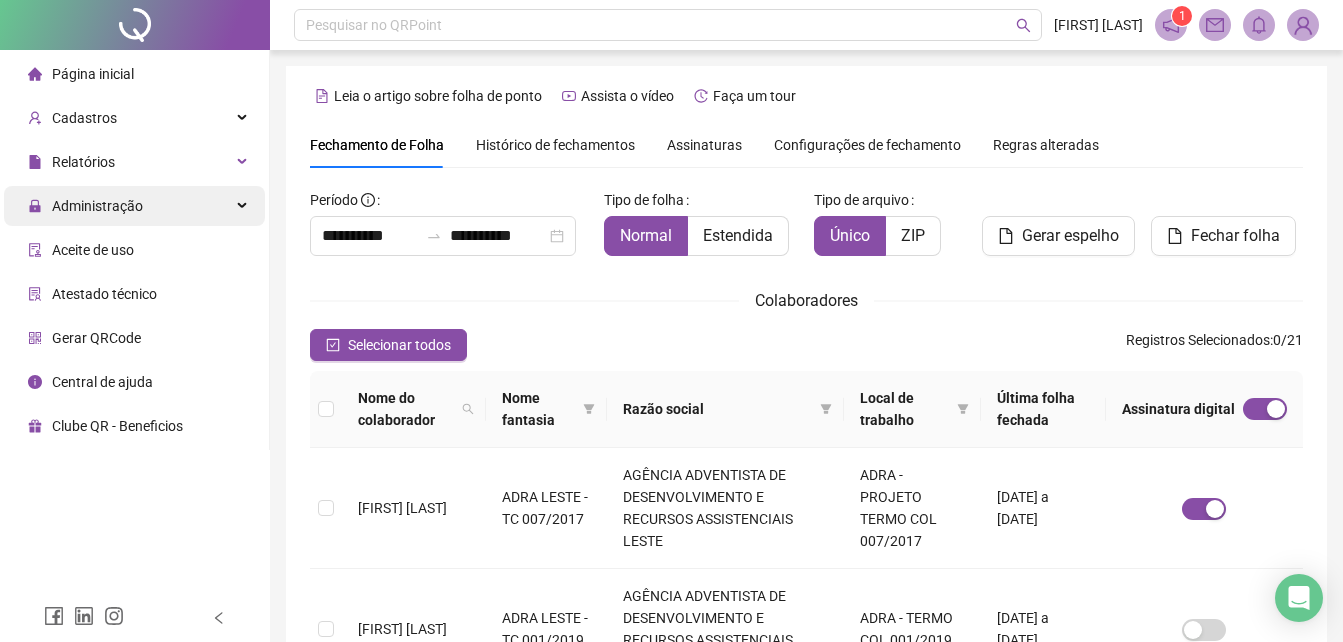 click on "Administração" at bounding box center [134, 206] 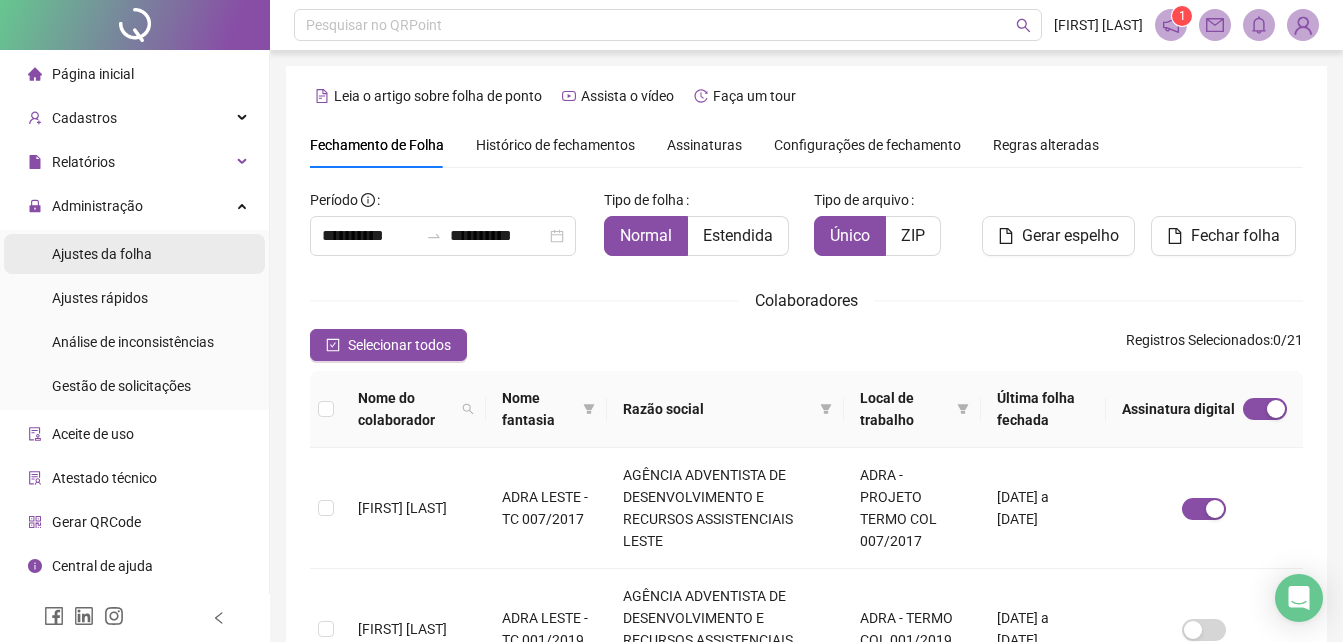 click on "Ajustes da folha" at bounding box center [102, 254] 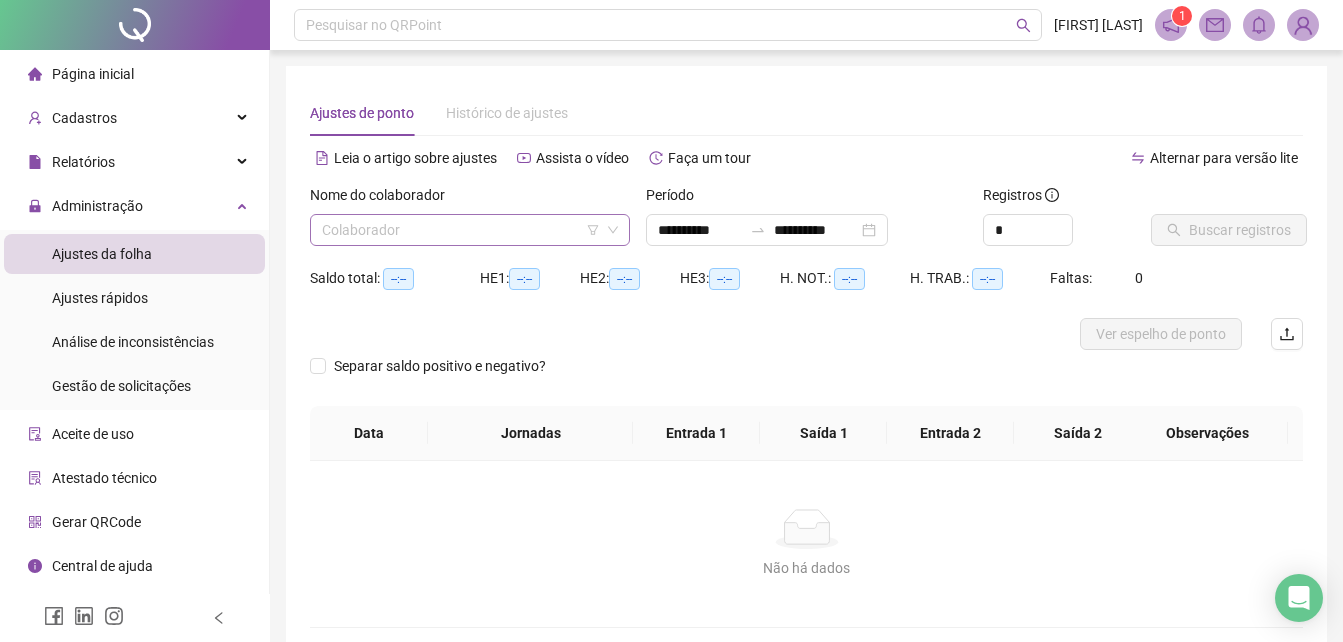 click at bounding box center [461, 230] 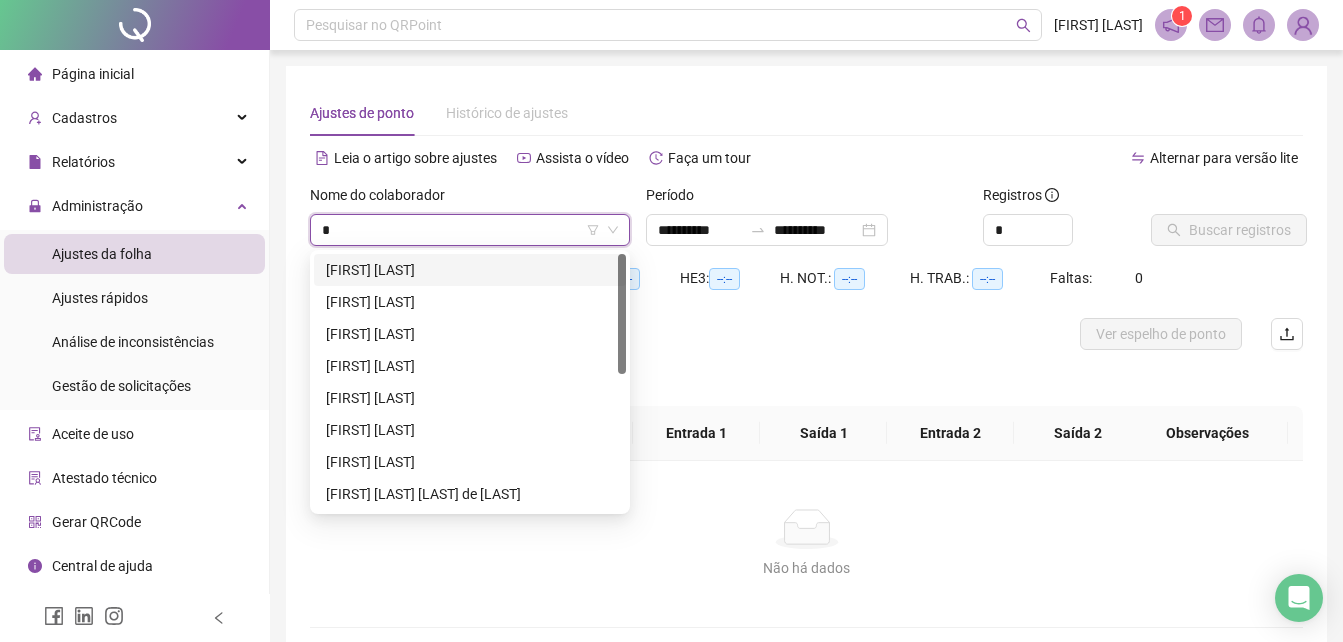type on "**" 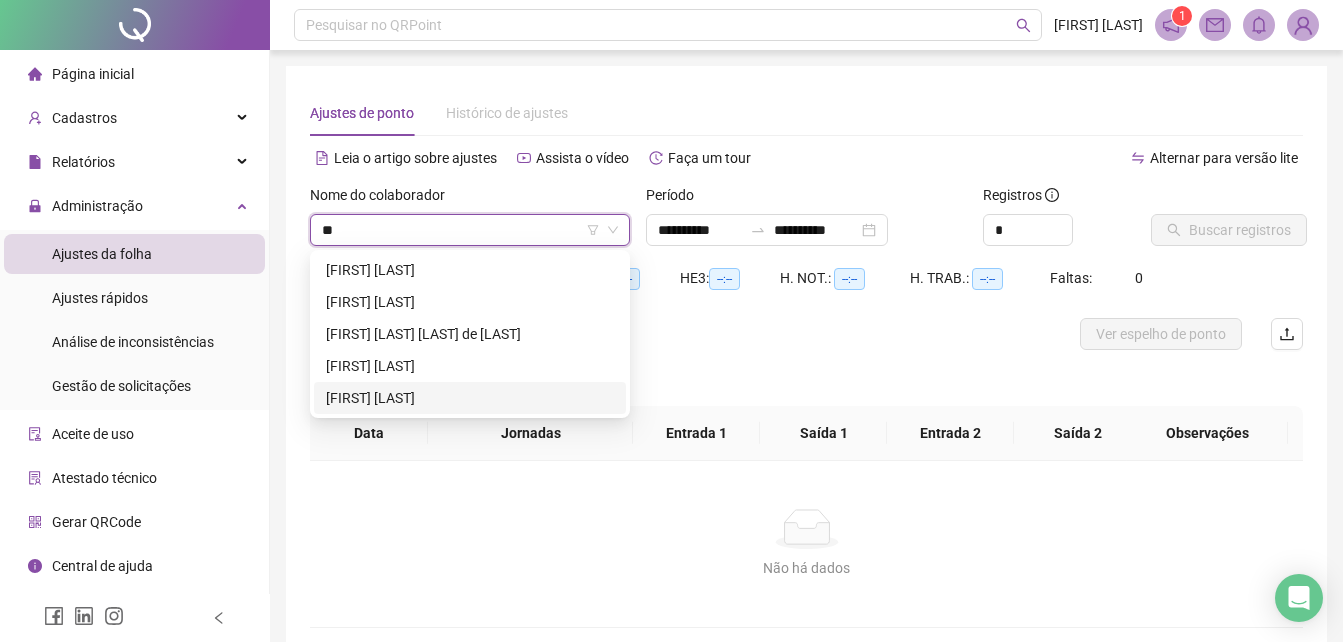 click on "[FIRST] [LAST]" at bounding box center [470, 398] 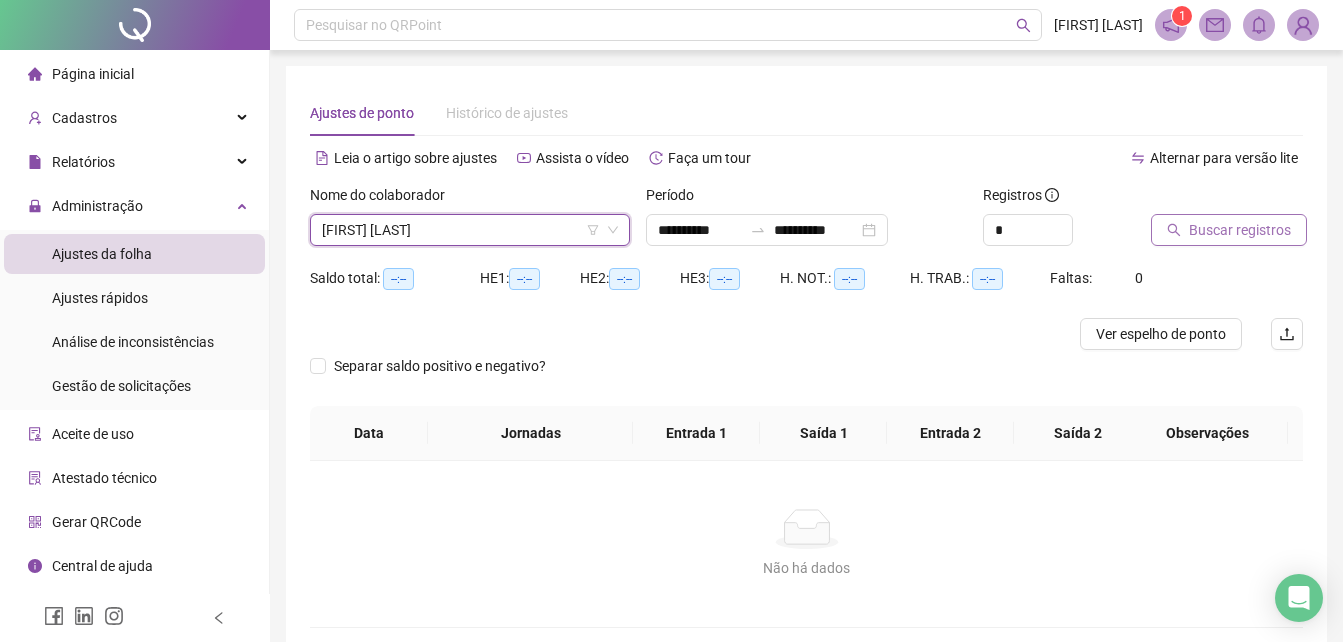 click on "Buscar registros" at bounding box center (1240, 230) 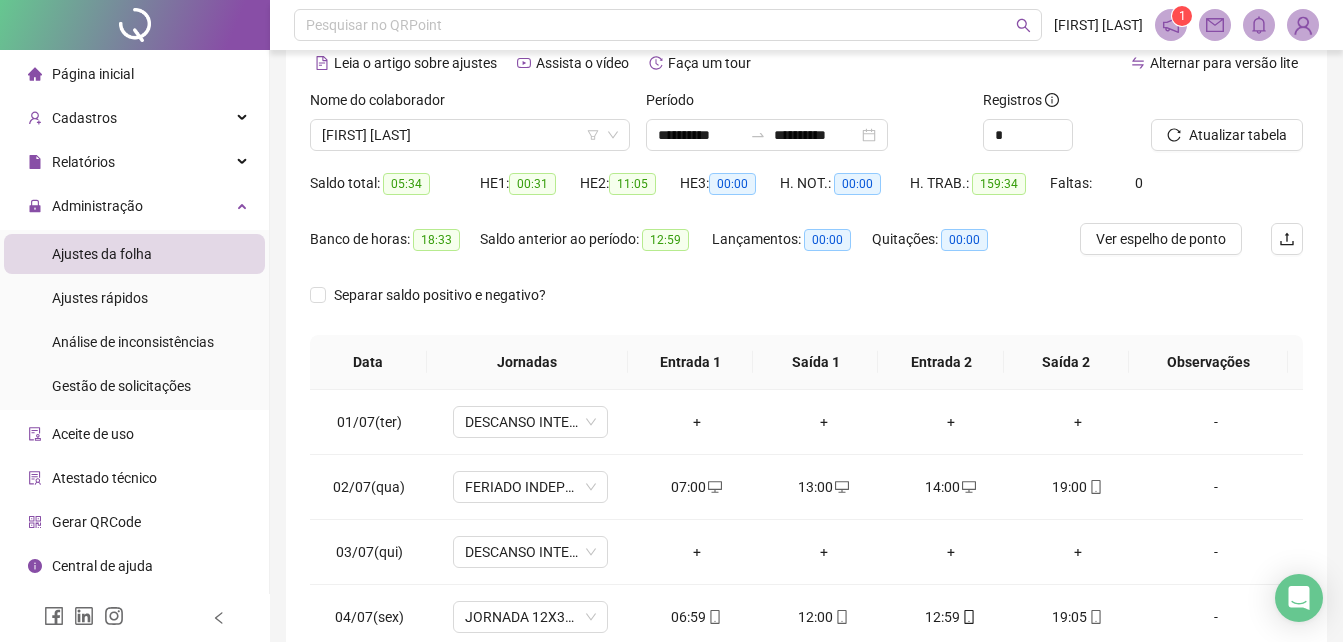 scroll, scrollTop: 100, scrollLeft: 0, axis: vertical 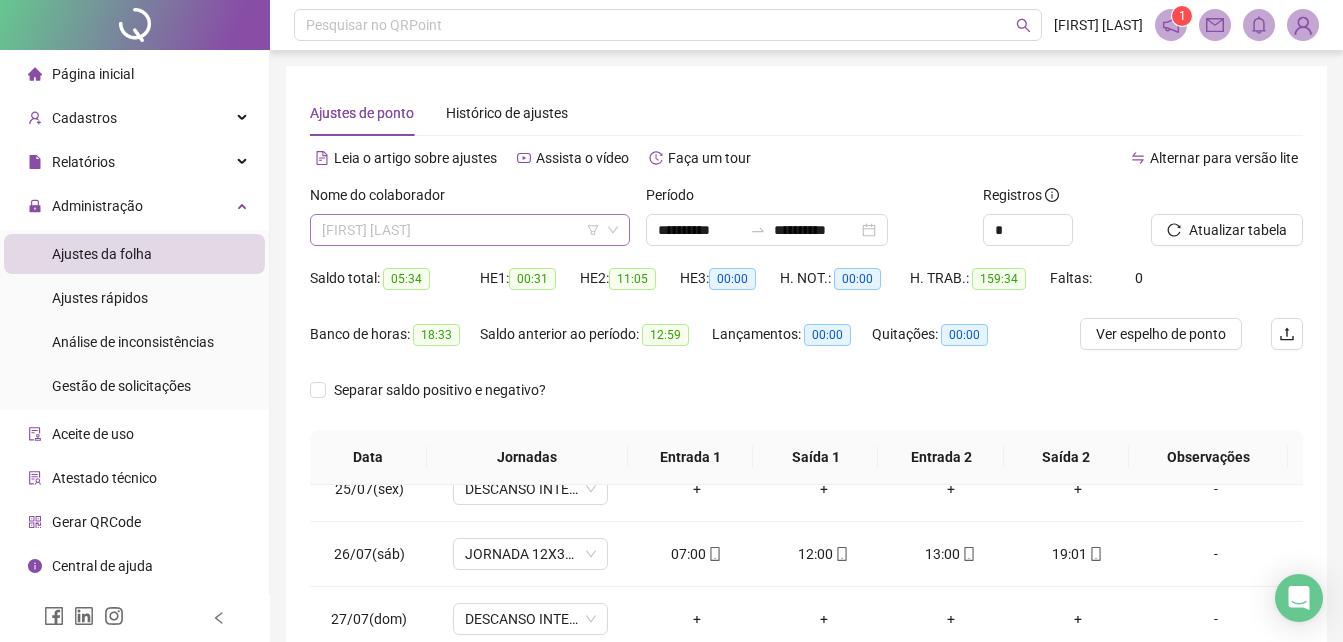 click on "[FIRST] [LAST]" at bounding box center [470, 230] 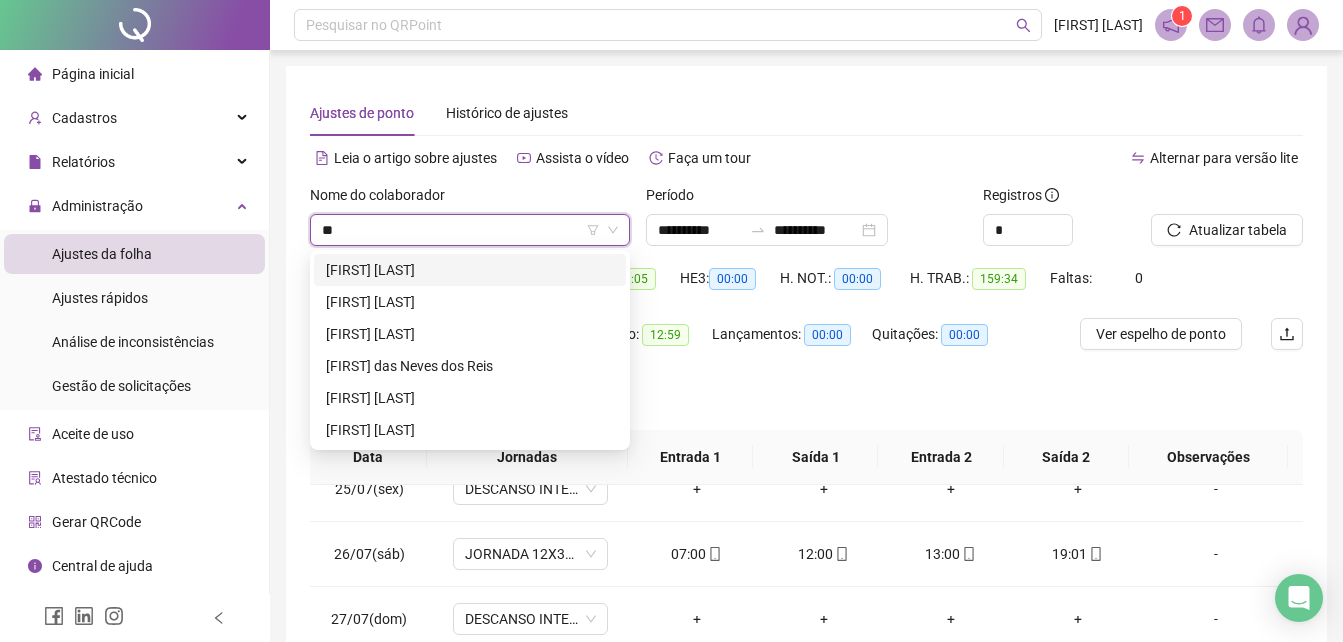 scroll, scrollTop: 0, scrollLeft: 0, axis: both 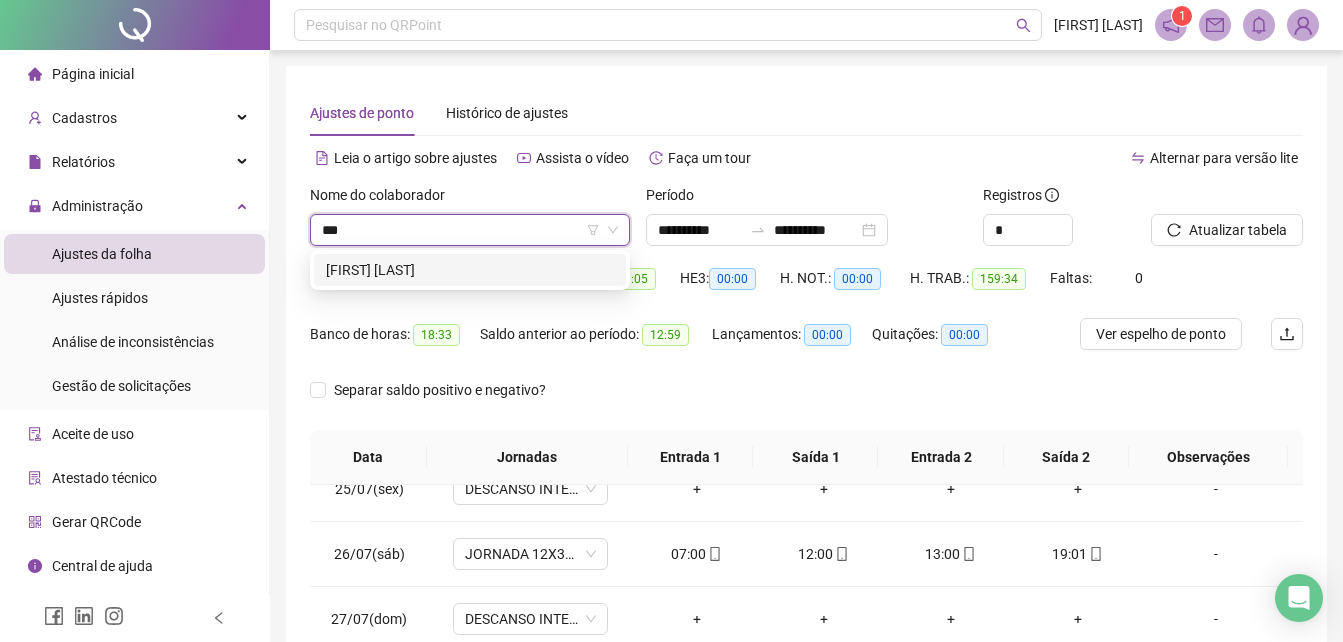 type on "****" 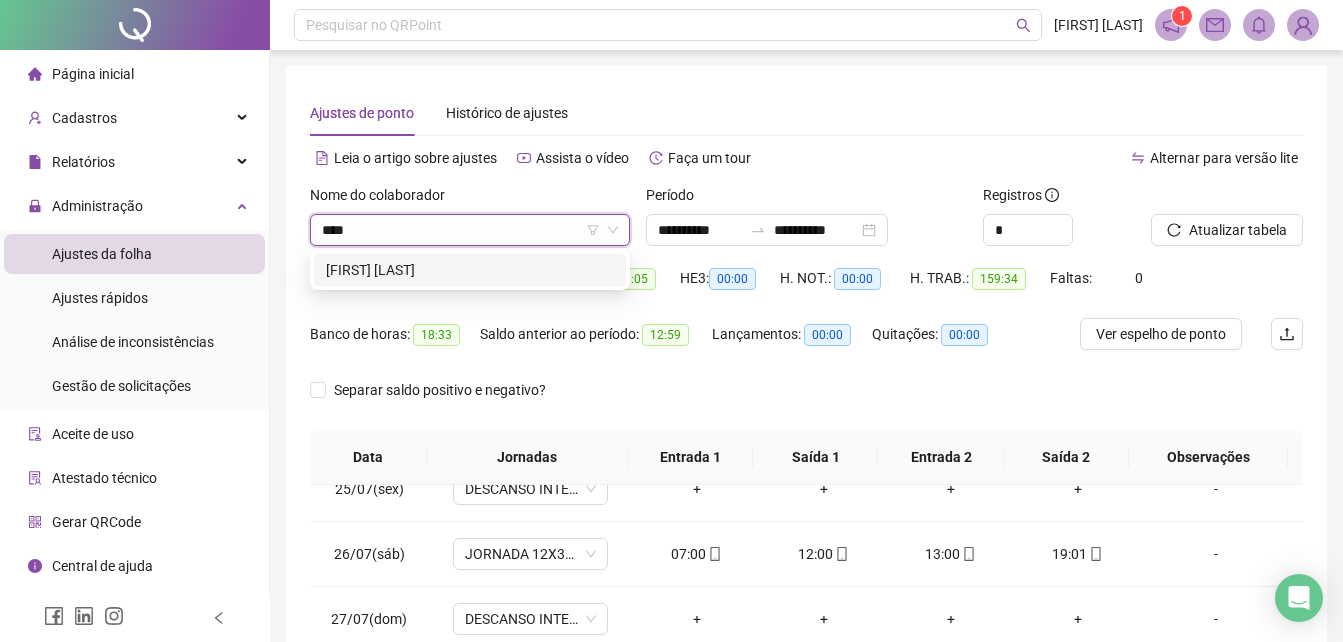 click on "[FIRST] [LAST]" at bounding box center (470, 270) 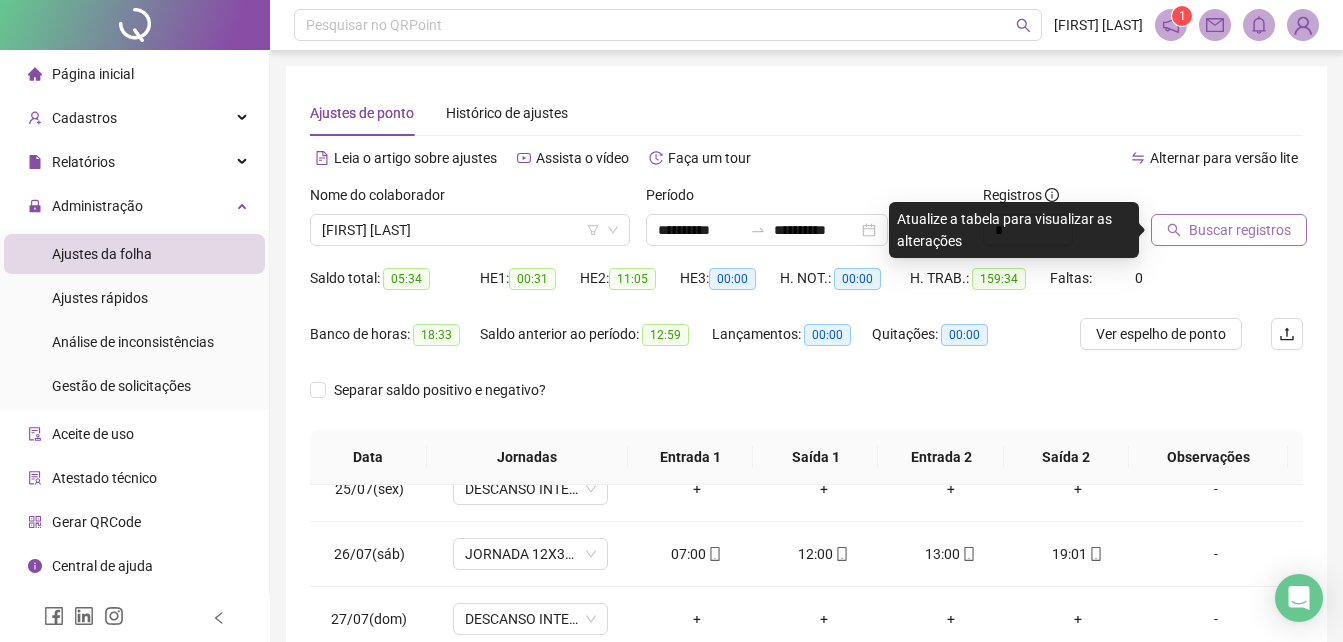 click on "Buscar registros" at bounding box center (1240, 230) 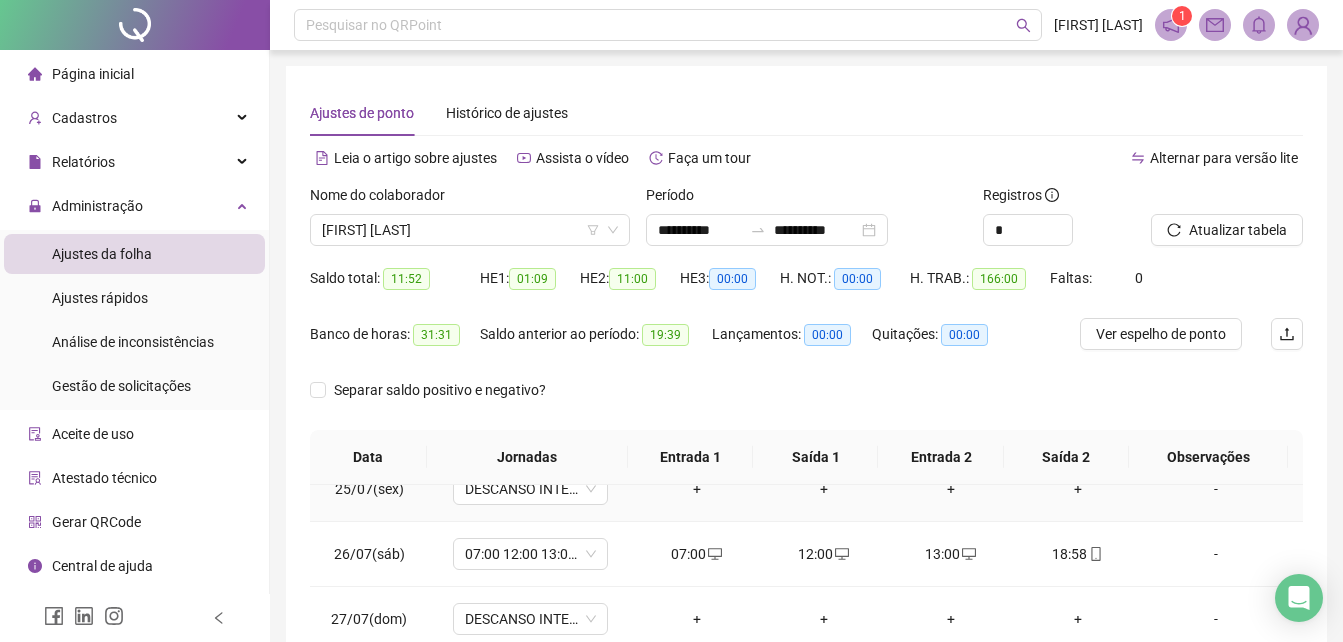 scroll, scrollTop: 100, scrollLeft: 0, axis: vertical 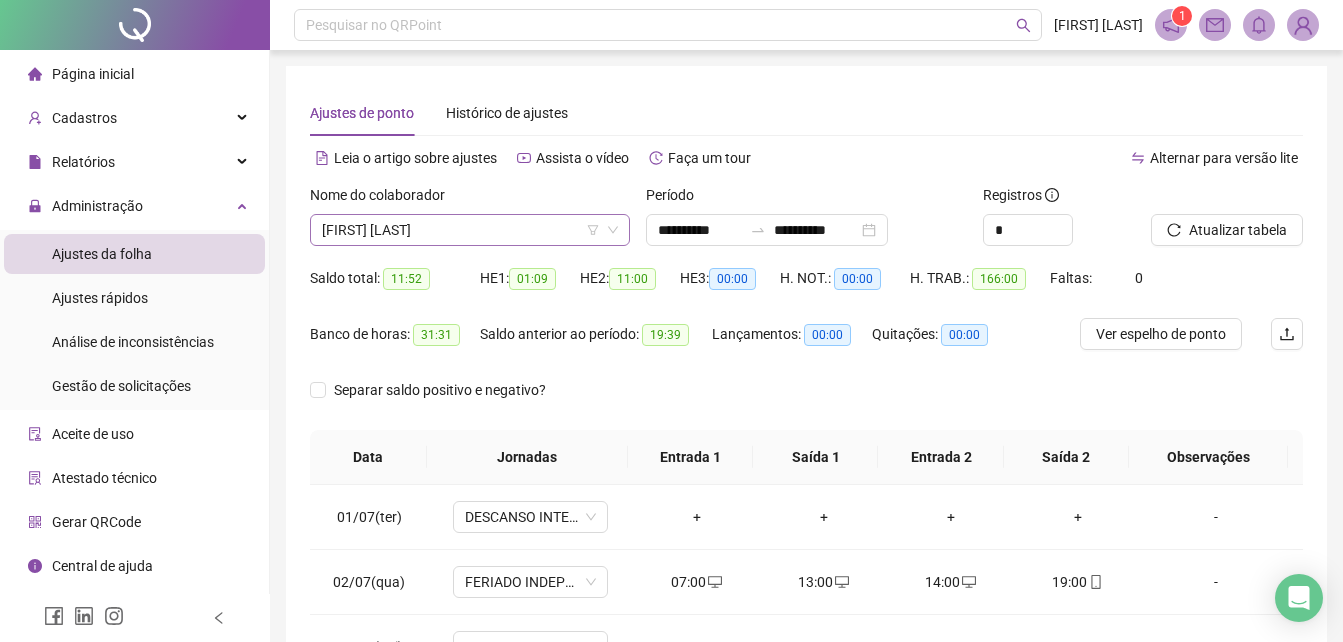 click on "[FIRST] [LAST]" at bounding box center (470, 230) 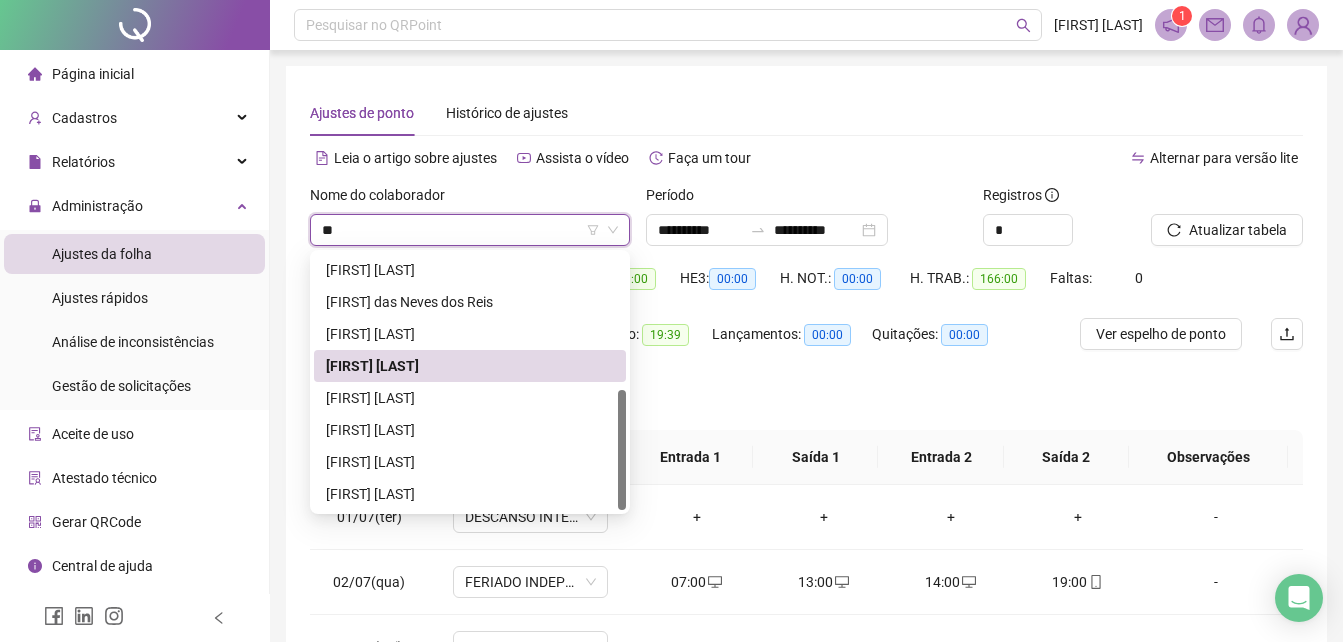 scroll, scrollTop: 0, scrollLeft: 0, axis: both 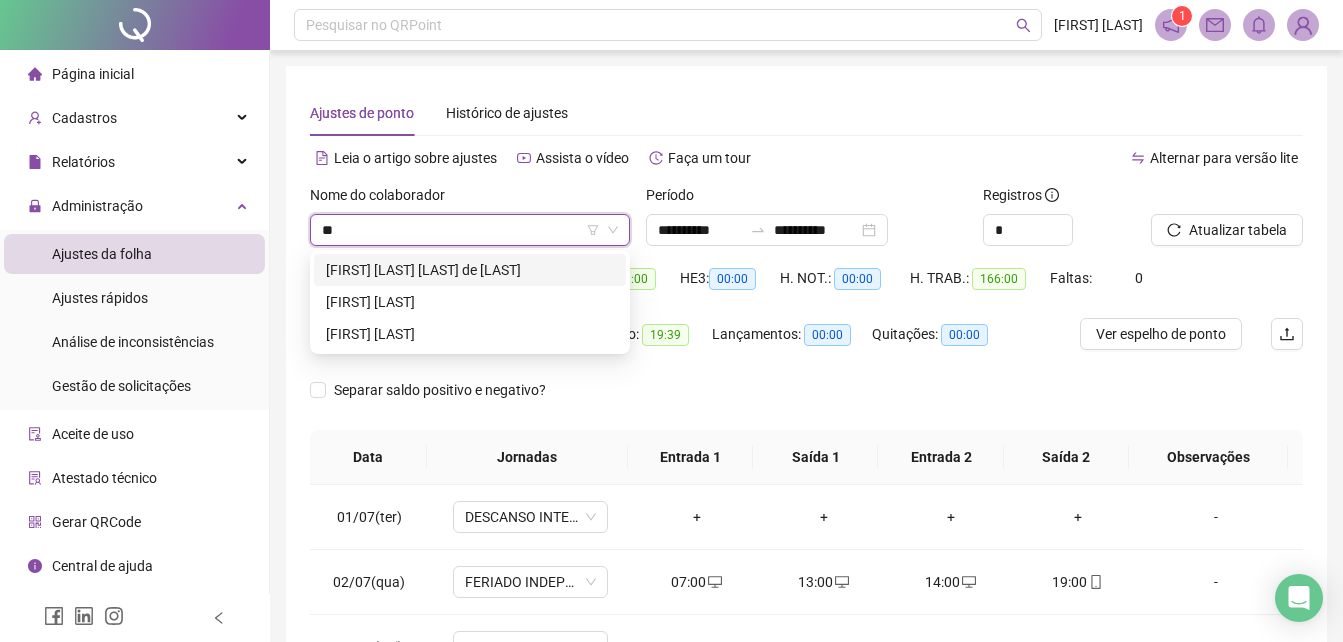 type on "*" 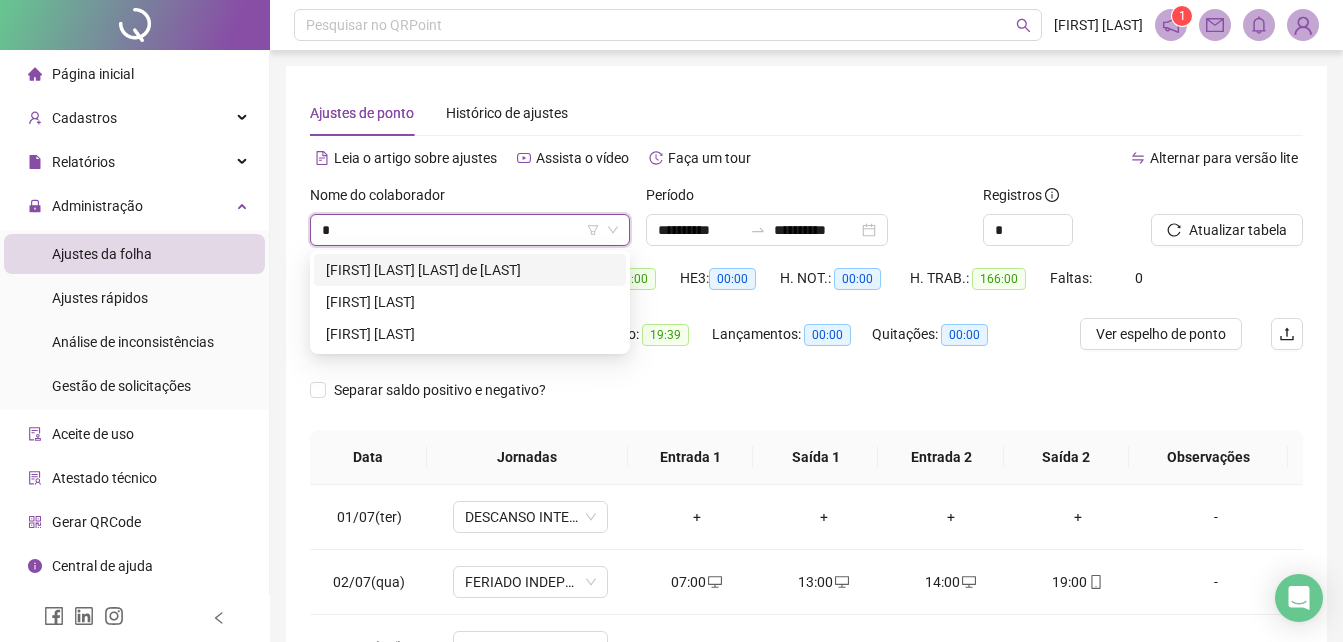 type 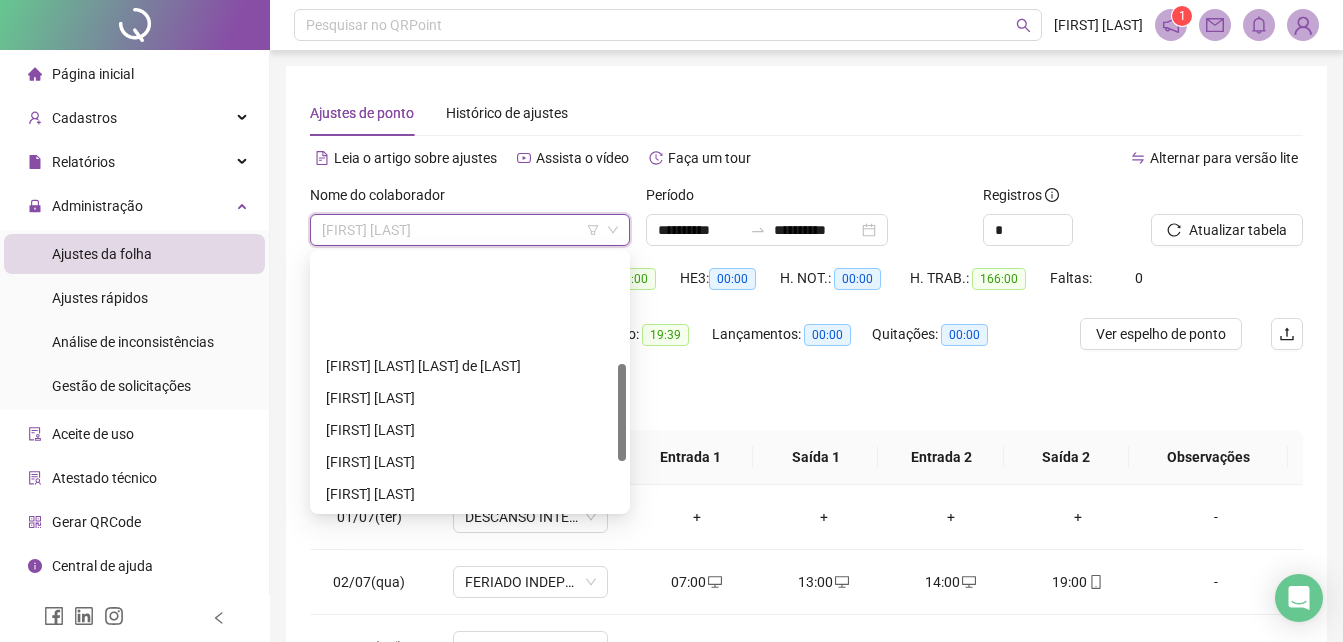 scroll, scrollTop: 288, scrollLeft: 0, axis: vertical 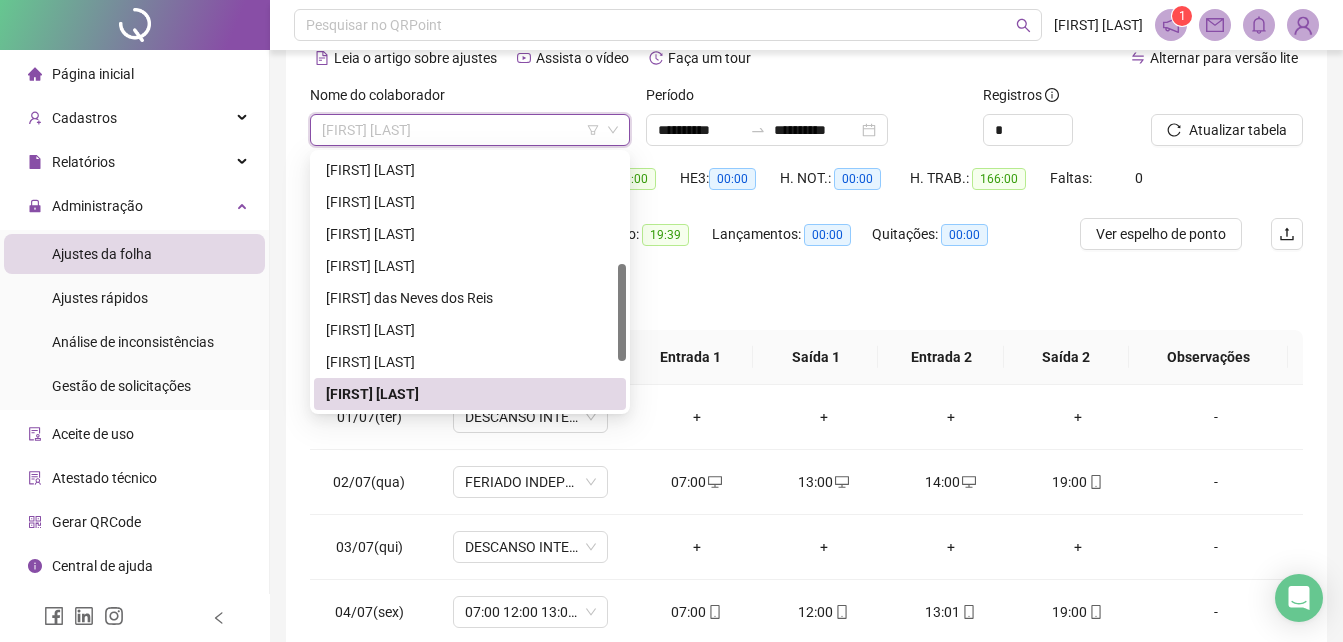 click on "[FIRST] [LAST]" at bounding box center (470, 394) 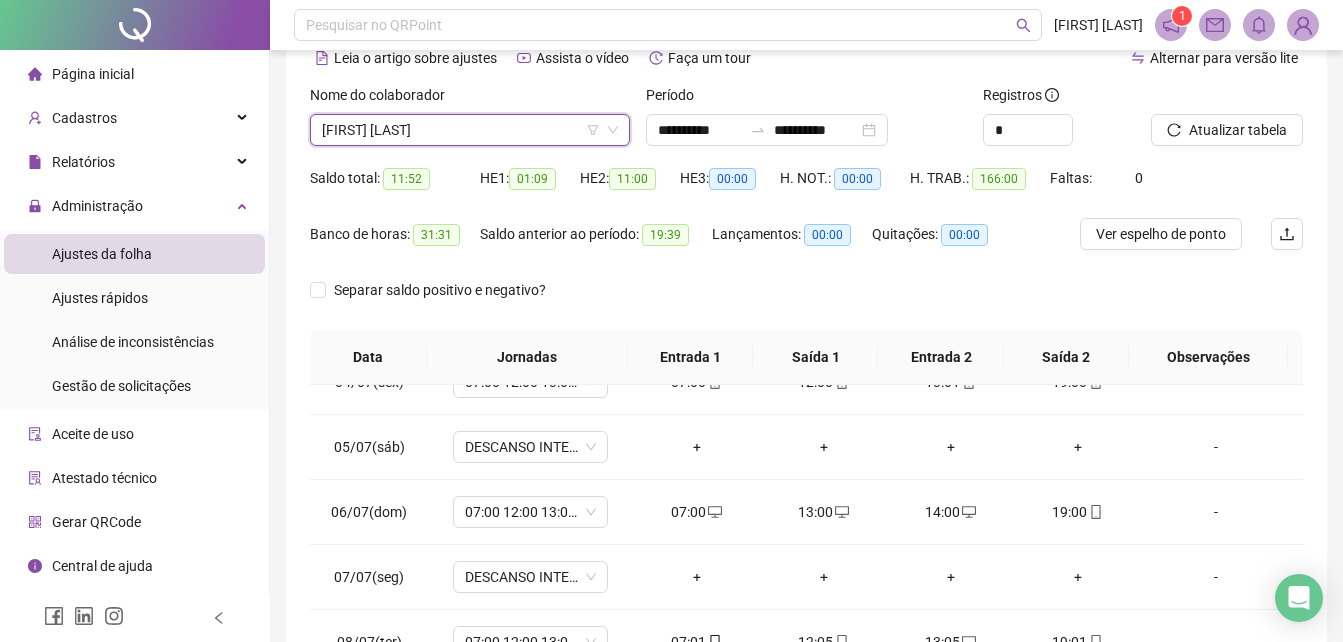 scroll, scrollTop: 300, scrollLeft: 0, axis: vertical 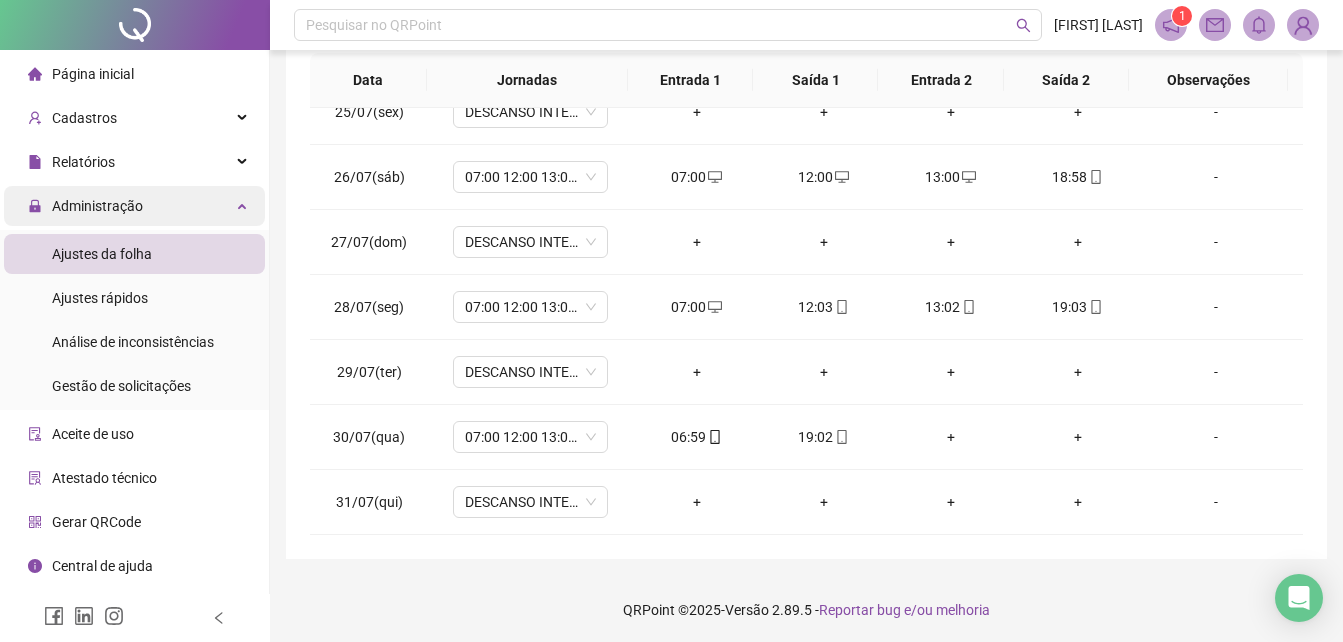 click on "Administração" at bounding box center [97, 206] 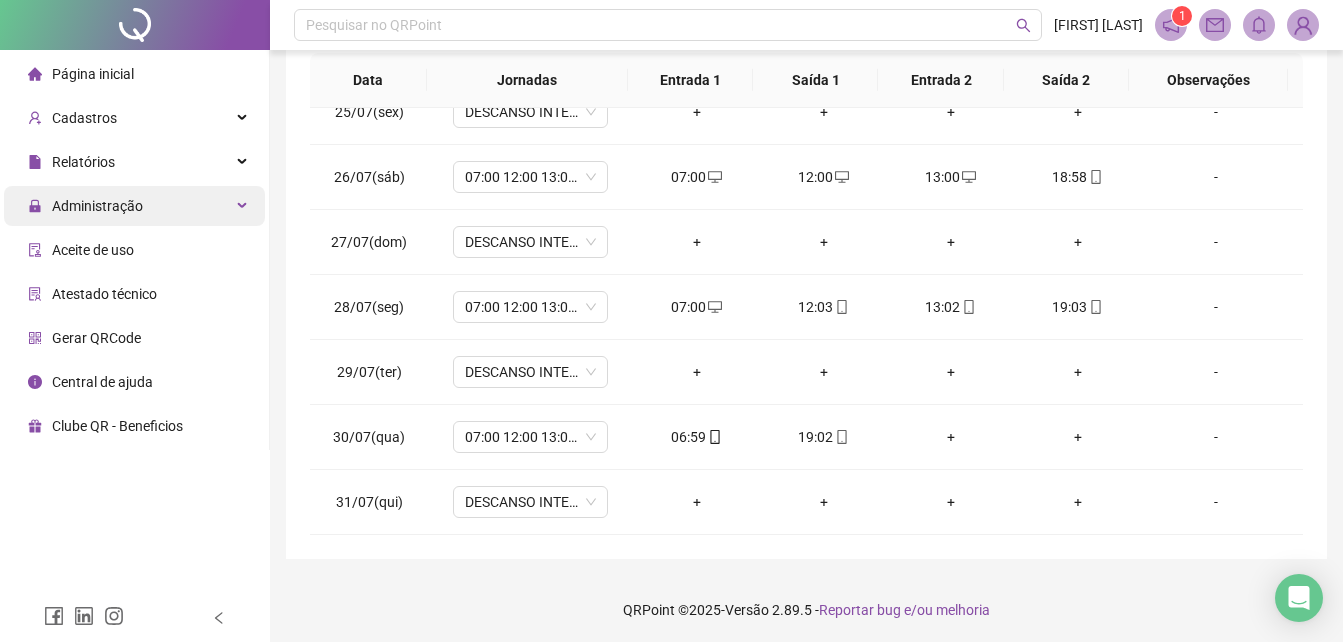click on "Administração" at bounding box center [97, 206] 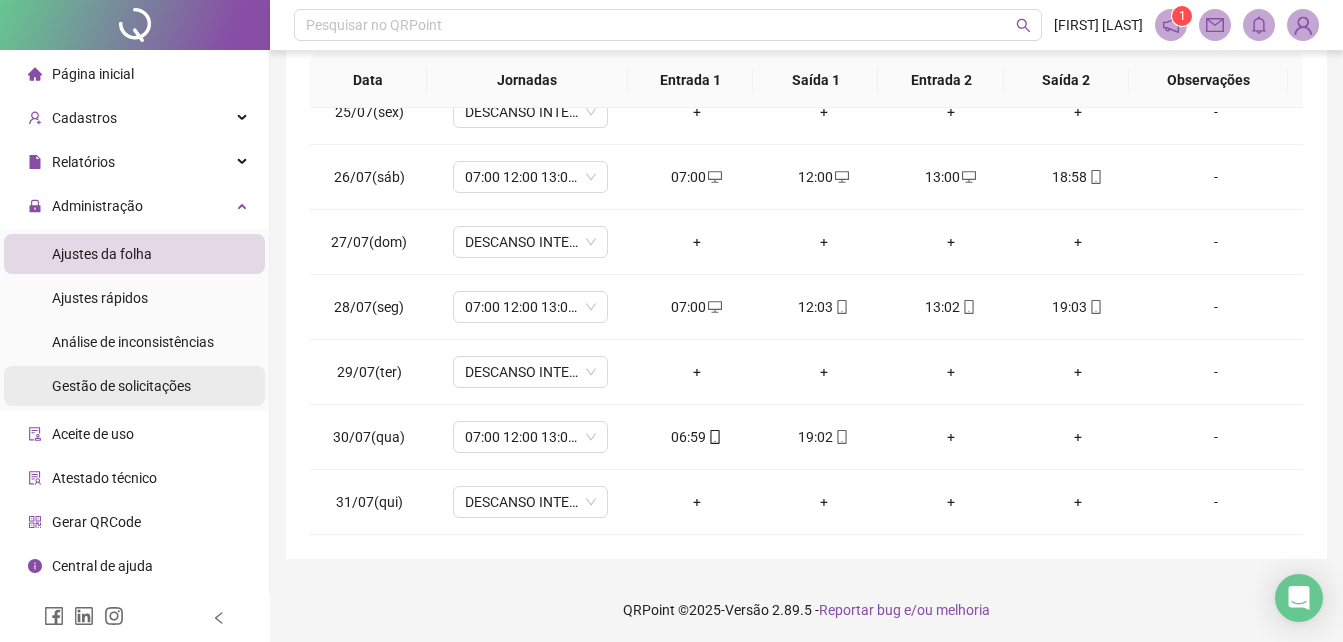 click on "Gestão de solicitações" at bounding box center (121, 386) 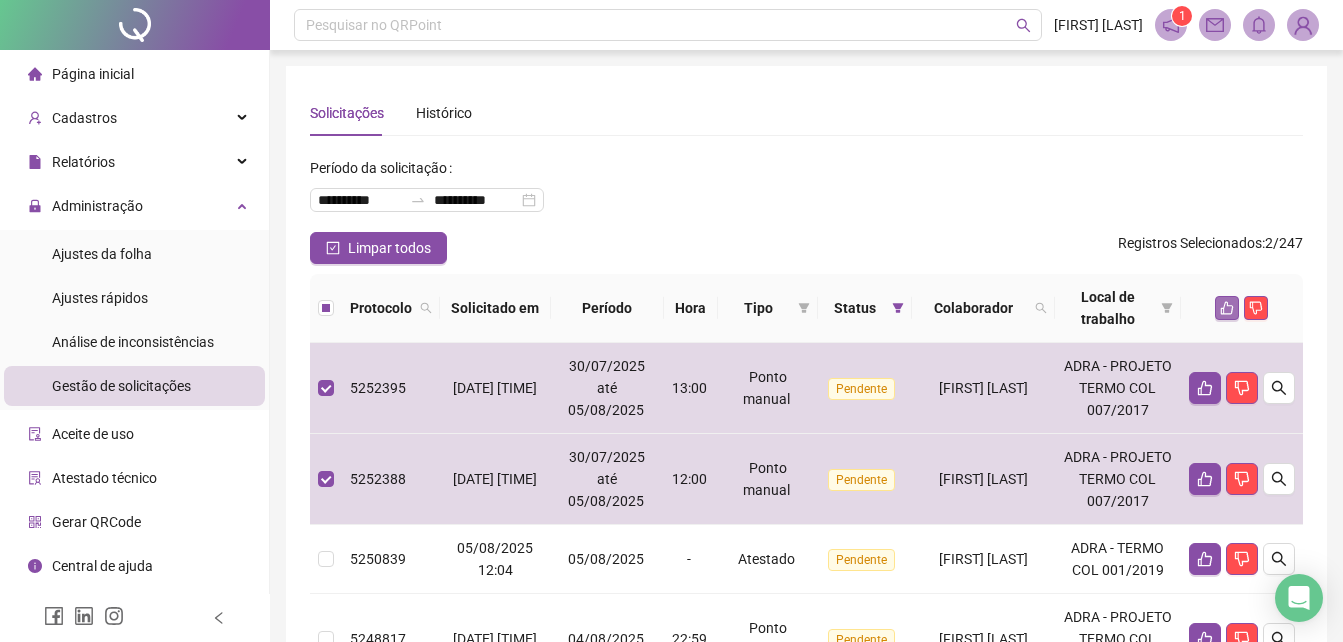 click 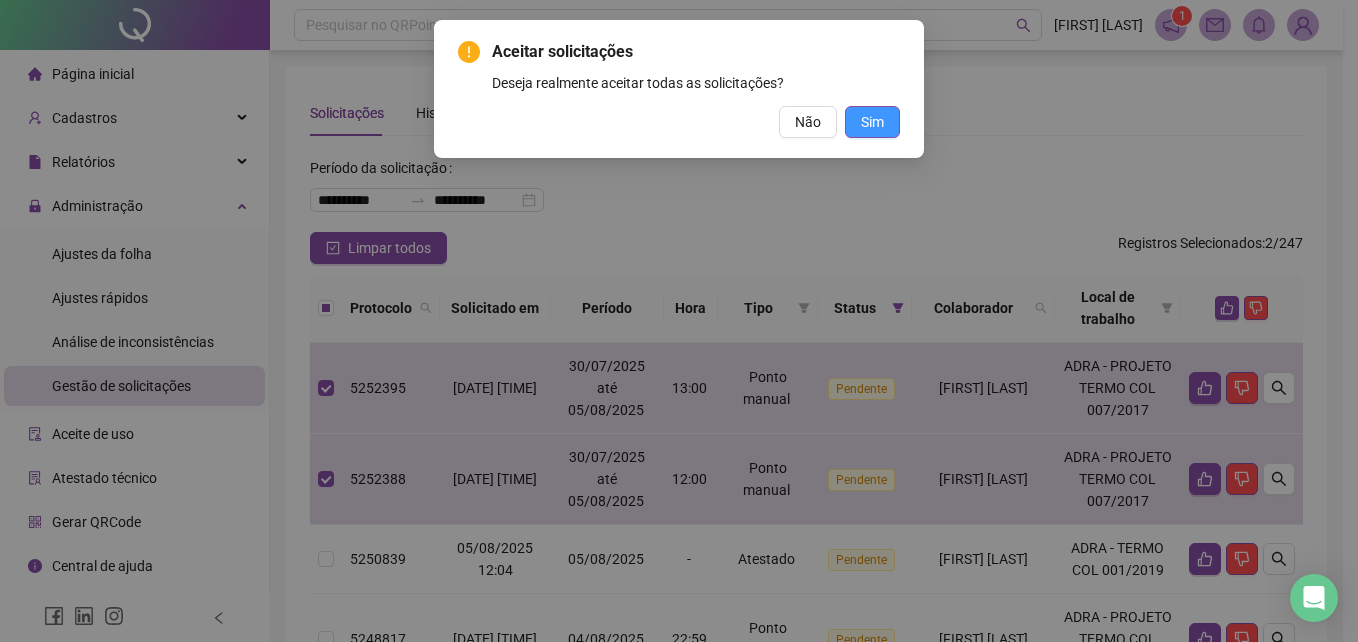 click on "Sim" at bounding box center [872, 122] 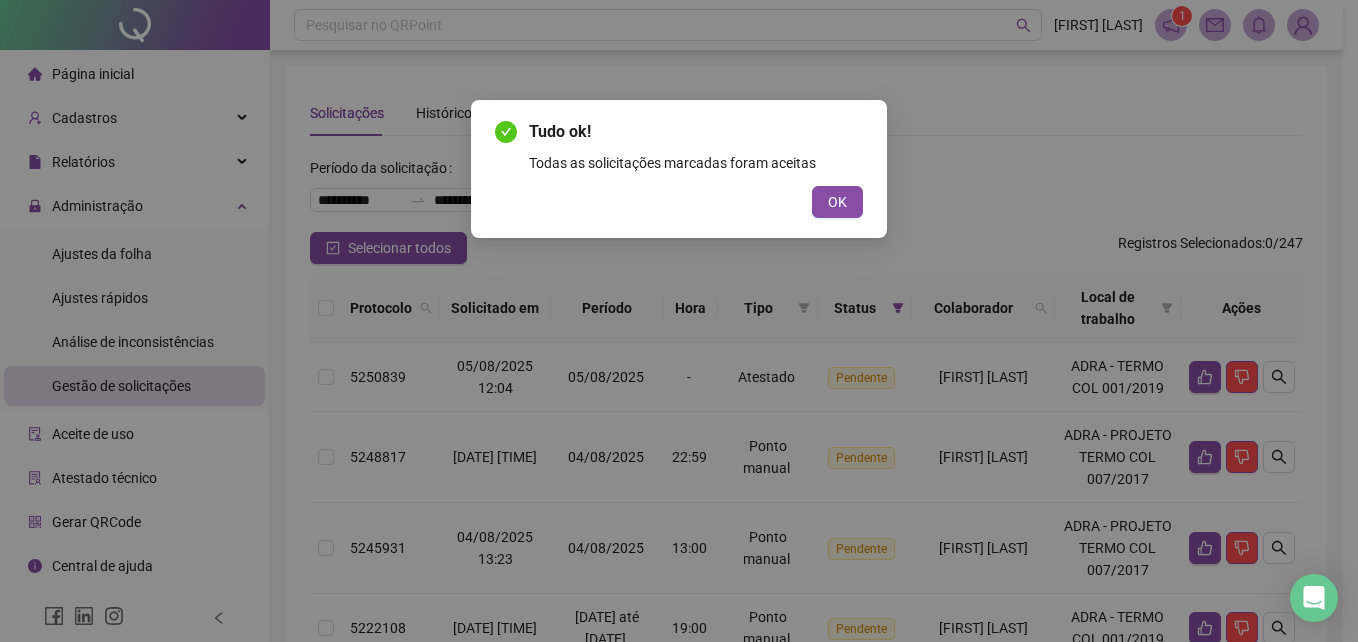 click on "OK" at bounding box center [679, 202] 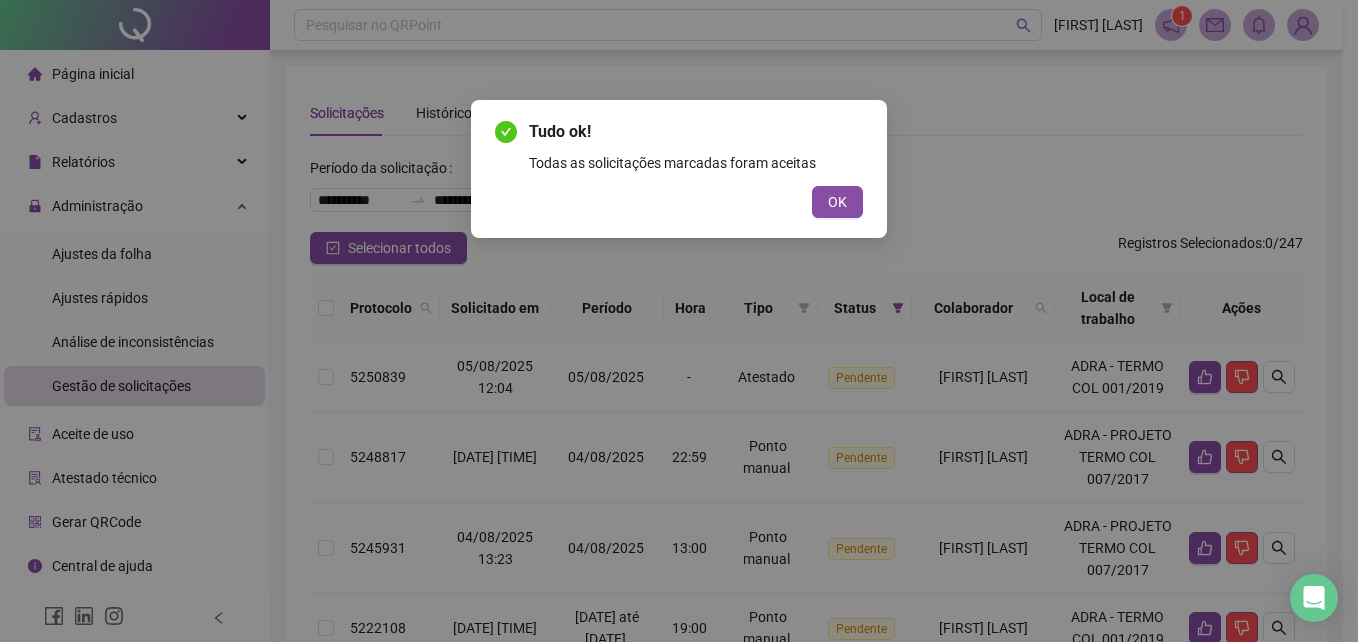 click on "OK" at bounding box center (837, 202) 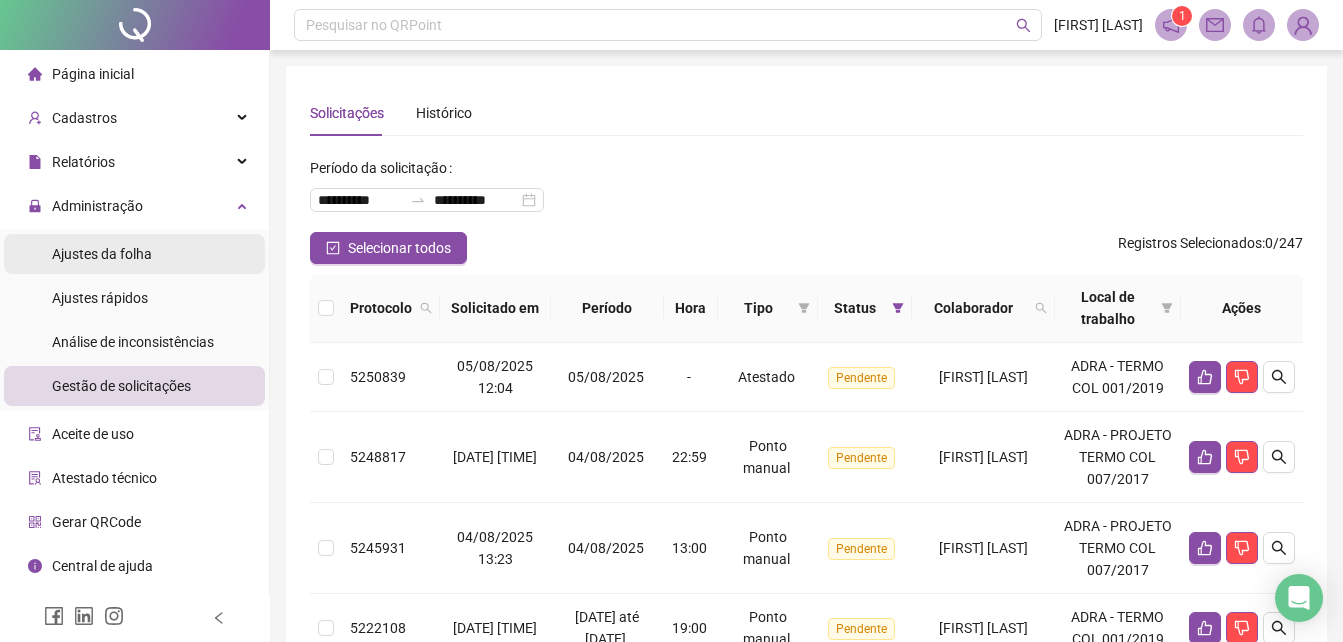 click on "Ajustes da folha" at bounding box center (102, 254) 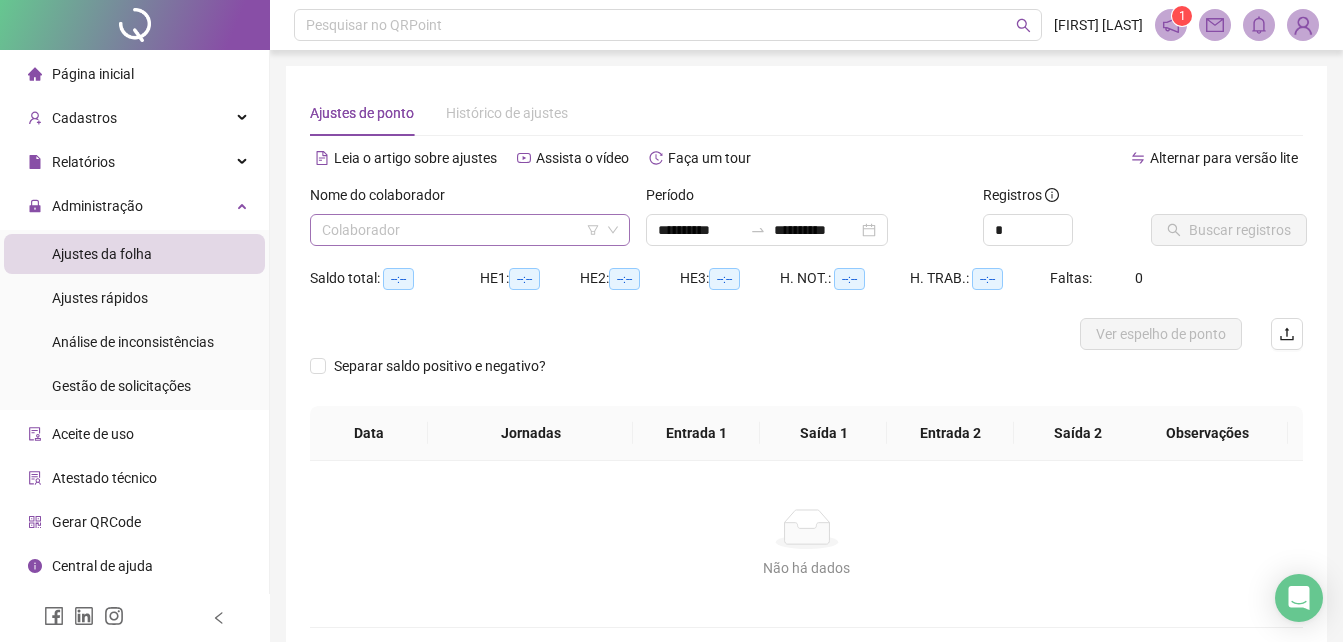 click at bounding box center (461, 230) 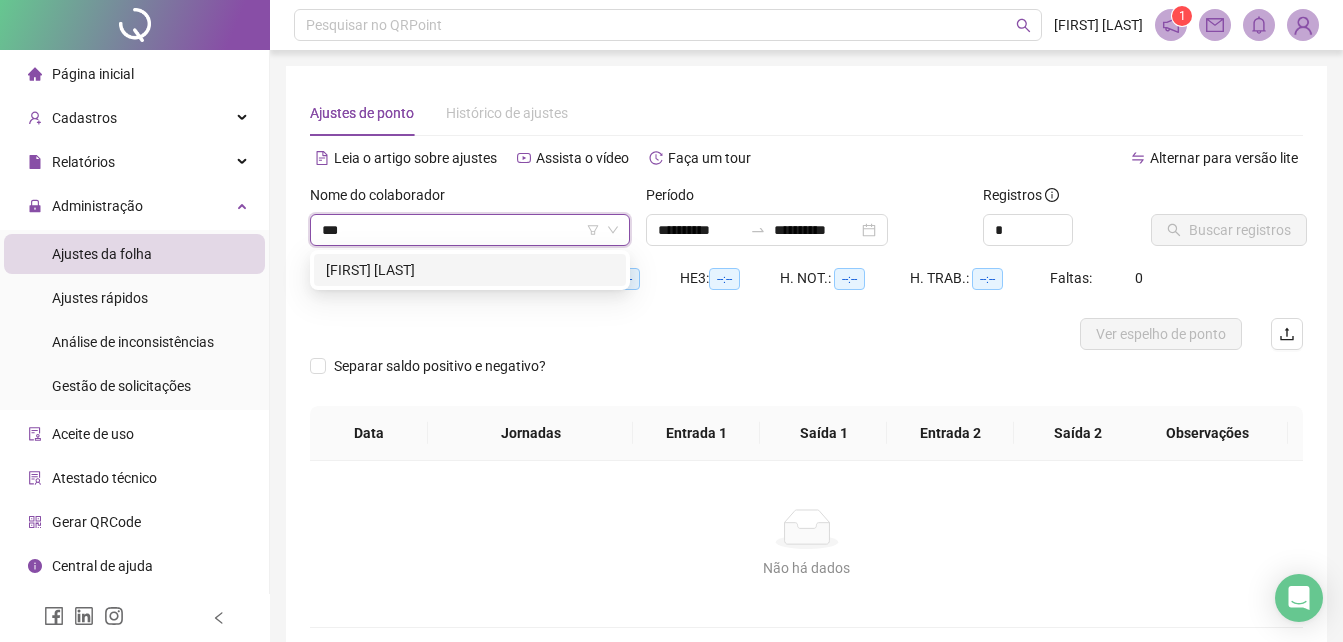 type on "****" 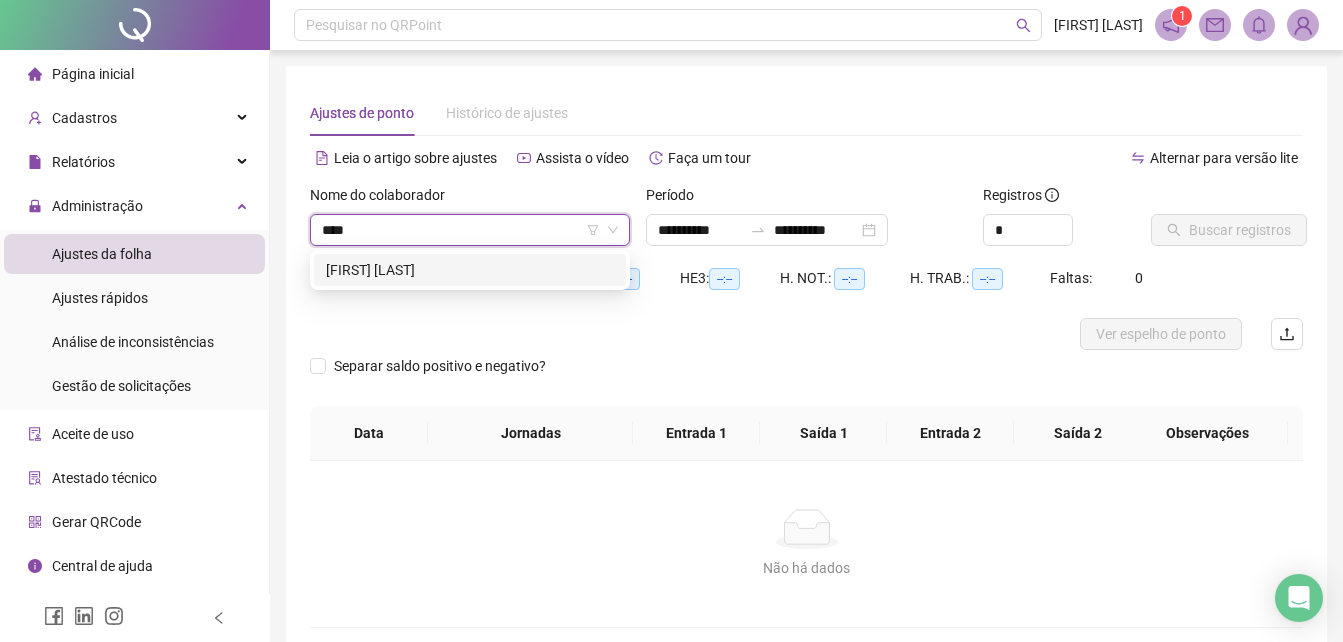 click on "[FIRST] [LAST]" at bounding box center (470, 270) 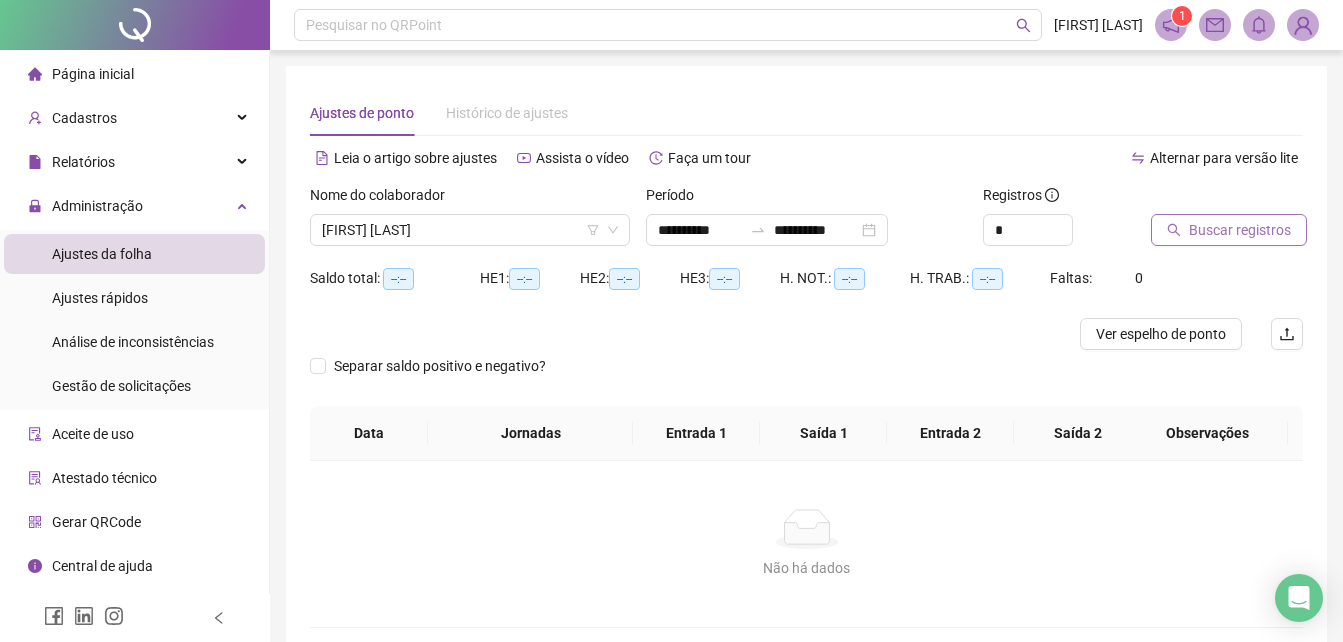 click 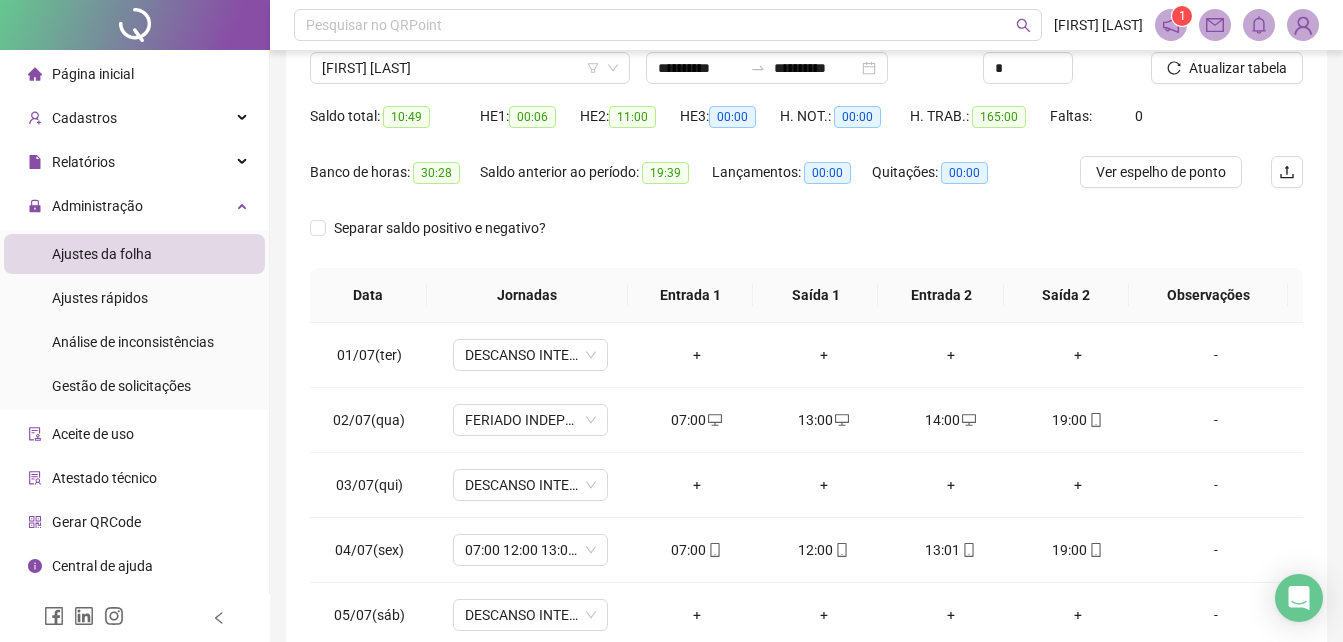 scroll, scrollTop: 200, scrollLeft: 0, axis: vertical 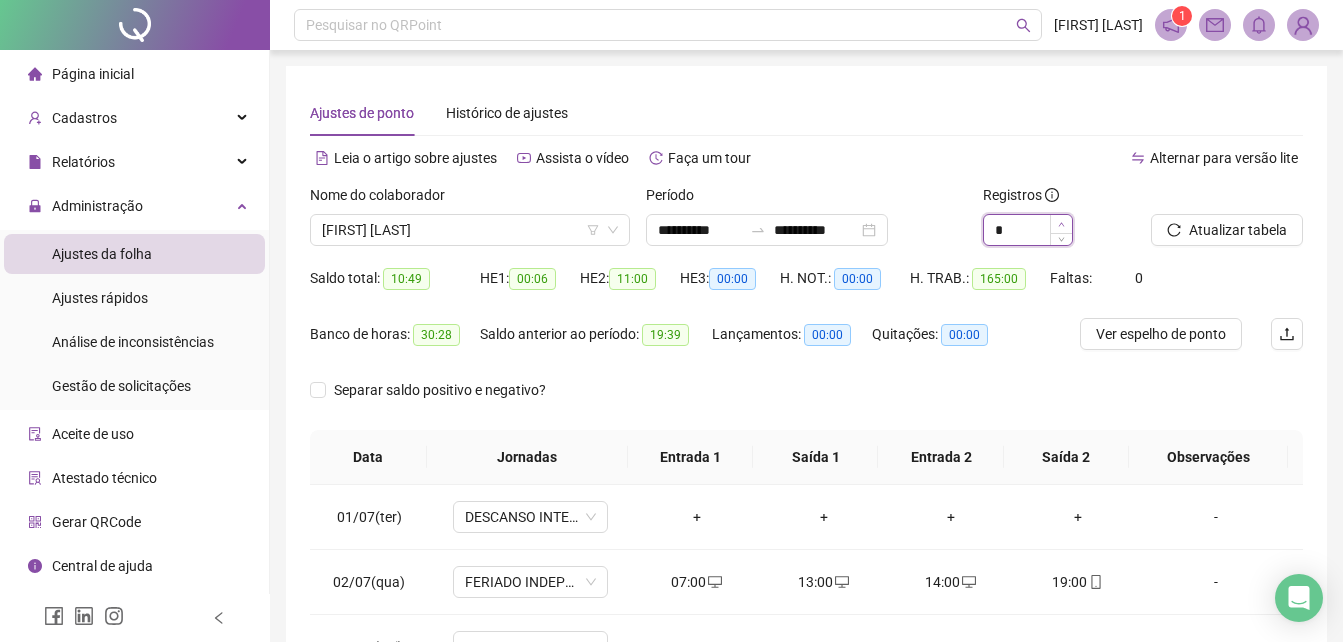 click 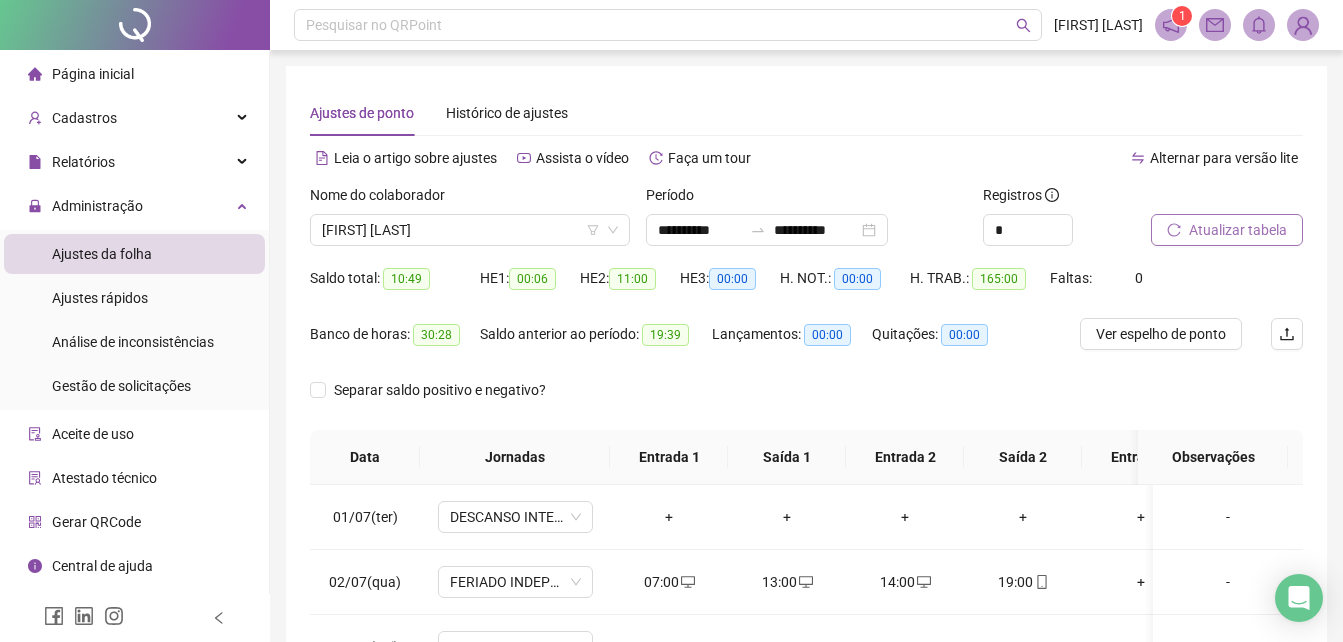 click 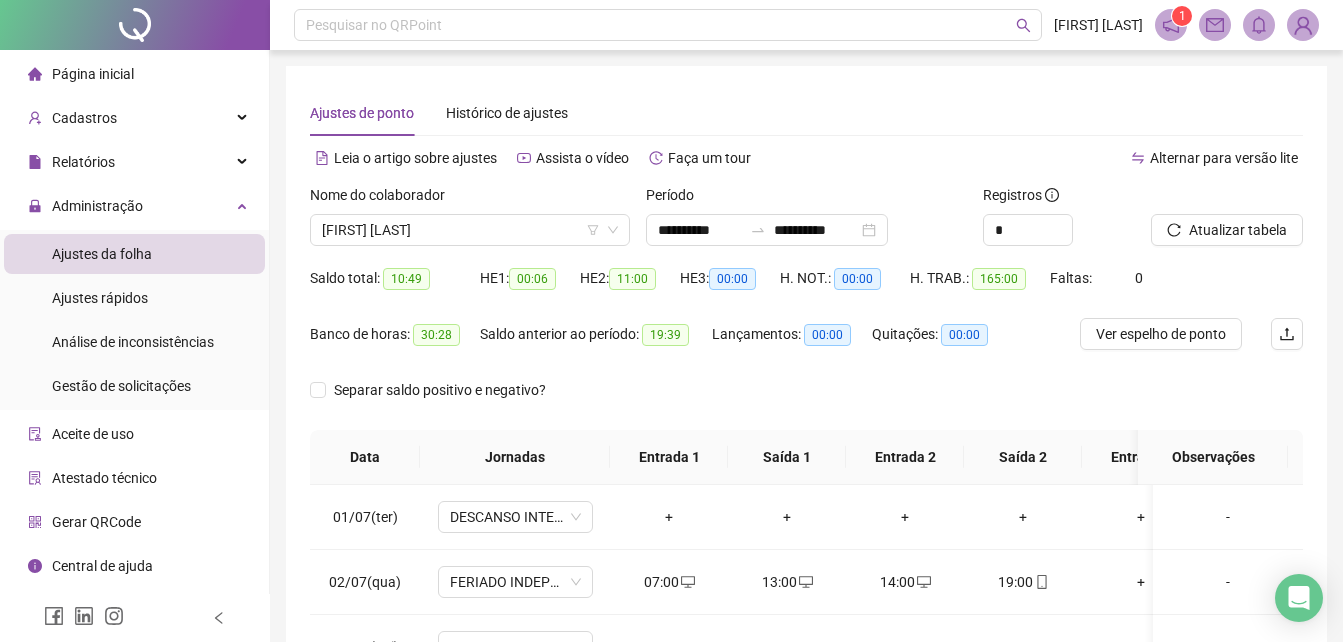 scroll, scrollTop: 380, scrollLeft: 0, axis: vertical 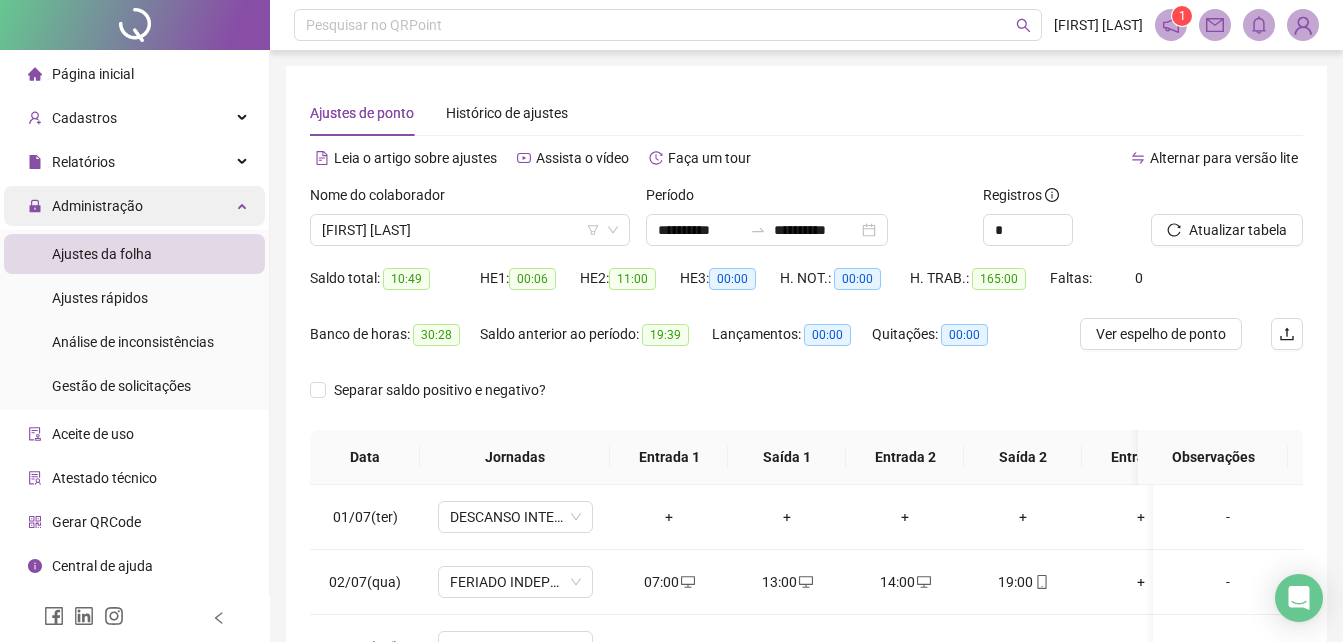click on "Administração" at bounding box center (134, 206) 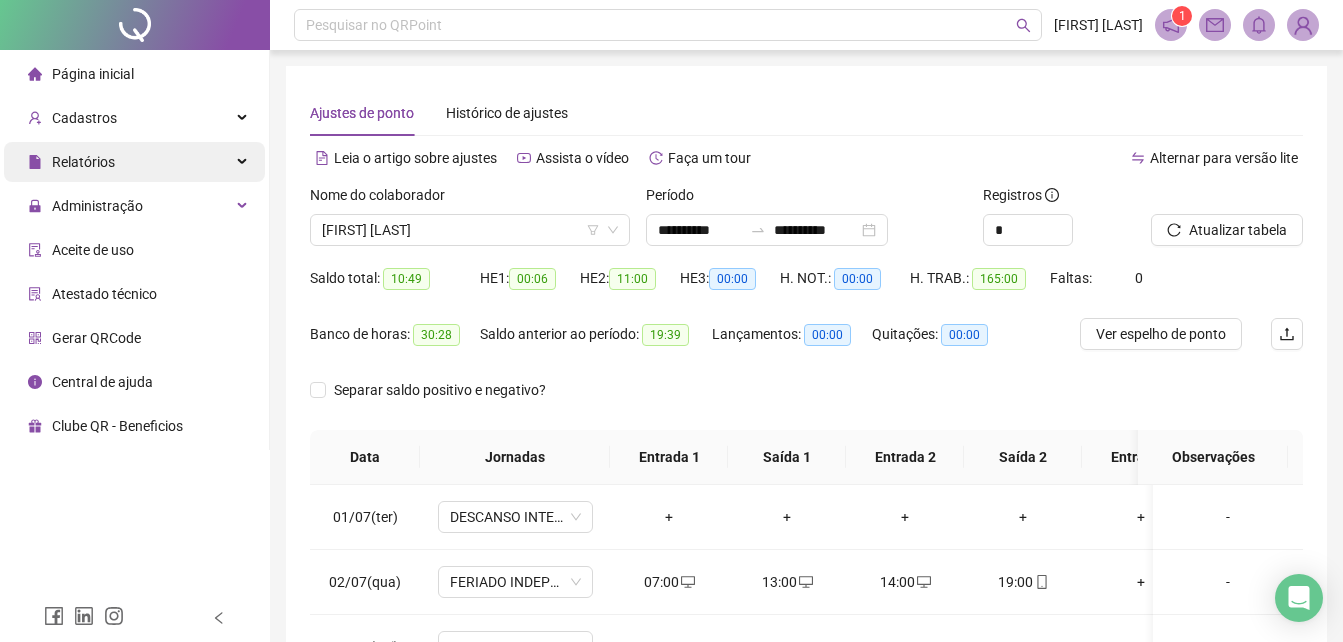 click on "Relatórios" at bounding box center (134, 162) 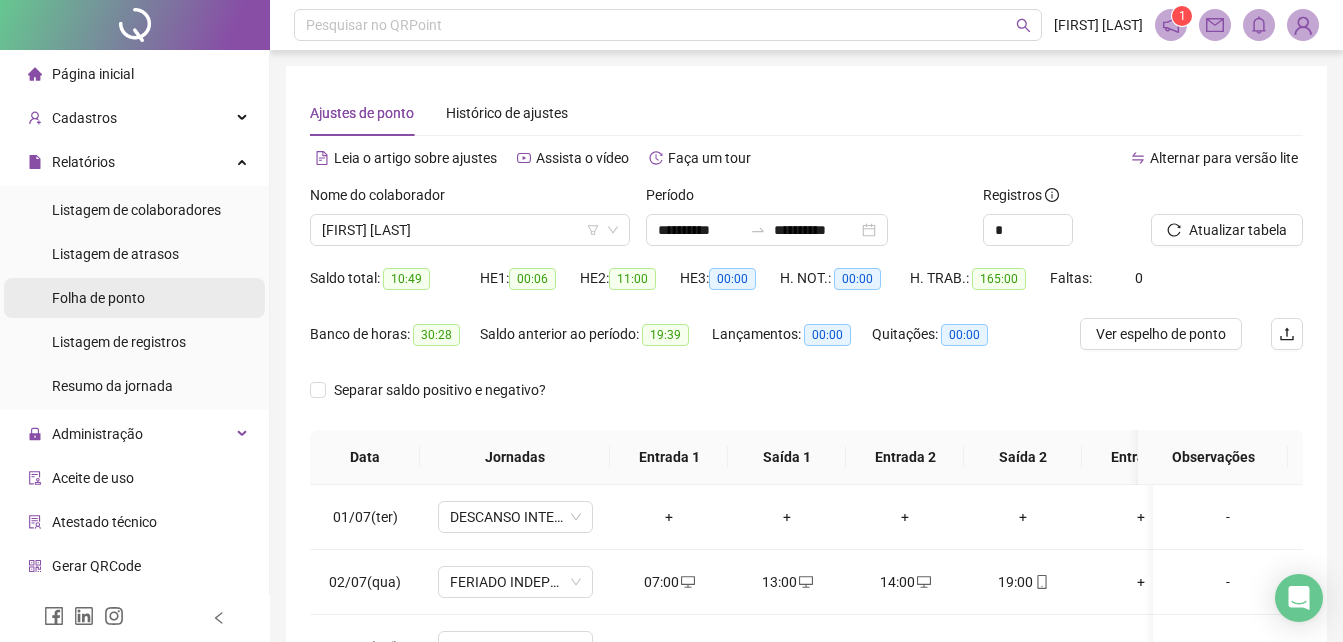 click on "Folha de ponto" at bounding box center [98, 298] 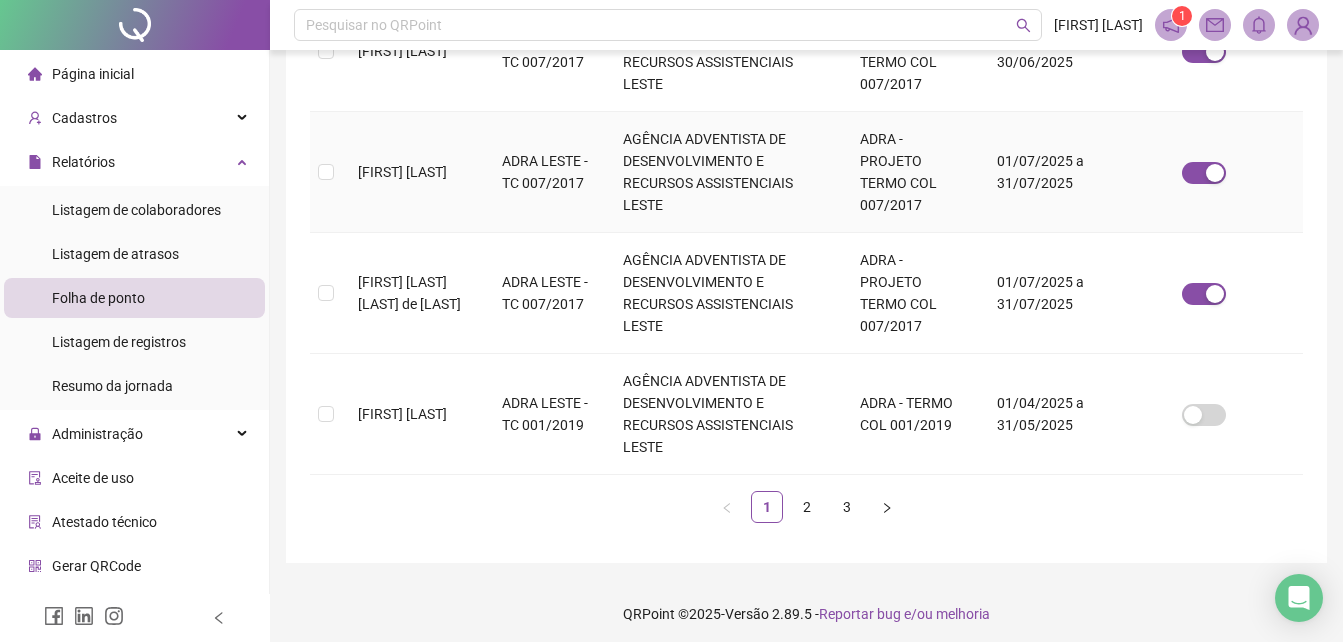 scroll, scrollTop: 1189, scrollLeft: 0, axis: vertical 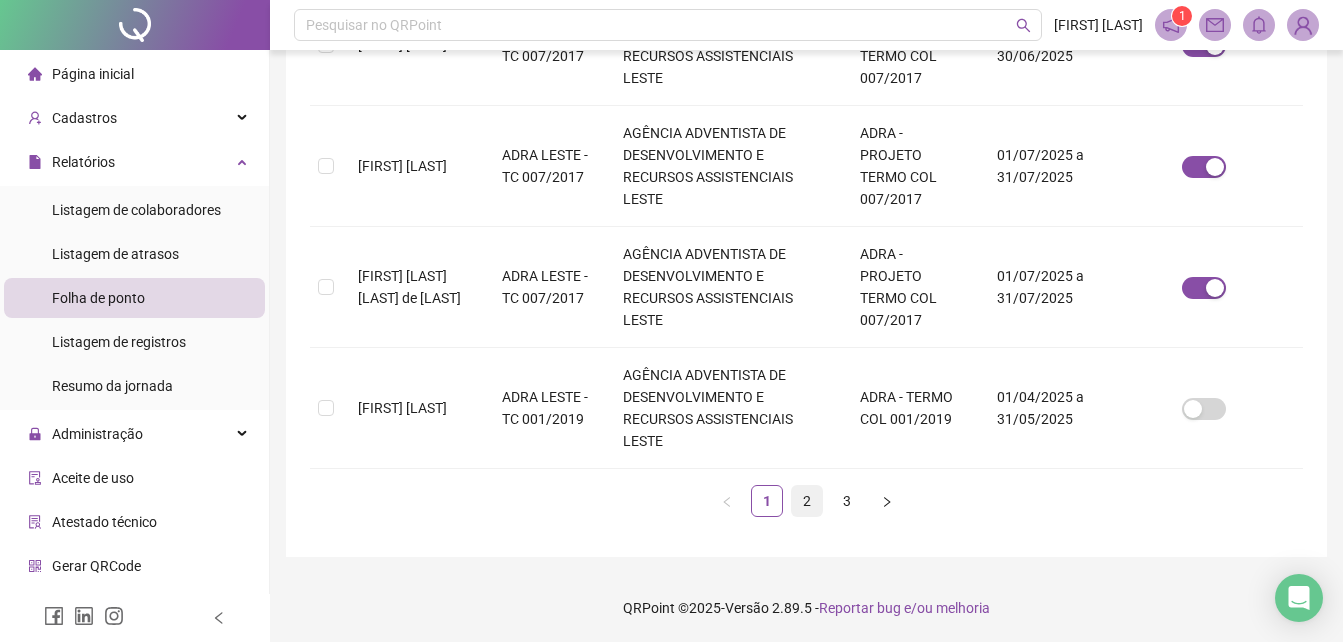 click on "2" at bounding box center [807, 501] 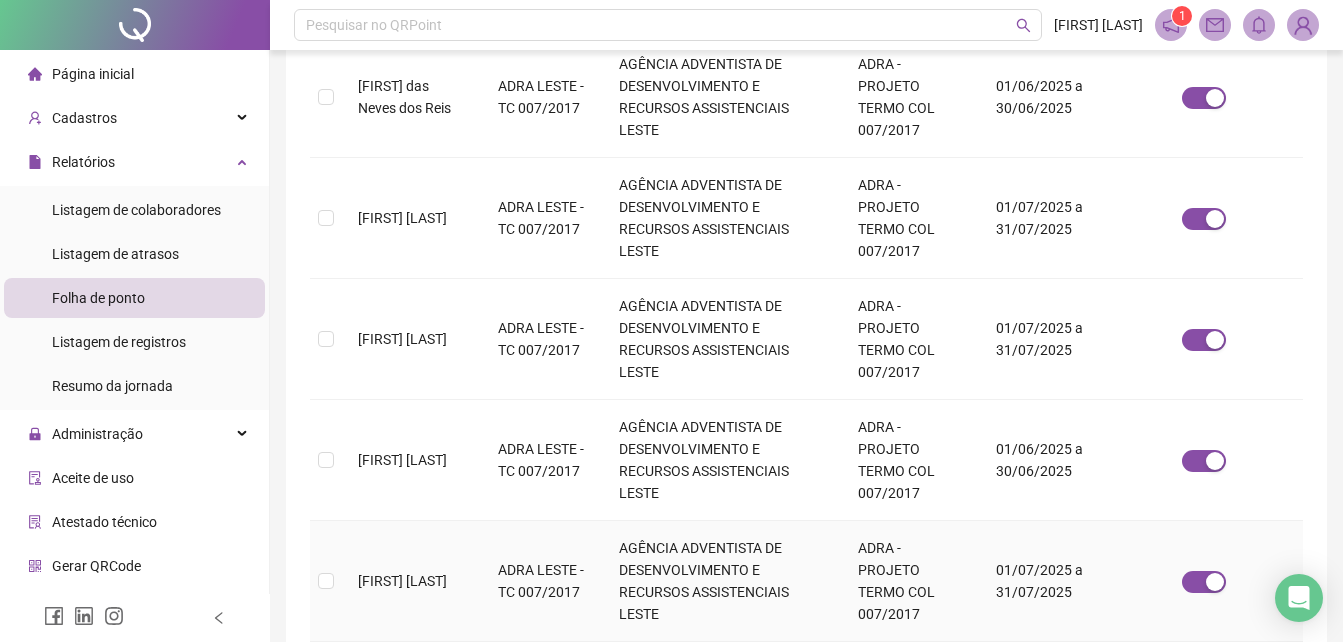 scroll, scrollTop: 889, scrollLeft: 0, axis: vertical 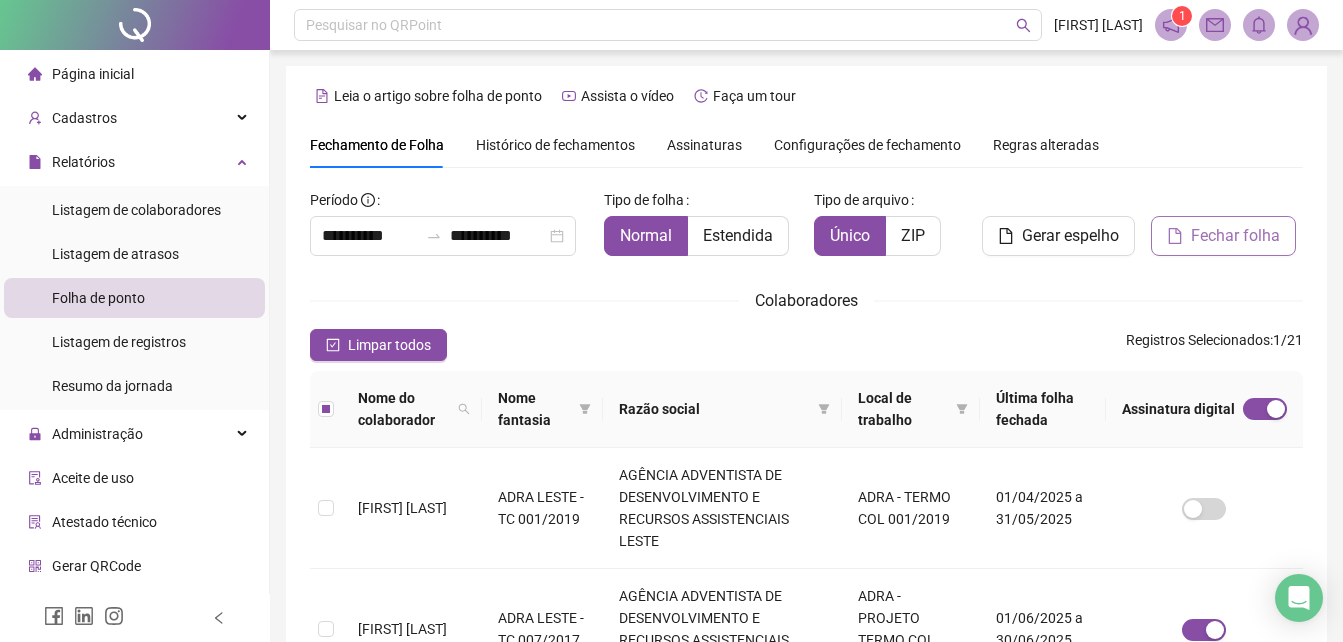 click 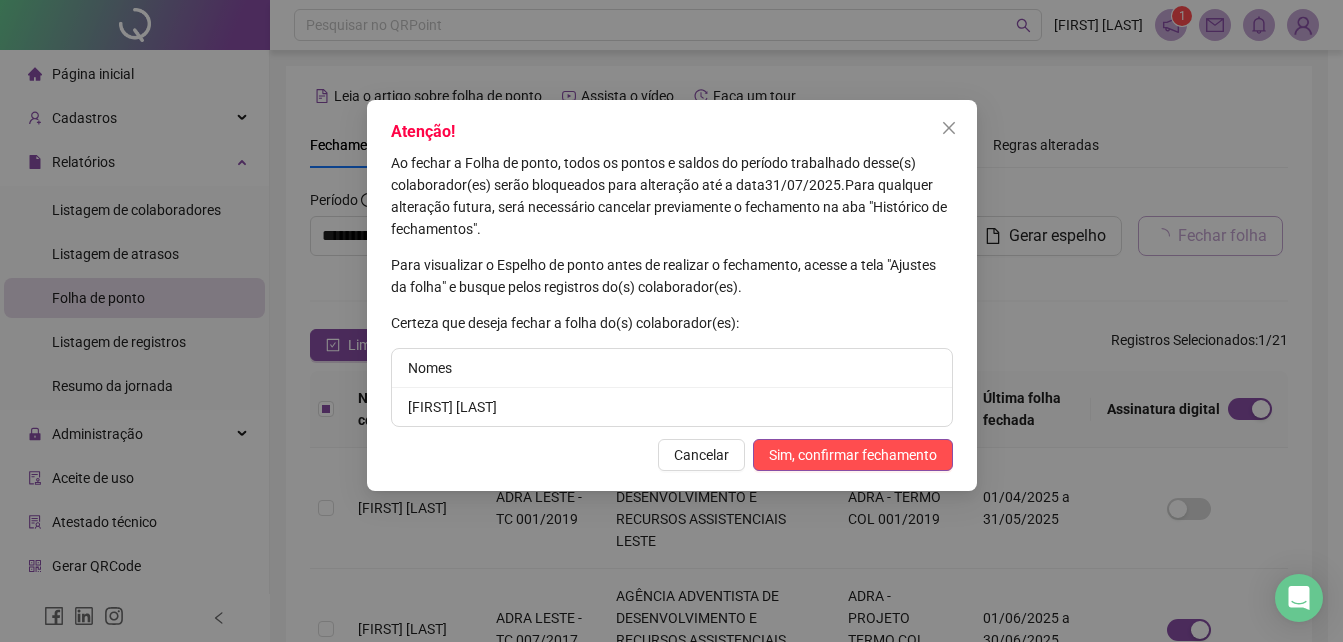 scroll, scrollTop: 89, scrollLeft: 0, axis: vertical 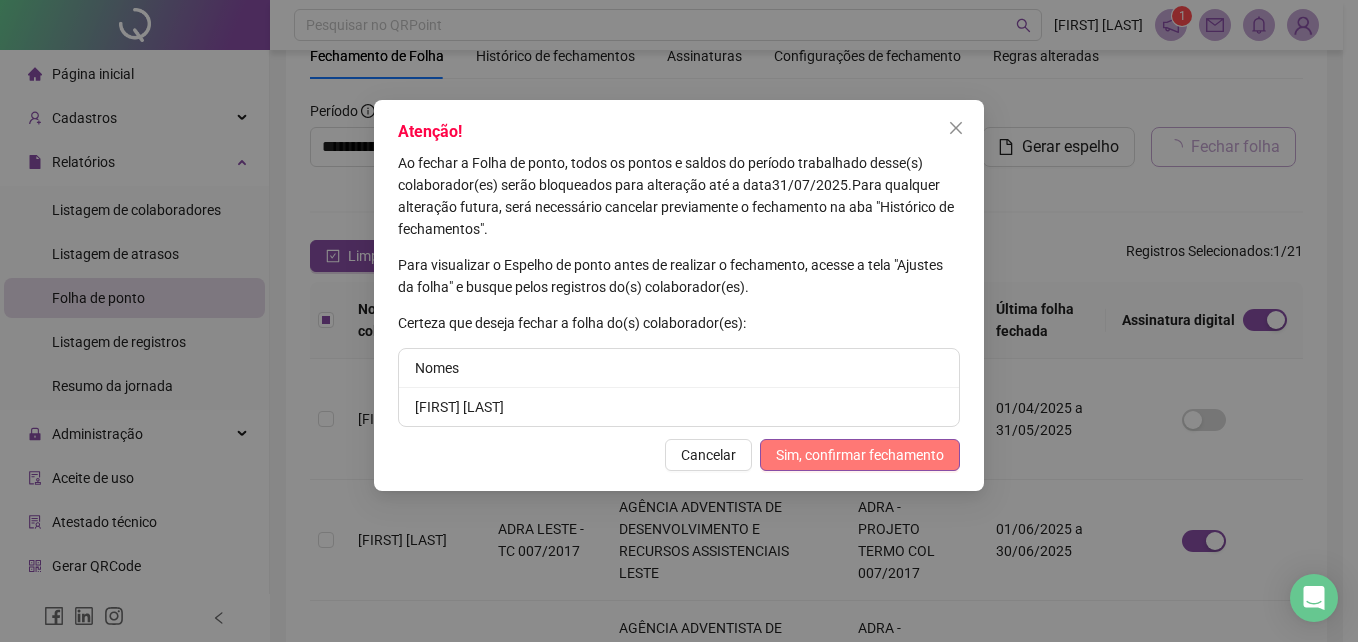 click on "Sim, confirmar fechamento" at bounding box center (860, 455) 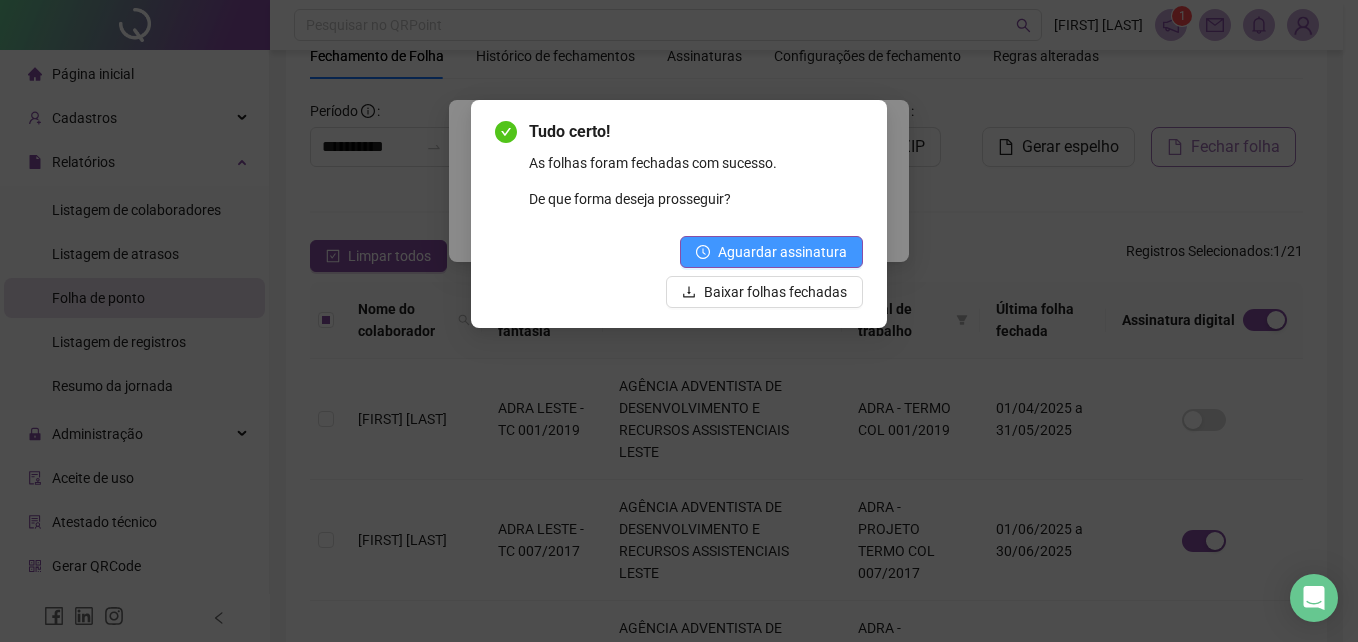 click on "Aguardar assinatura" at bounding box center (782, 252) 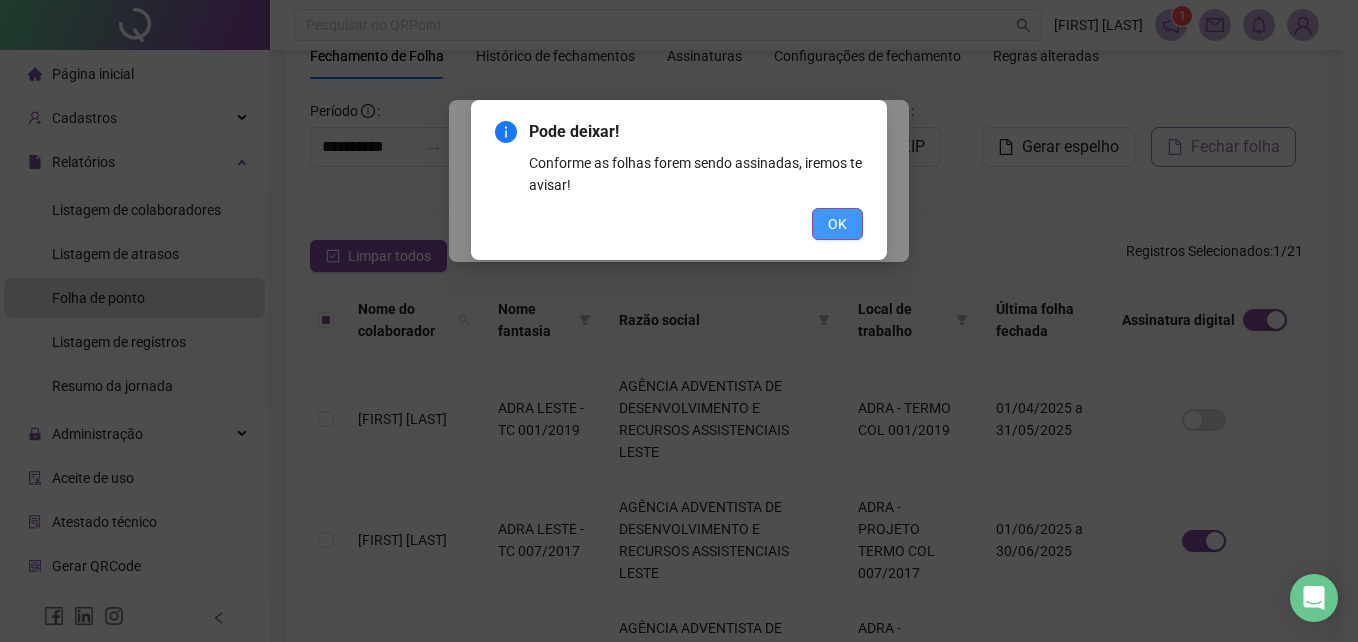 click on "OK" at bounding box center [837, 224] 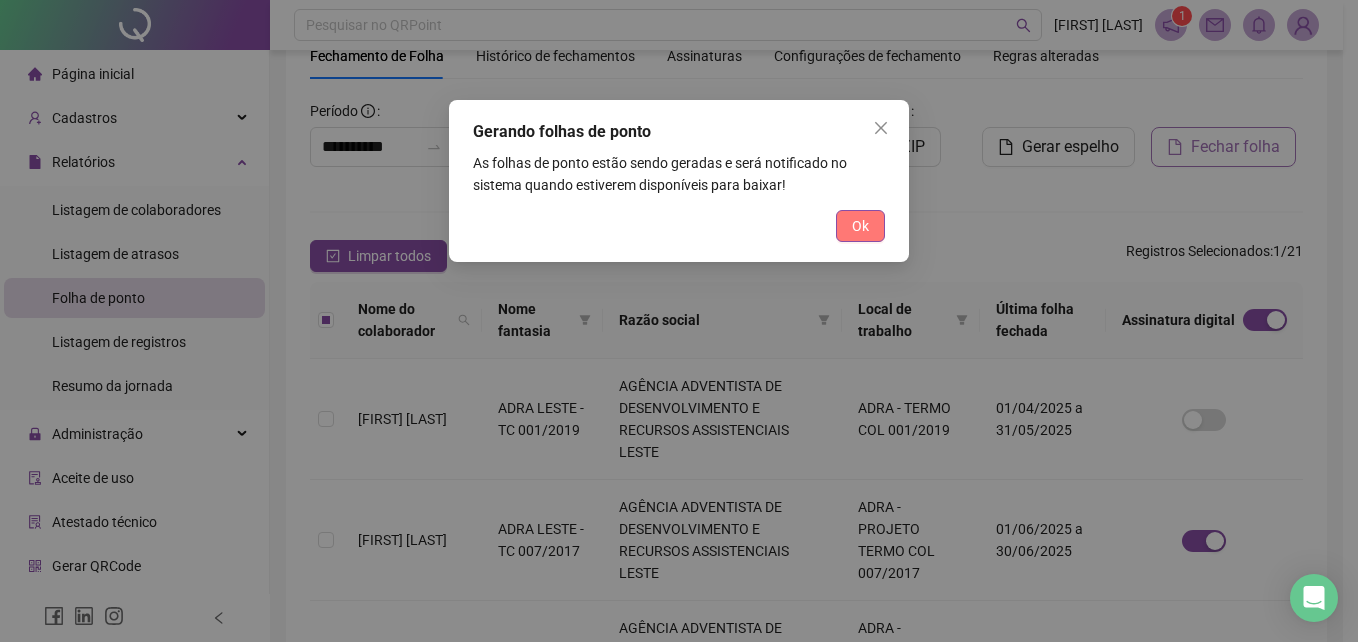 click on "Ok" at bounding box center [860, 226] 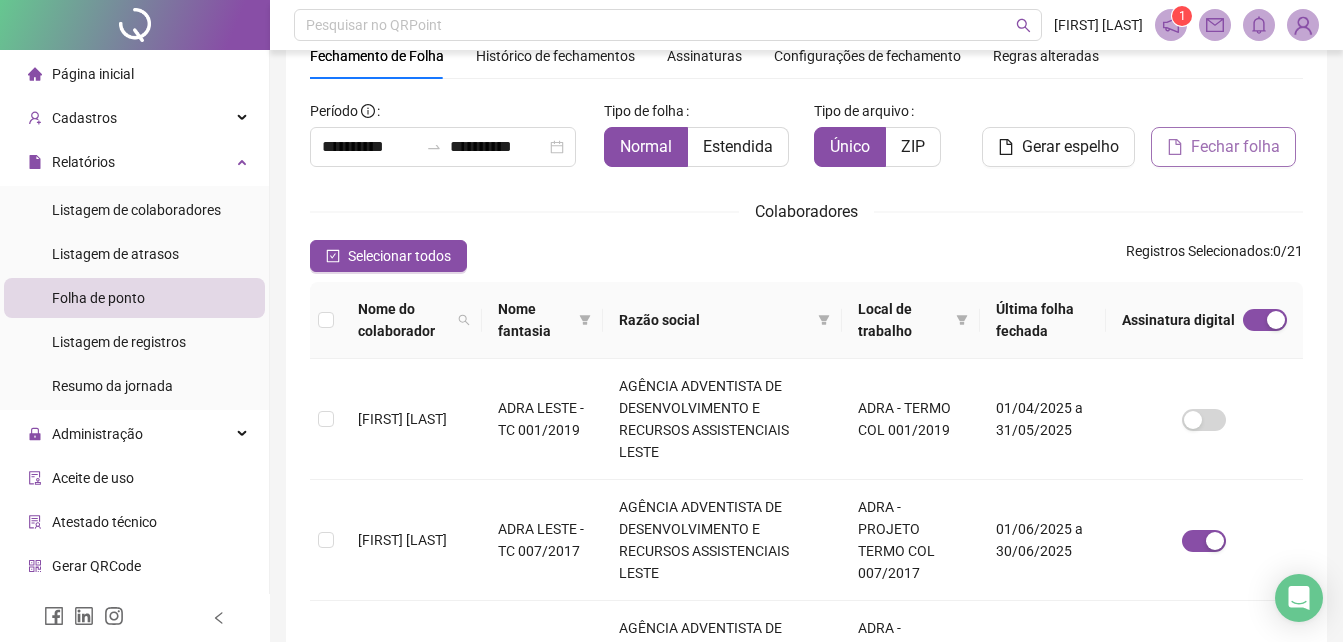 scroll, scrollTop: 0, scrollLeft: 0, axis: both 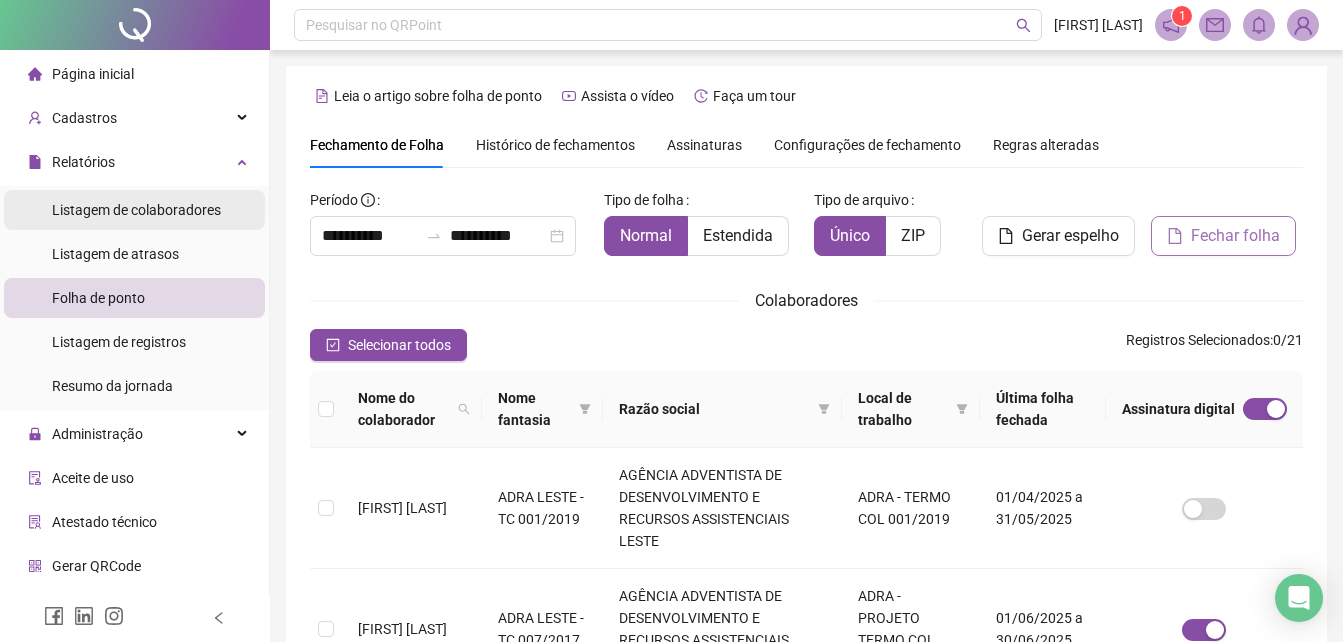 click on "Listagem de colaboradores" at bounding box center [136, 210] 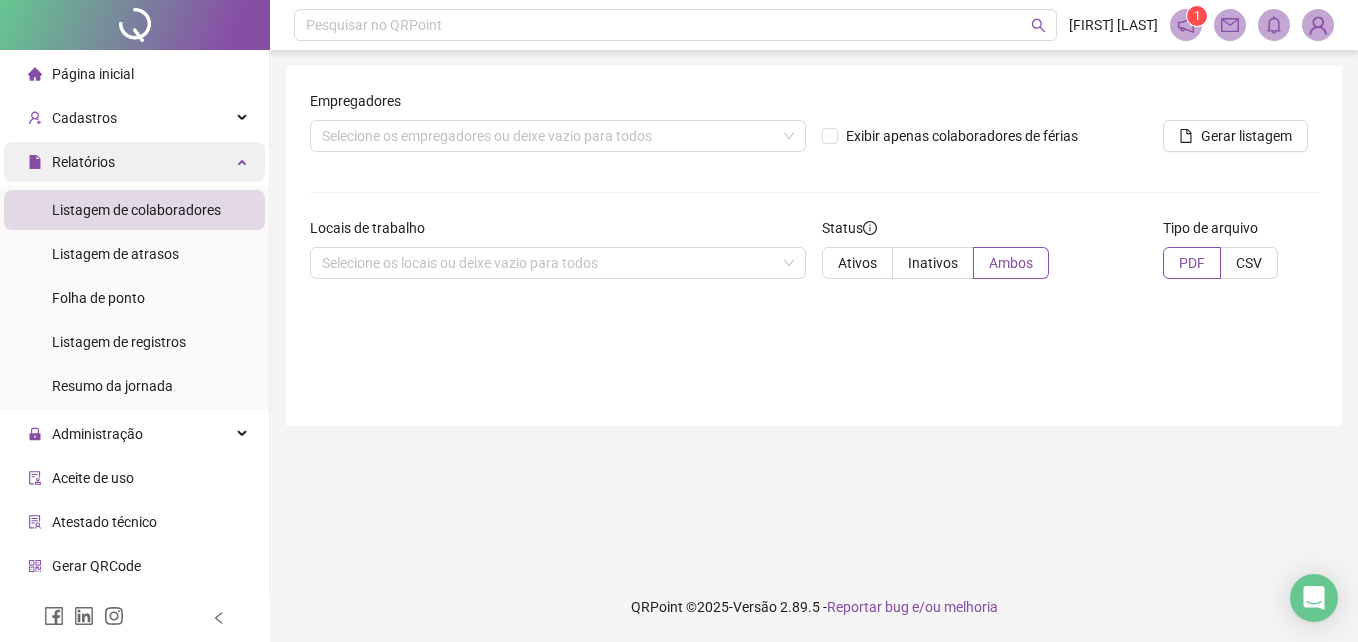 click on "Relatórios" at bounding box center [134, 162] 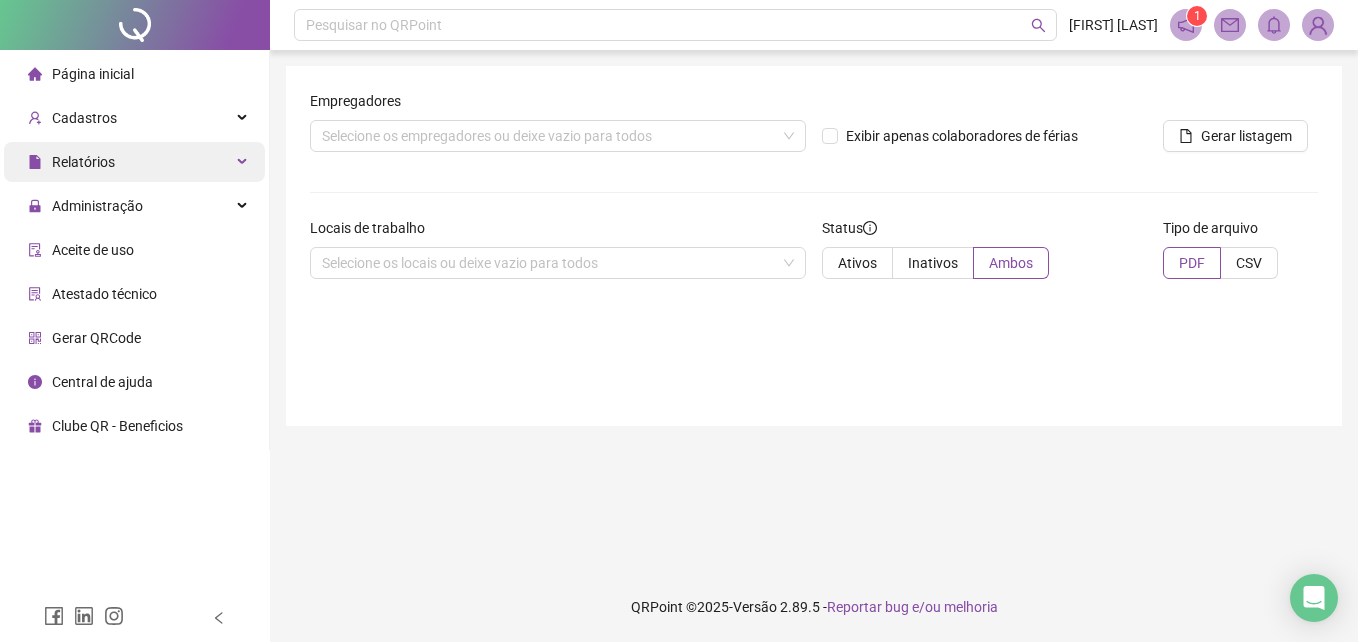 click on "Relatórios" at bounding box center [134, 162] 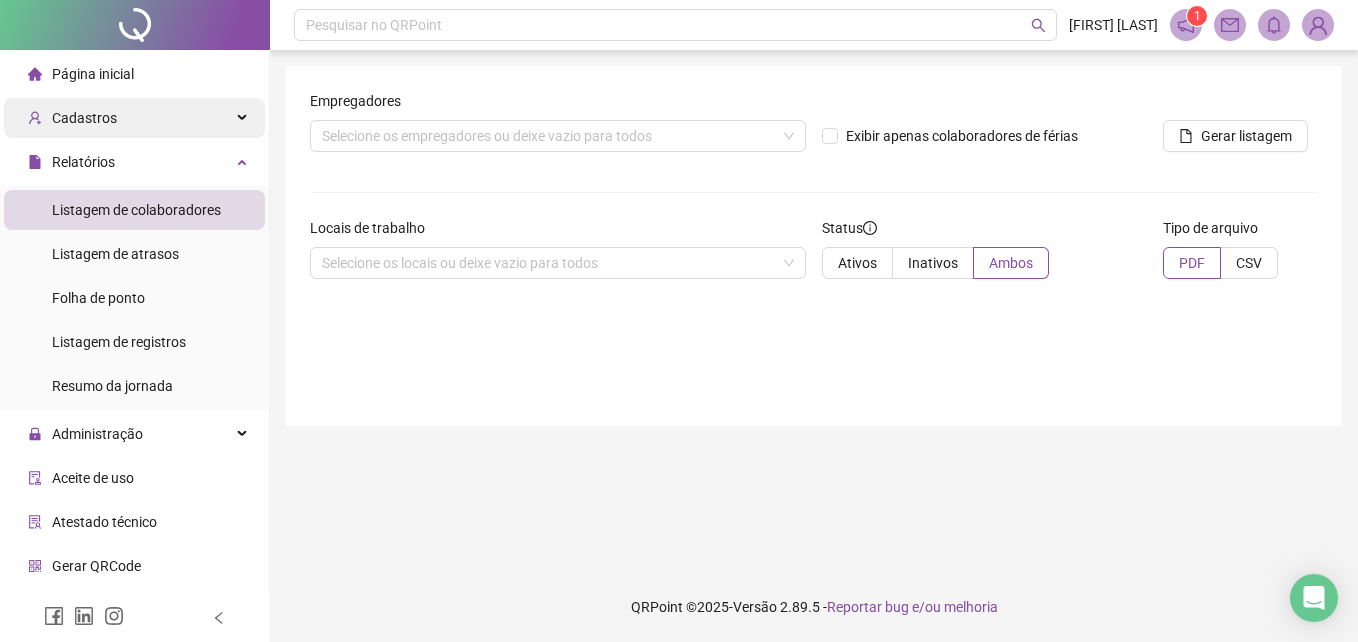 click on "Cadastros" at bounding box center (134, 118) 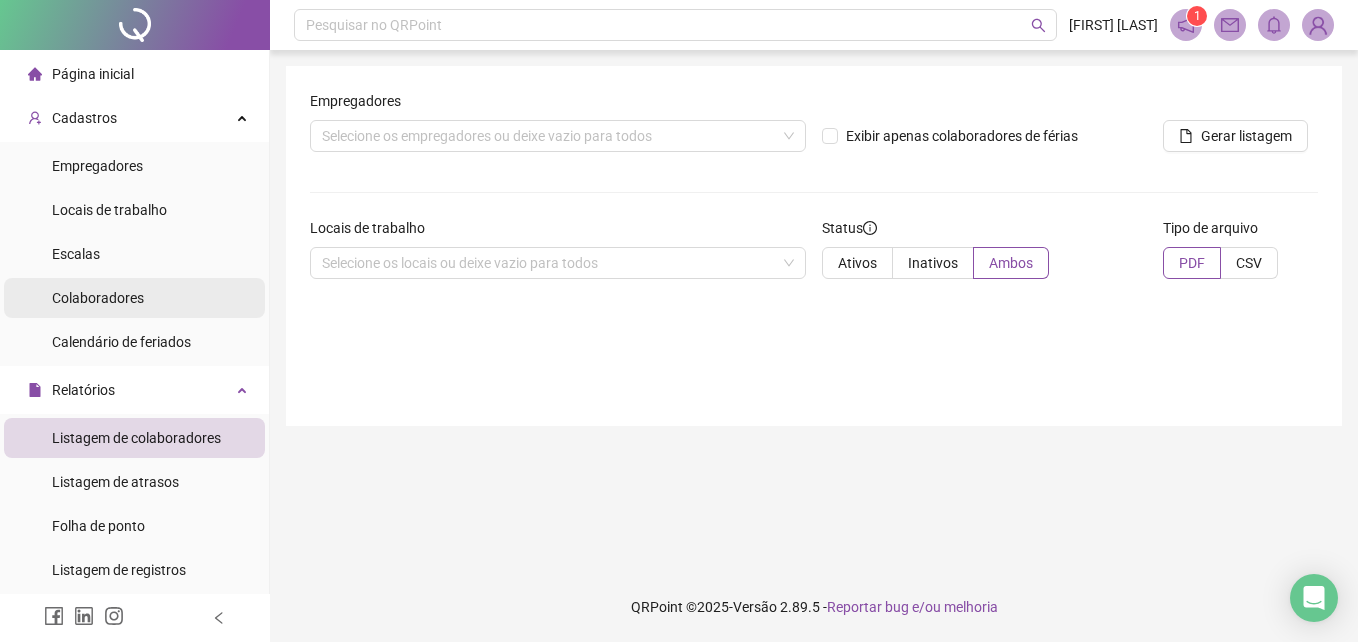 click on "Colaboradores" at bounding box center (98, 298) 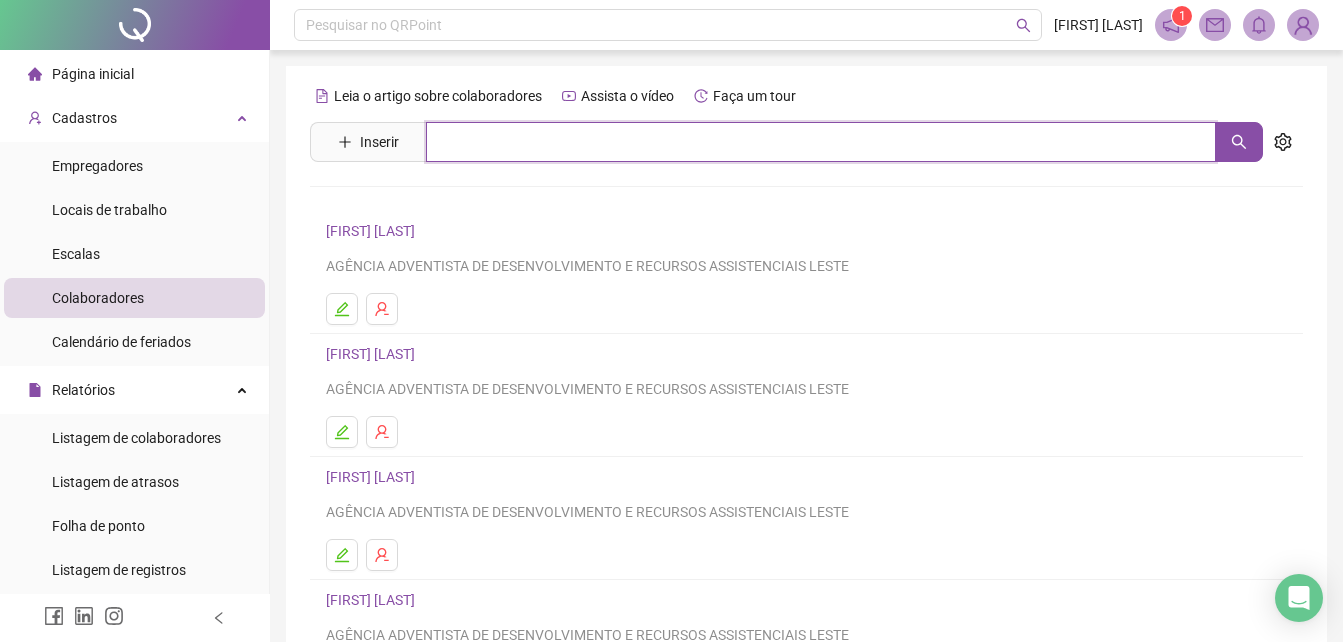 click at bounding box center (821, 142) 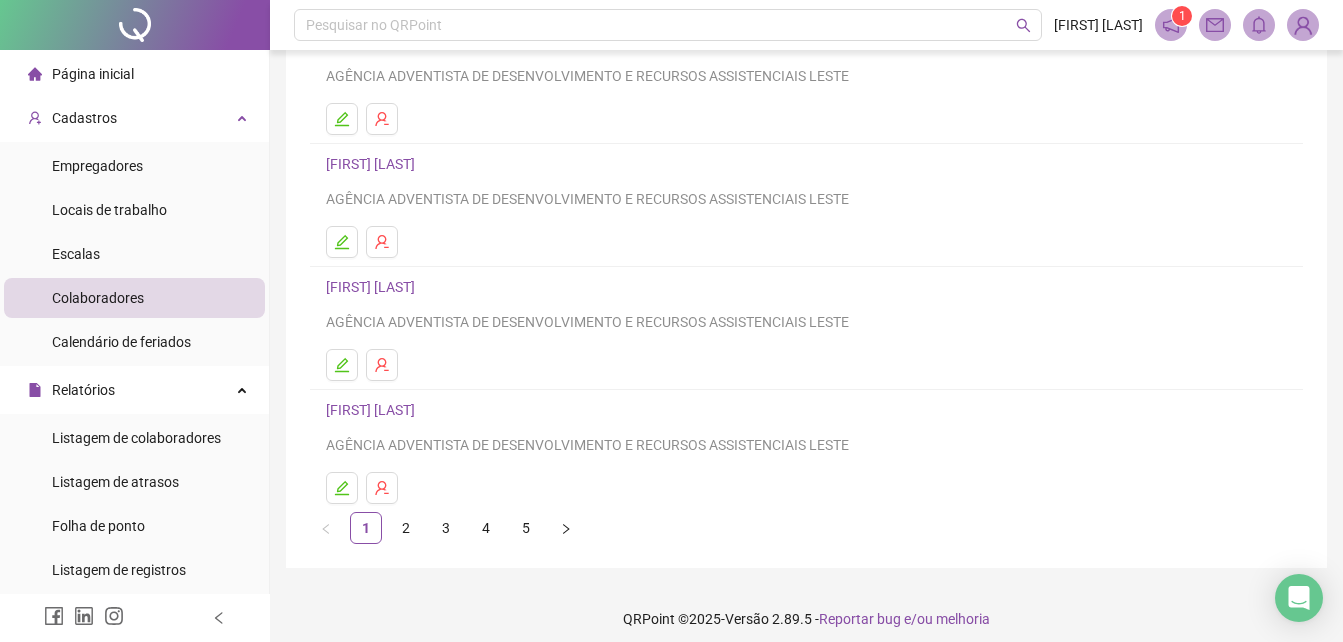 scroll, scrollTop: 325, scrollLeft: 0, axis: vertical 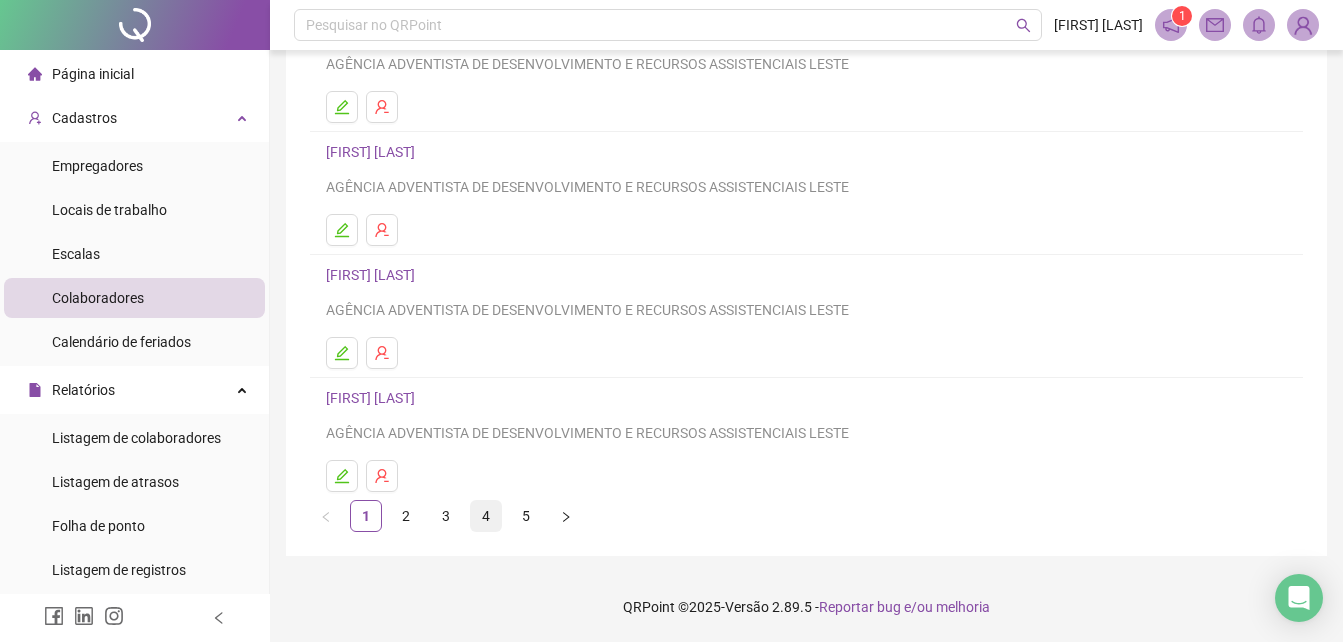 type on "******" 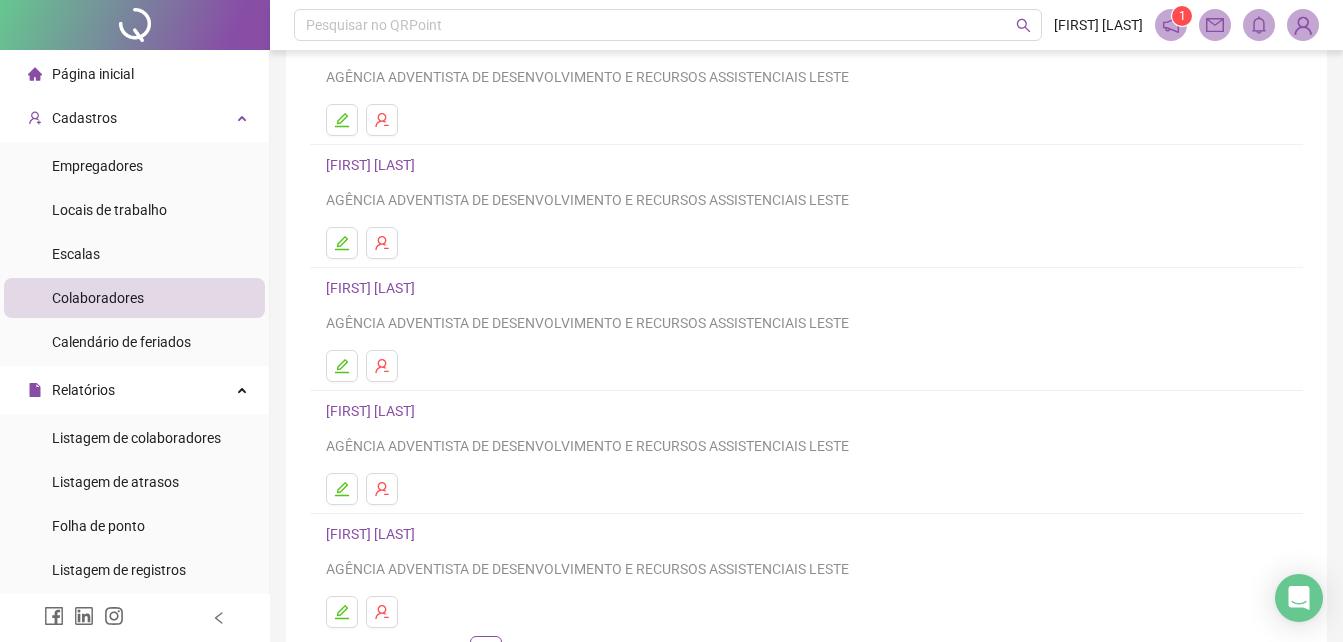 scroll, scrollTop: 200, scrollLeft: 0, axis: vertical 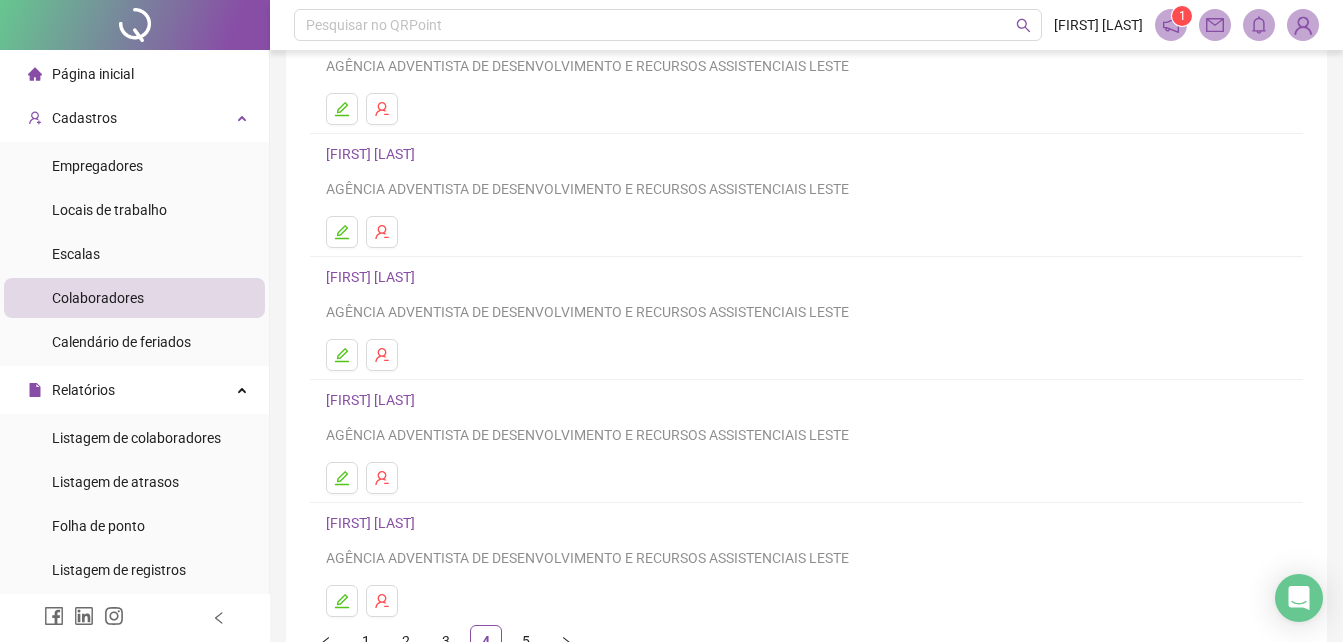 click on "[FIRST] [LAST]" at bounding box center [373, 154] 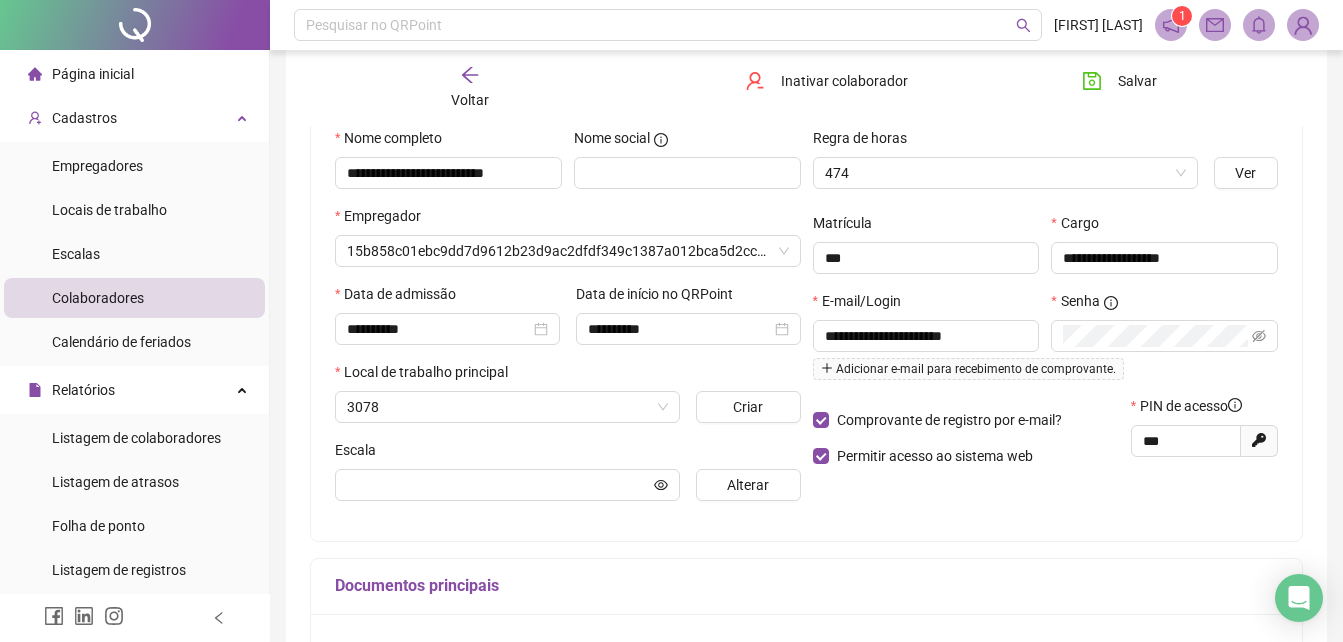 scroll, scrollTop: 210, scrollLeft: 0, axis: vertical 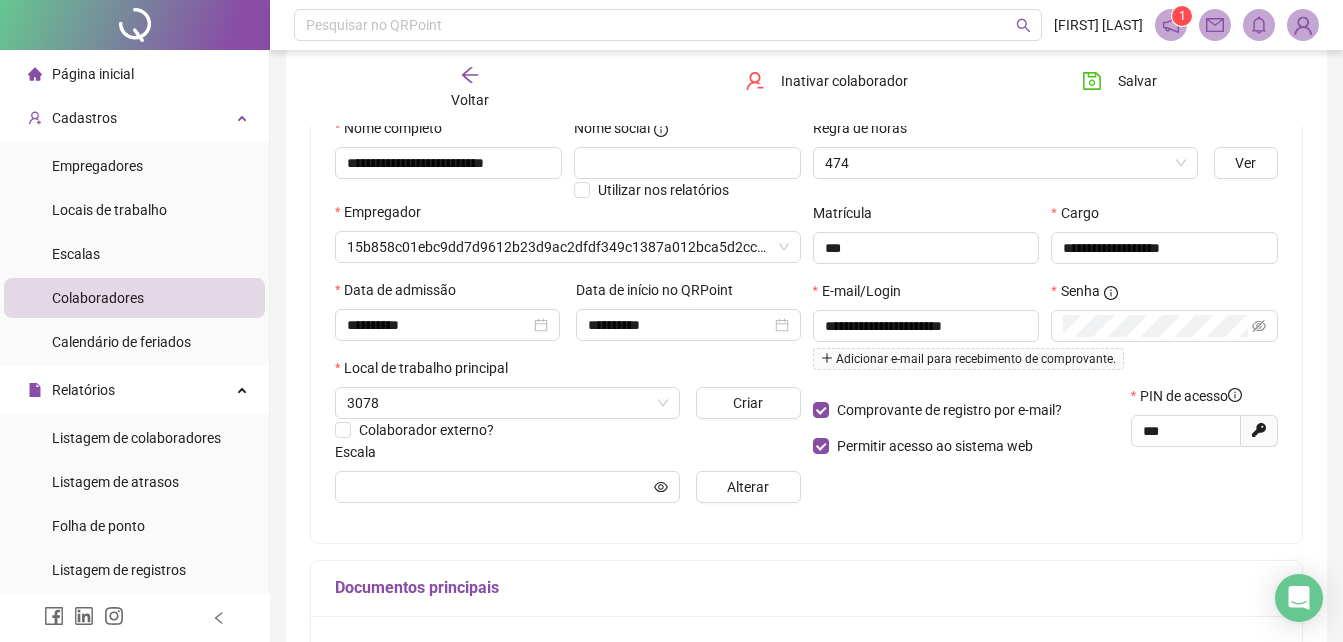 type on "**********" 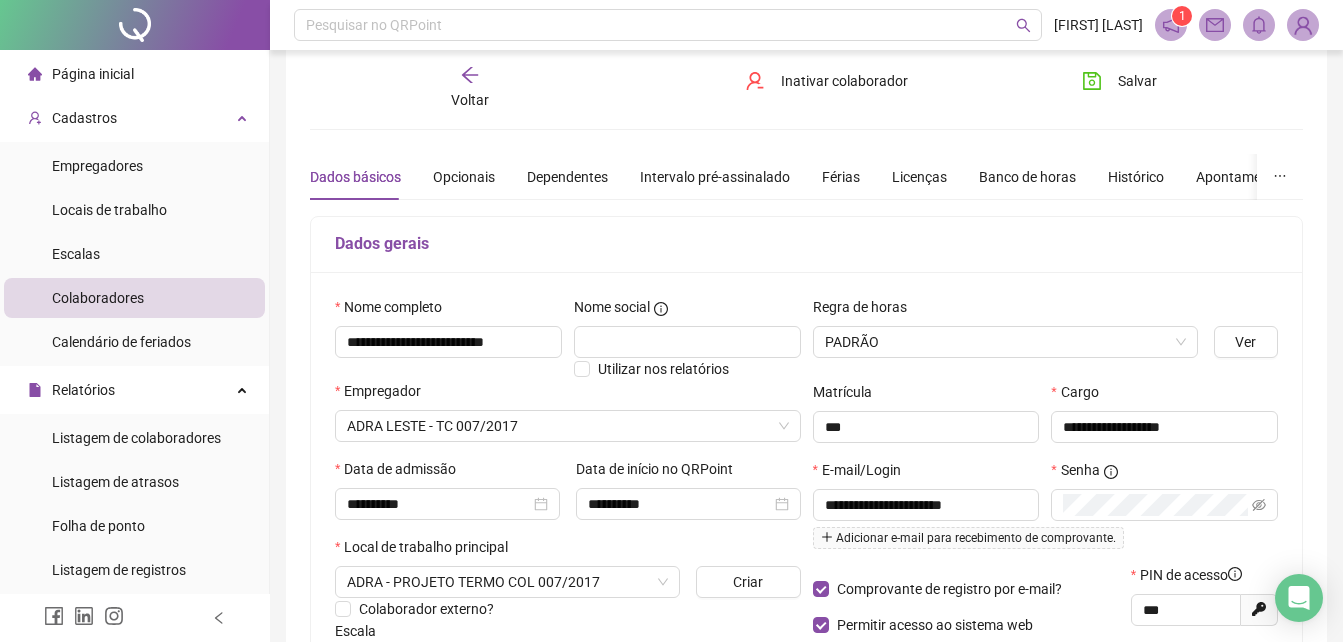 scroll, scrollTop: 0, scrollLeft: 0, axis: both 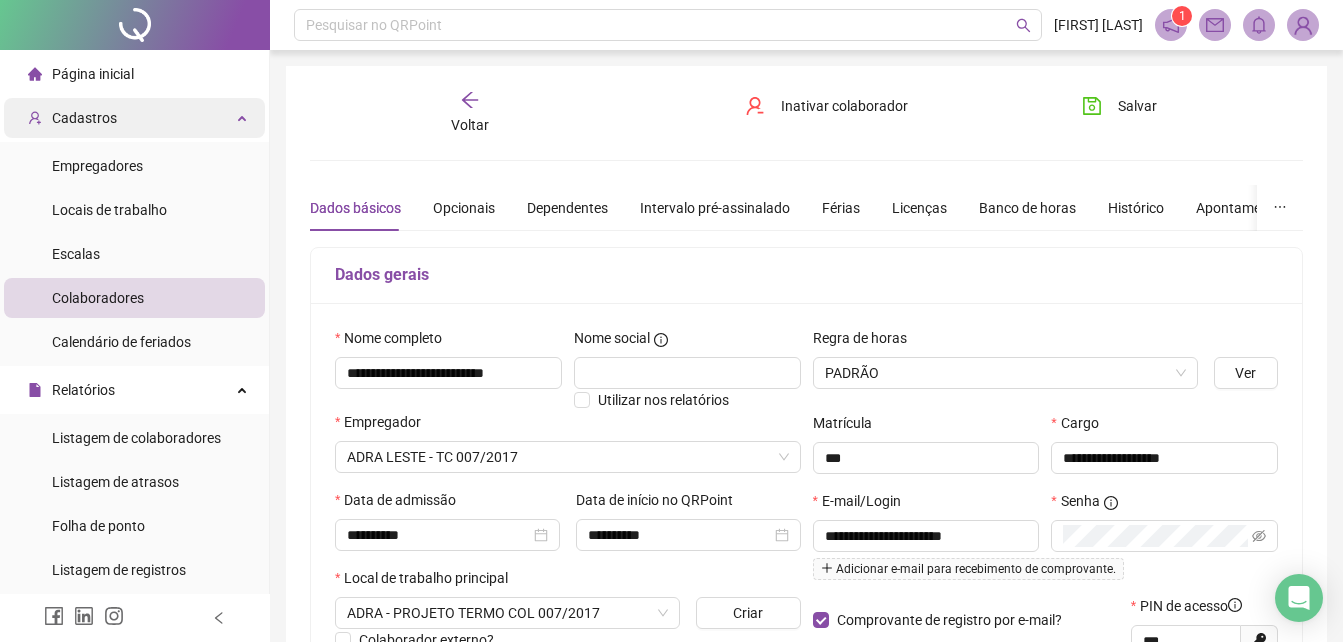 click on "Cadastros" at bounding box center [134, 118] 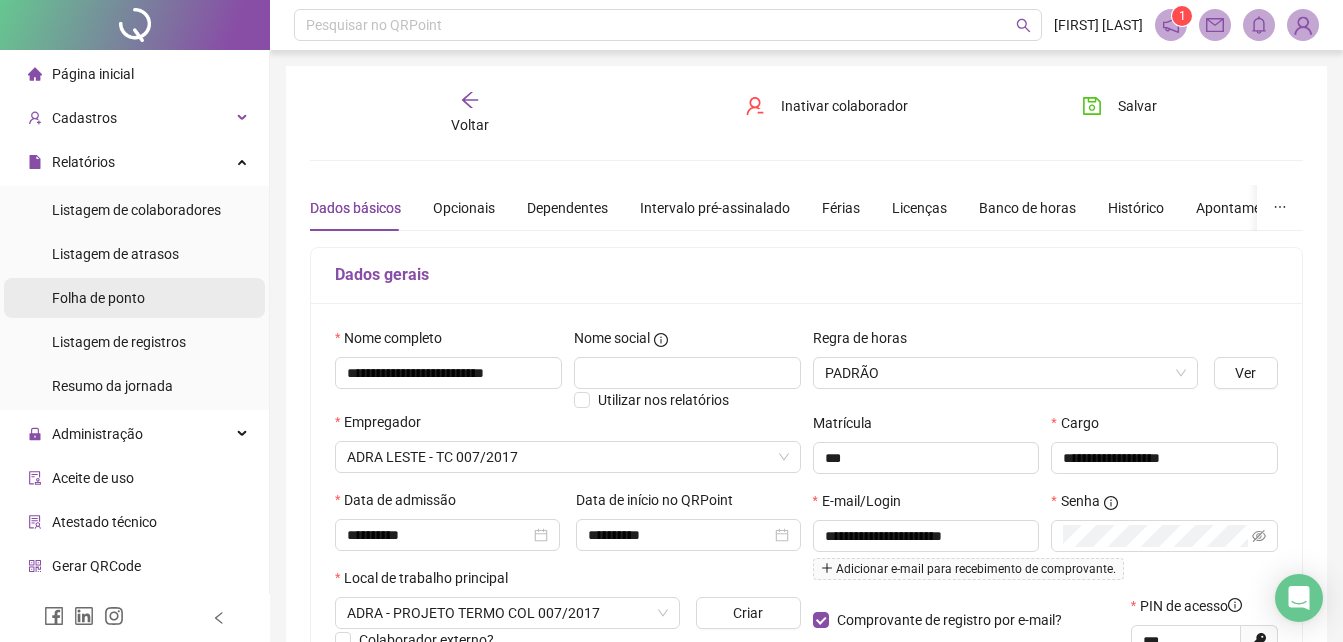 click on "Folha de ponto" at bounding box center [98, 298] 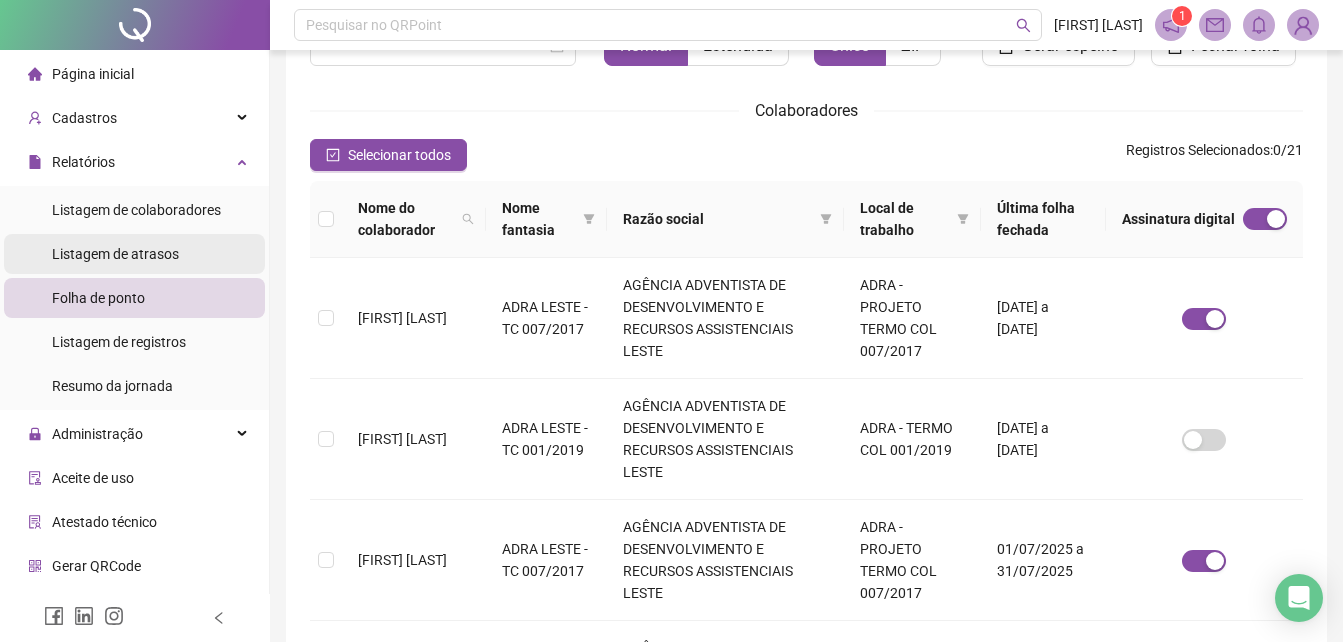 scroll, scrollTop: 0, scrollLeft: 0, axis: both 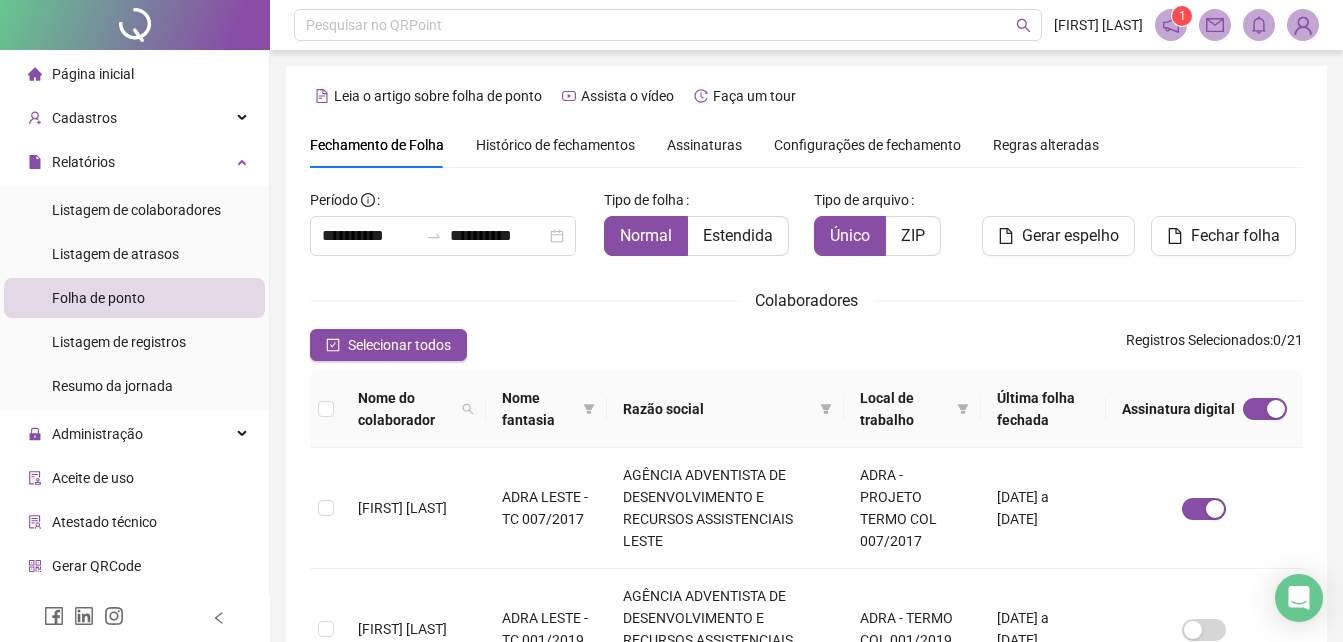 click on "Folha de ponto" at bounding box center (134, 298) 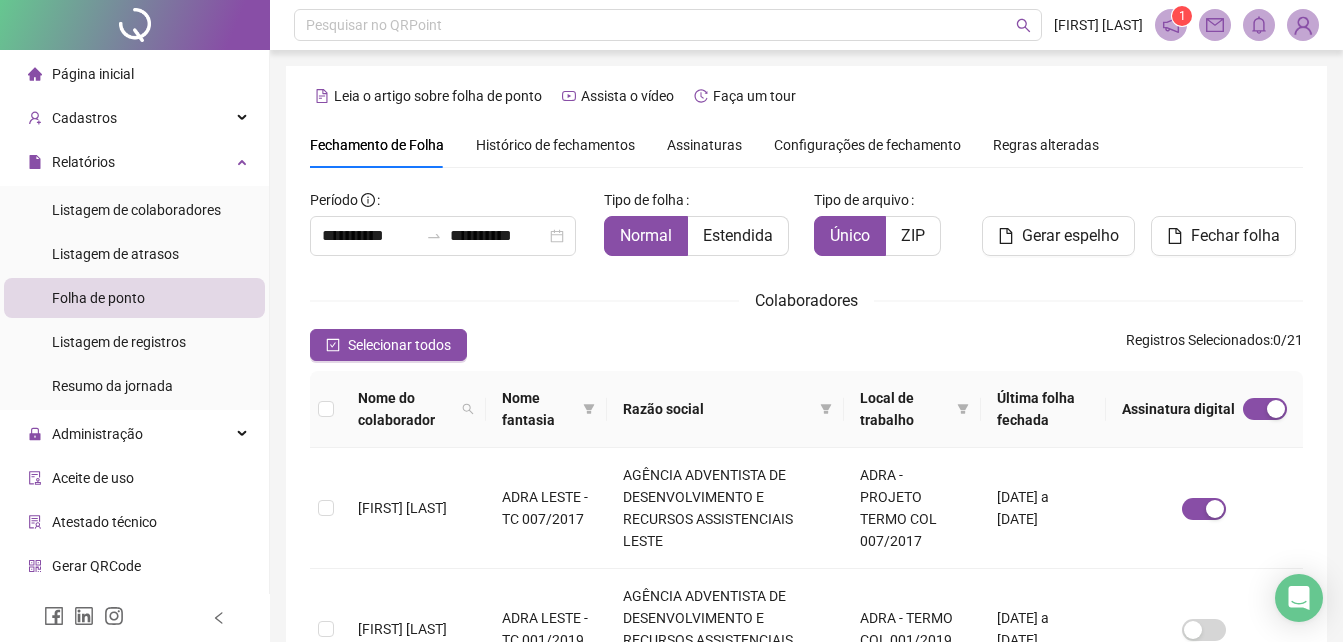 click on "Folha de ponto" at bounding box center (98, 298) 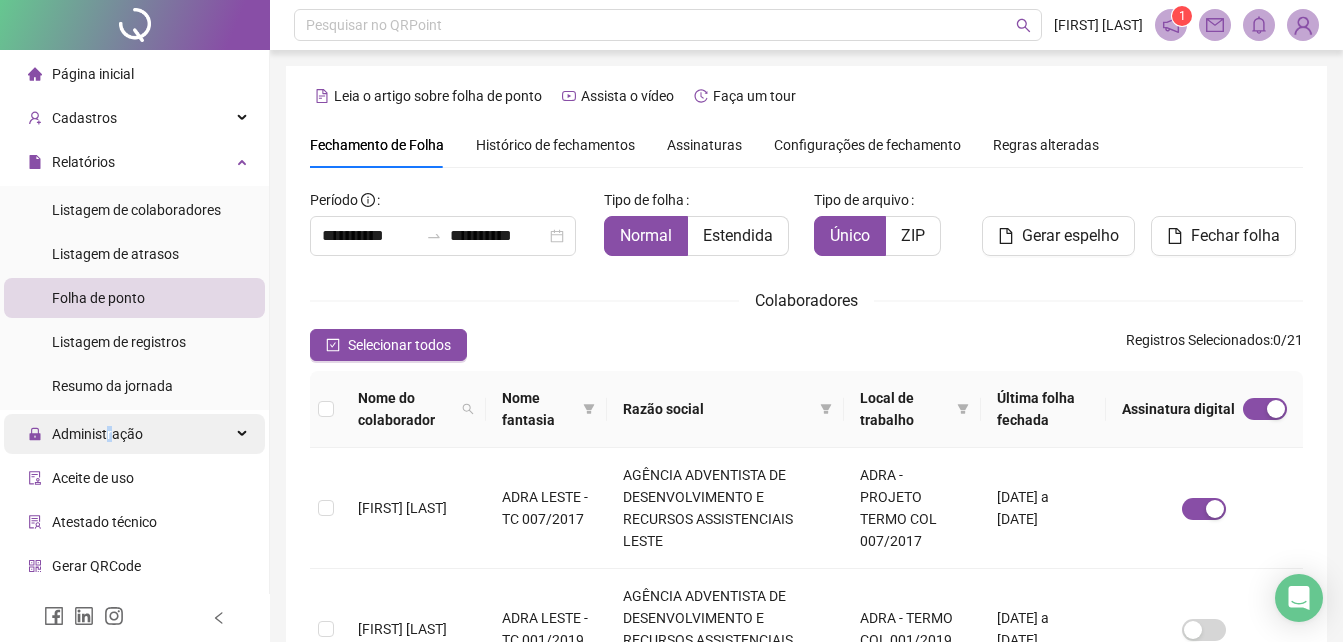 click on "Administração" at bounding box center [97, 434] 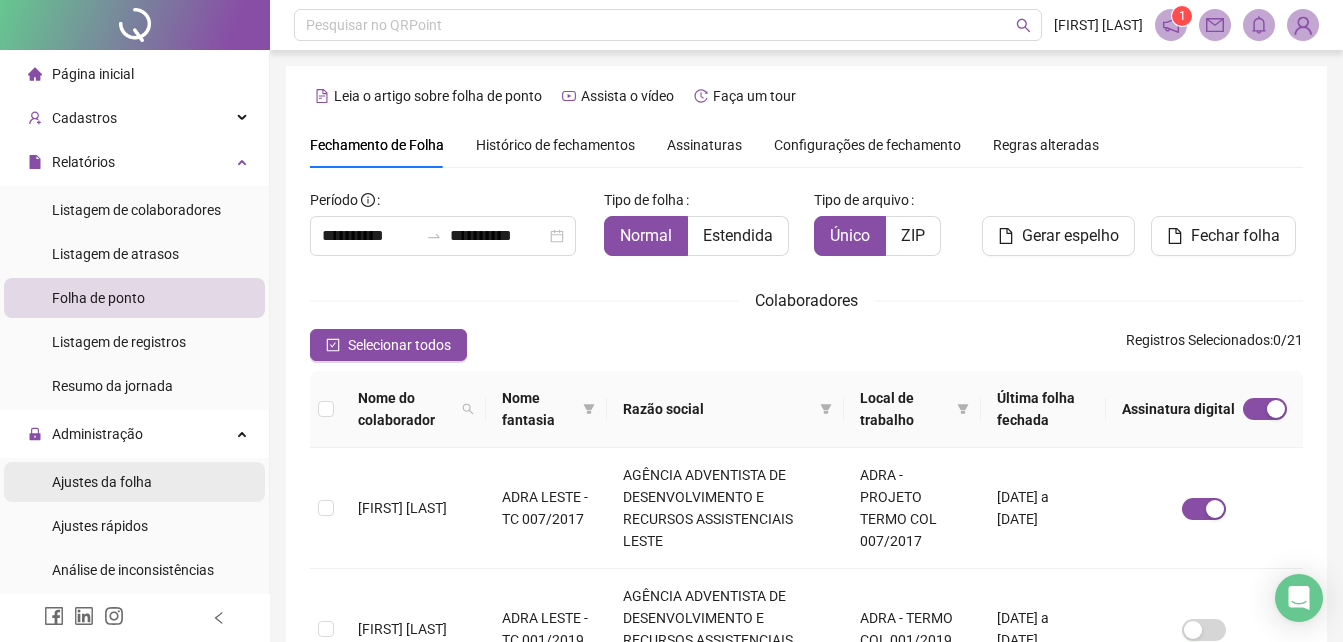 drag, startPoint x: 109, startPoint y: 429, endPoint x: 105, endPoint y: 484, distance: 55.145264 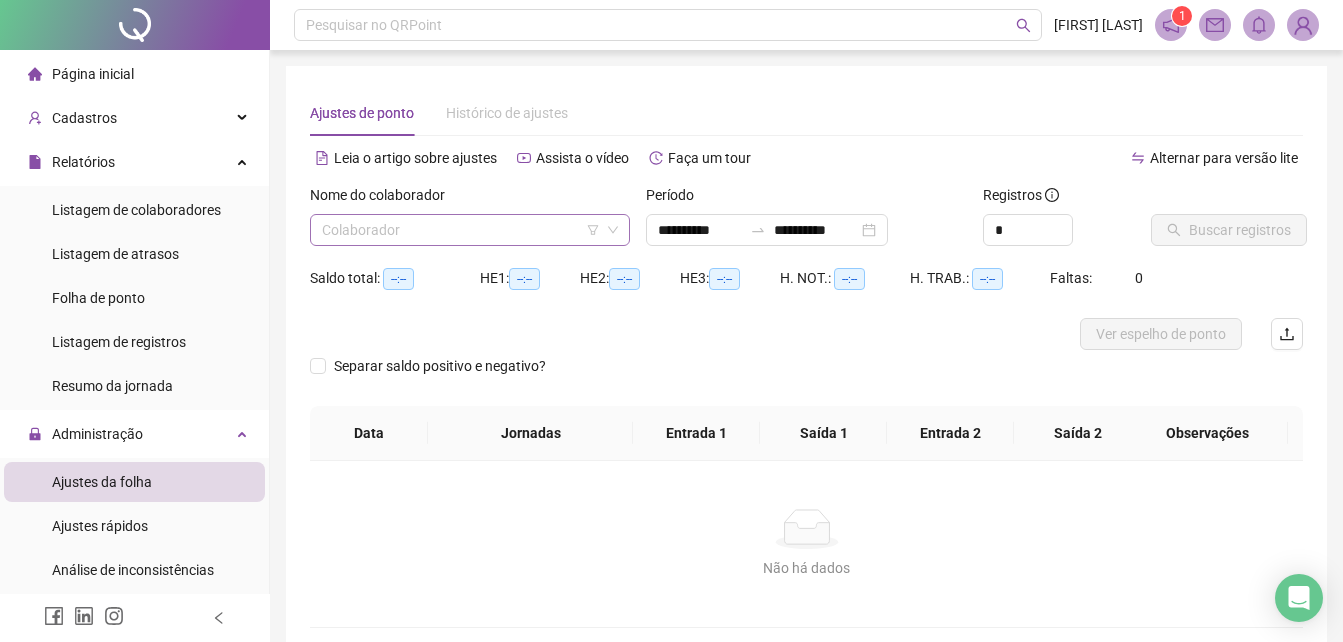 click at bounding box center (461, 230) 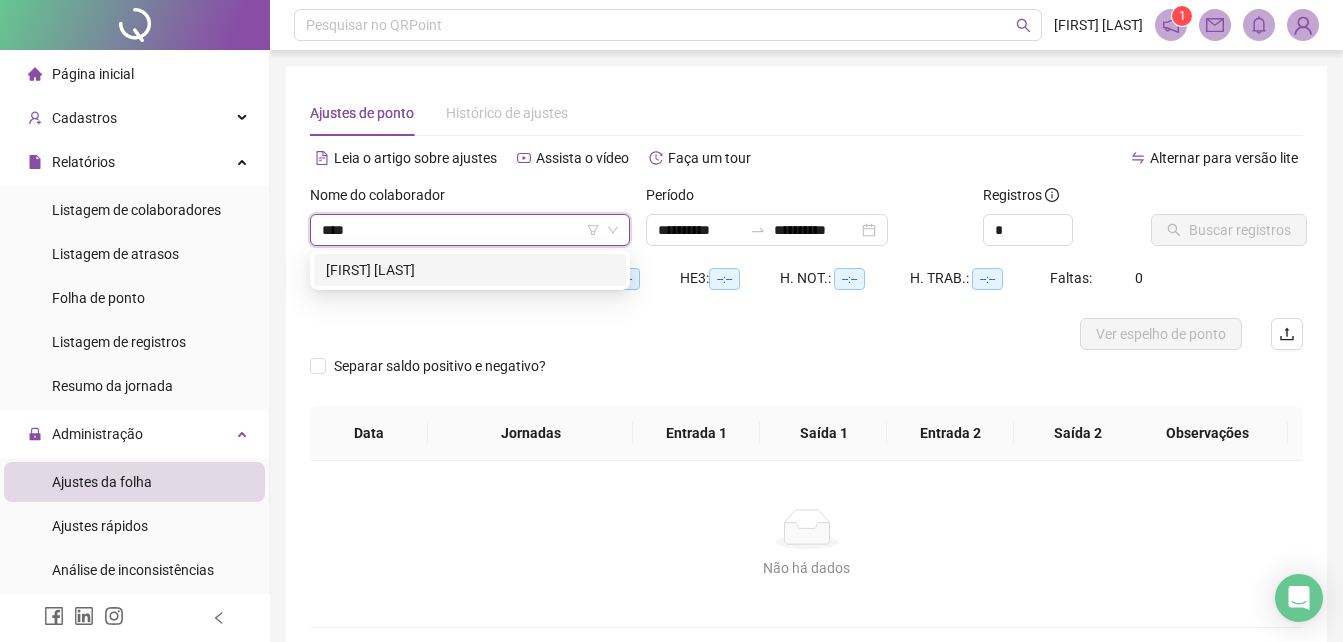 type on "*****" 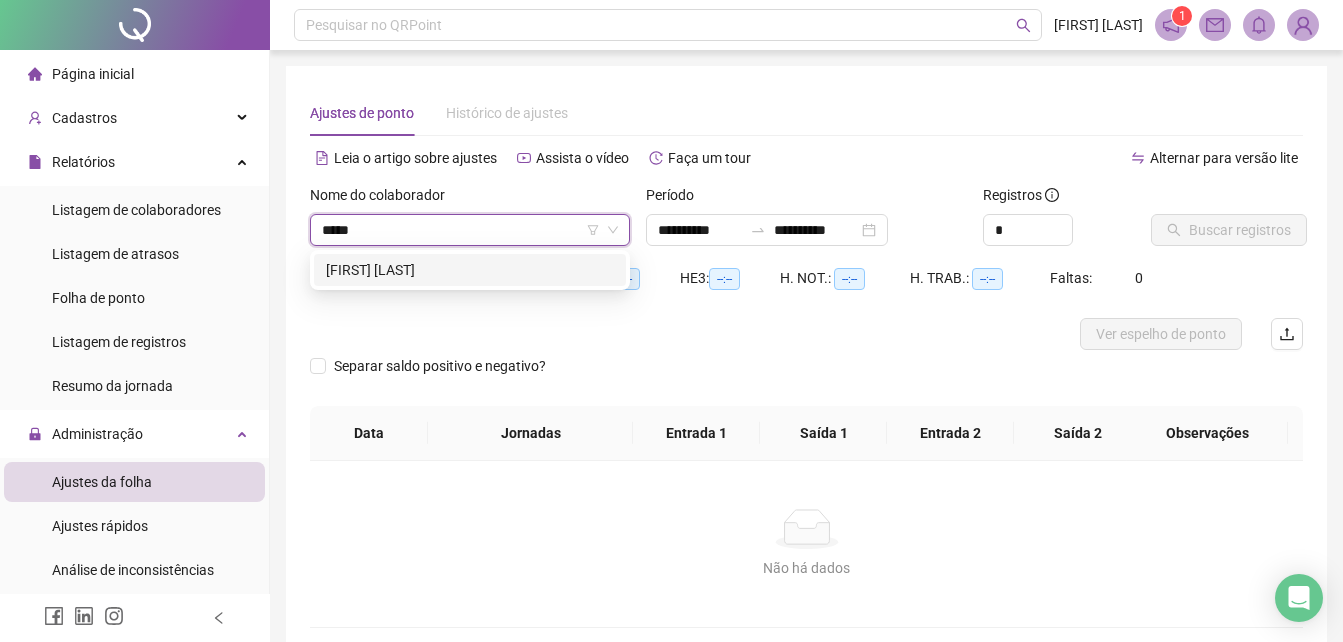click on "[FIRST] [LAST]" at bounding box center [470, 270] 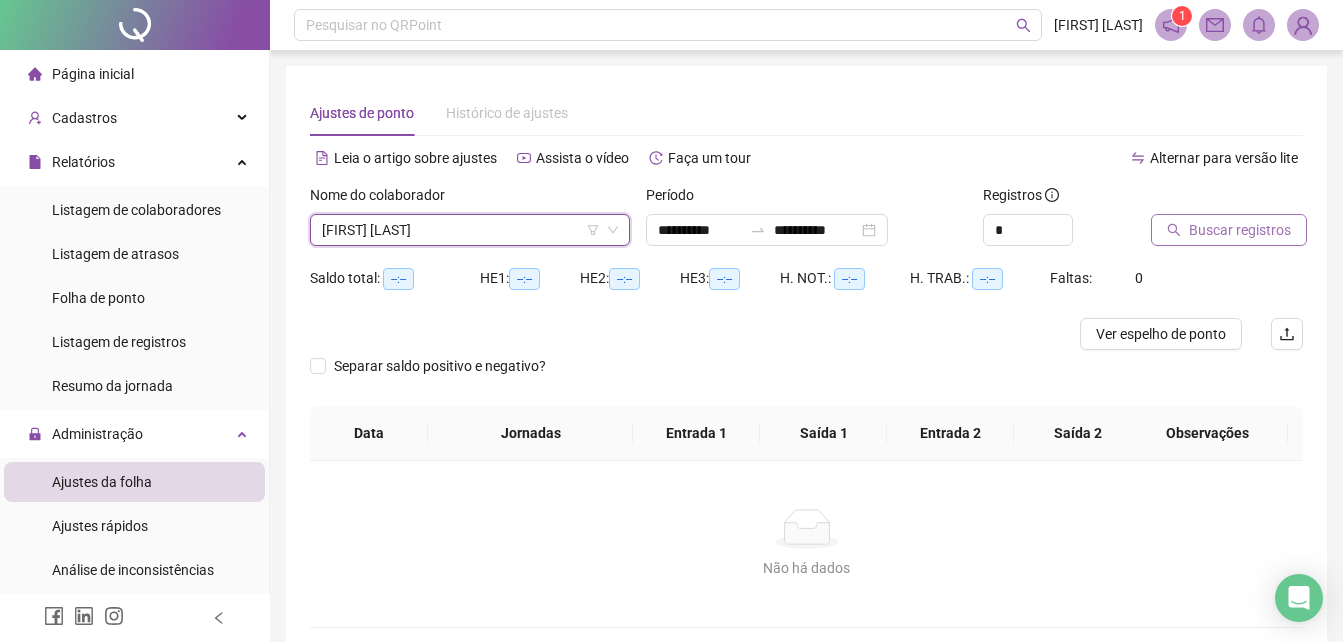 click on "Buscar registros" at bounding box center (1240, 230) 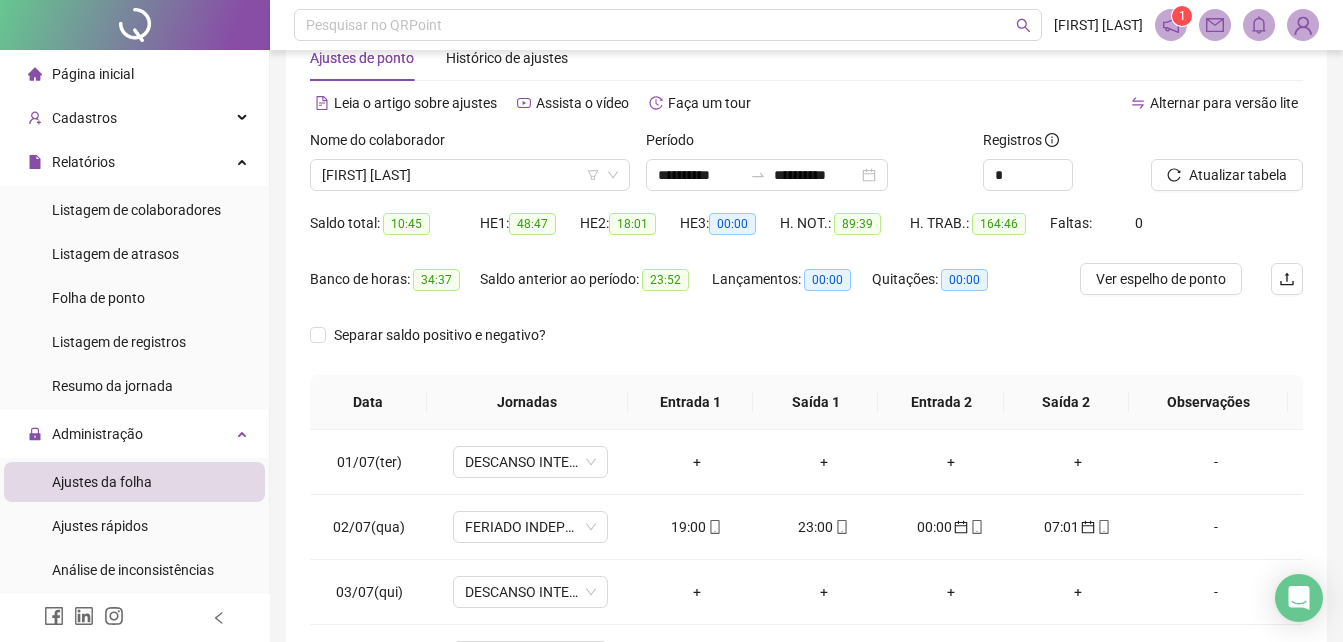 scroll, scrollTop: 80, scrollLeft: 0, axis: vertical 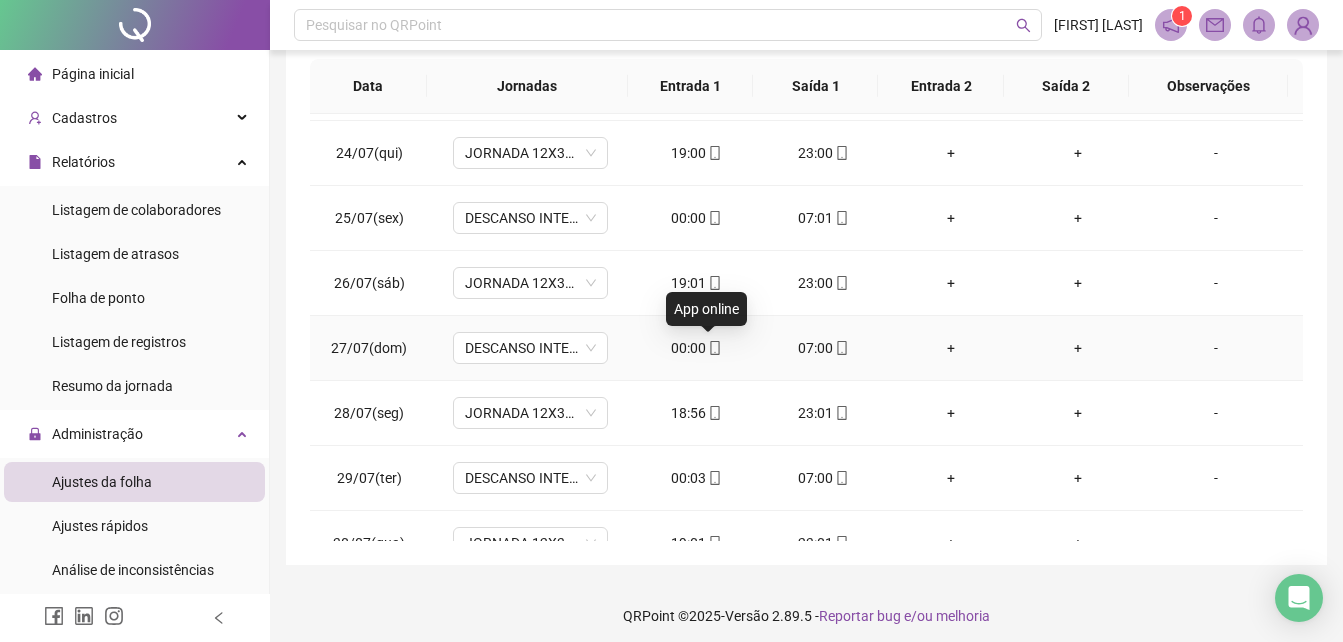 click 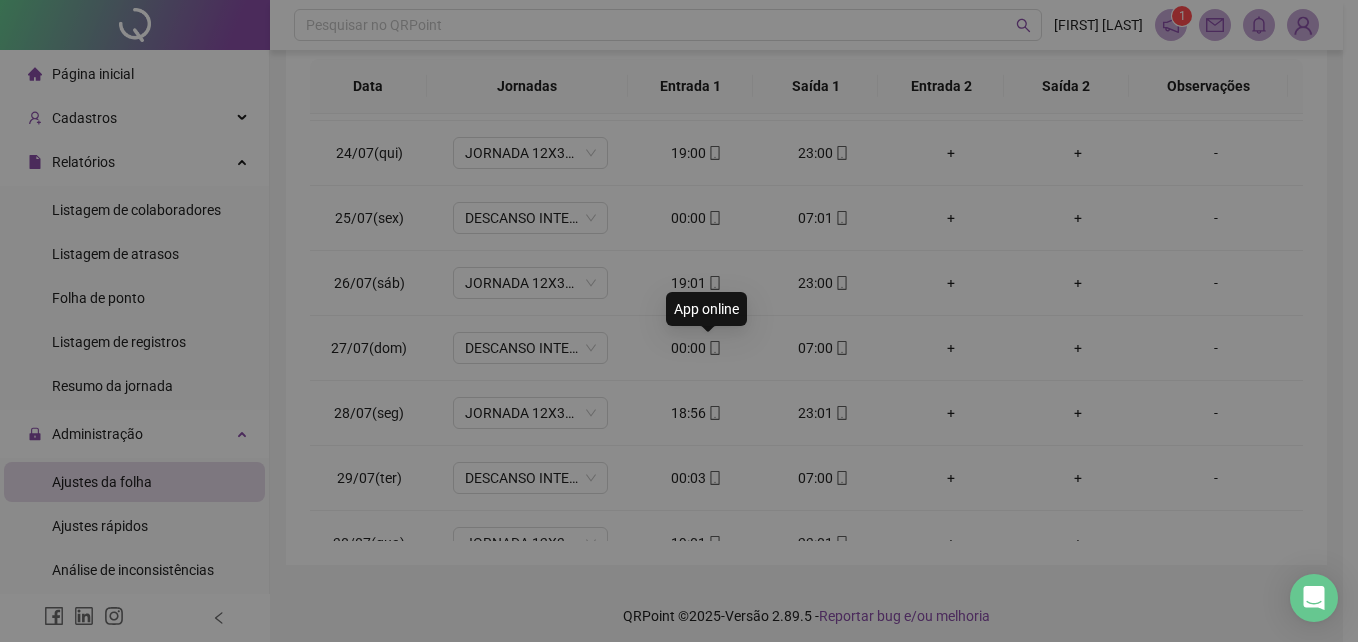 type on "**********" 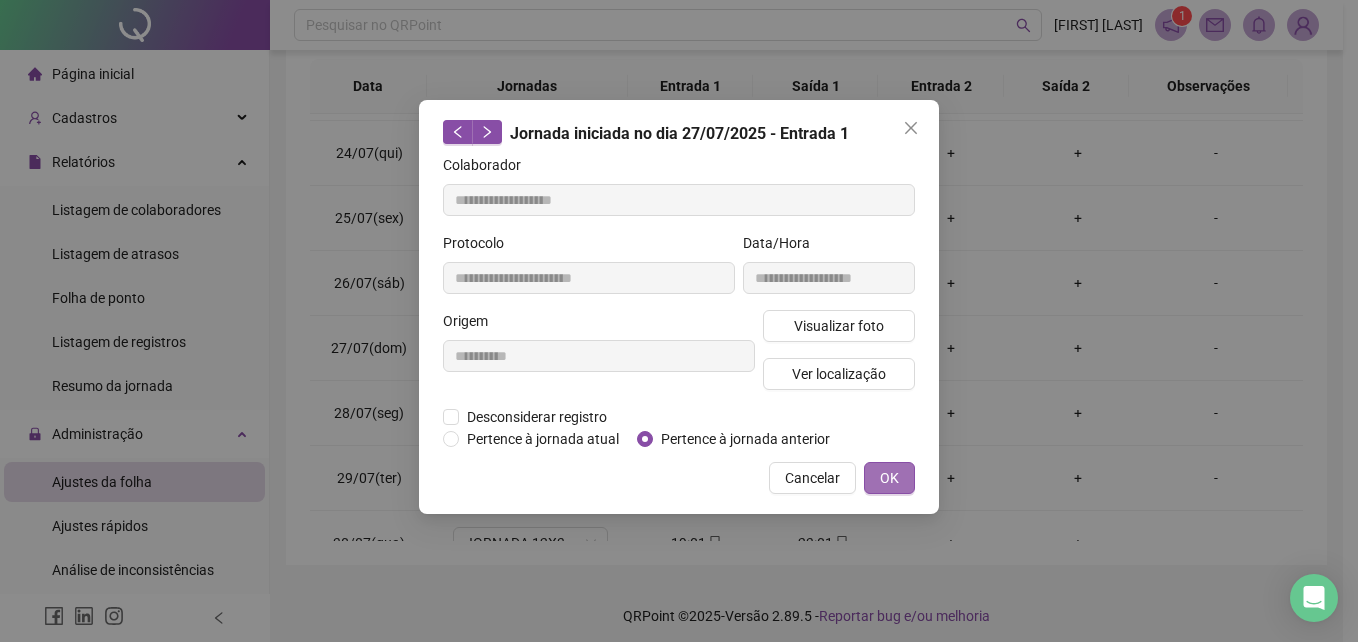 click on "OK" at bounding box center (889, 478) 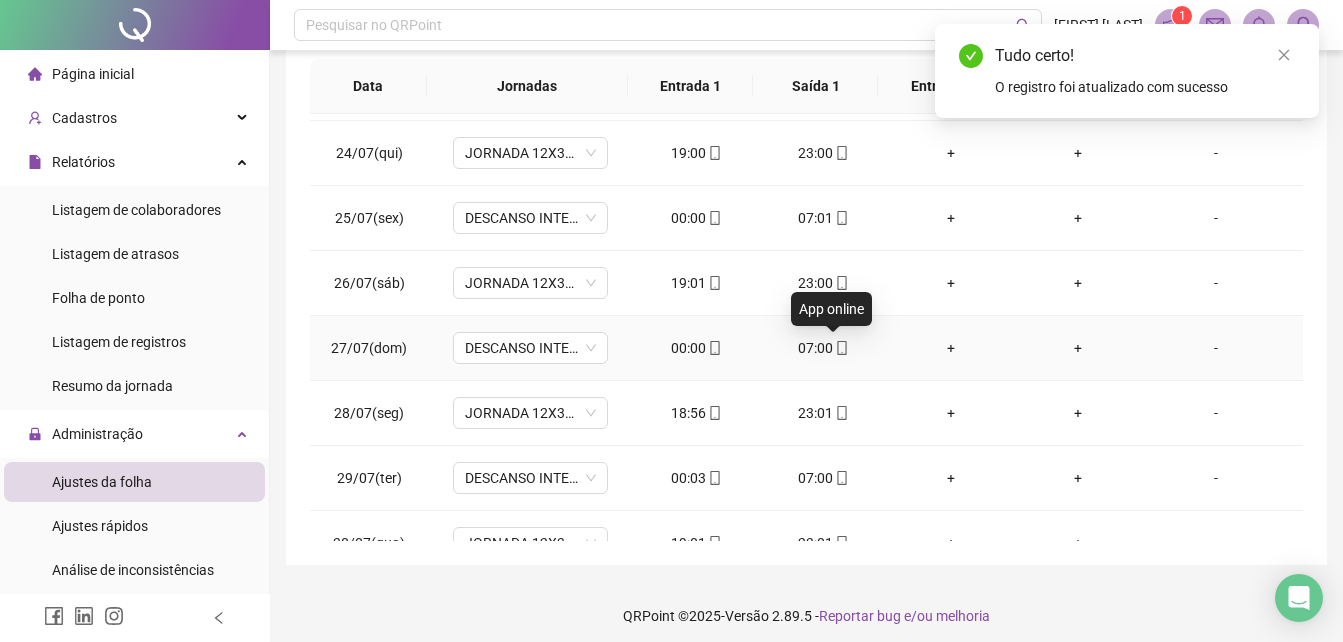 click 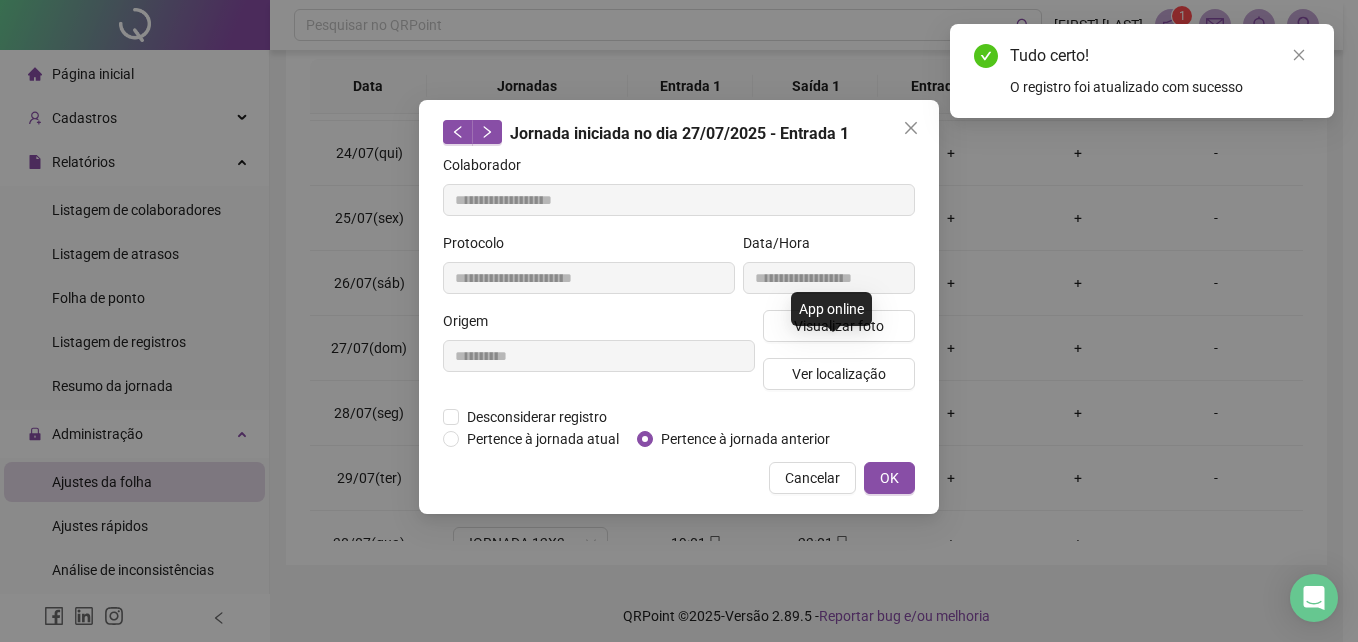 type on "**********" 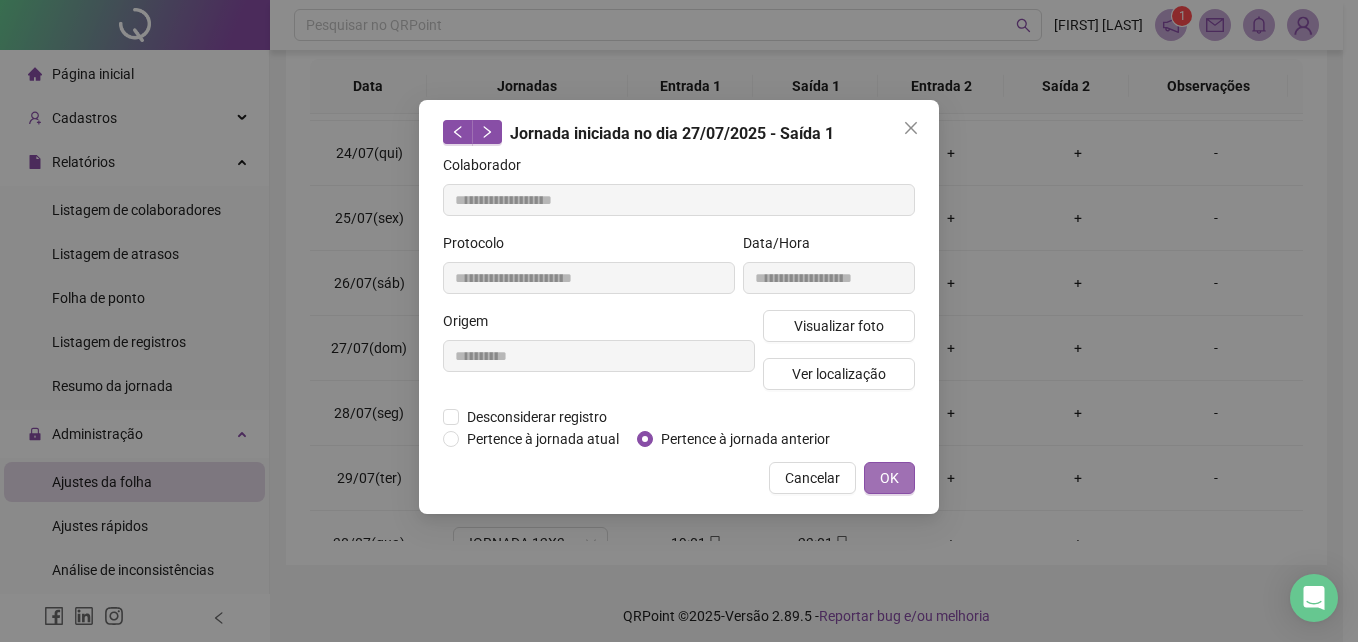 click on "OK" at bounding box center [889, 478] 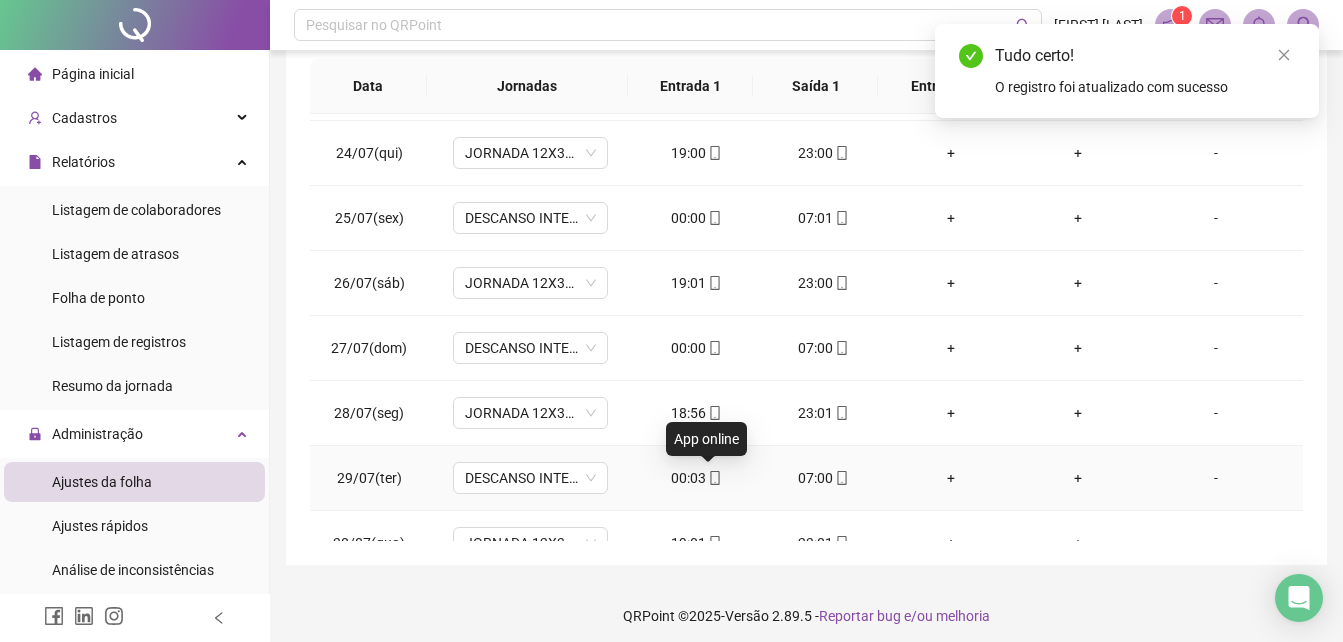 click 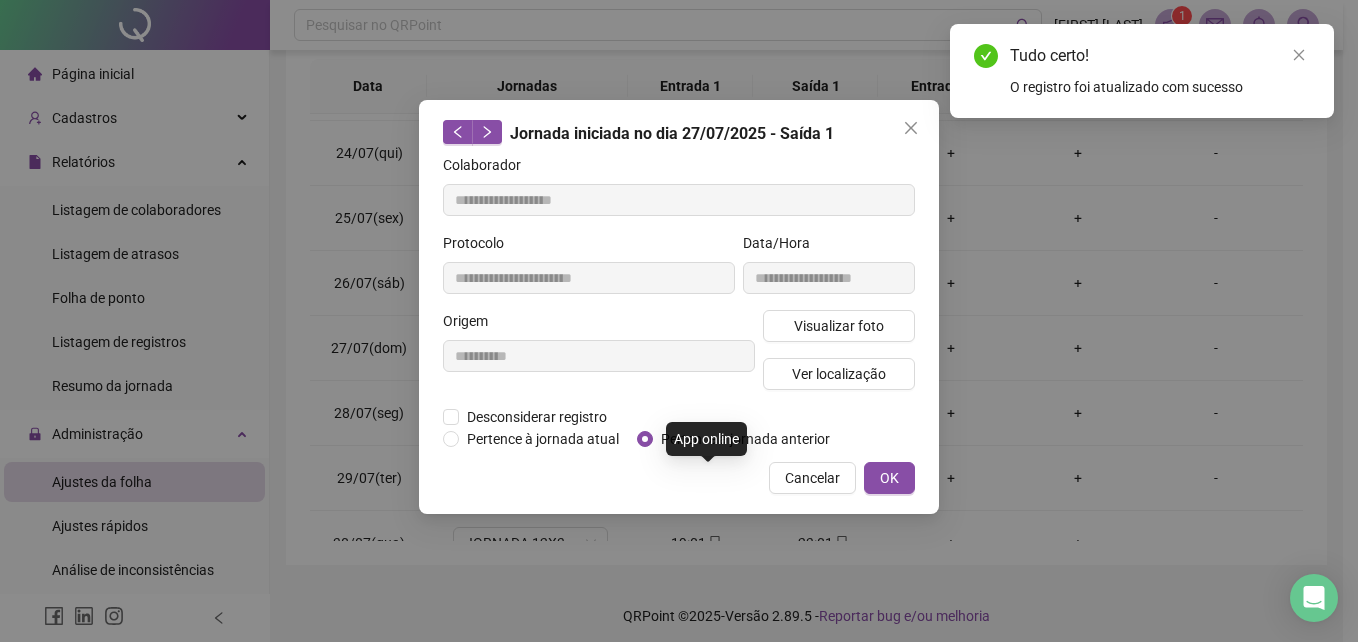 type on "**********" 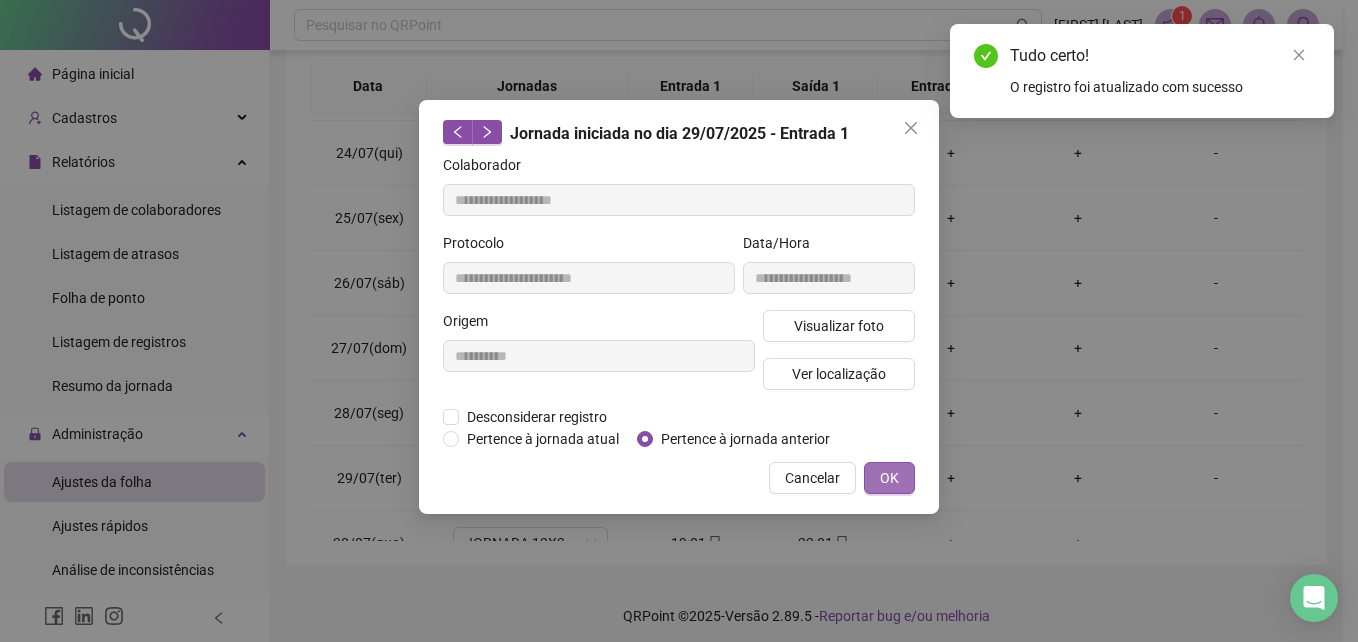 click on "OK" at bounding box center (889, 478) 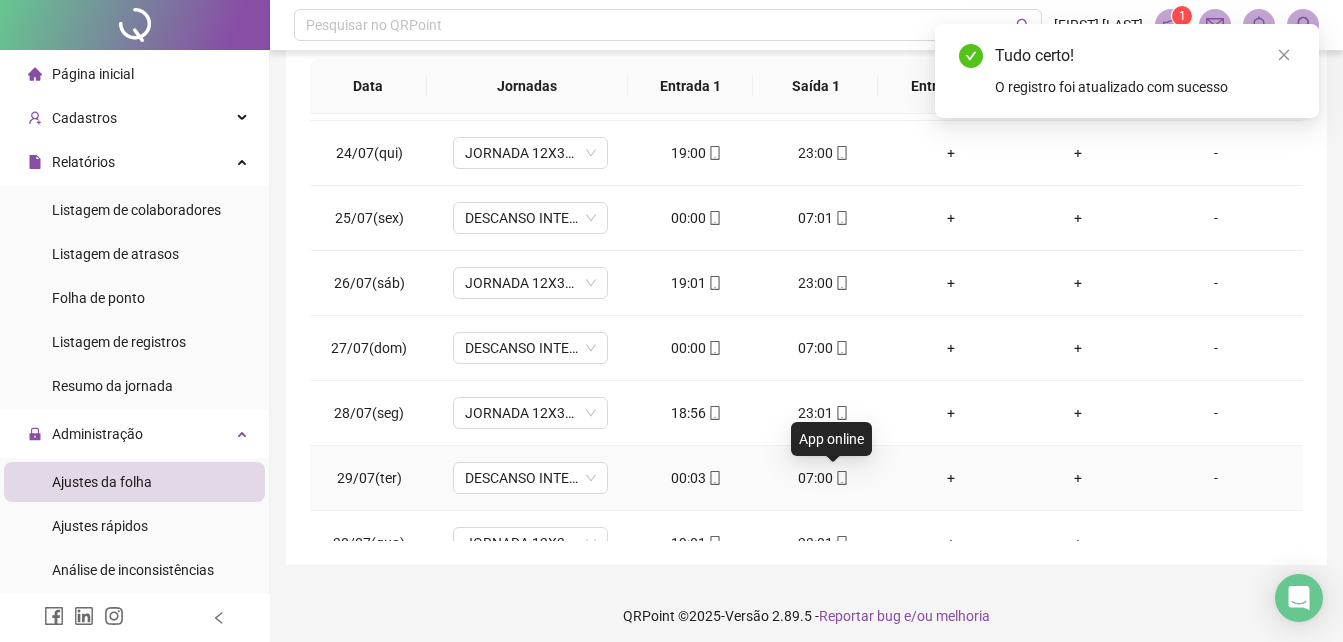 click 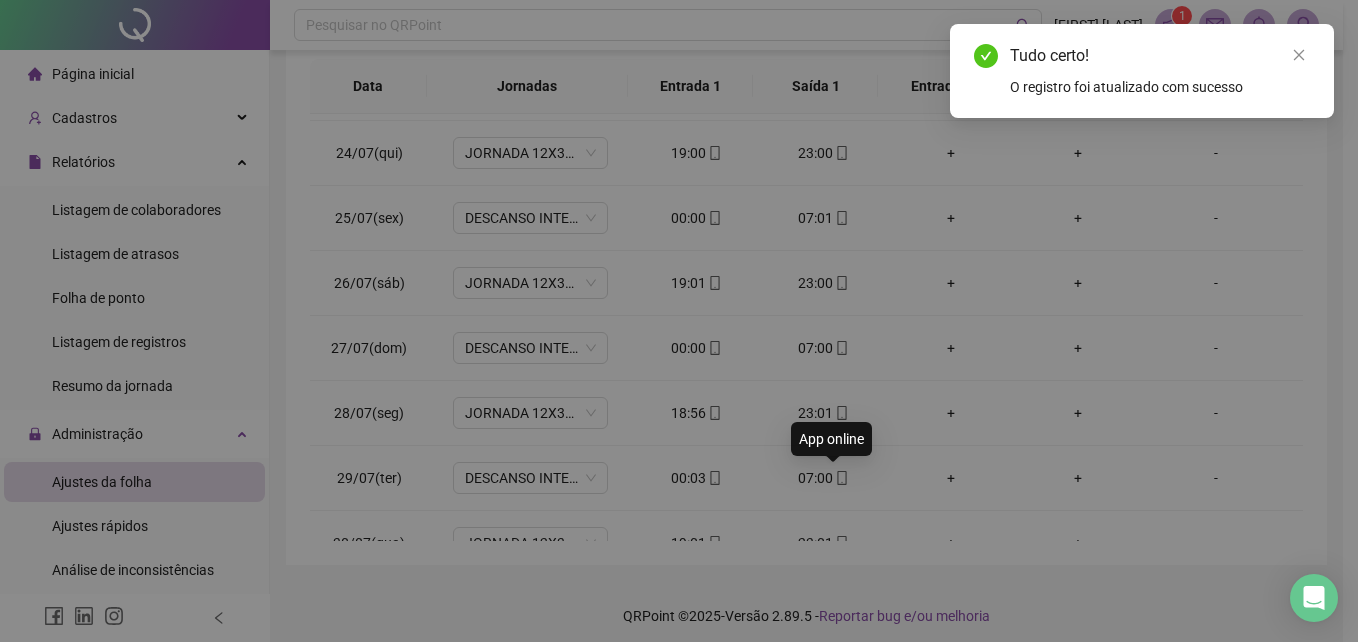type on "**********" 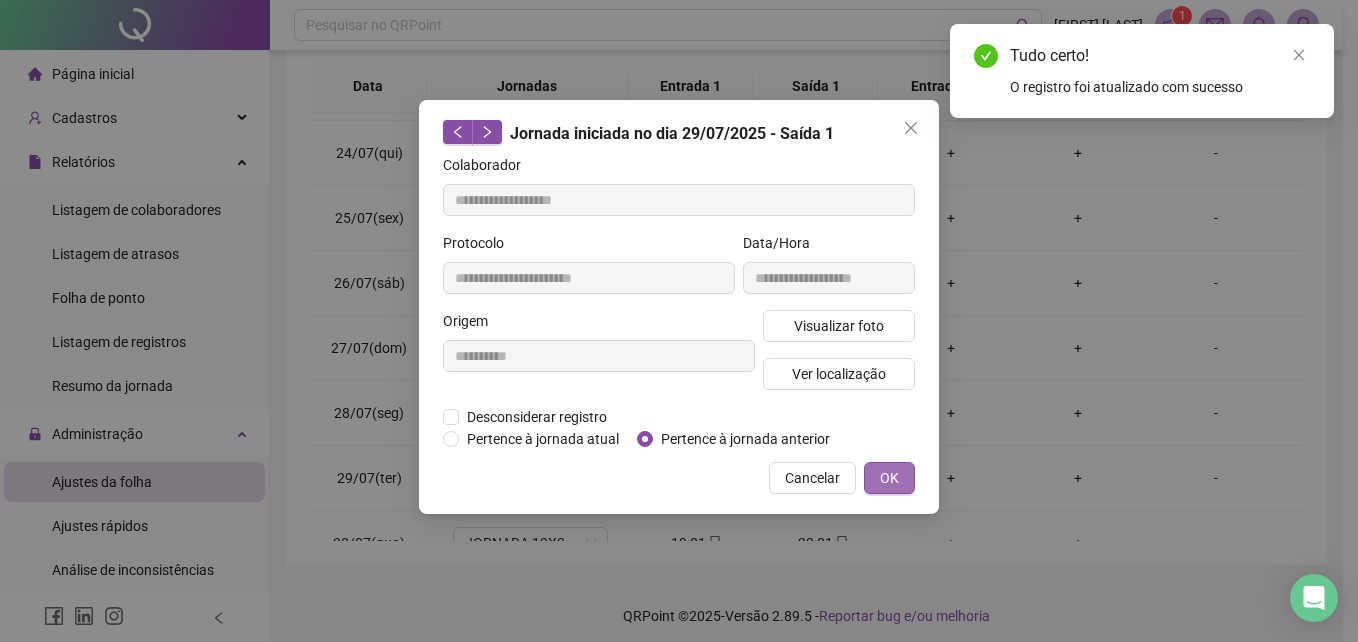 click on "OK" at bounding box center (889, 478) 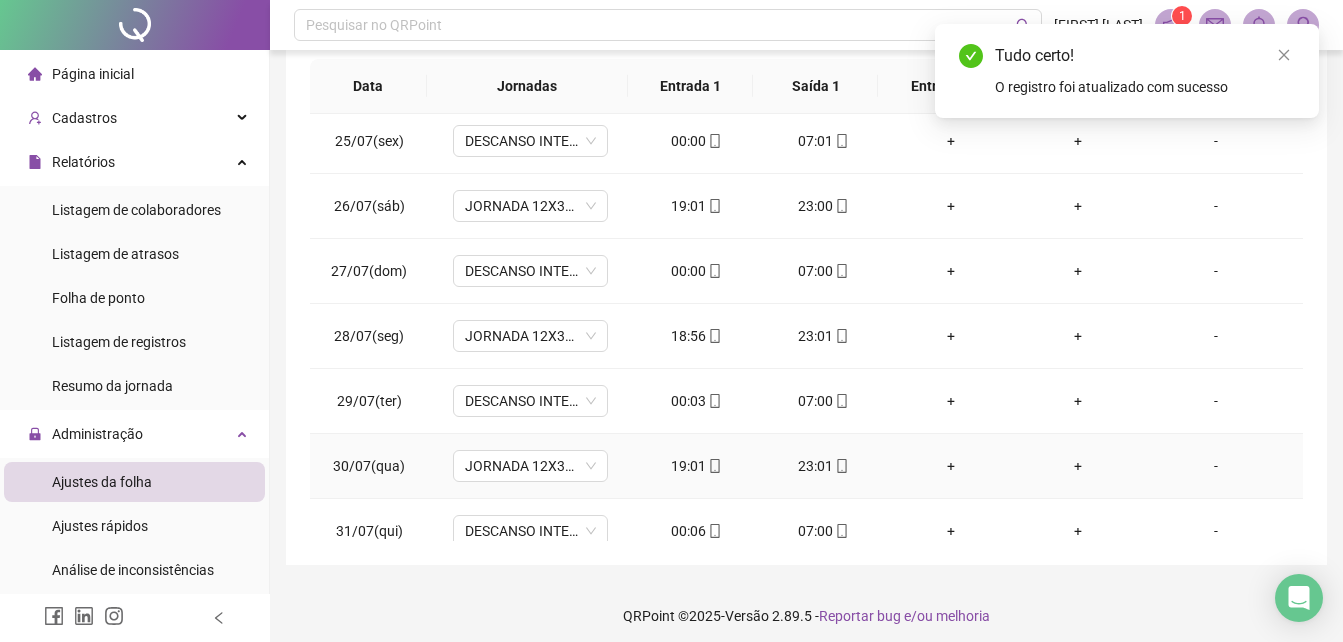 scroll, scrollTop: 1588, scrollLeft: 0, axis: vertical 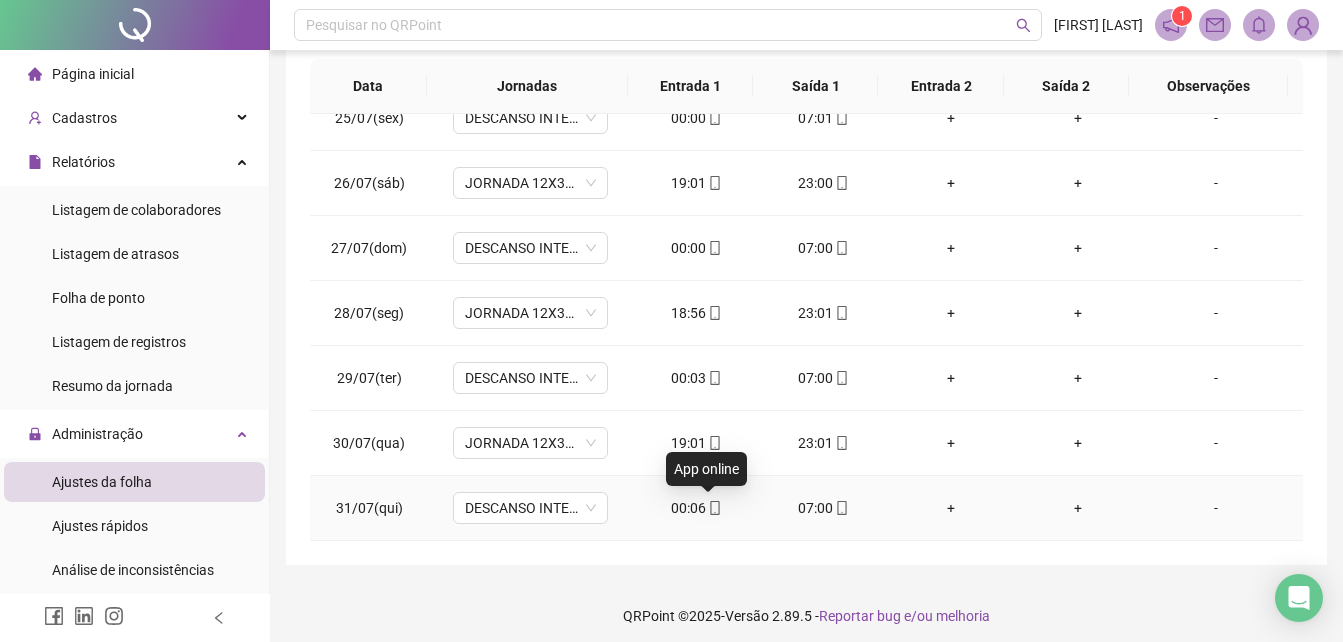 click 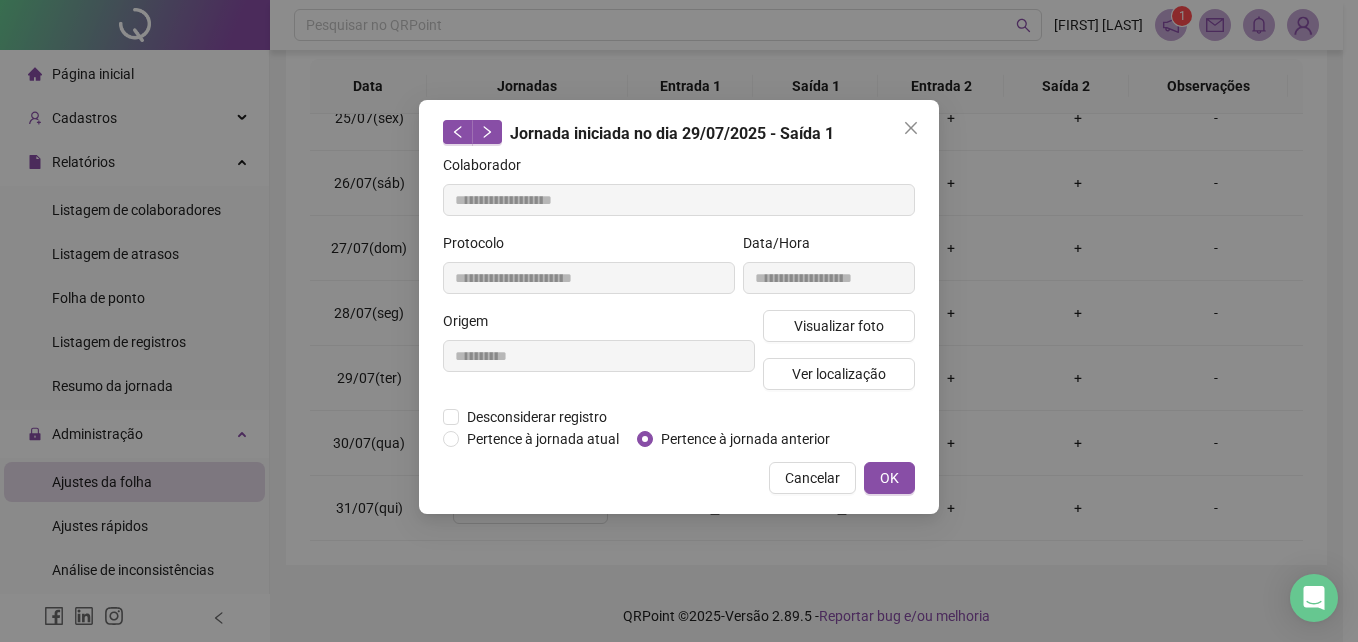 type on "**********" 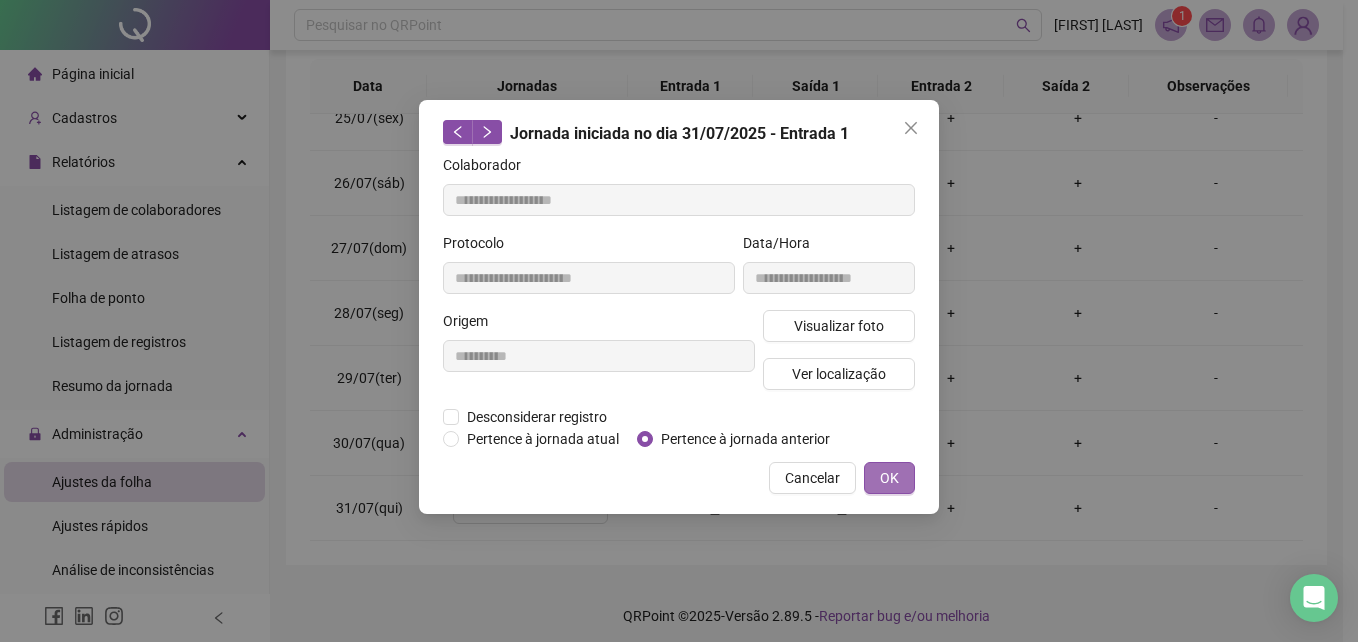 click on "OK" at bounding box center [889, 478] 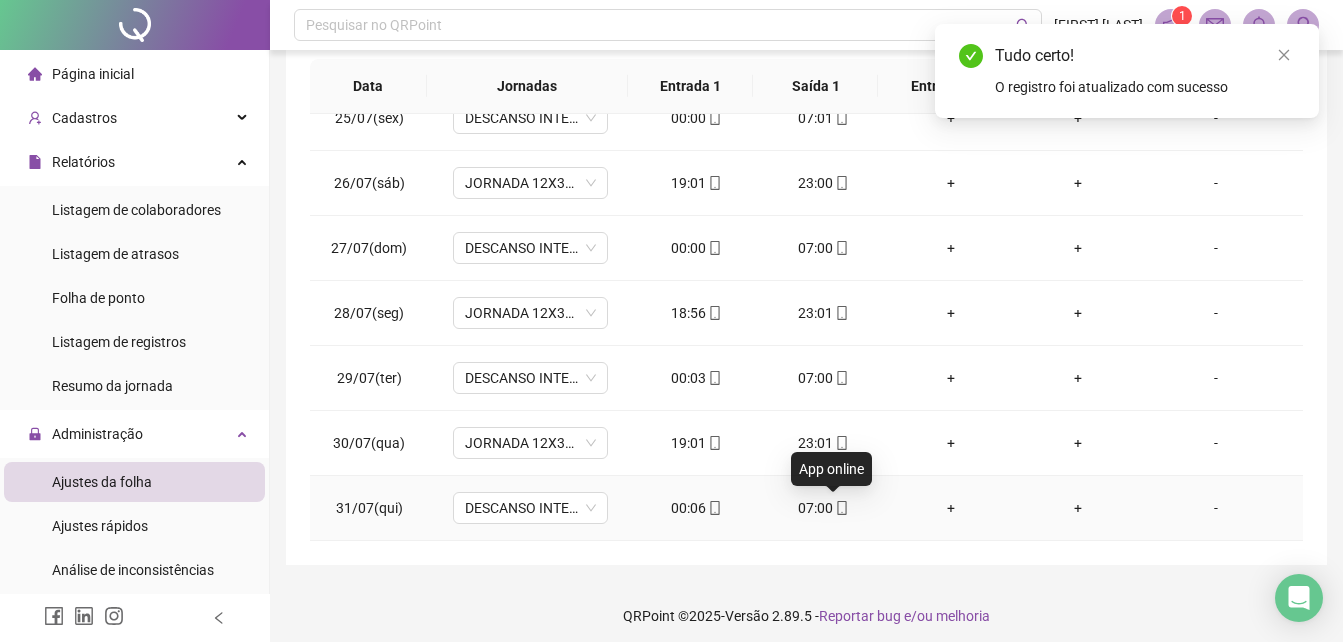 click 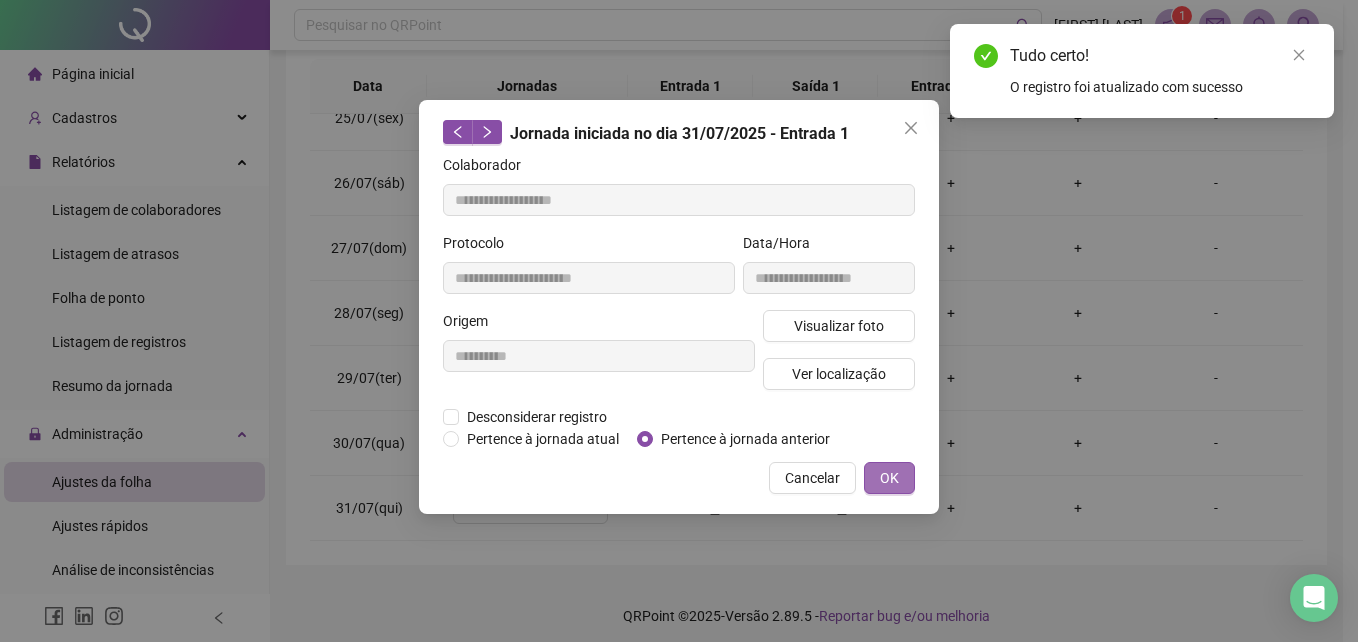 type on "**********" 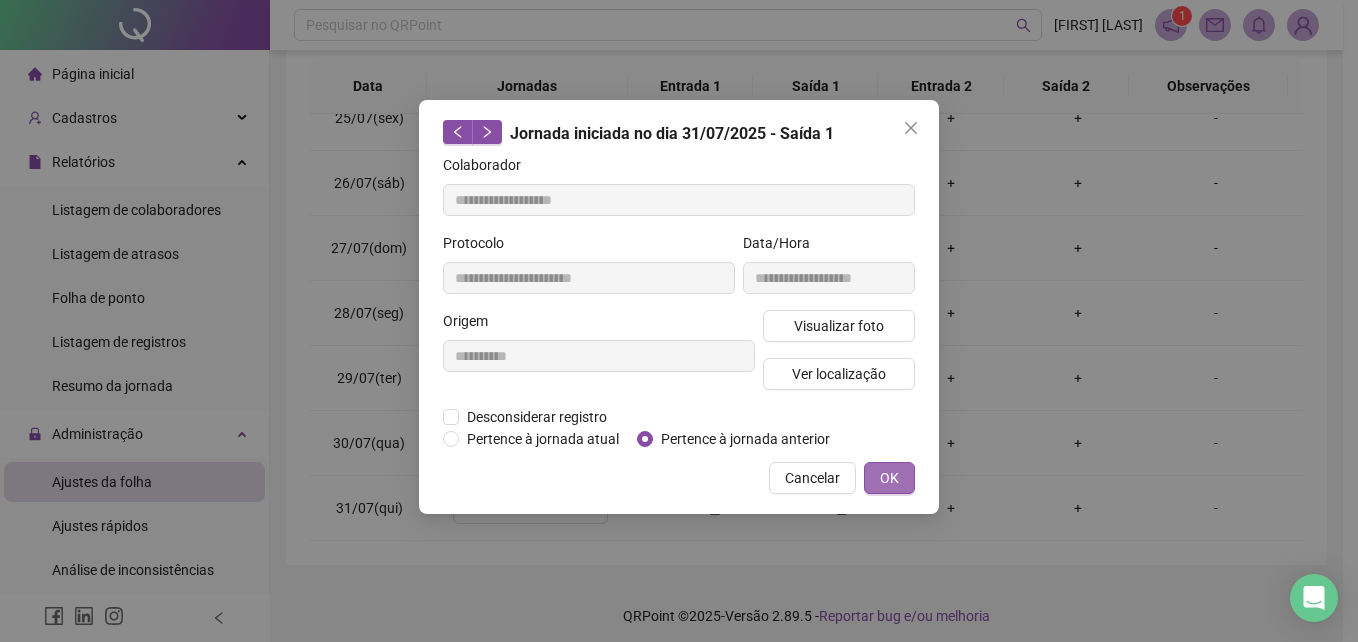 click on "OK" at bounding box center [889, 478] 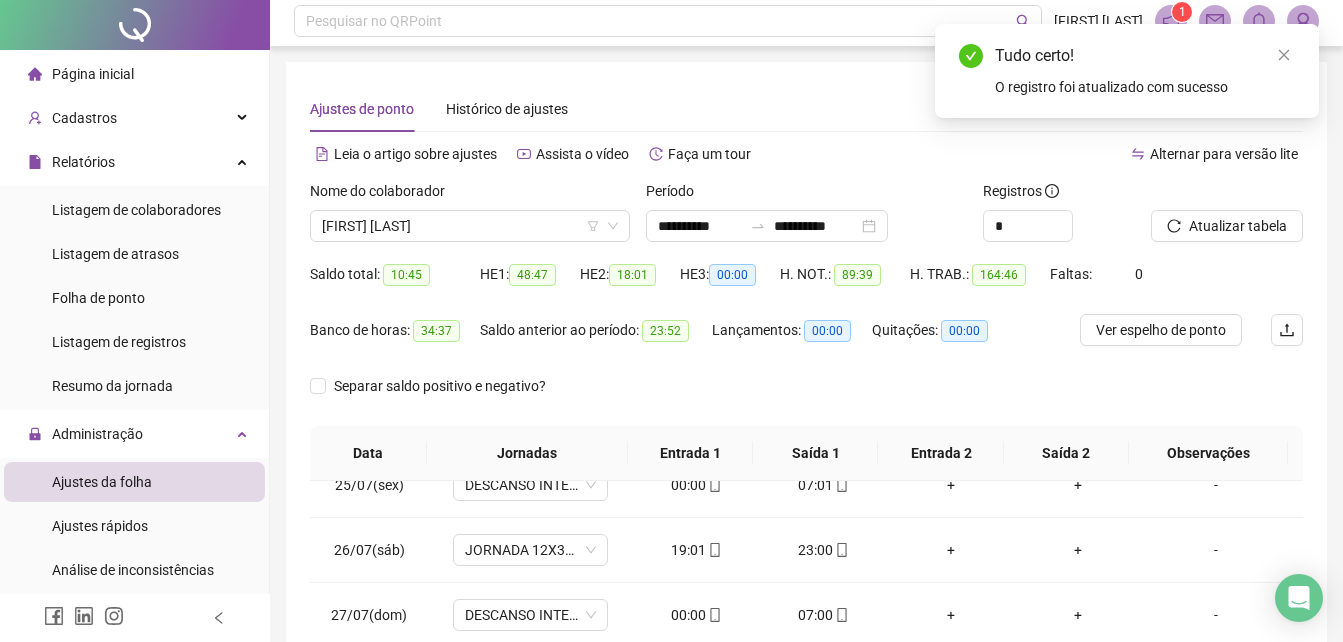 scroll, scrollTop: 0, scrollLeft: 0, axis: both 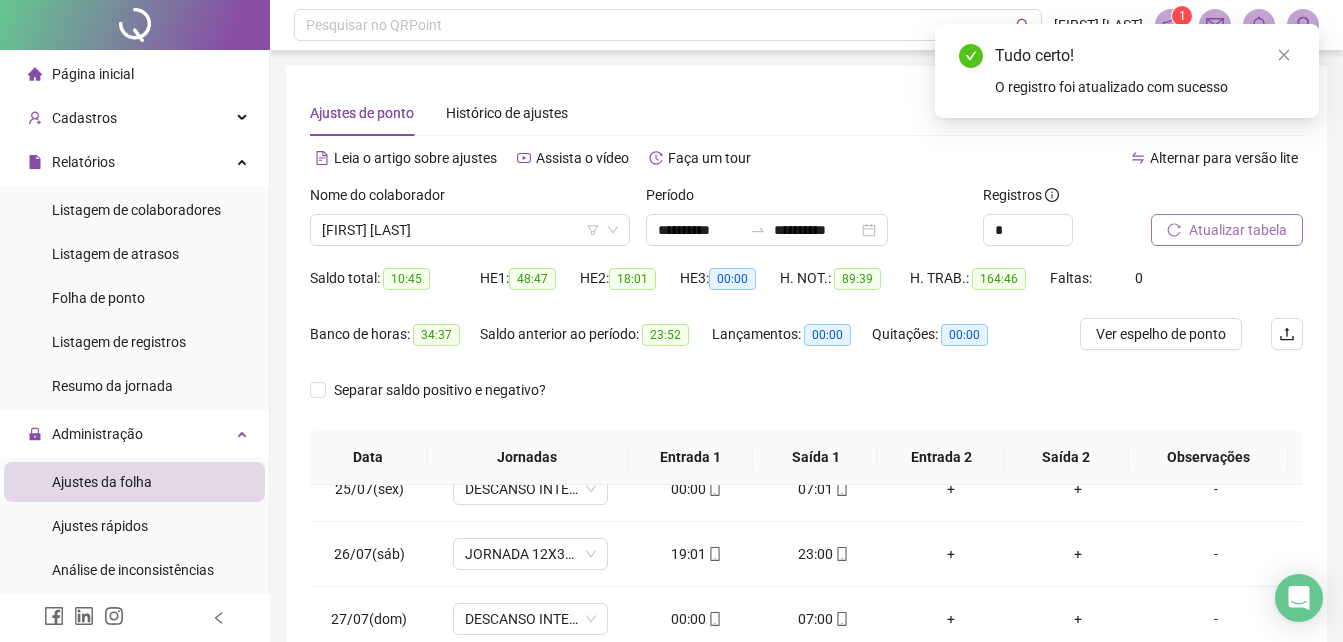 click on "Atualizar tabela" at bounding box center (1227, 230) 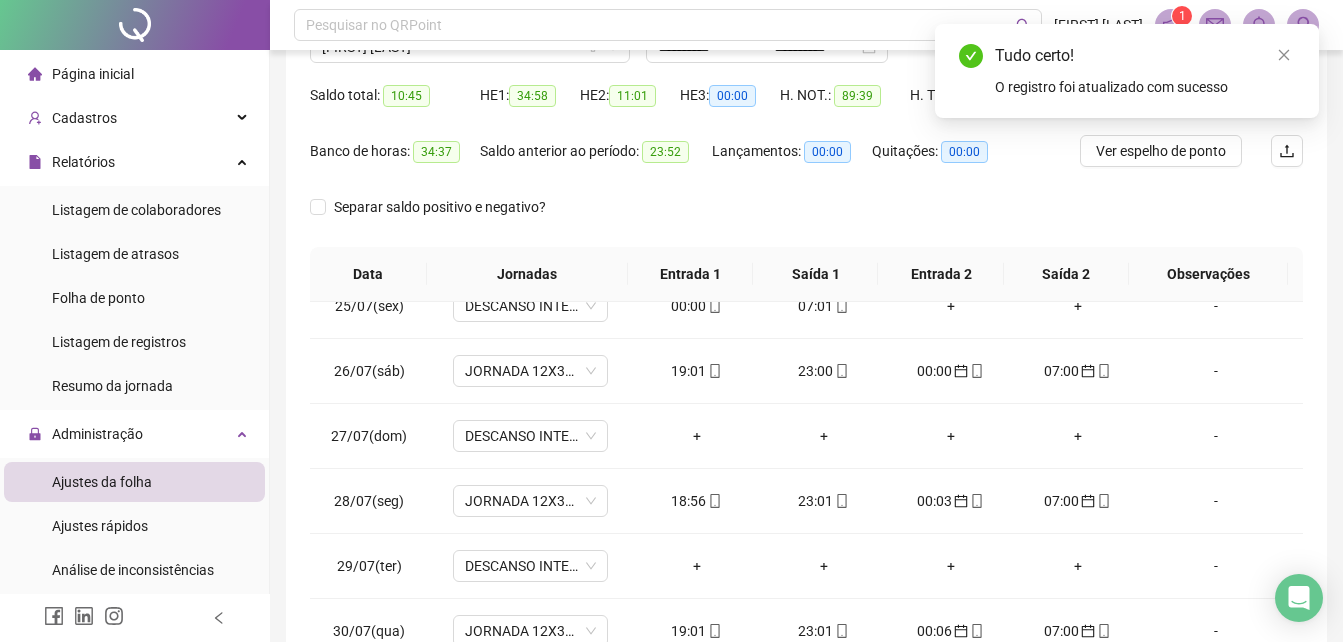 scroll, scrollTop: 380, scrollLeft: 0, axis: vertical 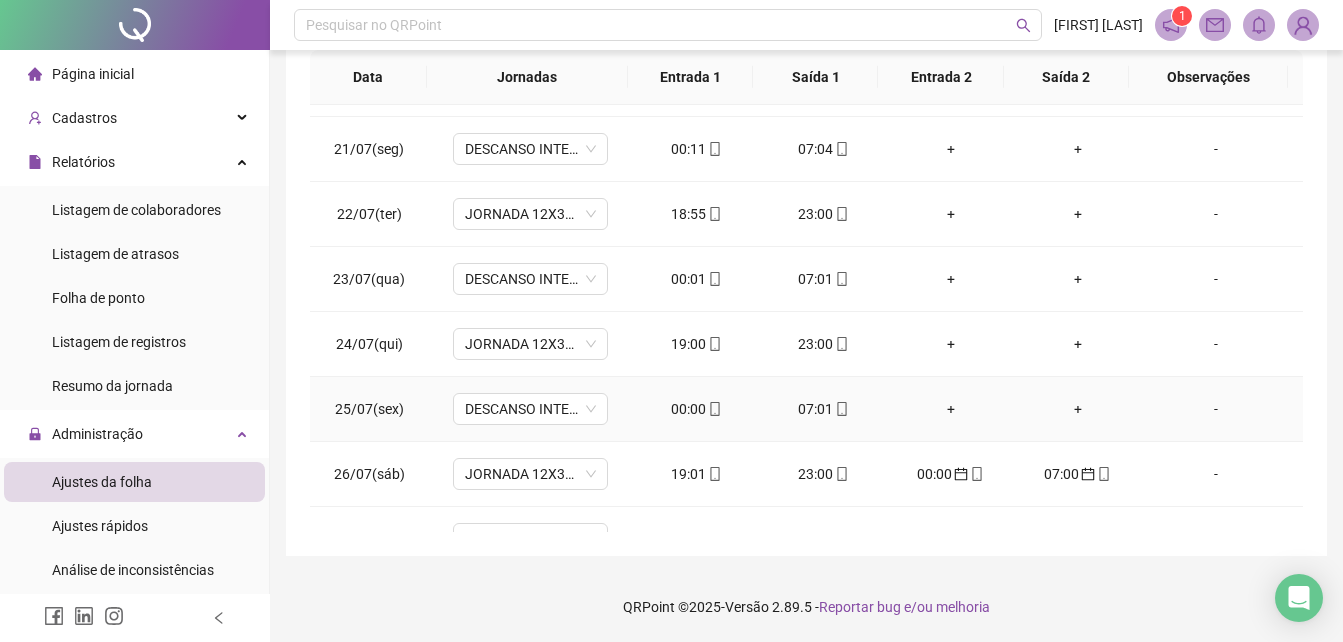 click on "00:00" at bounding box center [696, 409] 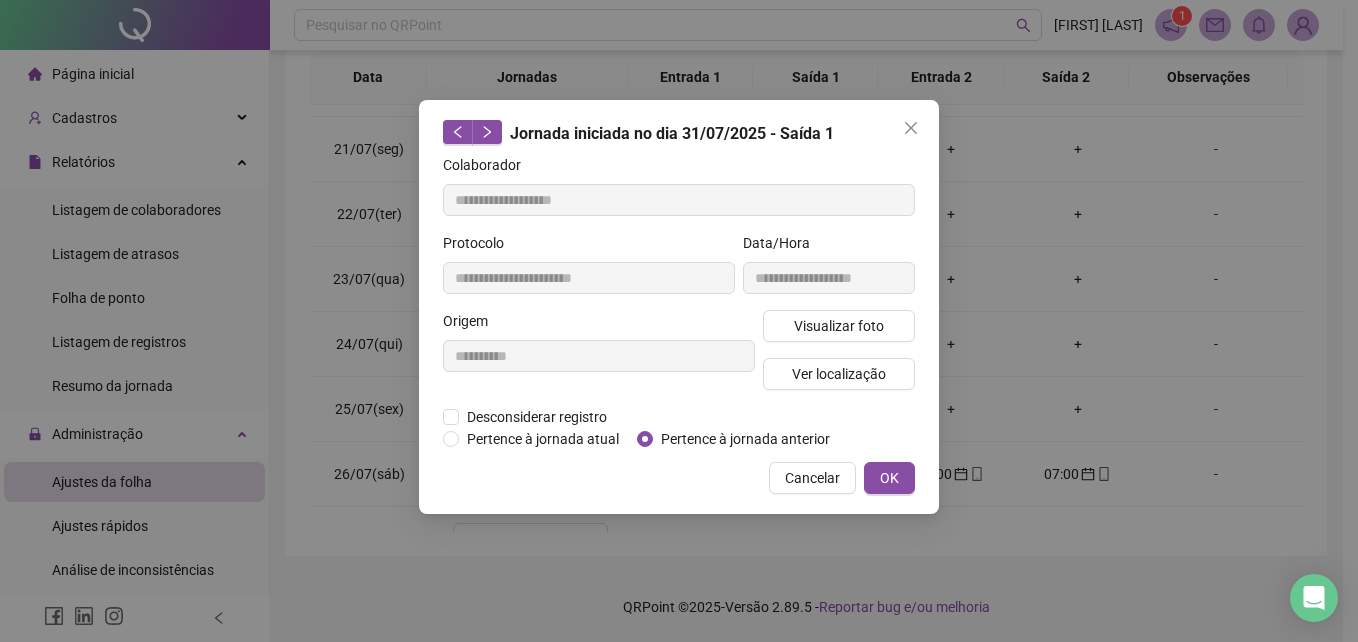 type on "**********" 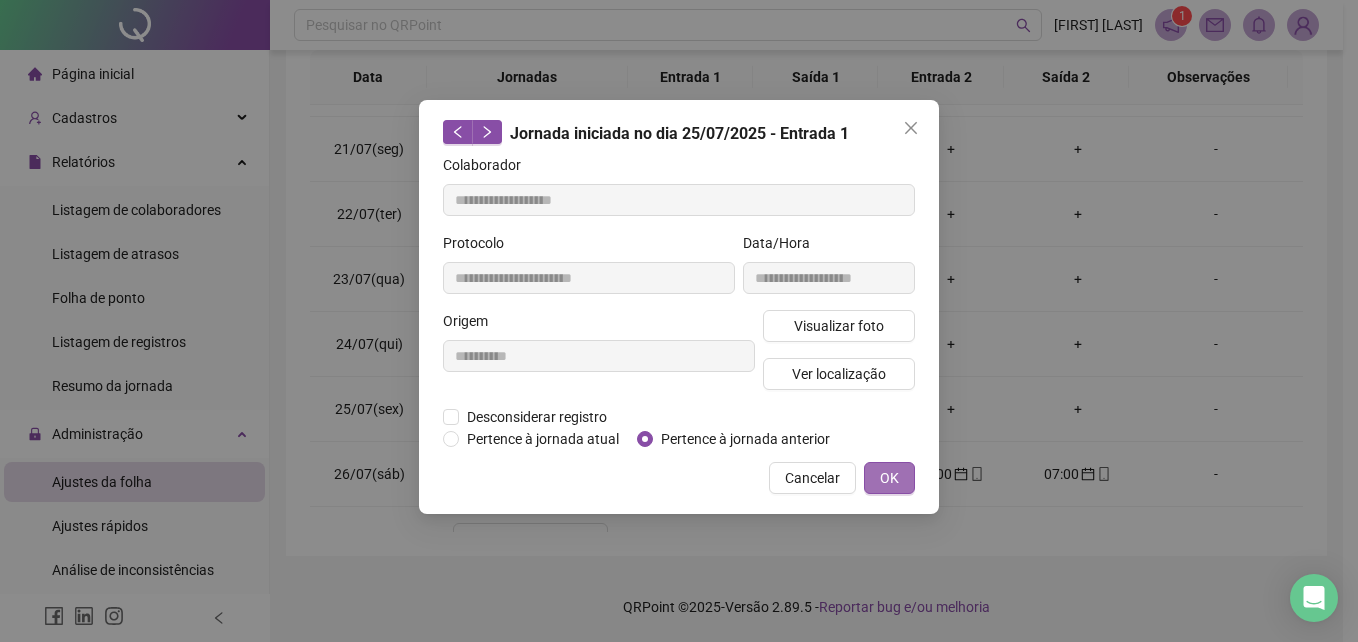 click on "OK" at bounding box center (889, 478) 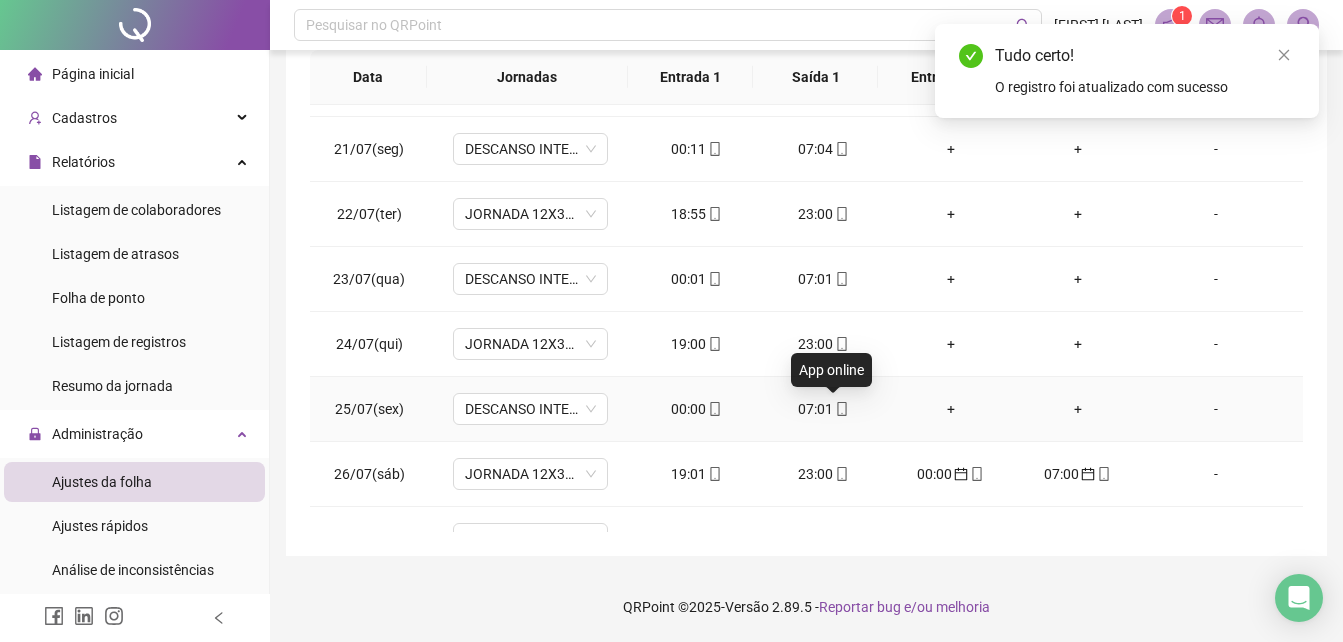 click 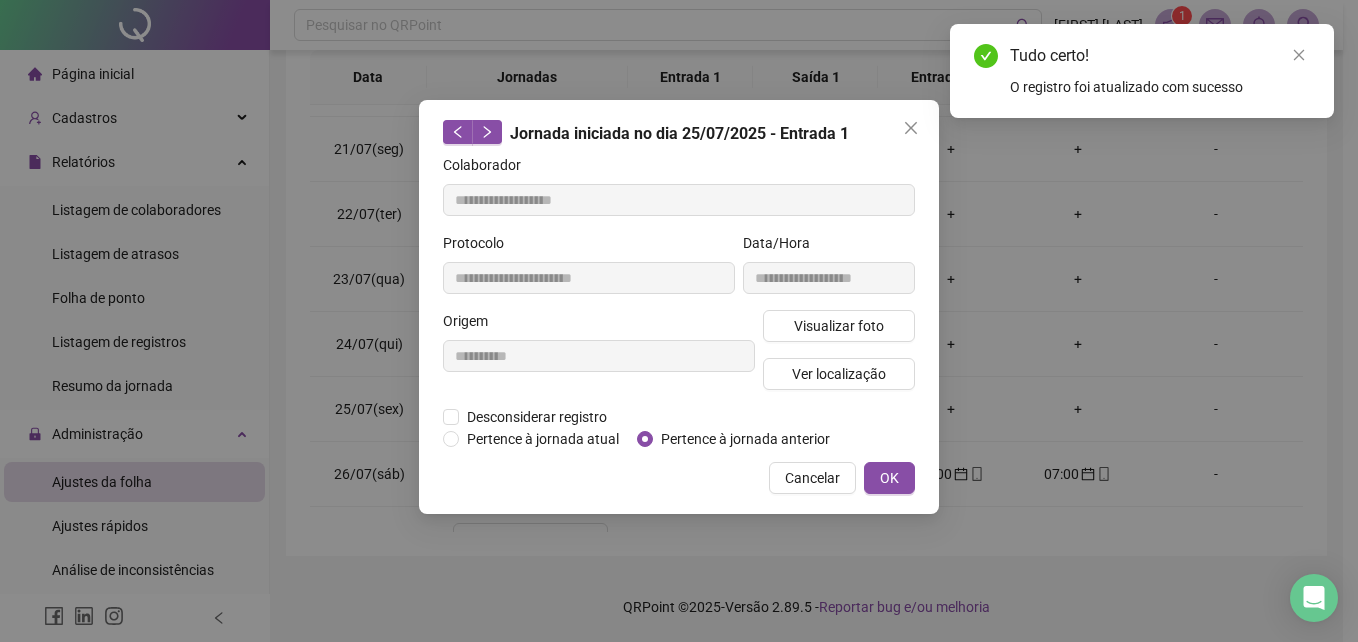 type on "**********" 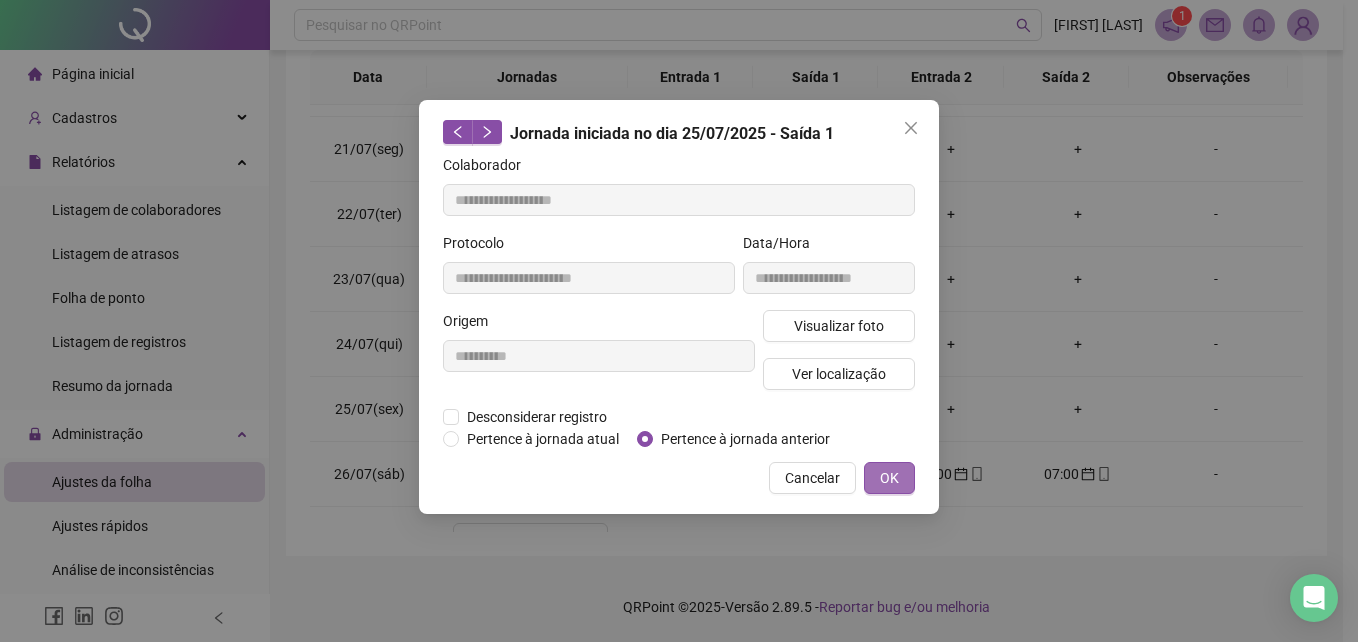 click on "OK" at bounding box center [889, 478] 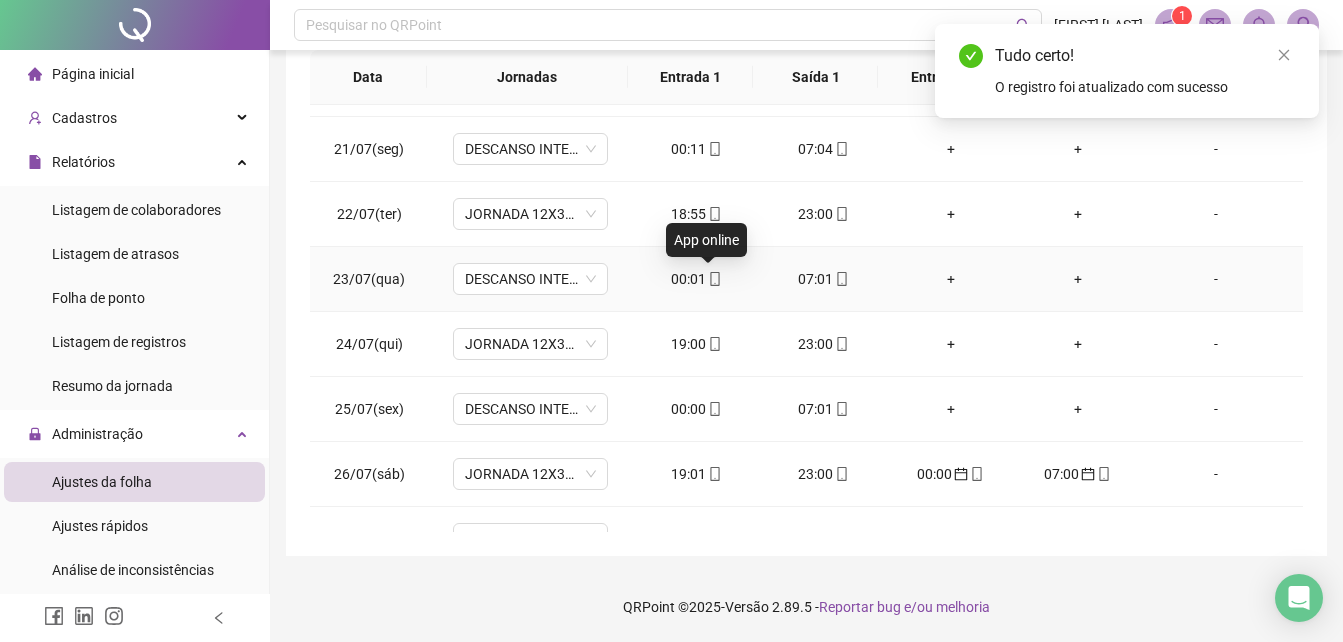 click 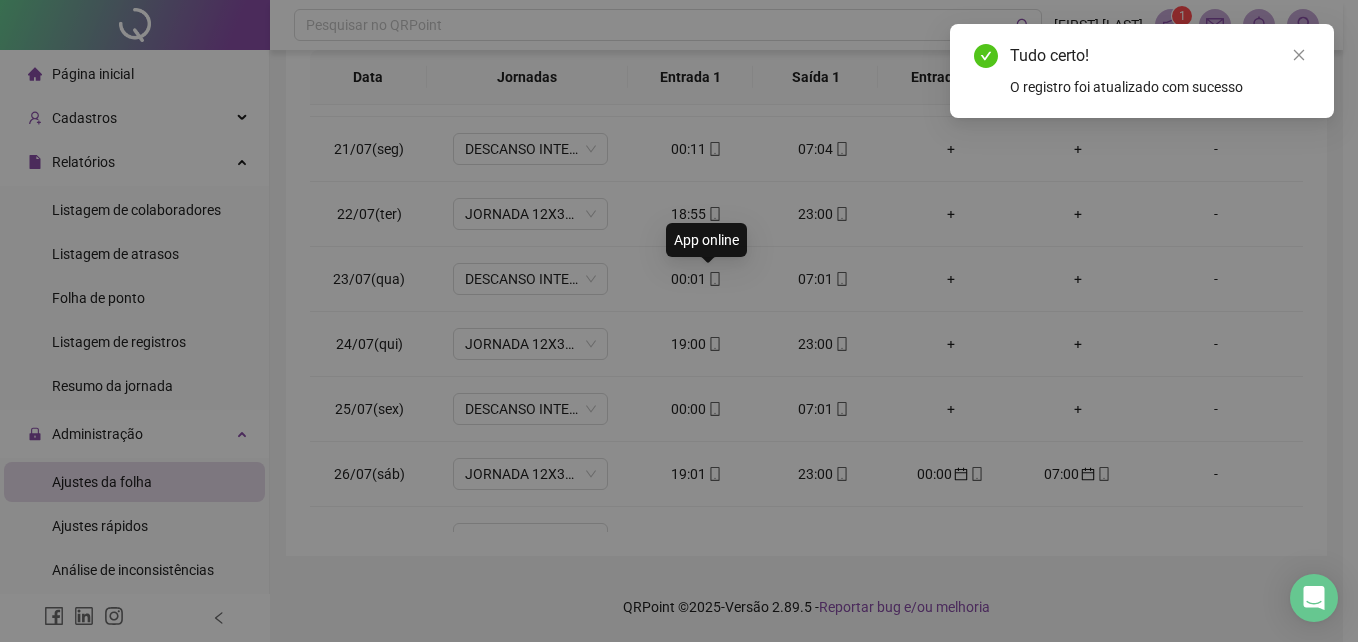 type on "**********" 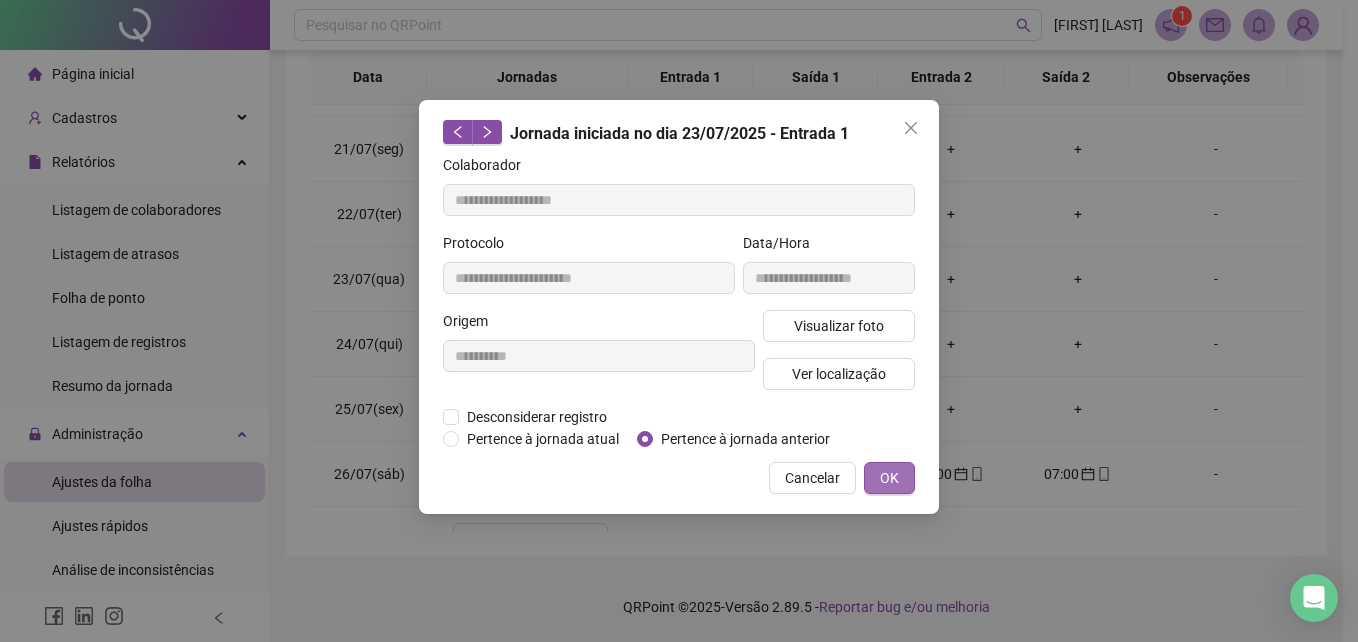 click on "OK" at bounding box center [889, 478] 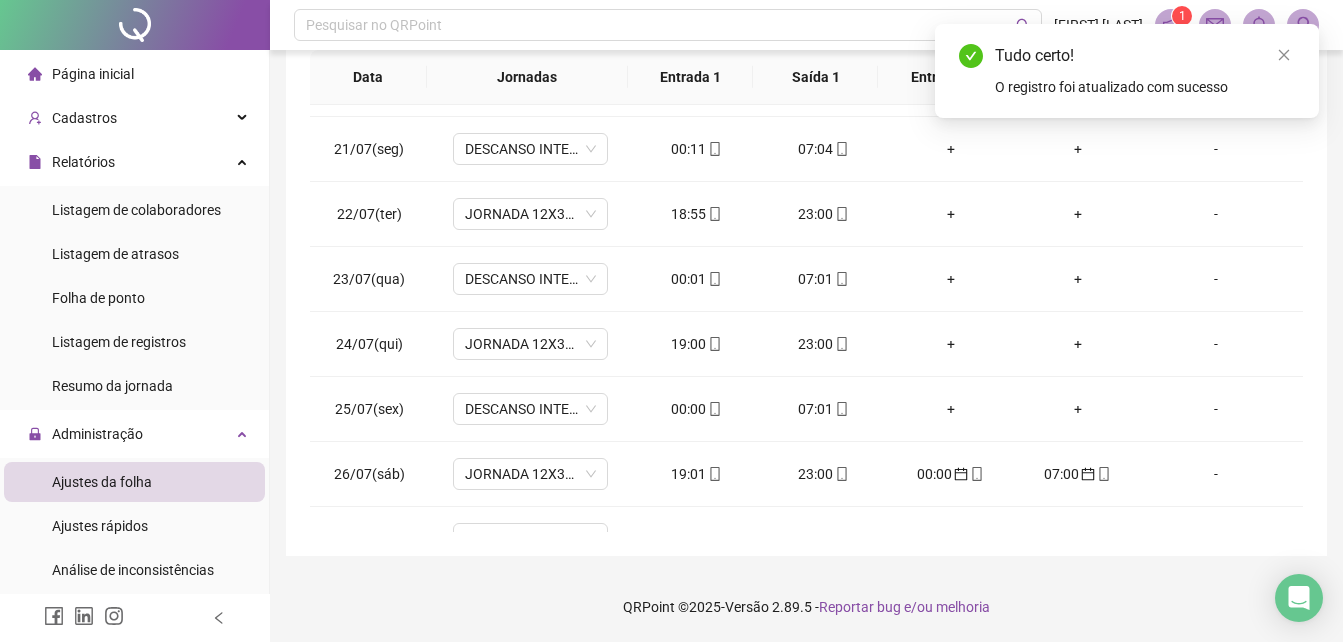 scroll, scrollTop: 75, scrollLeft: 0, axis: vertical 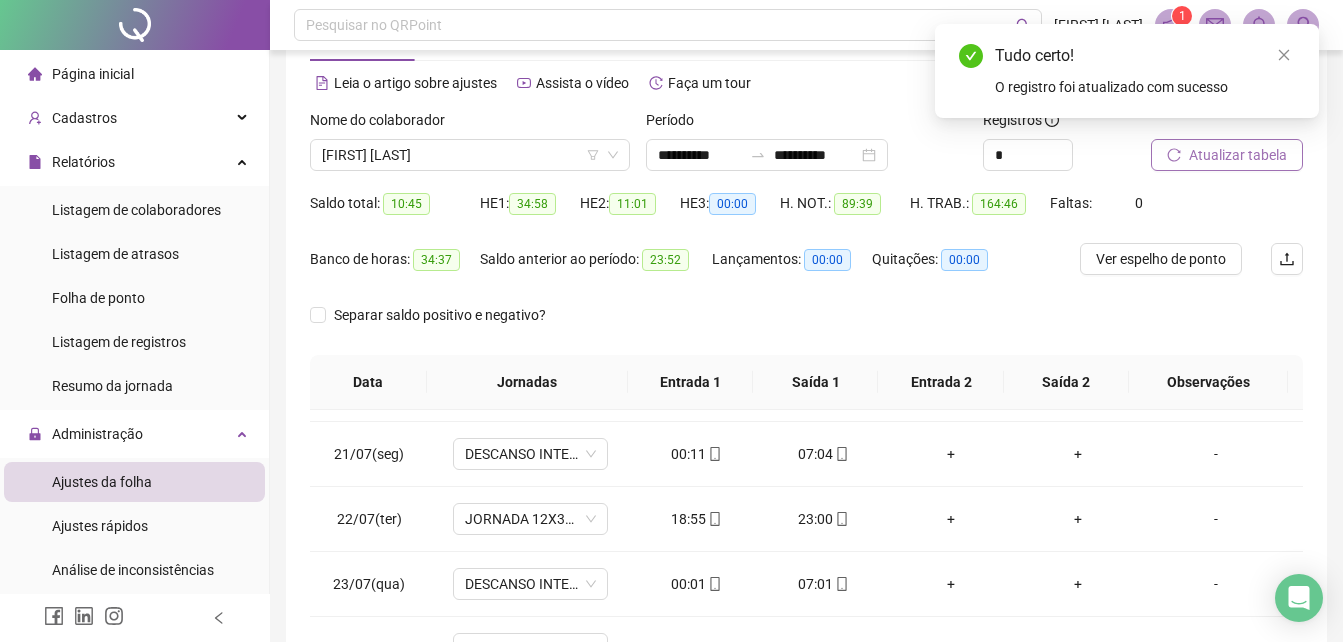 click on "Atualizar tabela" at bounding box center (1238, 155) 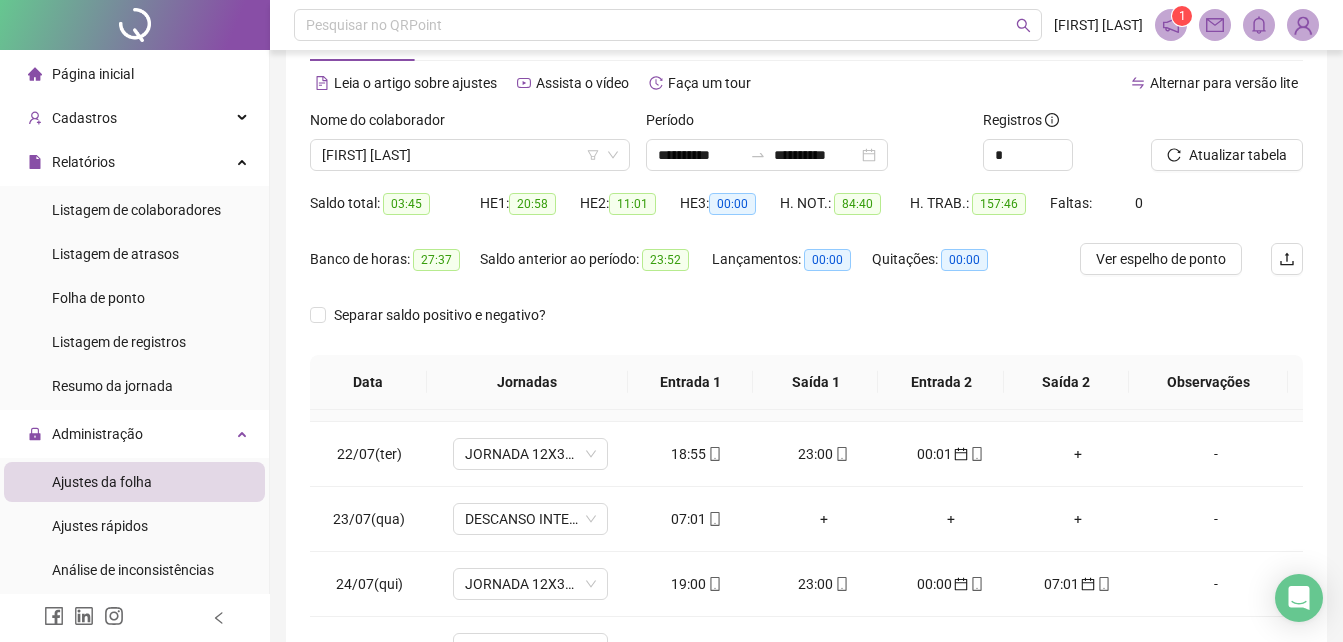 scroll, scrollTop: 1388, scrollLeft: 0, axis: vertical 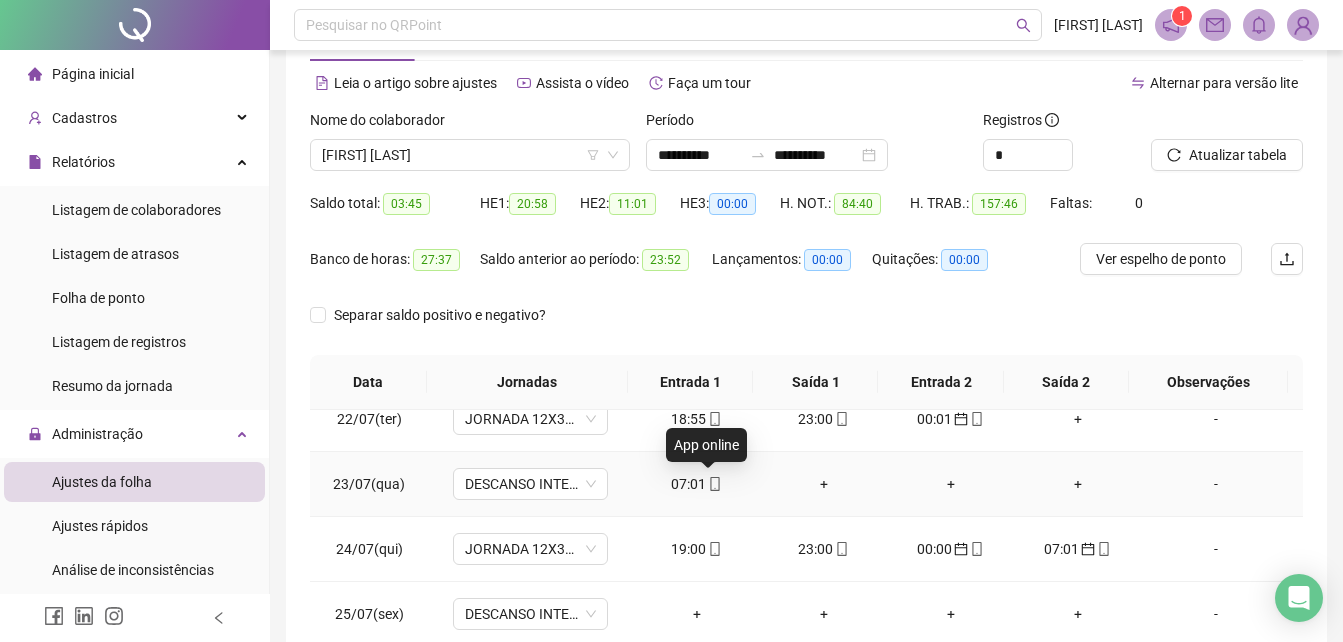 click 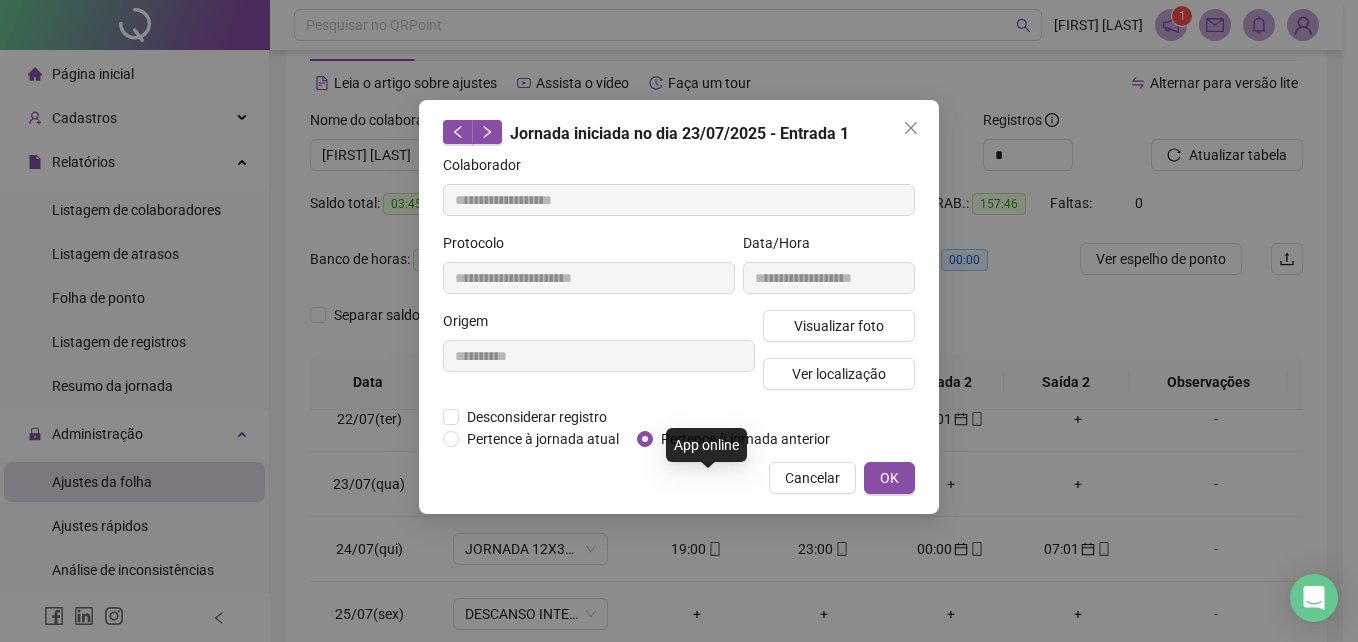 type on "**********" 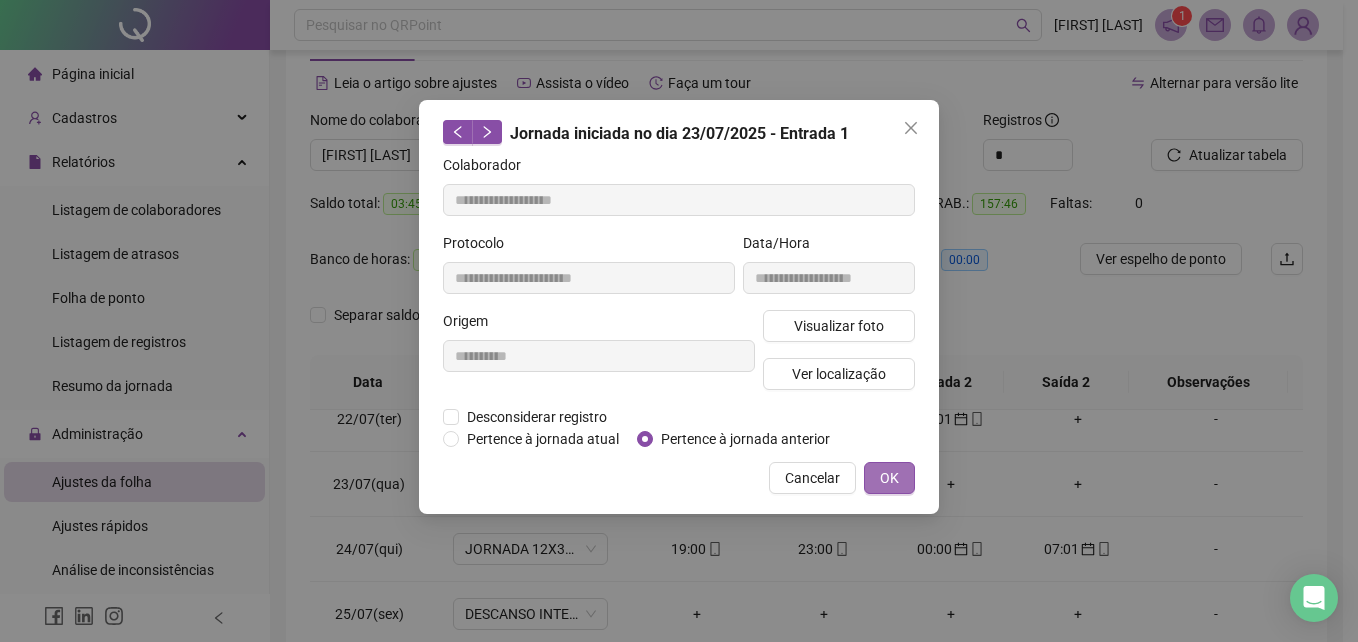 click on "OK" at bounding box center [889, 478] 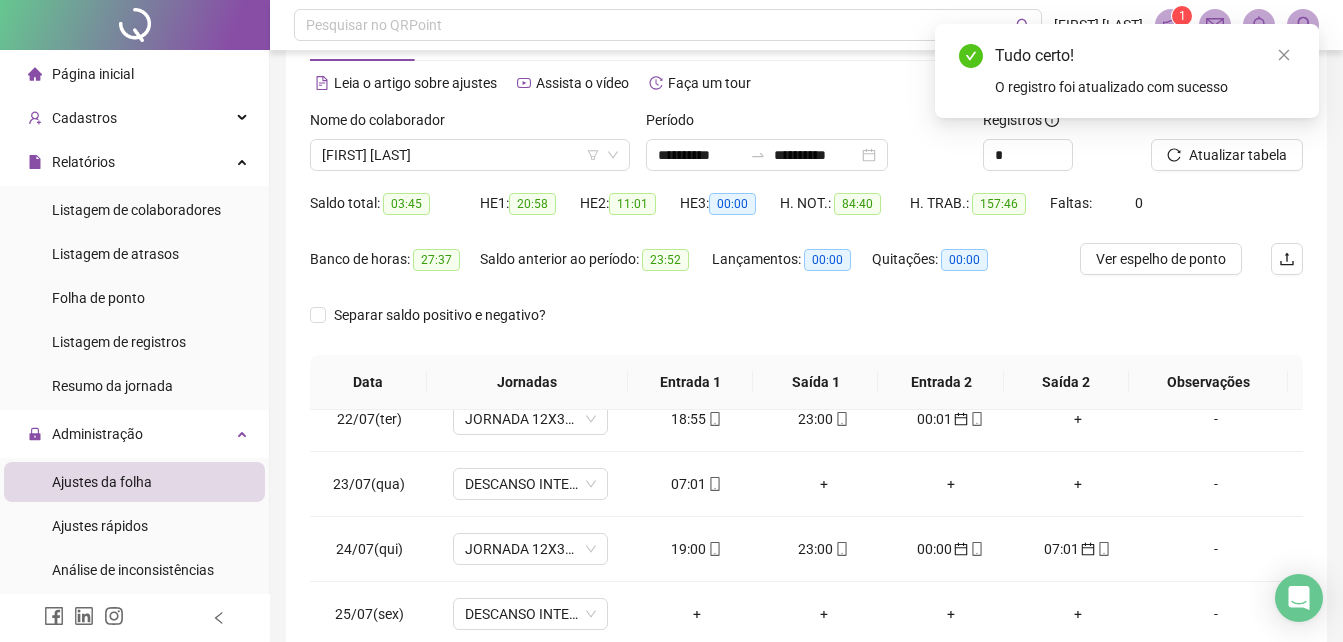 scroll, scrollTop: 0, scrollLeft: 0, axis: both 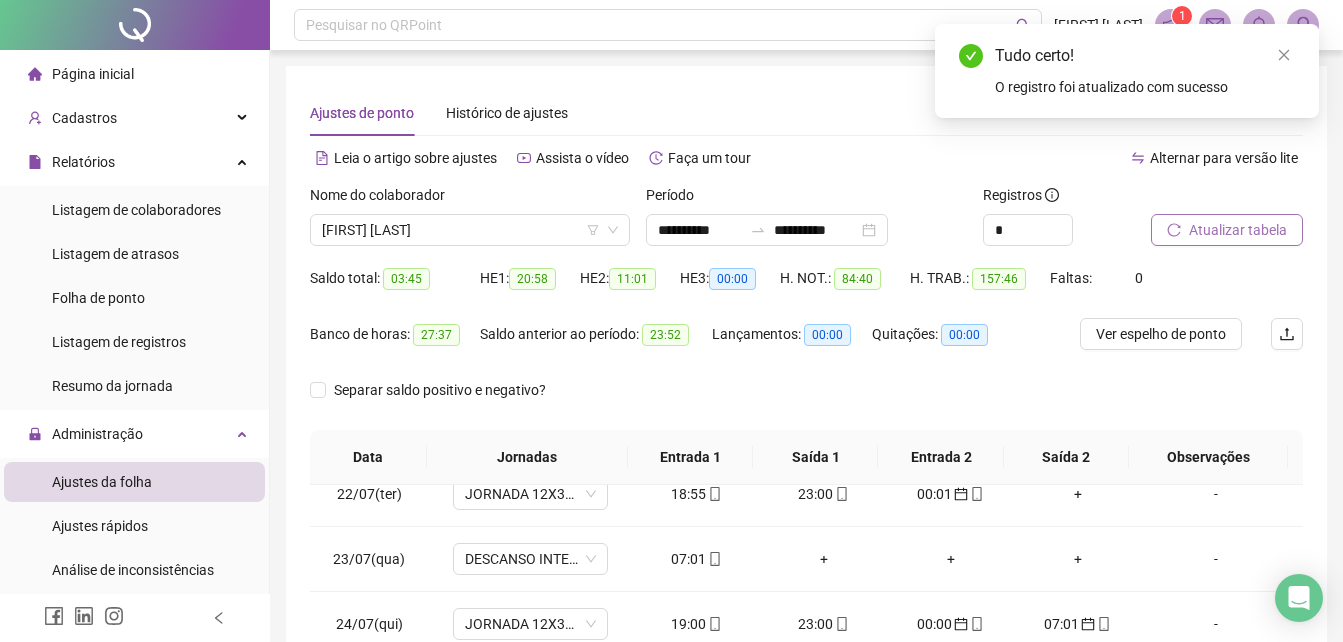 click on "Atualizar tabela" at bounding box center (1238, 230) 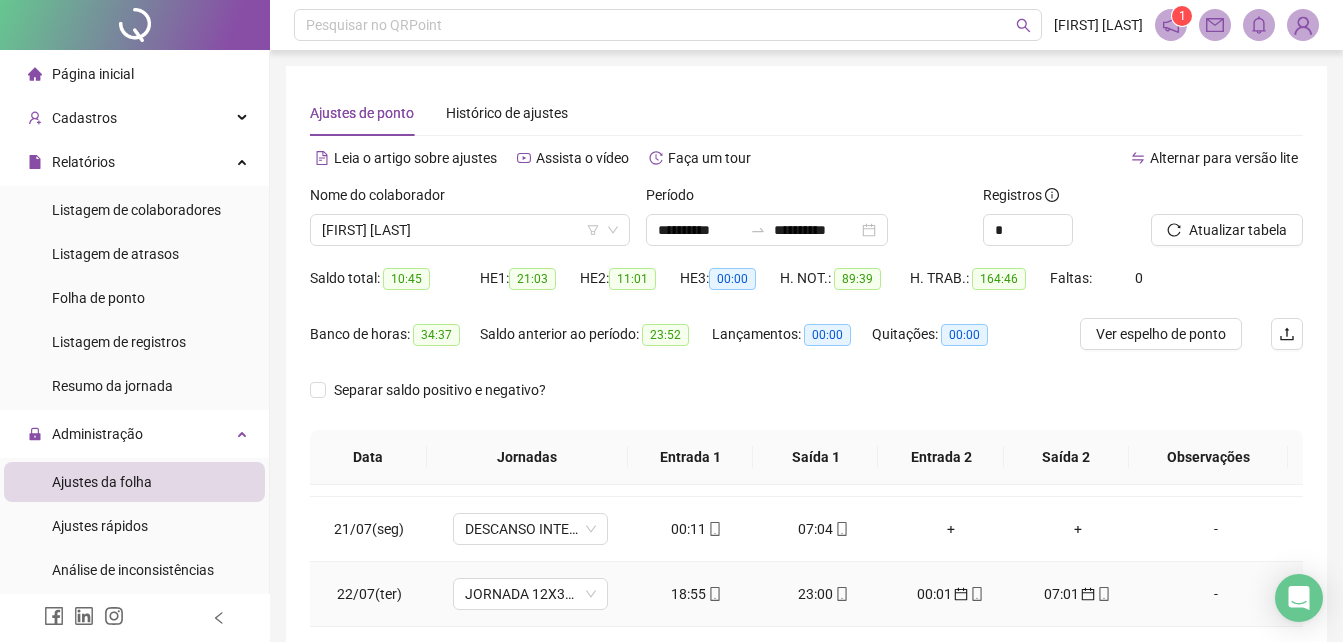 scroll, scrollTop: 1188, scrollLeft: 0, axis: vertical 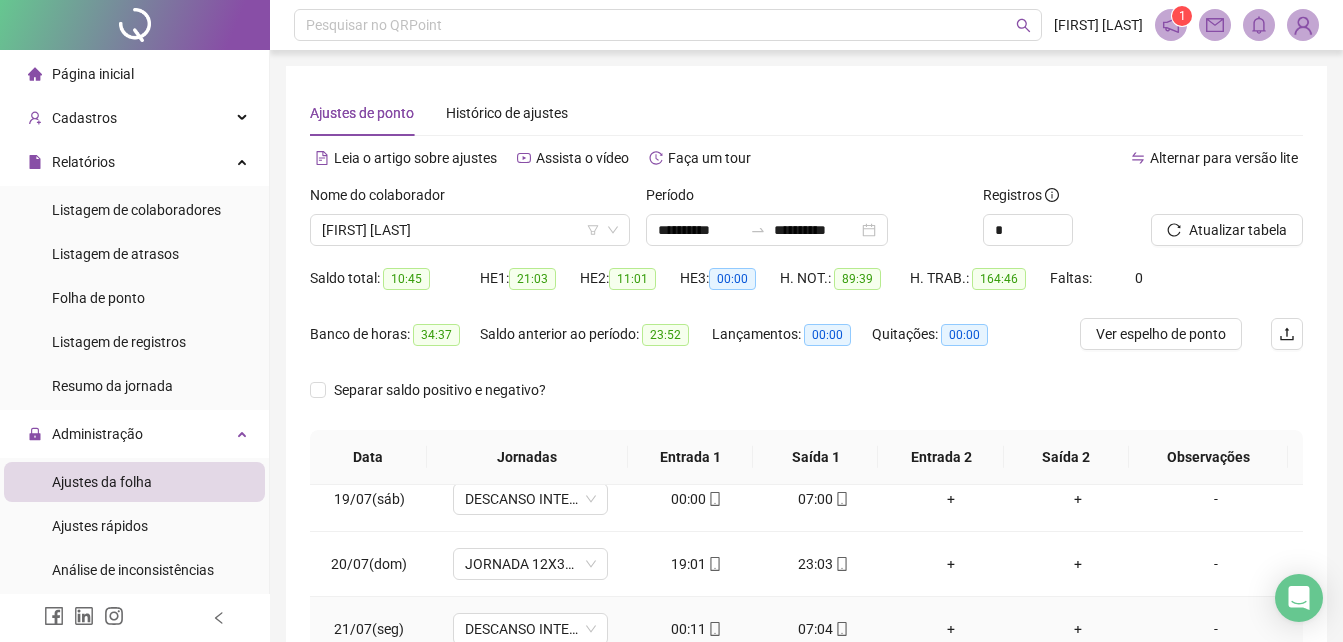 click 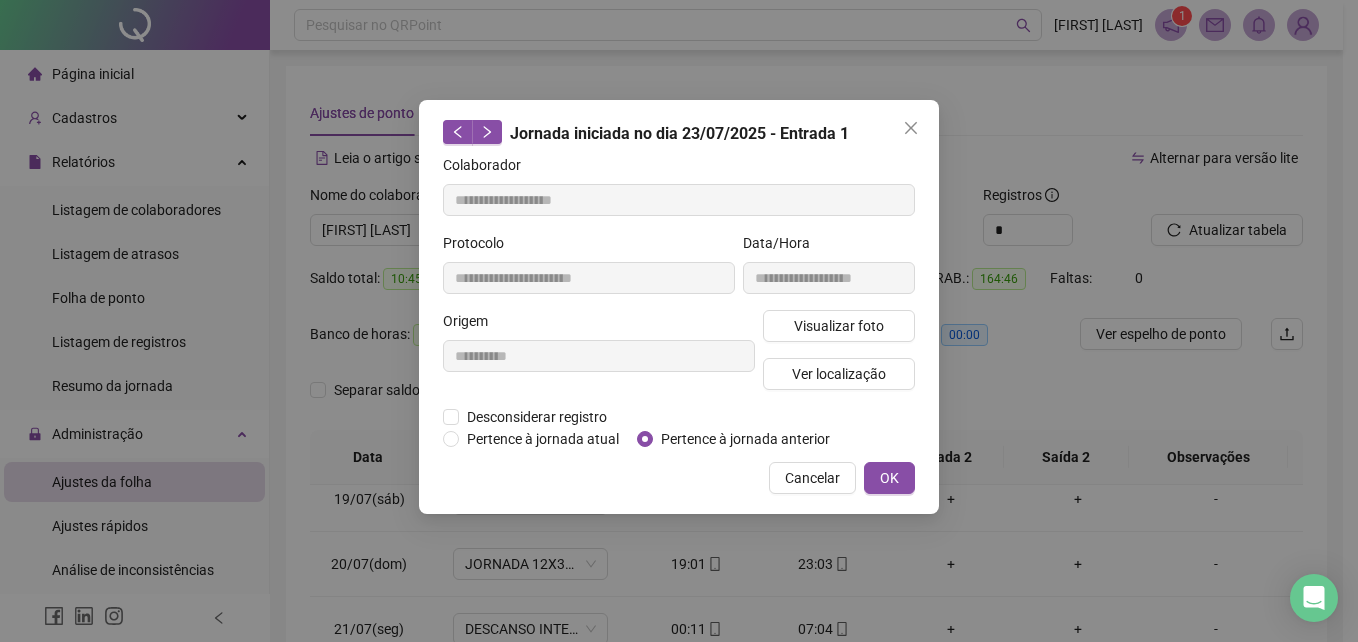 type on "**********" 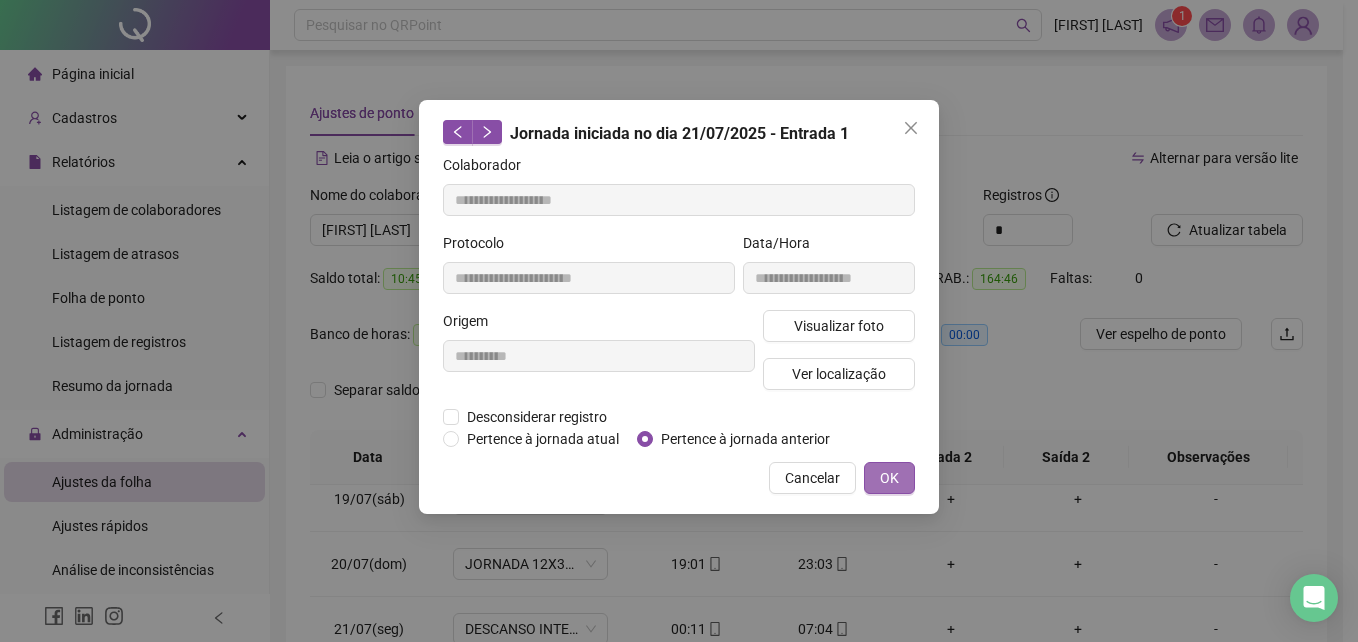 click on "OK" at bounding box center [889, 478] 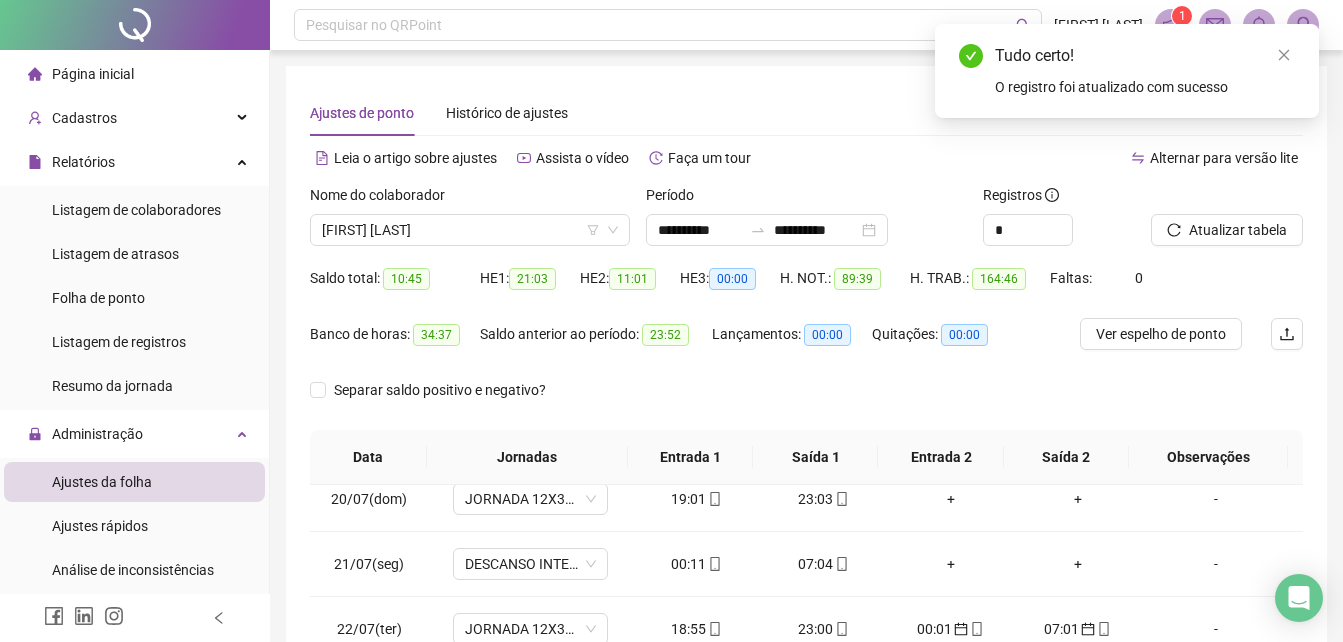 scroll, scrollTop: 1288, scrollLeft: 0, axis: vertical 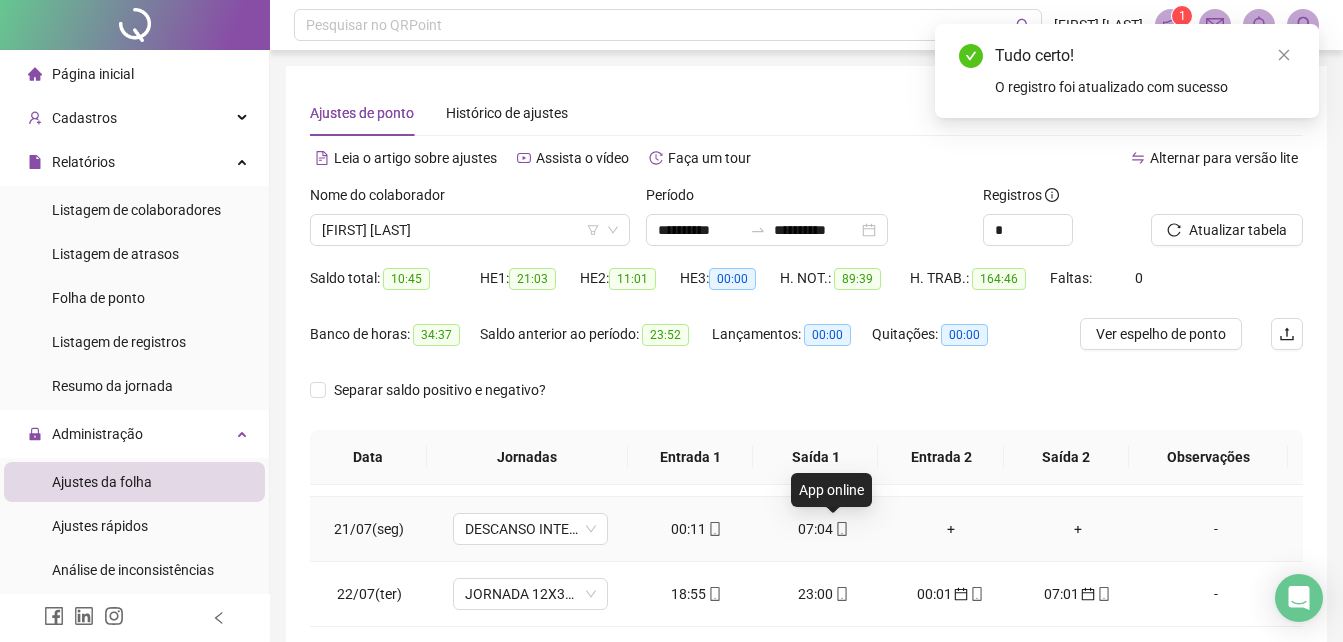 click 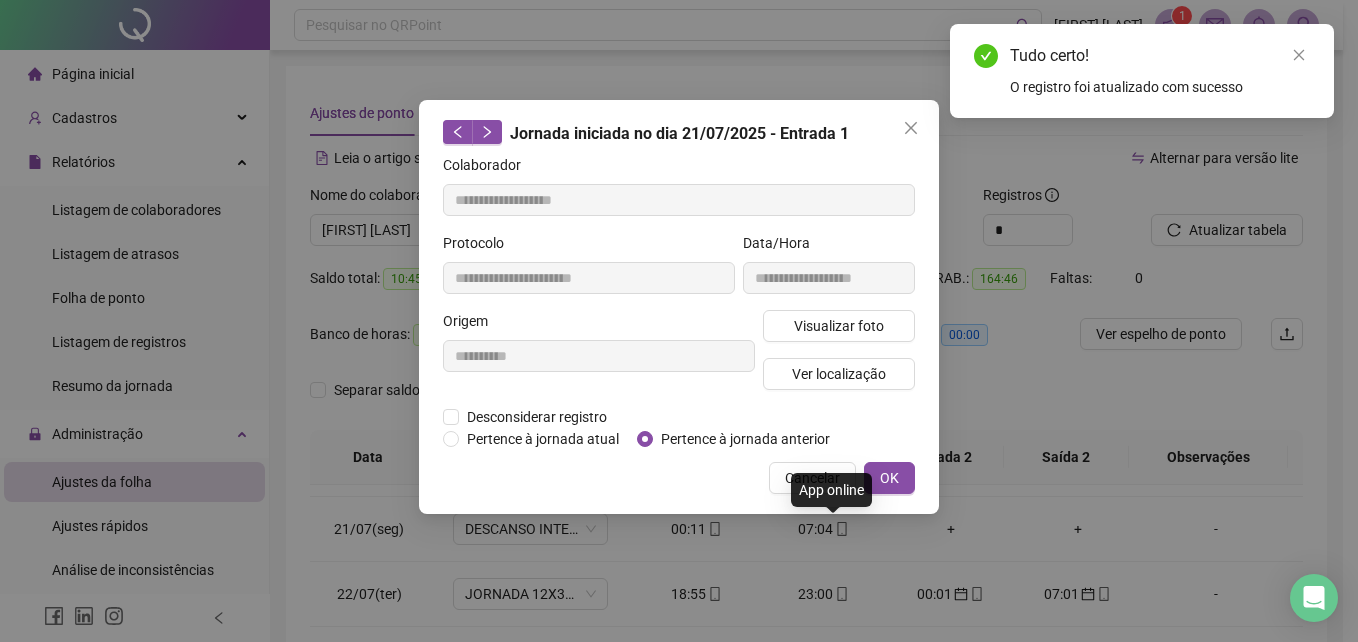 type on "**********" 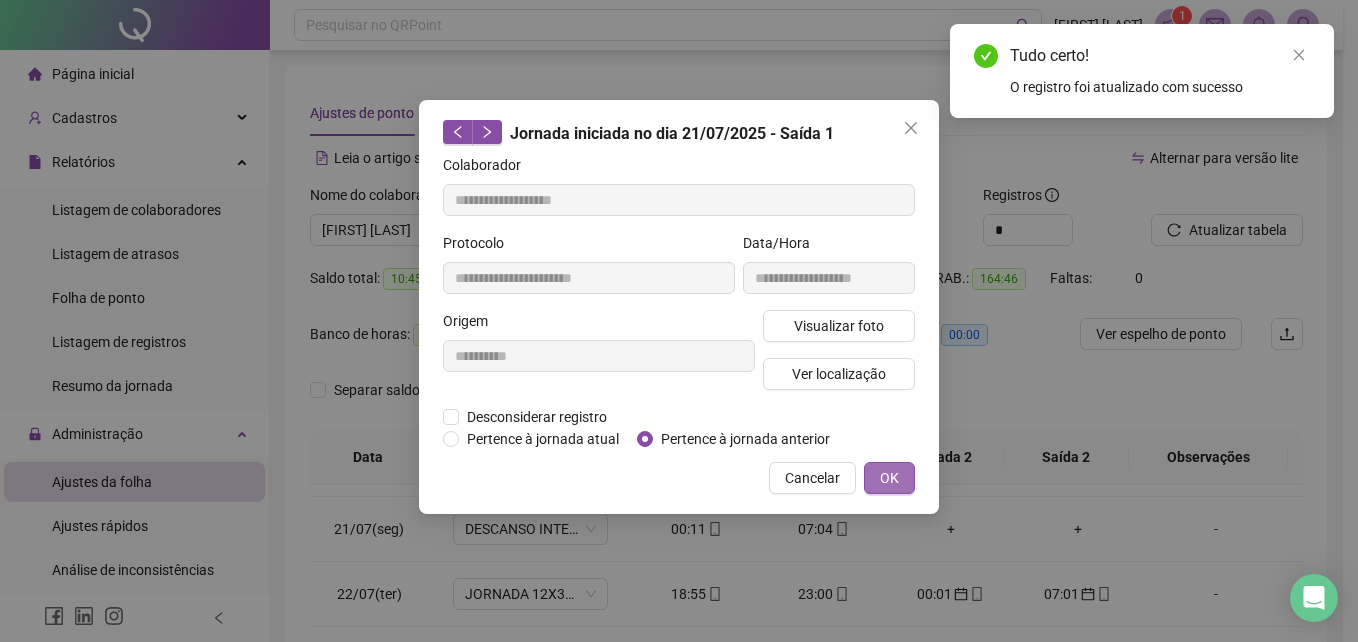 click on "OK" at bounding box center (889, 478) 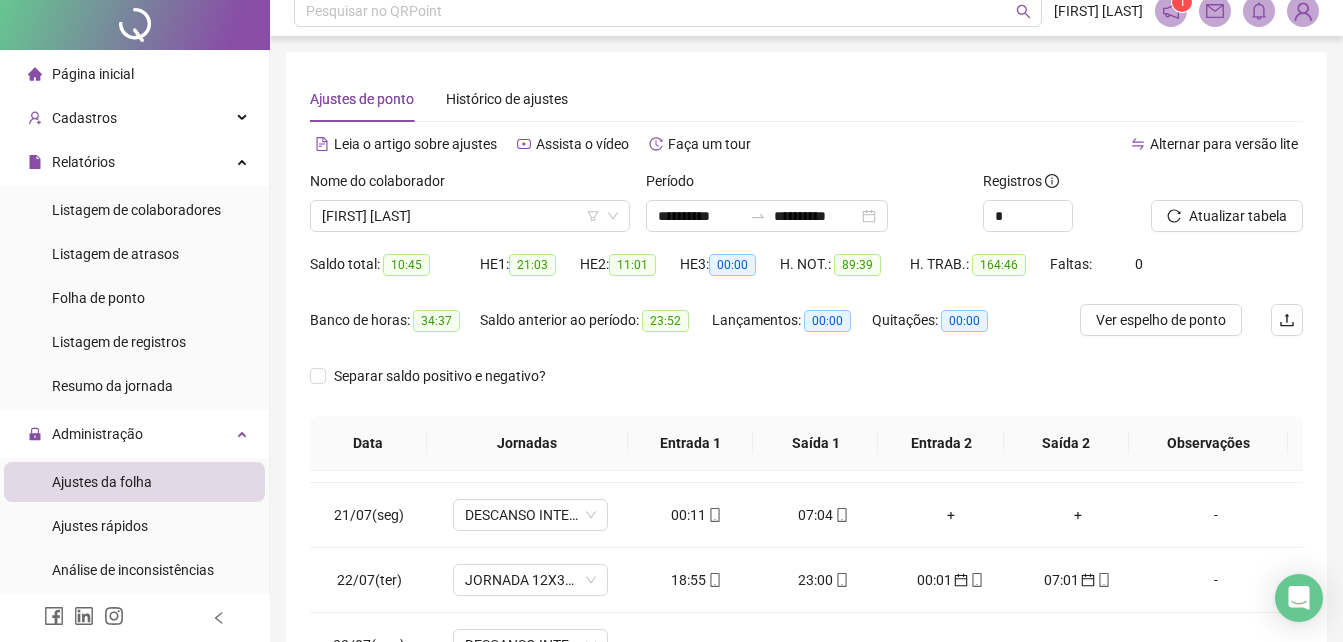 scroll, scrollTop: 0, scrollLeft: 0, axis: both 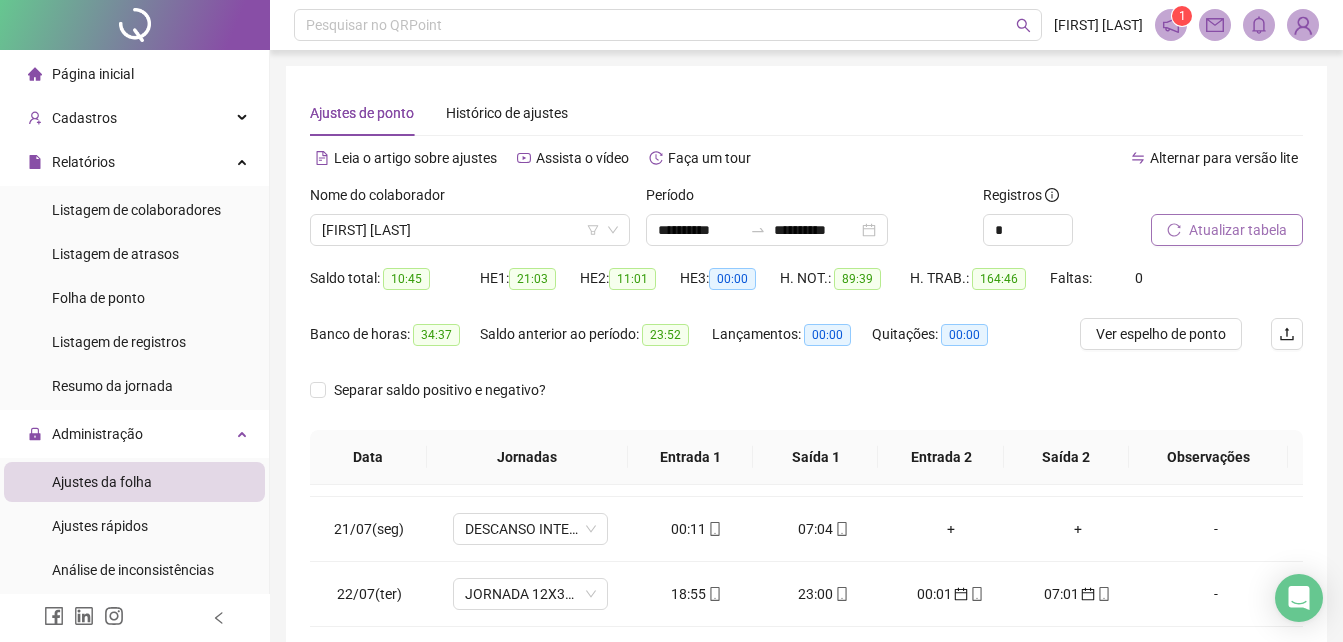 click on "Atualizar tabela" at bounding box center [1238, 230] 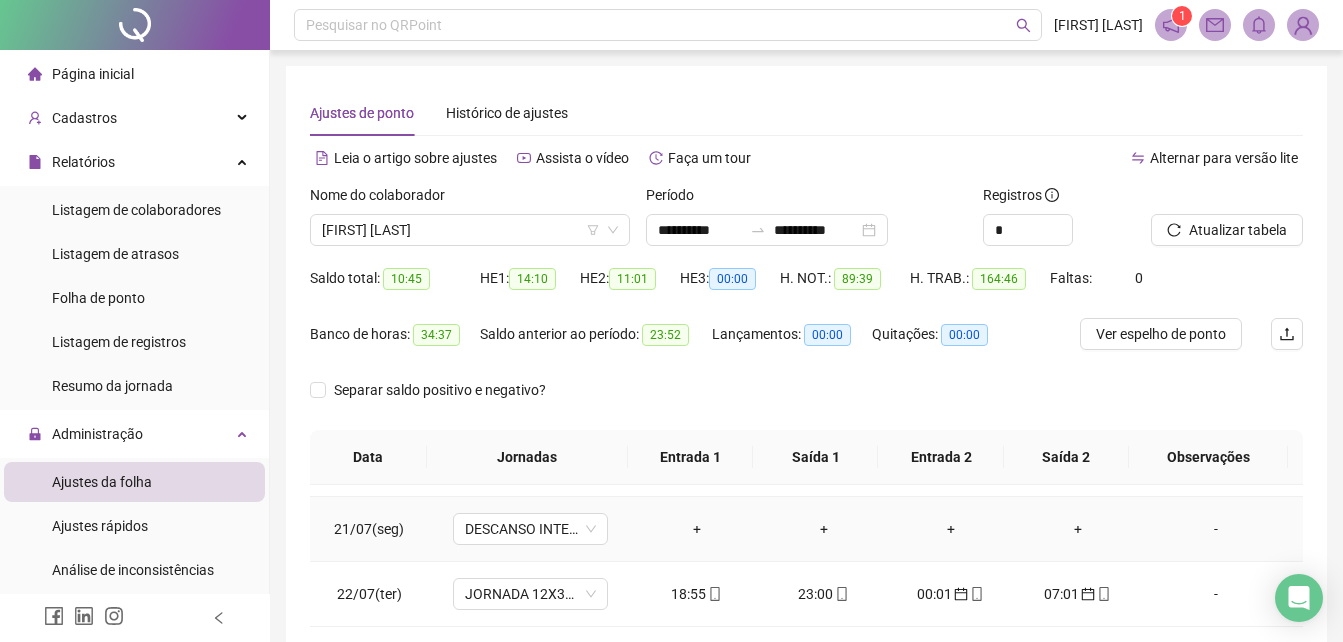 scroll, scrollTop: 1388, scrollLeft: 0, axis: vertical 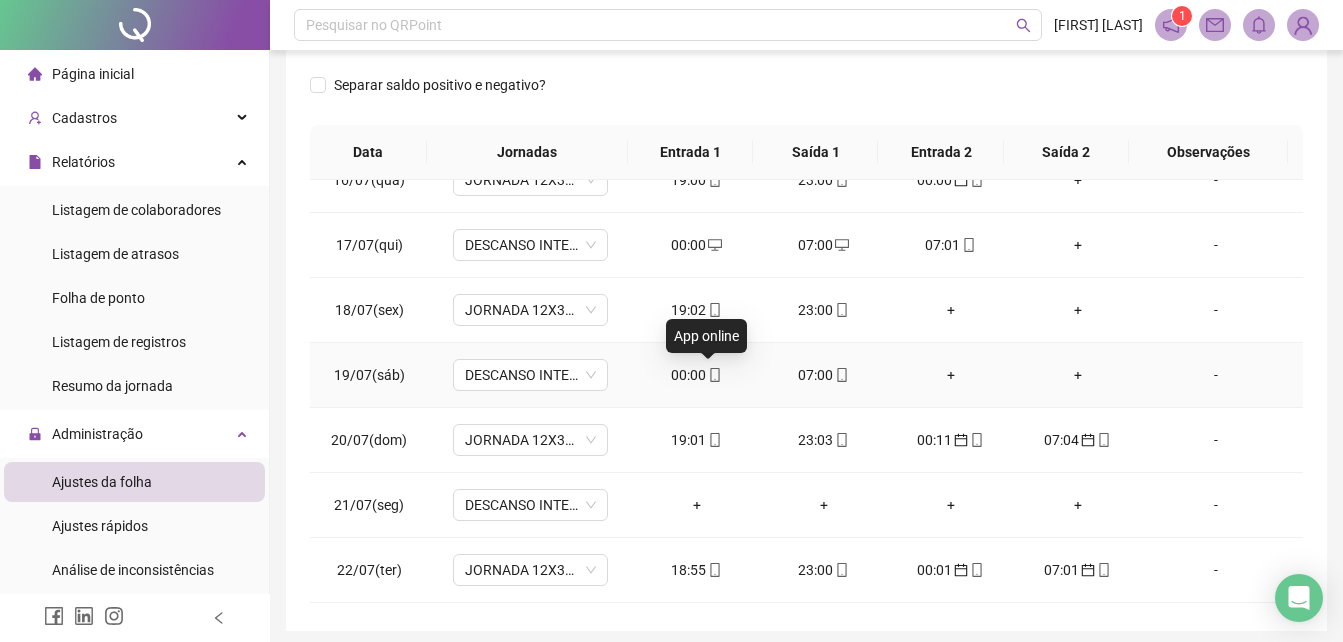 click 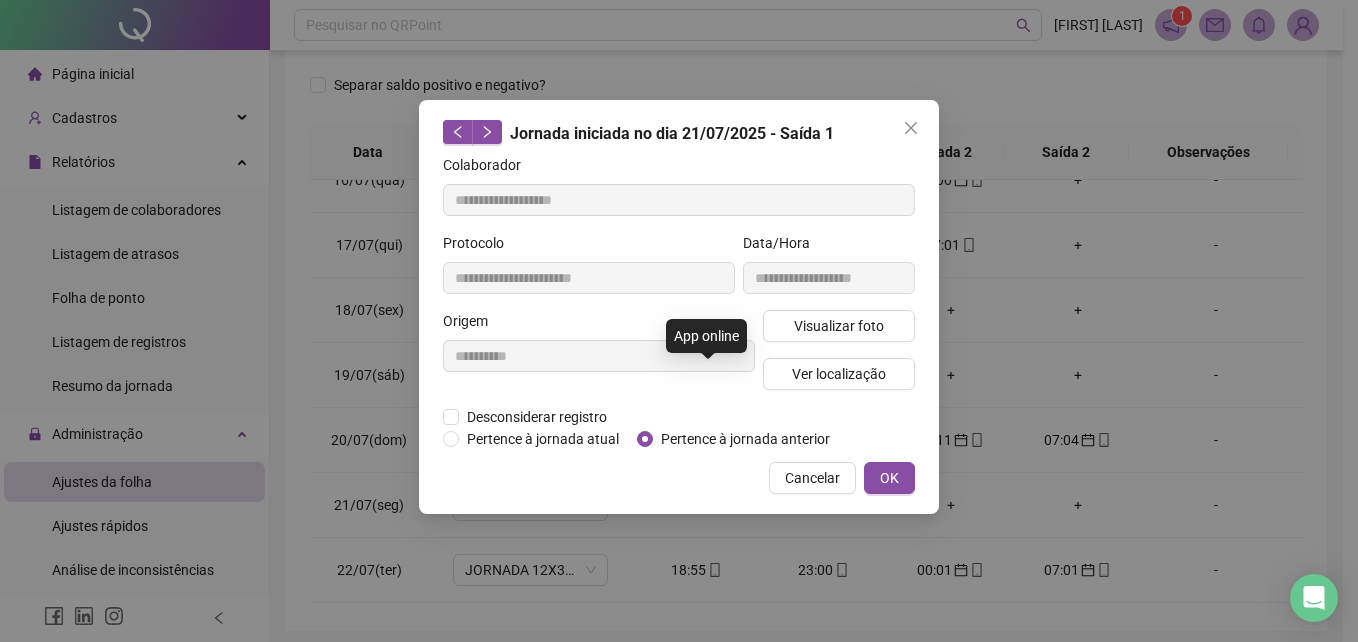 type on "**********" 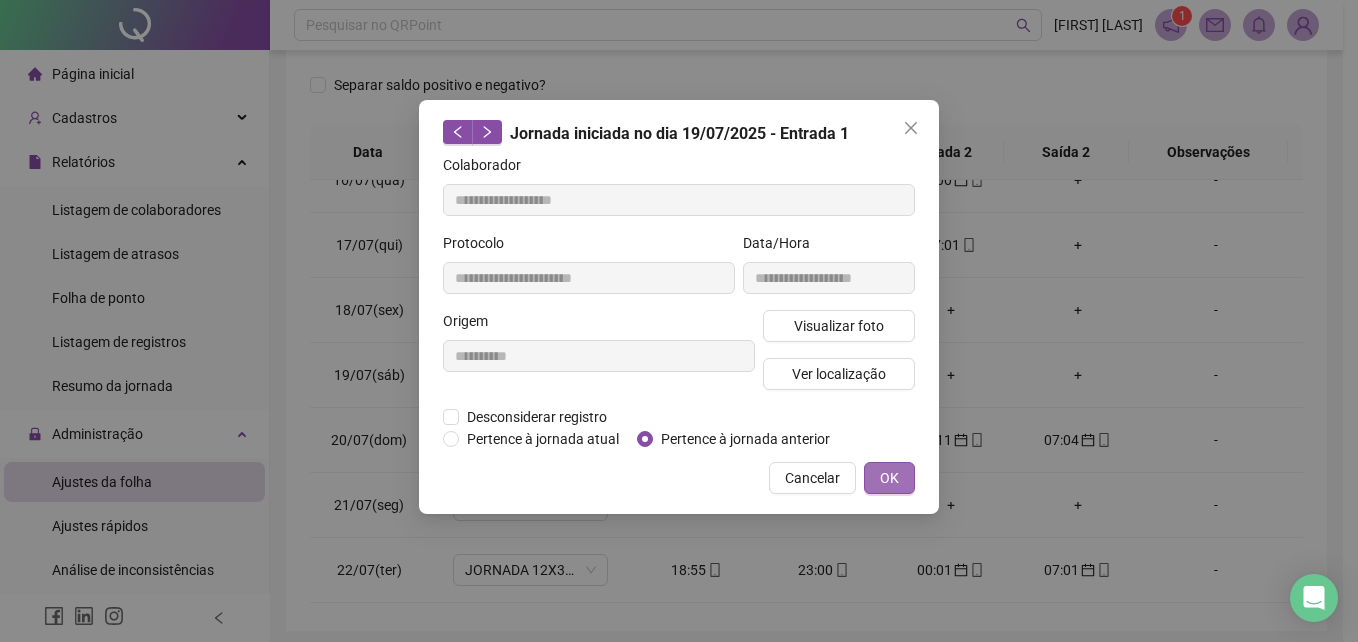 click on "OK" at bounding box center [889, 478] 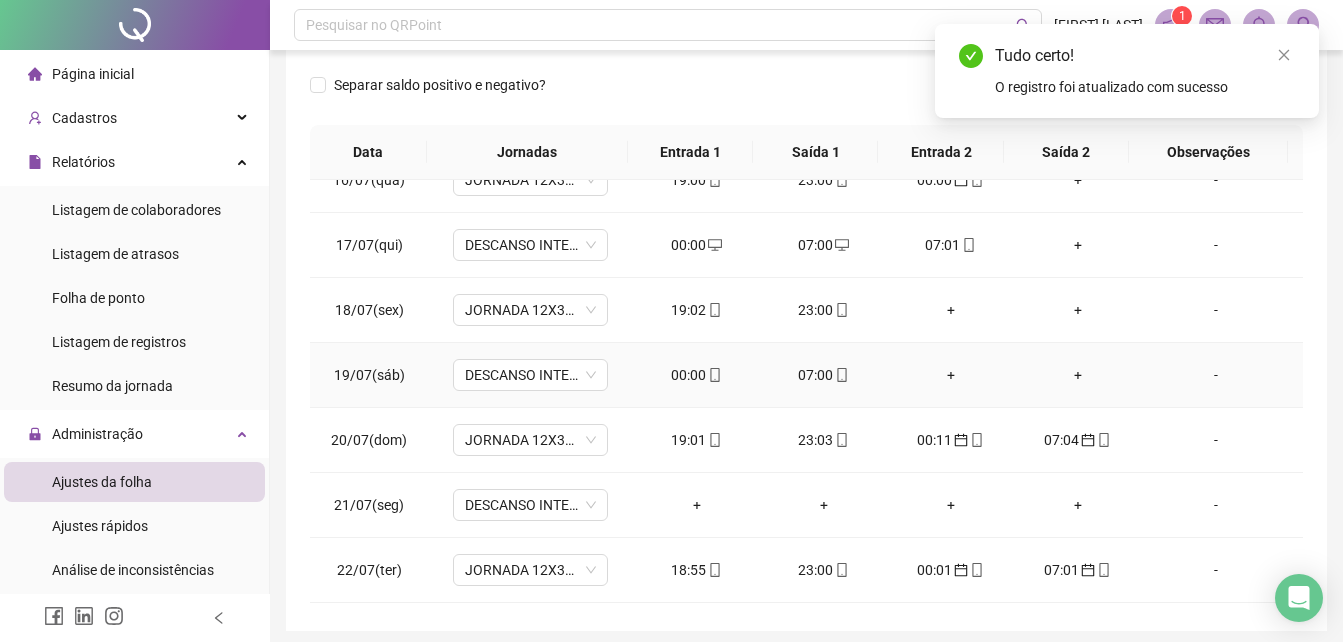 click 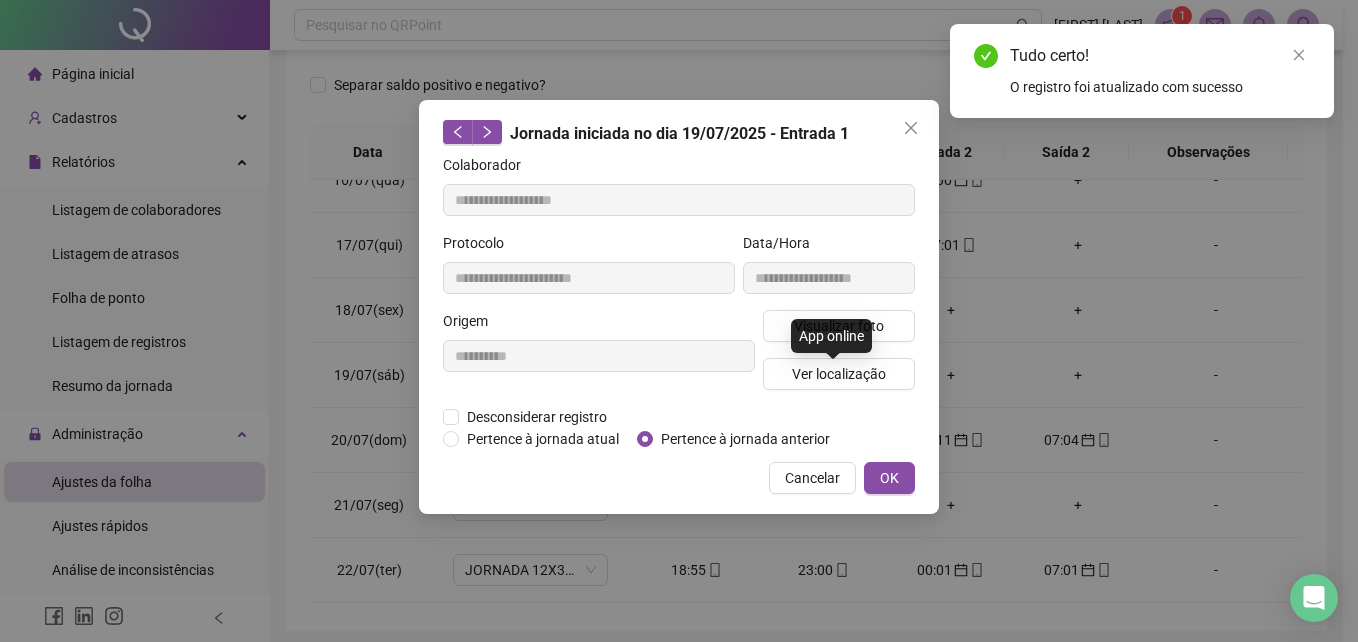 type on "**********" 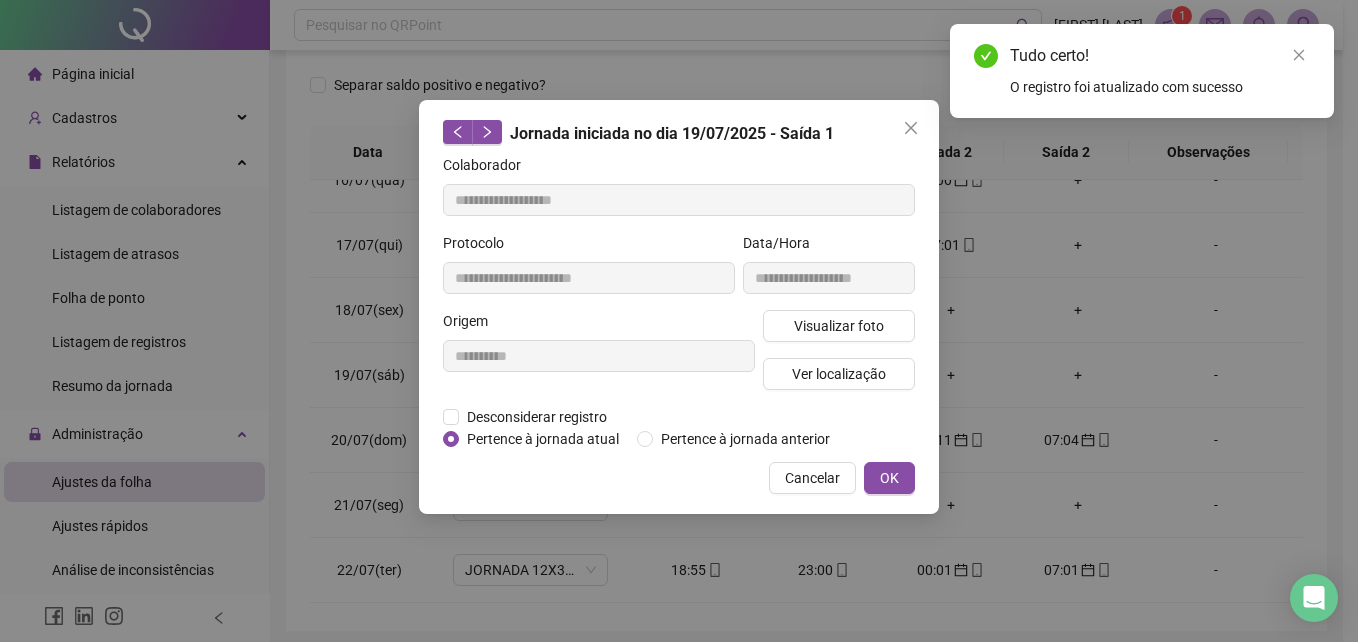 click on "Pertence à jornada atual Pertence à jornada anterior" at bounding box center (644, 439) 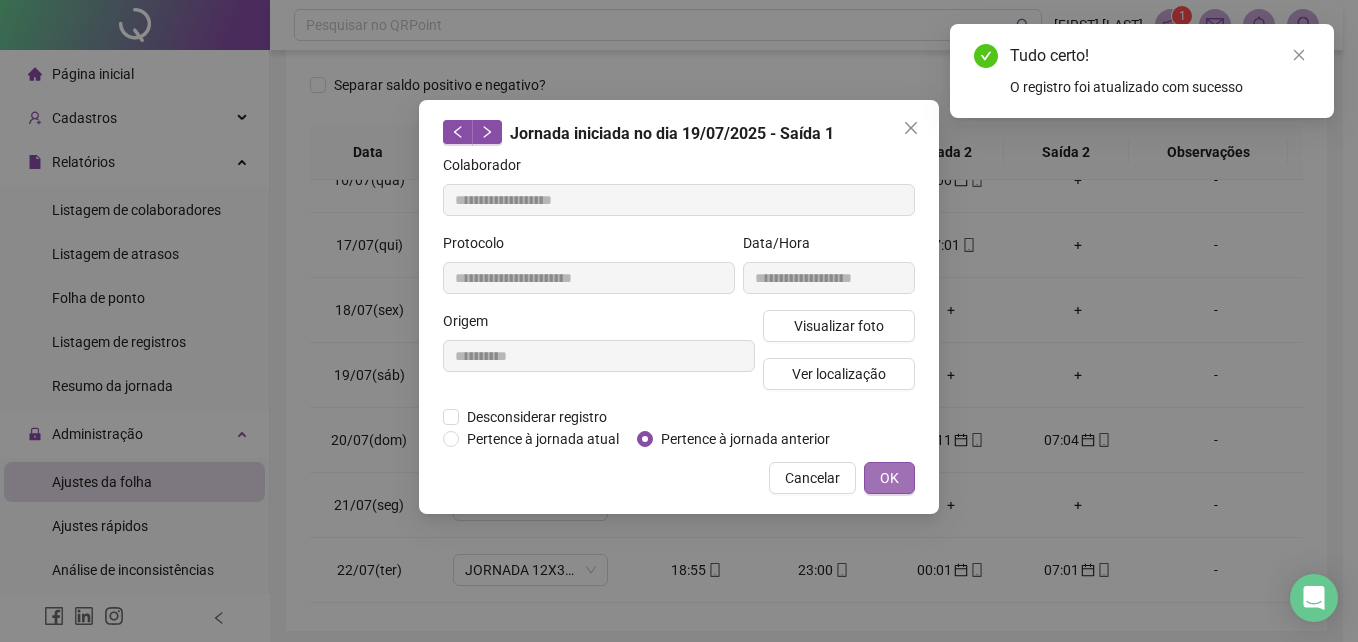 click on "OK" at bounding box center (889, 478) 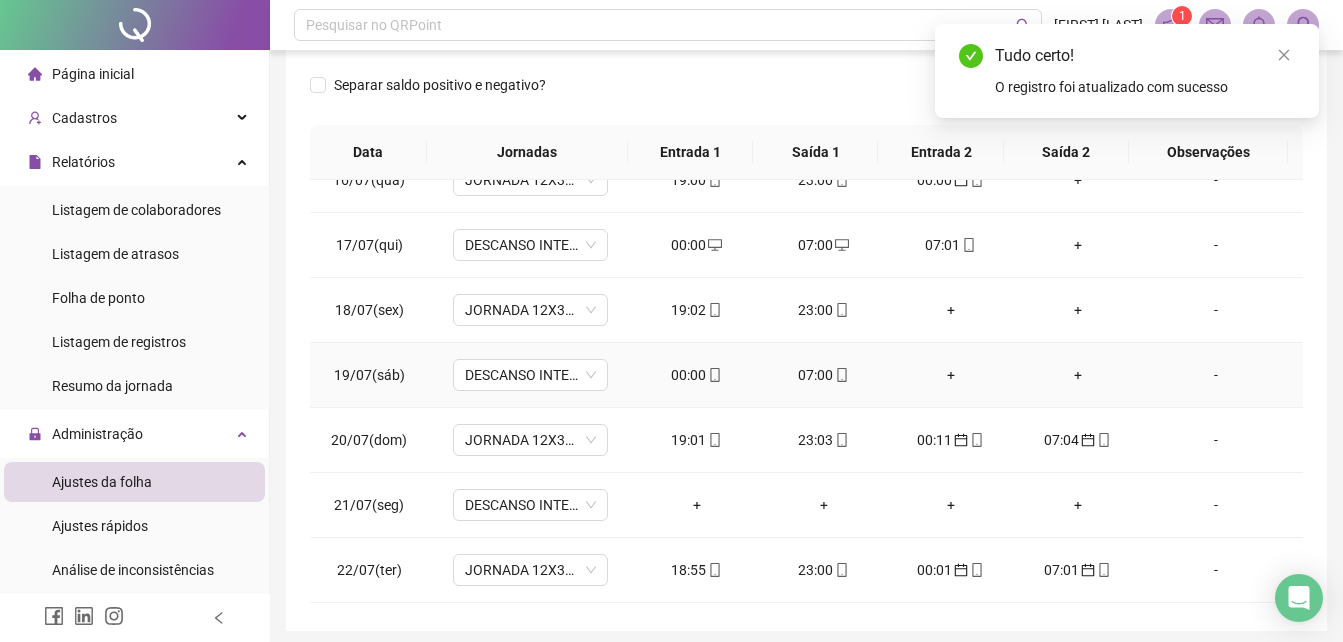 scroll, scrollTop: 907, scrollLeft: 0, axis: vertical 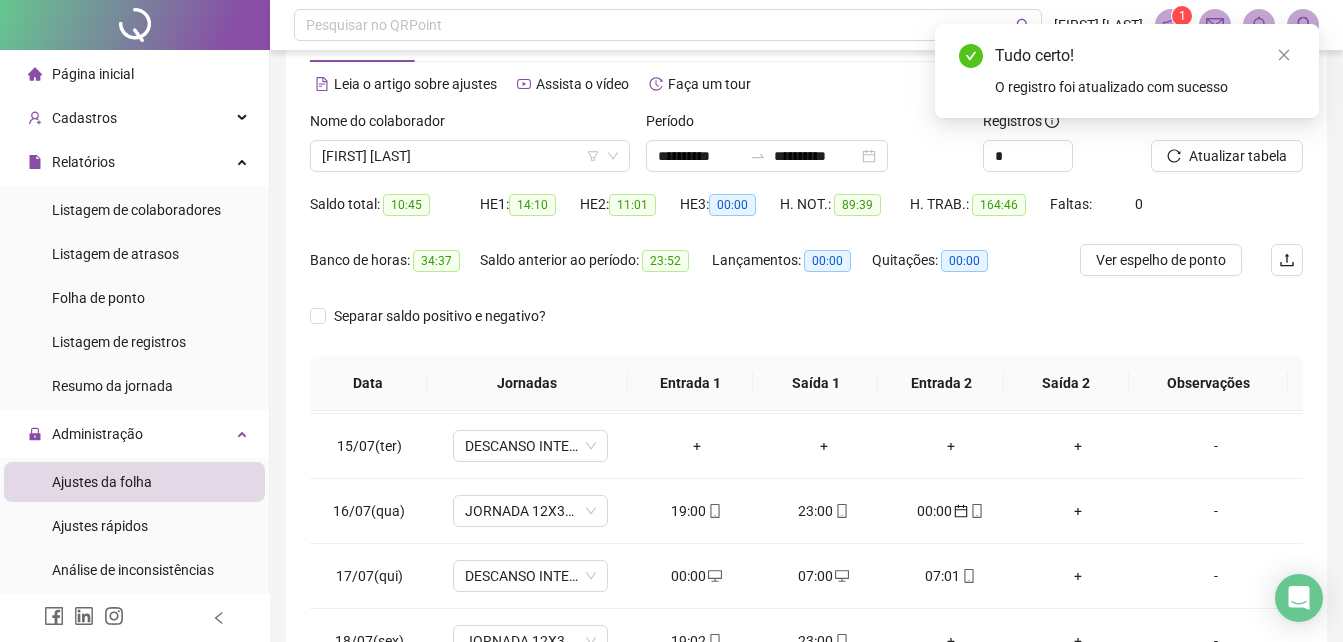 click on "Atualizar tabela" at bounding box center (1227, 149) 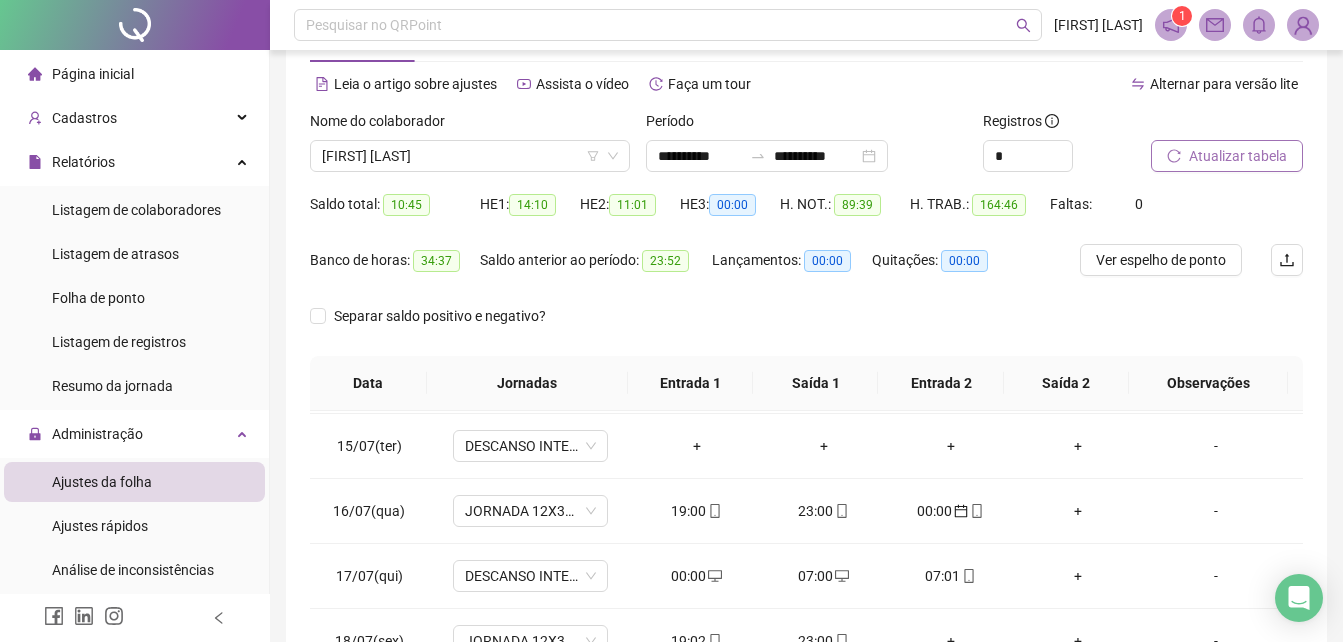 click on "Atualizar tabela" at bounding box center [1238, 156] 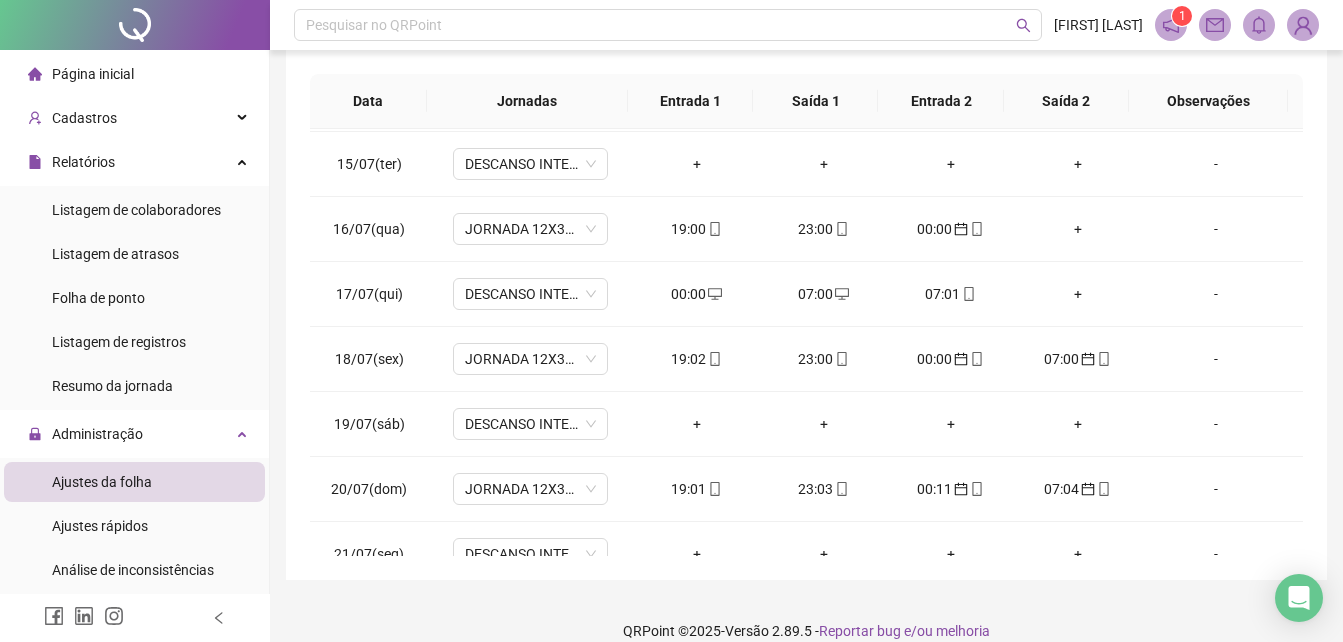 scroll, scrollTop: 380, scrollLeft: 0, axis: vertical 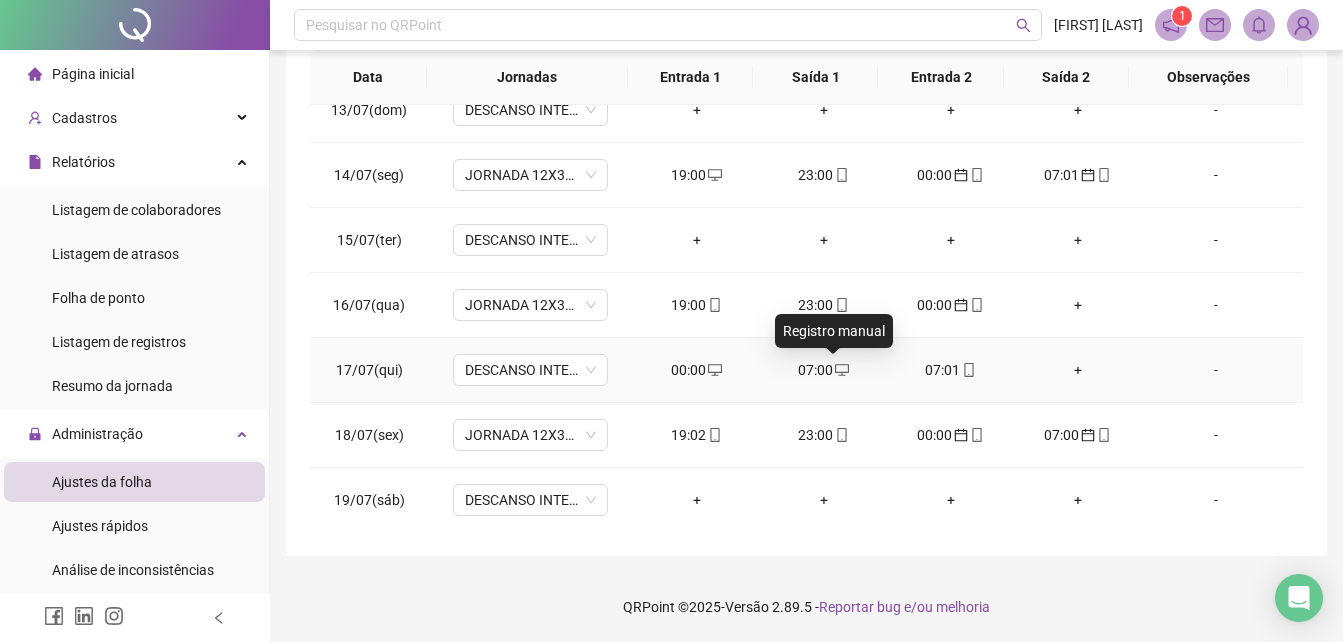 click 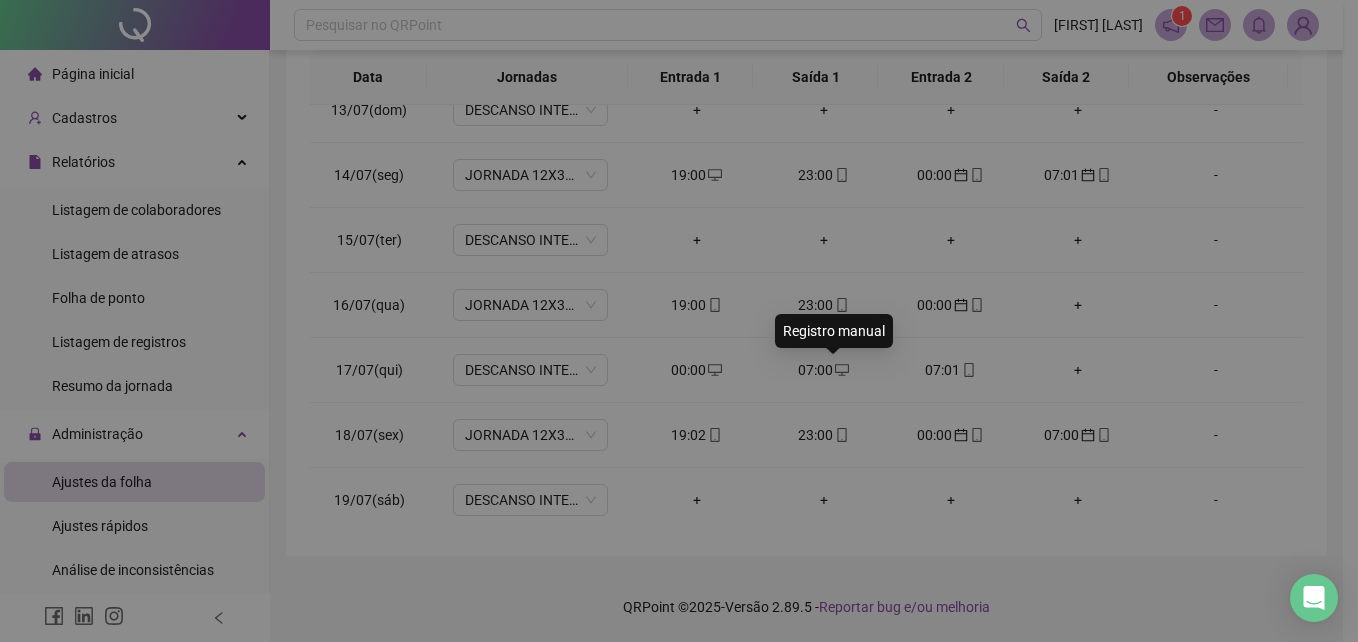 type on "**********" 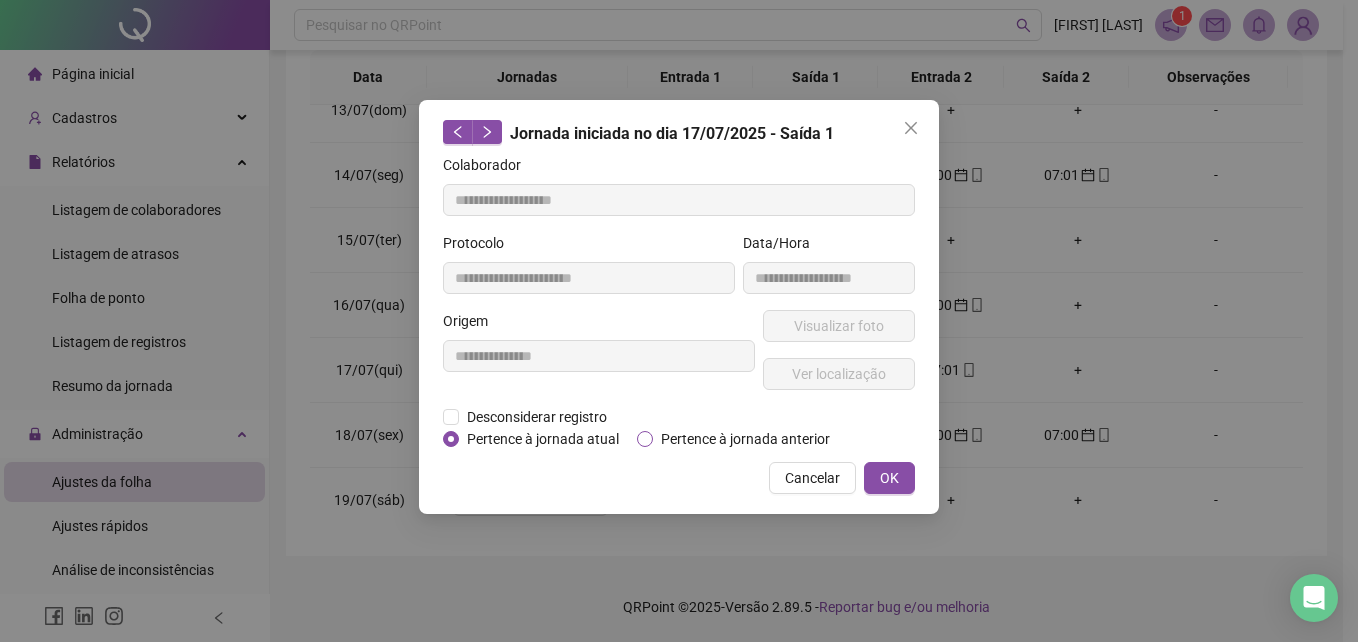 click on "Pertence à jornada anterior" at bounding box center (745, 439) 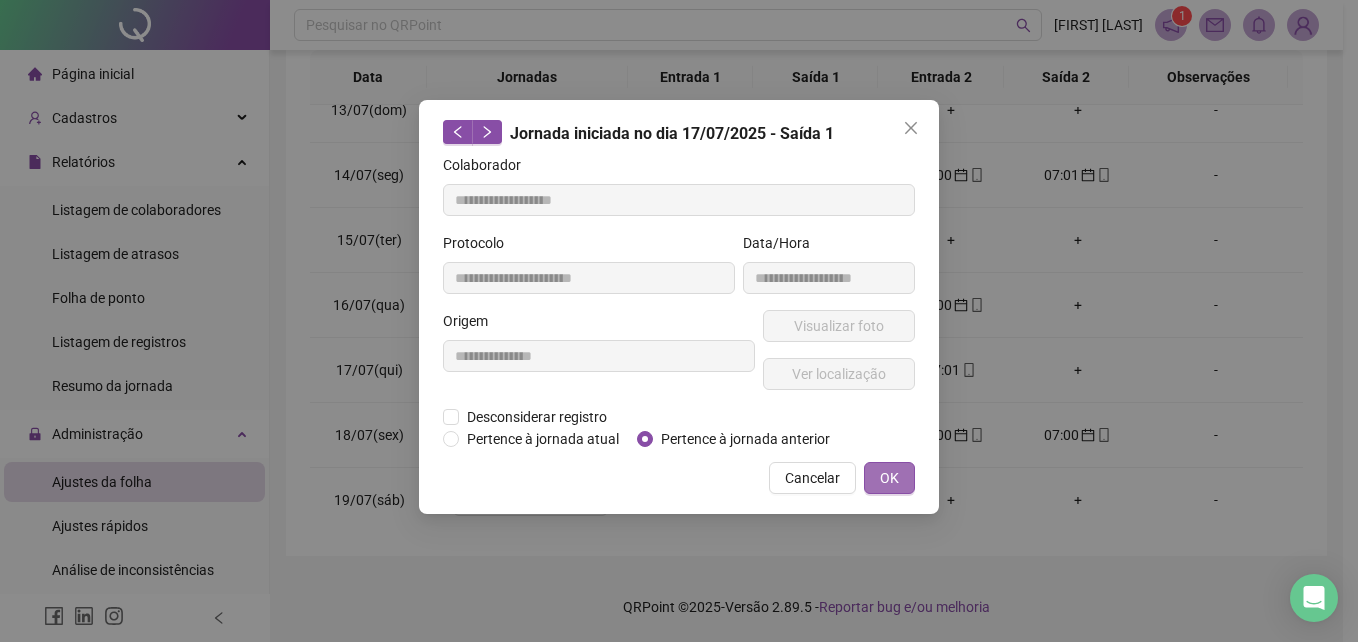 click on "OK" at bounding box center (889, 478) 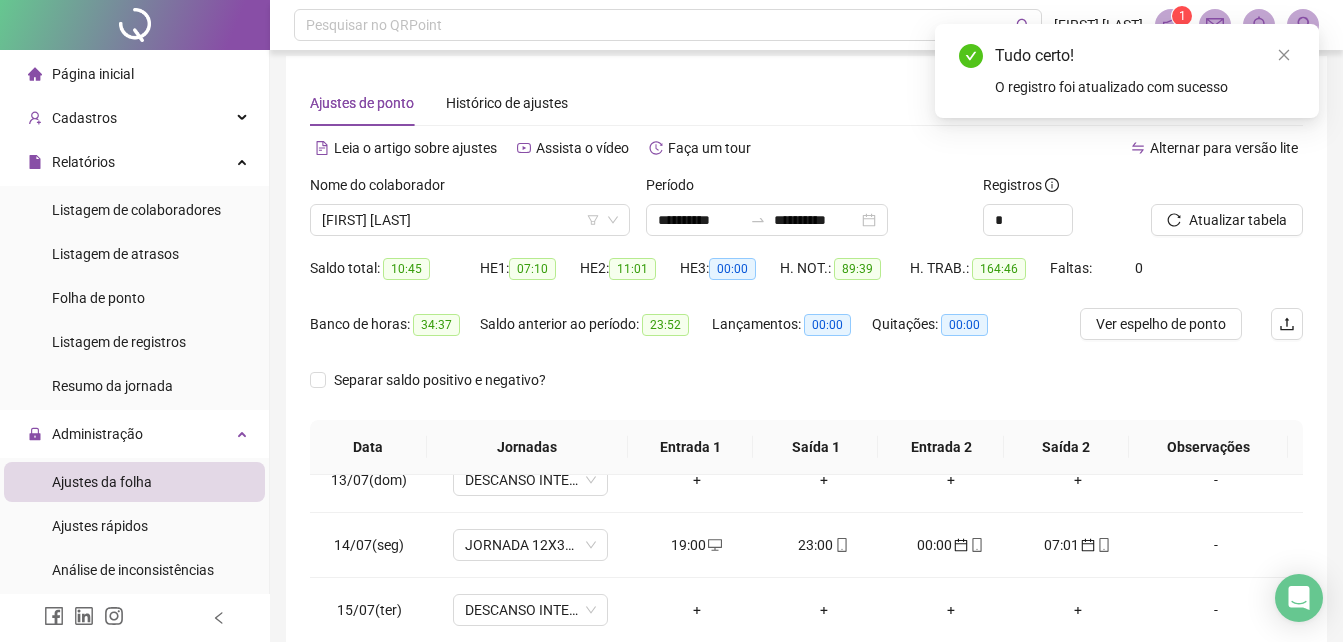 scroll, scrollTop: 0, scrollLeft: 0, axis: both 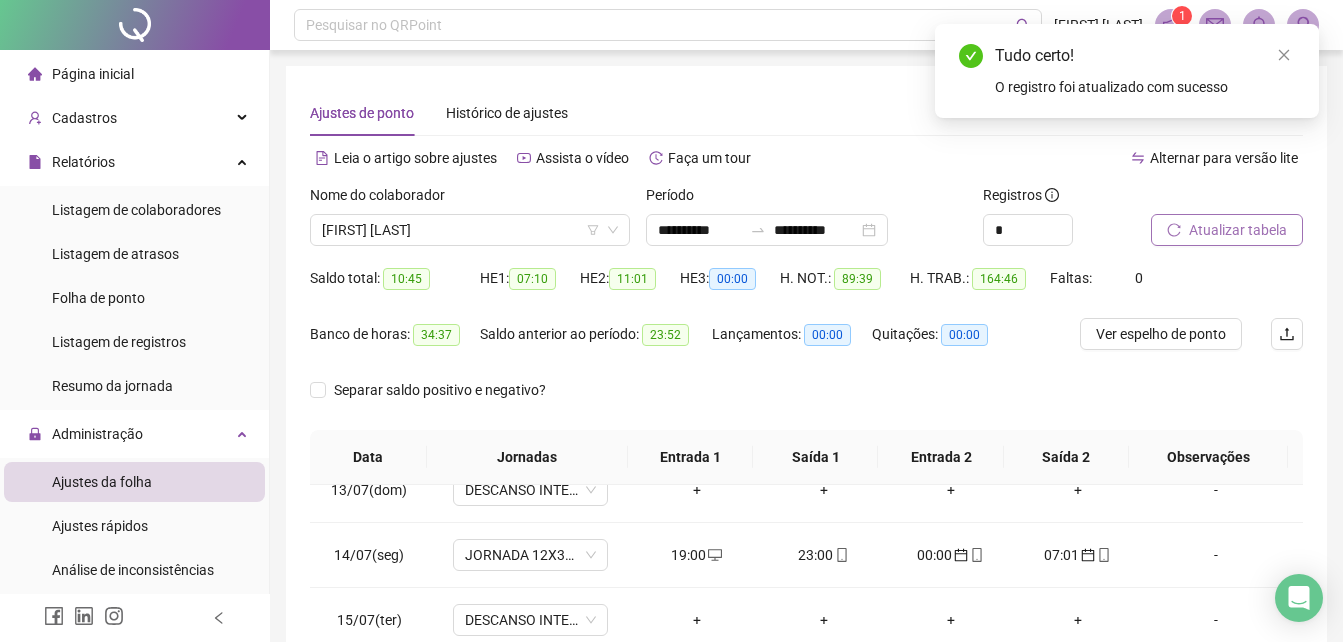 click on "Atualizar tabela" at bounding box center (1227, 230) 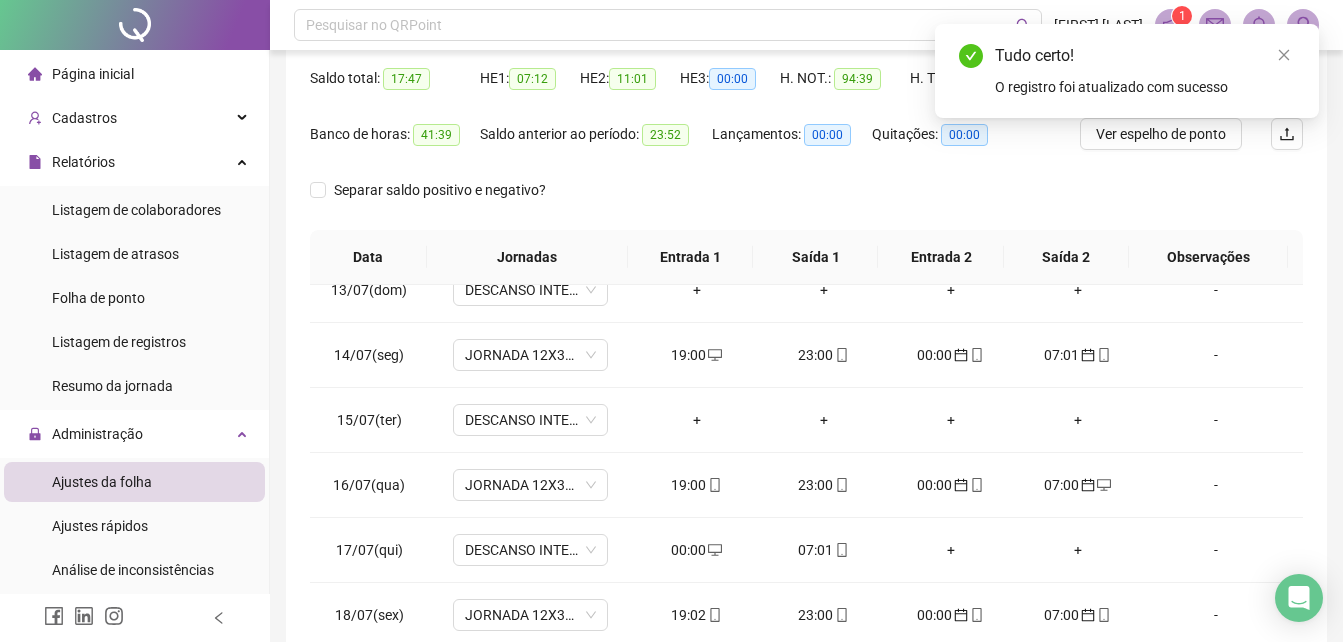 scroll, scrollTop: 300, scrollLeft: 0, axis: vertical 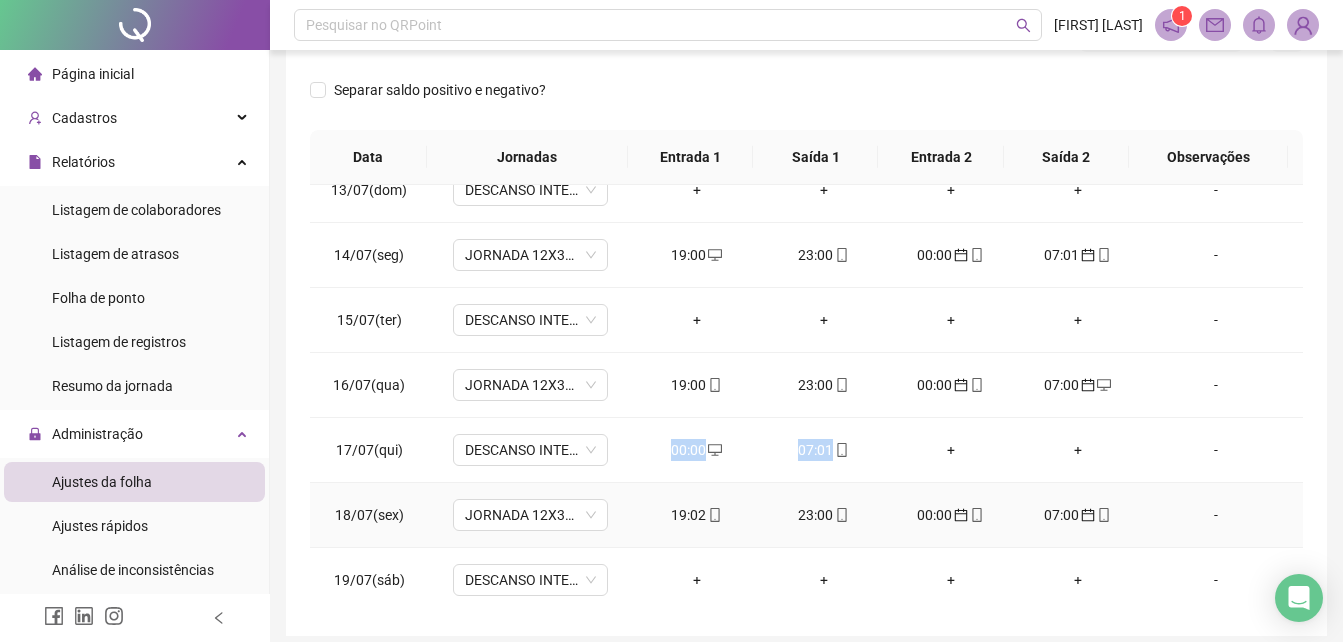 drag, startPoint x: 935, startPoint y: 456, endPoint x: 644, endPoint y: 460, distance: 291.0275 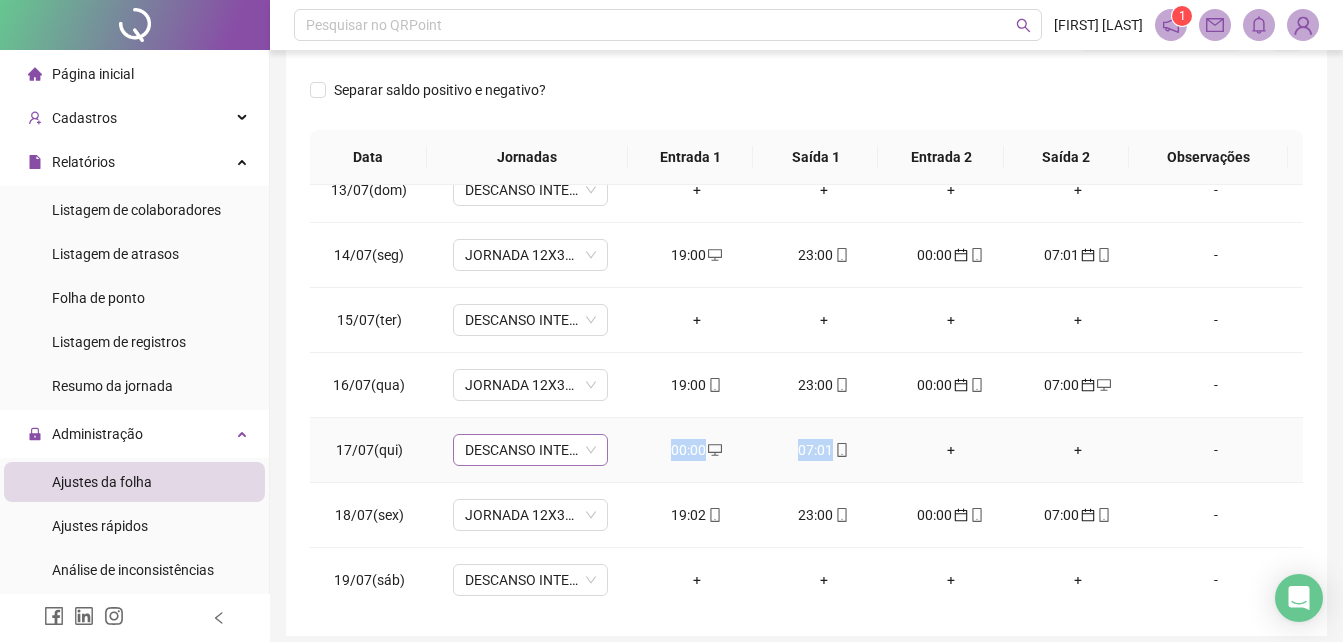 drag, startPoint x: 644, startPoint y: 460, endPoint x: 559, endPoint y: 448, distance: 85.84288 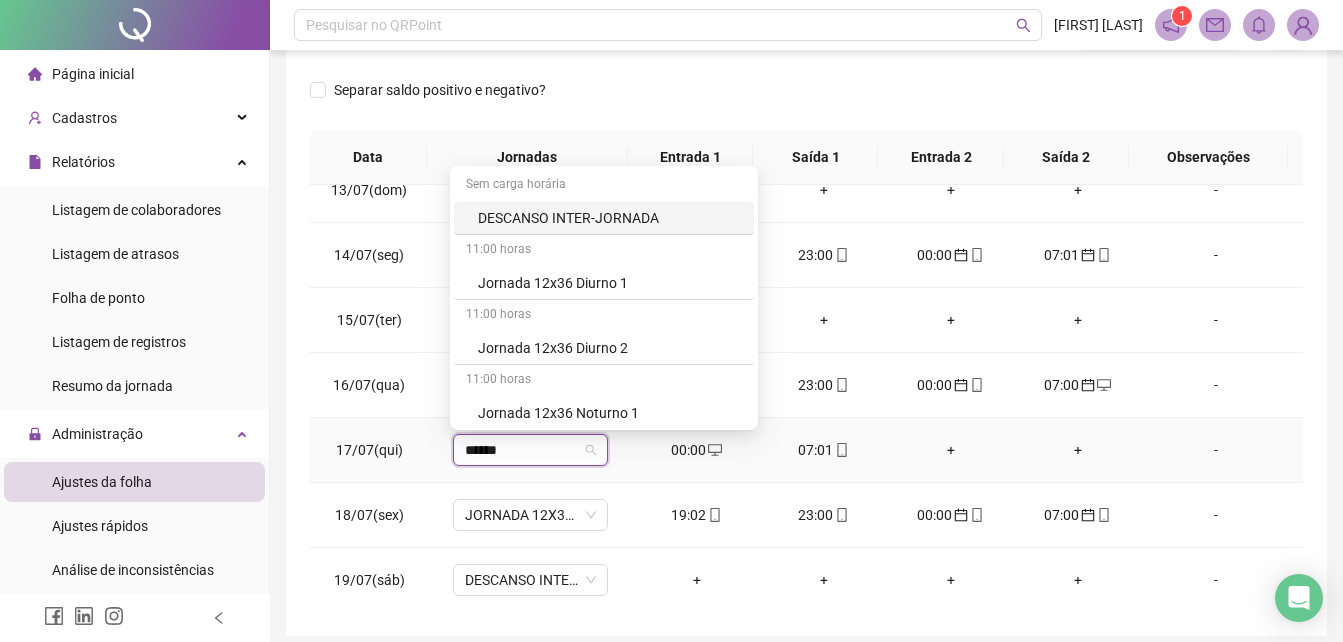 type on "*******" 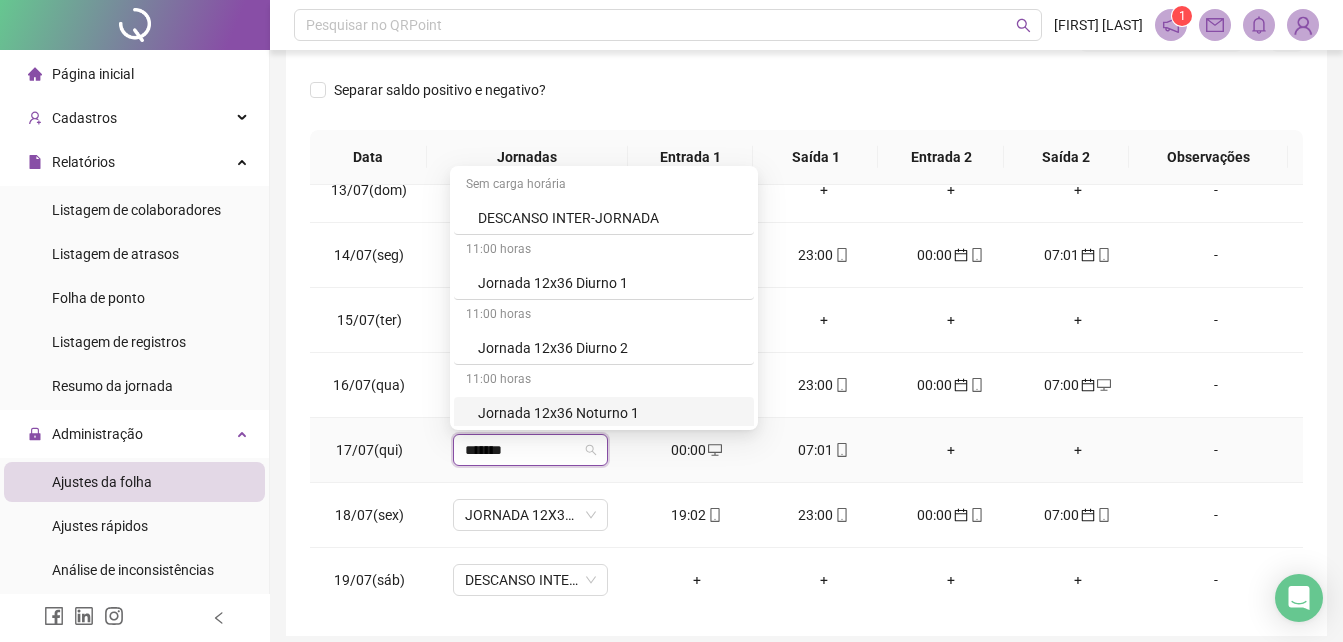 click on "Jornada 12x36 Noturno 1" at bounding box center (610, 413) 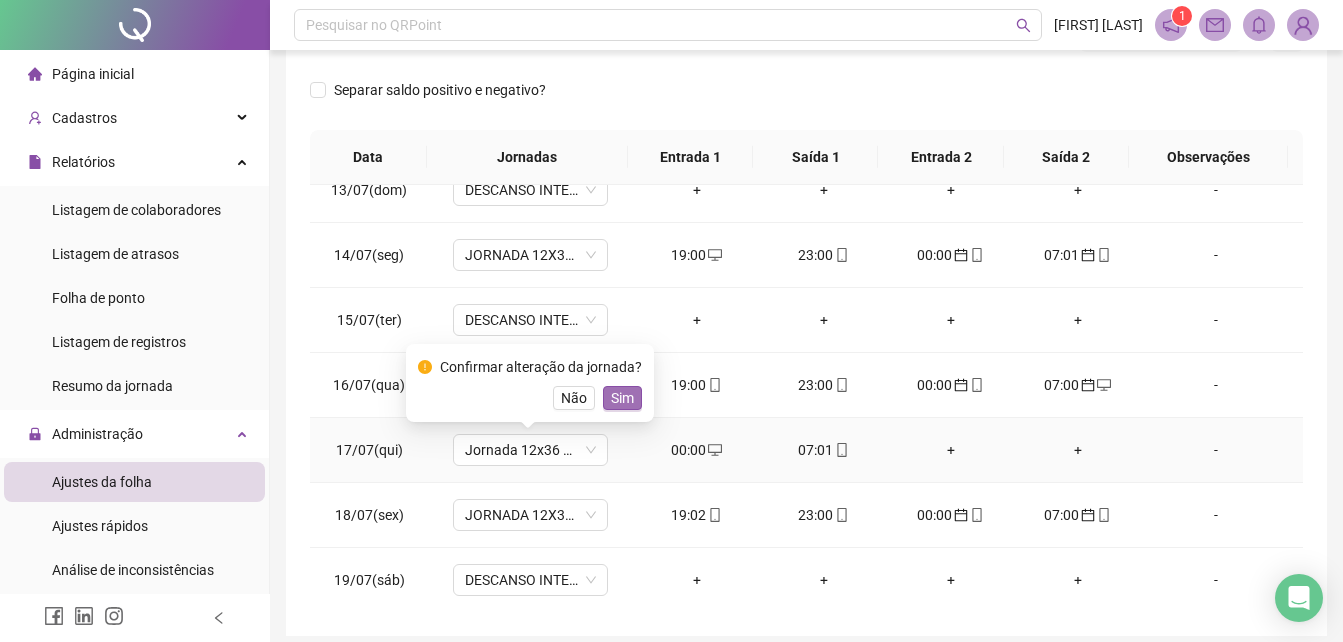 click on "Sim" at bounding box center (622, 398) 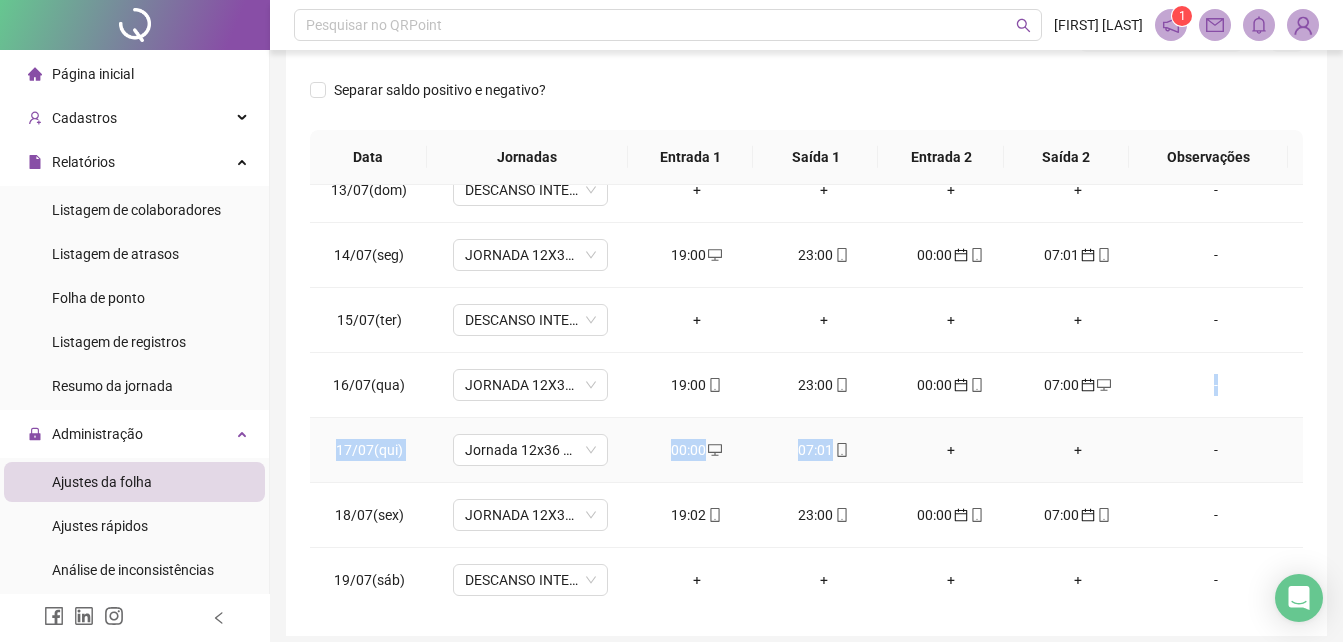 drag, startPoint x: 941, startPoint y: 452, endPoint x: 1112, endPoint y: 398, distance: 179.32373 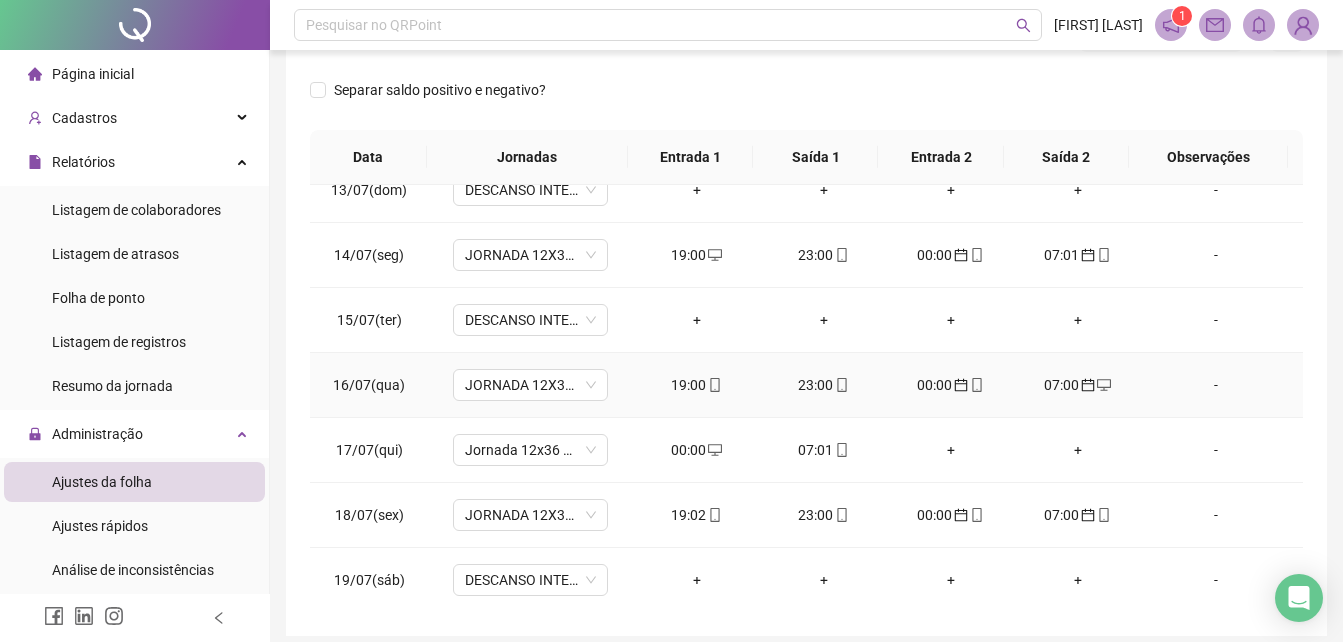 drag, startPoint x: 1112, startPoint y: 398, endPoint x: 1193, endPoint y: 488, distance: 121.08262 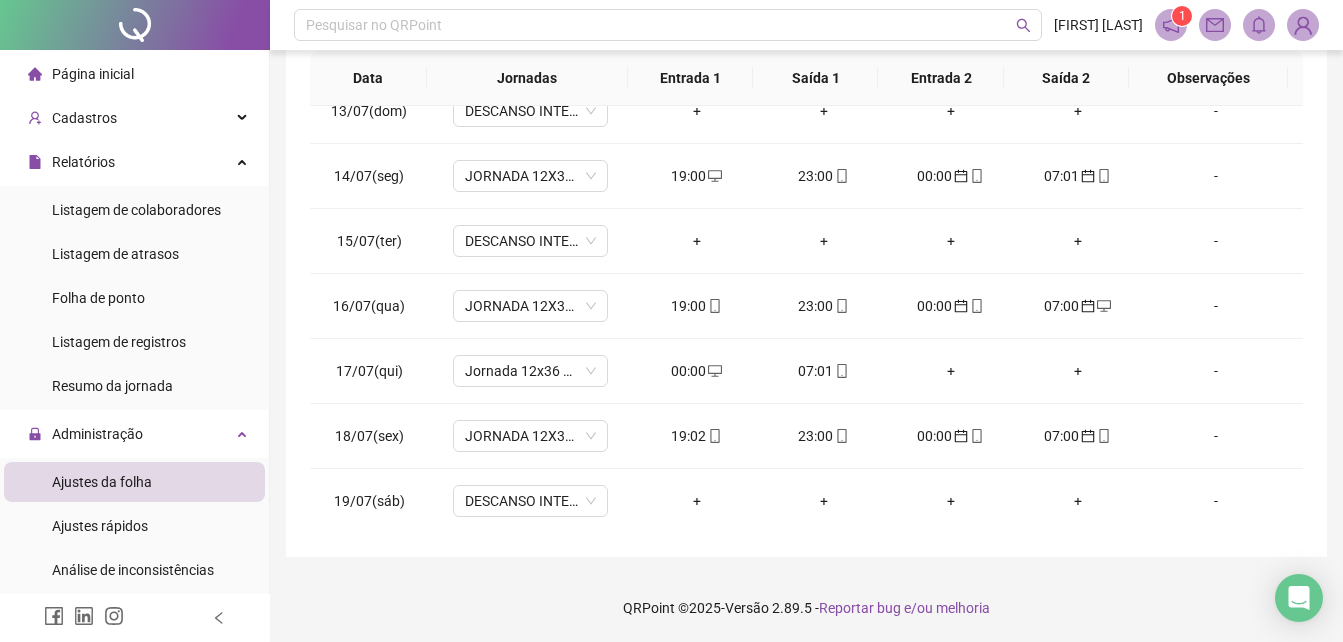 scroll, scrollTop: 380, scrollLeft: 0, axis: vertical 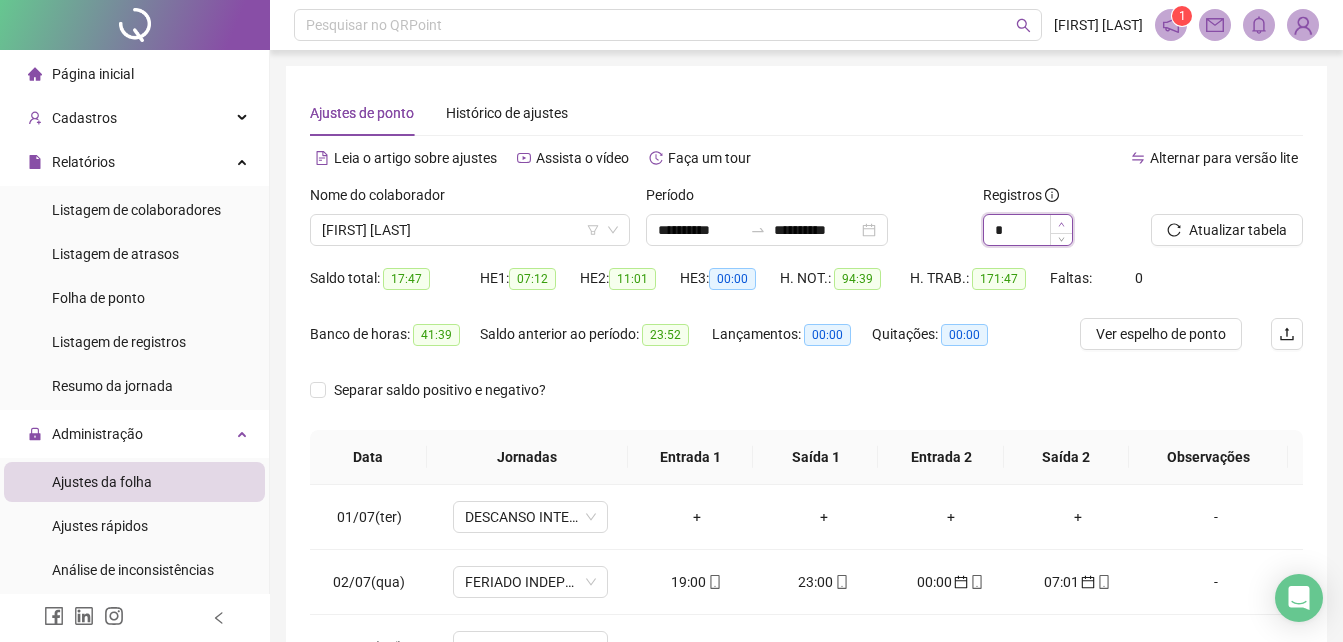 click at bounding box center [1061, 224] 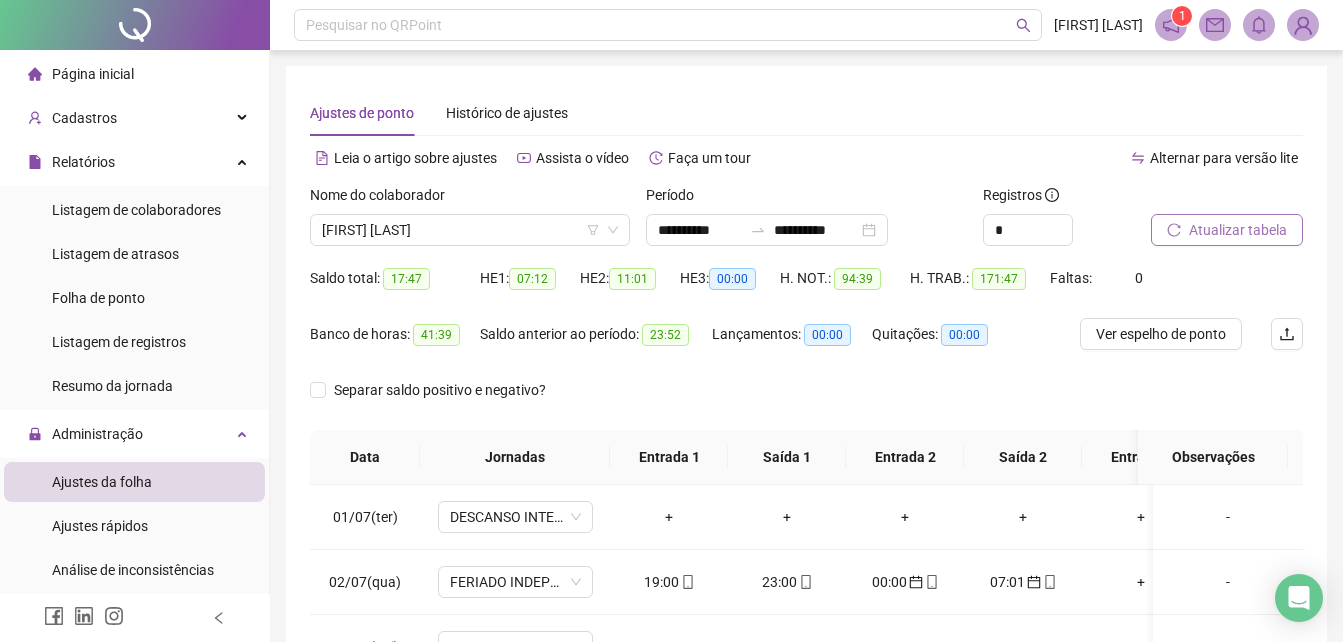click on "Atualizar tabela" at bounding box center (1238, 230) 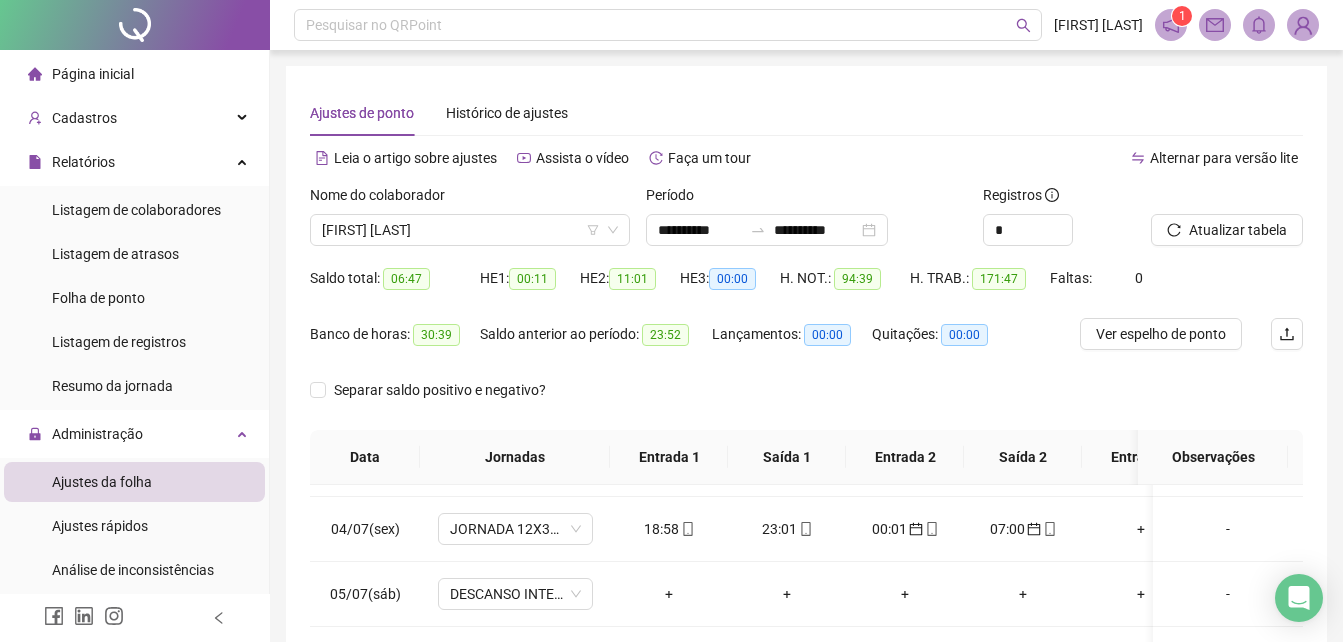scroll, scrollTop: 200, scrollLeft: 0, axis: vertical 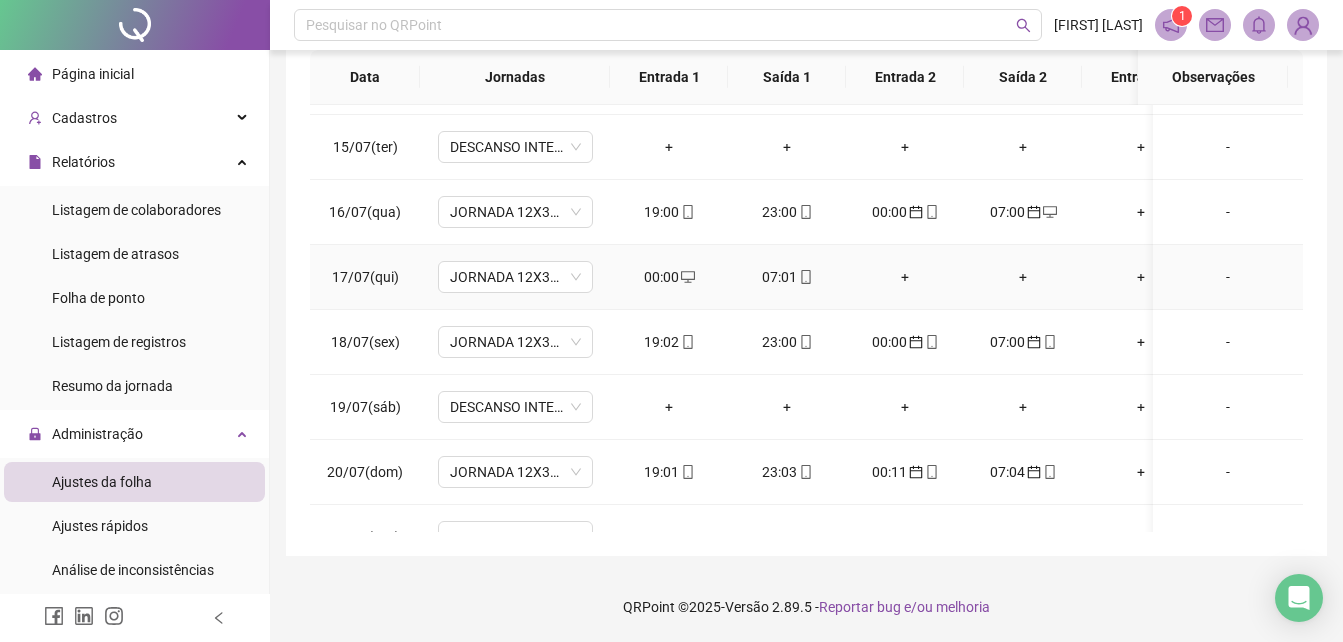 click on "+" at bounding box center [905, 277] 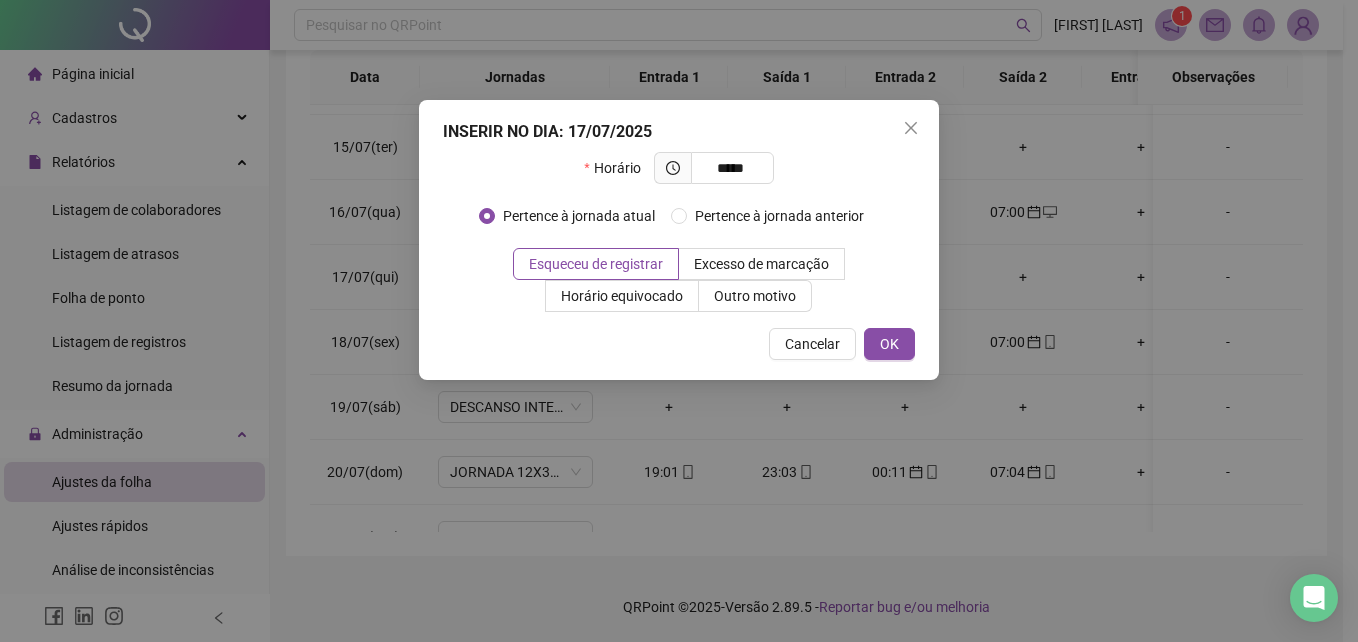 type on "*****" 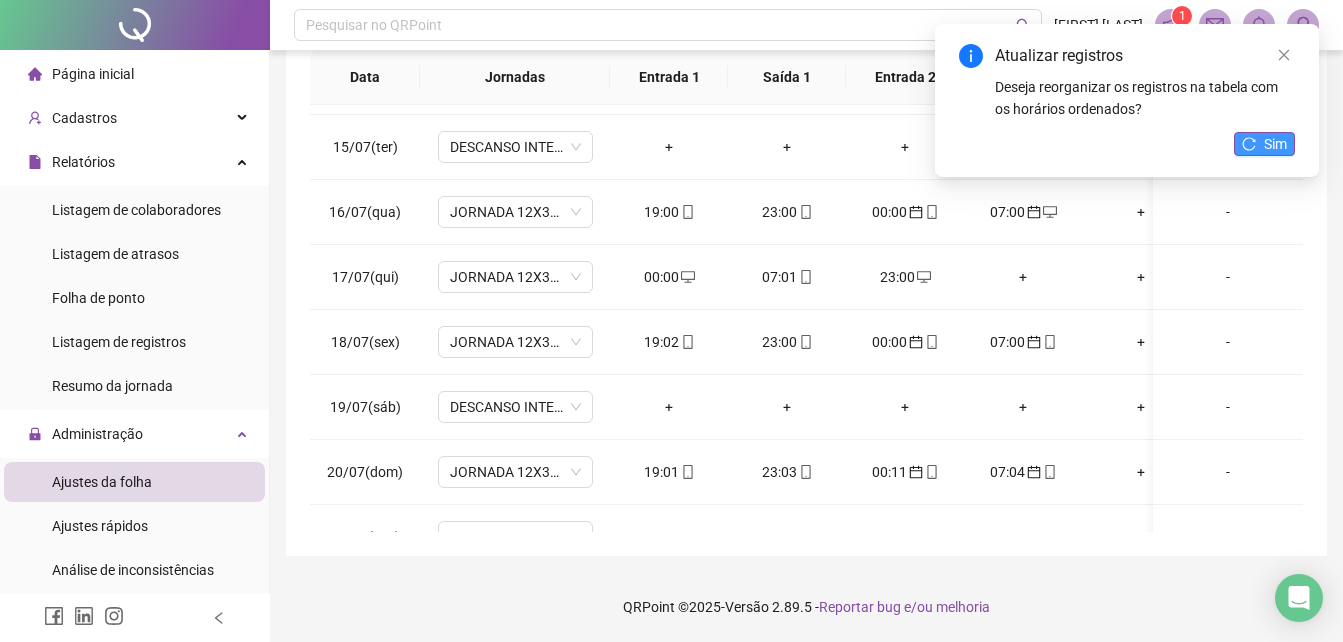 click 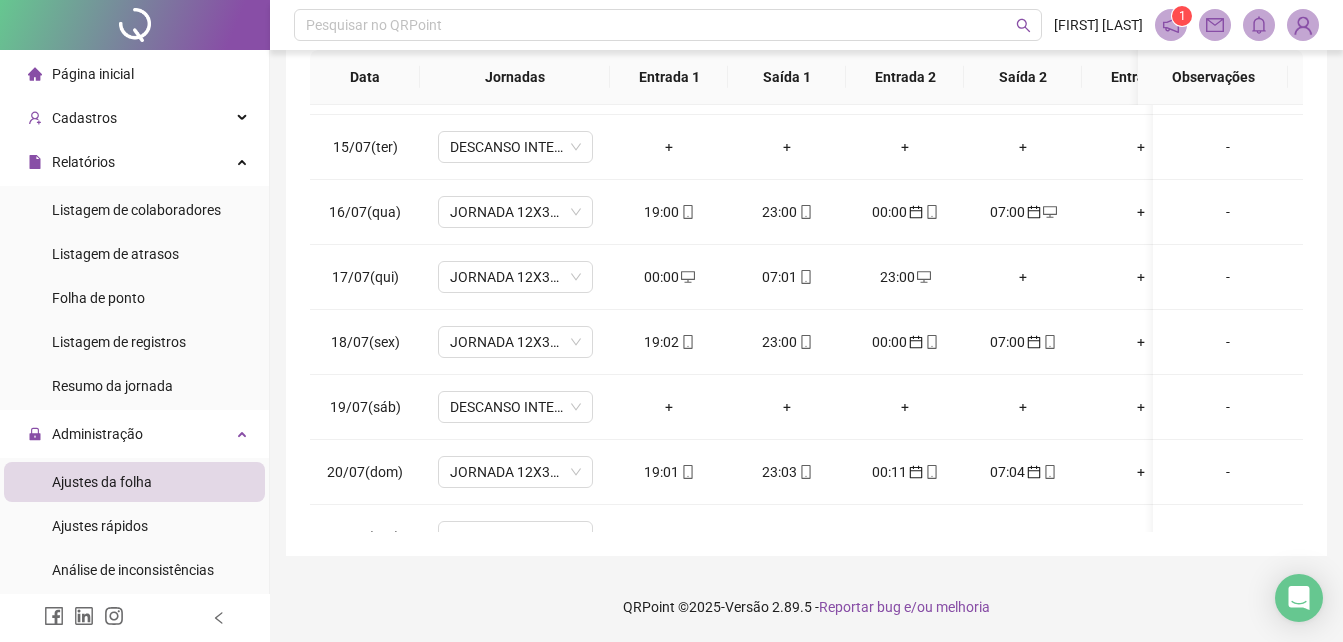 scroll, scrollTop: 900, scrollLeft: 7, axis: both 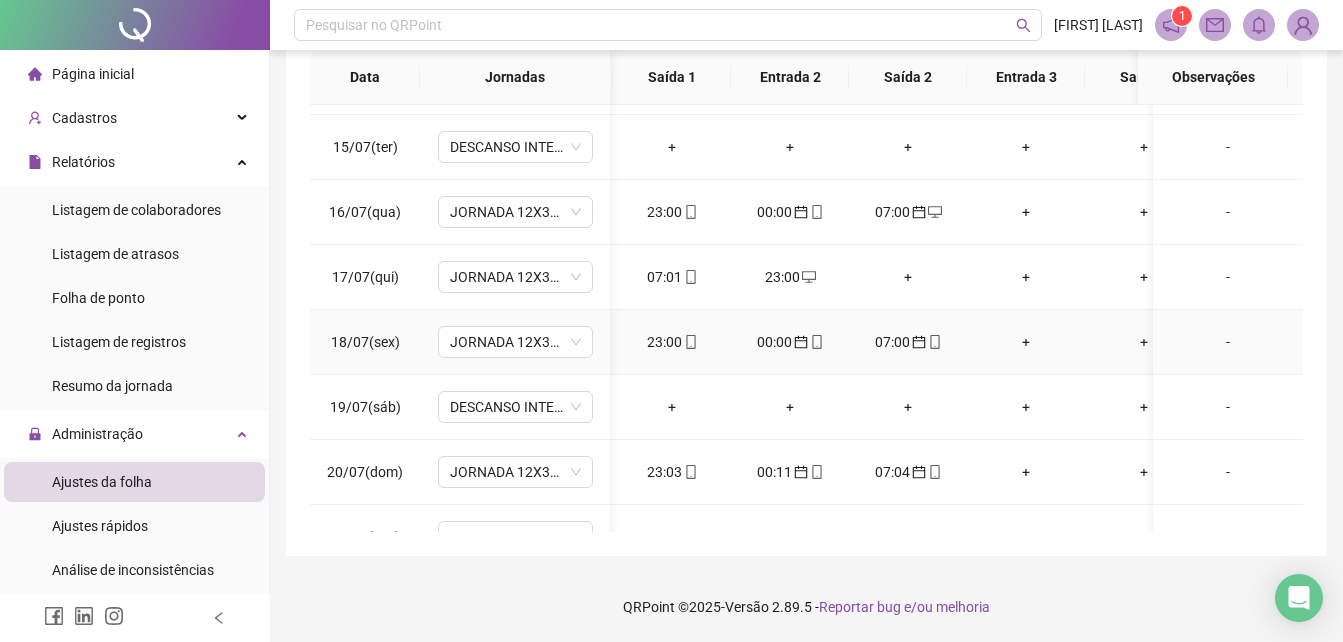click on "+" at bounding box center [1026, 342] 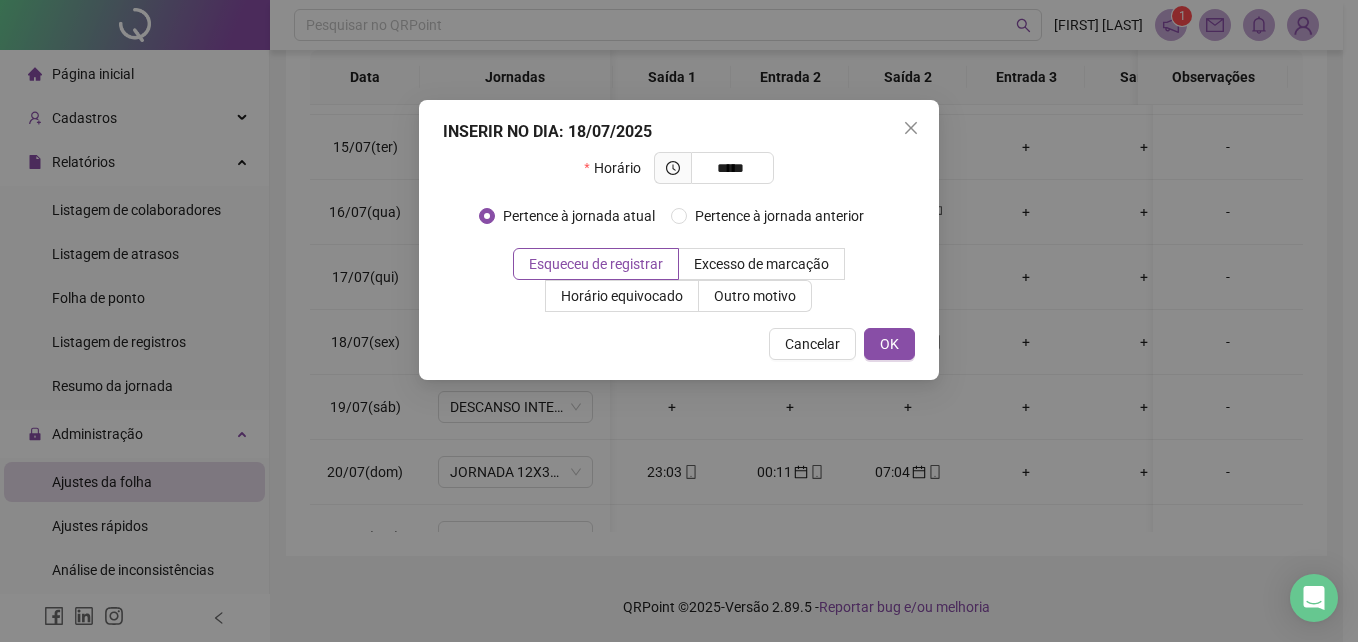 type on "*****" 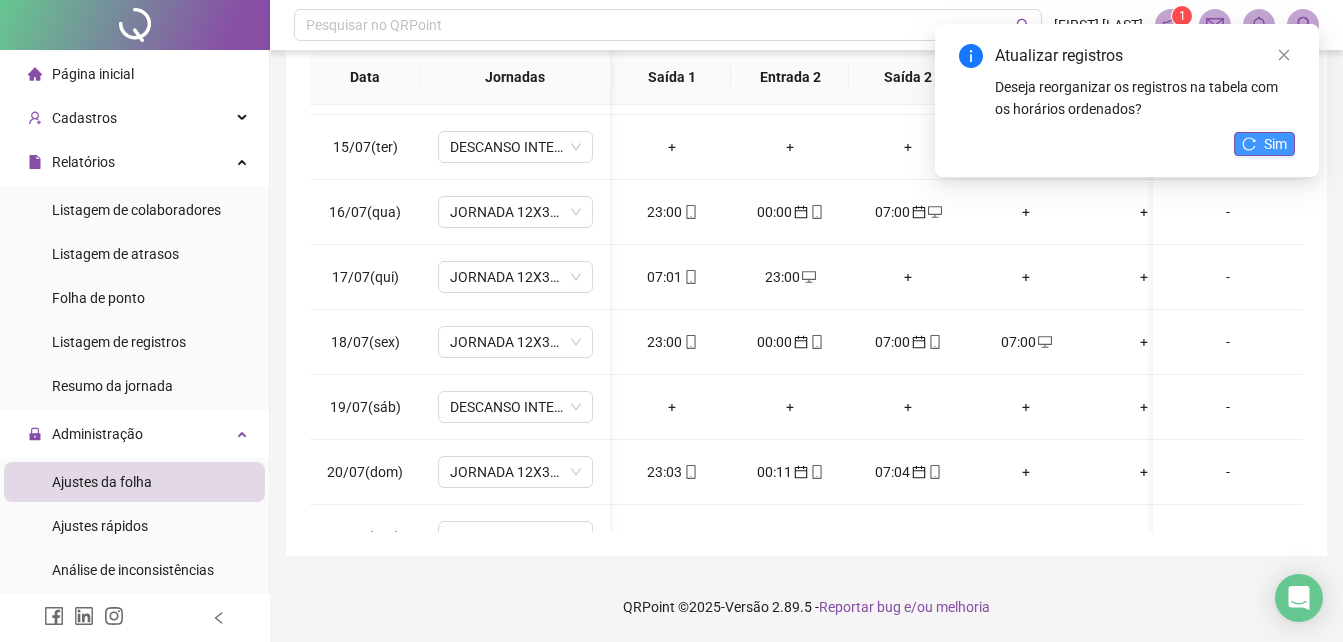 click 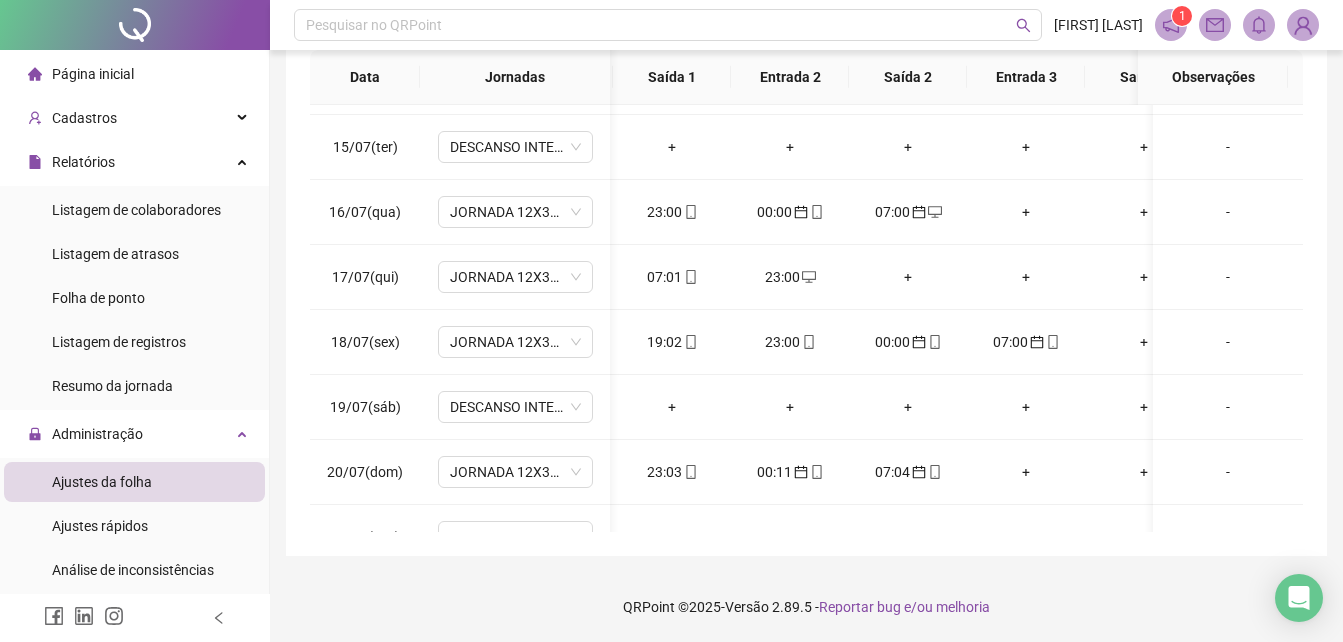 scroll, scrollTop: 900, scrollLeft: 180, axis: both 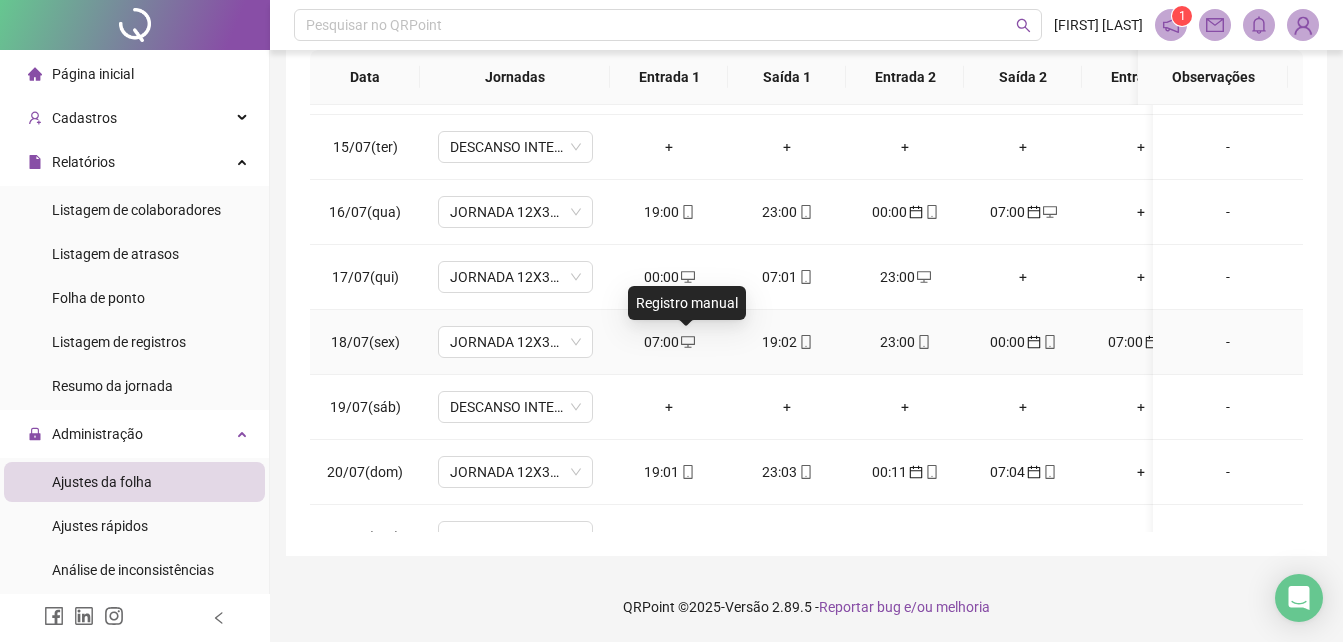 click 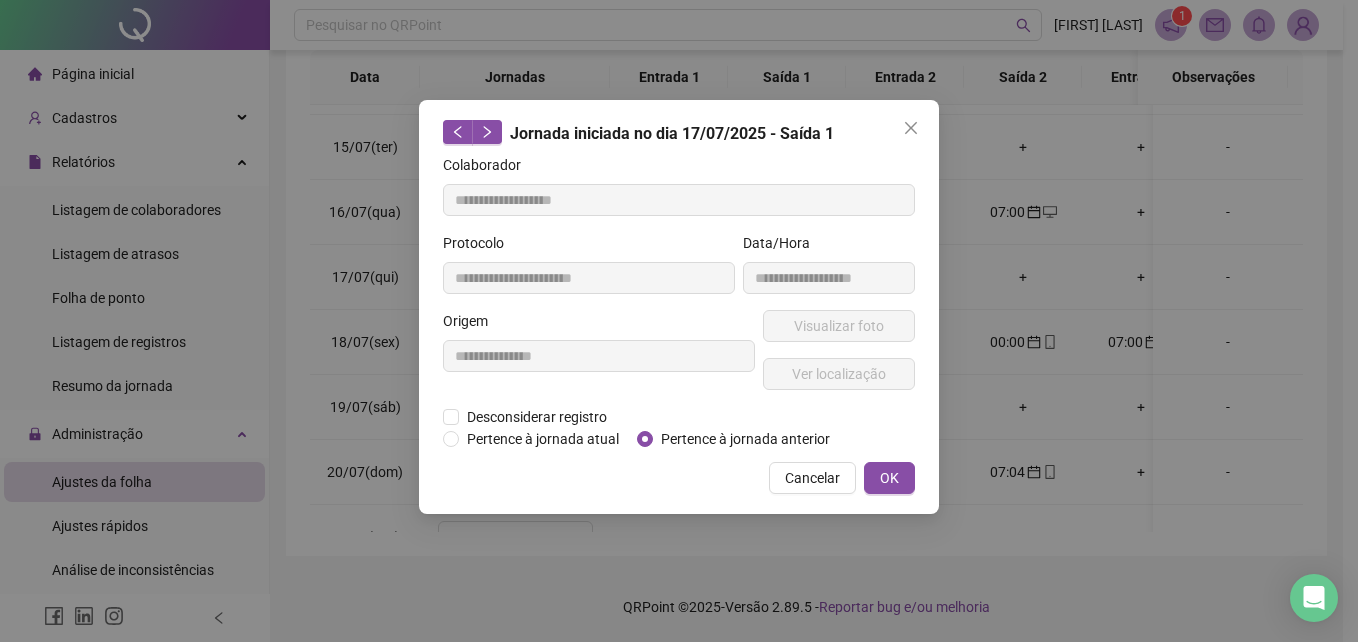 type on "**********" 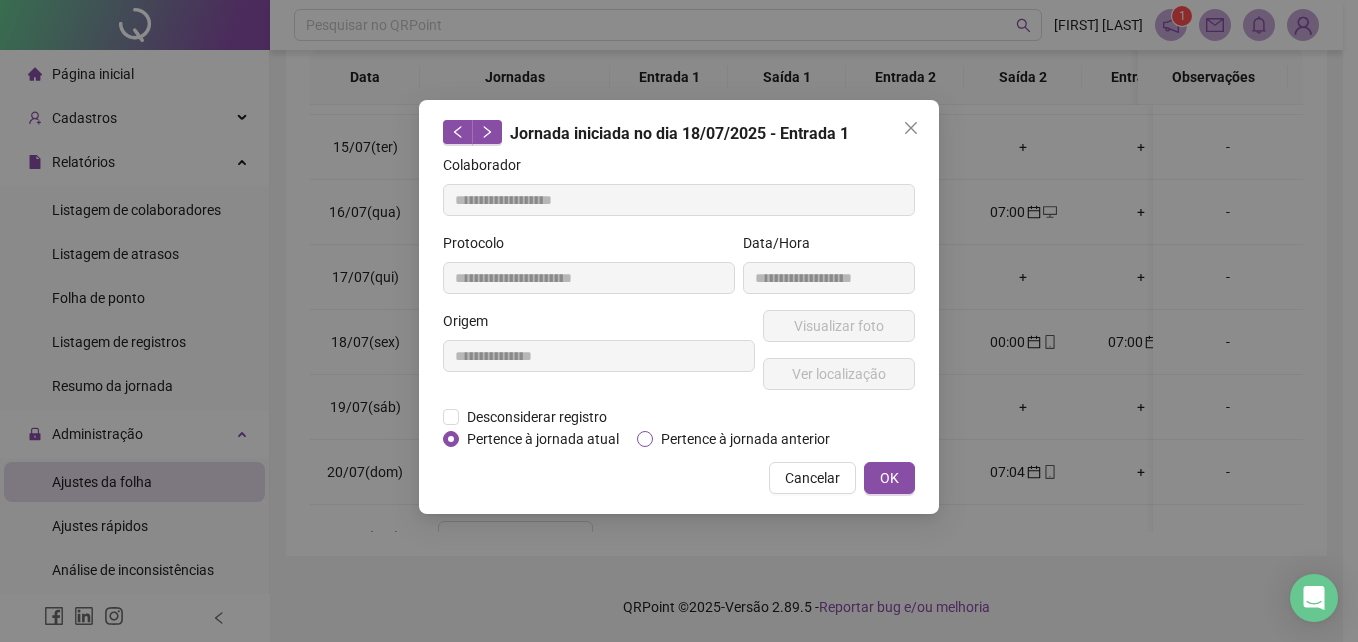 click on "Pertence à jornada anterior" at bounding box center [737, 439] 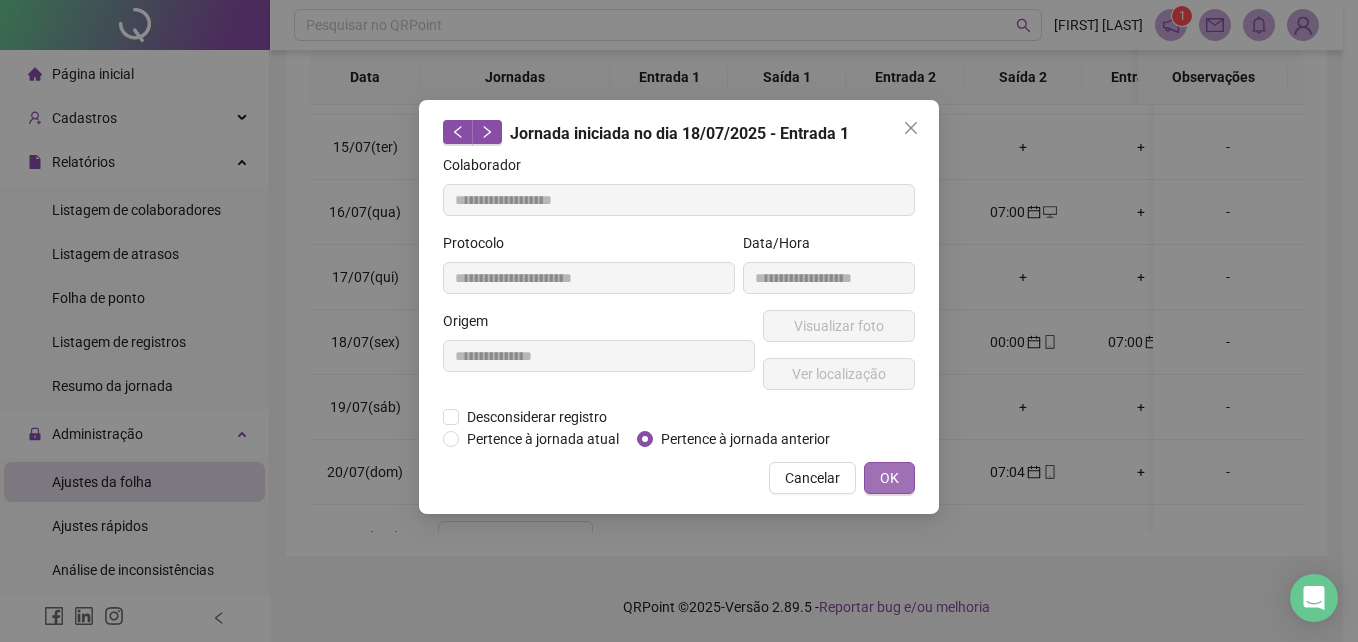 click on "OK" at bounding box center (889, 478) 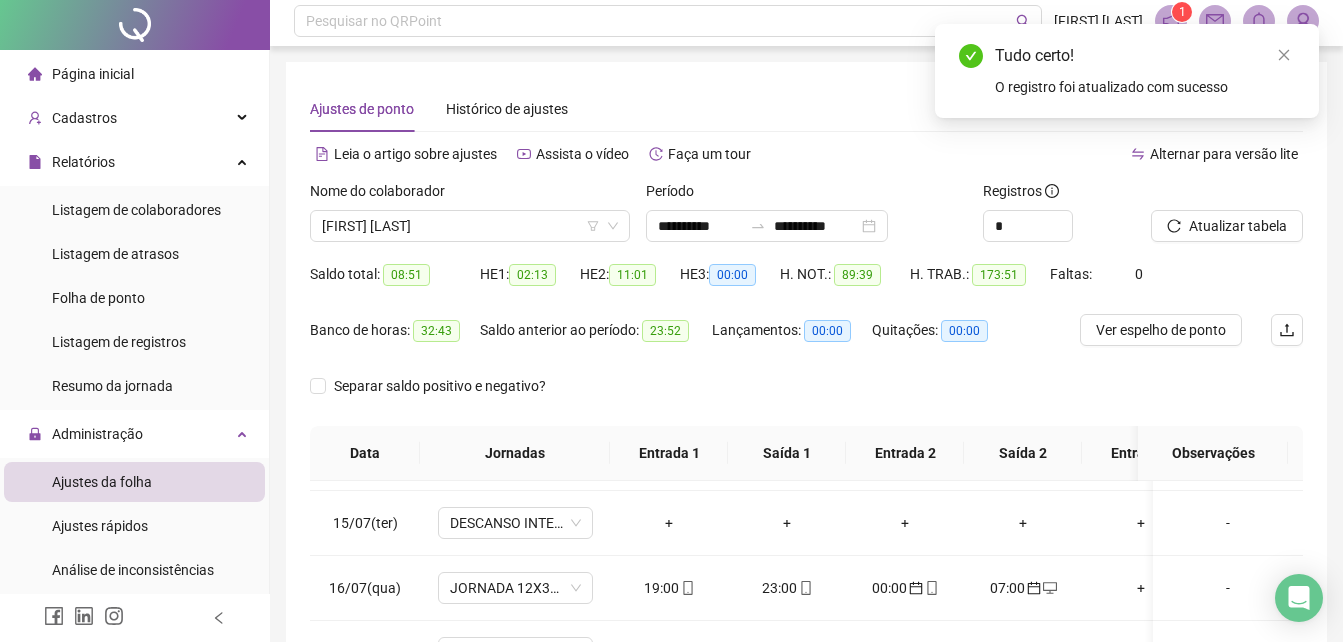 scroll, scrollTop: 0, scrollLeft: 0, axis: both 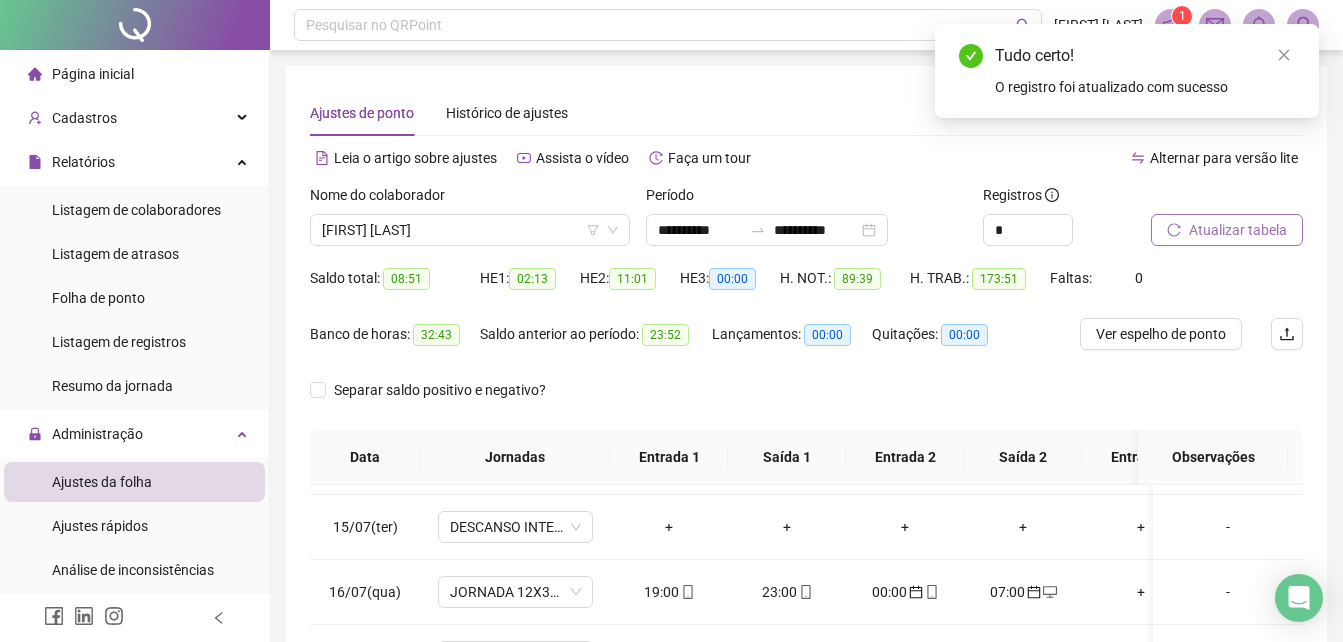 click on "Atualizar tabela" at bounding box center [1238, 230] 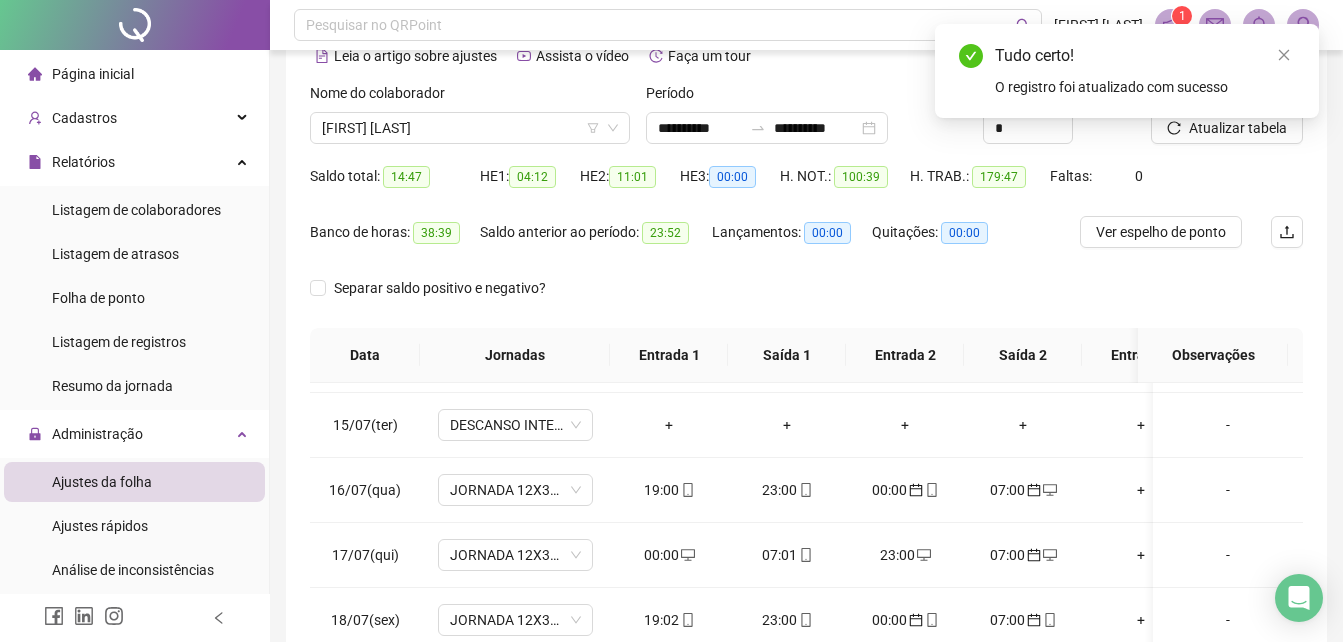 scroll, scrollTop: 200, scrollLeft: 0, axis: vertical 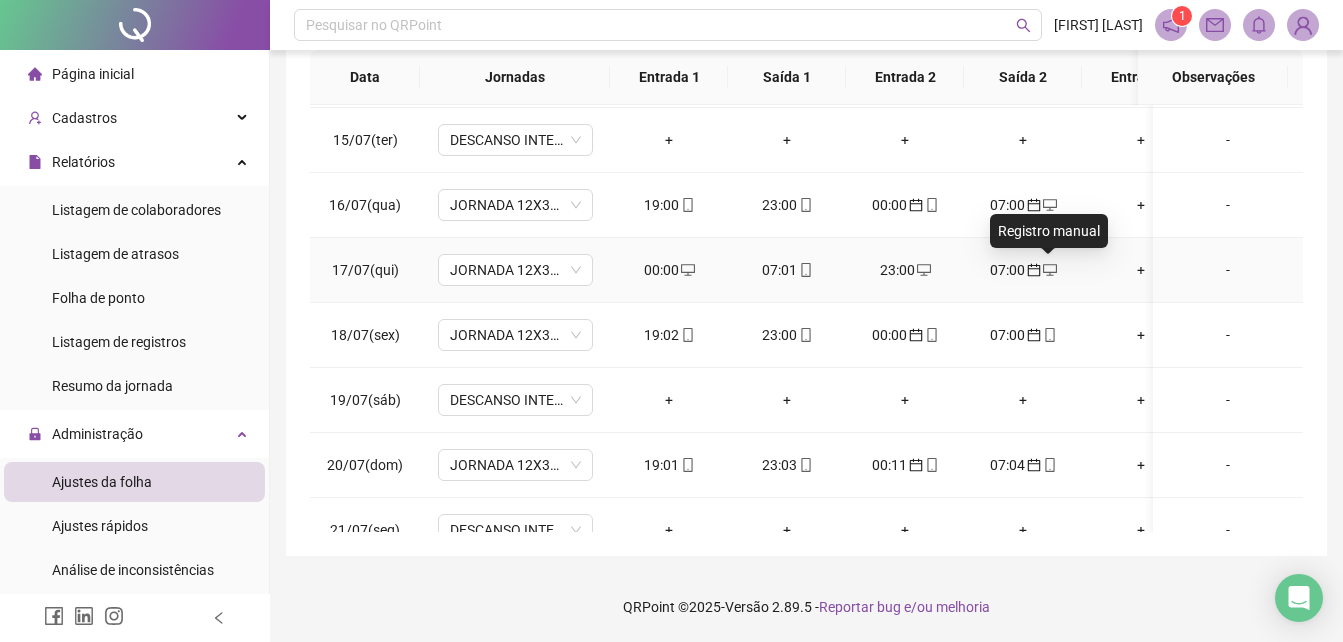 click 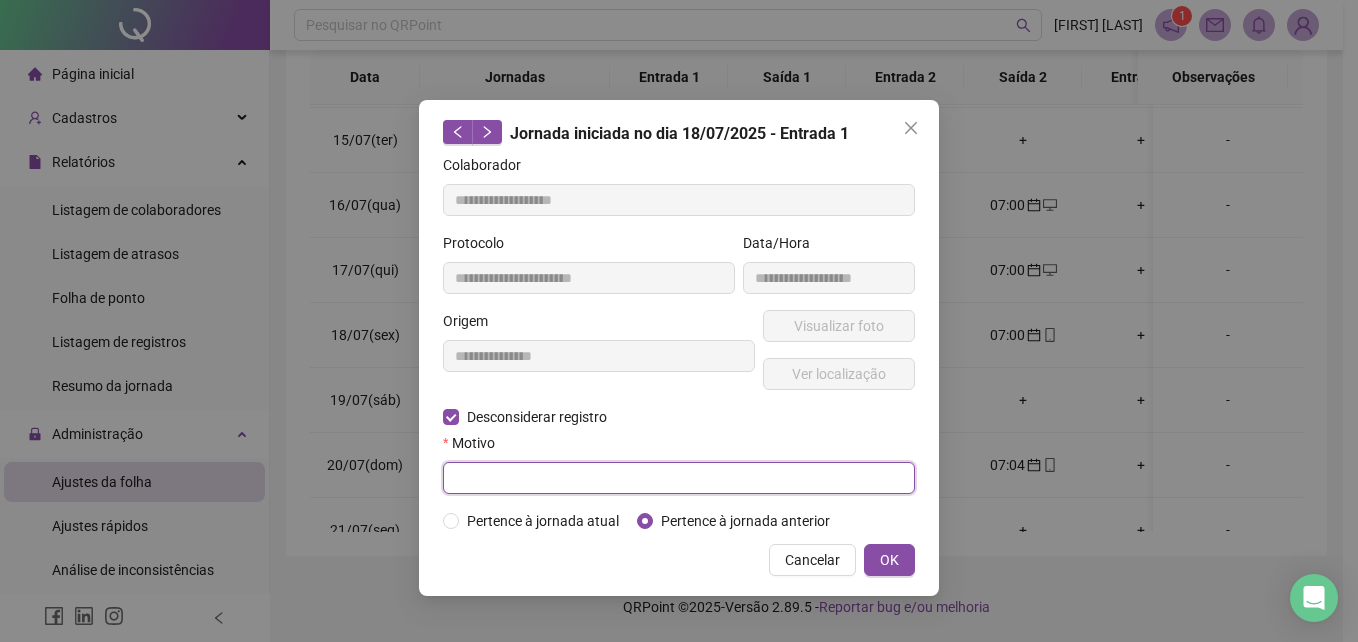 click at bounding box center (679, 478) 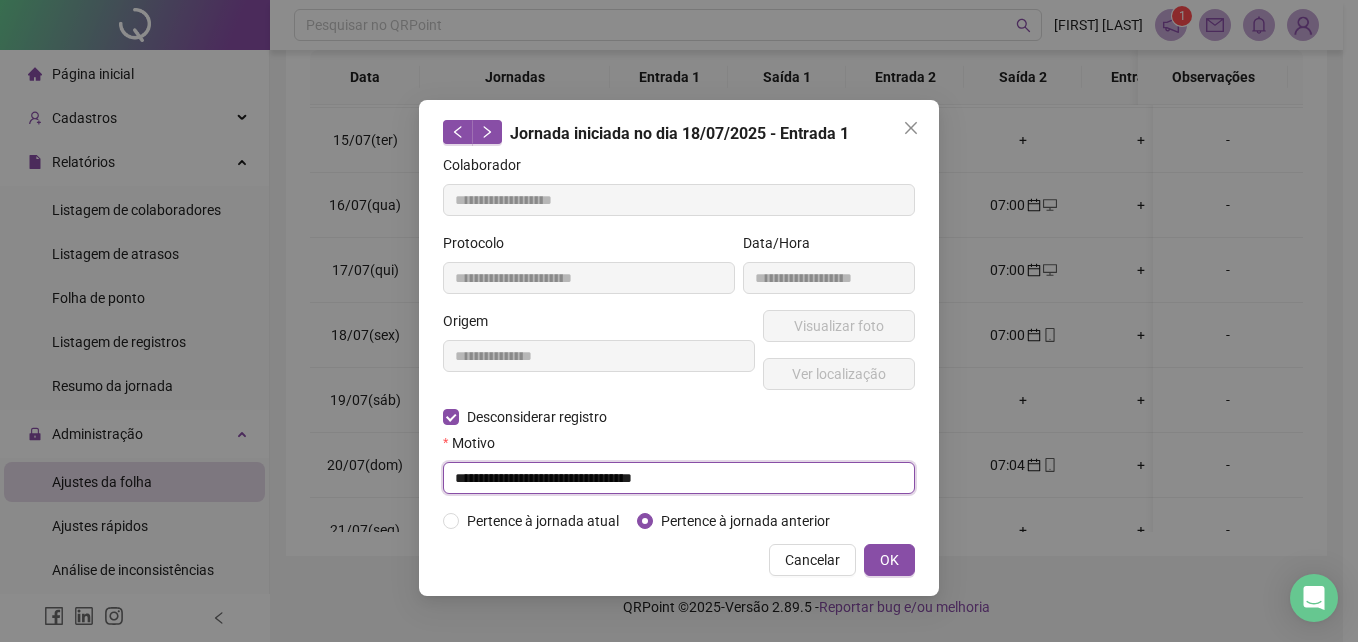 drag, startPoint x: 674, startPoint y: 477, endPoint x: 408, endPoint y: 469, distance: 266.12027 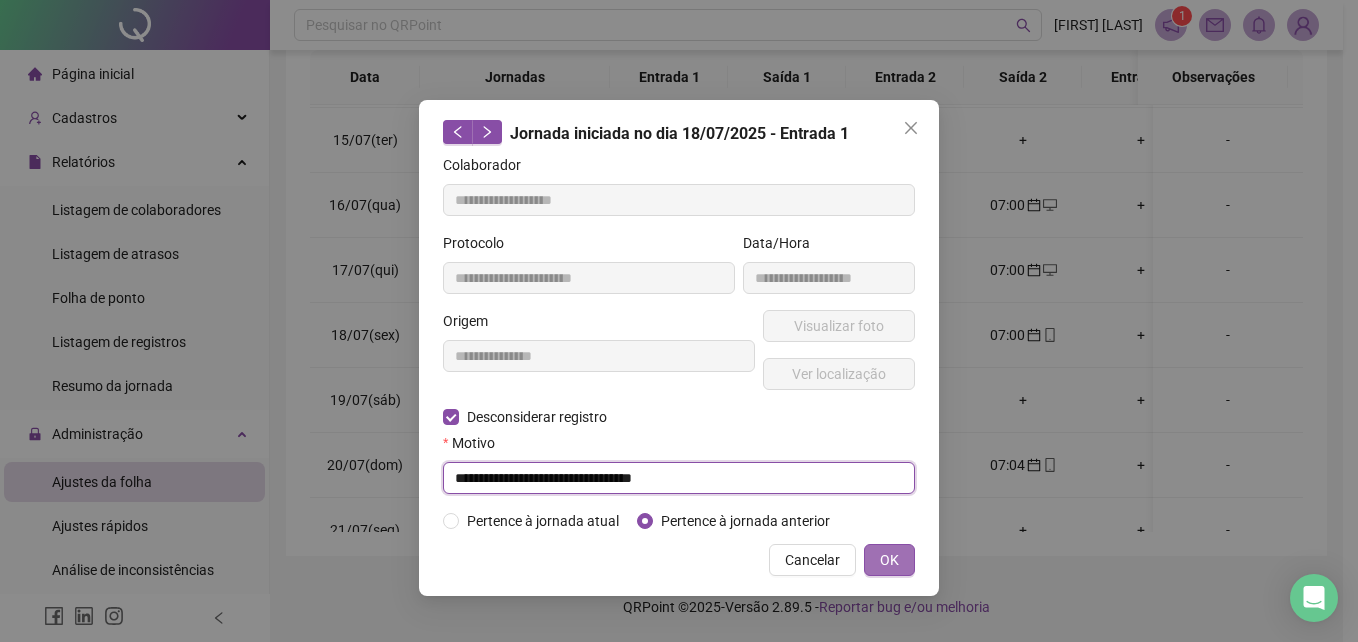 type on "**********" 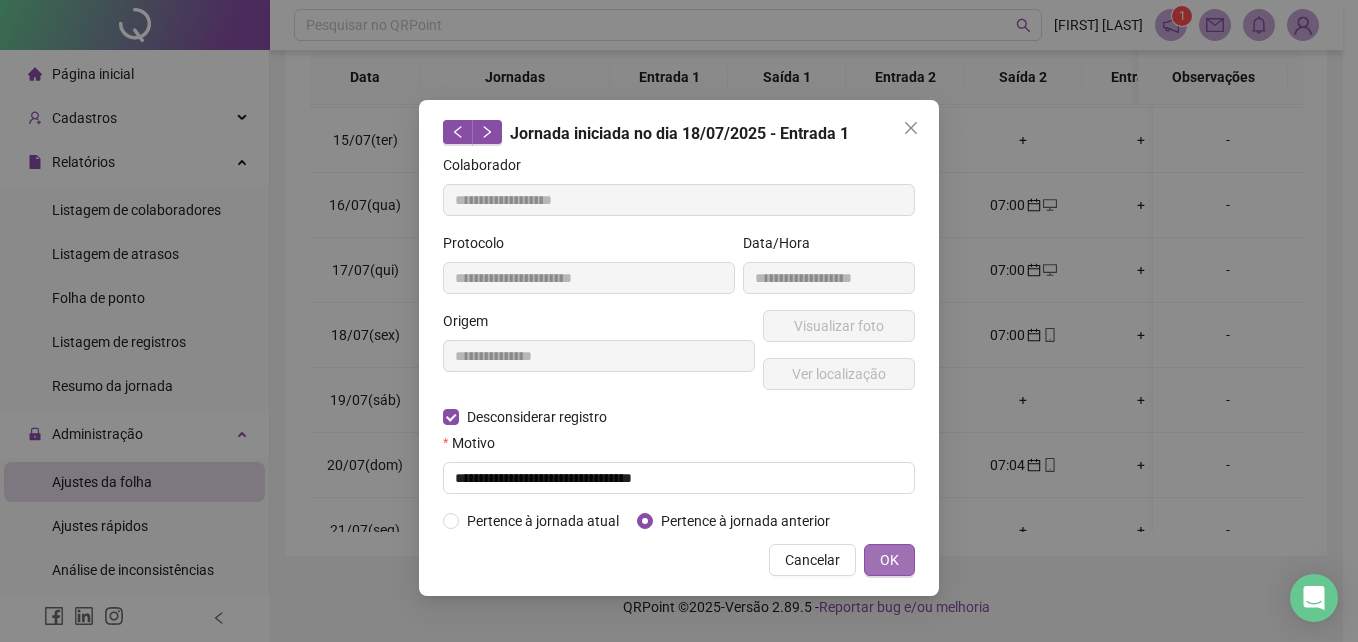 click on "OK" at bounding box center [889, 560] 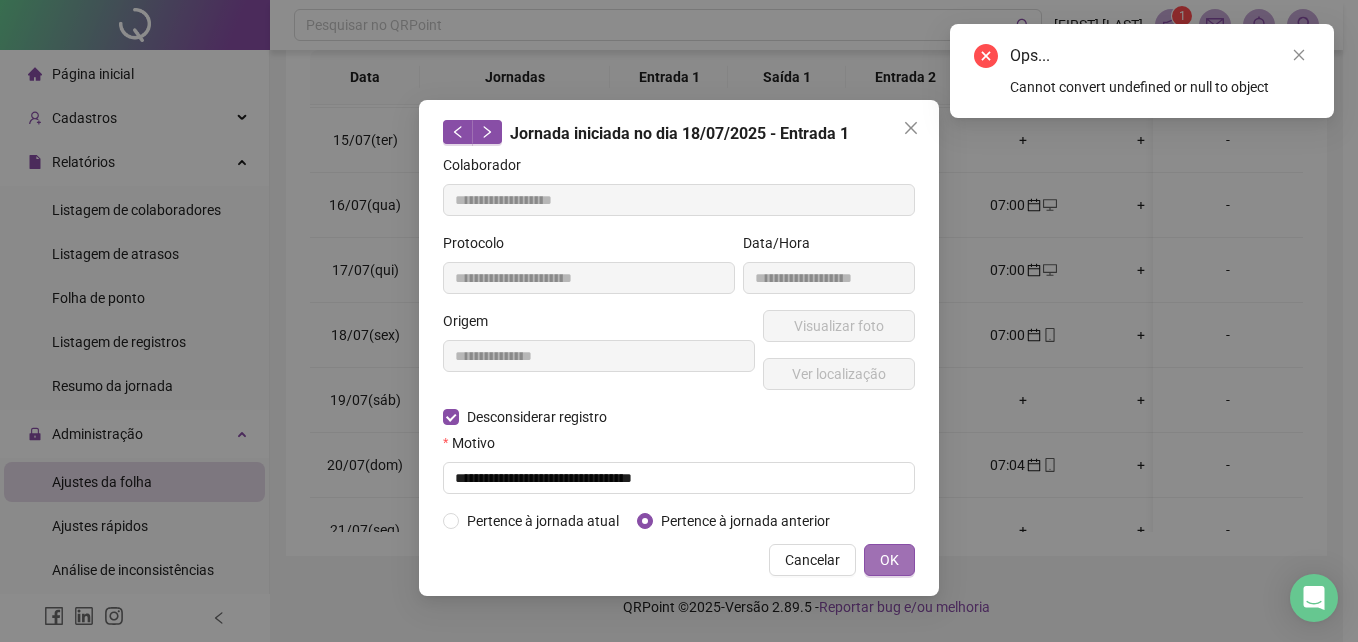 click on "OK" at bounding box center (889, 560) 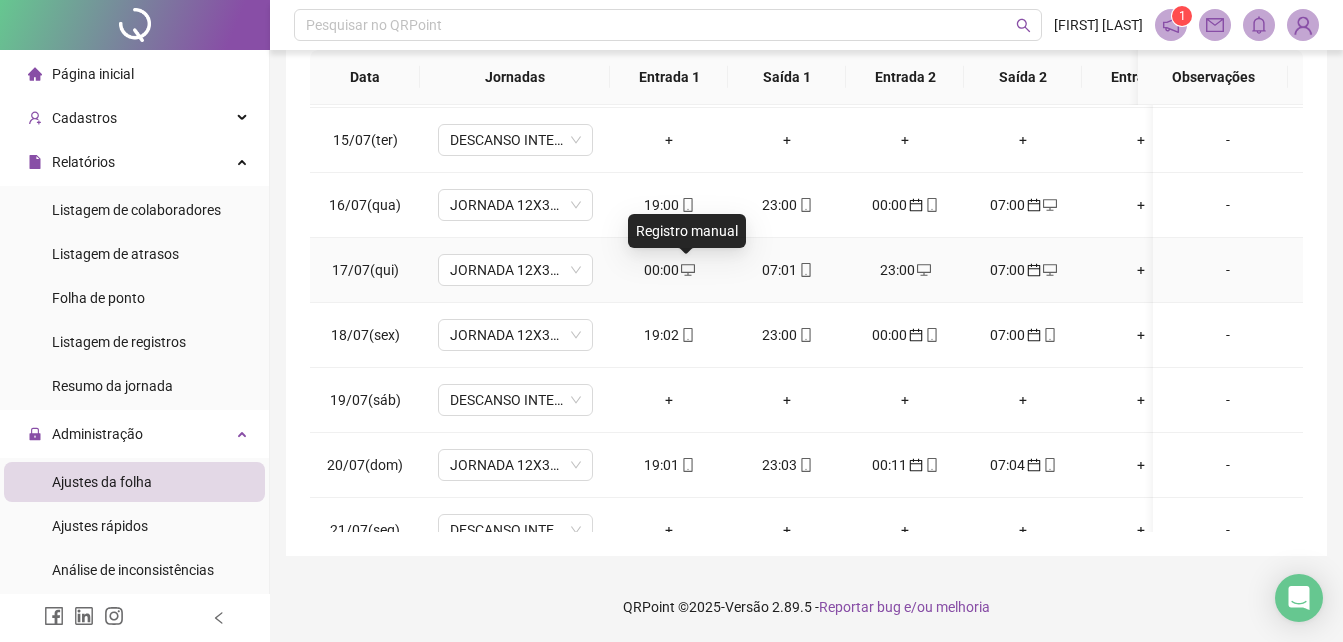 click 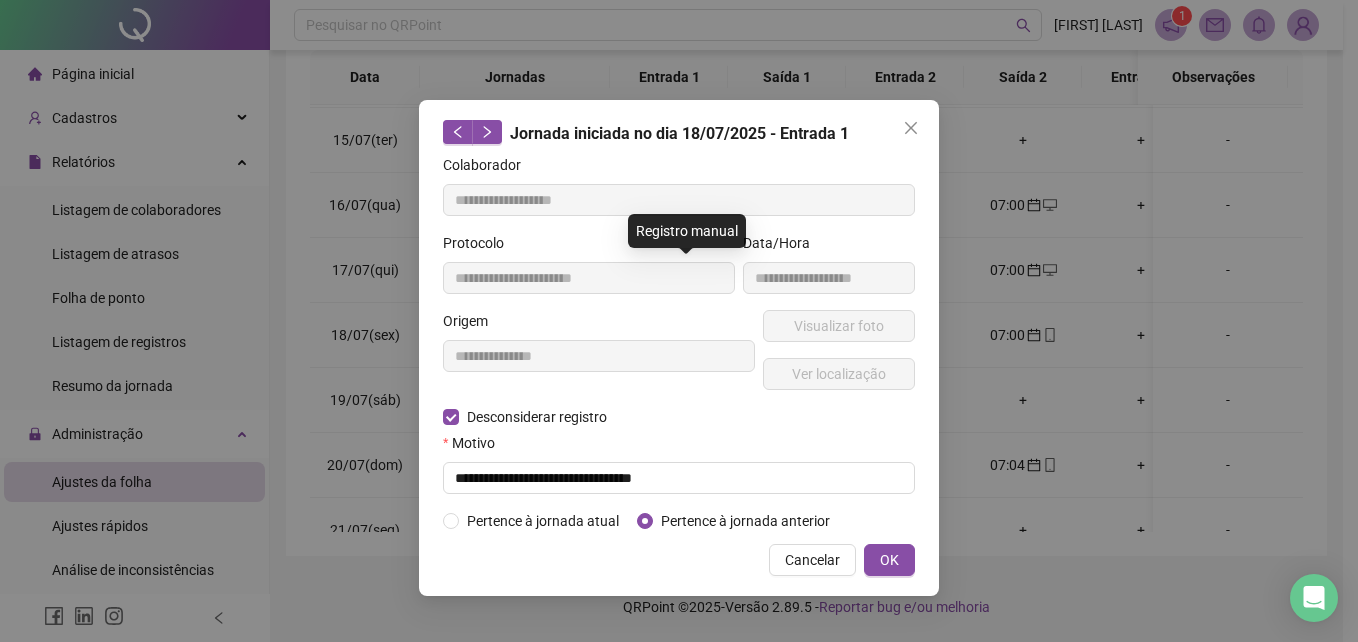 type on "**********" 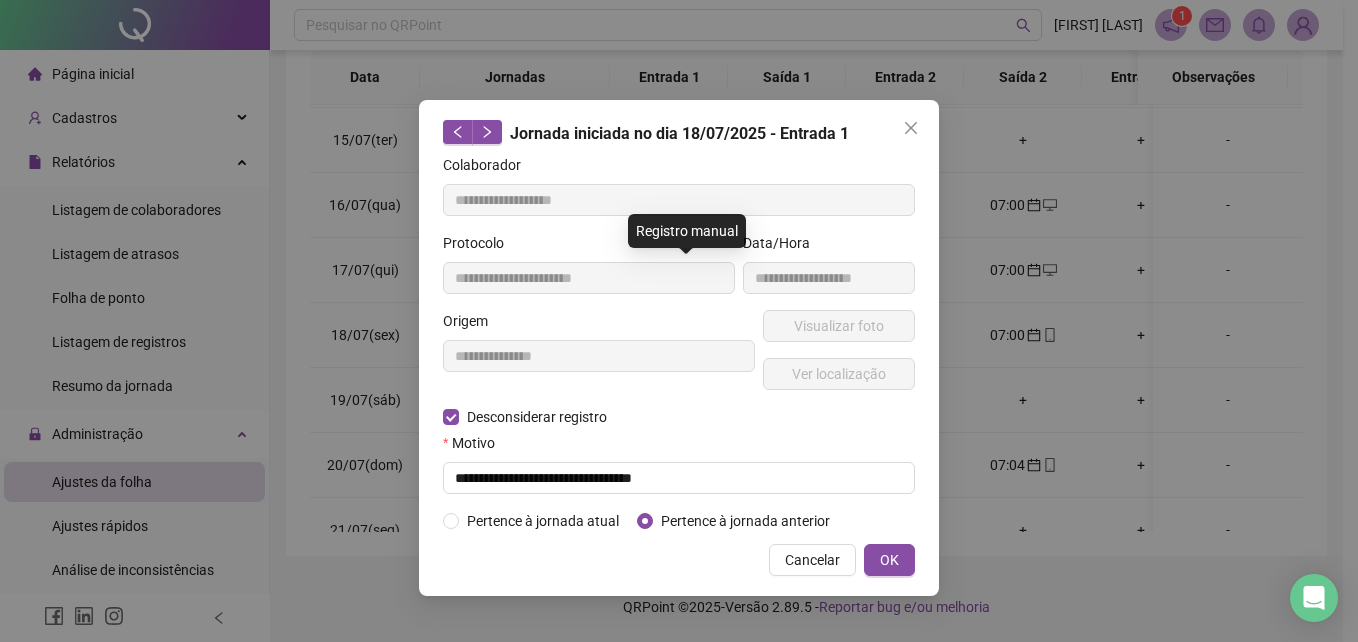 type on "**********" 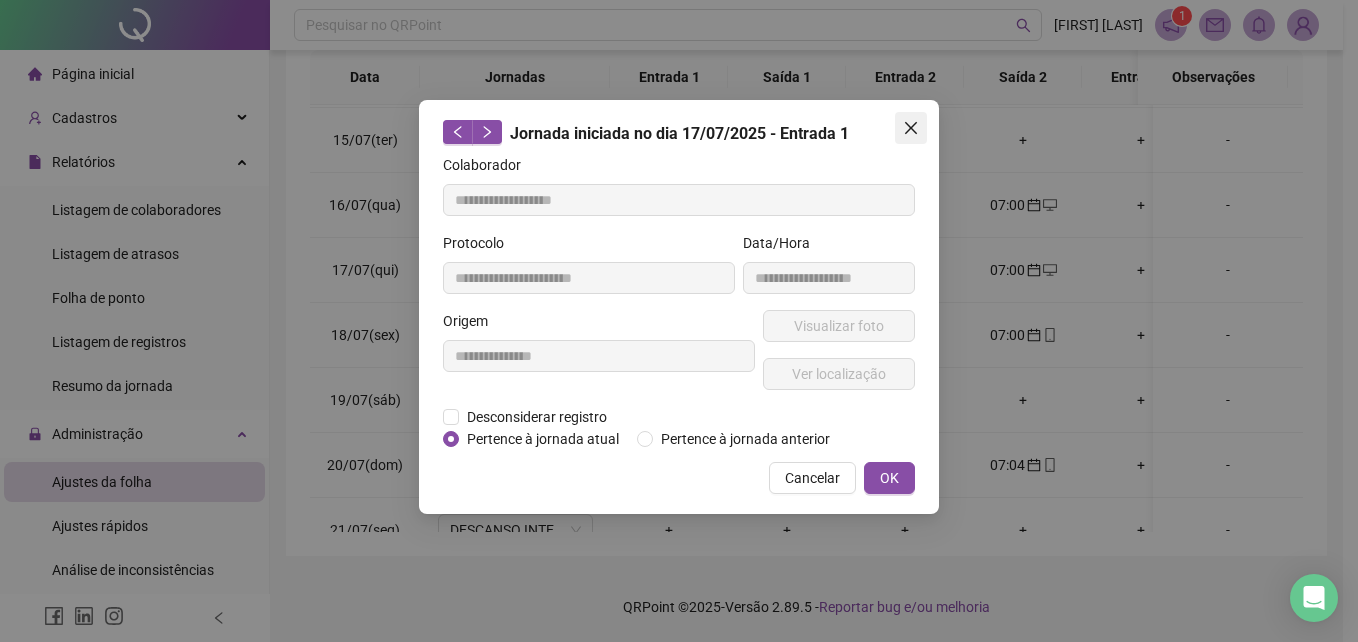 click 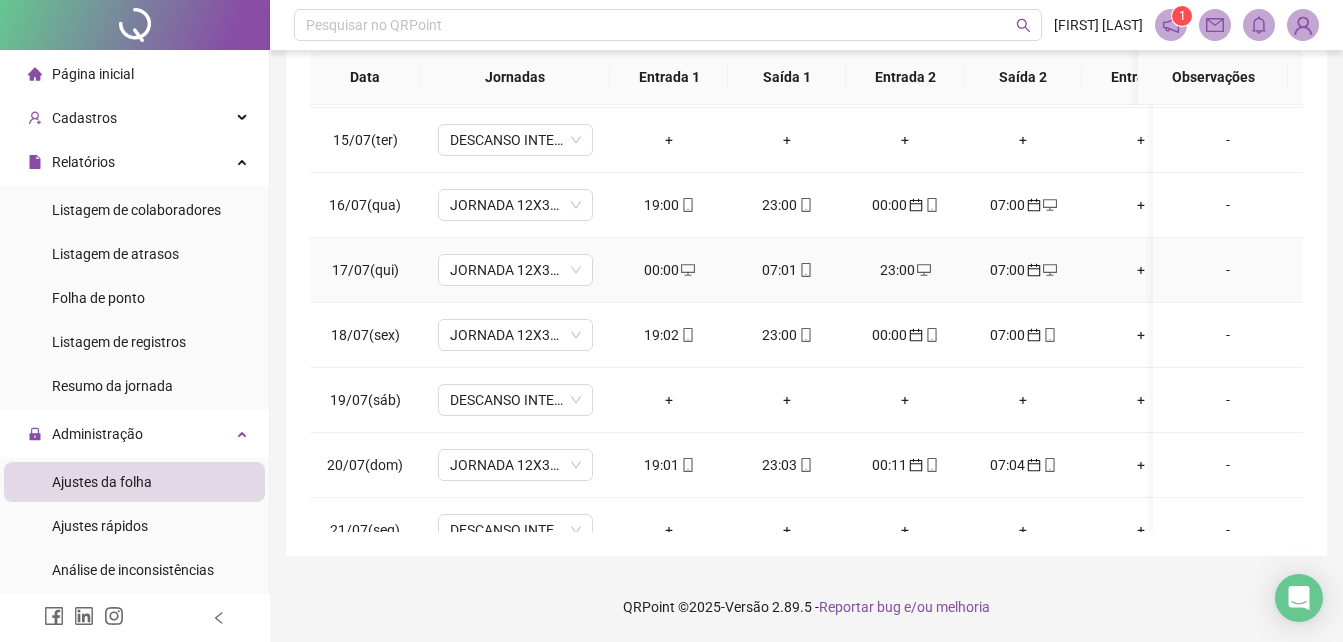 click 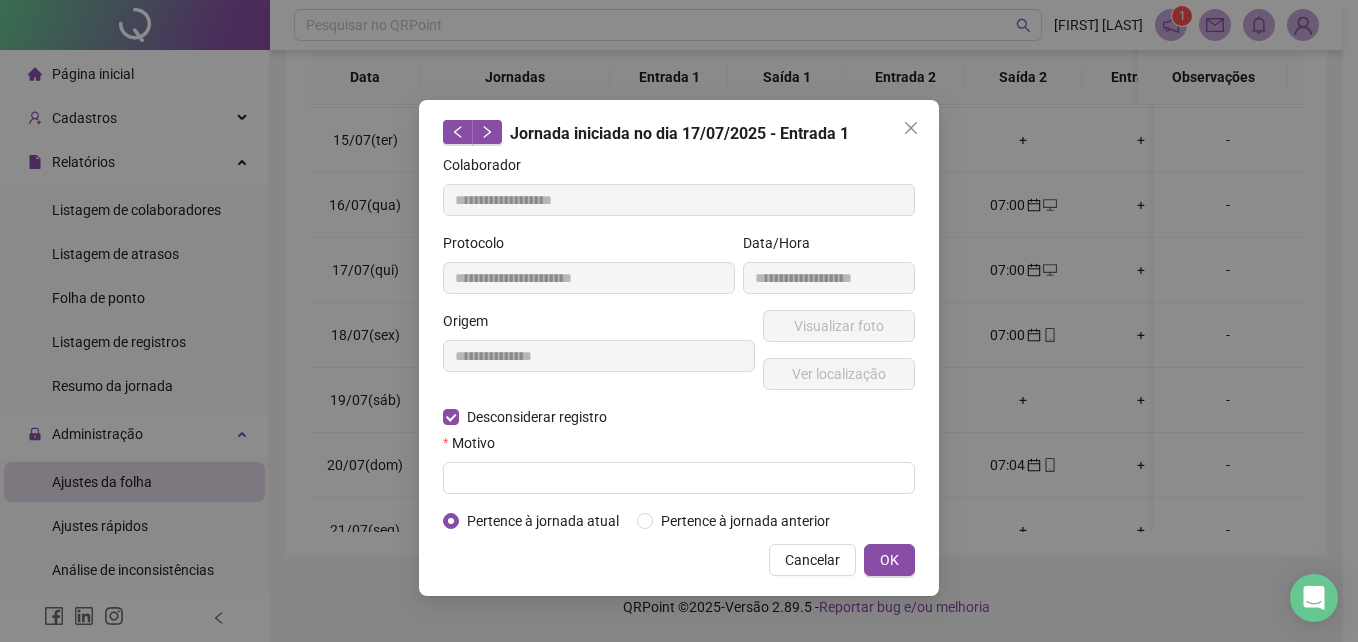 click on "Motivo" at bounding box center (679, 447) 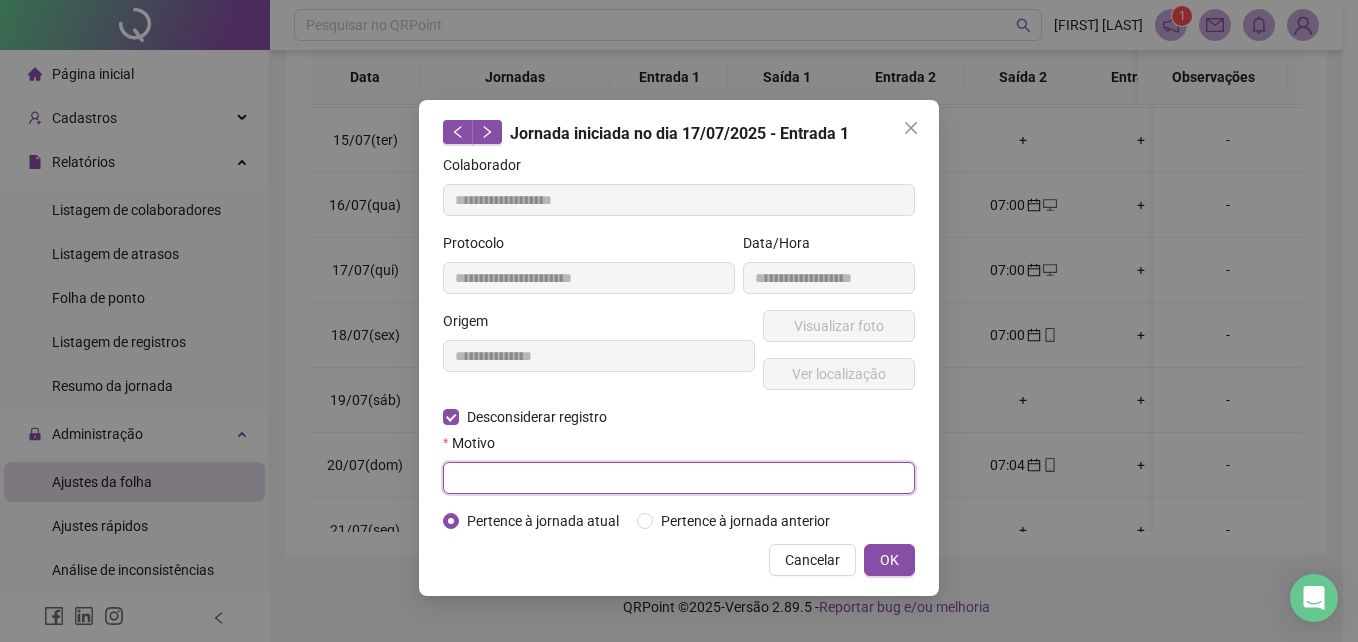 click at bounding box center [679, 478] 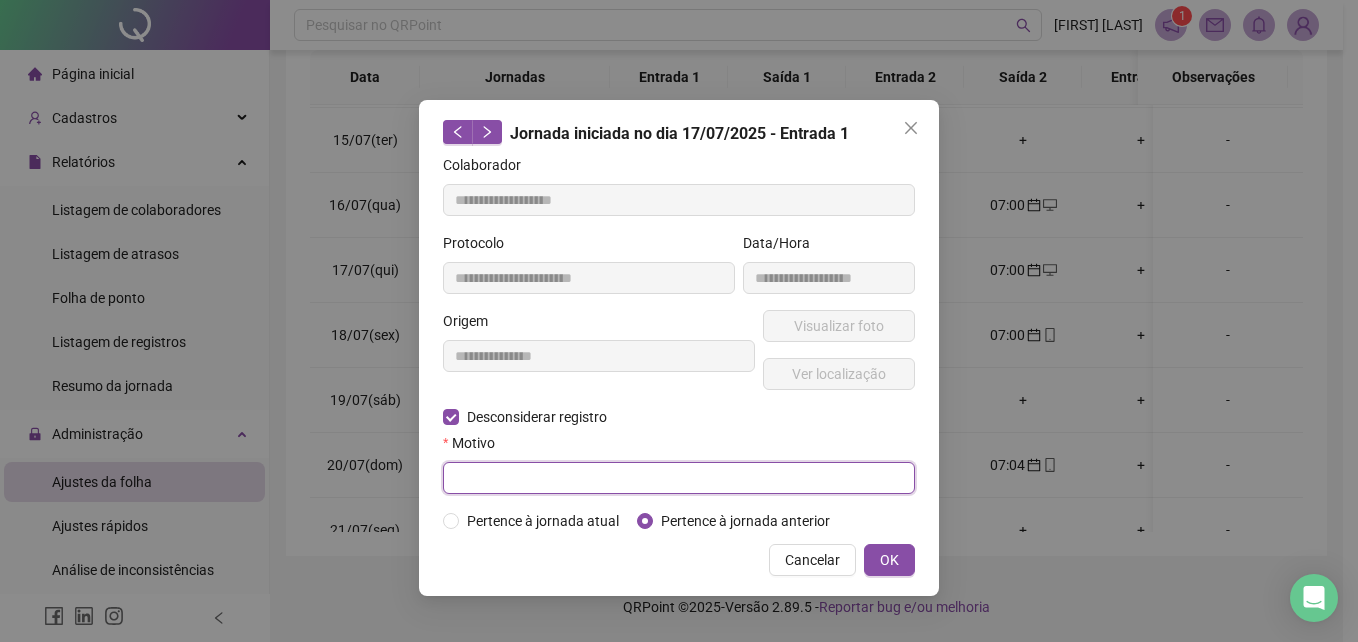 click at bounding box center (679, 478) 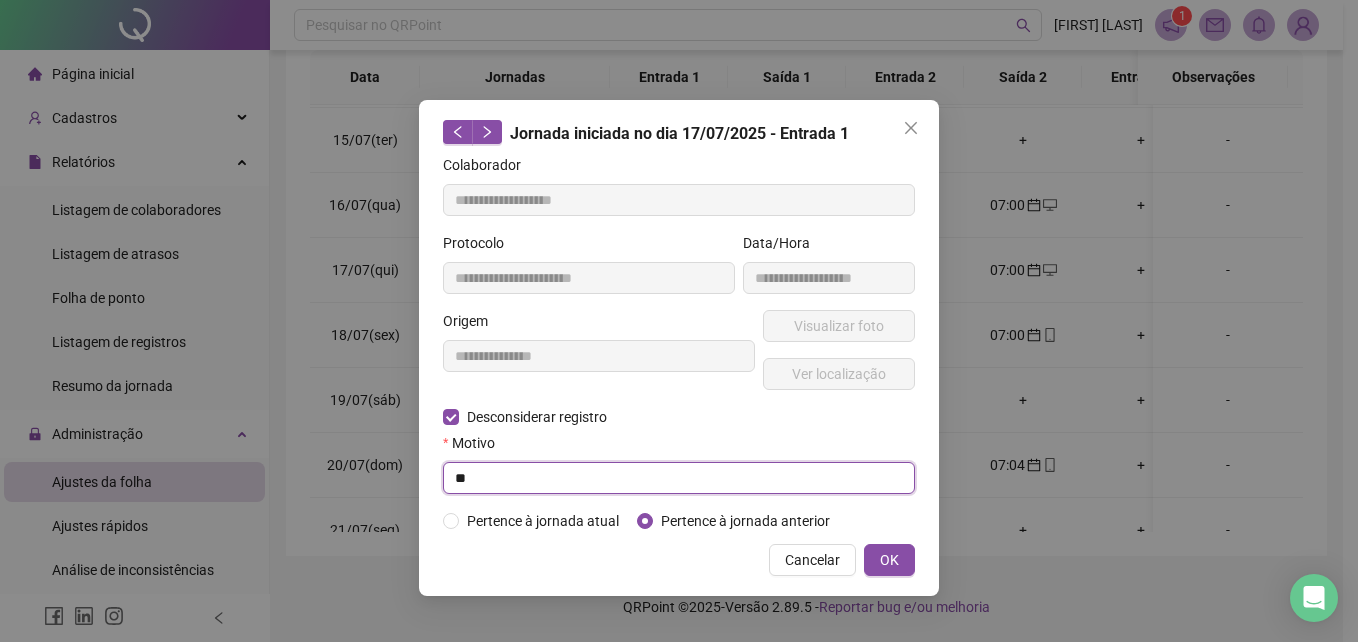 type on "*" 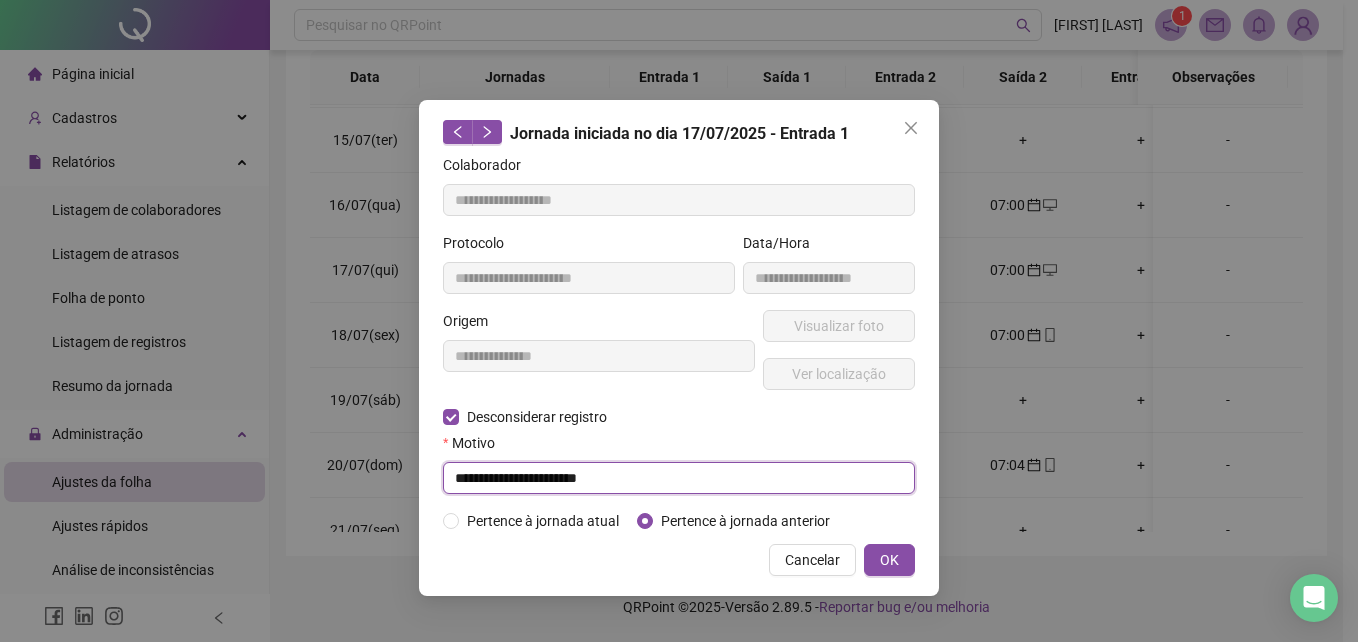 click on "**********" at bounding box center [679, 478] 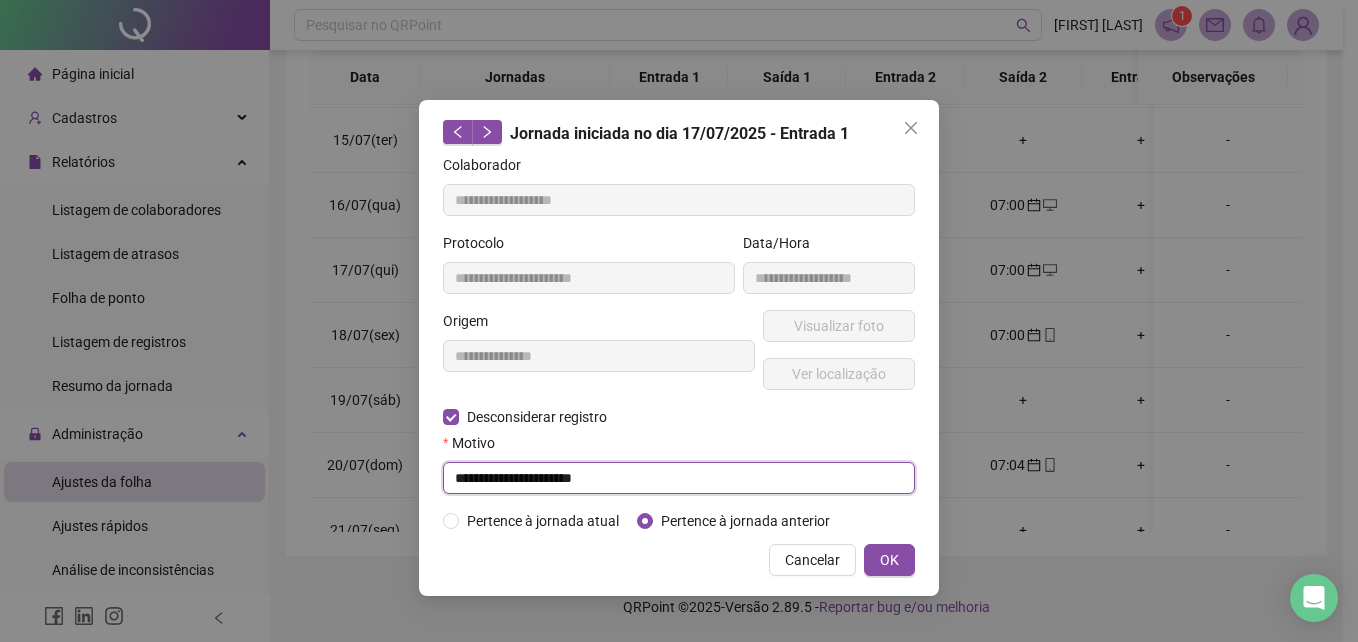 drag, startPoint x: 602, startPoint y: 470, endPoint x: 443, endPoint y: 487, distance: 159.90622 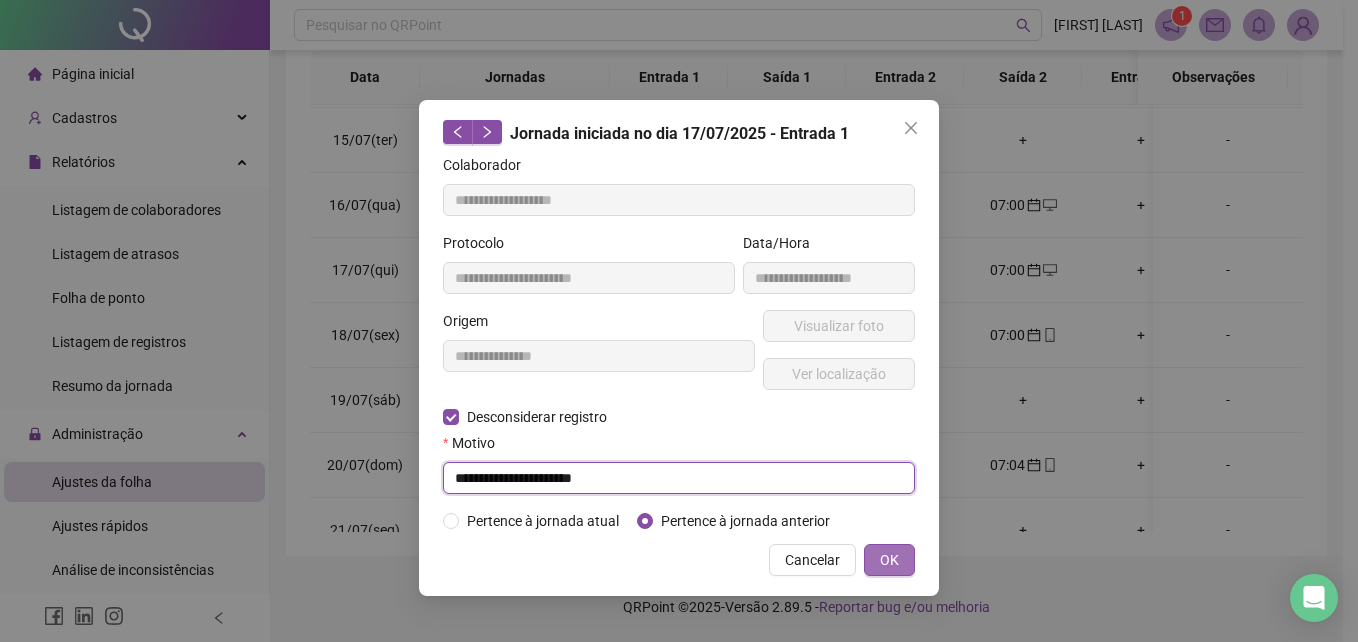 type on "**********" 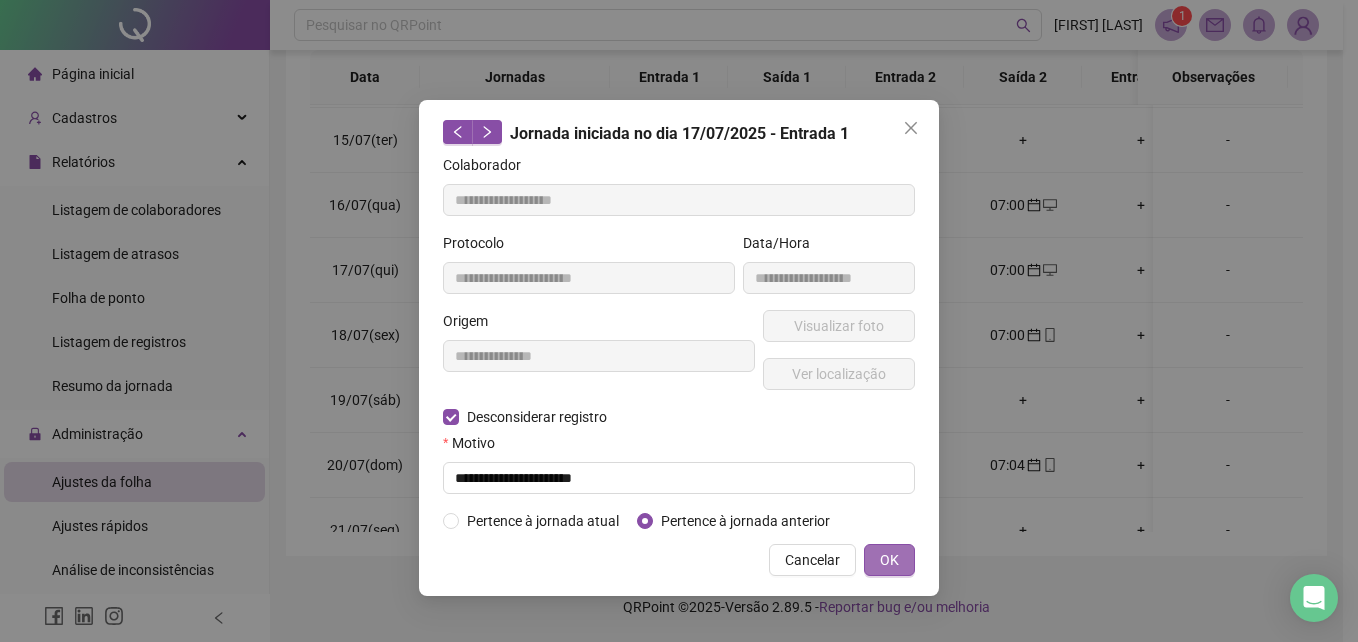 click on "OK" at bounding box center [889, 560] 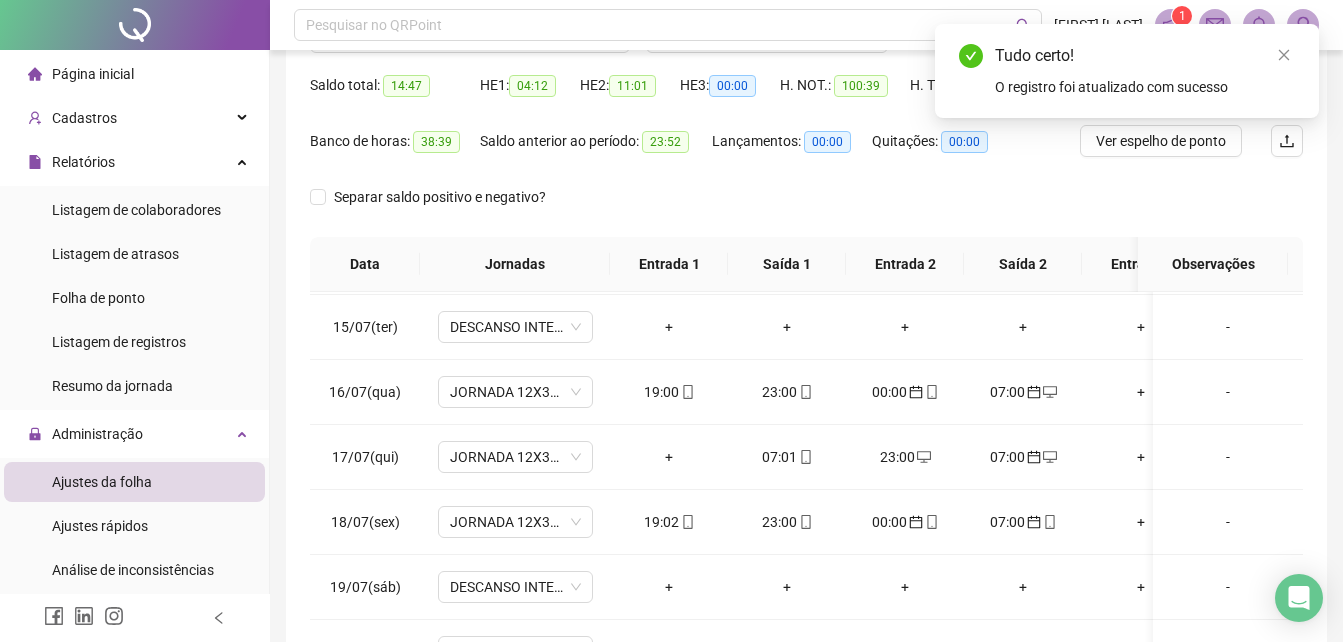 scroll, scrollTop: 145, scrollLeft: 0, axis: vertical 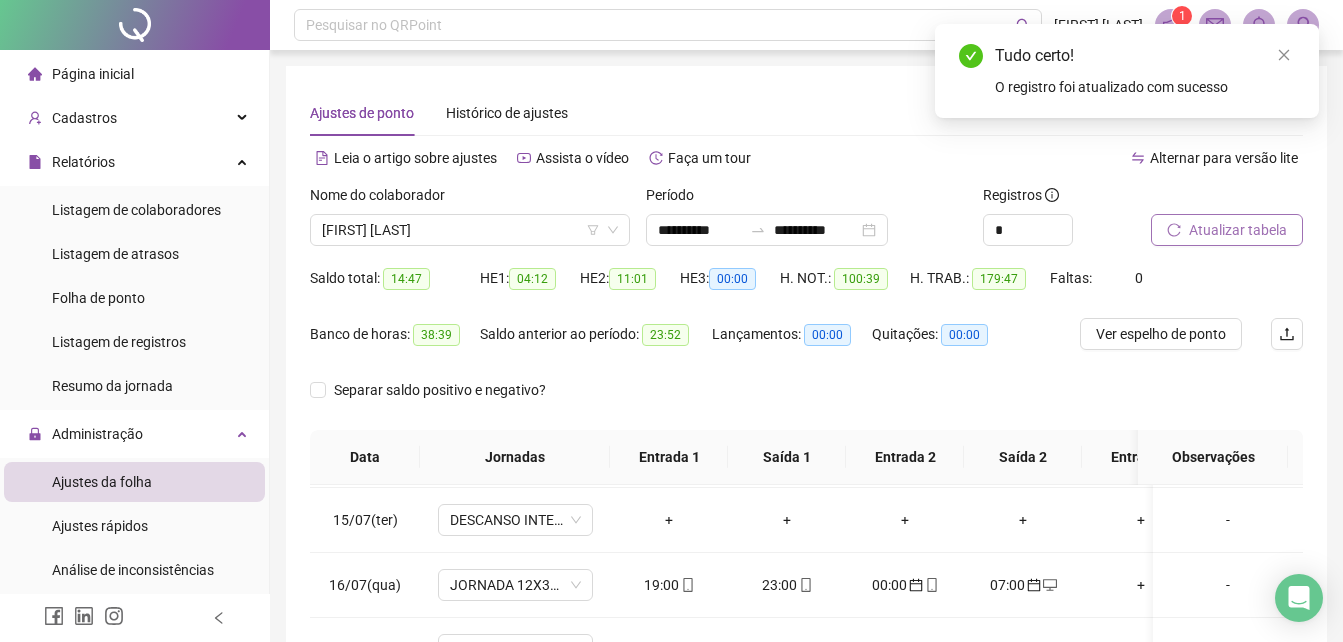 click on "Atualizar tabela" at bounding box center [1238, 230] 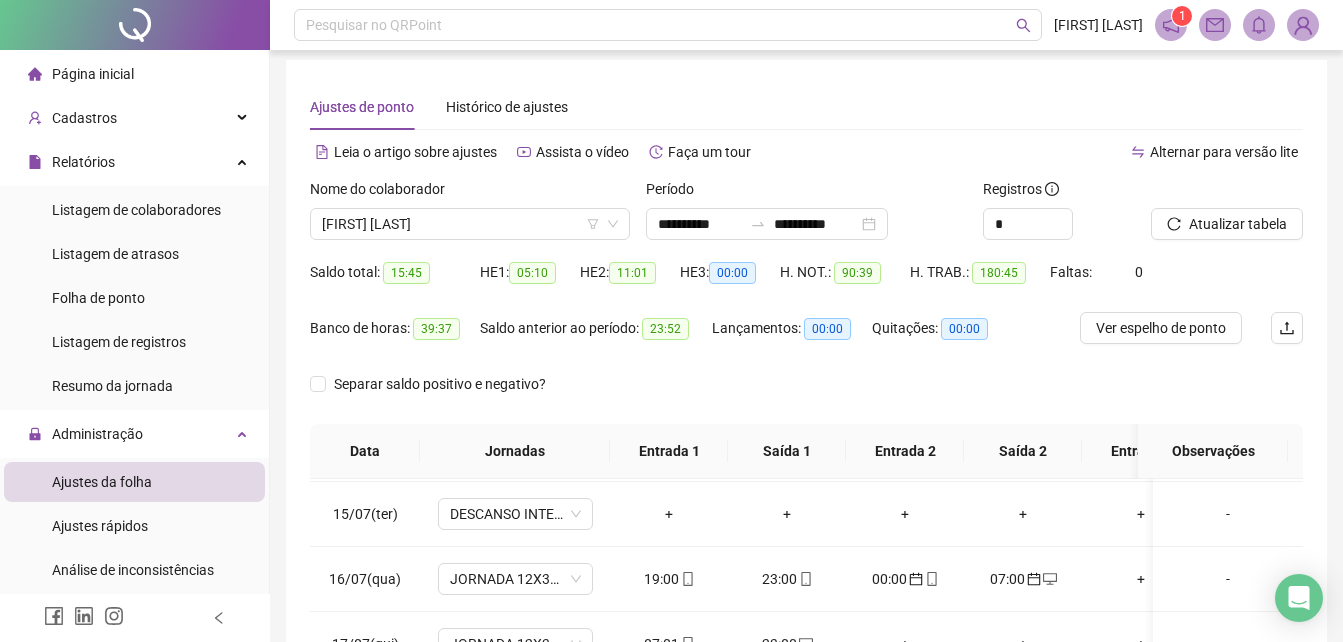 scroll, scrollTop: 100, scrollLeft: 0, axis: vertical 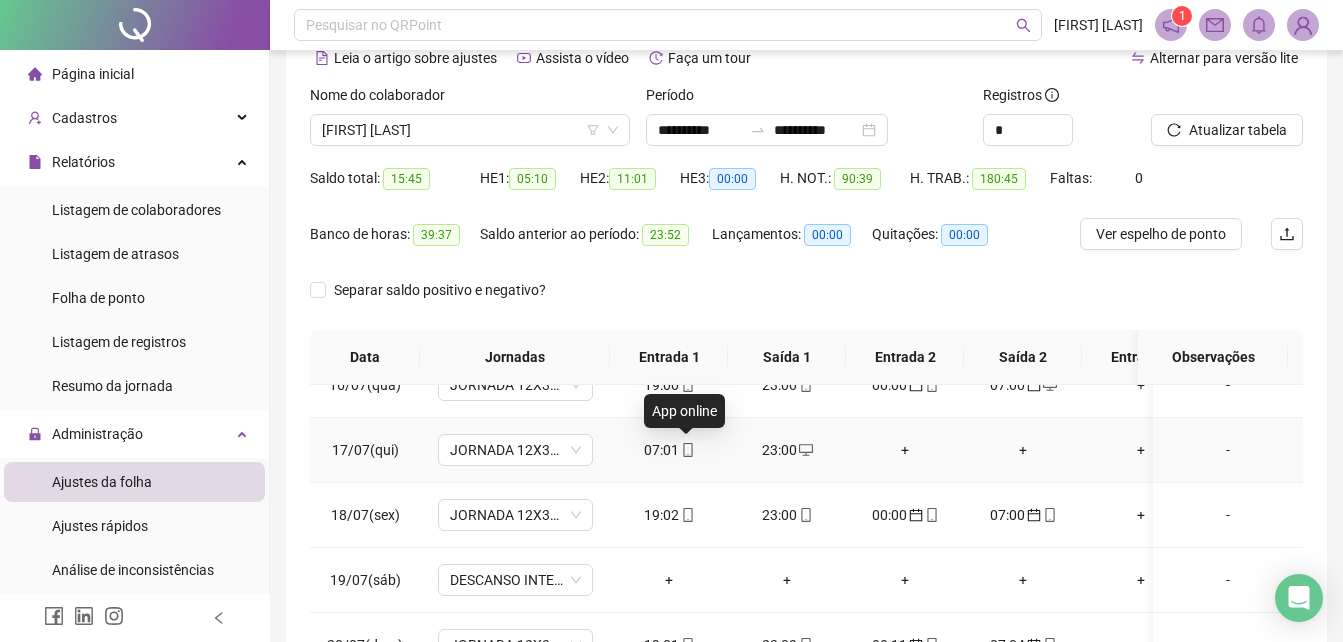 click 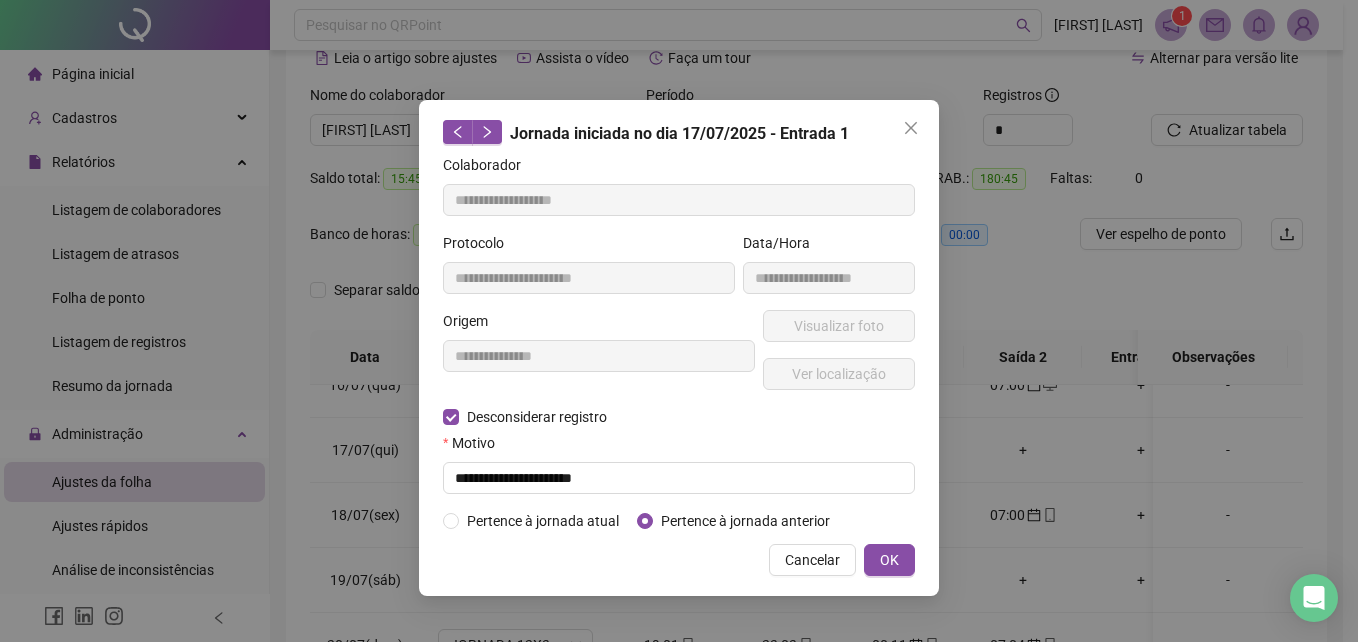 type on "**********" 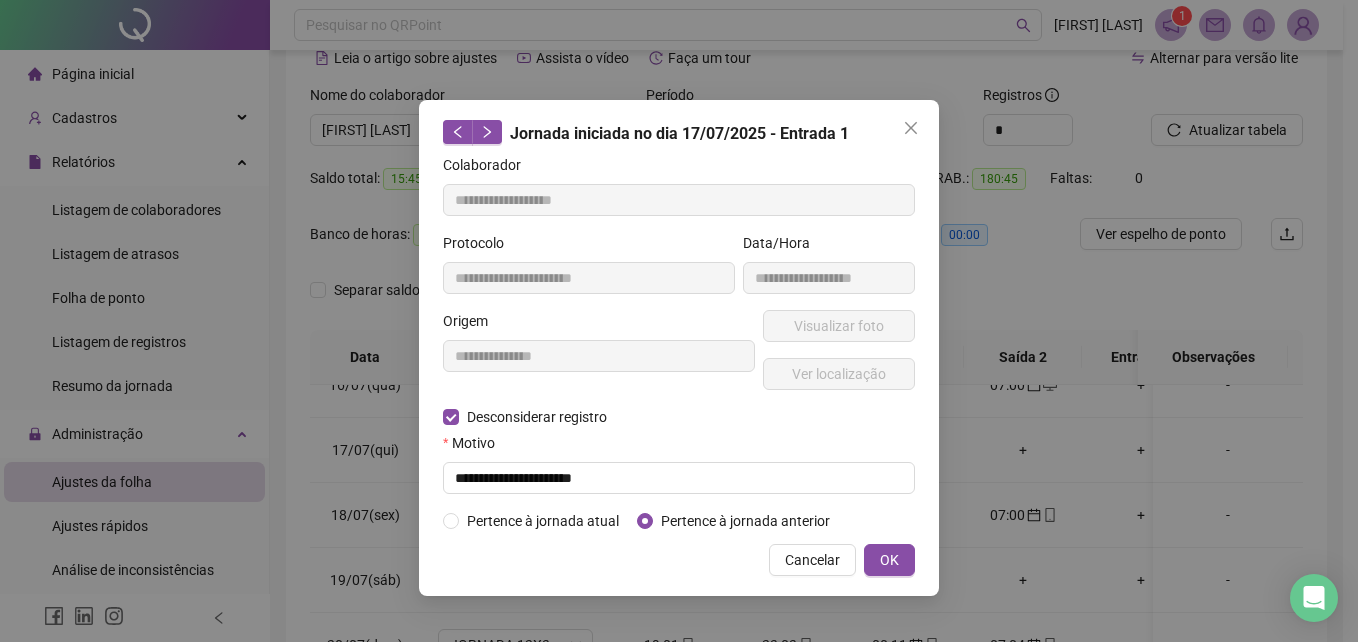 type on "**********" 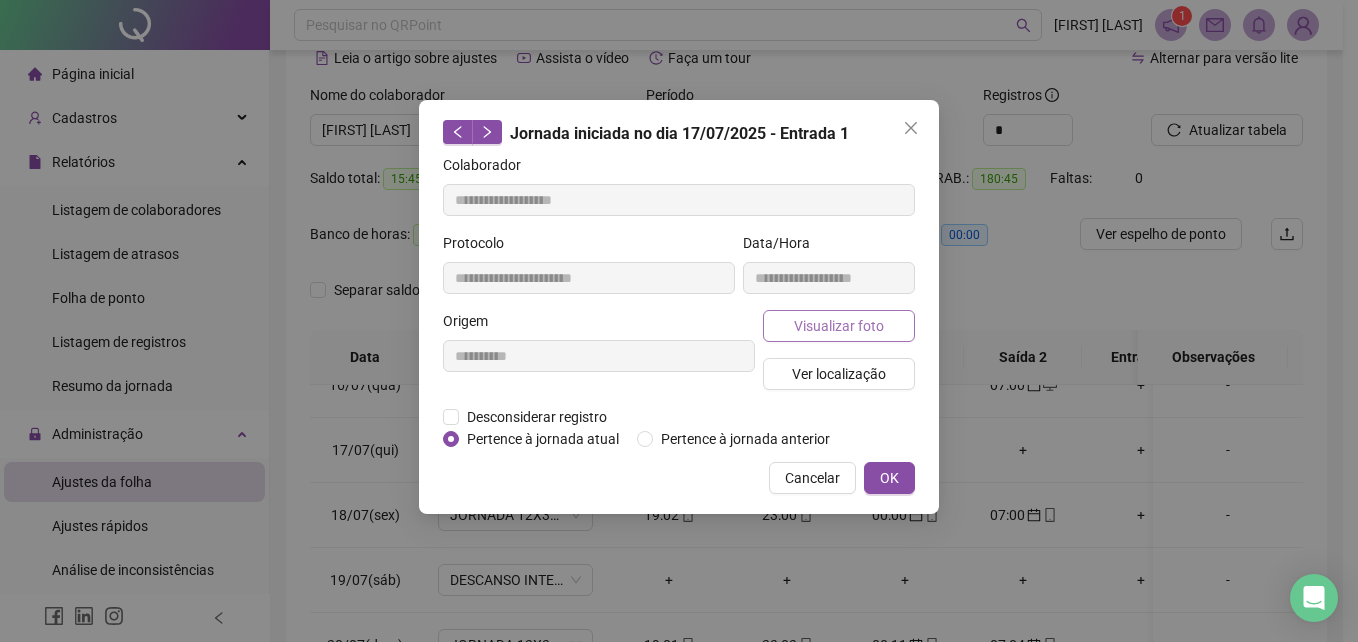 click on "Visualizar foto" at bounding box center (839, 326) 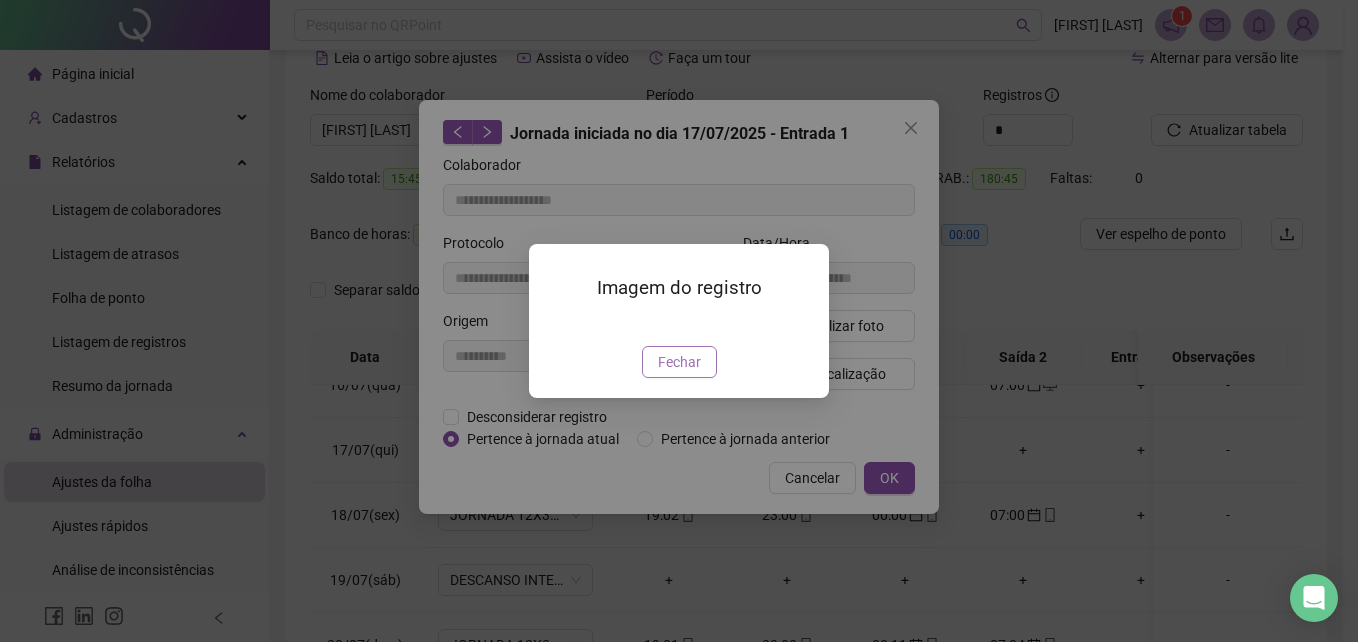 click on "Fechar" at bounding box center [679, 362] 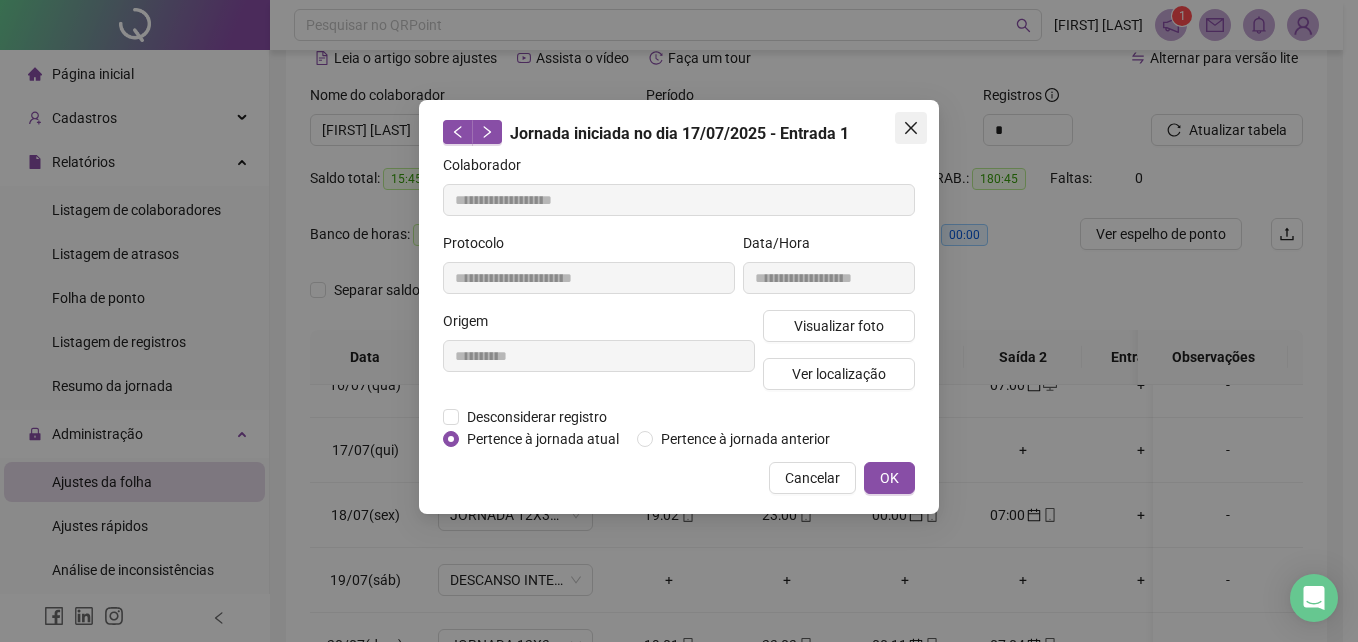 click 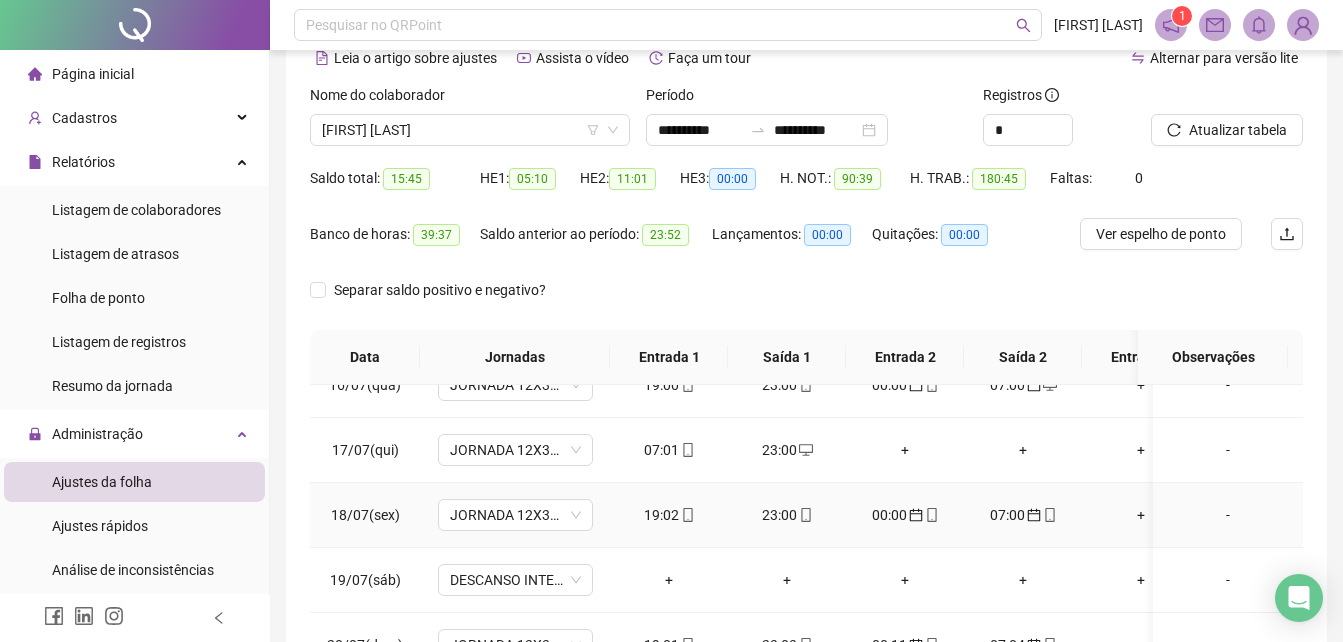 scroll, scrollTop: 907, scrollLeft: 0, axis: vertical 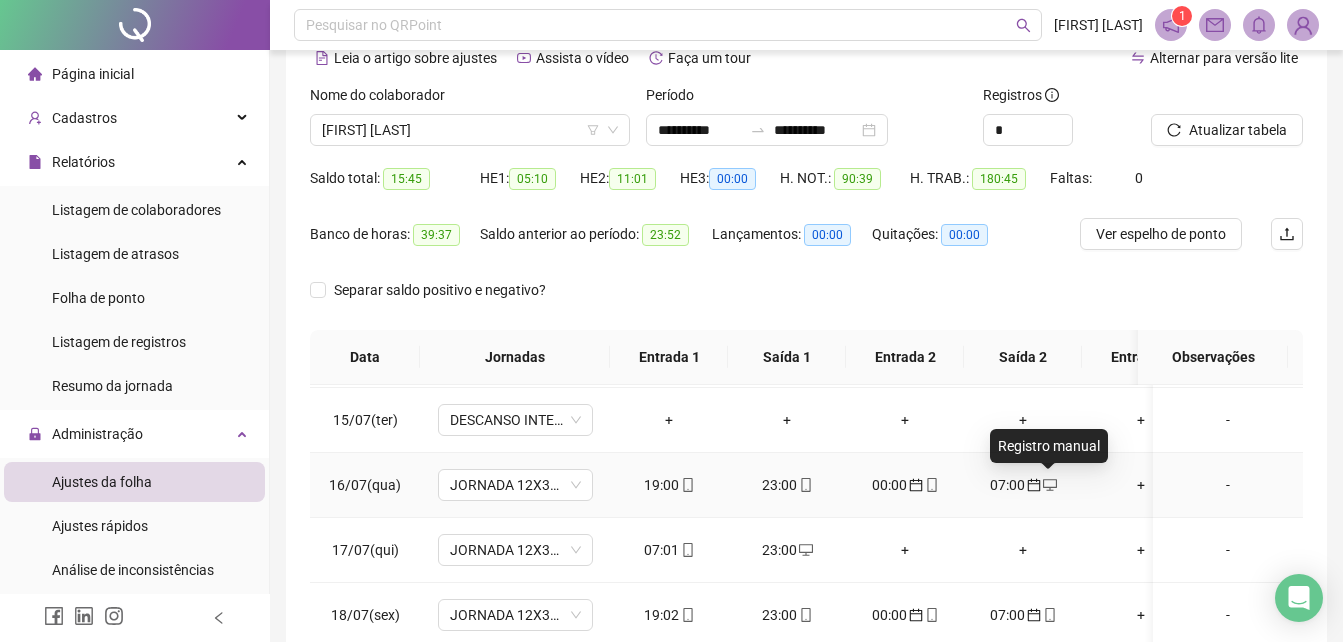 click 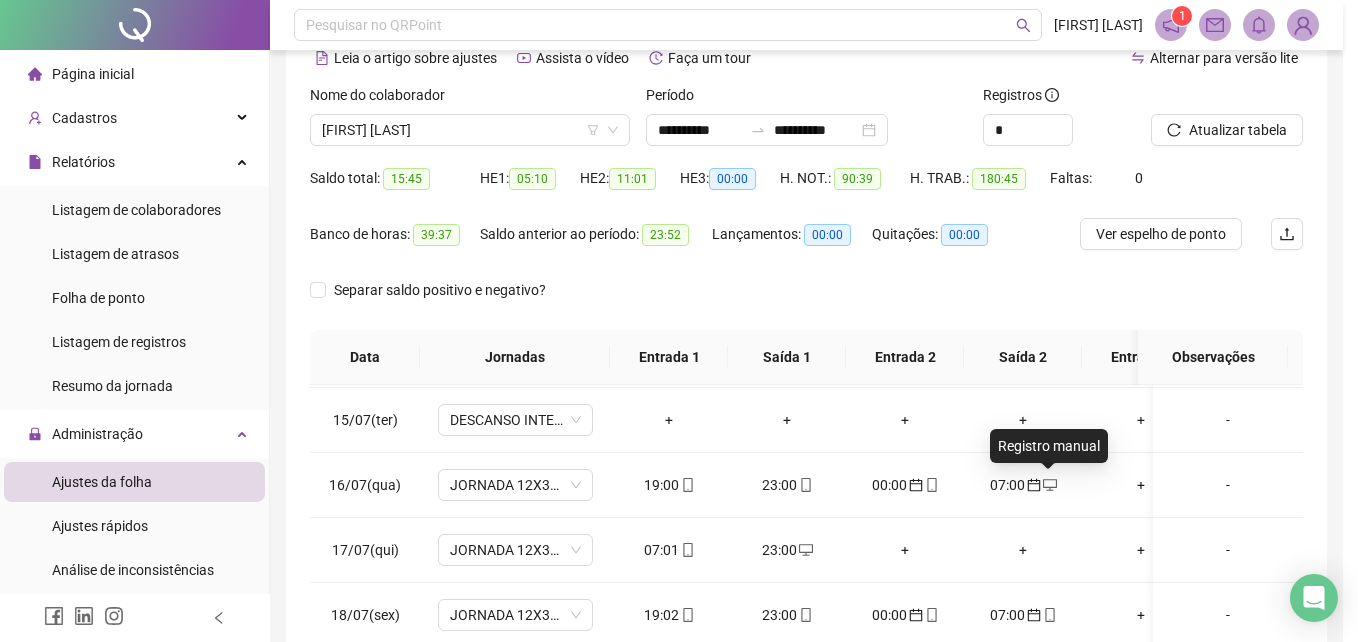 type on "**********" 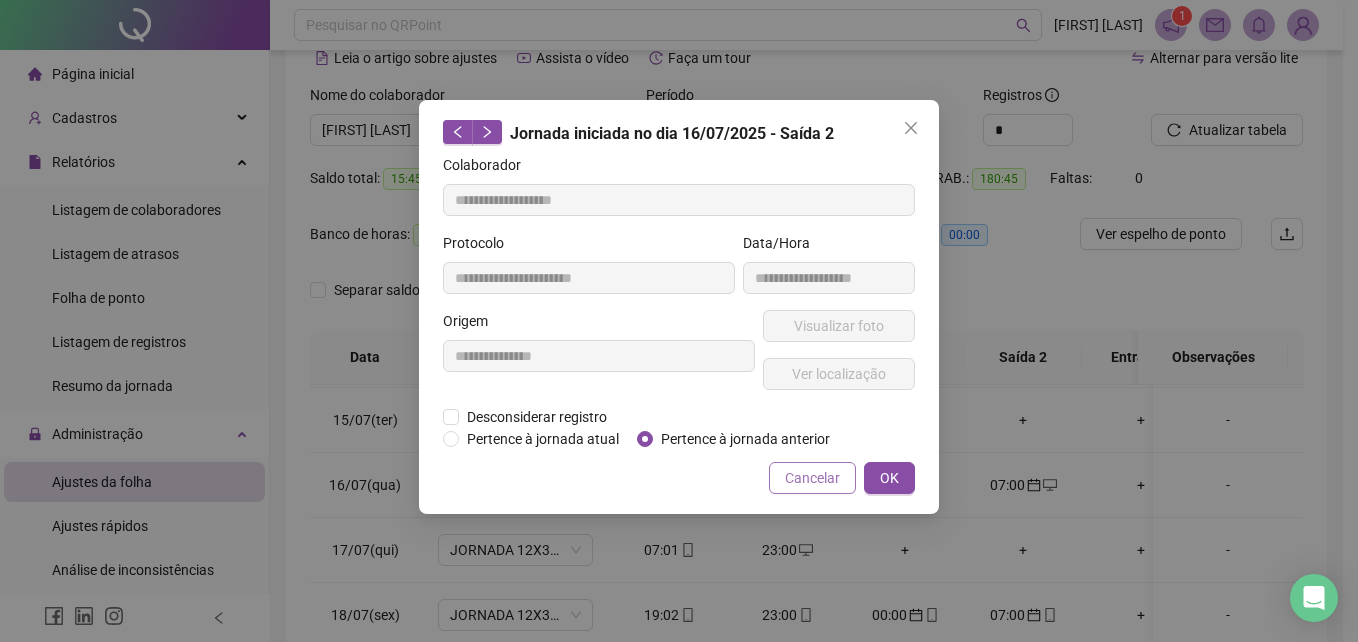 drag, startPoint x: 873, startPoint y: 477, endPoint x: 809, endPoint y: 475, distance: 64.03124 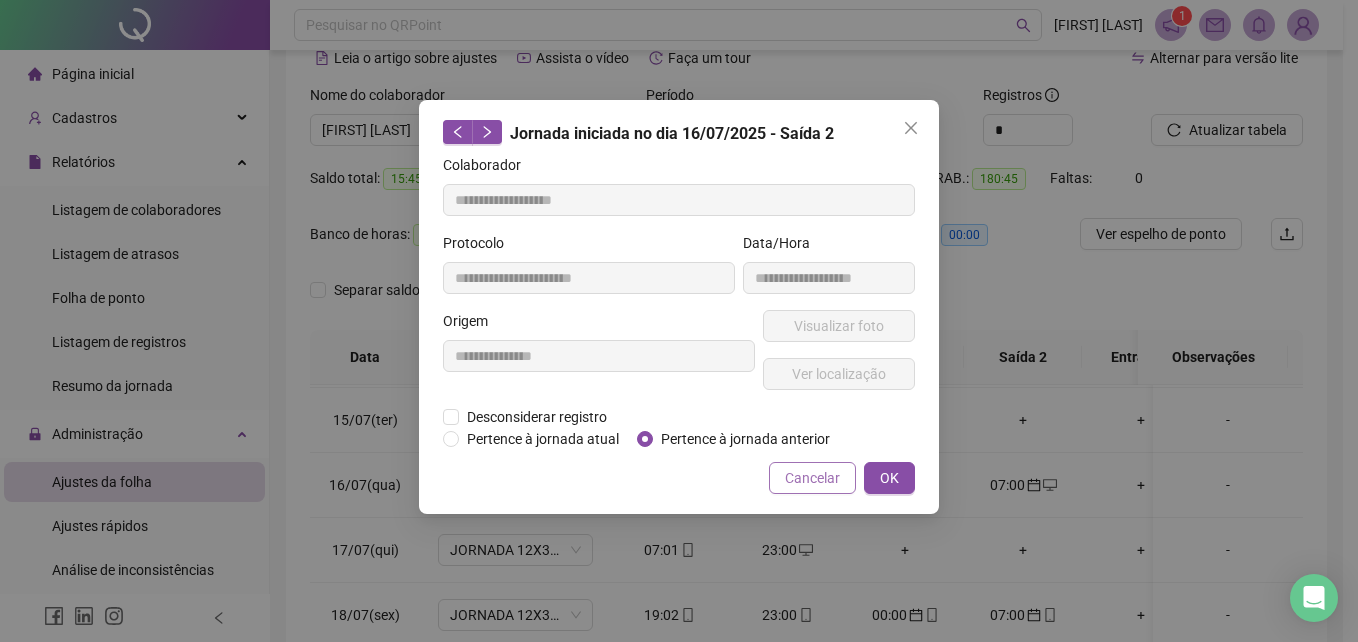 click on "Cancelar OK" at bounding box center (679, 478) 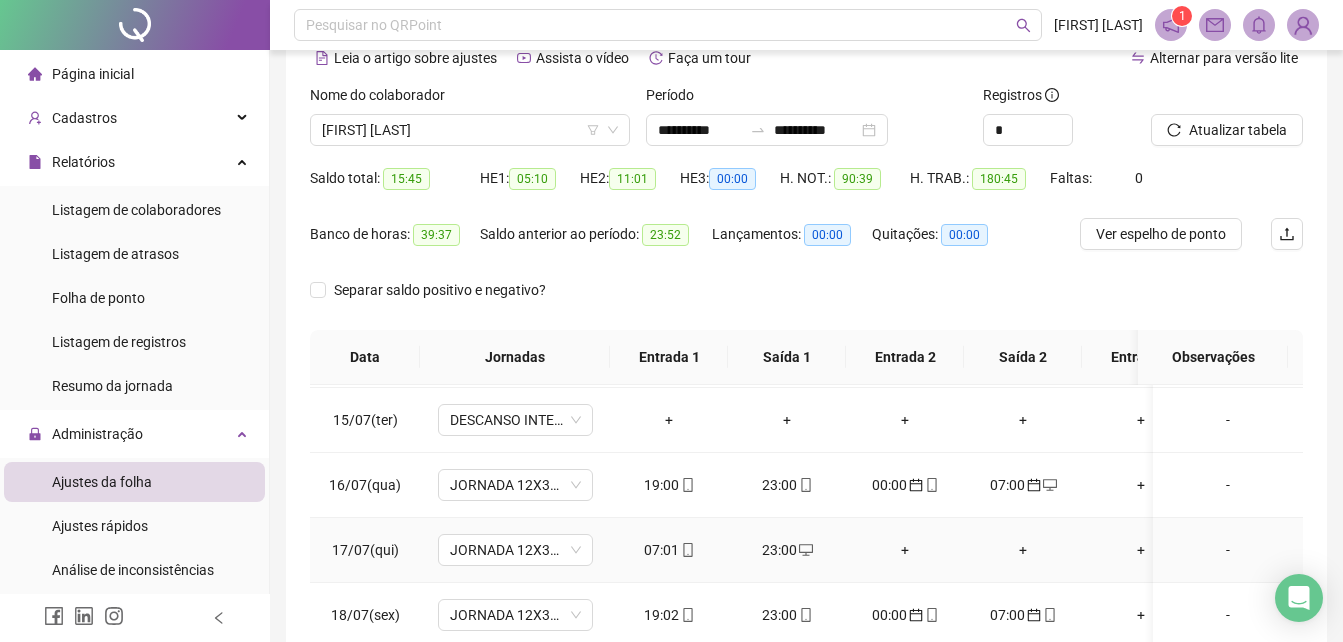 click on "07:01" at bounding box center [669, 550] 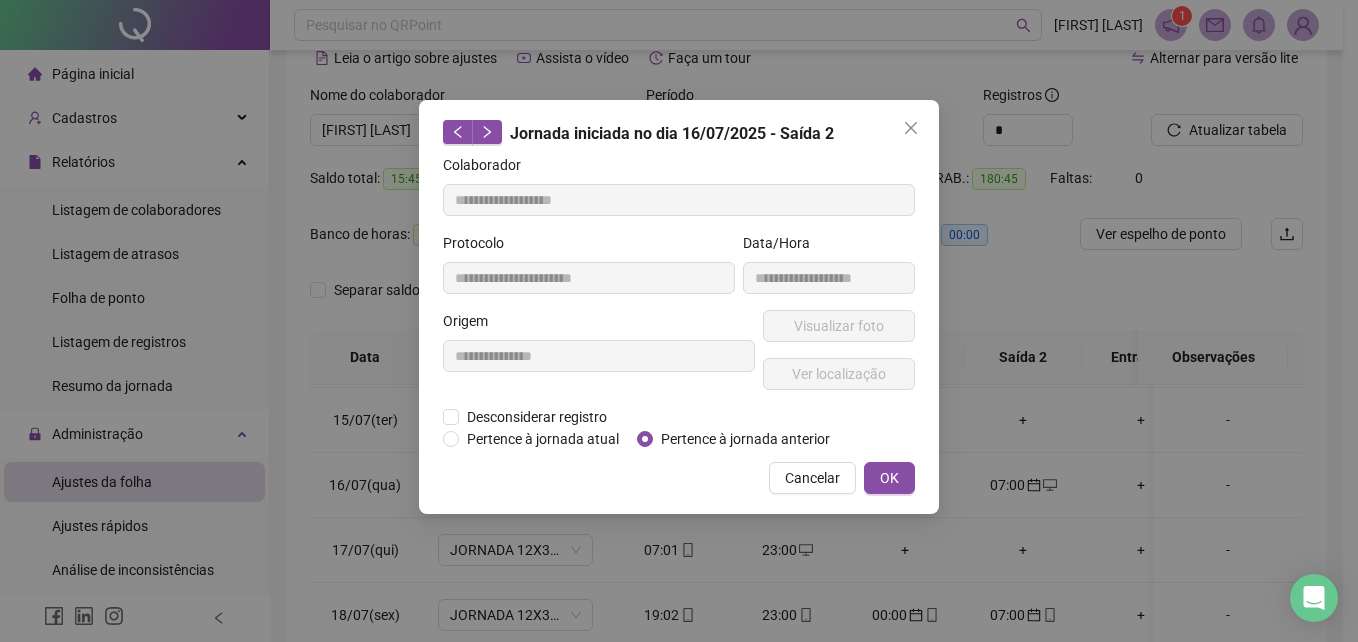 type on "**********" 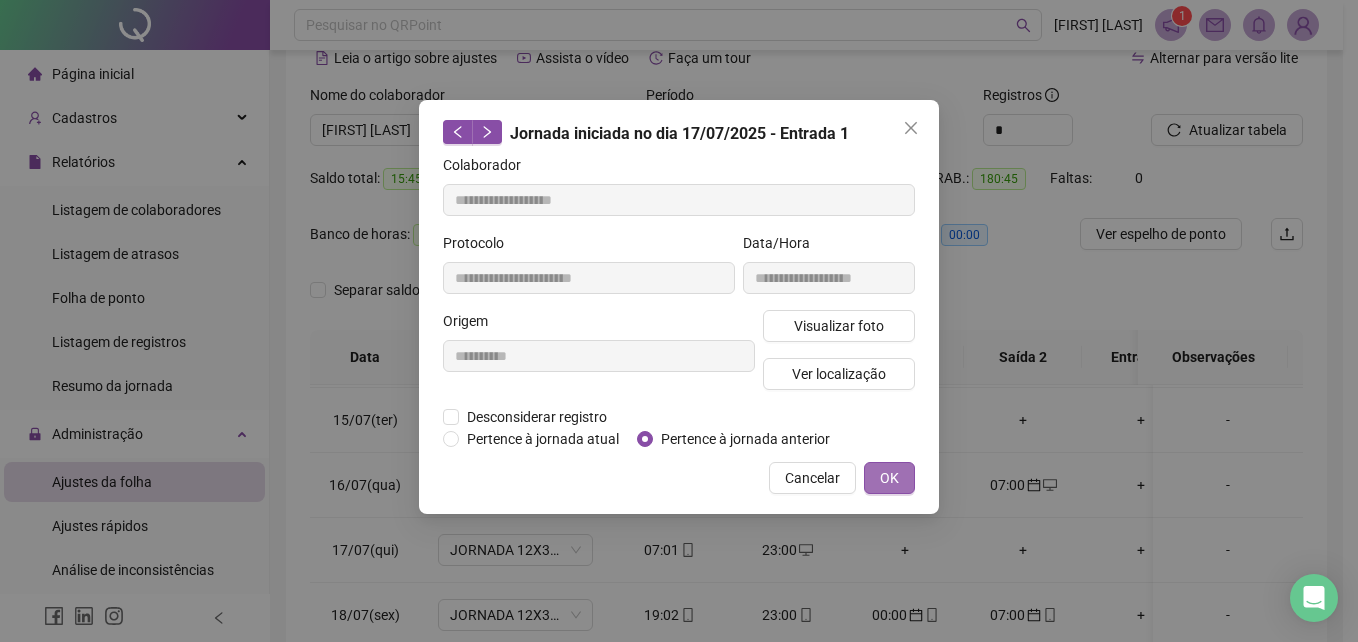 click on "OK" at bounding box center [889, 478] 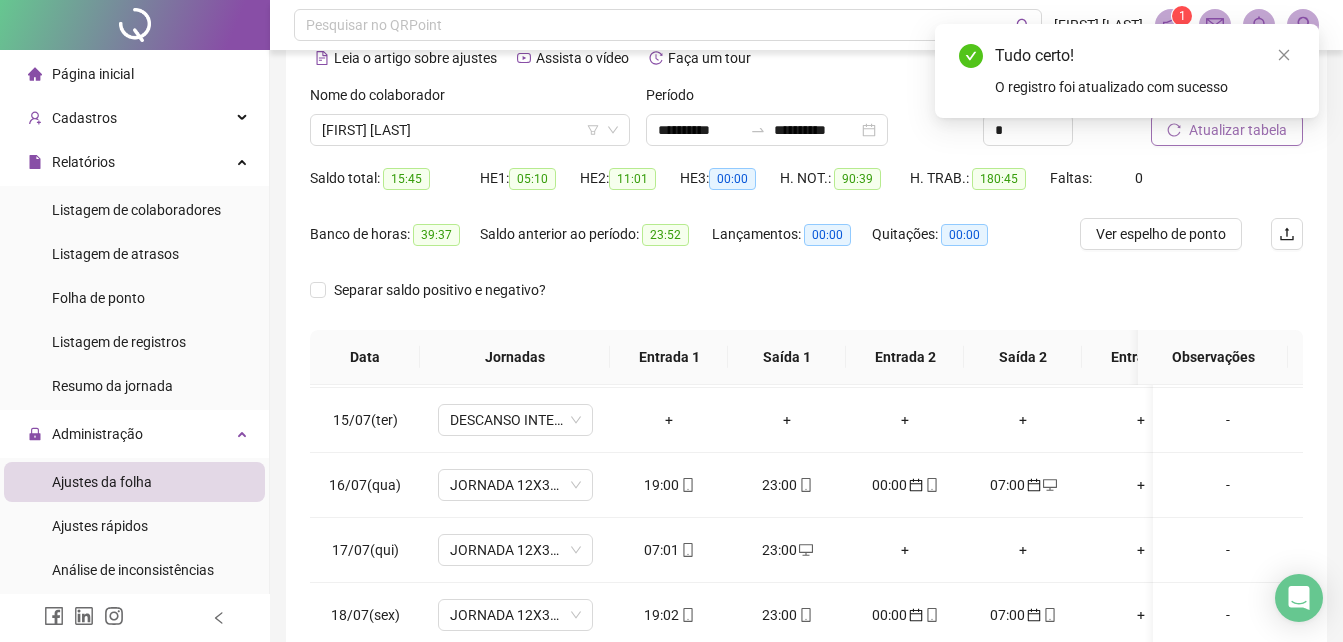 click on "Atualizar tabela" at bounding box center (1238, 130) 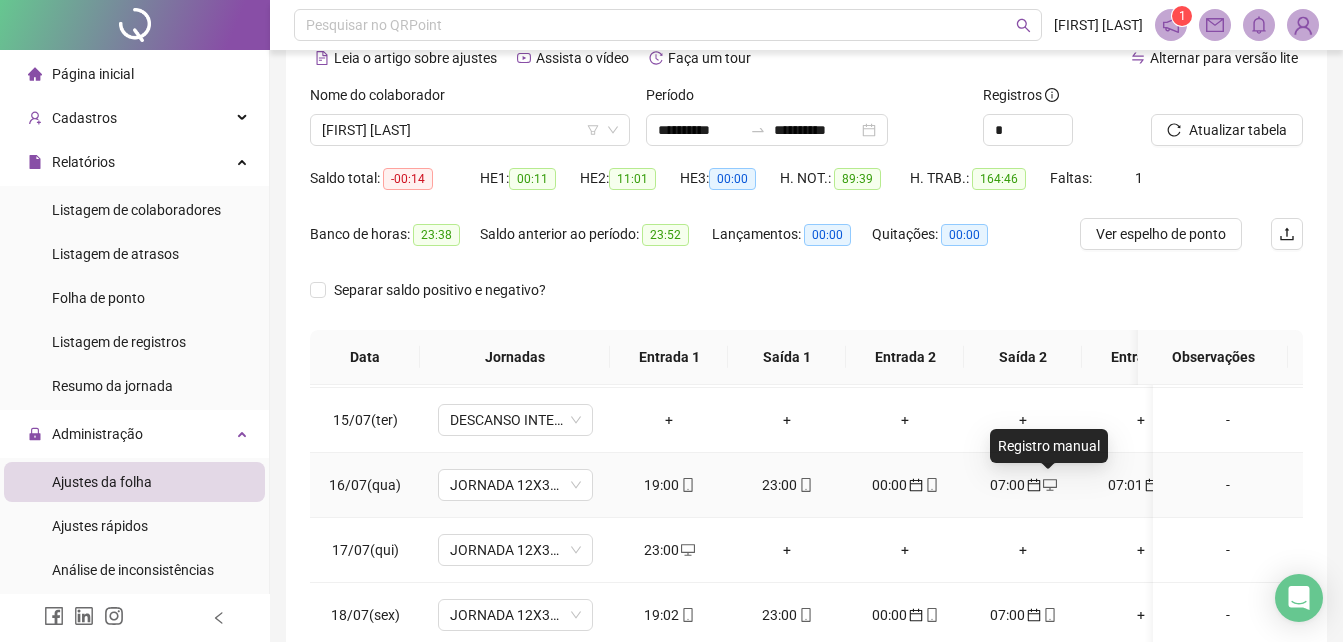 click 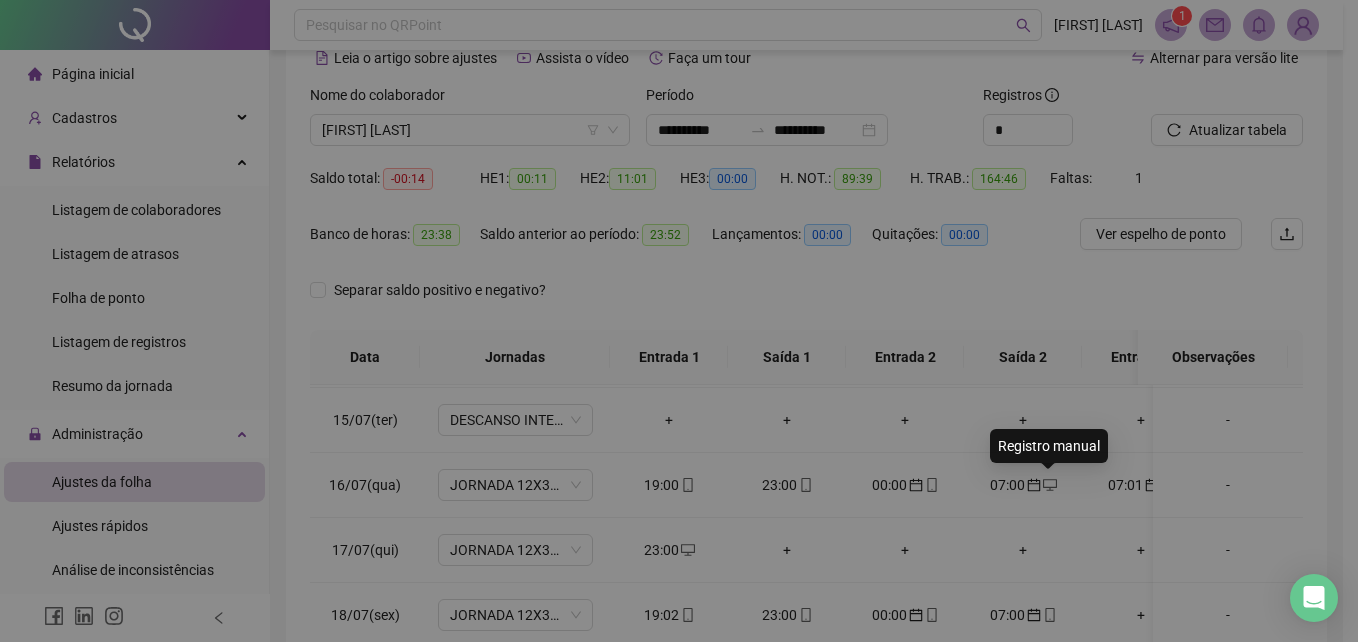type on "**********" 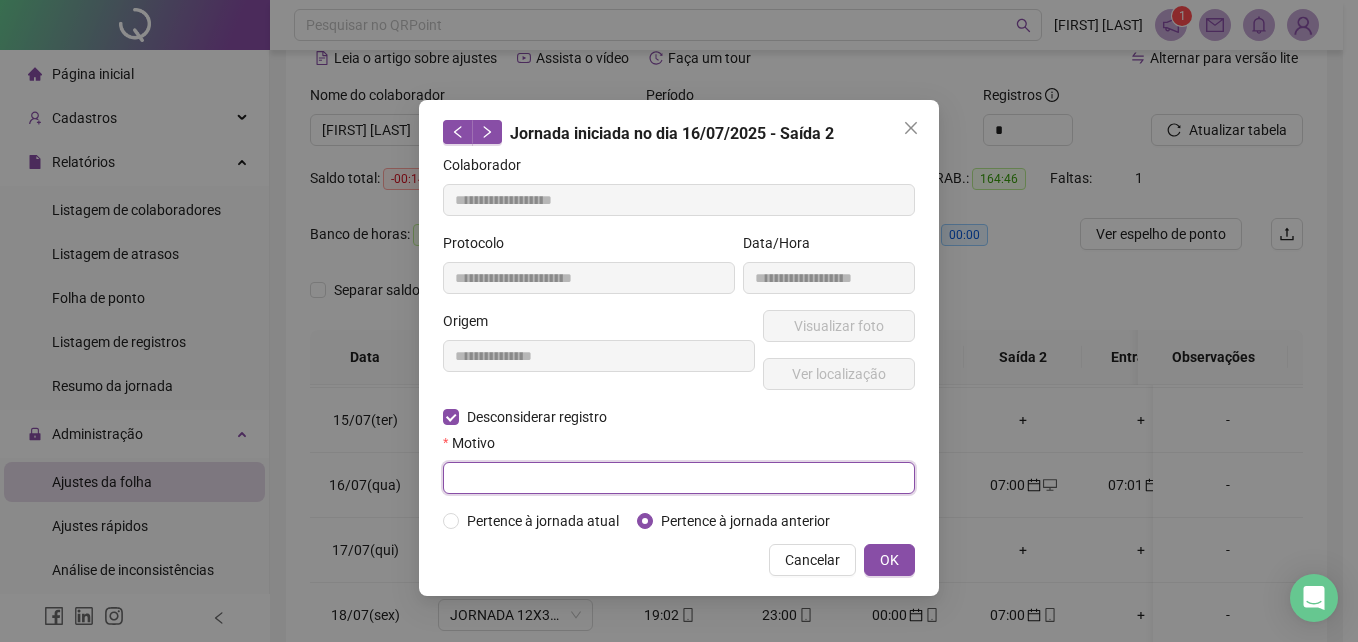 click at bounding box center (679, 478) 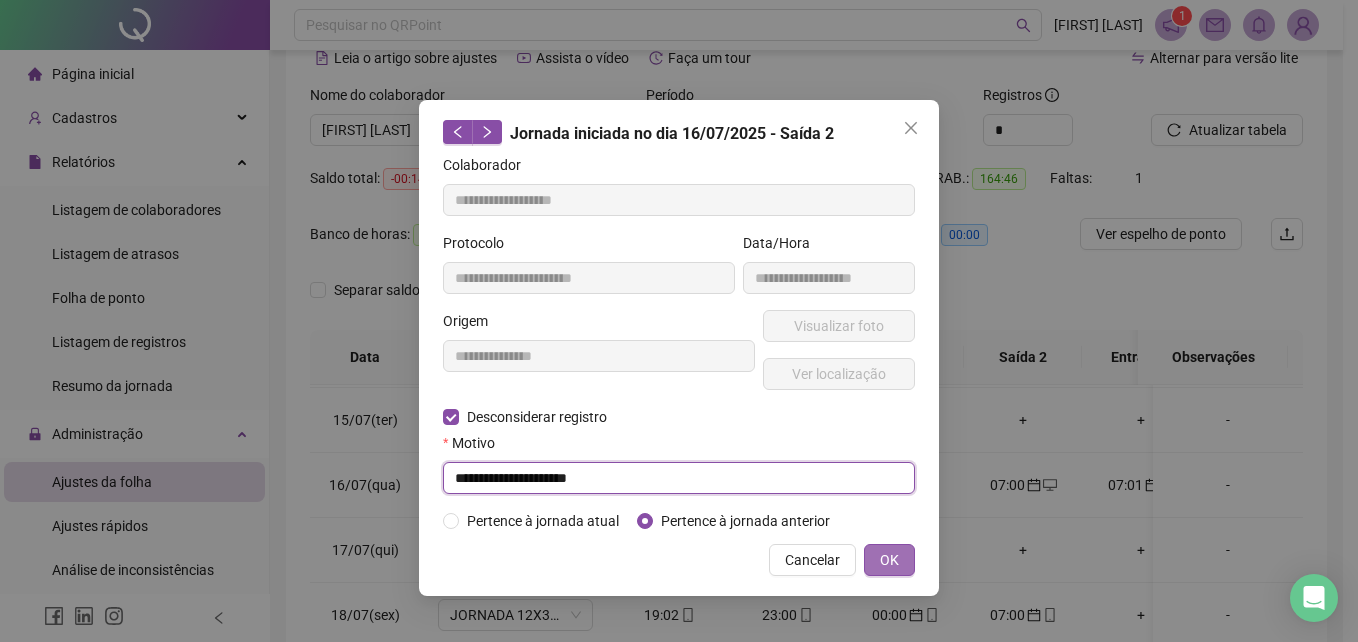 type on "**********" 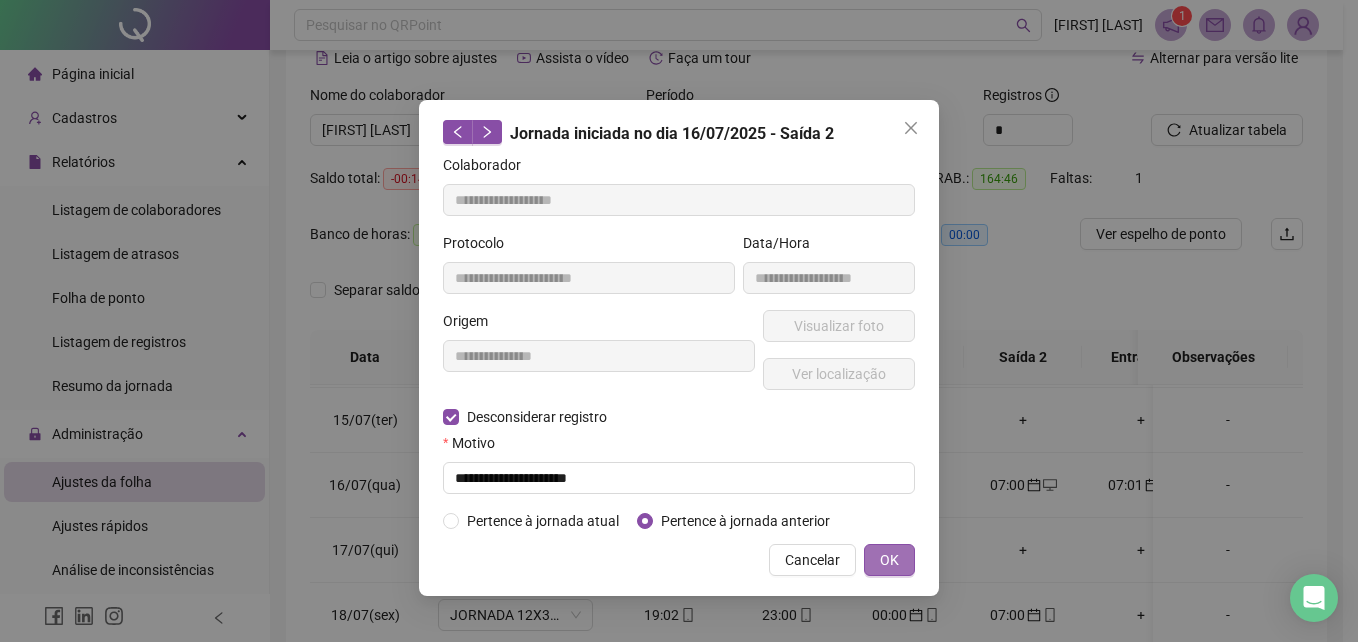 click on "OK" at bounding box center (889, 560) 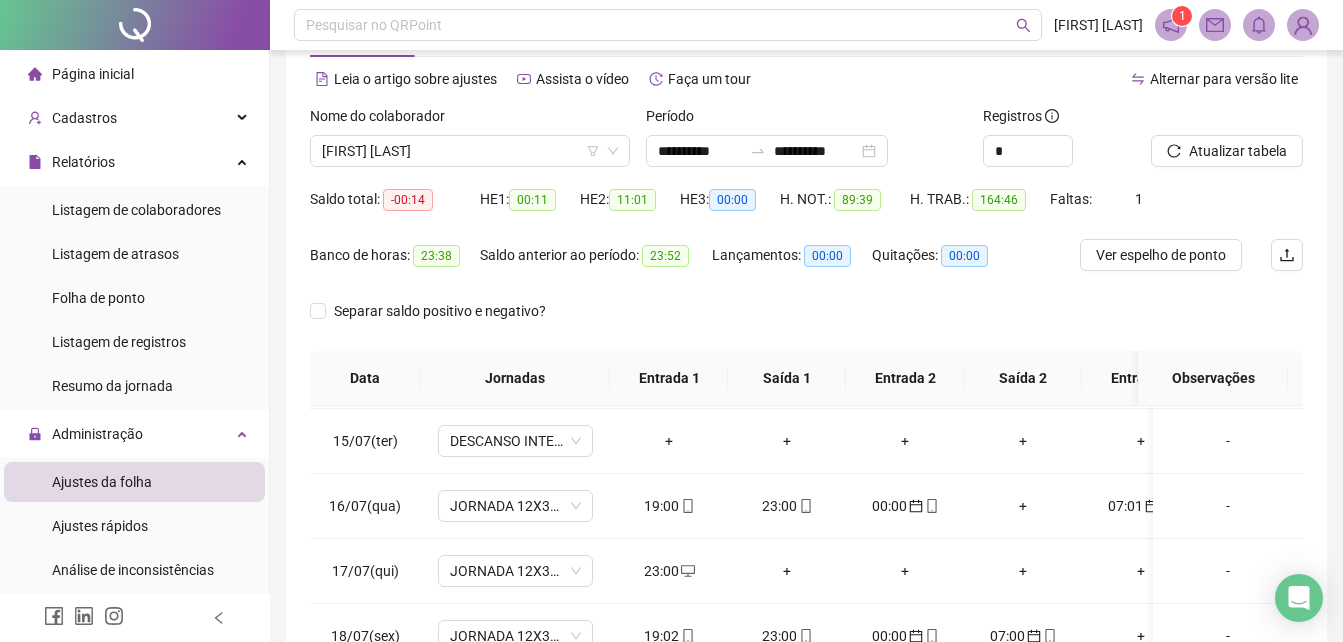 scroll, scrollTop: 74, scrollLeft: 0, axis: vertical 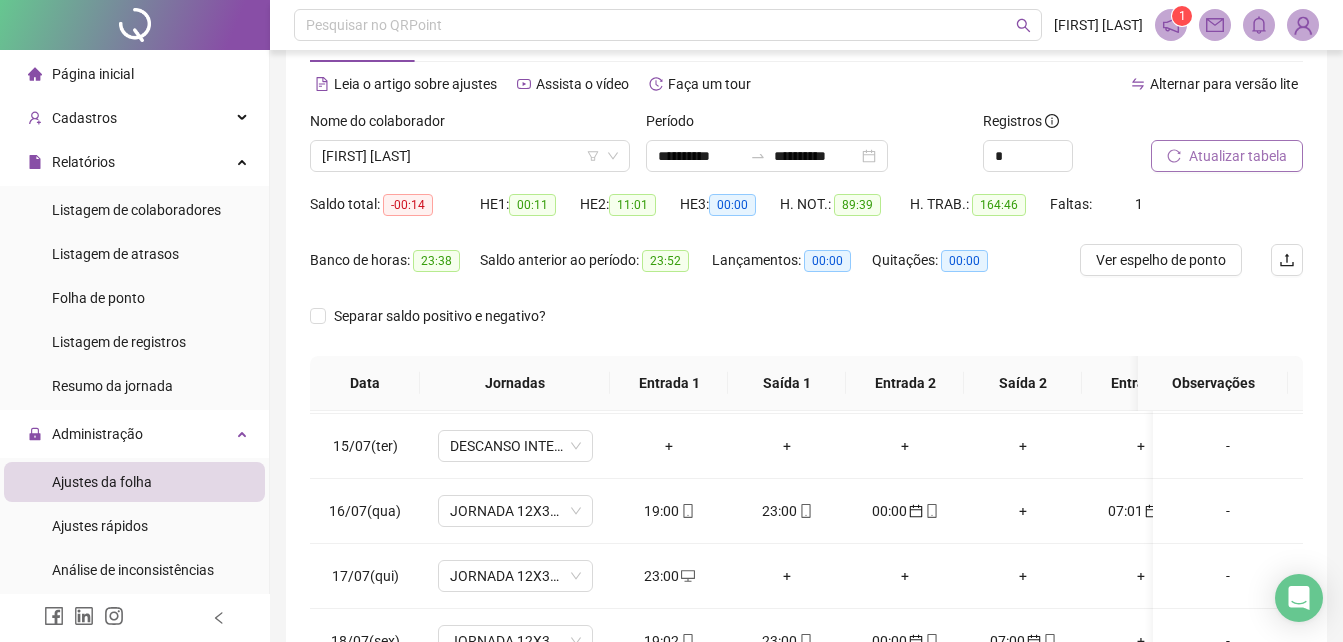 drag, startPoint x: 1232, startPoint y: 128, endPoint x: 1234, endPoint y: 151, distance: 23.086792 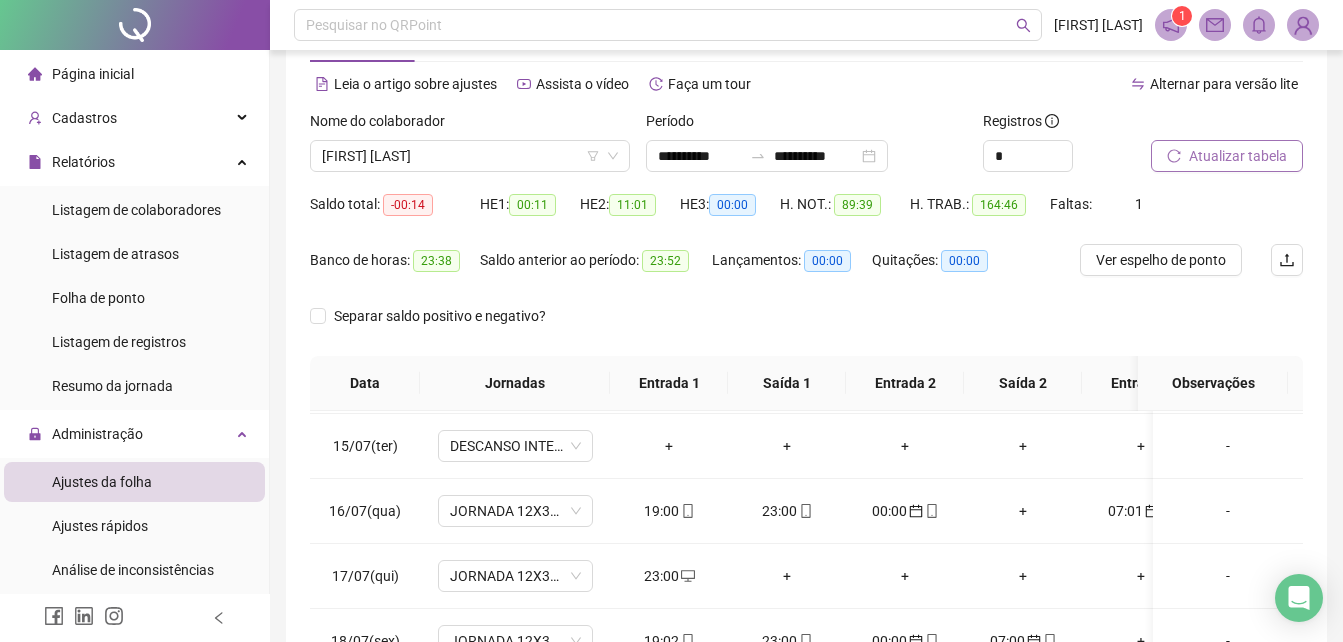 click on "Atualizar tabela" at bounding box center (1238, 156) 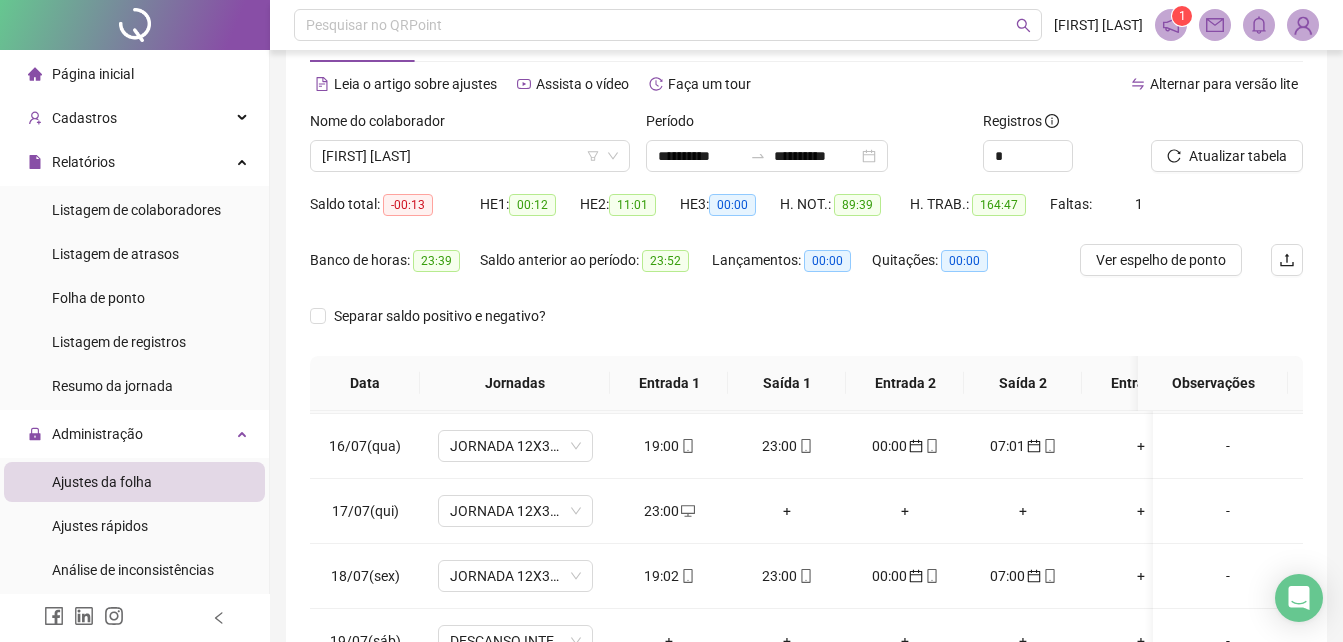 scroll, scrollTop: 1007, scrollLeft: 0, axis: vertical 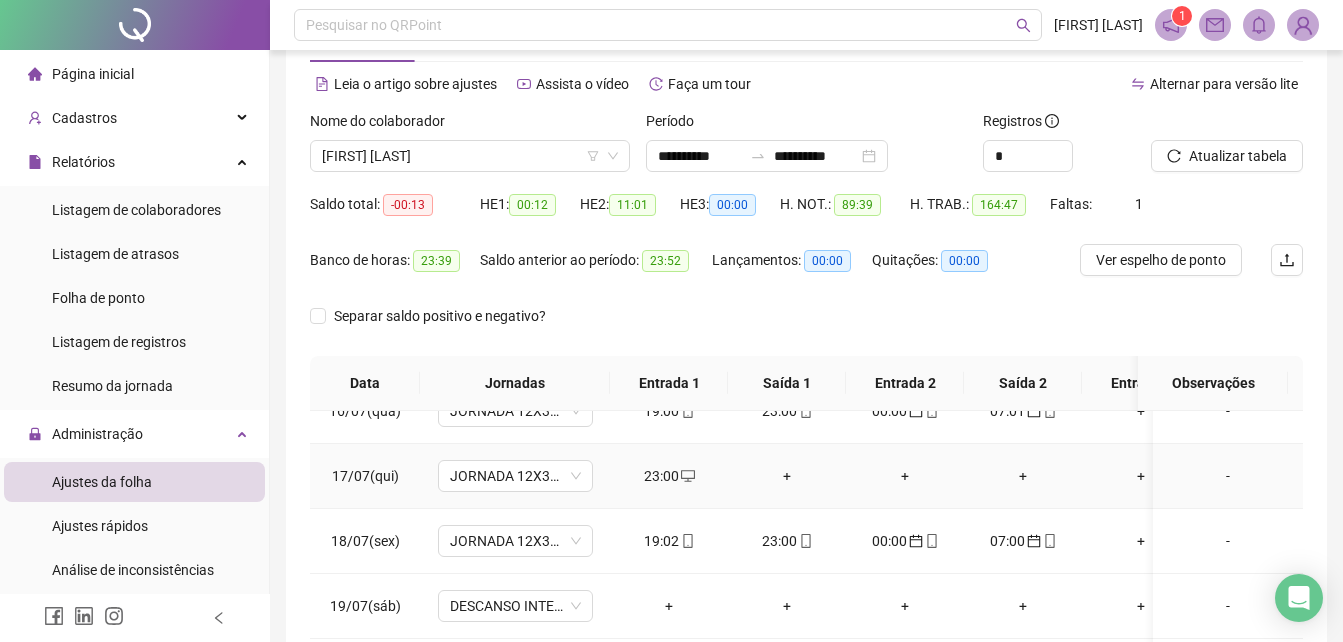 click on "+" at bounding box center [787, 476] 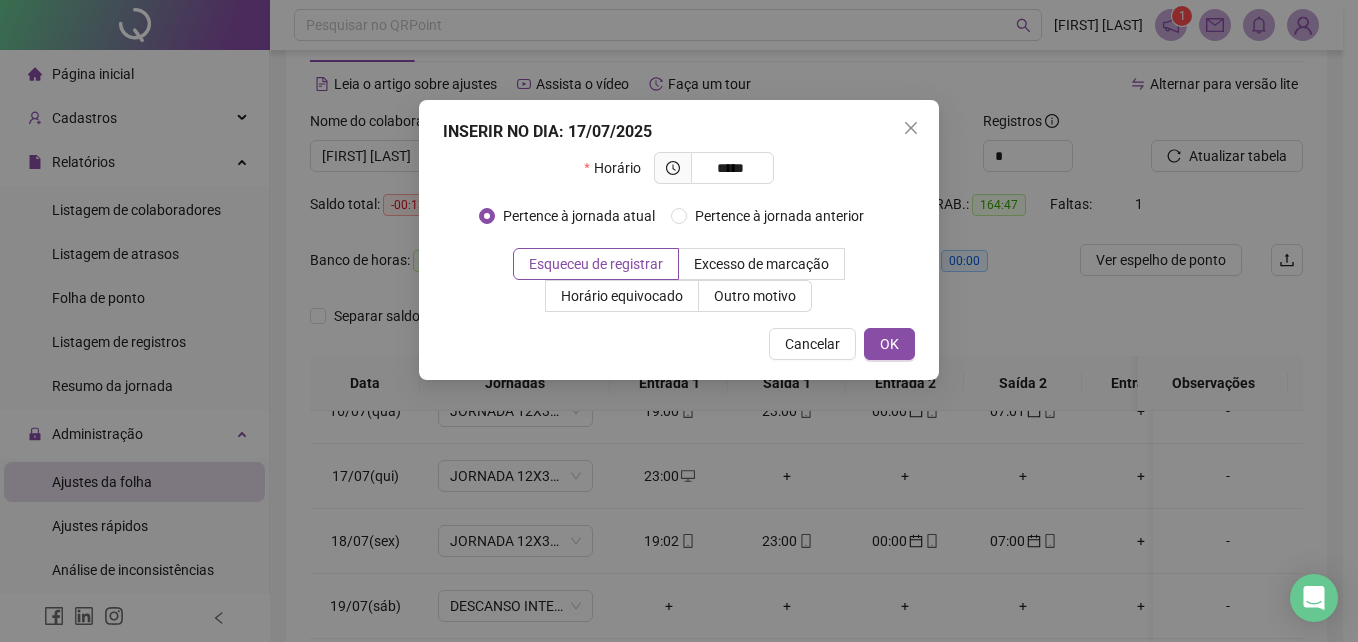 type on "*****" 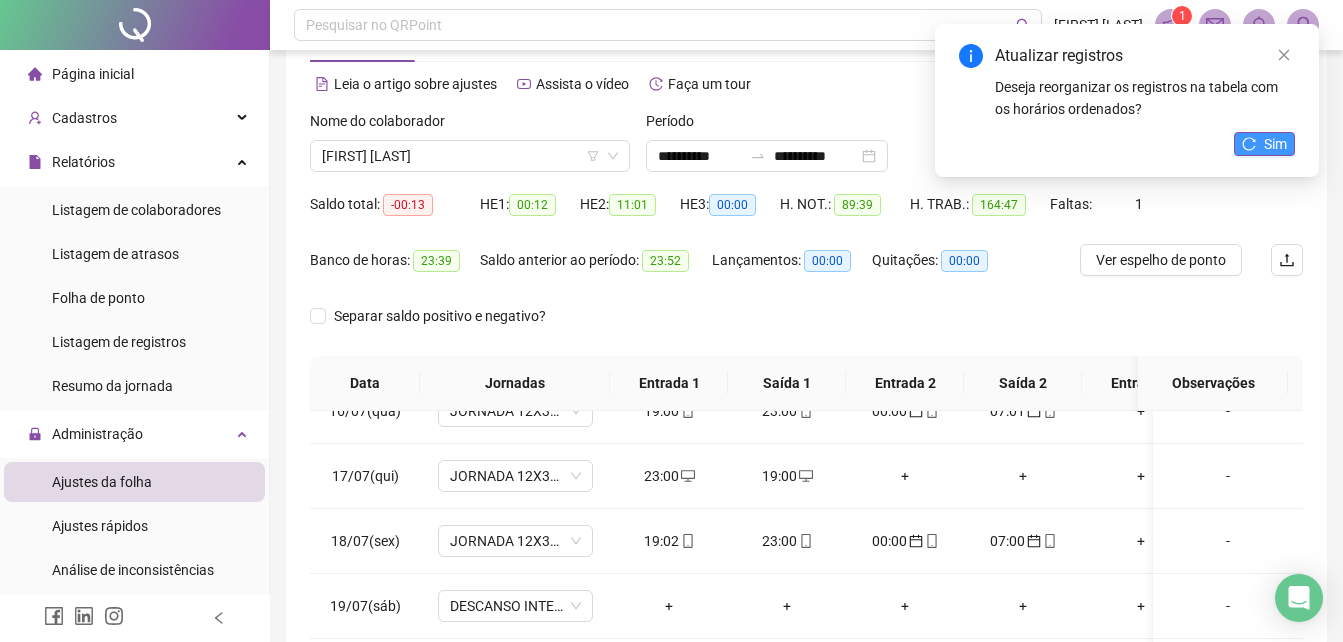 click on "Sim" at bounding box center [1264, 144] 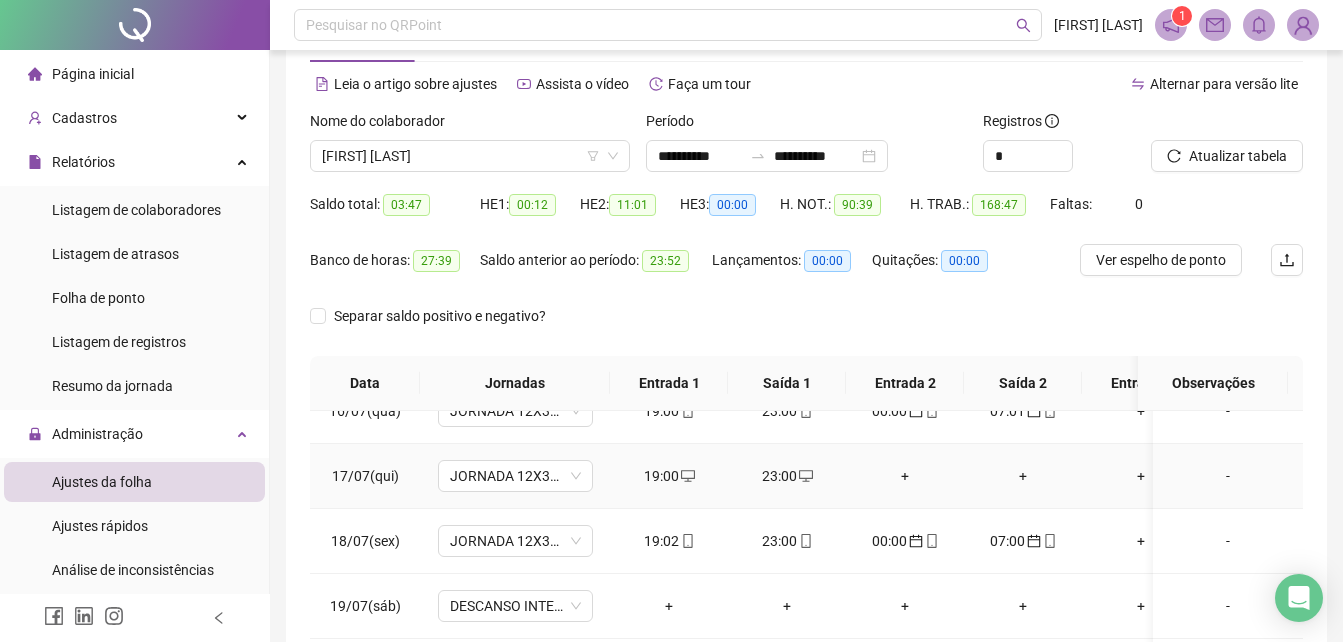 click on "+" at bounding box center [905, 476] 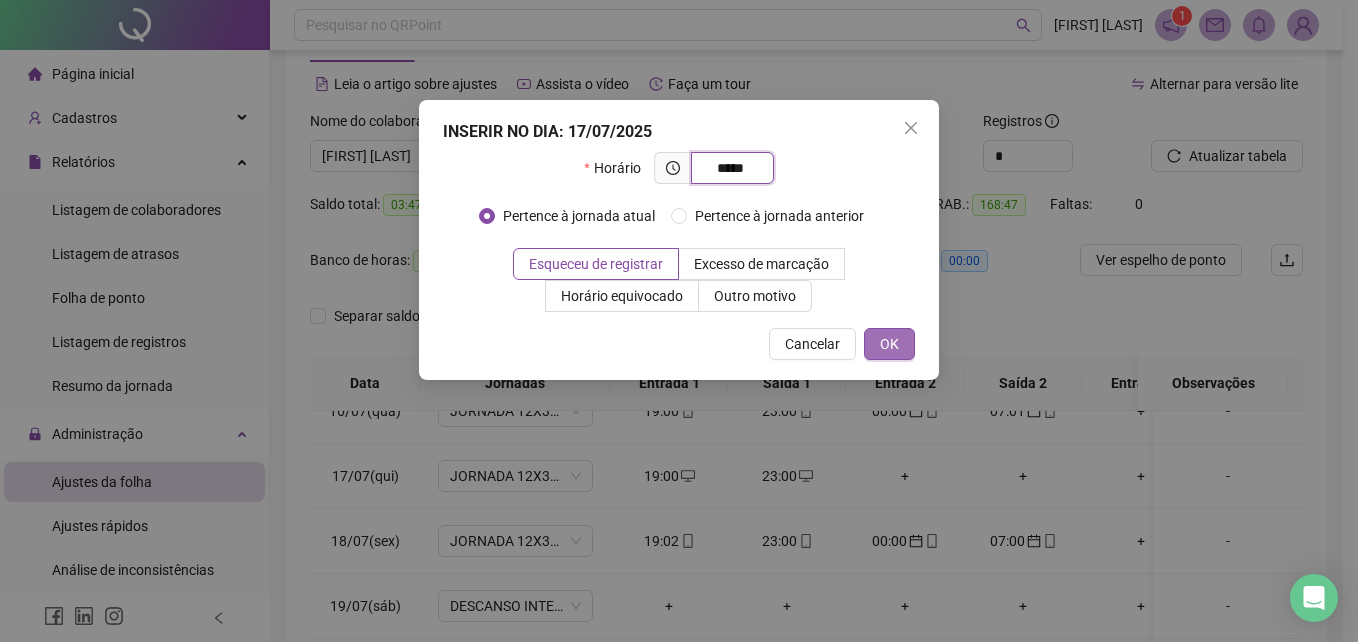 type on "*****" 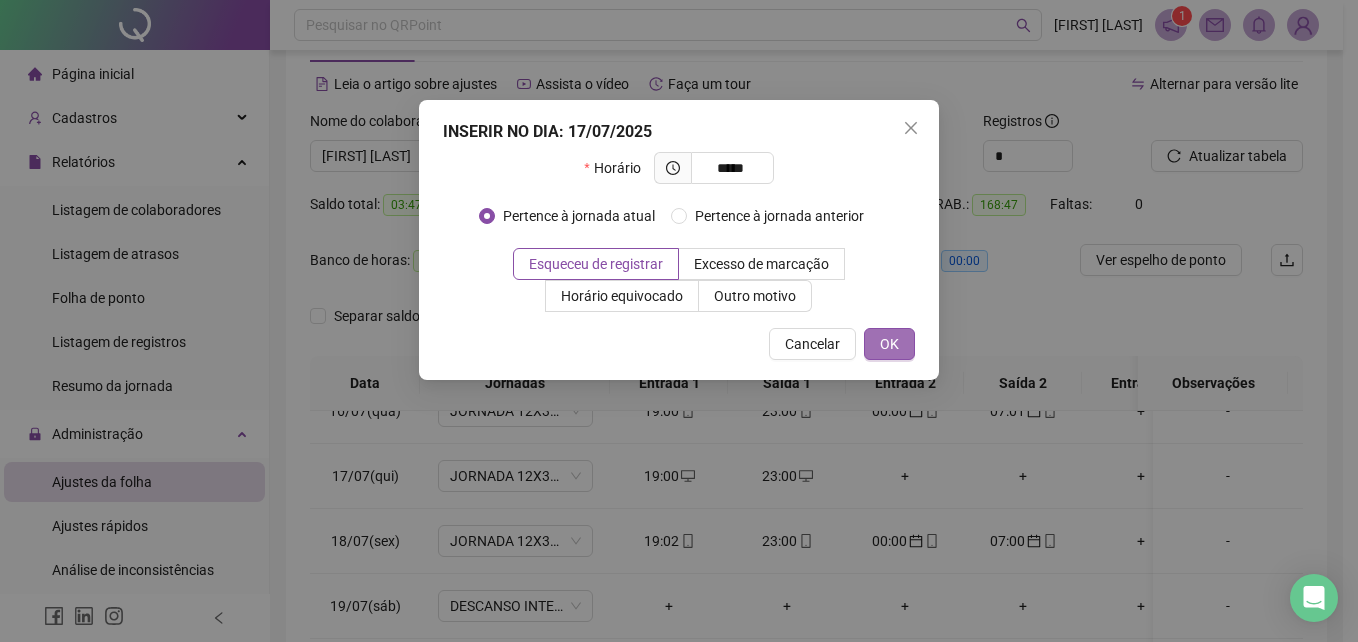 click on "OK" at bounding box center (889, 344) 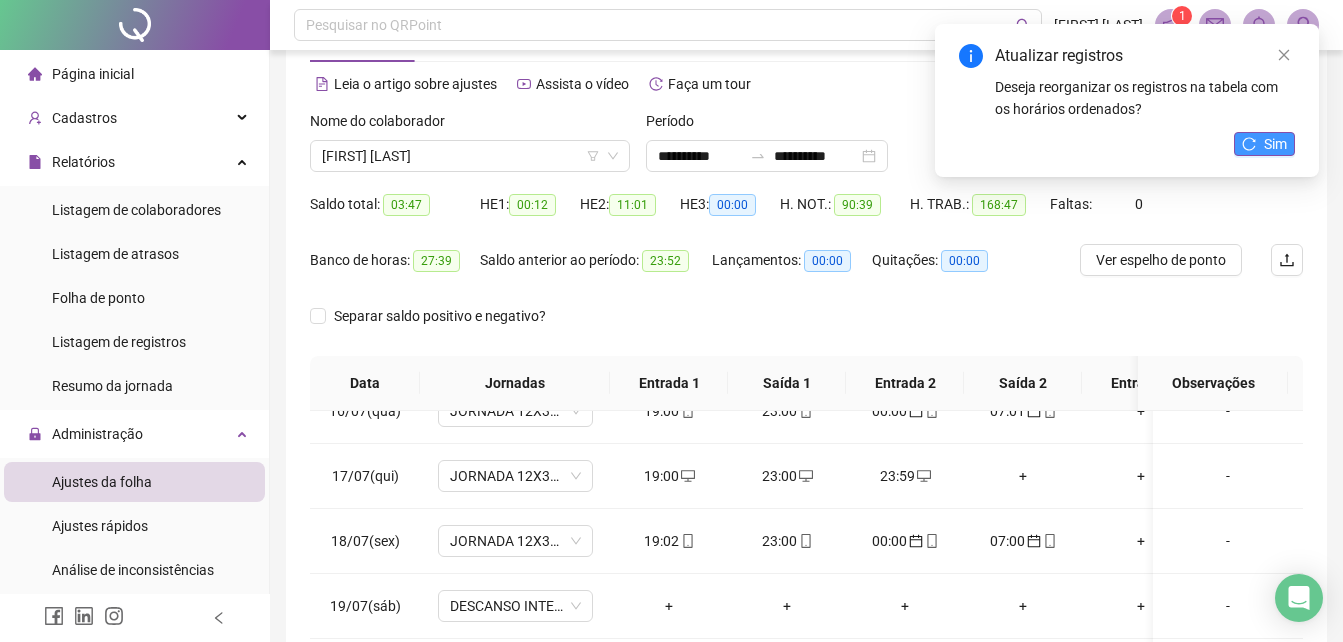 click on "Sim" at bounding box center (1264, 144) 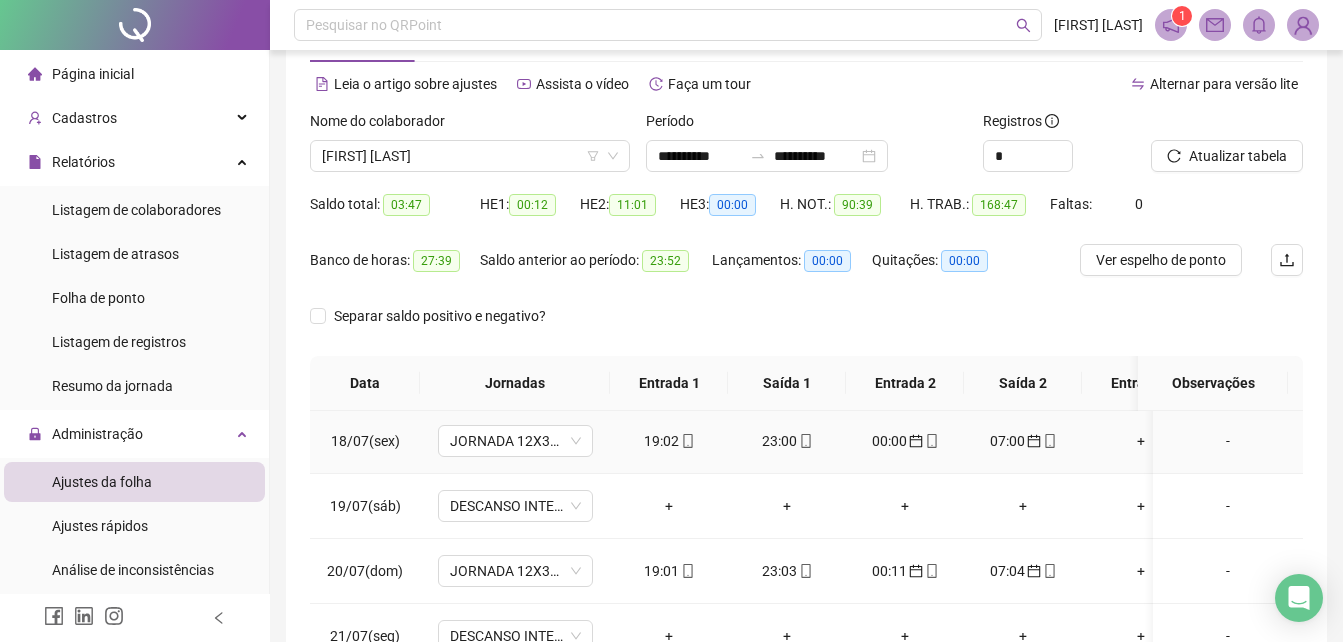scroll, scrollTop: 1007, scrollLeft: 0, axis: vertical 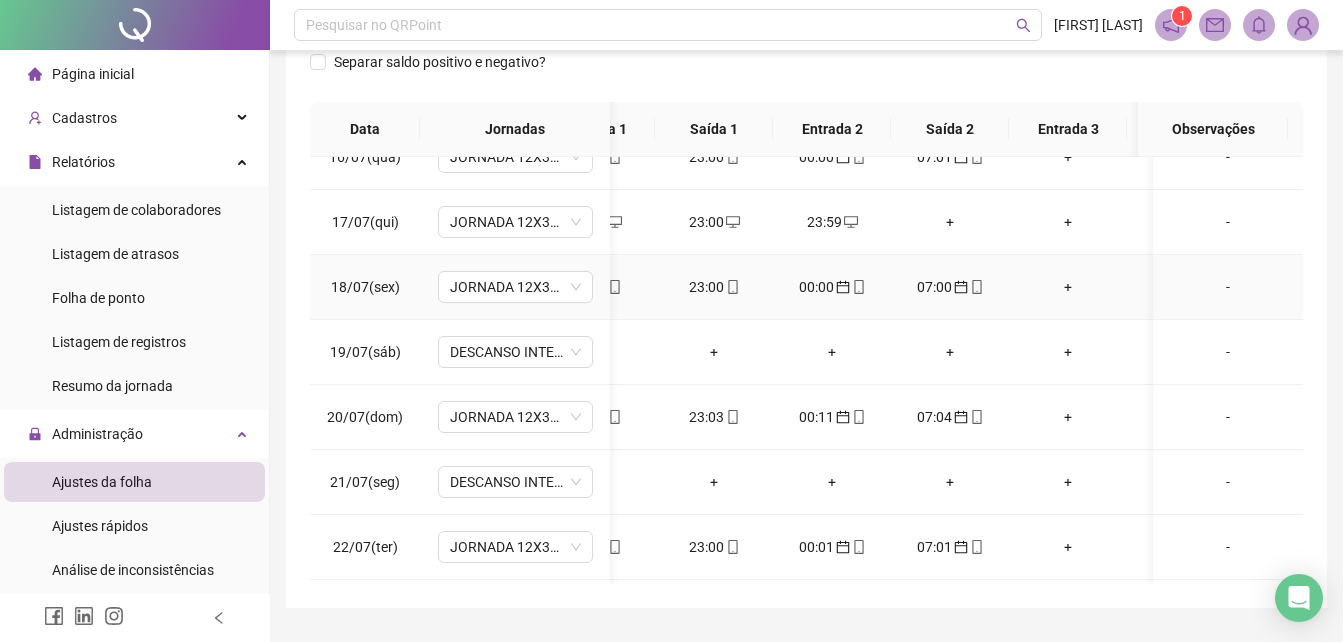 click on "+" at bounding box center (1068, 287) 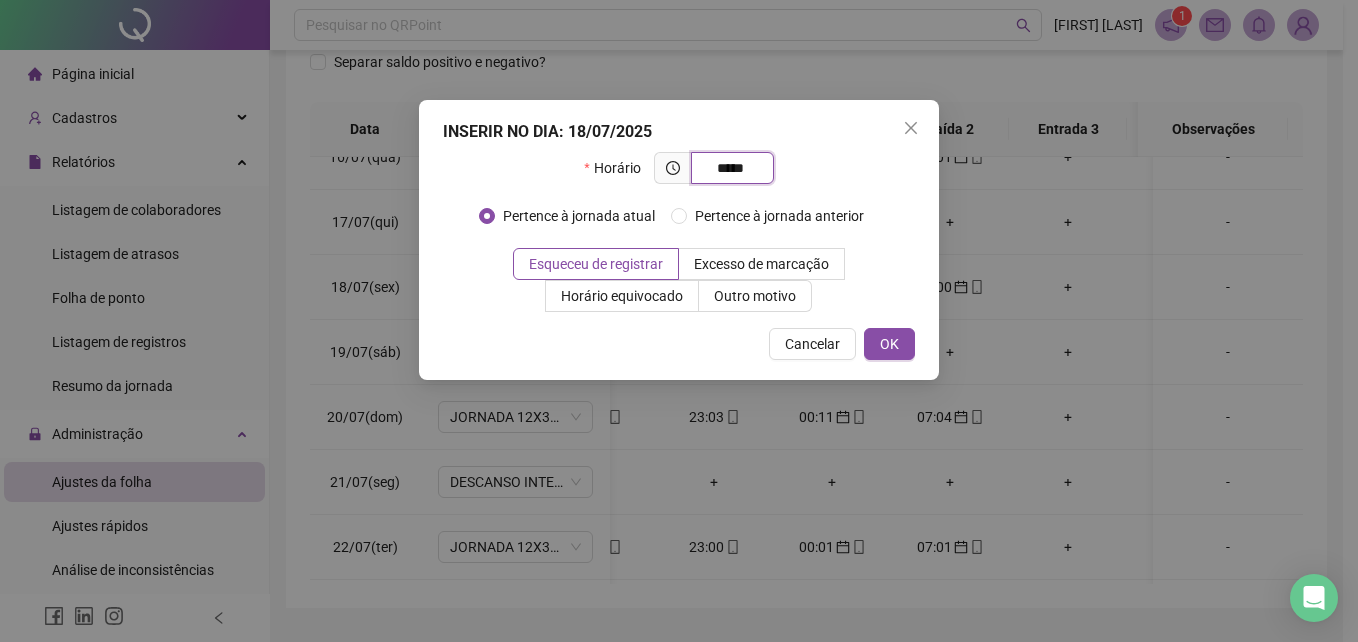 type on "*****" 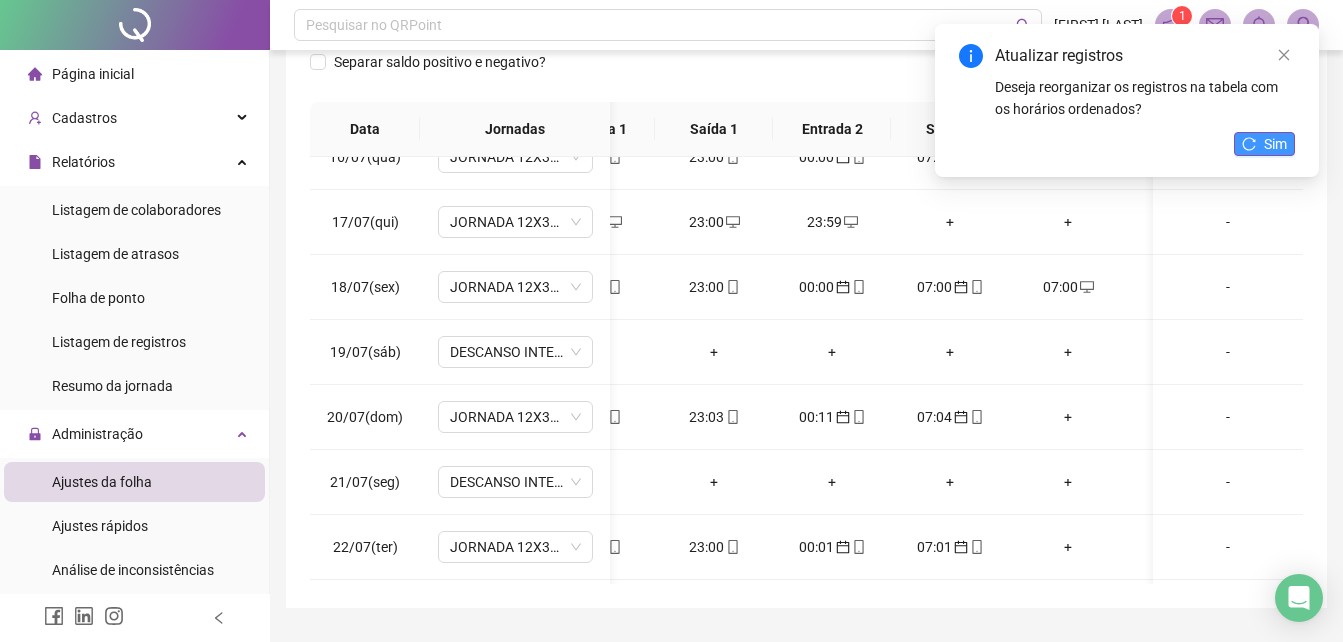 click on "Sim" at bounding box center [1275, 144] 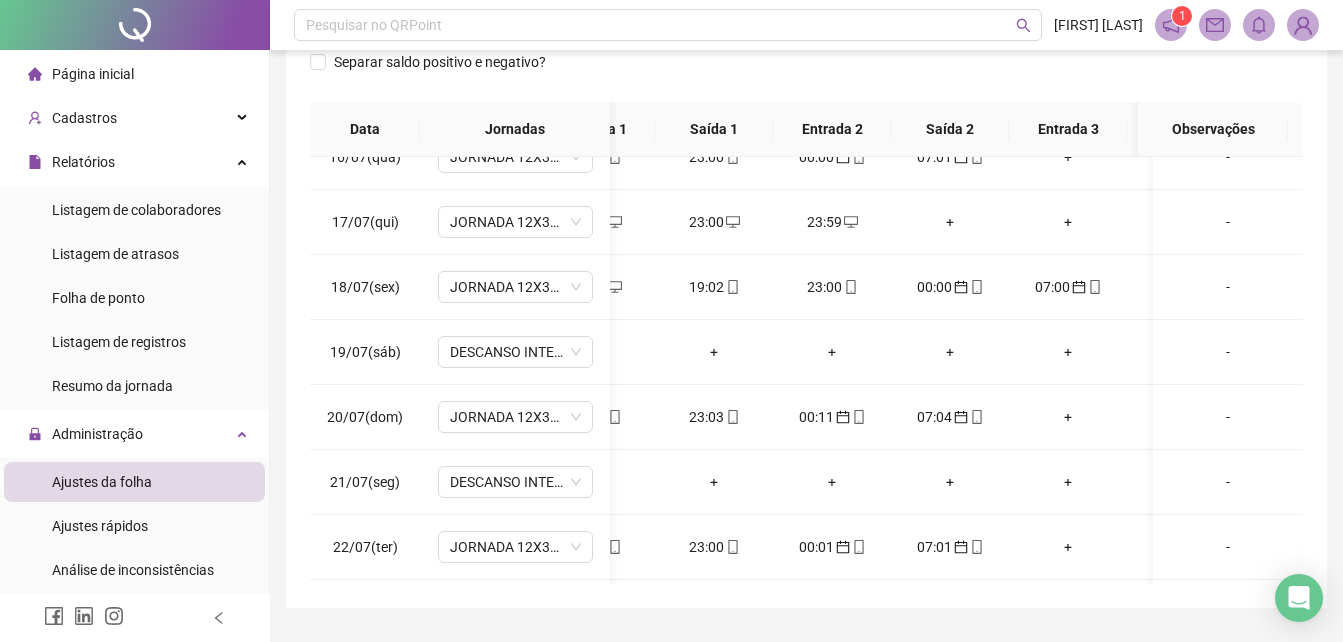scroll, scrollTop: 380, scrollLeft: 0, axis: vertical 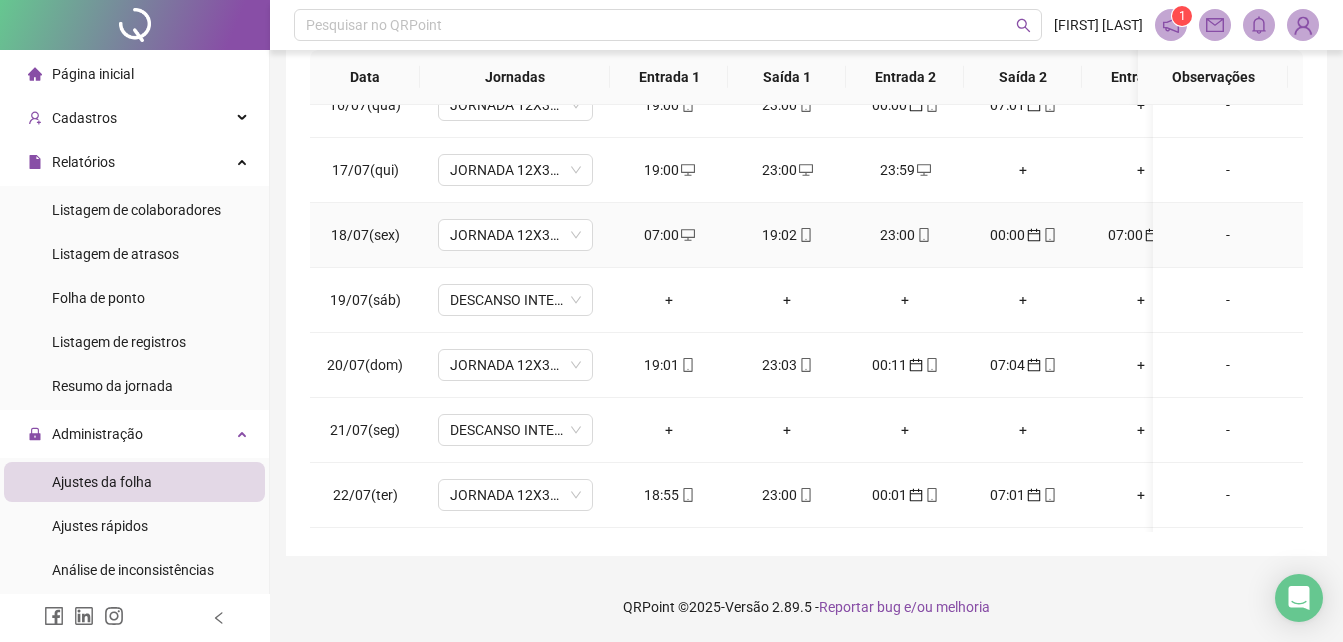 click on "07:00" at bounding box center [669, 235] 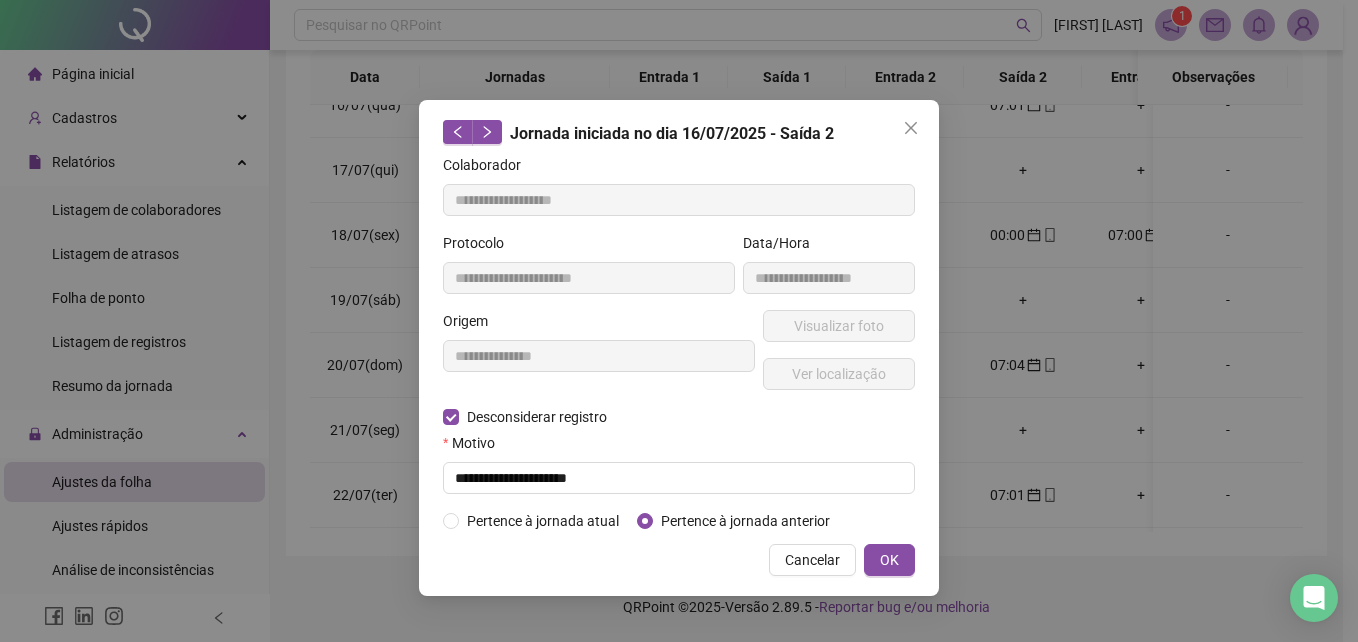 type on "**********" 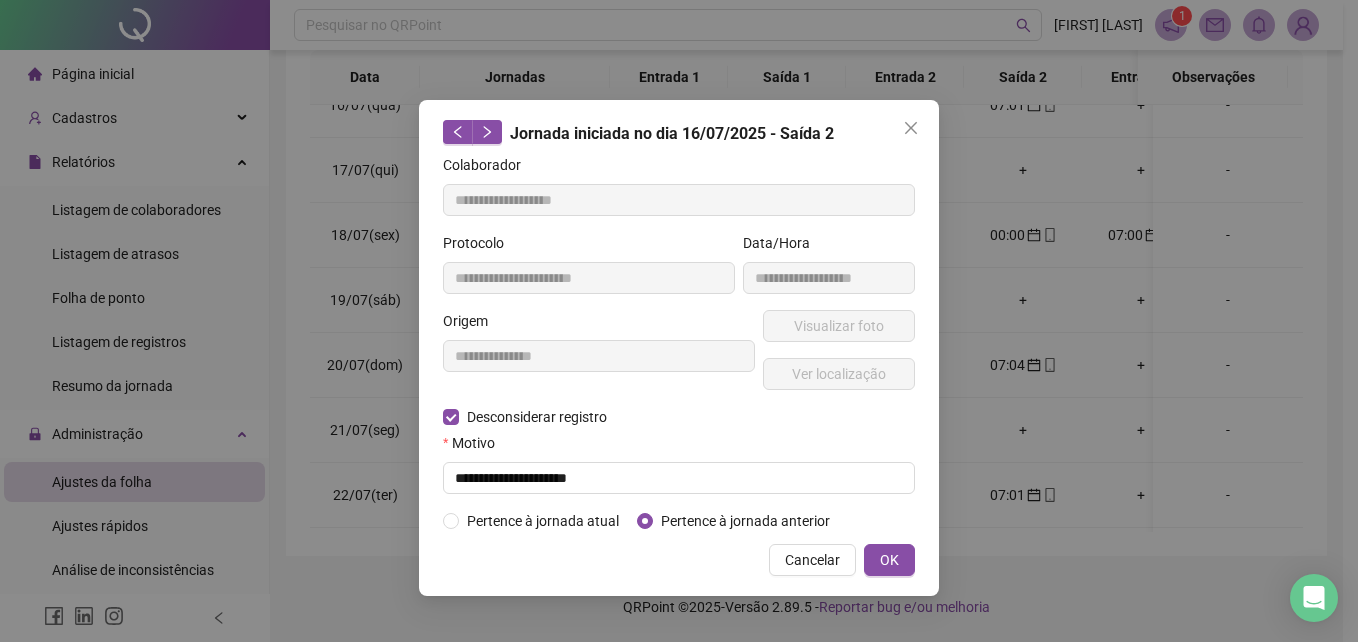 type on "**********" 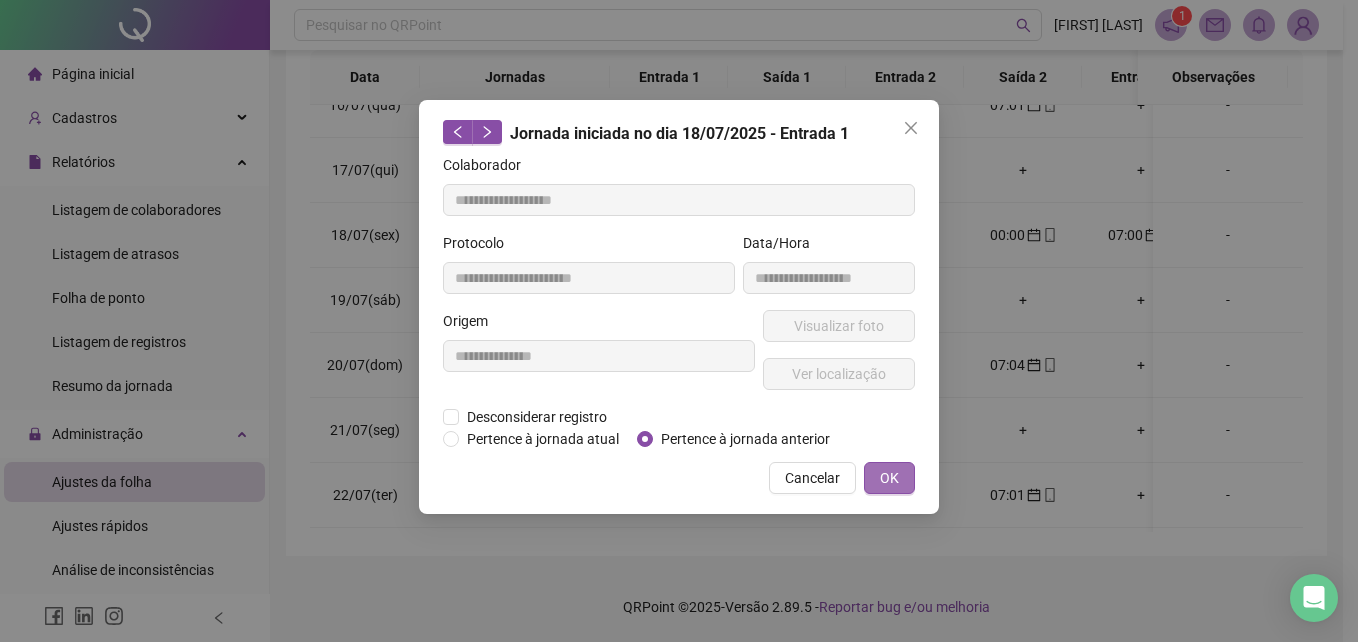 click on "OK" at bounding box center (889, 478) 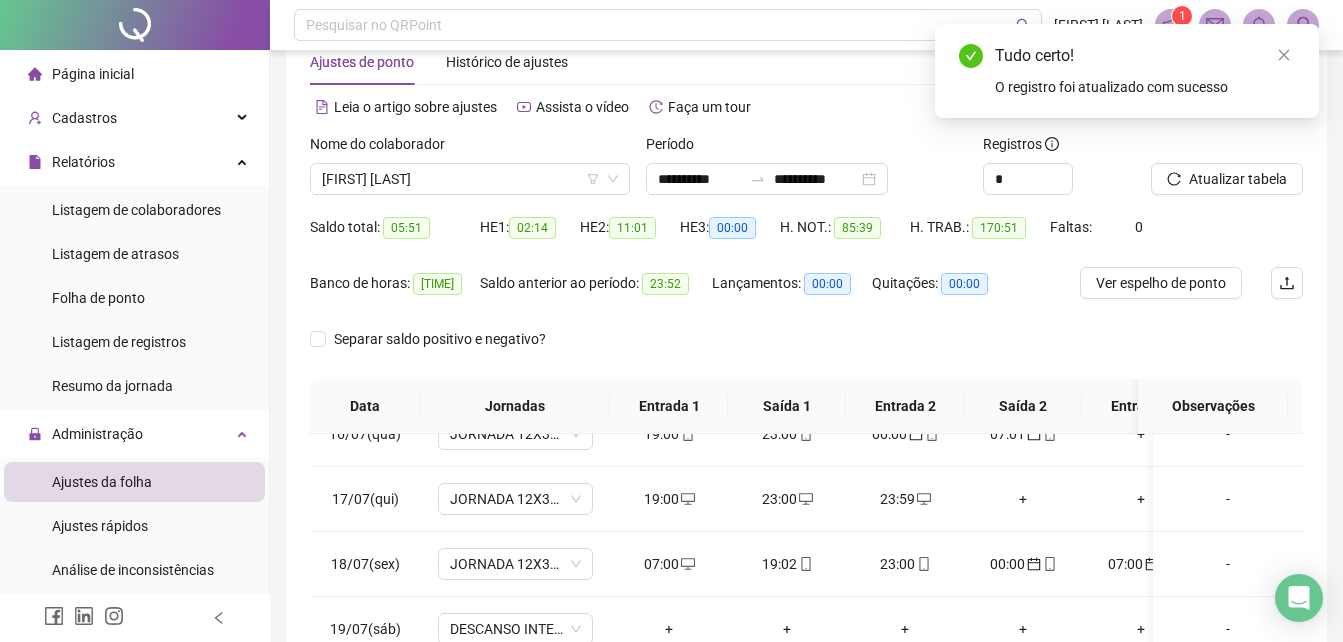 scroll, scrollTop: 38, scrollLeft: 0, axis: vertical 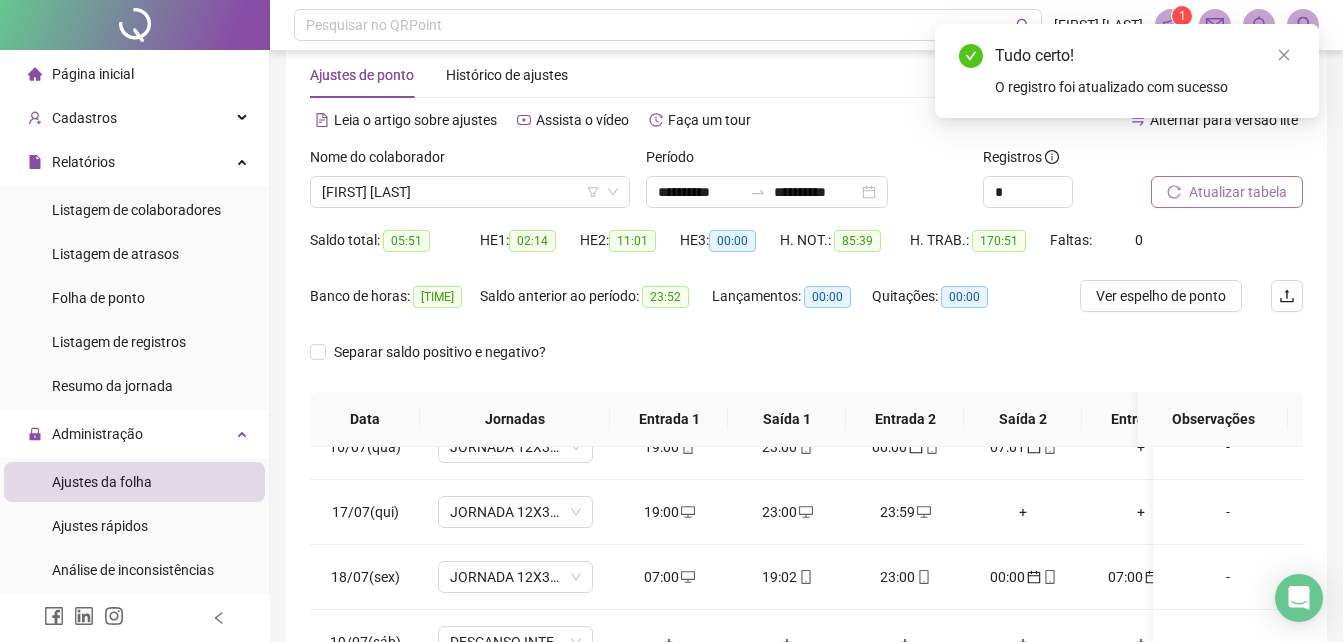 click on "Atualizar tabela" at bounding box center [1238, 192] 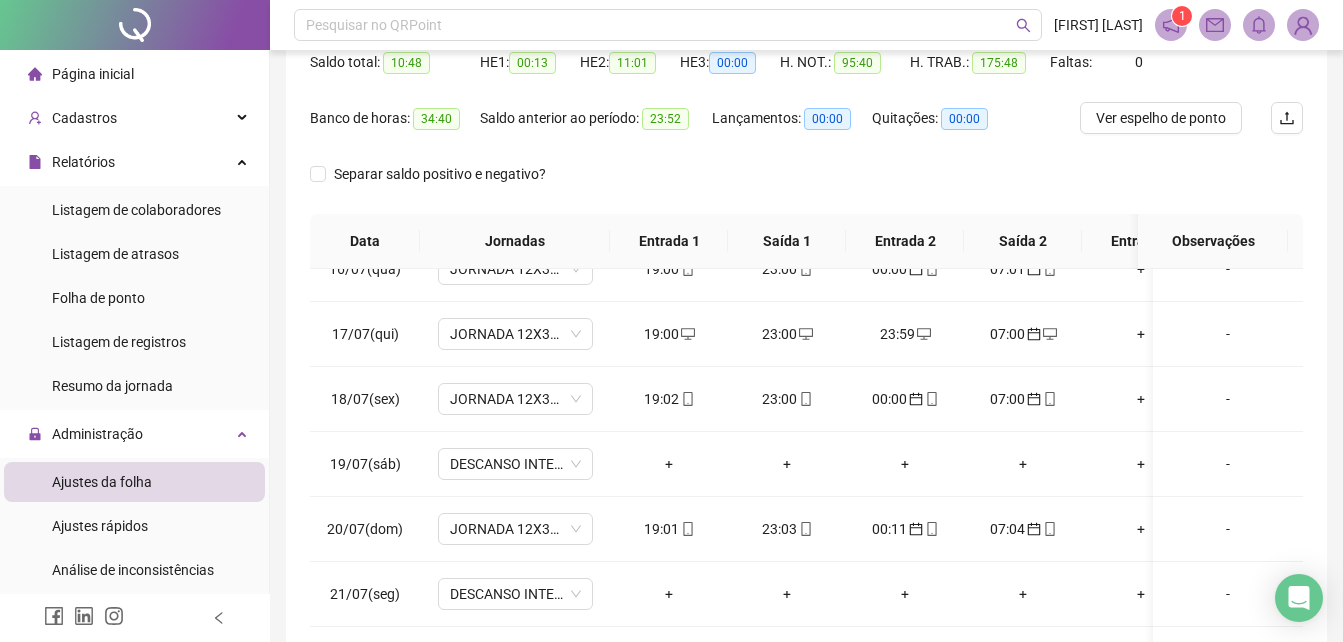 scroll, scrollTop: 238, scrollLeft: 0, axis: vertical 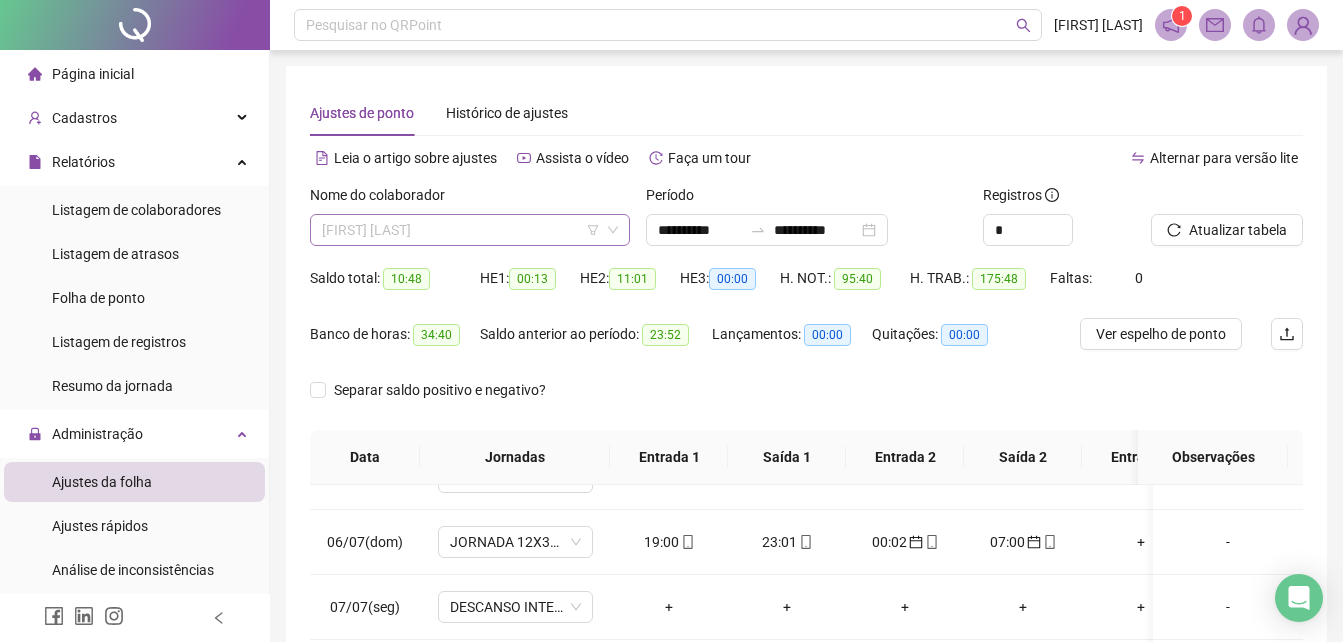 click on "[FIRST] [LAST]" at bounding box center [470, 230] 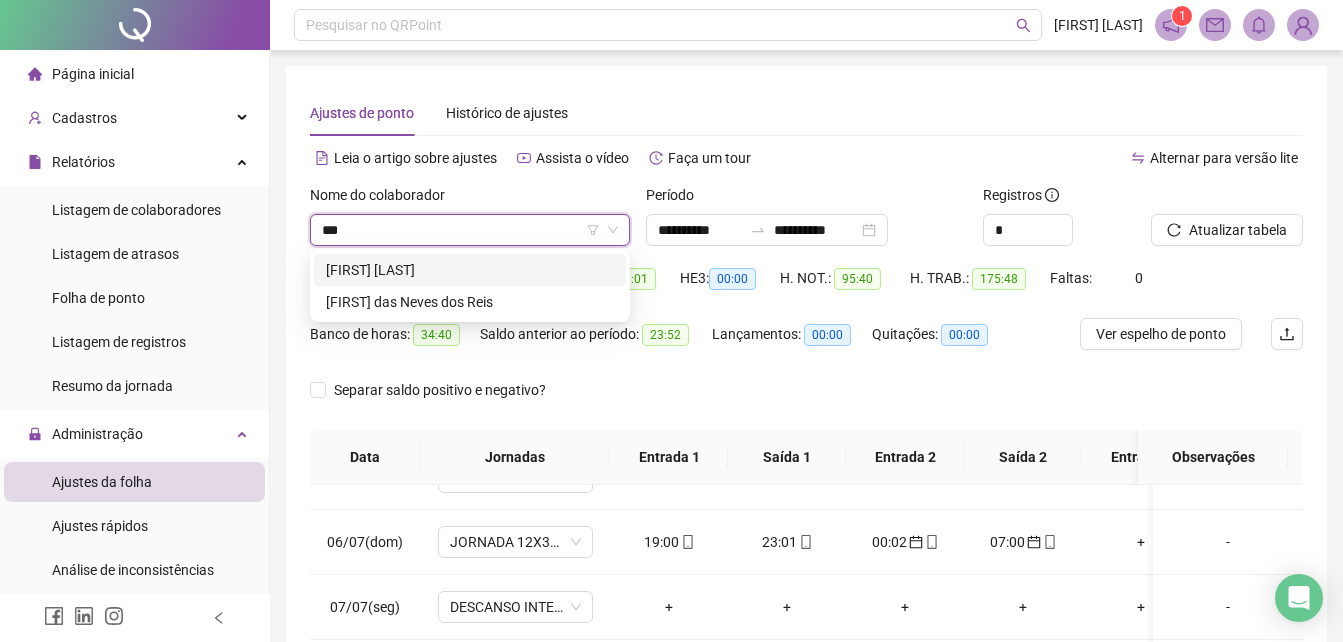 type on "****" 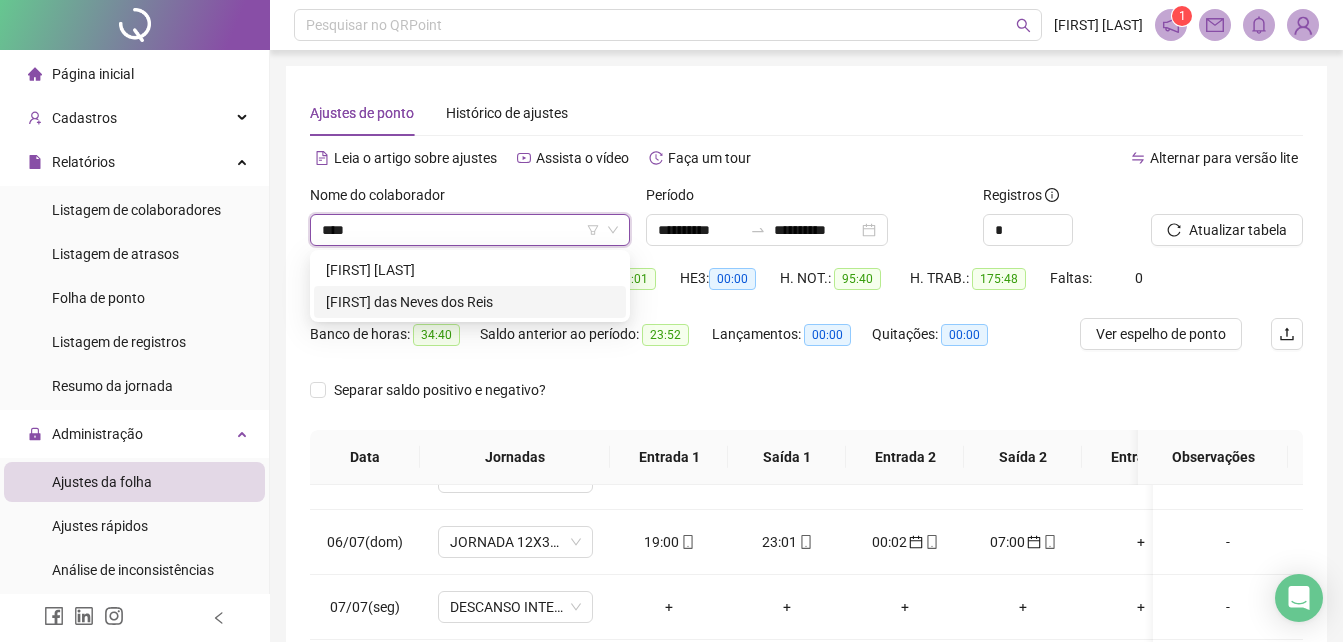 click on "[FIRST] das Neves dos Reis" at bounding box center (470, 302) 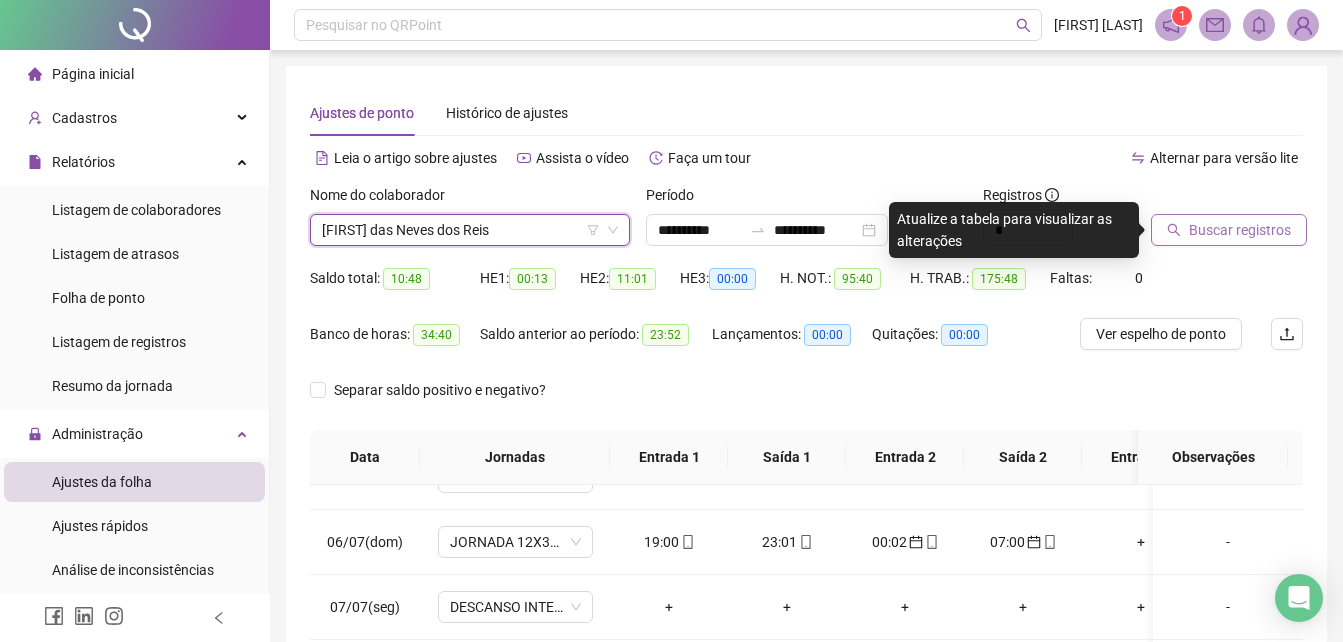 click on "Buscar registros" at bounding box center [1229, 230] 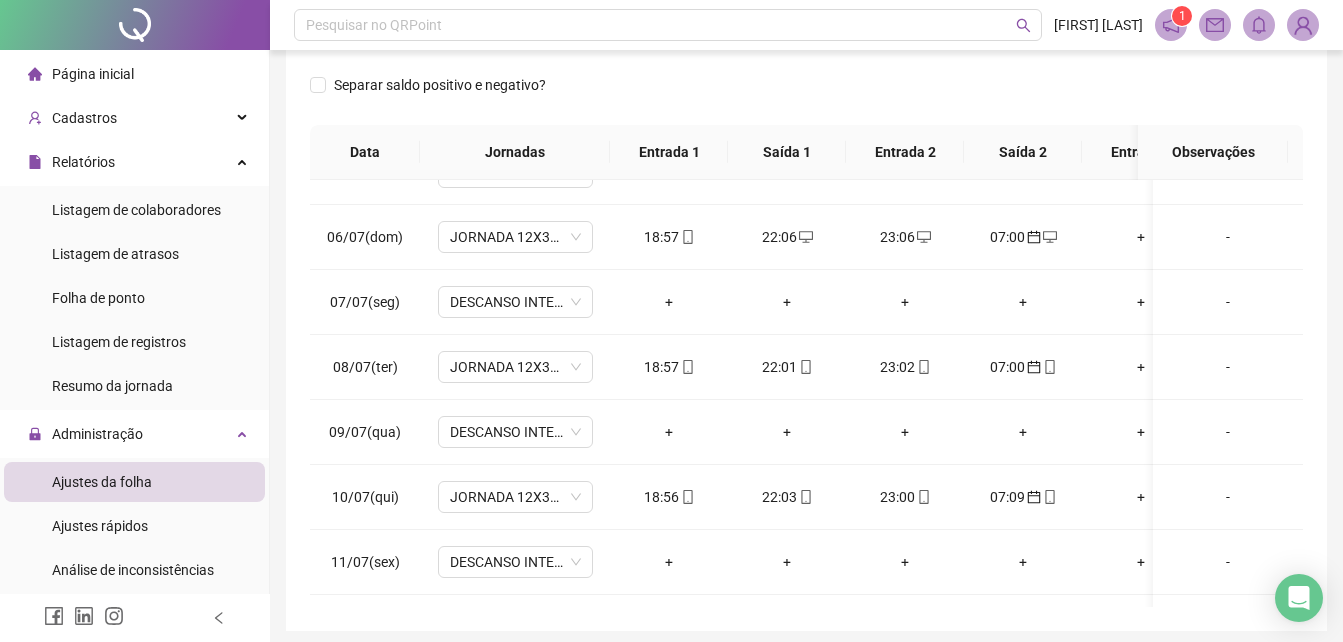 scroll, scrollTop: 380, scrollLeft: 0, axis: vertical 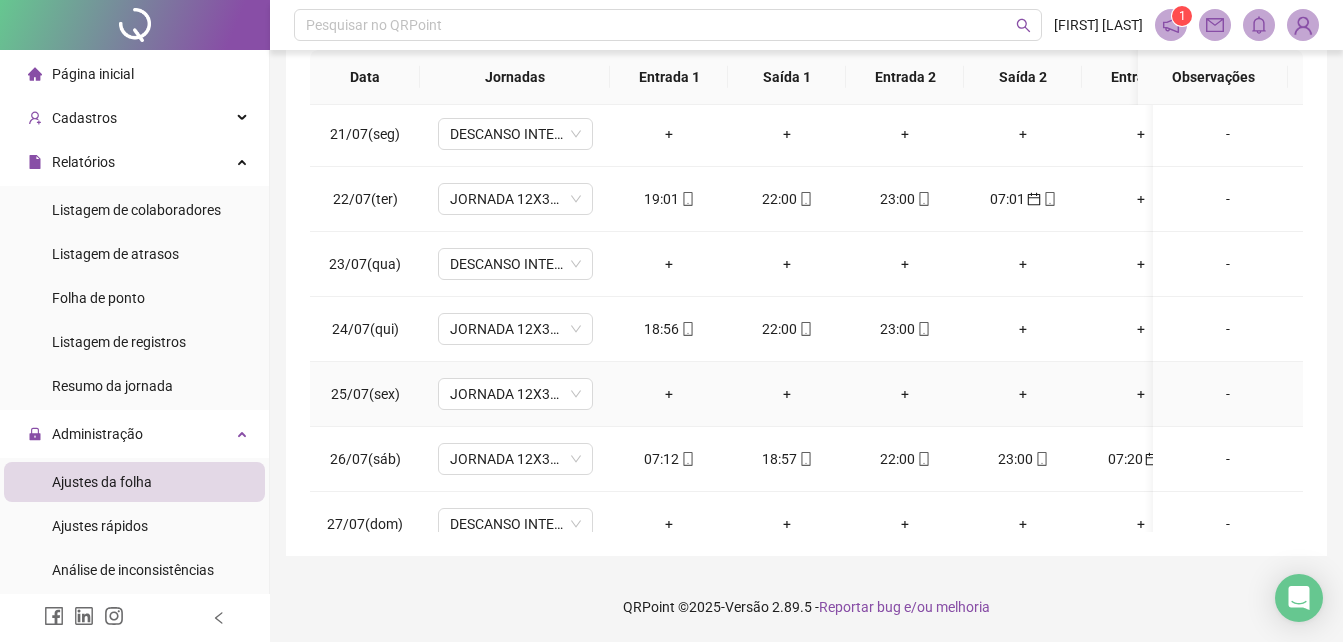 click on "+" at bounding box center (669, 394) 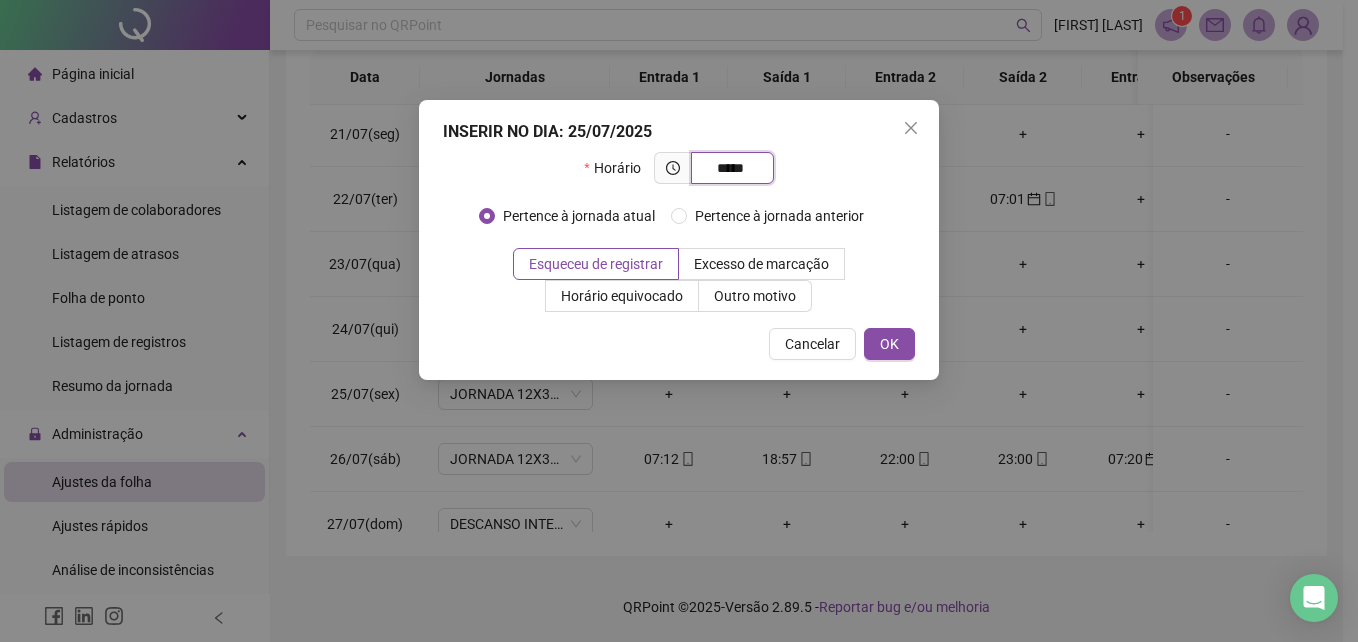 type on "*****" 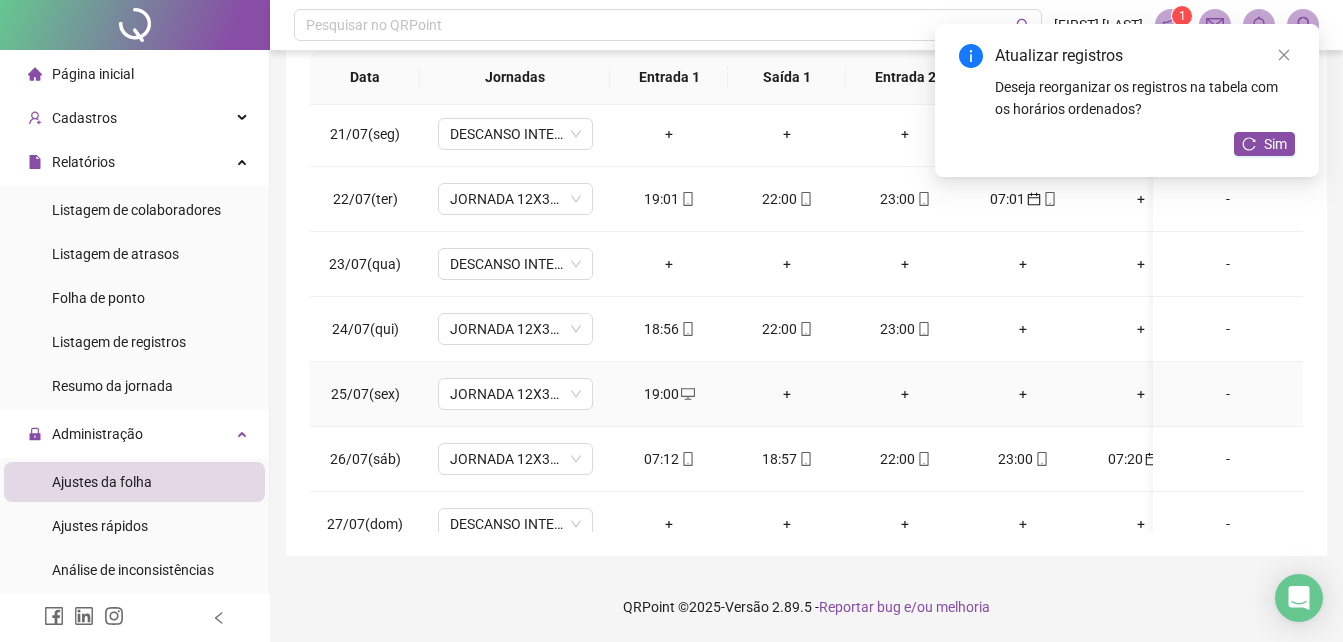 click on "+" at bounding box center [787, 394] 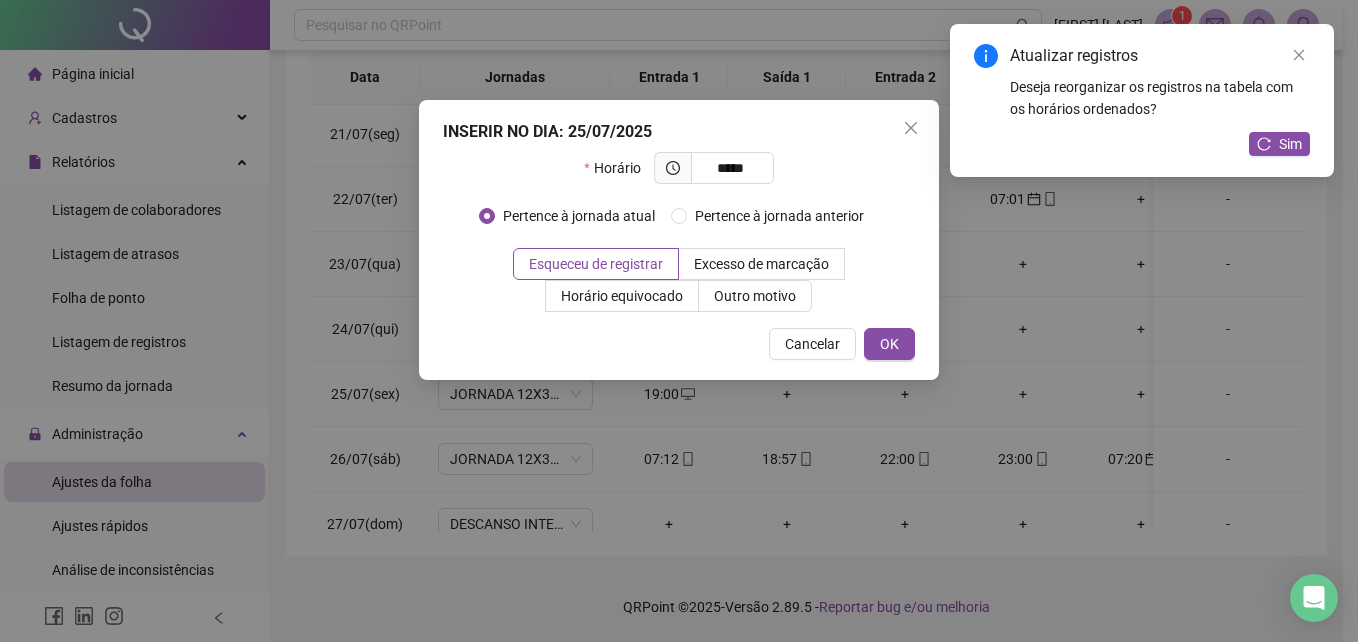 type on "*****" 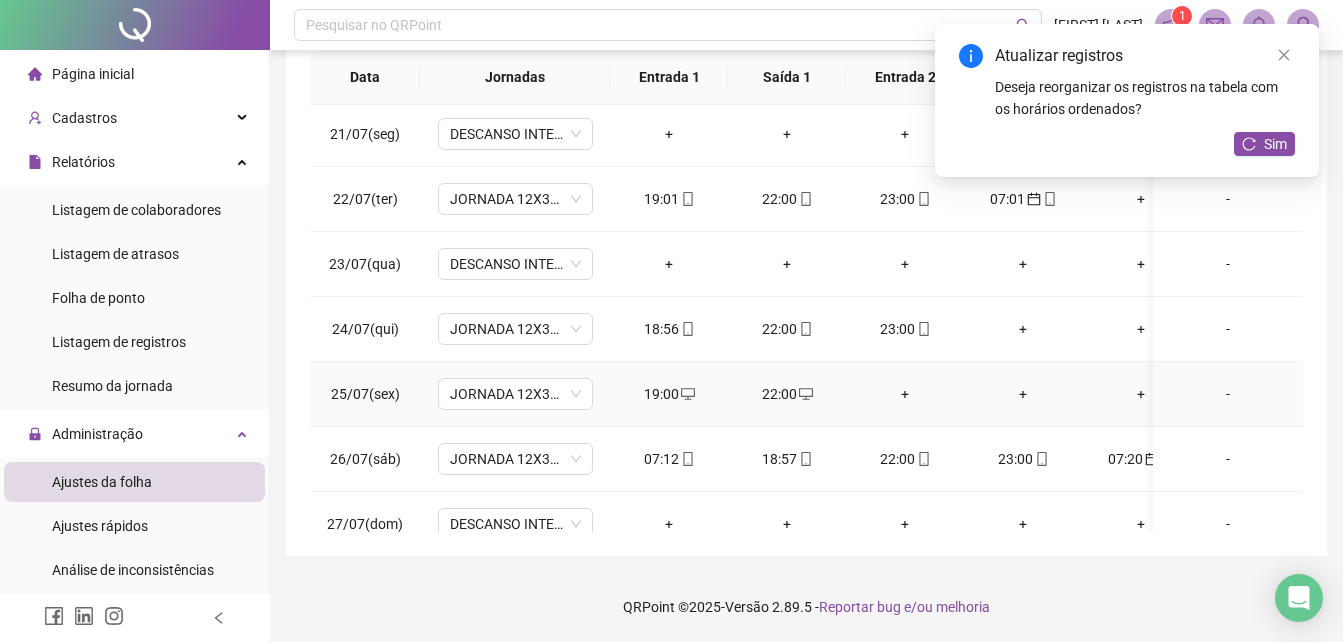 click on "+" at bounding box center [905, 394] 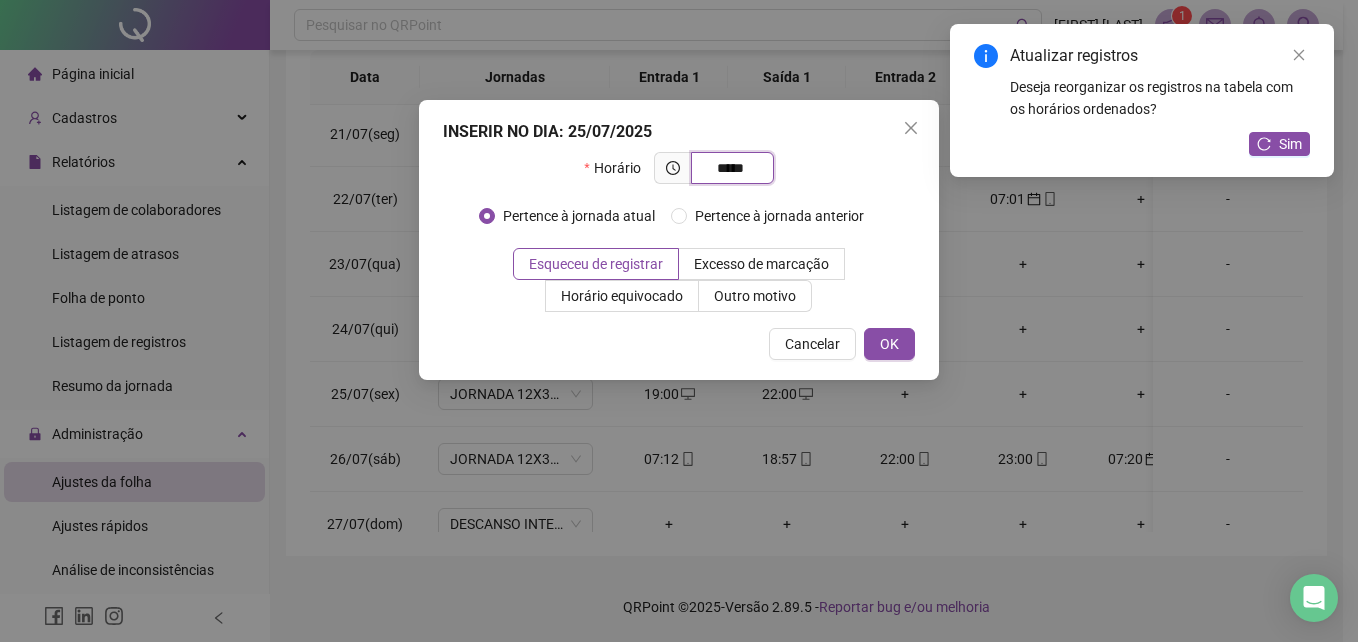 type on "*****" 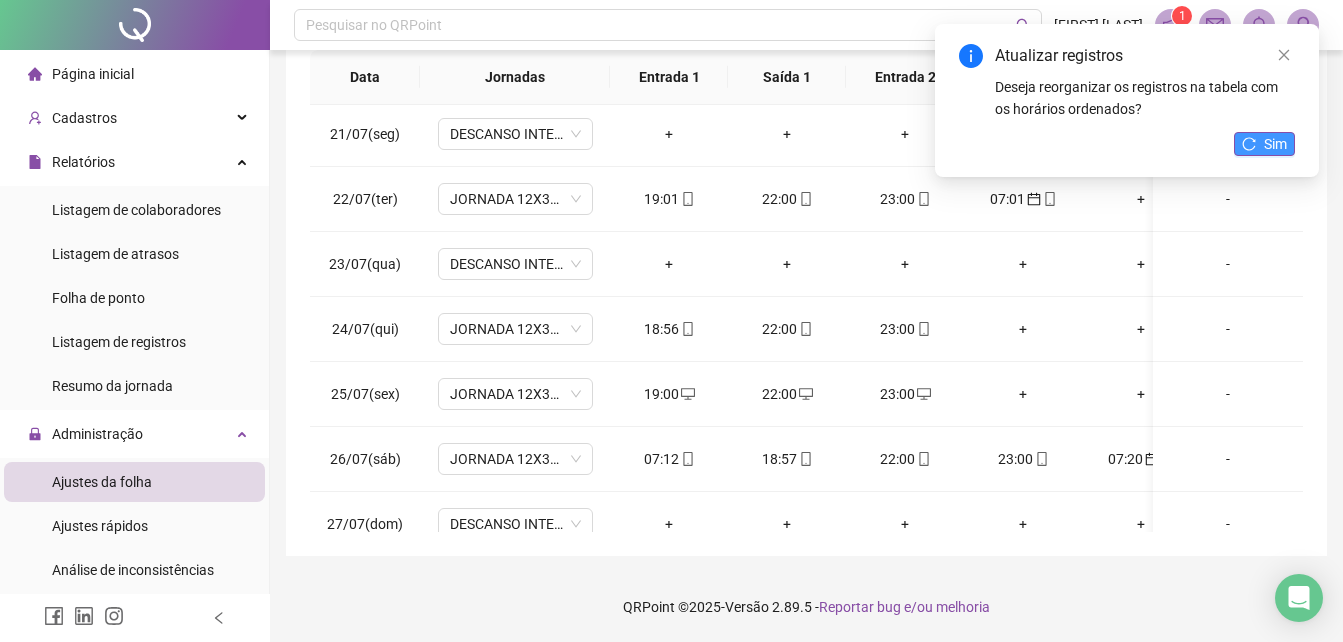 click 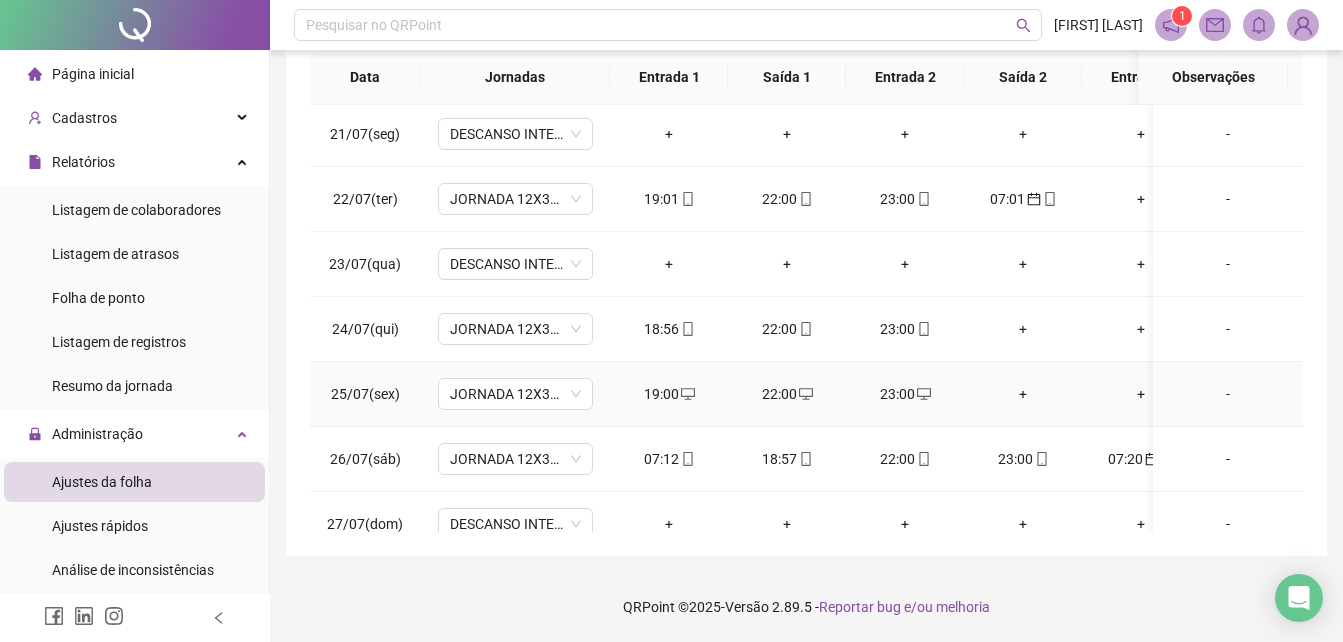 click on "+" at bounding box center [1023, 394] 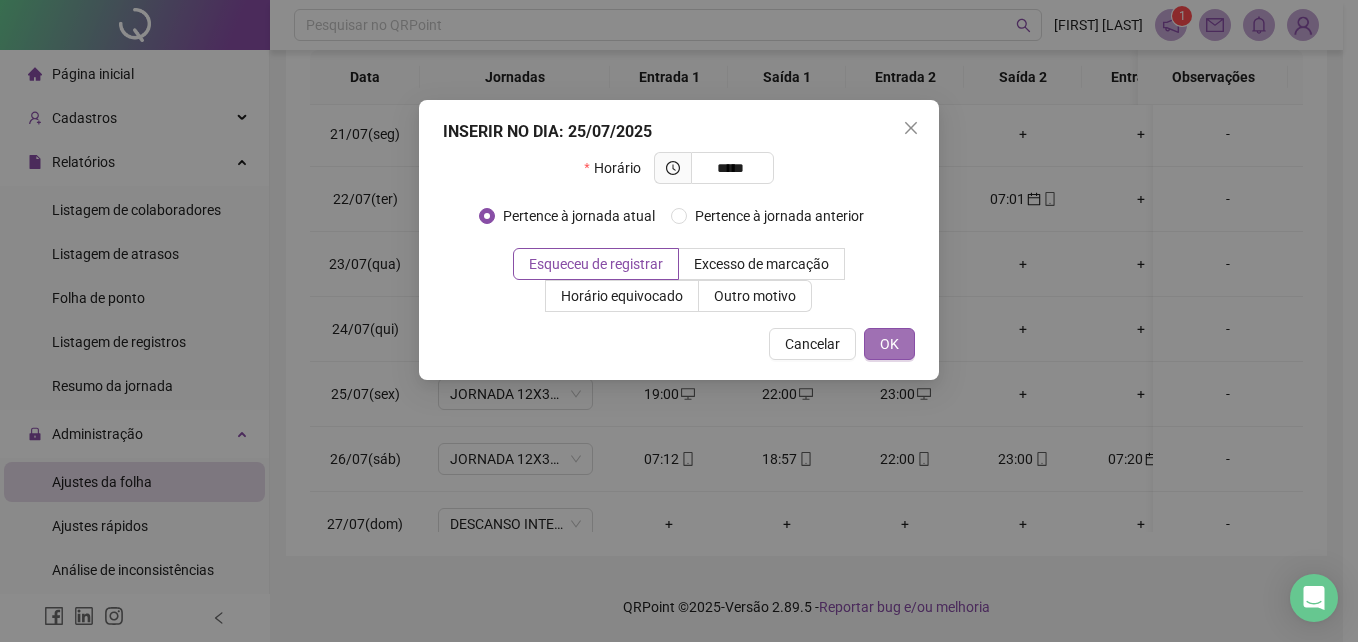 type on "*****" 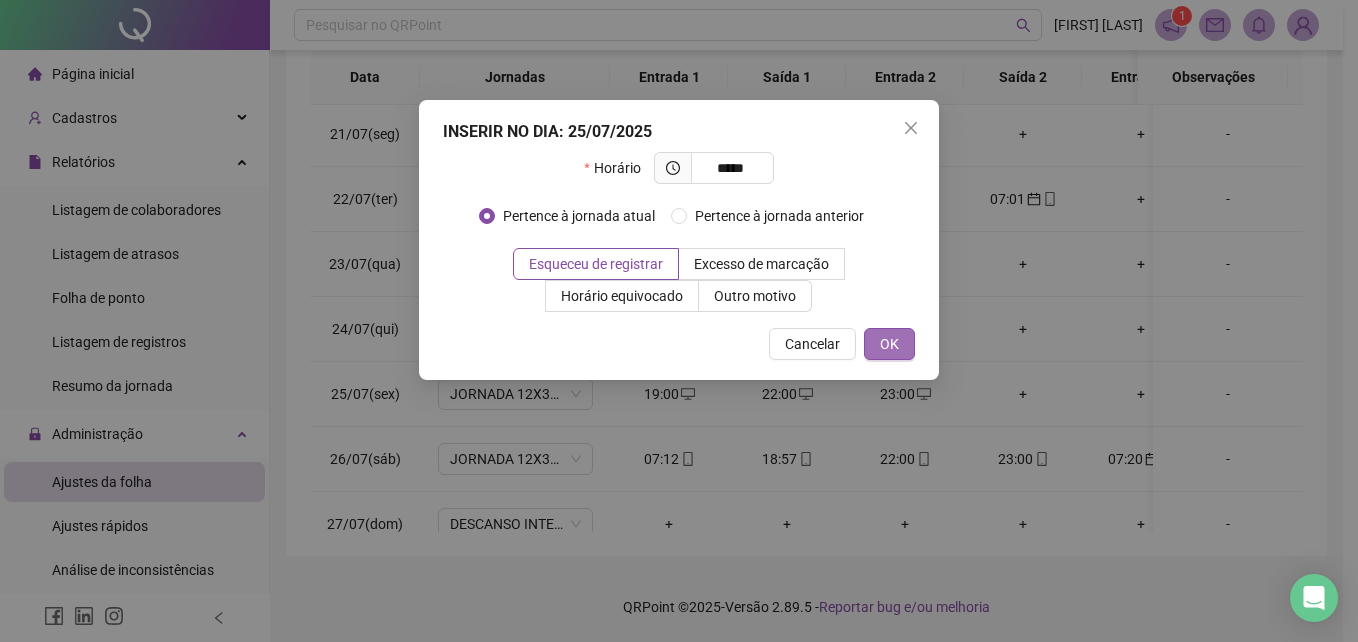 click on "OK" at bounding box center [889, 344] 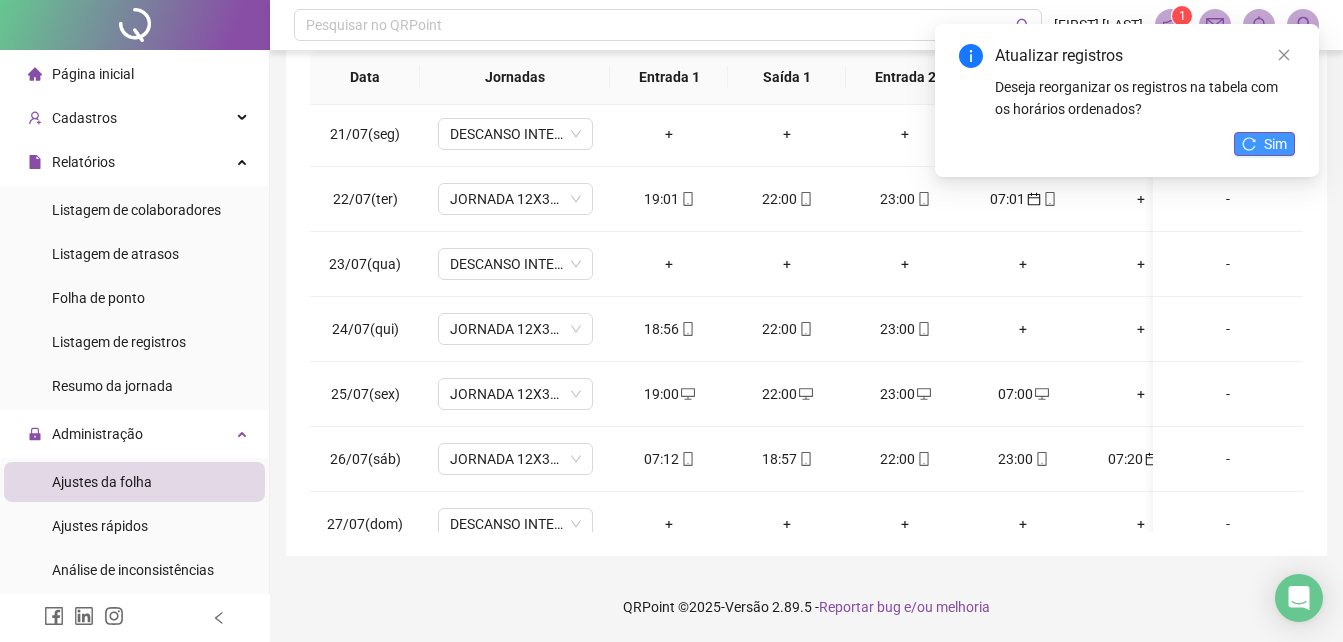 click on "Sim" at bounding box center (1264, 144) 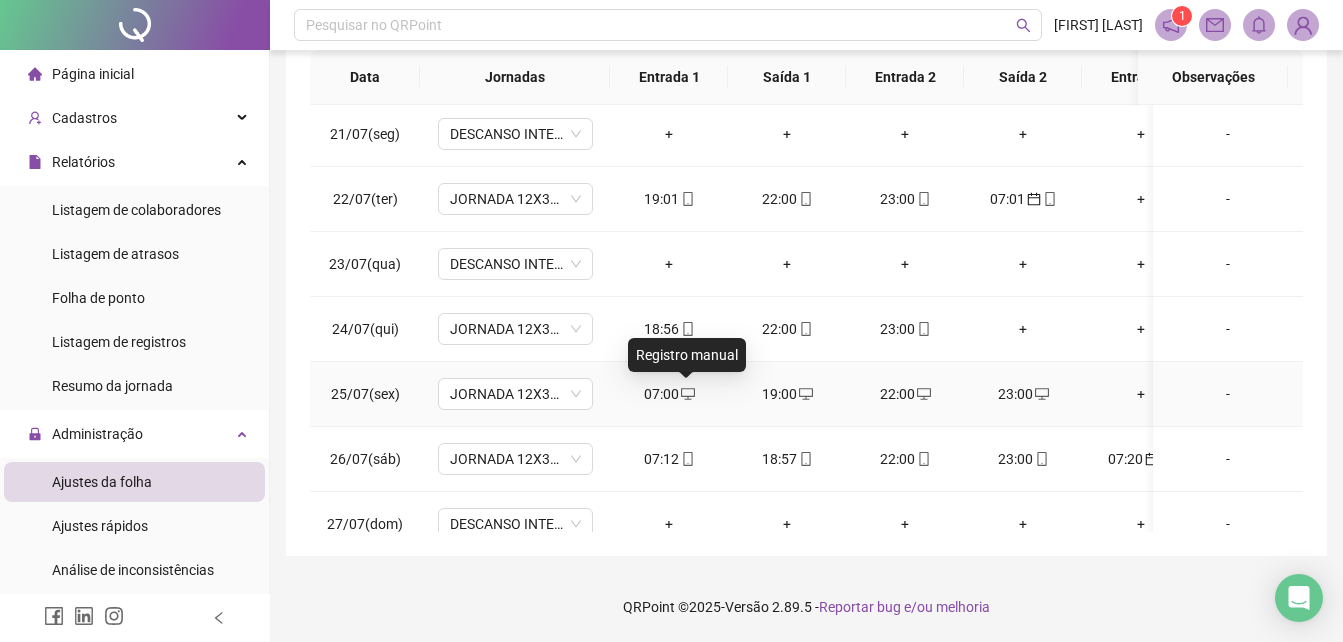 click 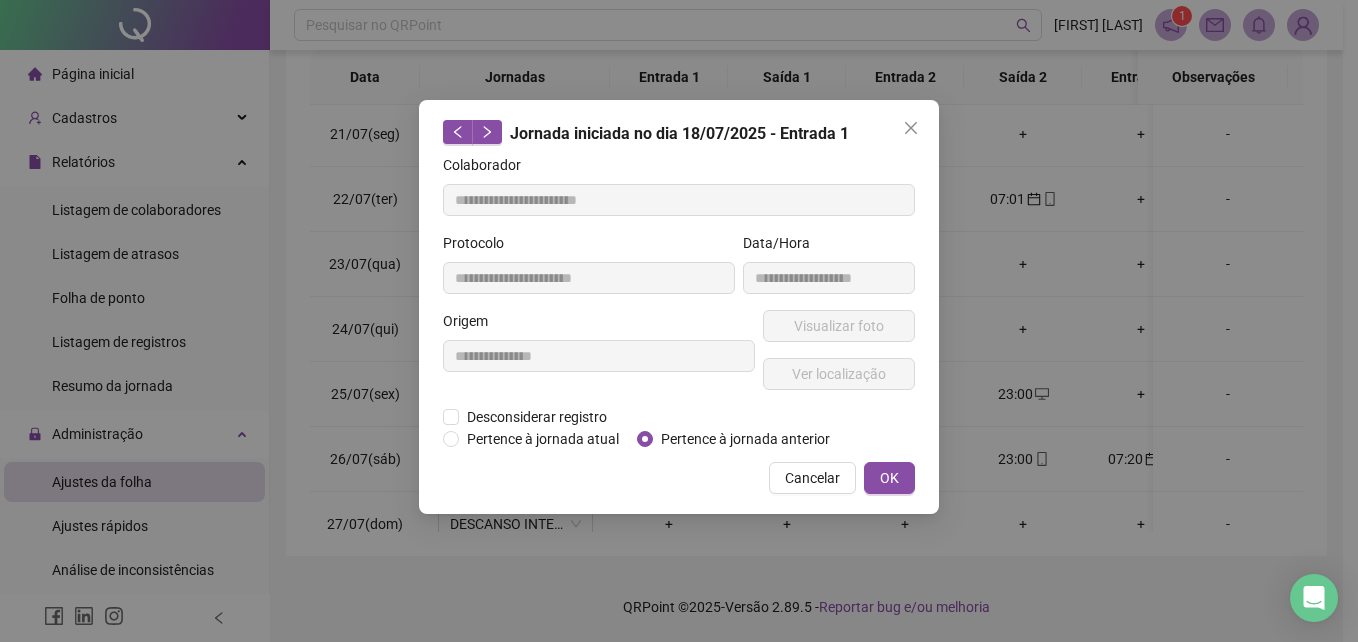 type on "**********" 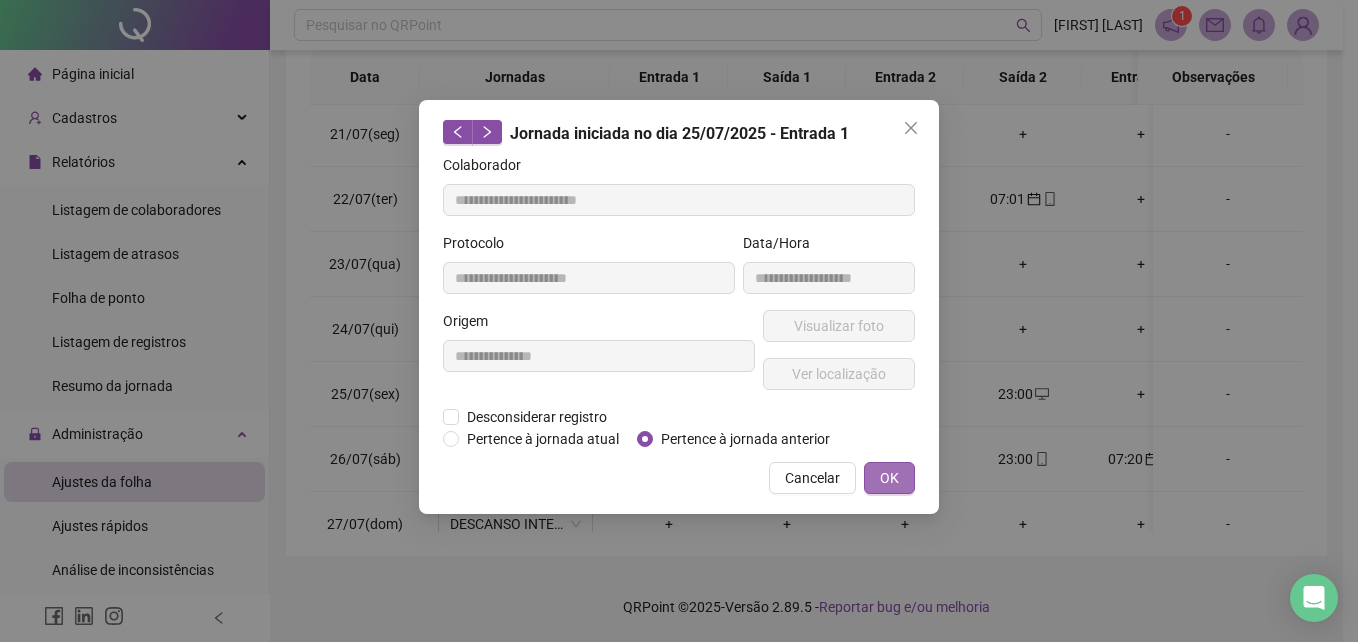 click on "OK" at bounding box center [889, 478] 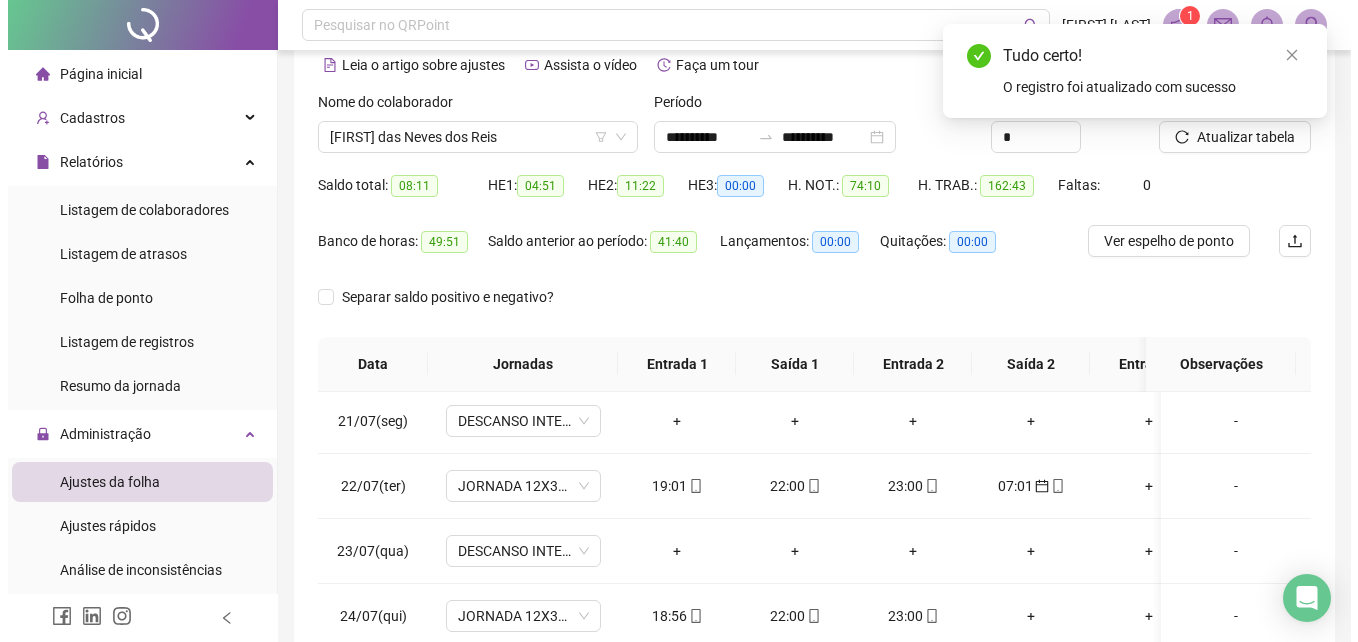 scroll, scrollTop: 16, scrollLeft: 0, axis: vertical 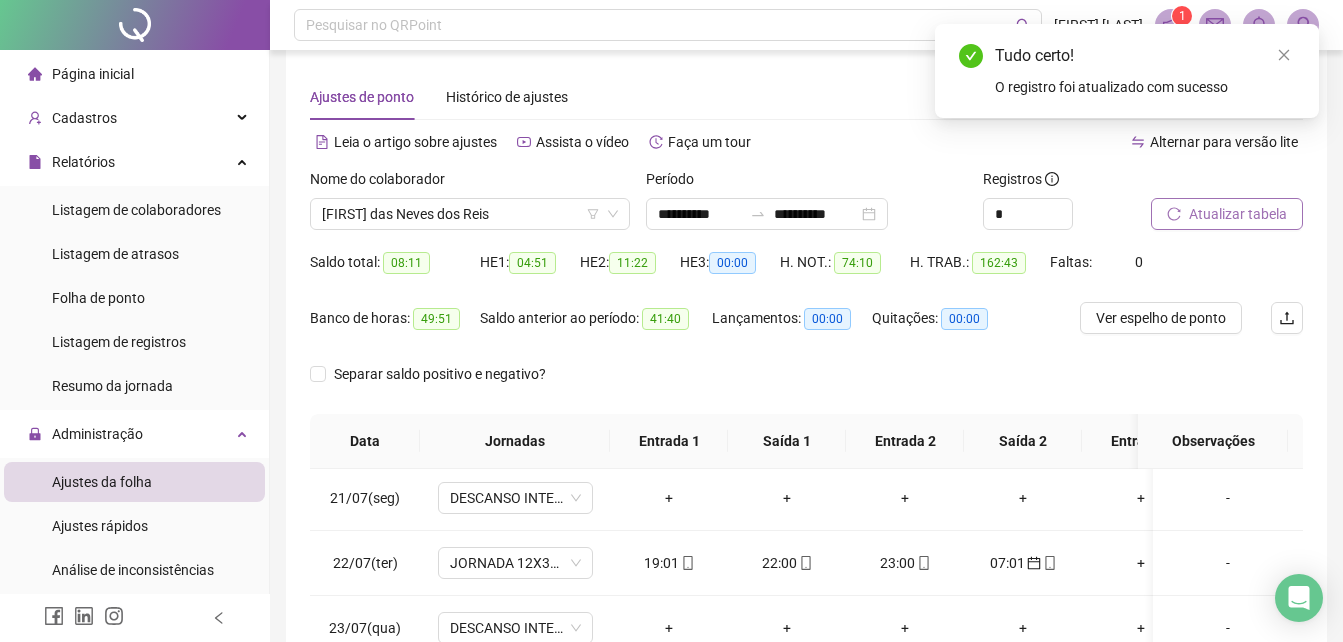 click on "Atualizar tabela" at bounding box center (1227, 214) 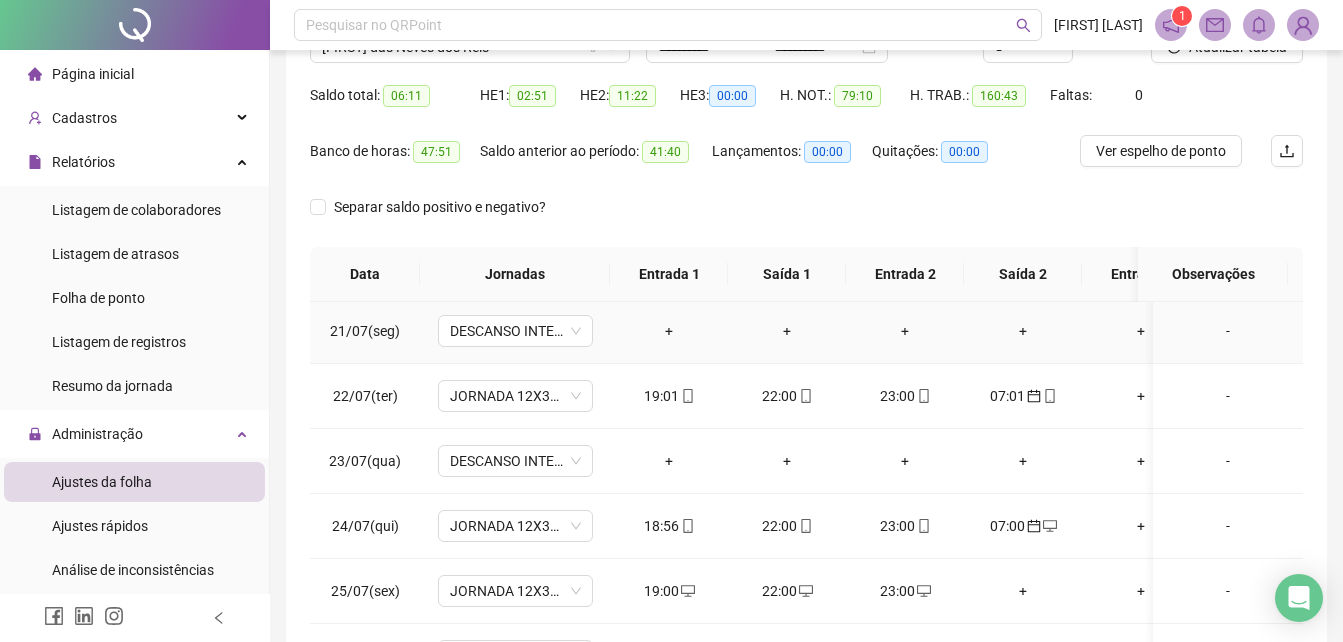 scroll, scrollTop: 216, scrollLeft: 0, axis: vertical 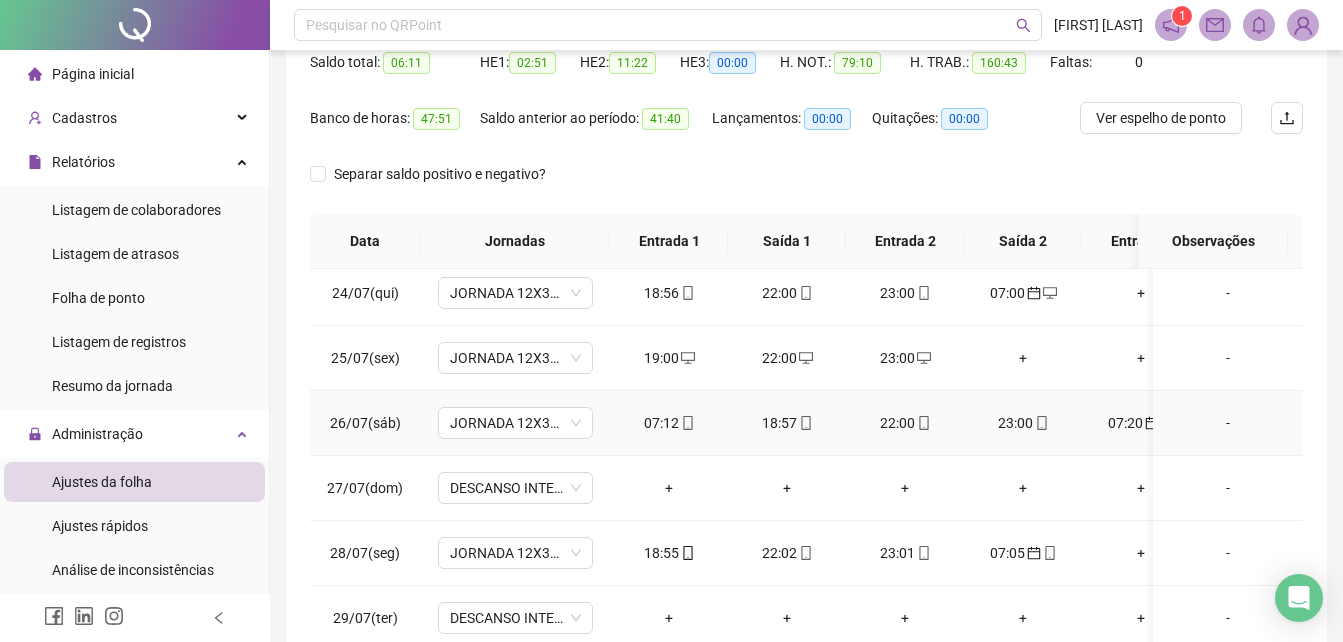 click on "07:12" at bounding box center (669, 423) 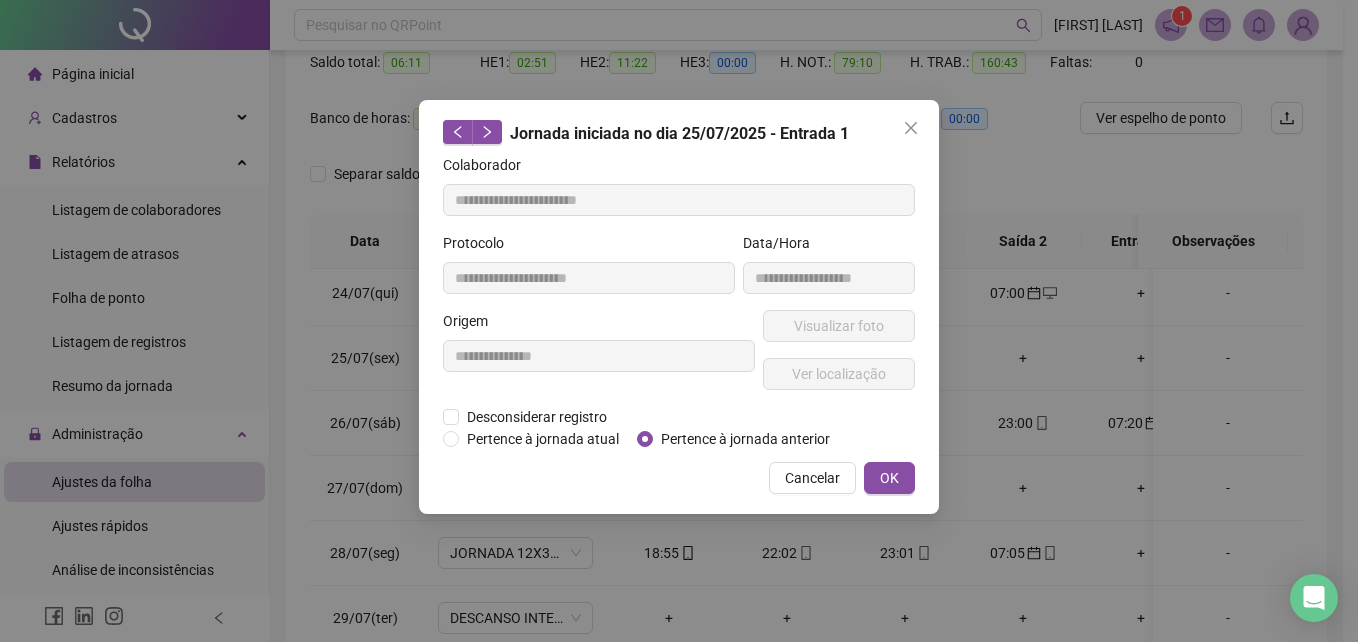 type on "**********" 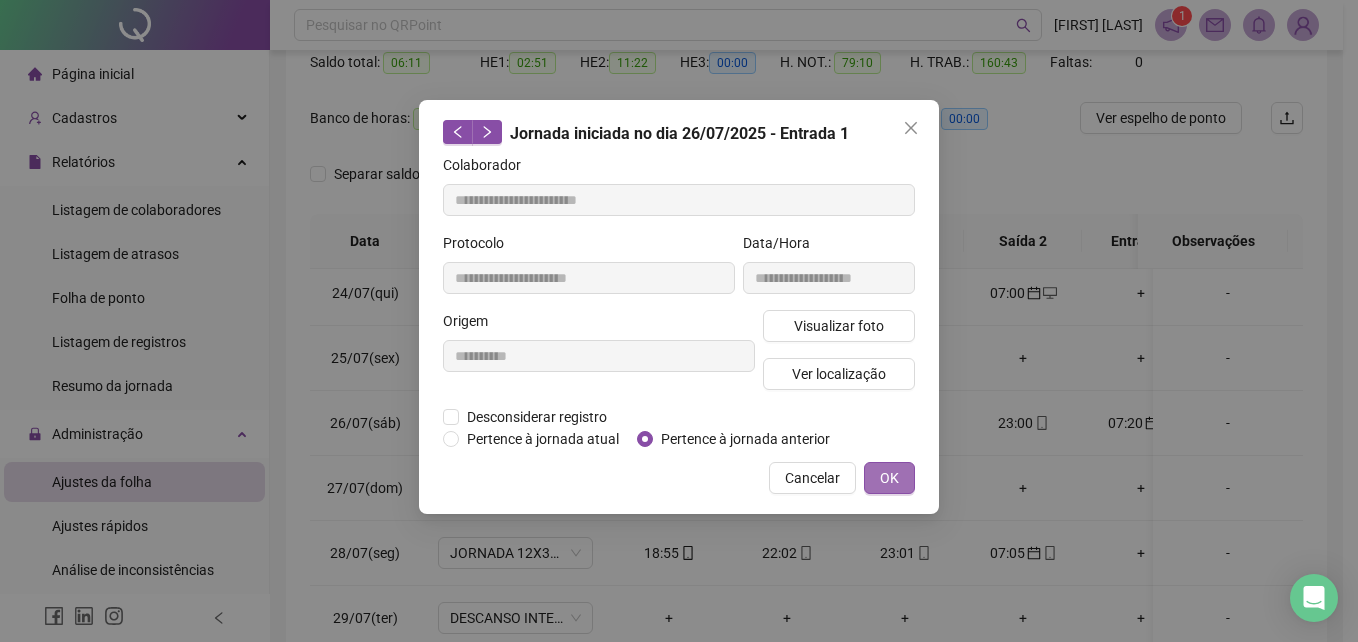 click on "OK" at bounding box center (889, 478) 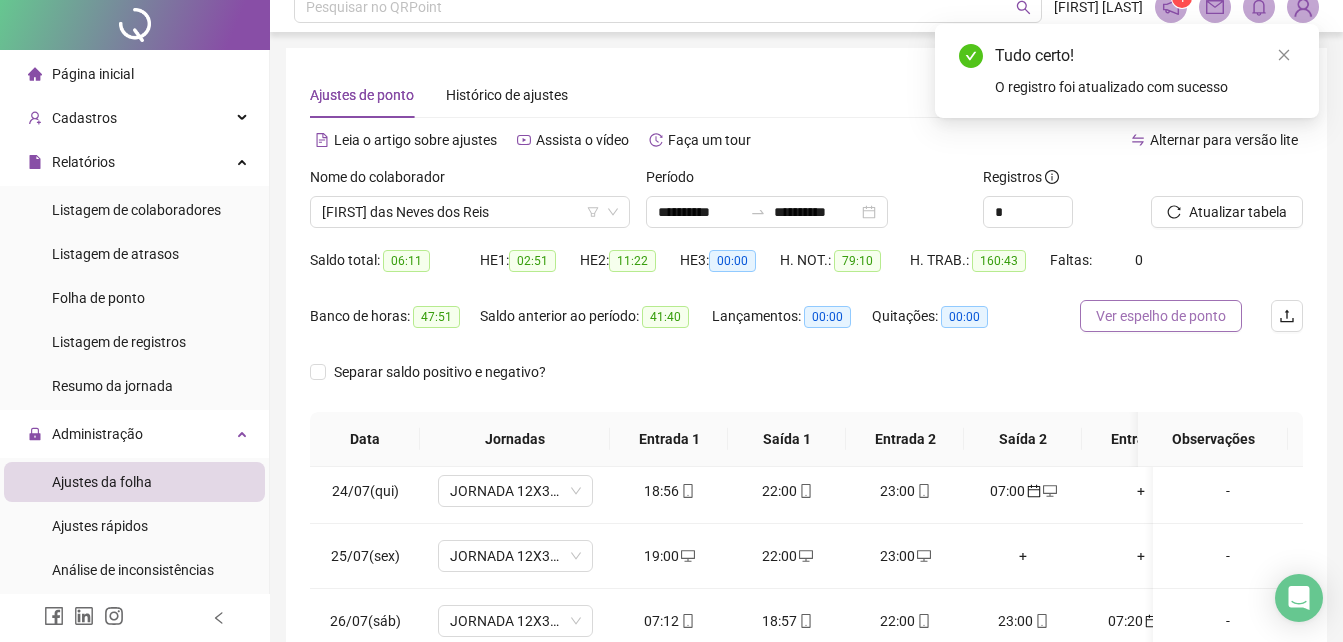 scroll, scrollTop: 0, scrollLeft: 0, axis: both 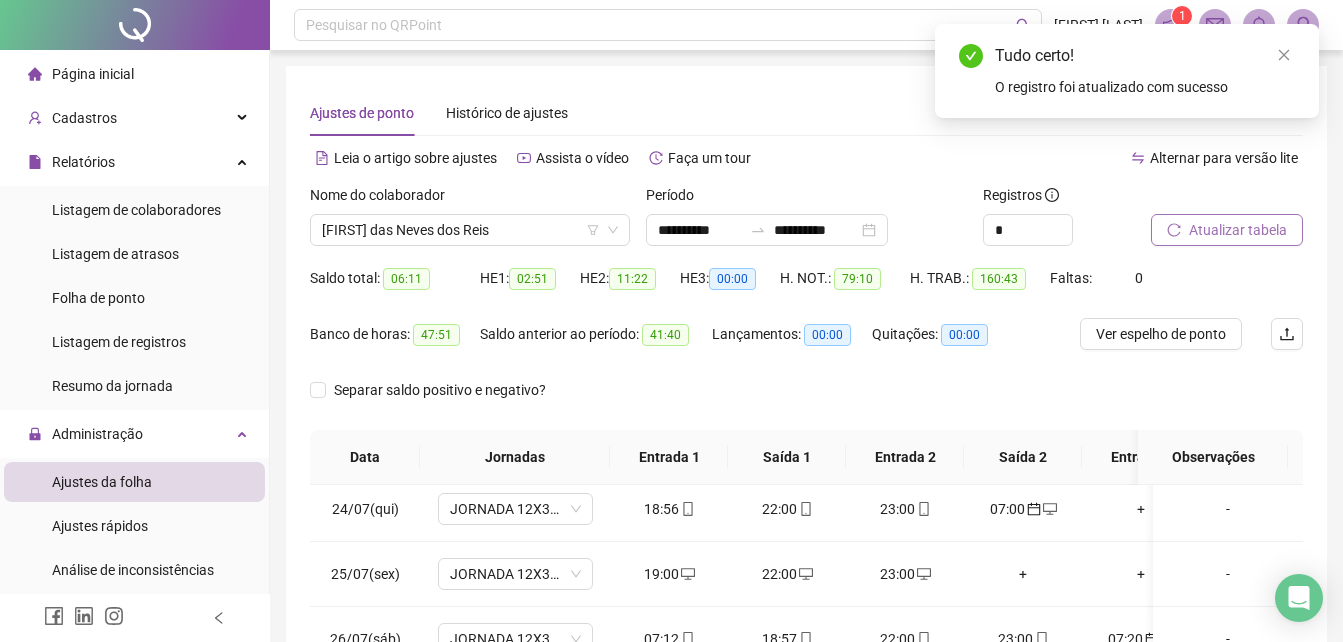 click on "Atualizar tabela" at bounding box center [1238, 230] 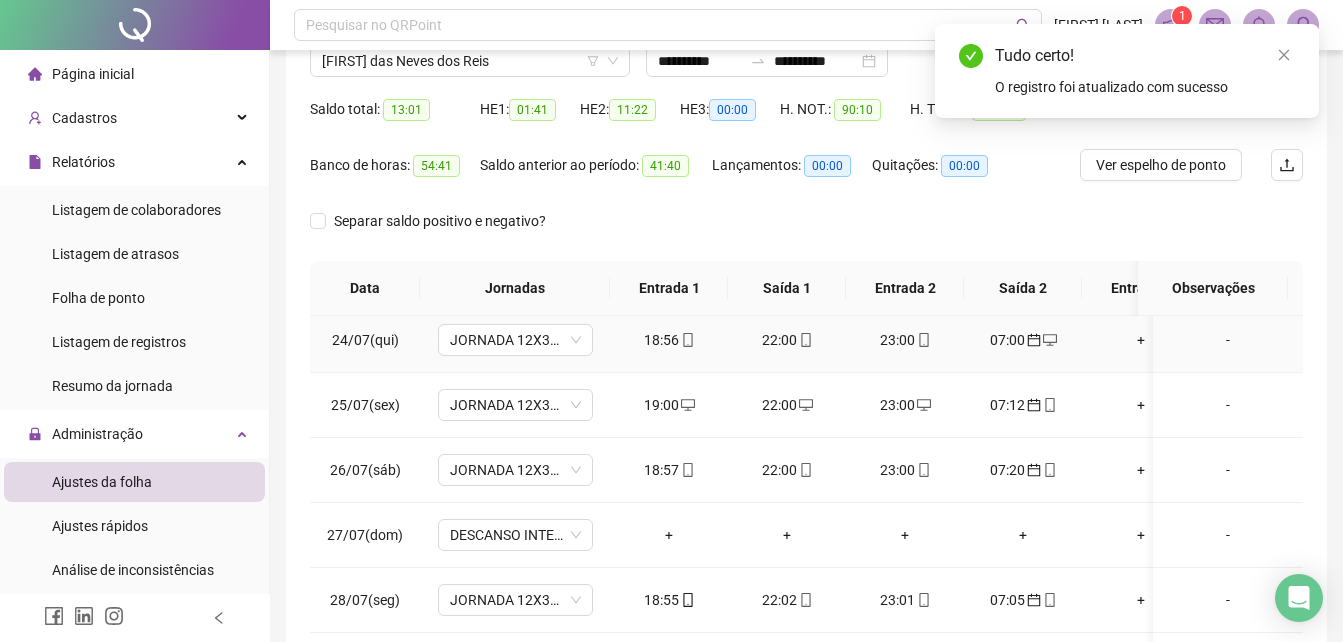 scroll, scrollTop: 200, scrollLeft: 0, axis: vertical 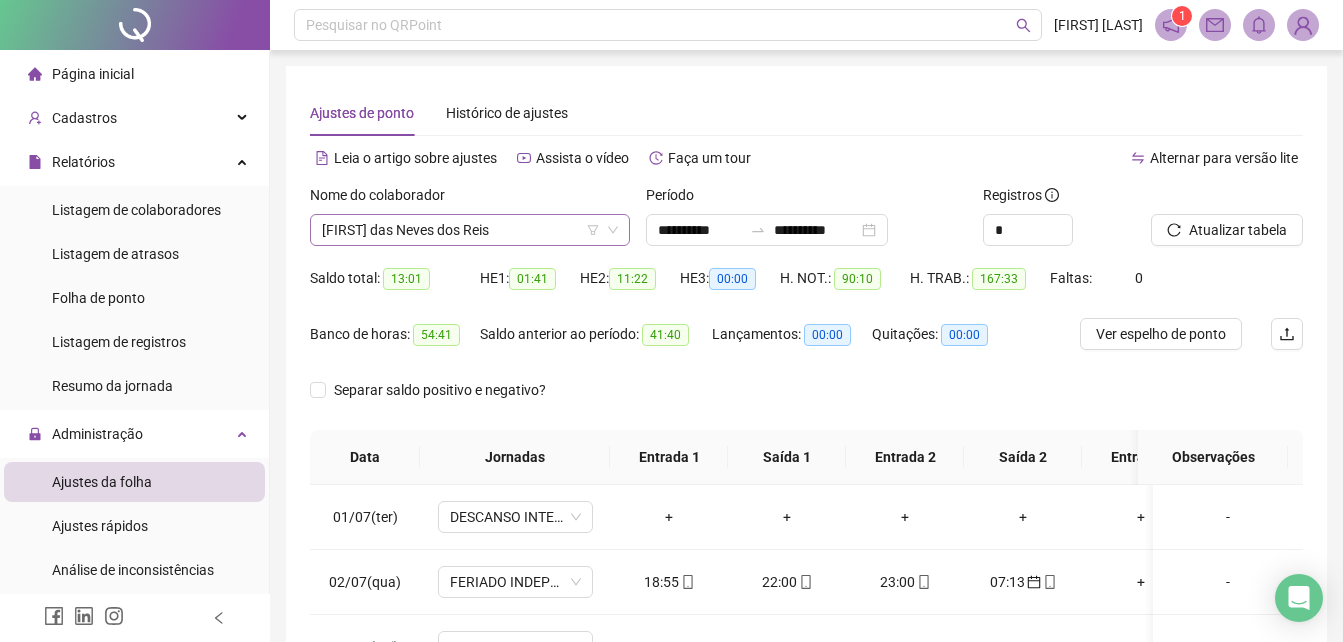 click on "[FIRST] das Neves dos Reis" at bounding box center (470, 230) 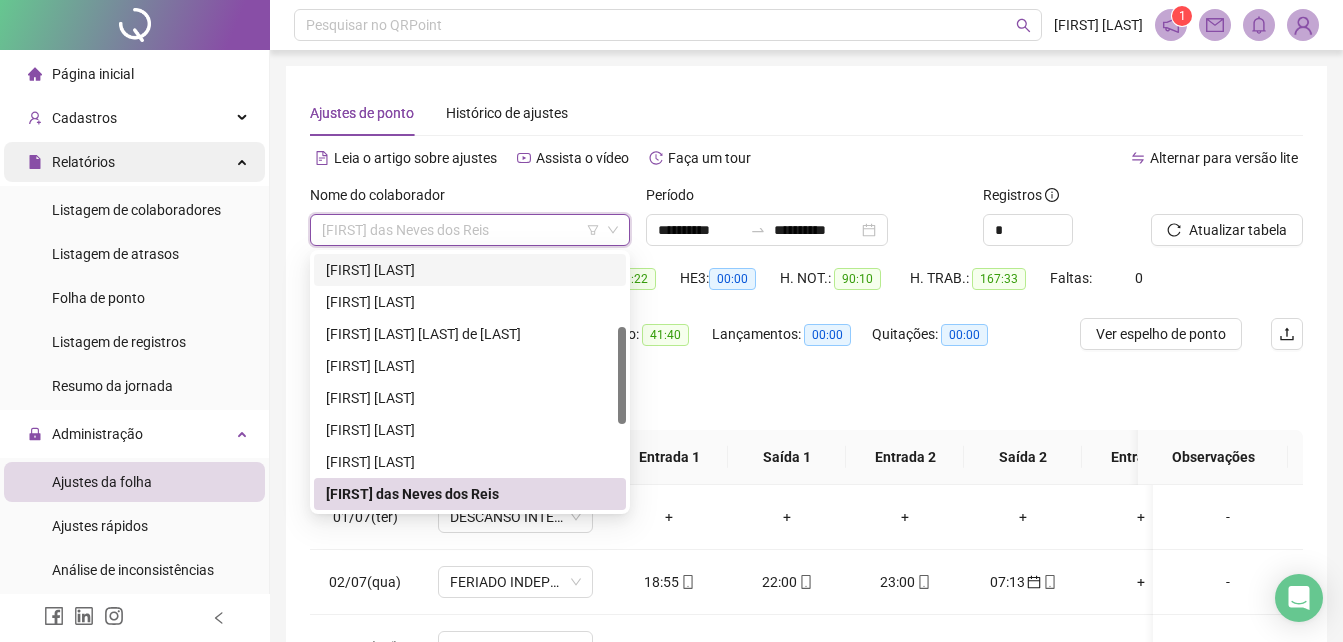 click on "Relatórios" at bounding box center [134, 162] 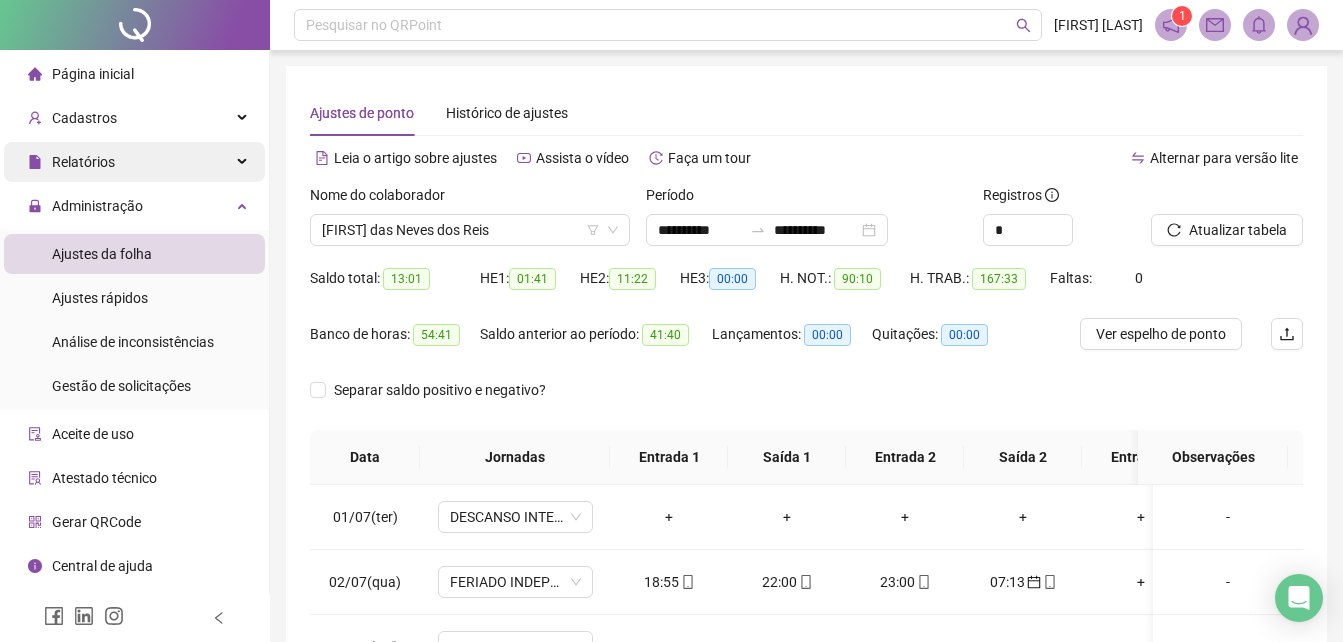 click on "Relatórios" at bounding box center [134, 162] 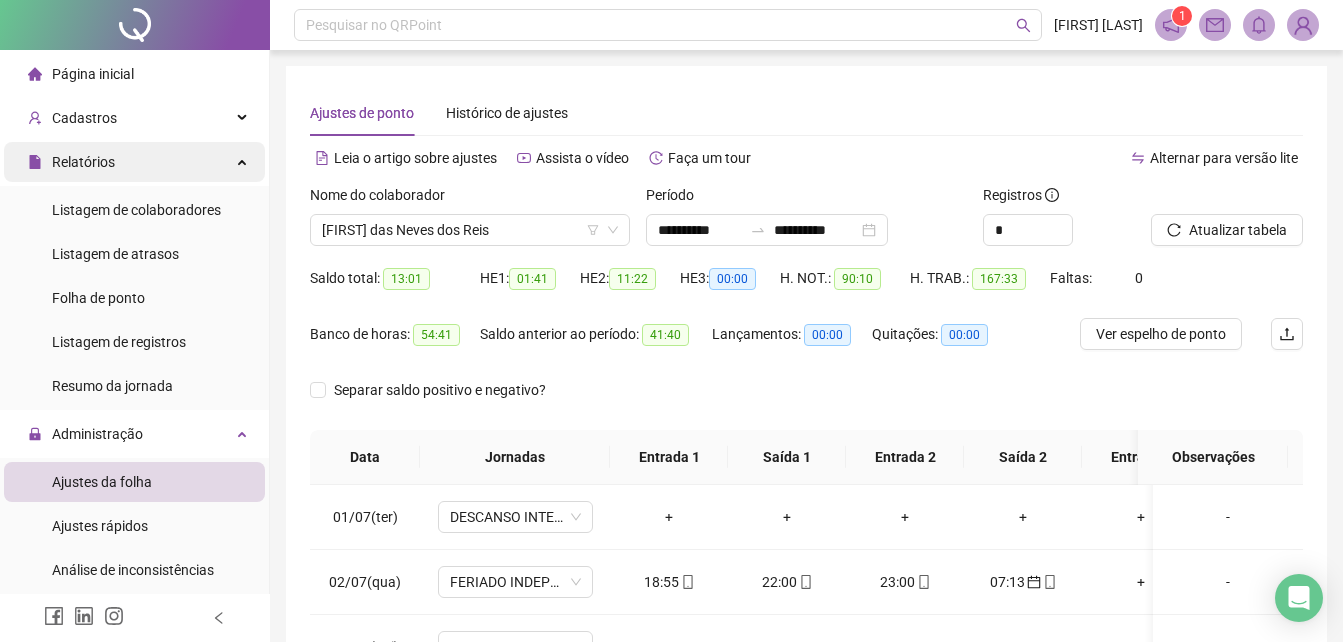 click on "Relatórios" at bounding box center (134, 162) 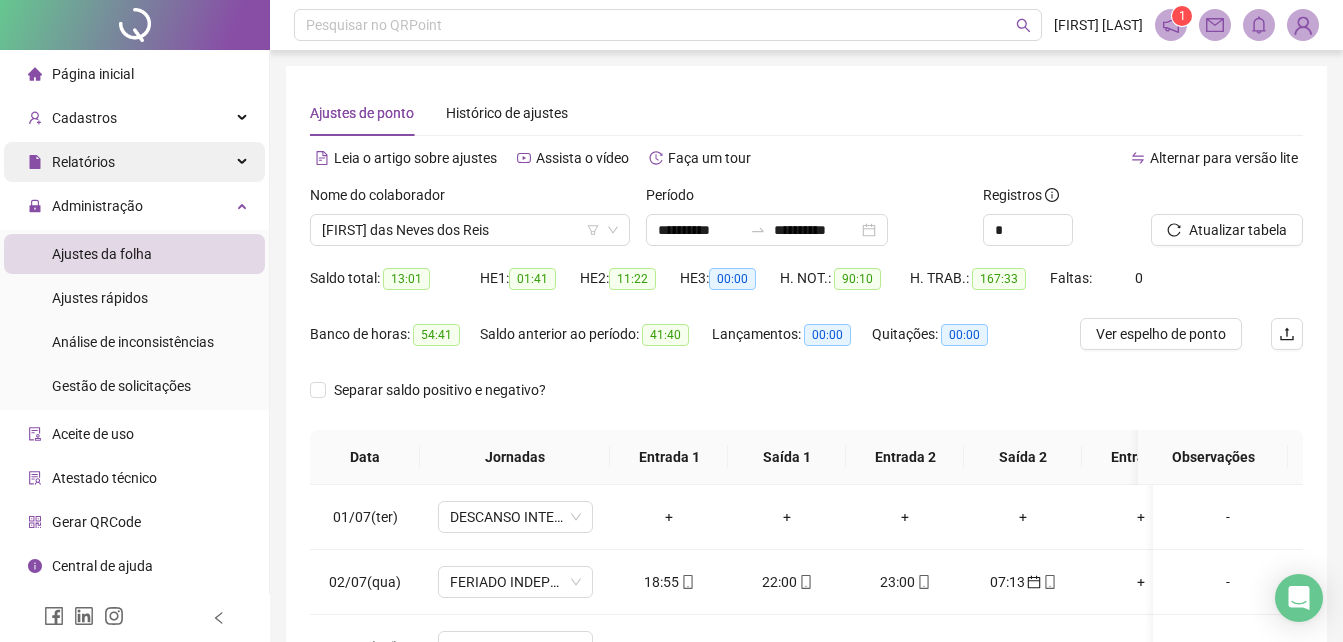 drag, startPoint x: 136, startPoint y: 170, endPoint x: 136, endPoint y: 159, distance: 11 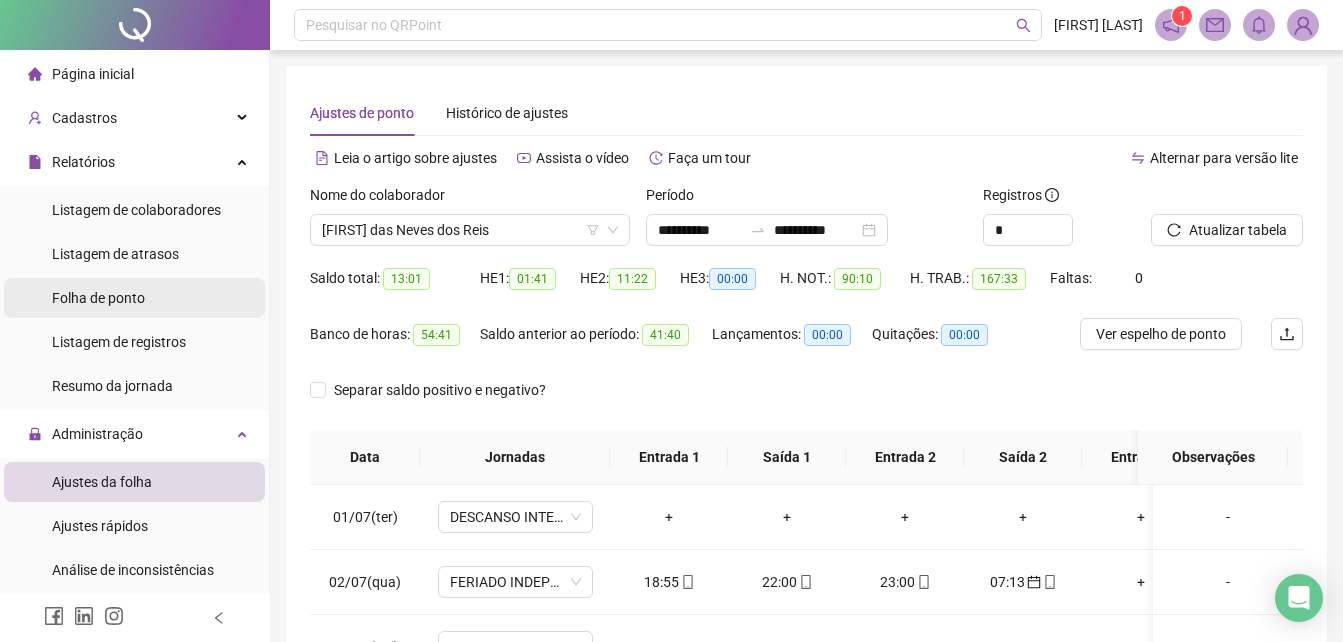 click on "Folha de ponto" at bounding box center (98, 298) 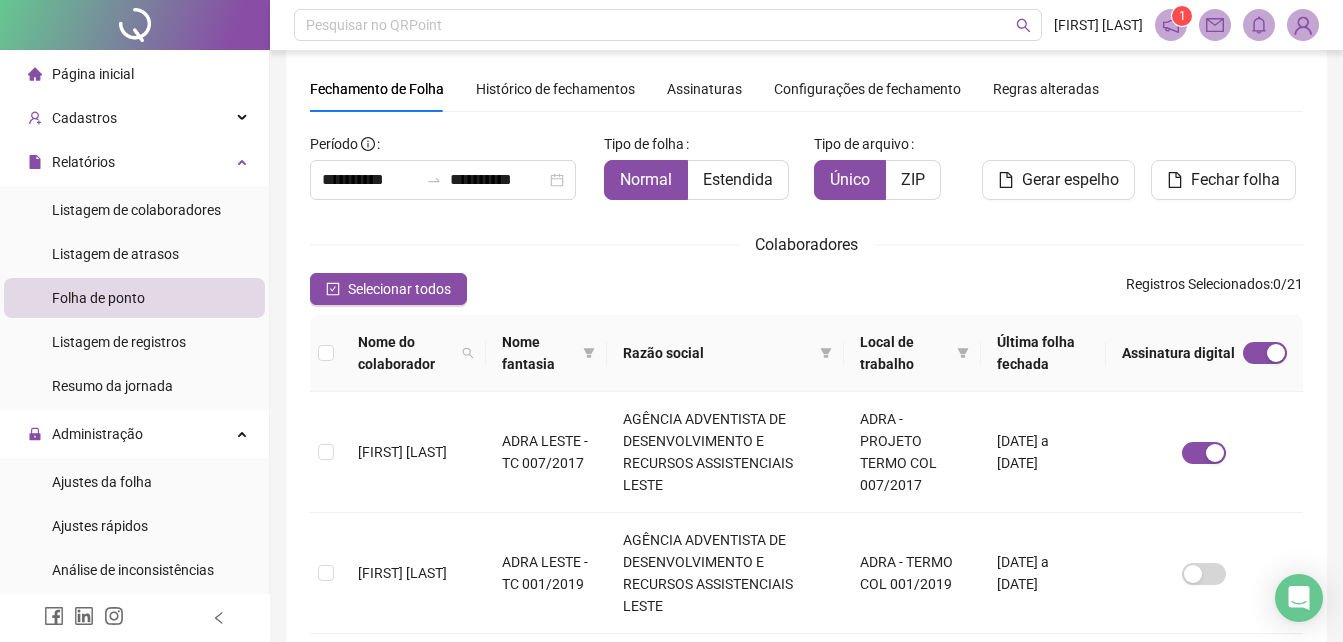 scroll, scrollTop: 0, scrollLeft: 0, axis: both 